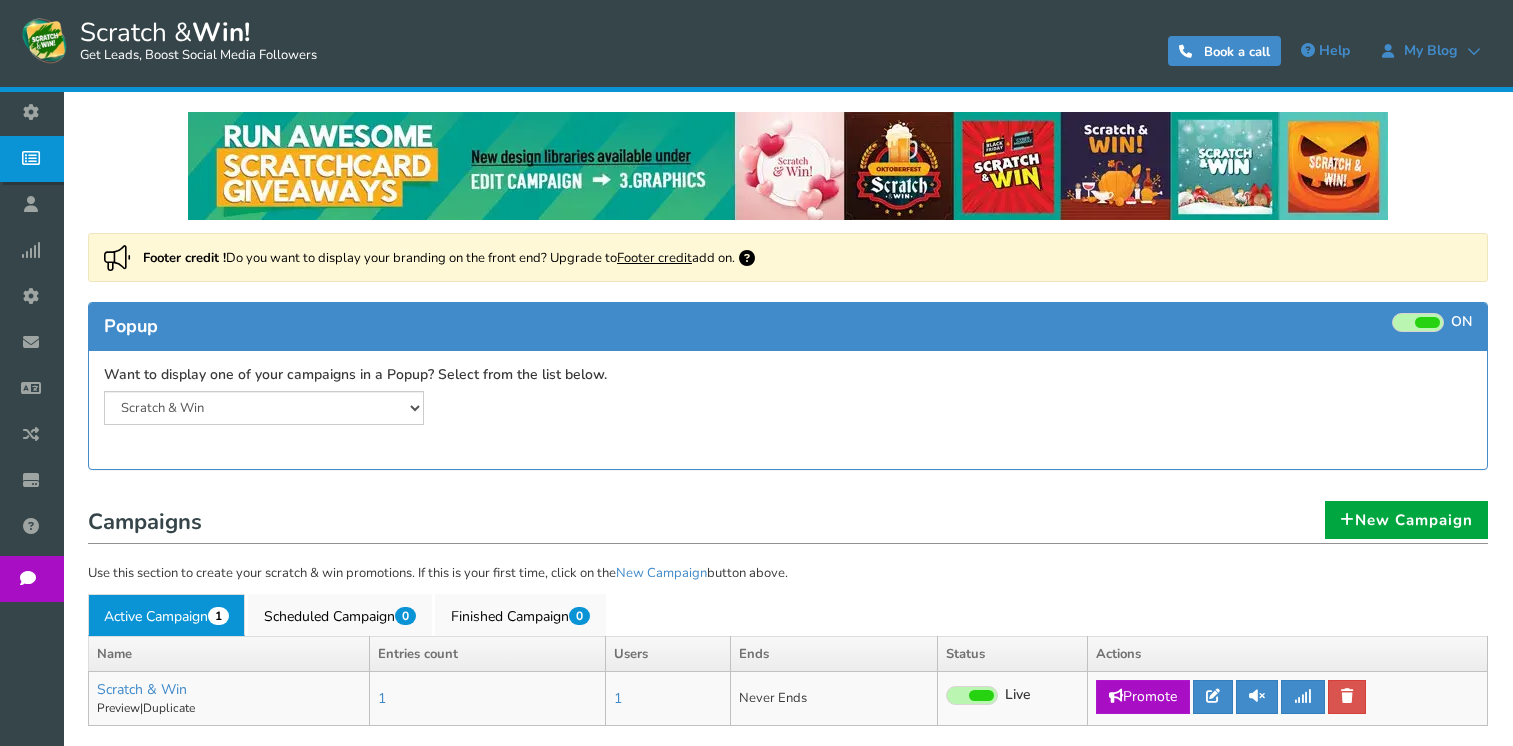 scroll, scrollTop: 130, scrollLeft: 0, axis: vertical 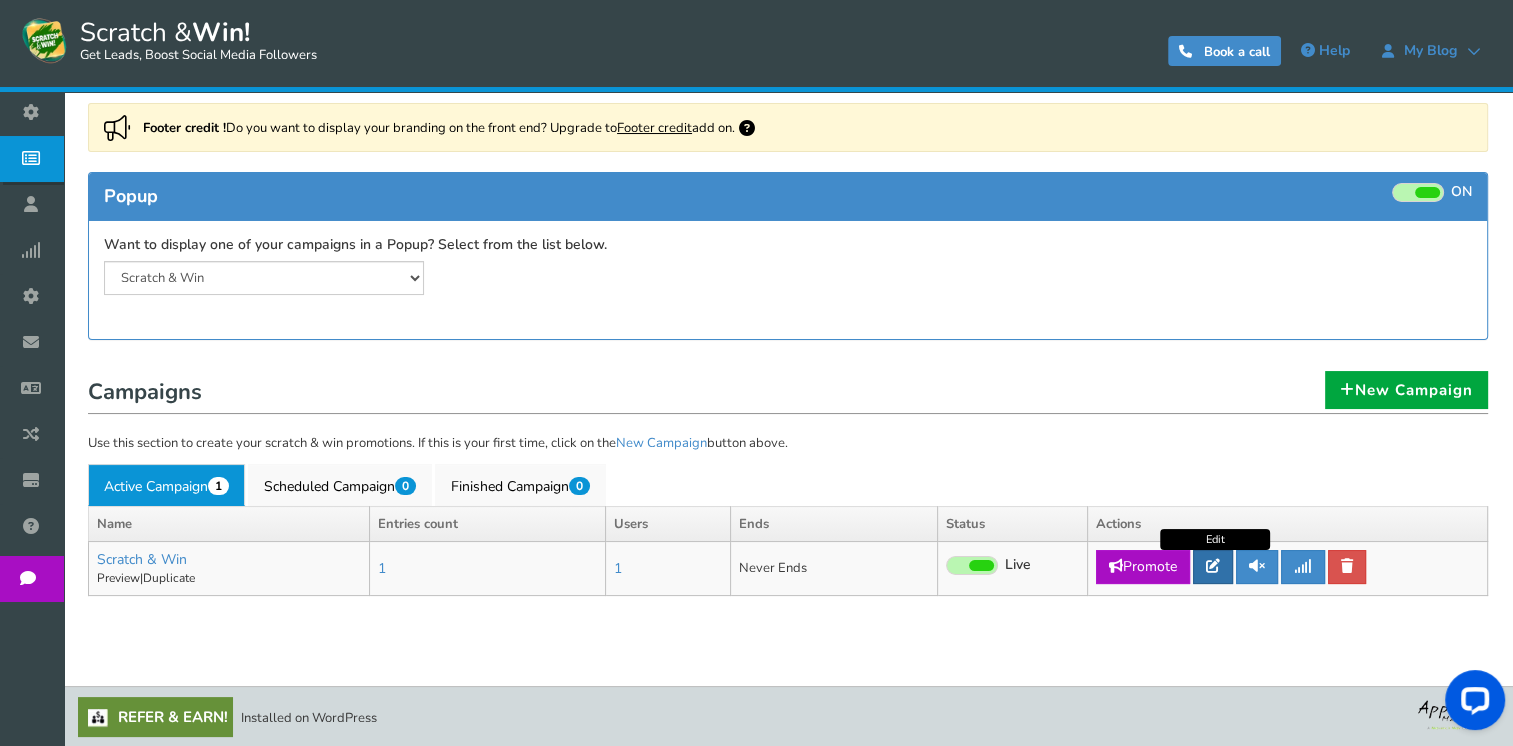 click at bounding box center (1213, 567) 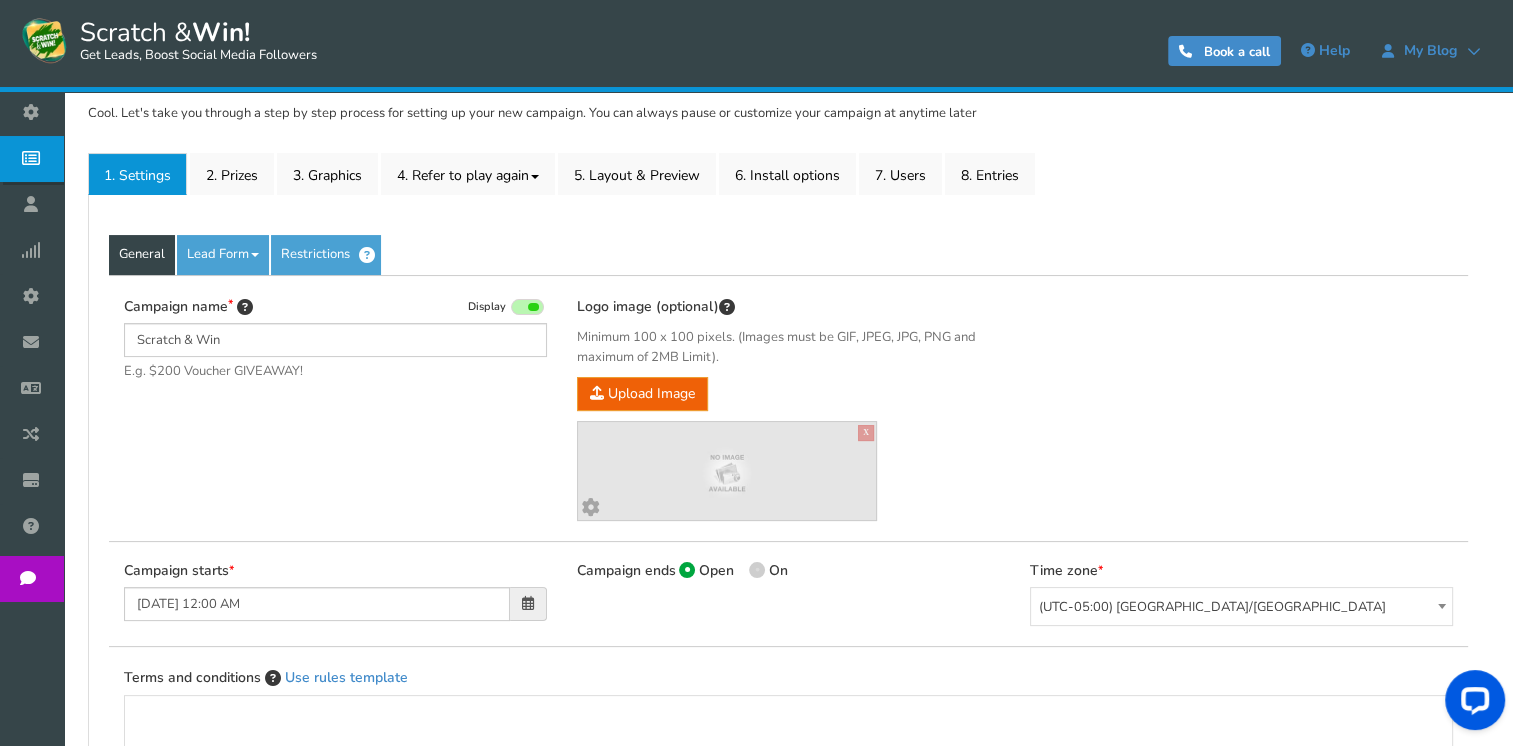 scroll, scrollTop: 100, scrollLeft: 0, axis: vertical 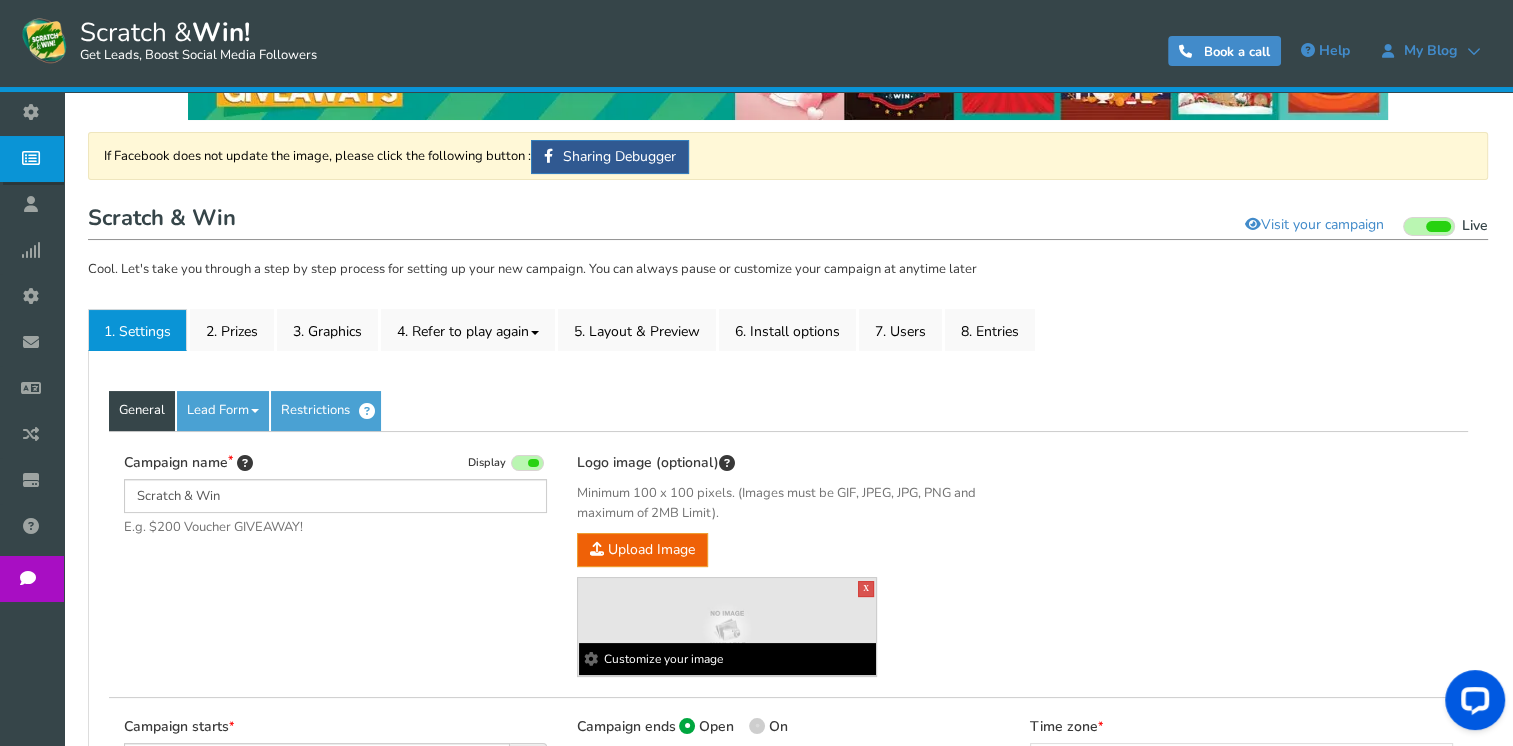 click at bounding box center (727, 629) 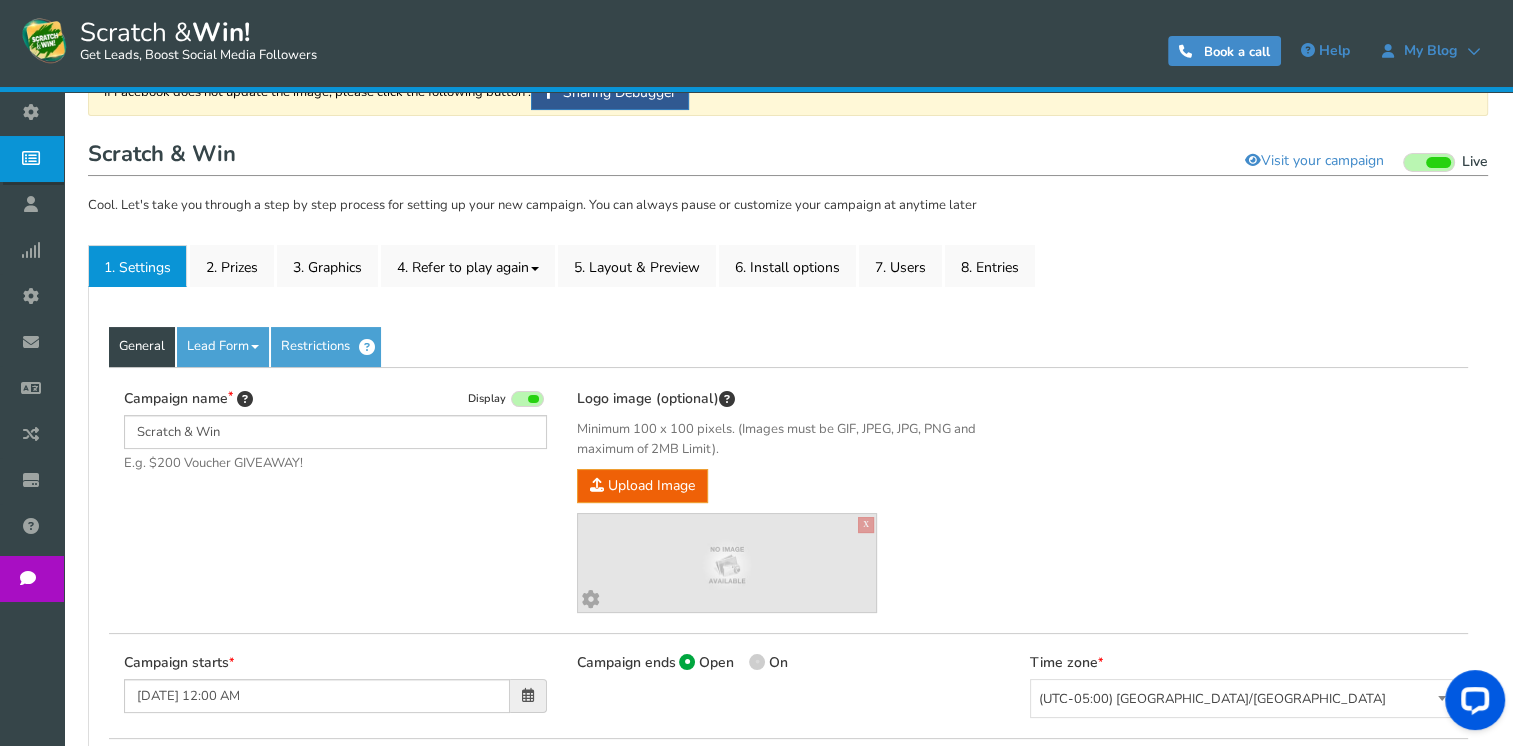 scroll, scrollTop: 200, scrollLeft: 0, axis: vertical 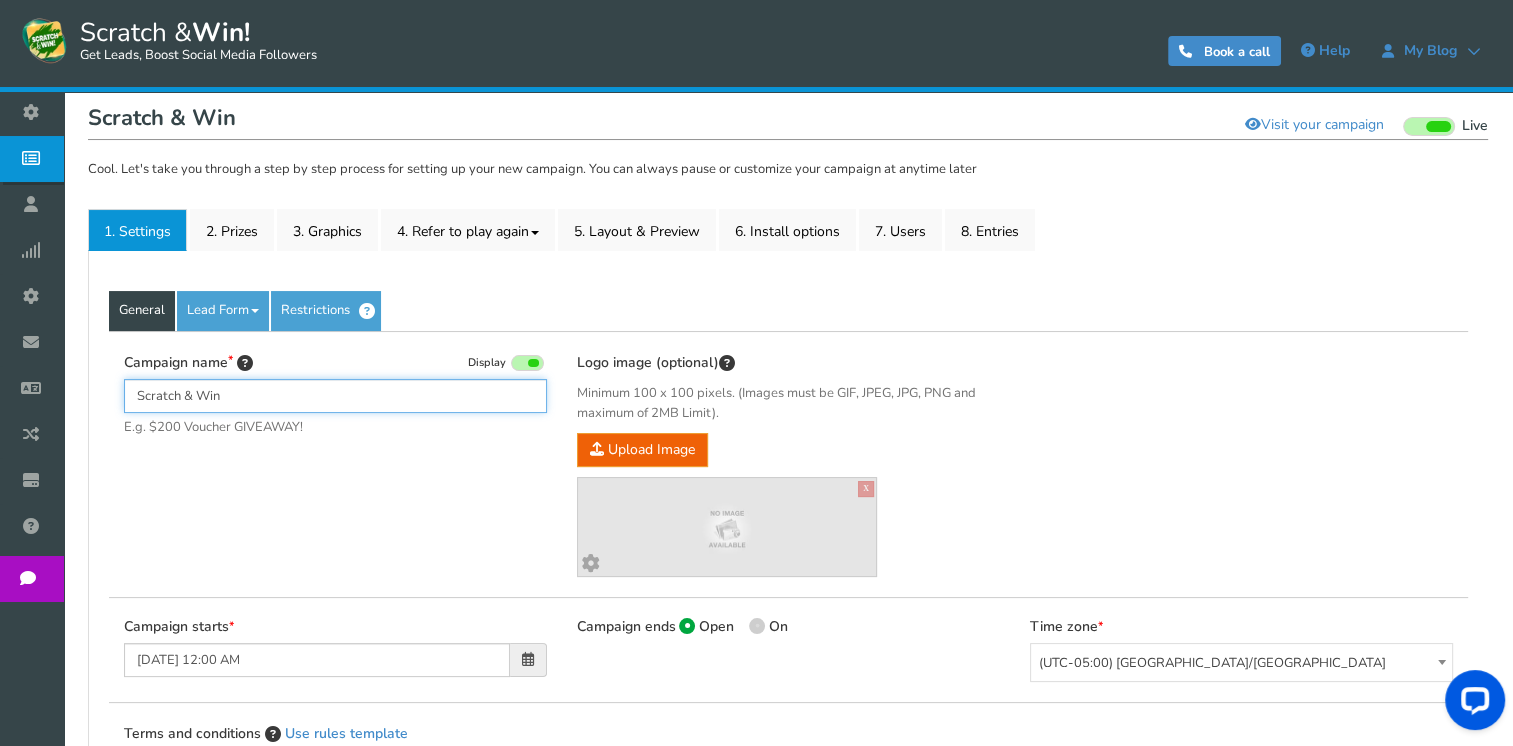 click on "Scratch & Win" at bounding box center [335, 396] 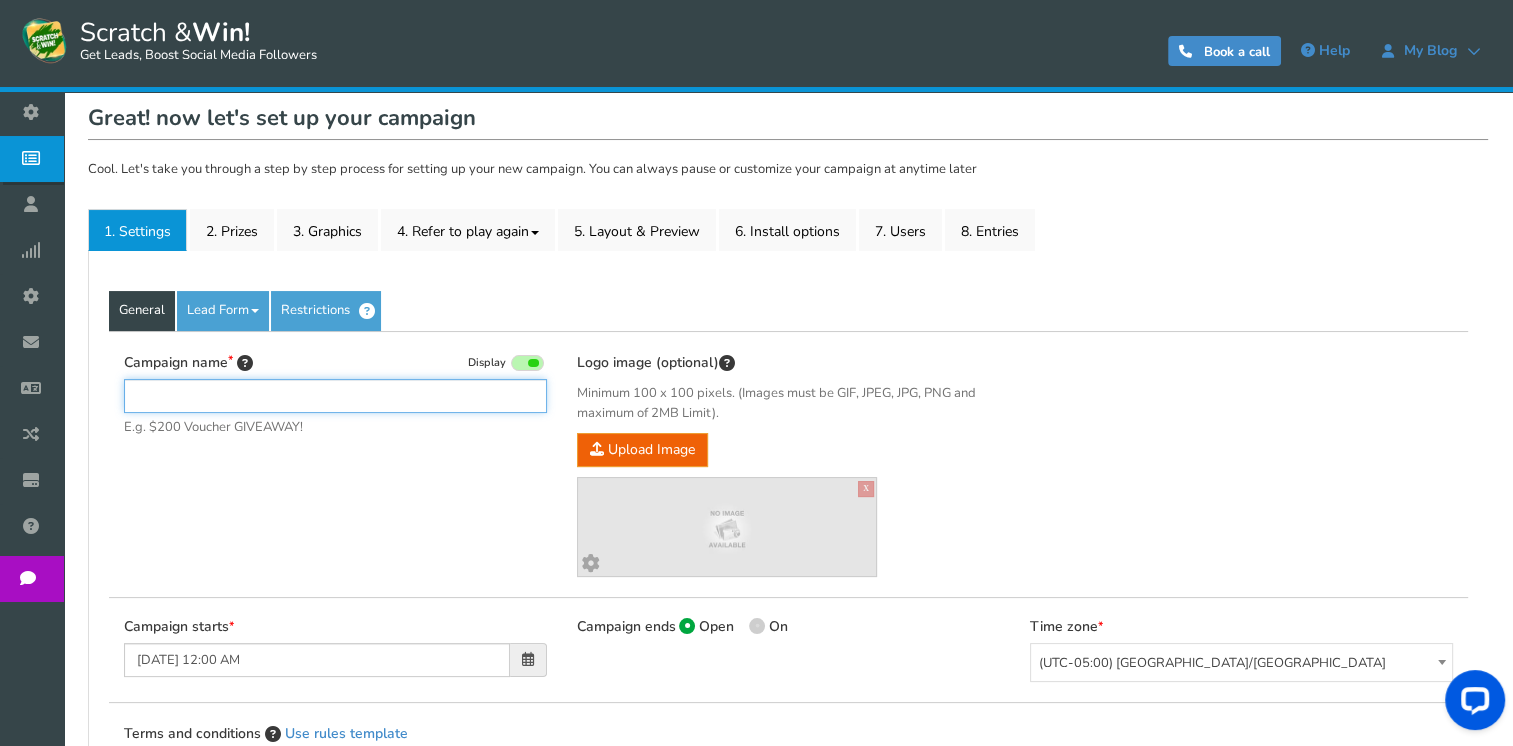 type on "N" 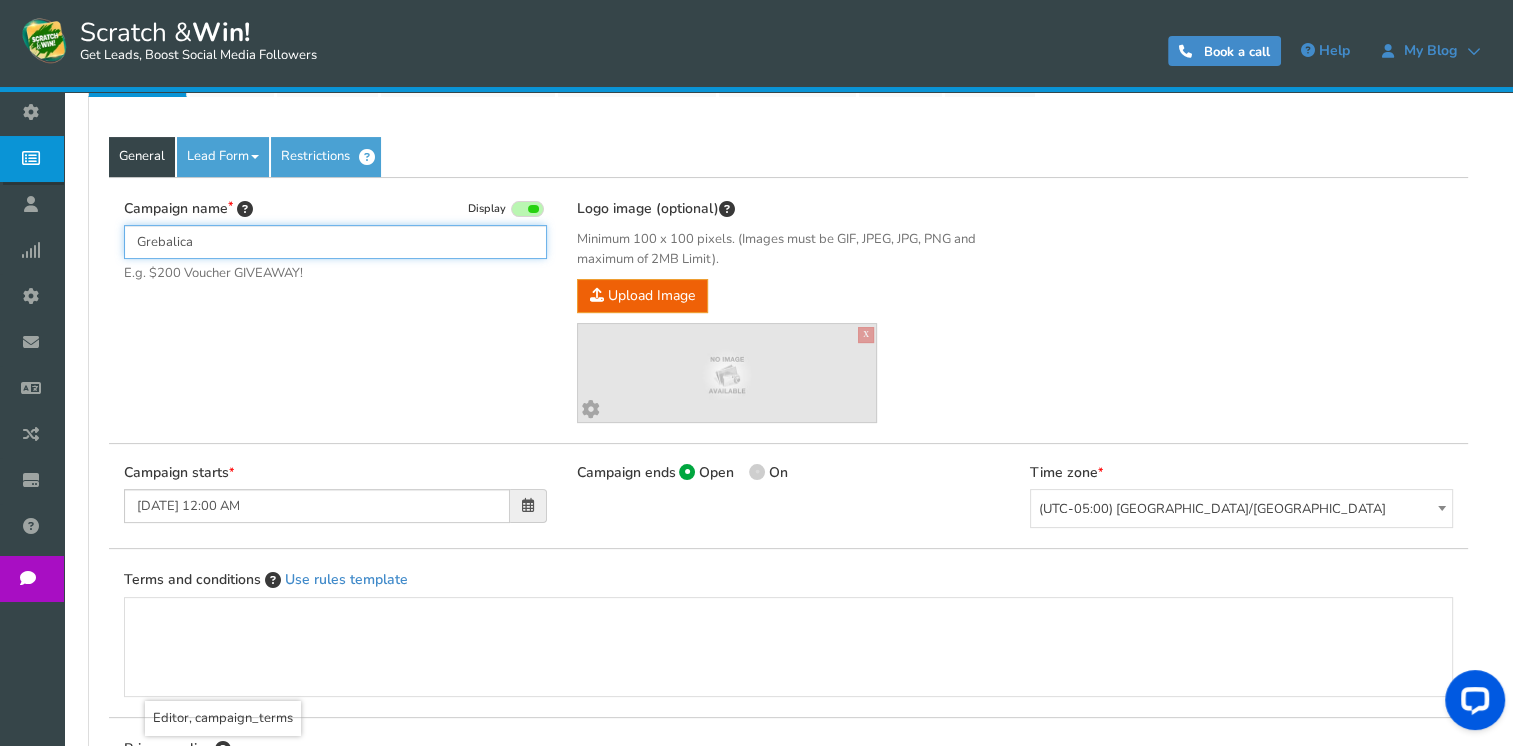 scroll, scrollTop: 200, scrollLeft: 0, axis: vertical 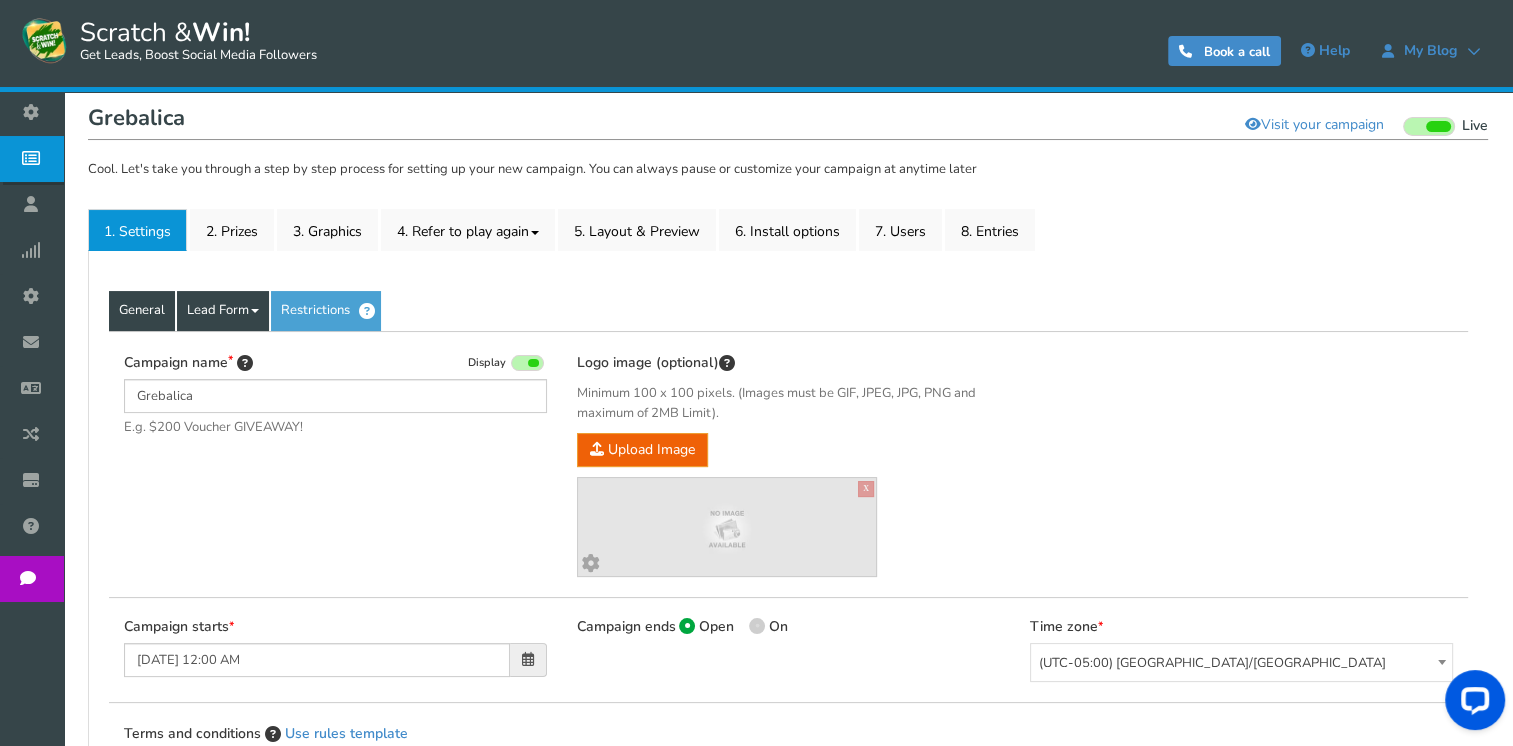 click on "Lead Form" at bounding box center (223, 311) 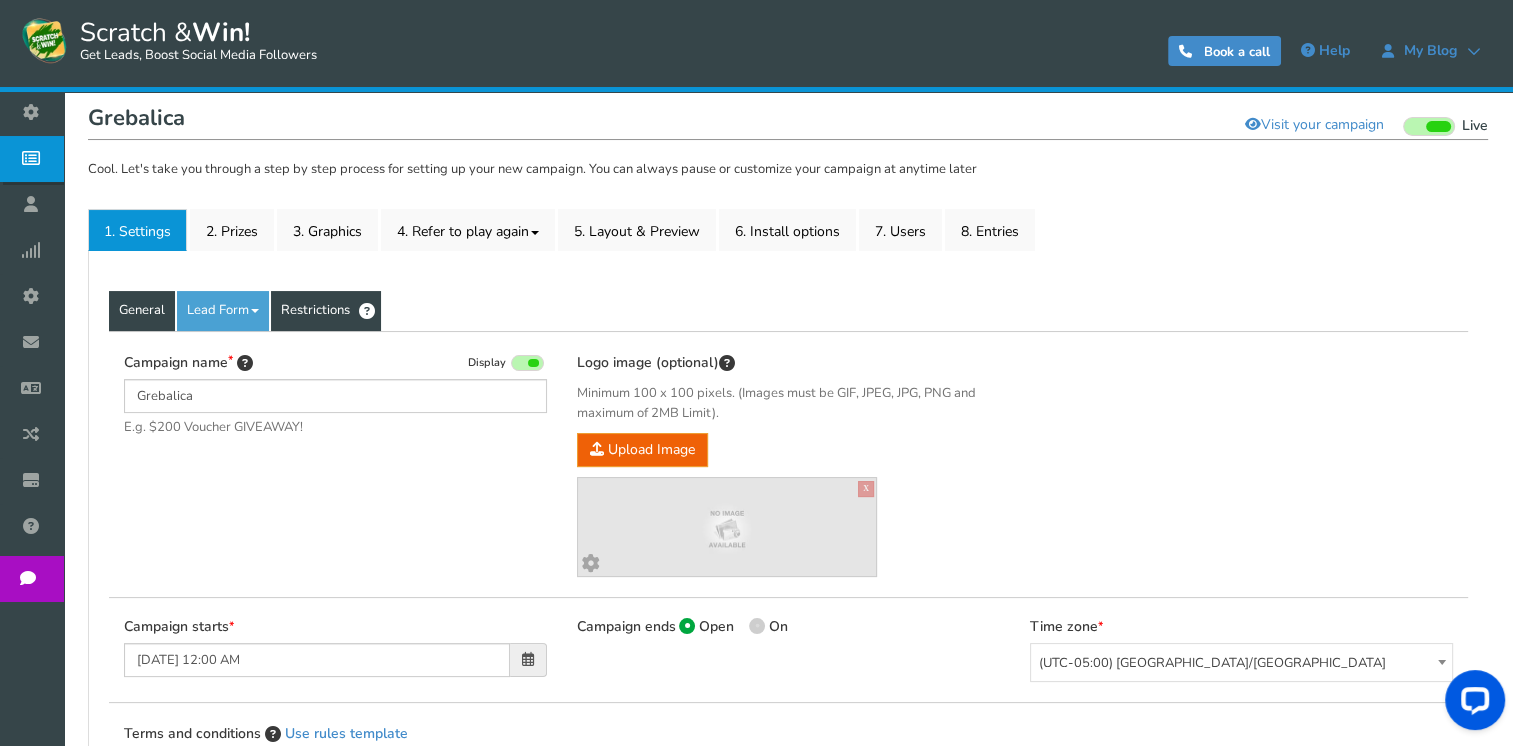 click on "Restrictions" at bounding box center [326, 311] 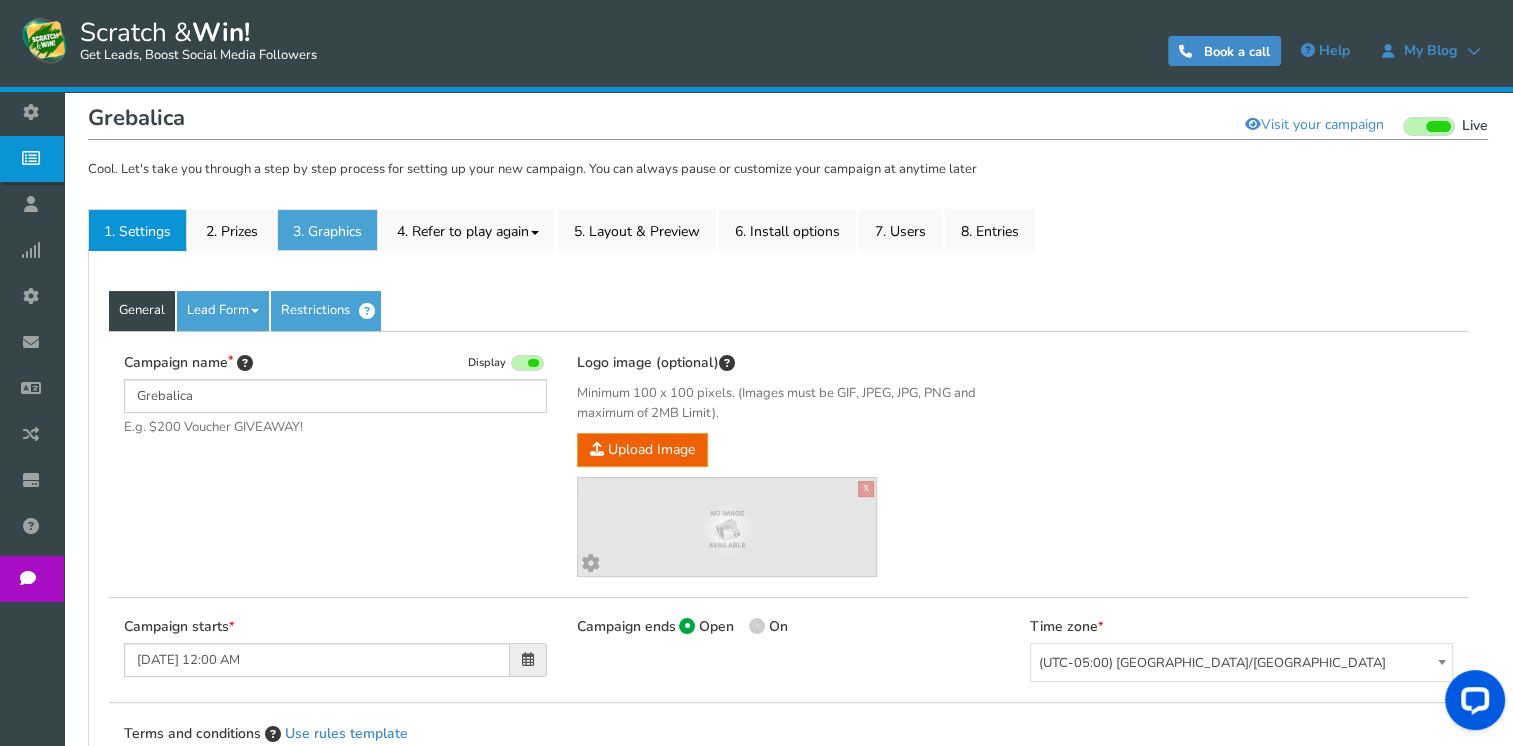 click on "3. Graphics" at bounding box center (327, 230) 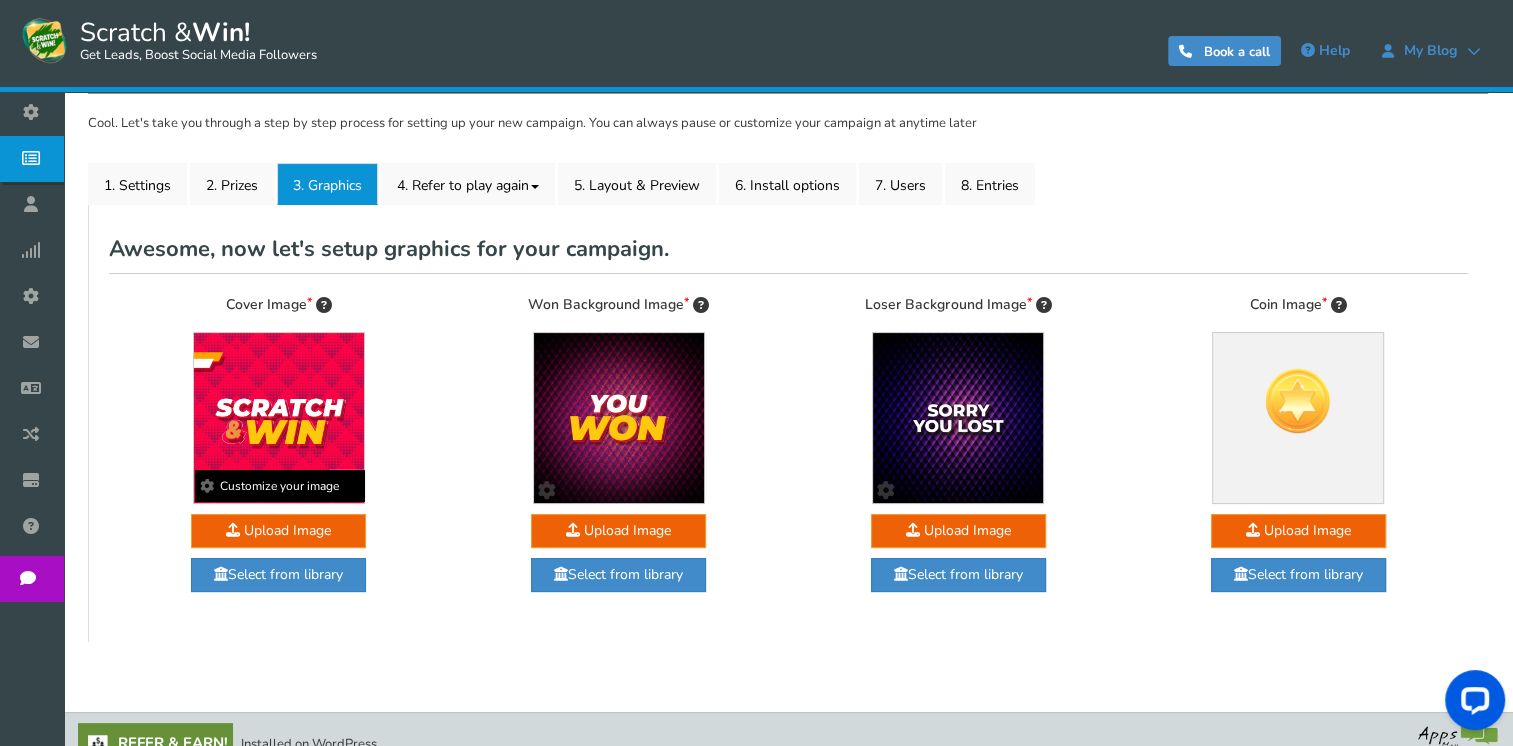 scroll, scrollTop: 272, scrollLeft: 0, axis: vertical 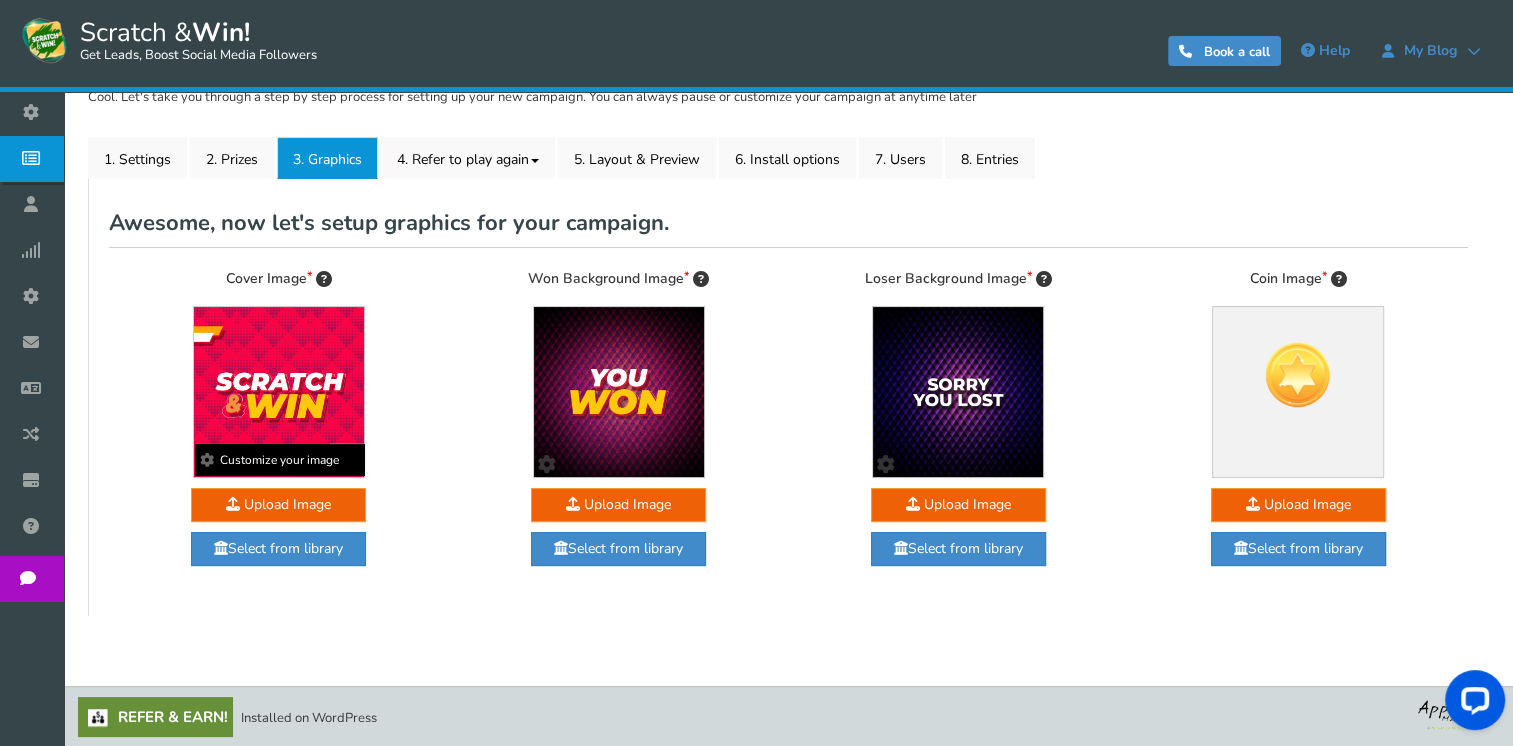 click at bounding box center [279, 392] 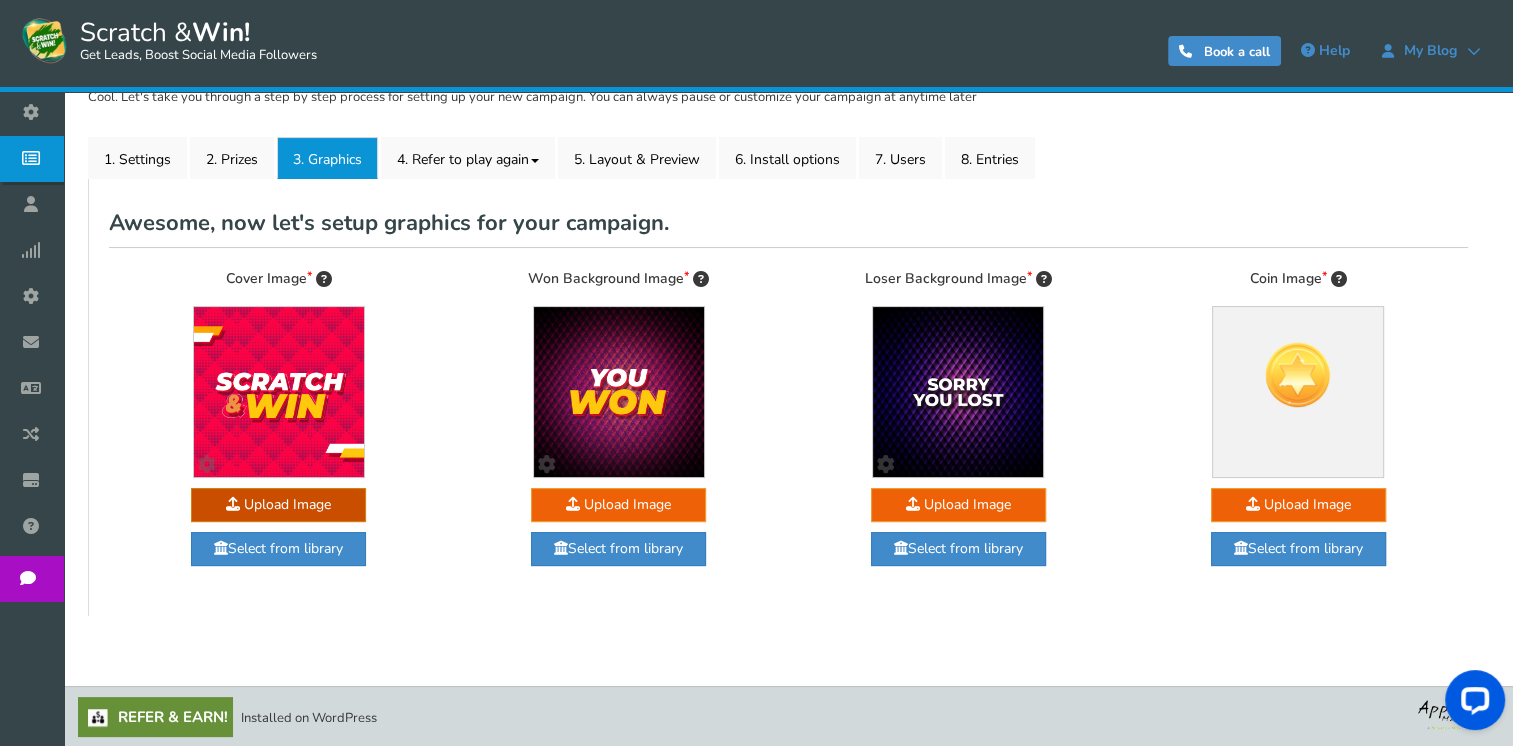 click at bounding box center [-1675, 632] 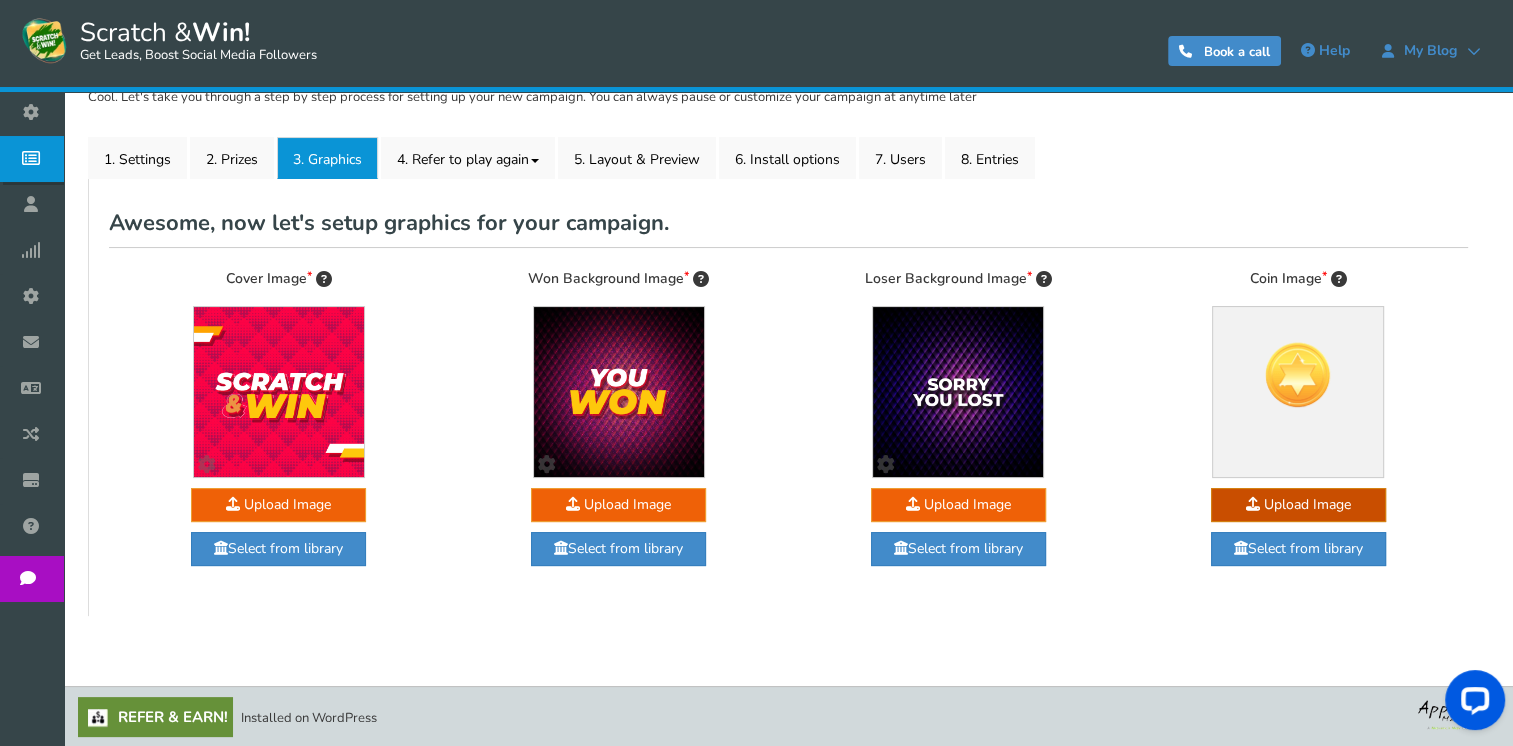 click at bounding box center (-655, 632) 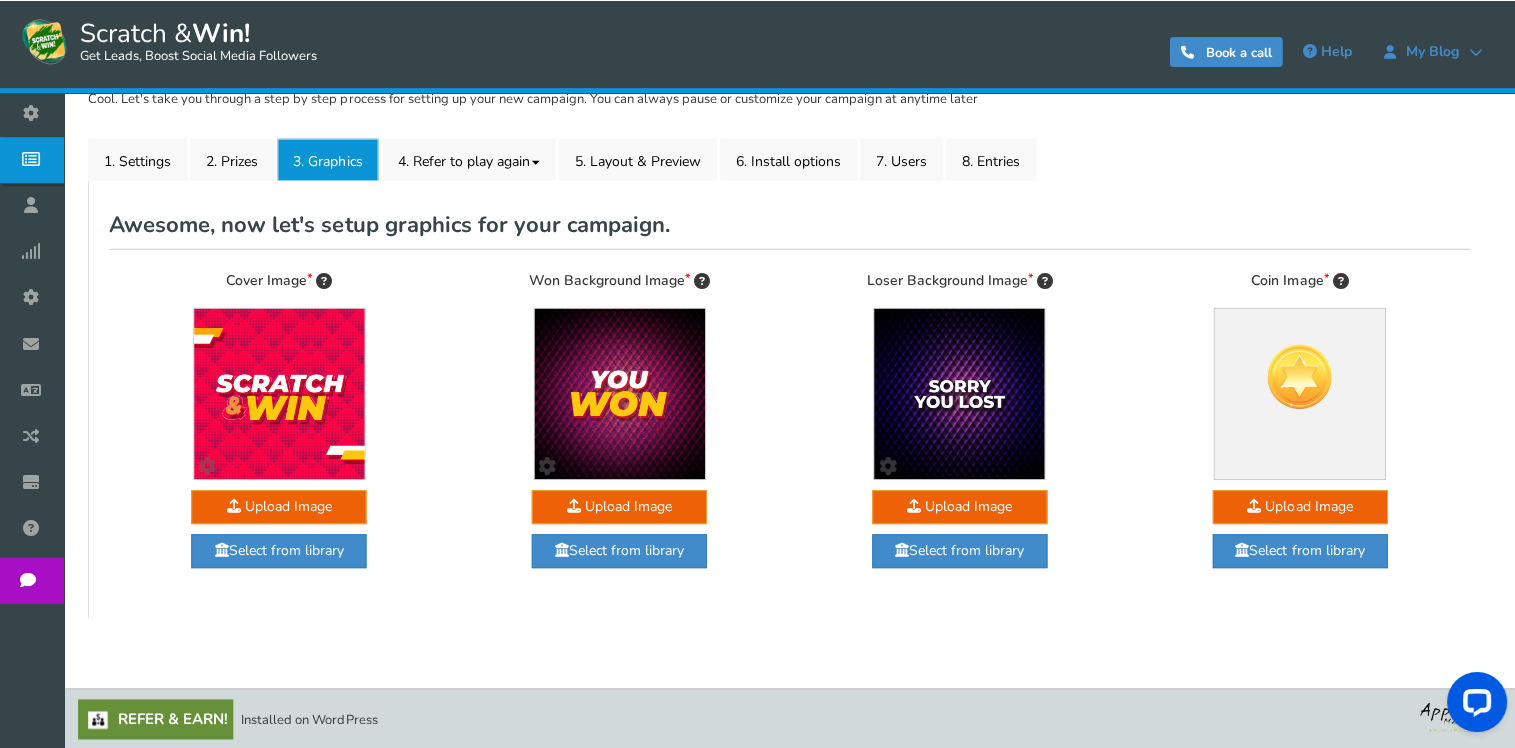 scroll, scrollTop: 270, scrollLeft: 0, axis: vertical 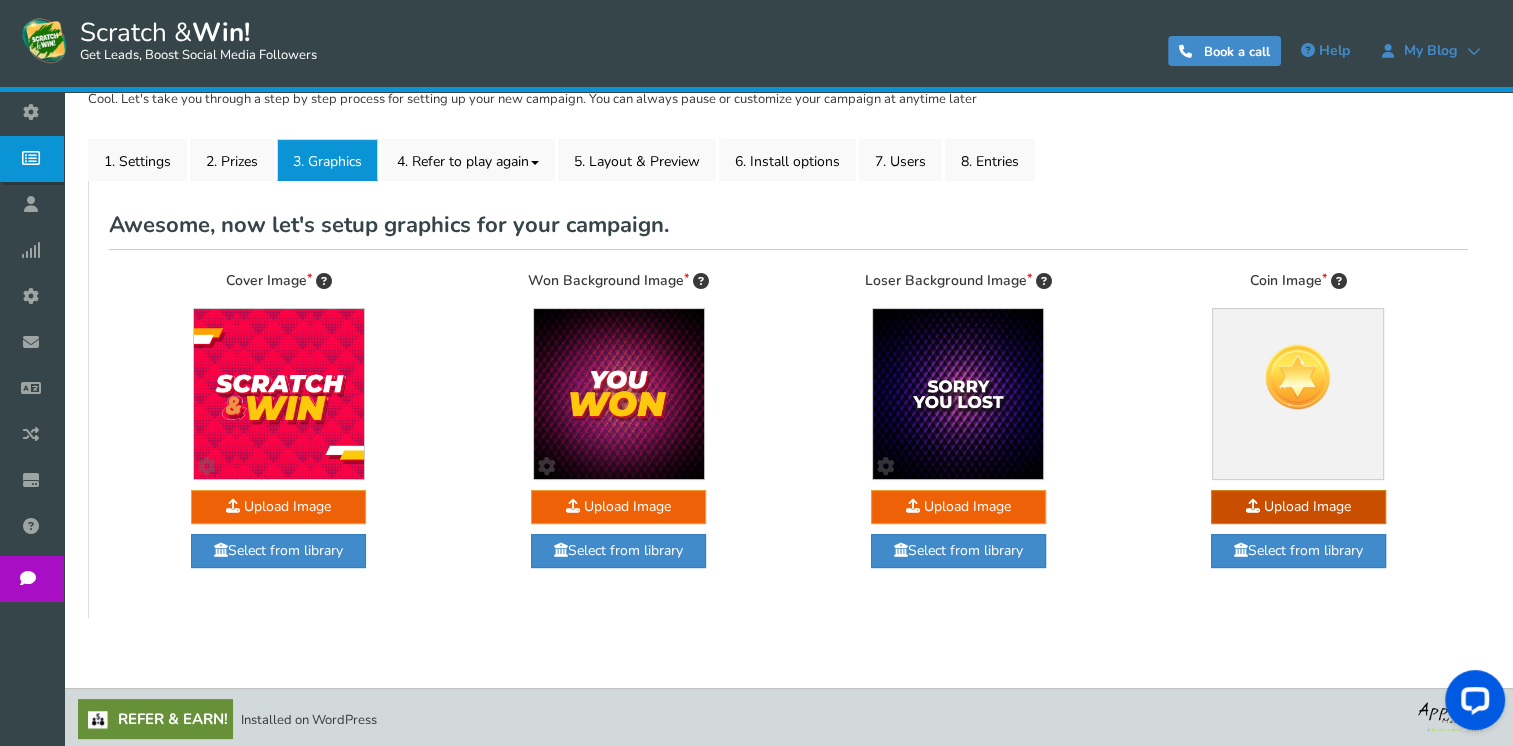click at bounding box center (-655, 634) 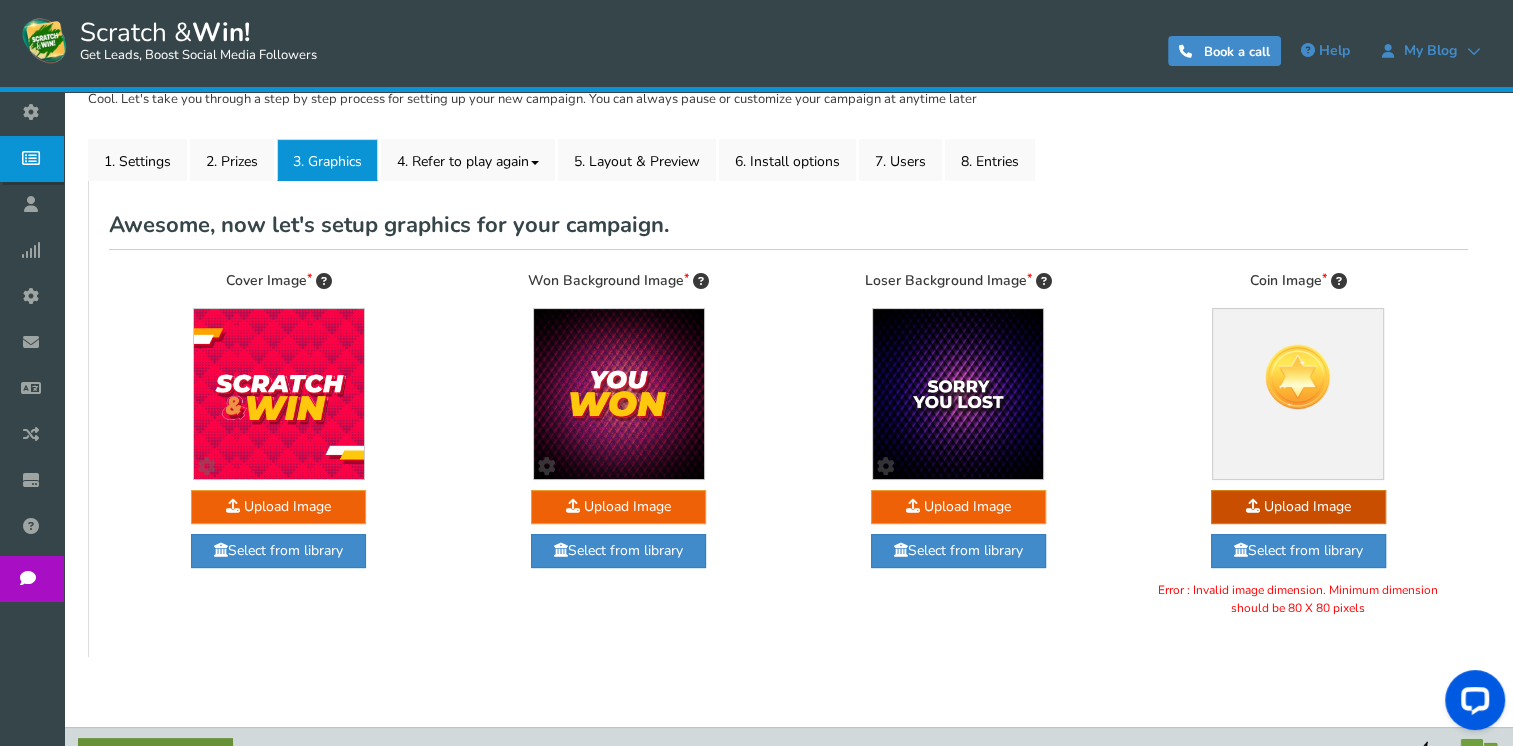 click at bounding box center (-655, 634) 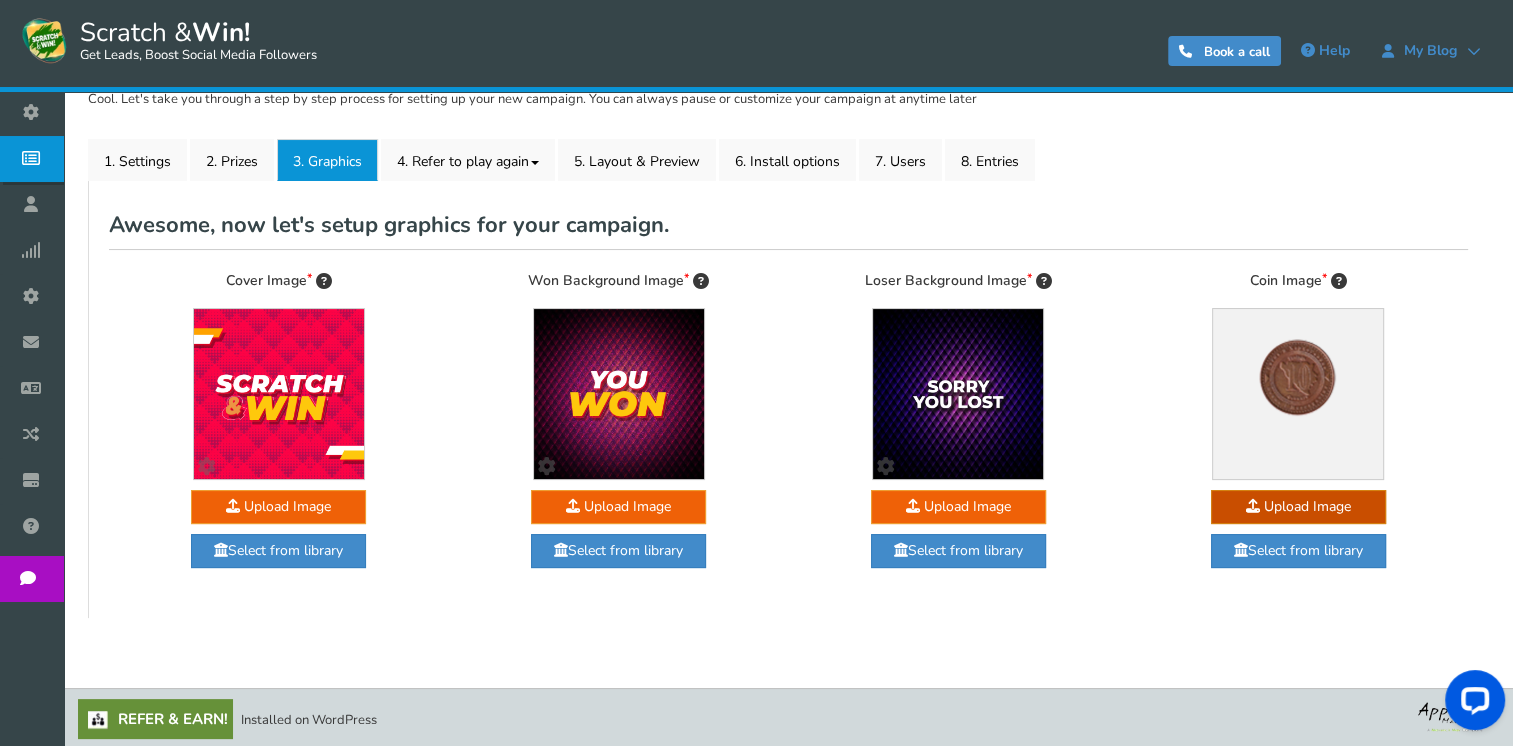 click at bounding box center [1298, 377] 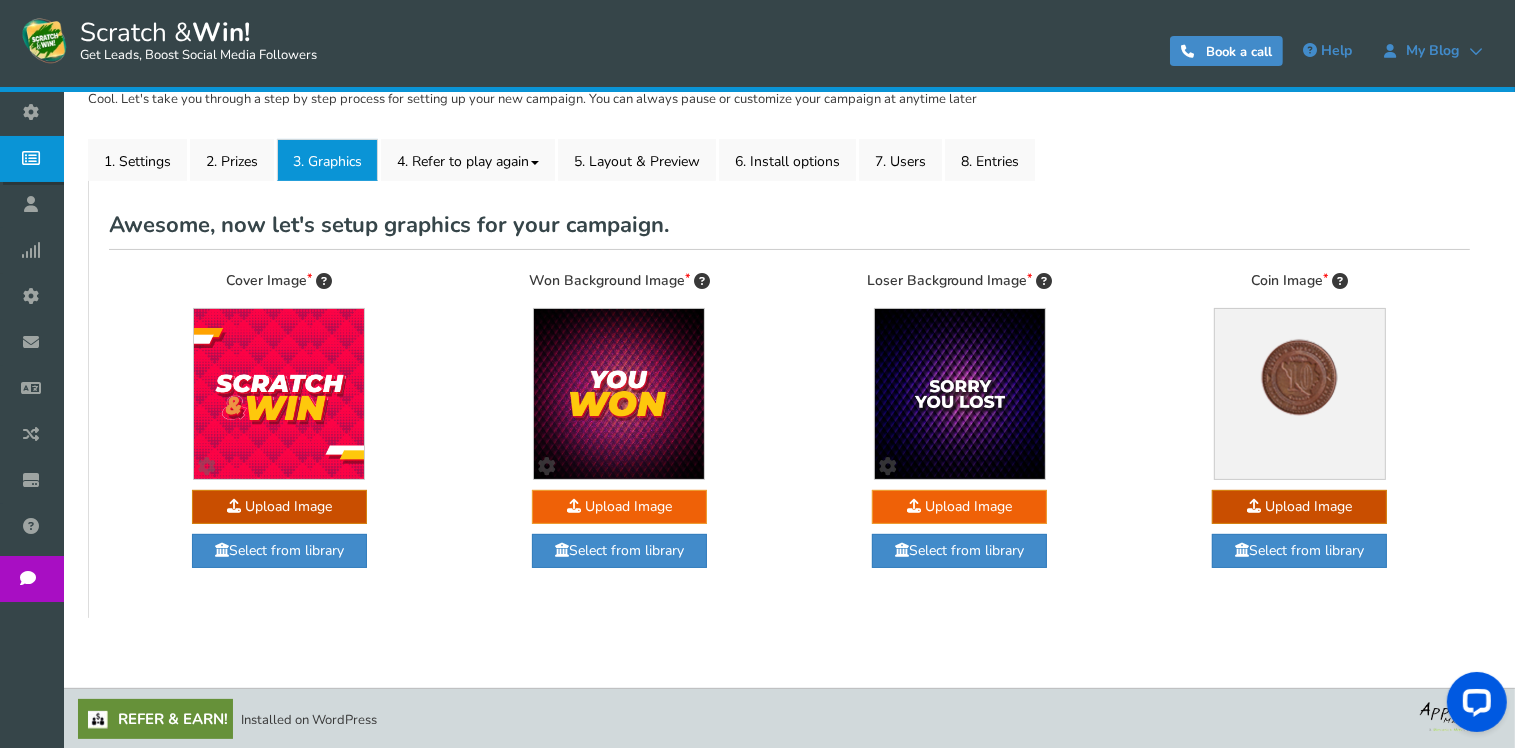 click at bounding box center (-1674, 634) 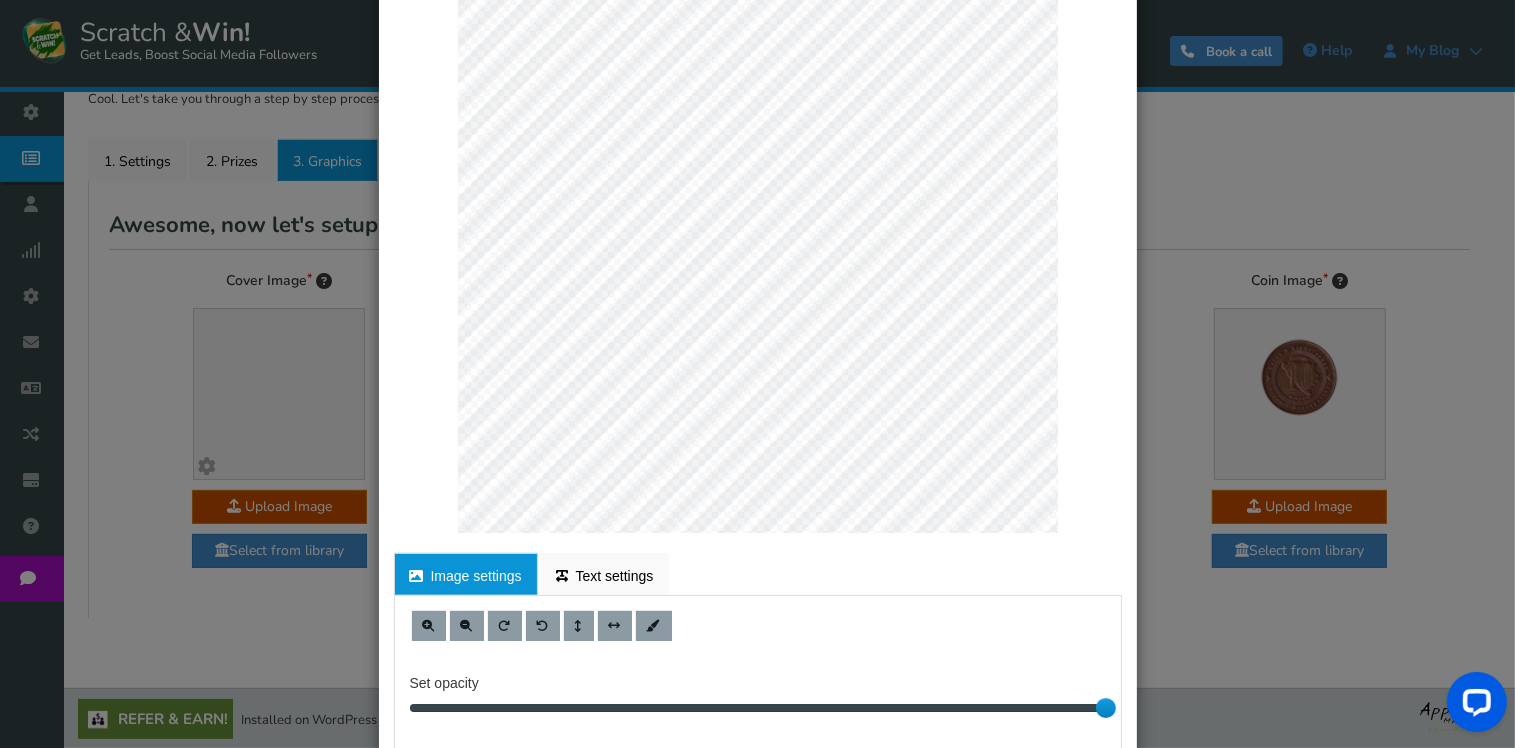 scroll, scrollTop: 284, scrollLeft: 0, axis: vertical 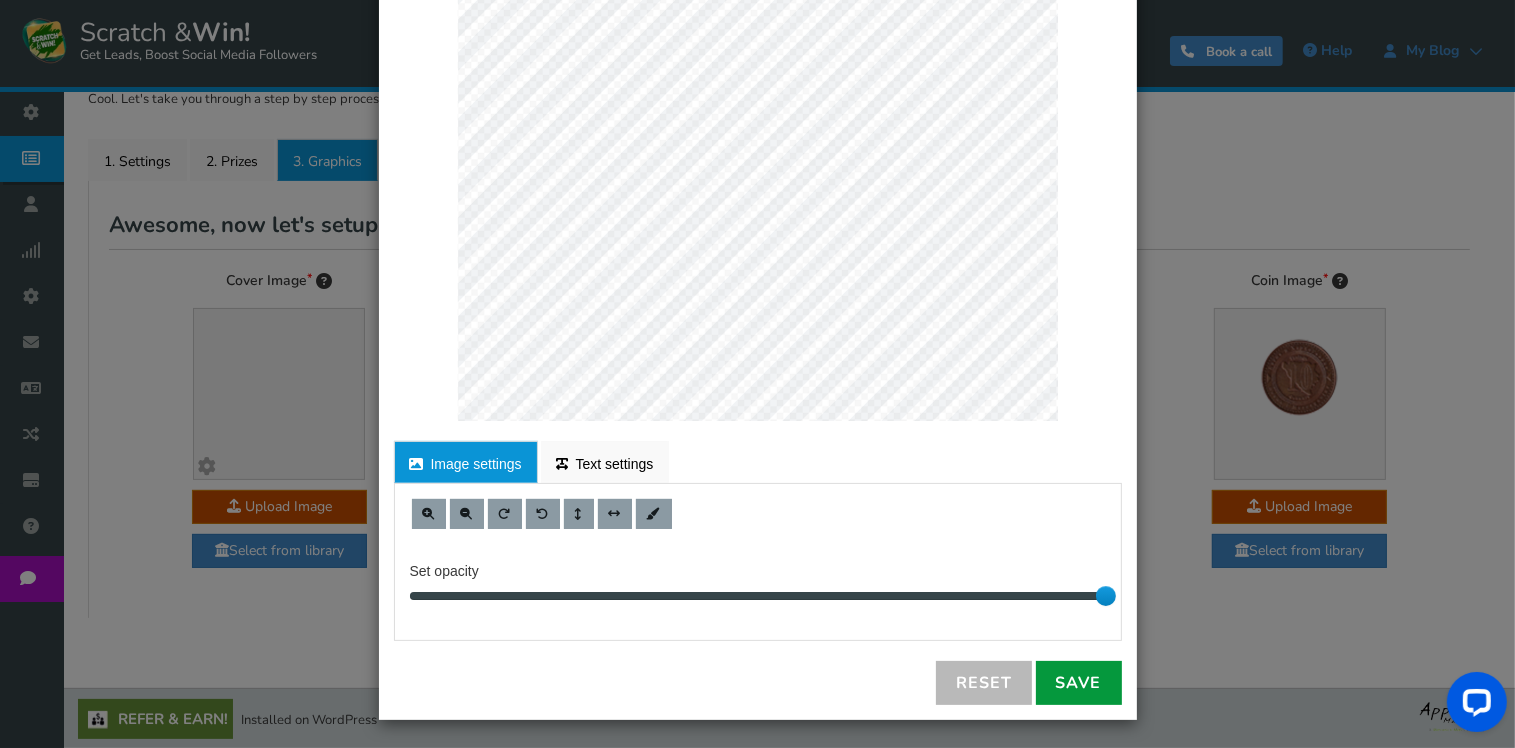 click on "Save" at bounding box center [1079, 683] 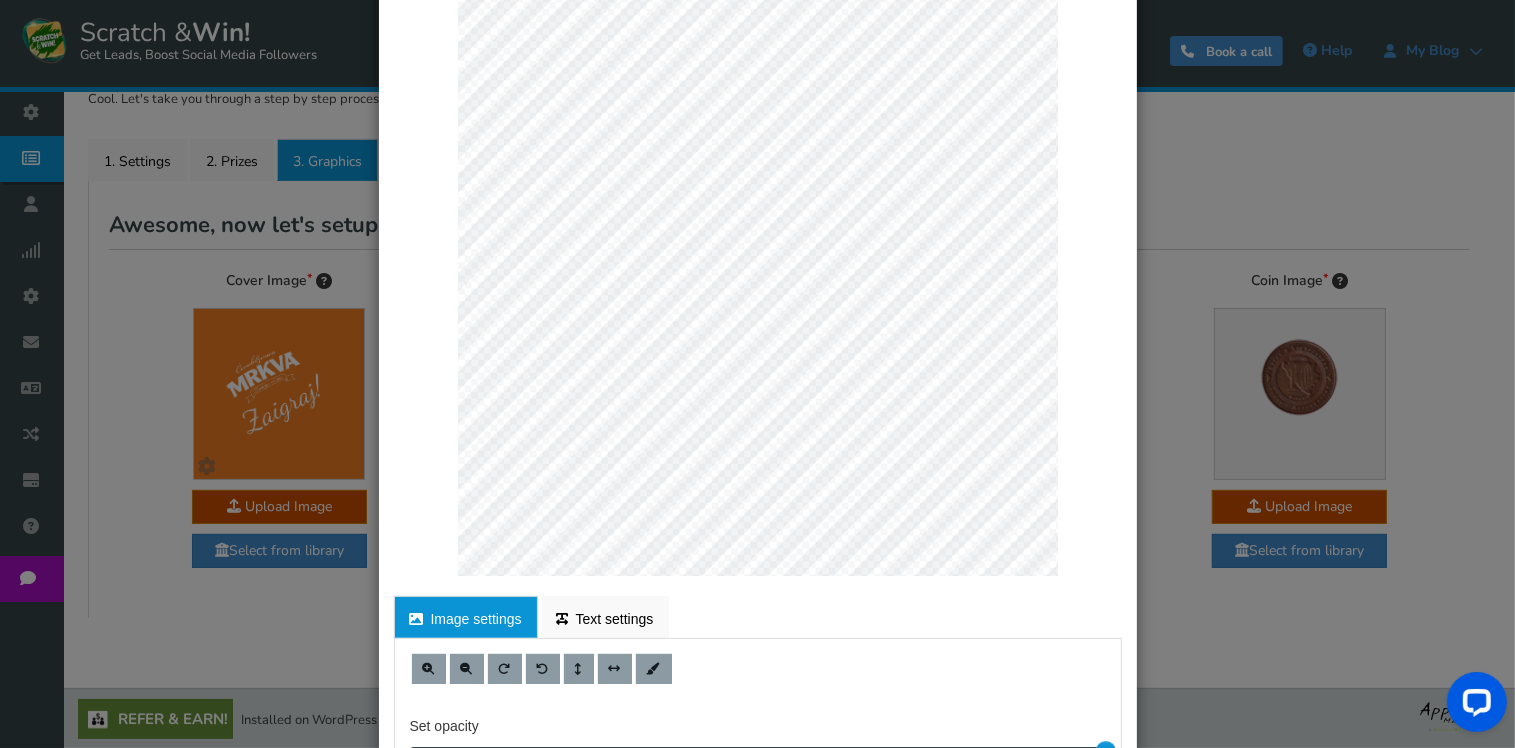 scroll, scrollTop: 0, scrollLeft: 0, axis: both 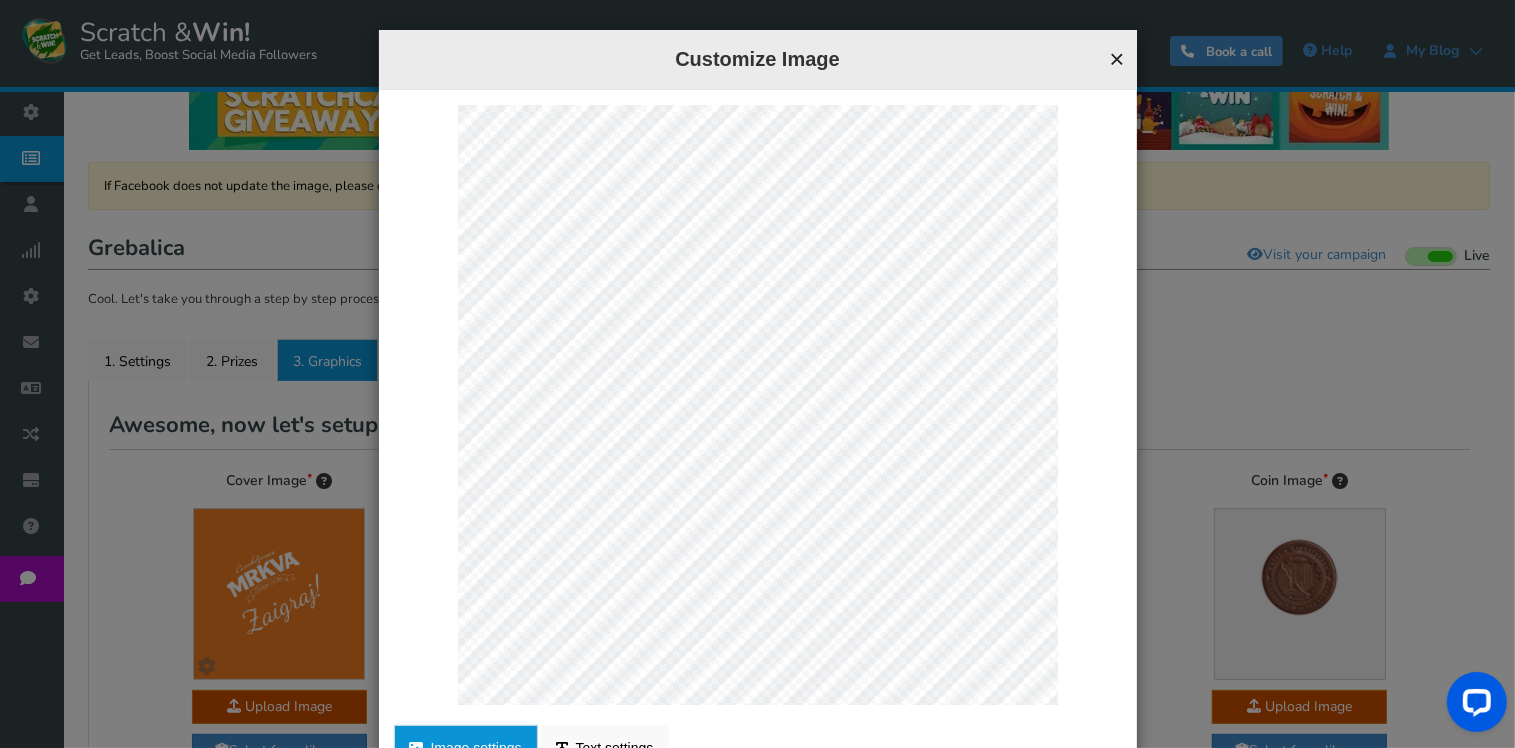 click on "×" at bounding box center (1116, 59) 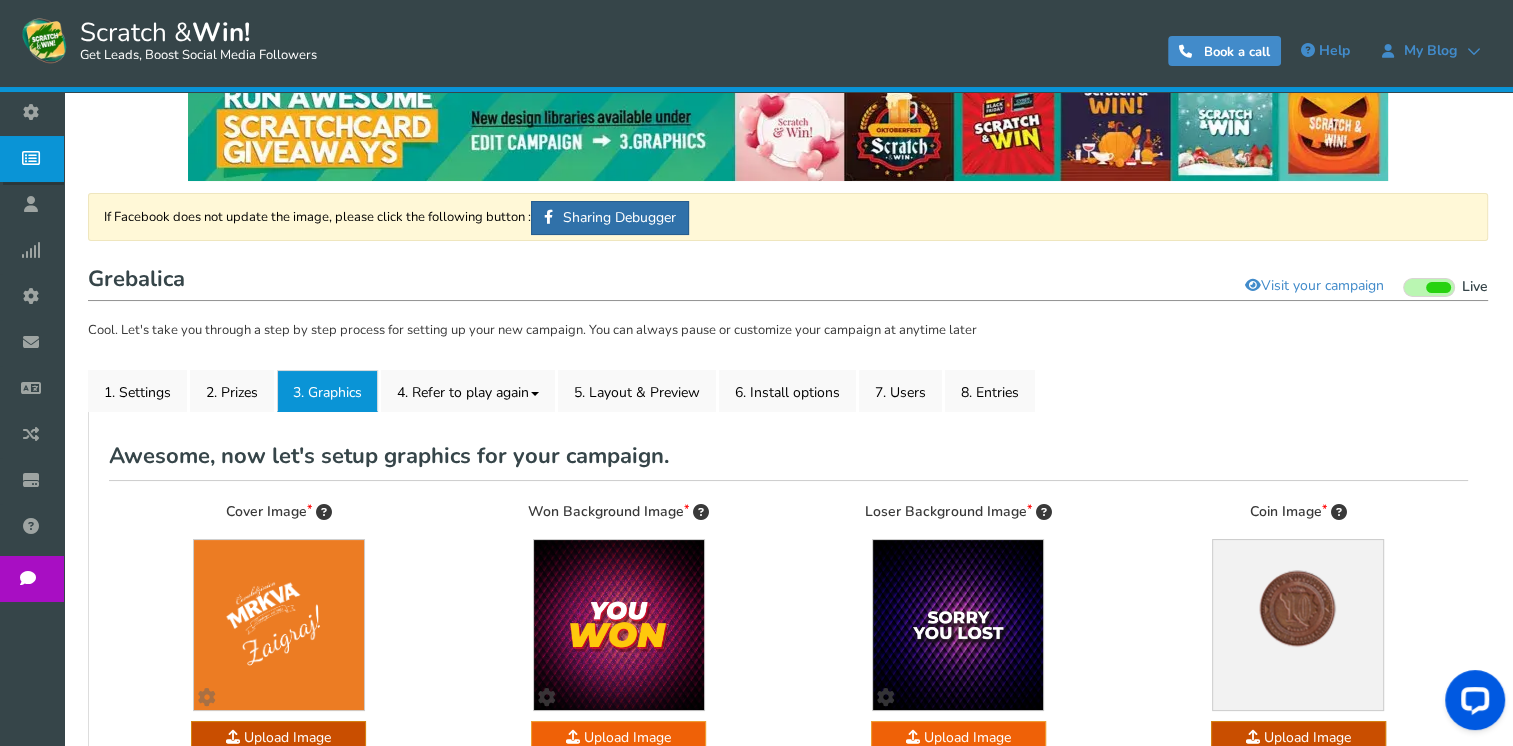 scroll, scrollTop: 0, scrollLeft: 0, axis: both 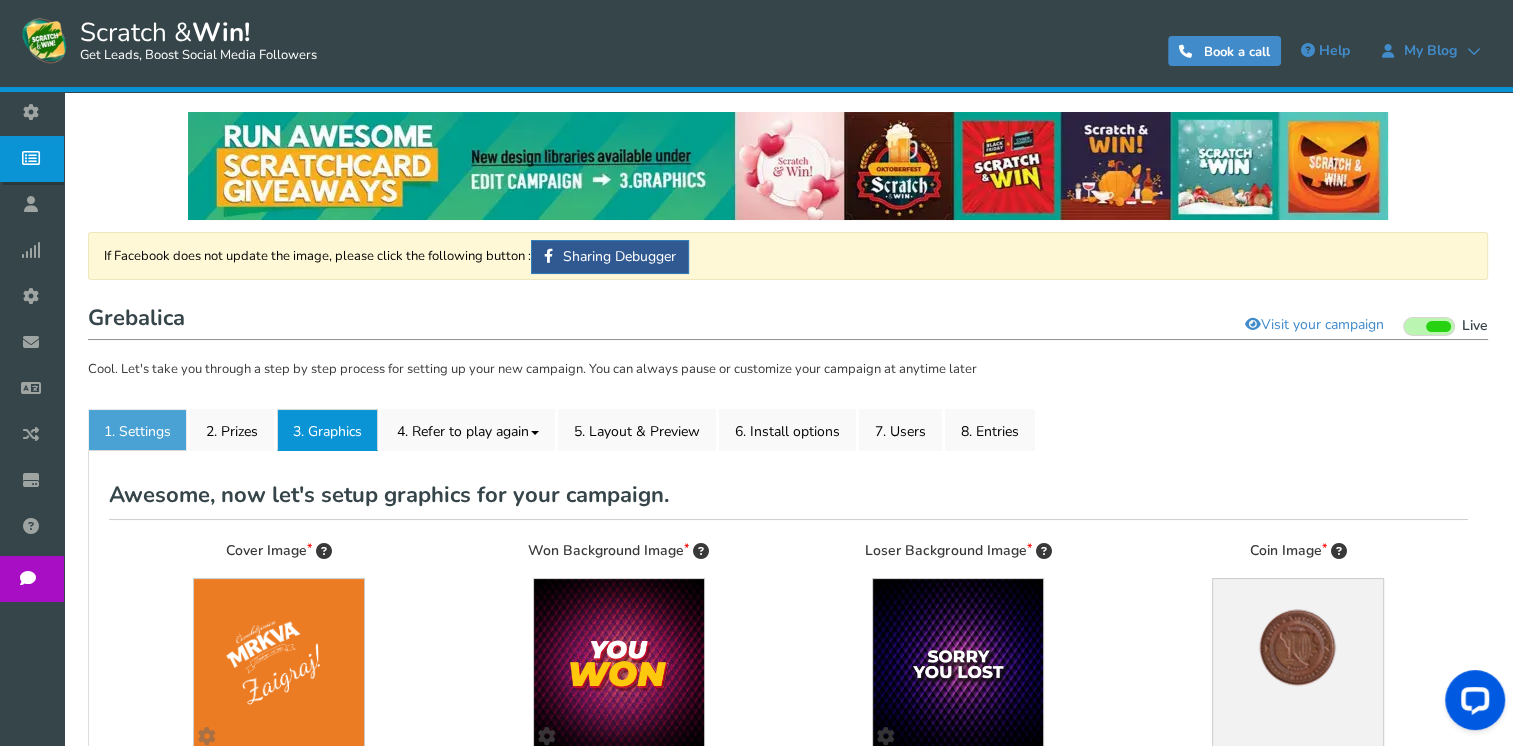 click on "1. Settings" at bounding box center [137, 430] 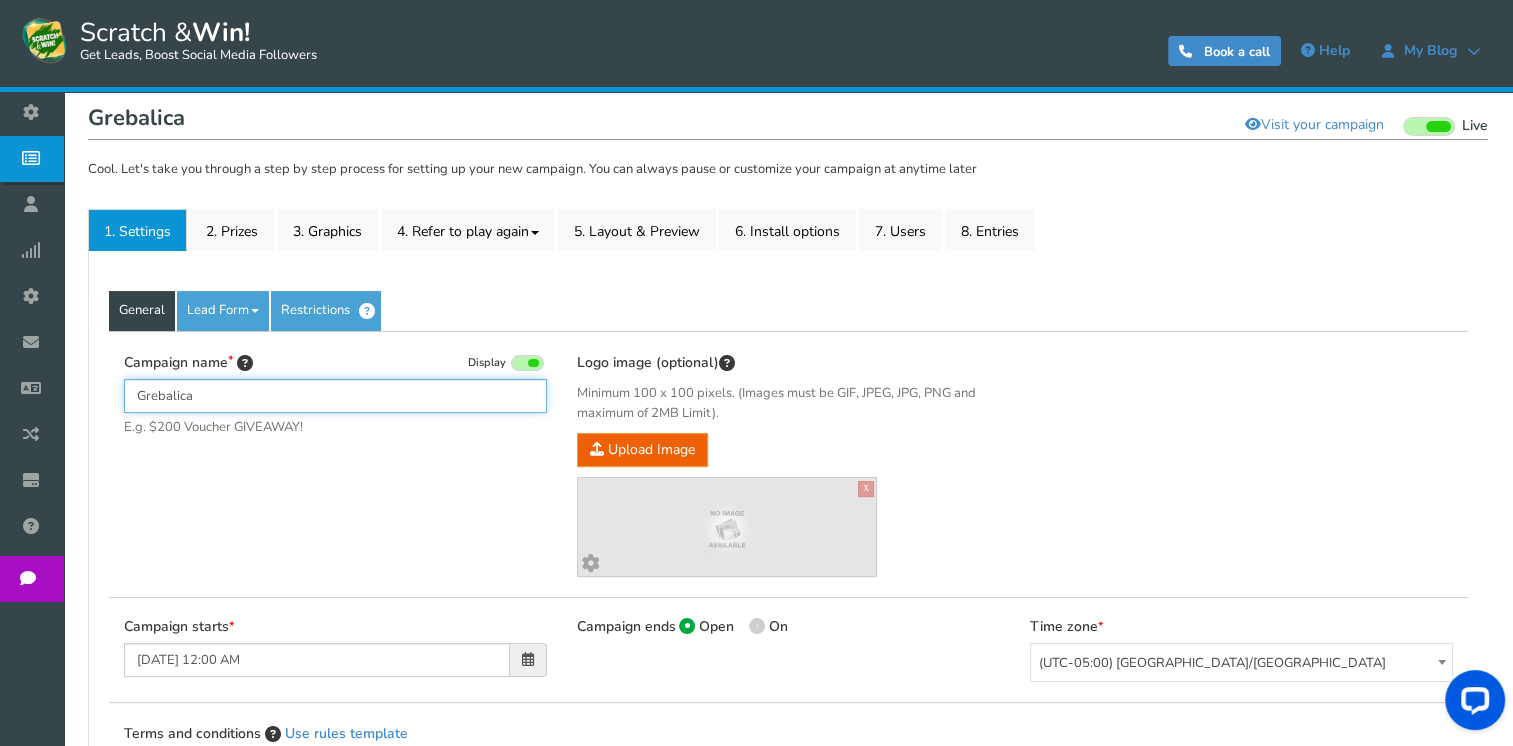 click on "Grebalica" at bounding box center (335, 396) 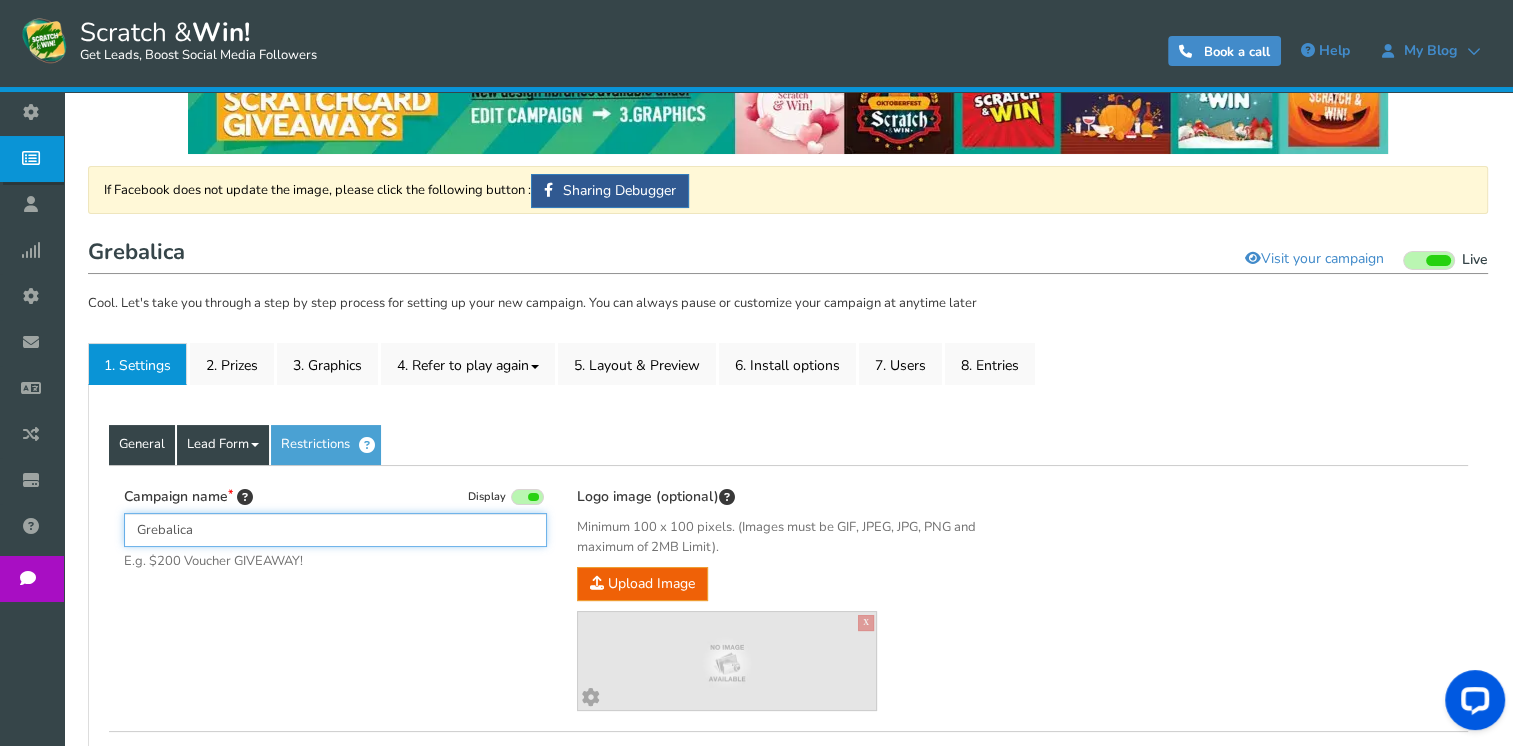 scroll, scrollTop: 0, scrollLeft: 0, axis: both 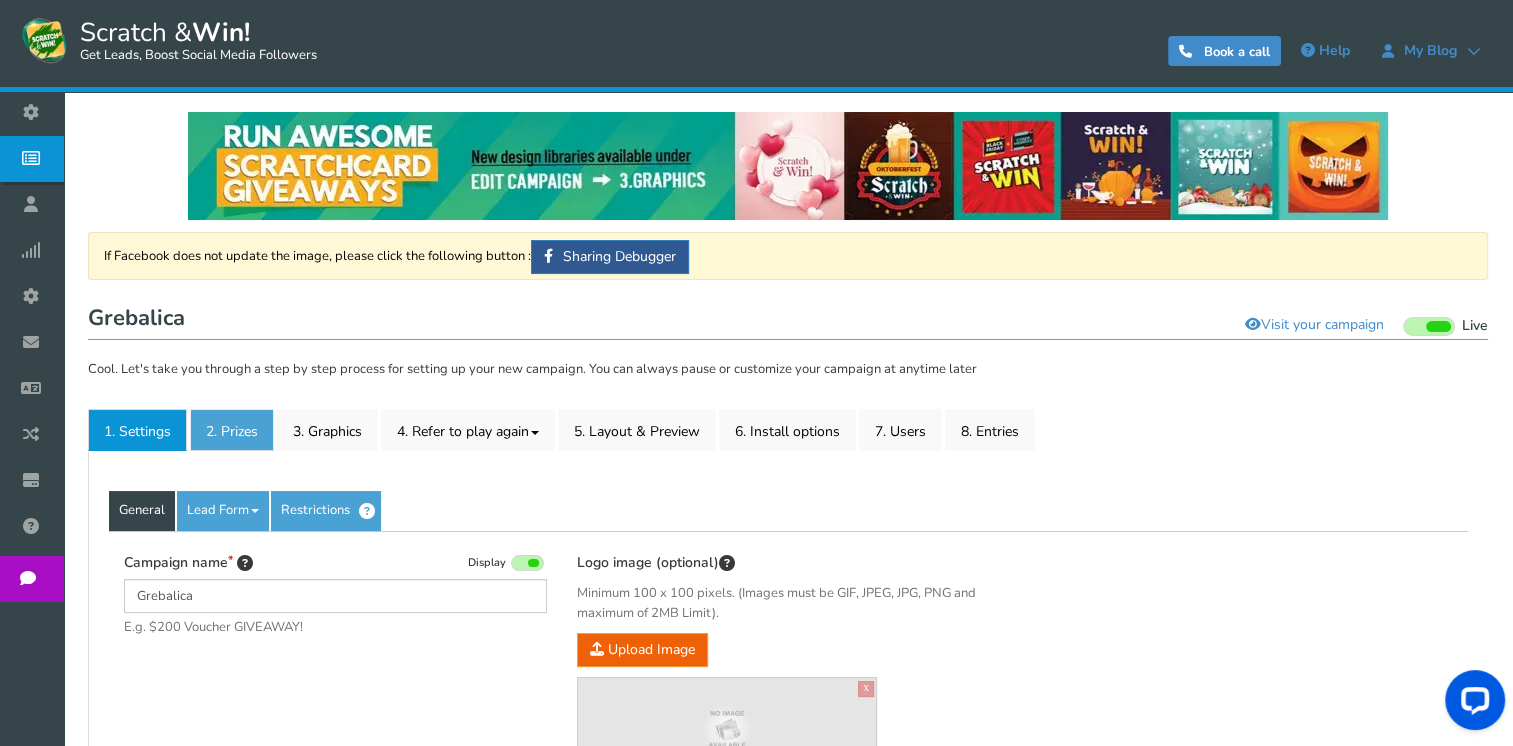 click on "2. Prizes" at bounding box center [232, 430] 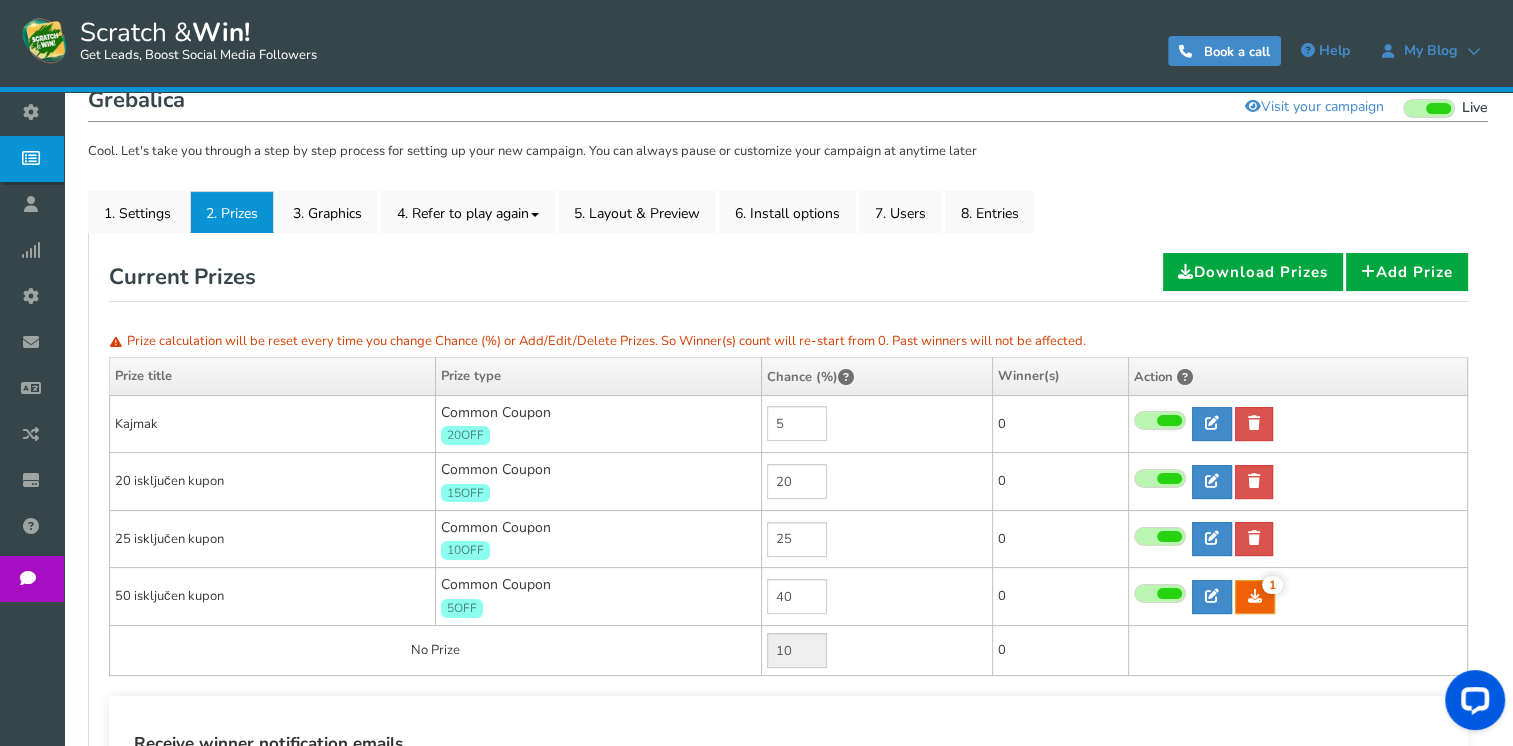 scroll, scrollTop: 100, scrollLeft: 0, axis: vertical 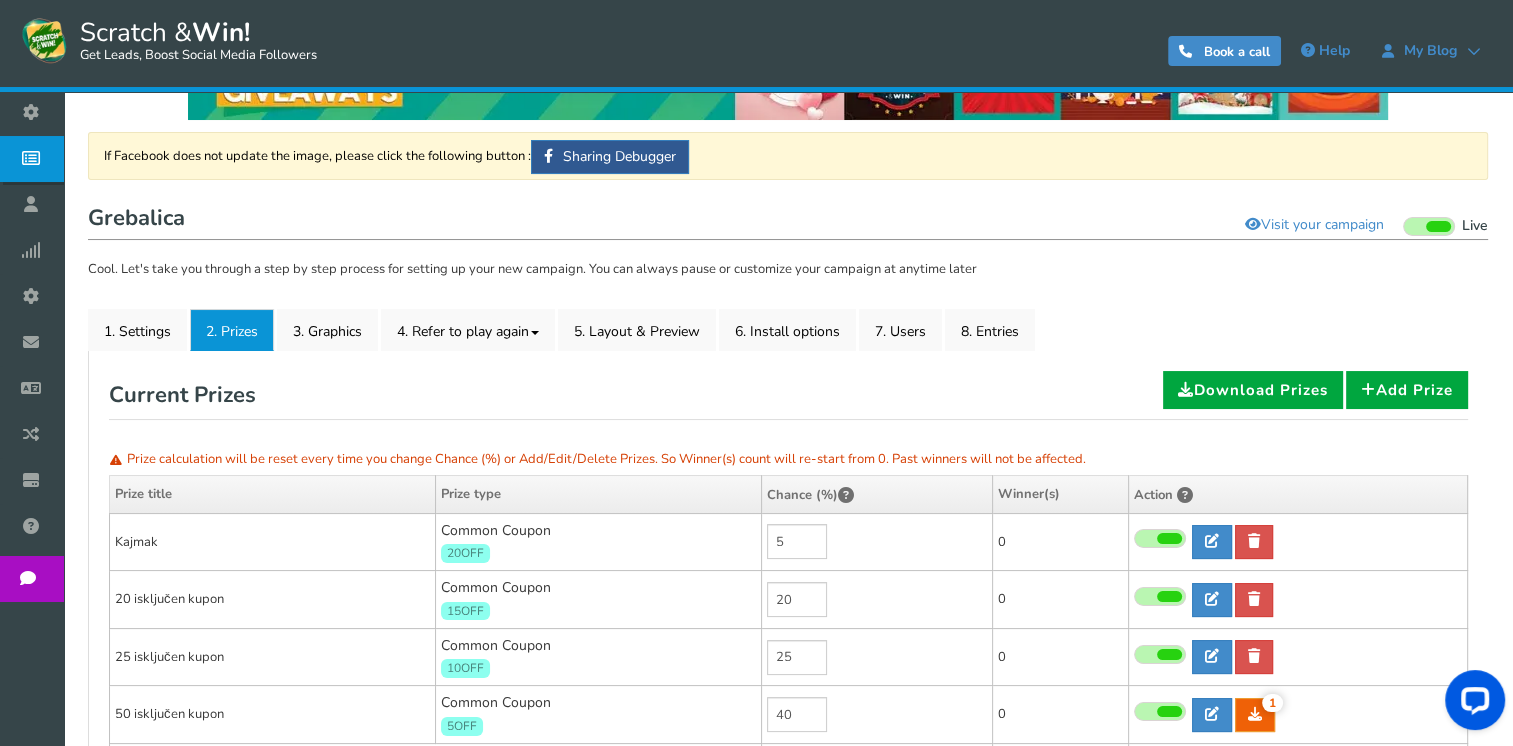click on "General
Lead Form
Labels
Fields setup
Restrictions
Allow users to play again after a certain time interval
Yes
Recommended
No 1440 in Minutes" at bounding box center (788, 669) 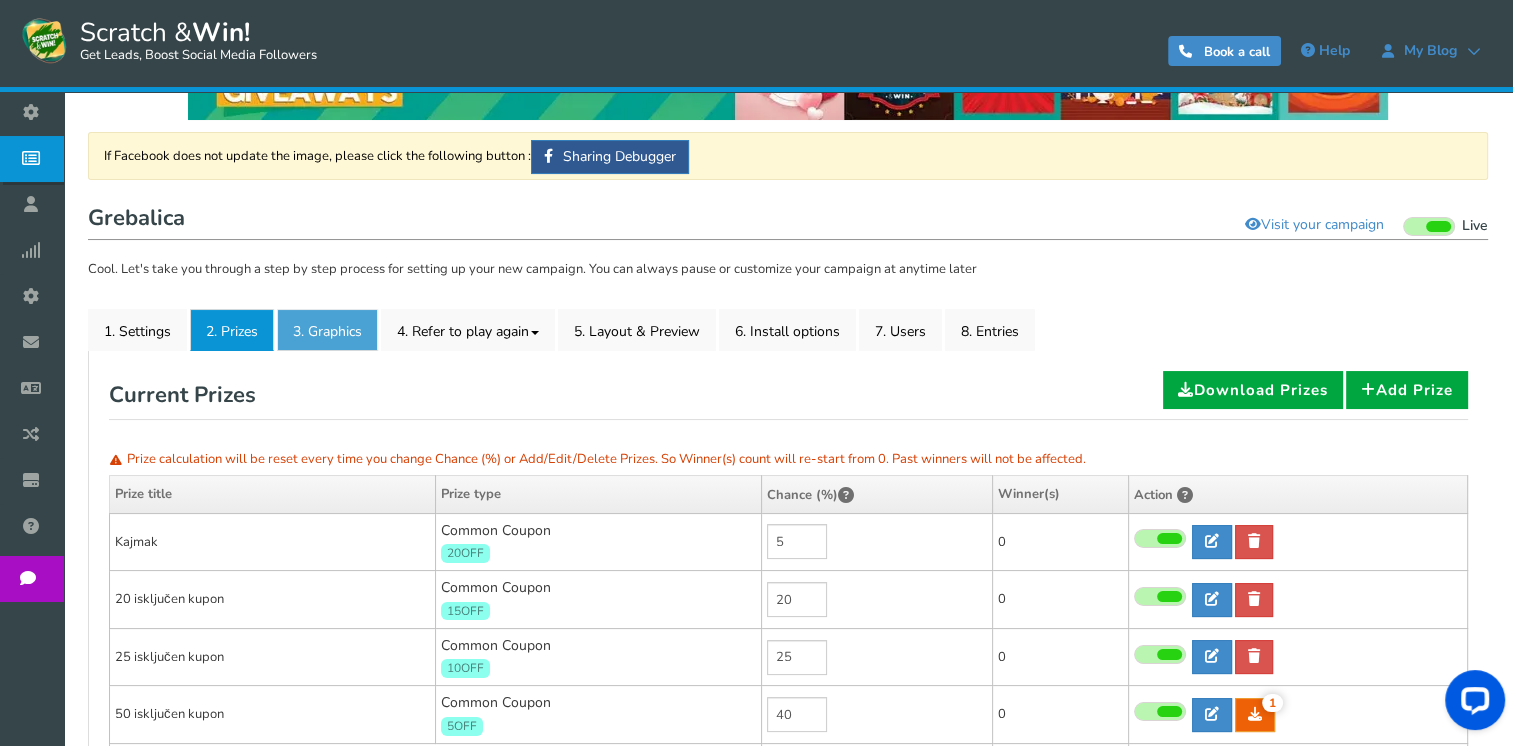 click on "3. Graphics" at bounding box center [327, 330] 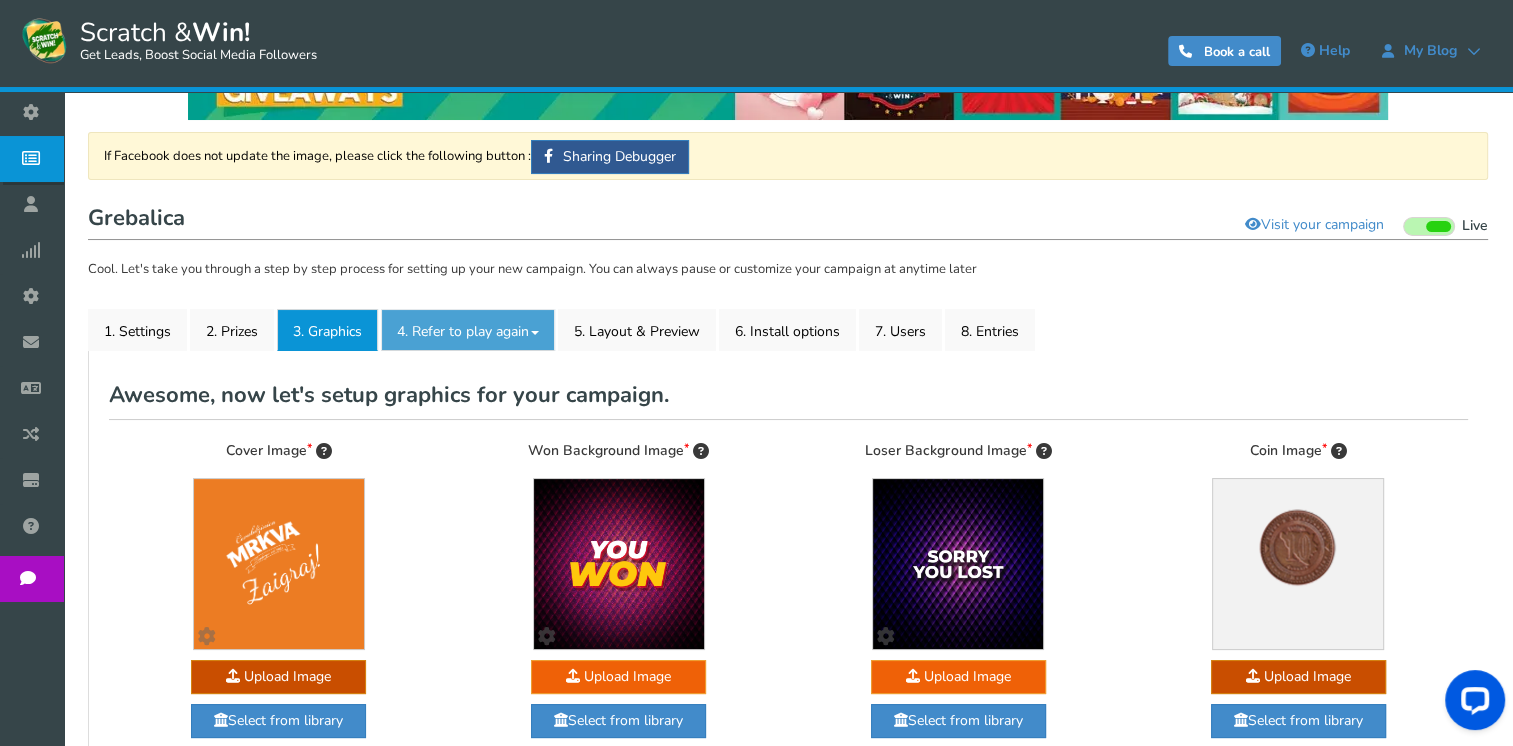 click on "4. Refer to play again" at bounding box center [468, 330] 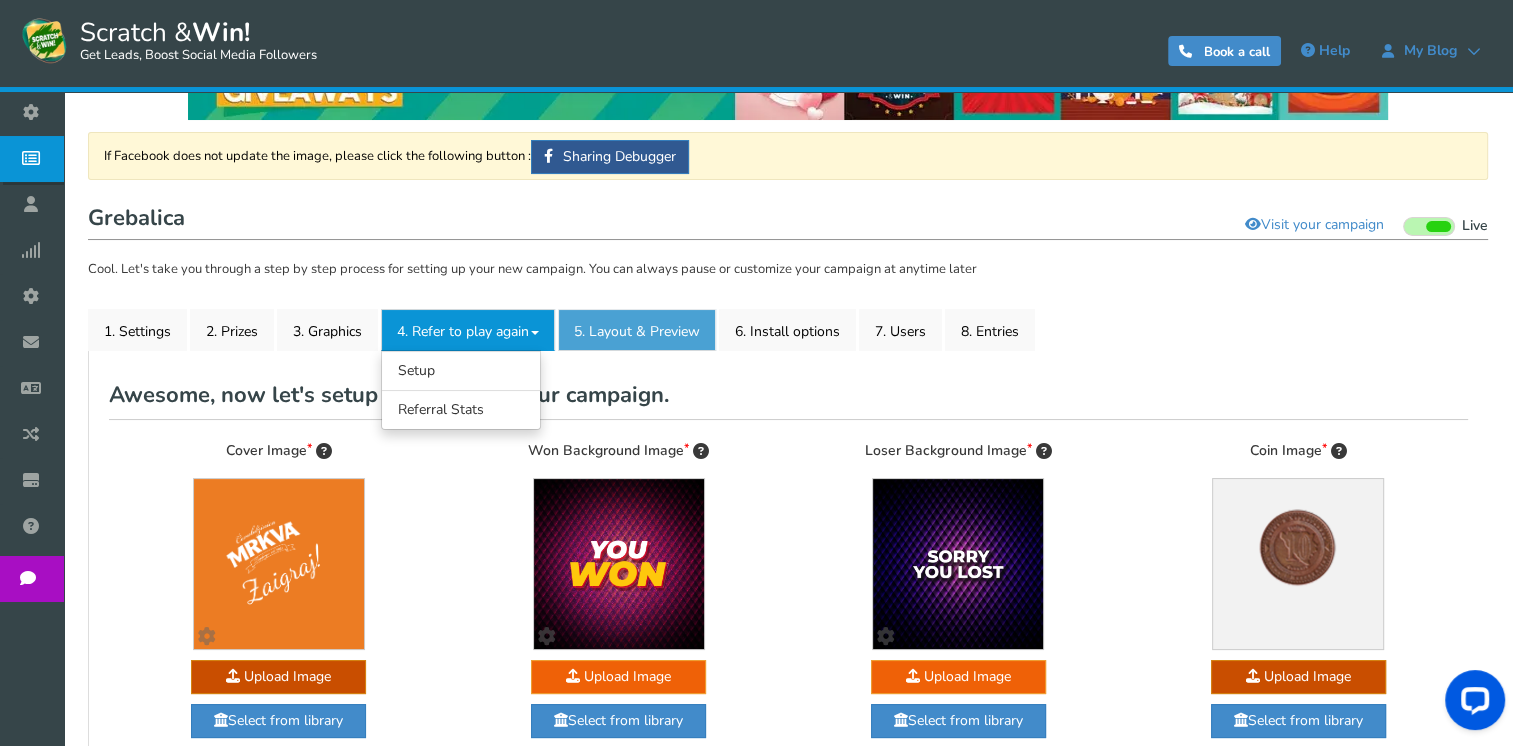 click on "5. Layout & Preview" at bounding box center [637, 330] 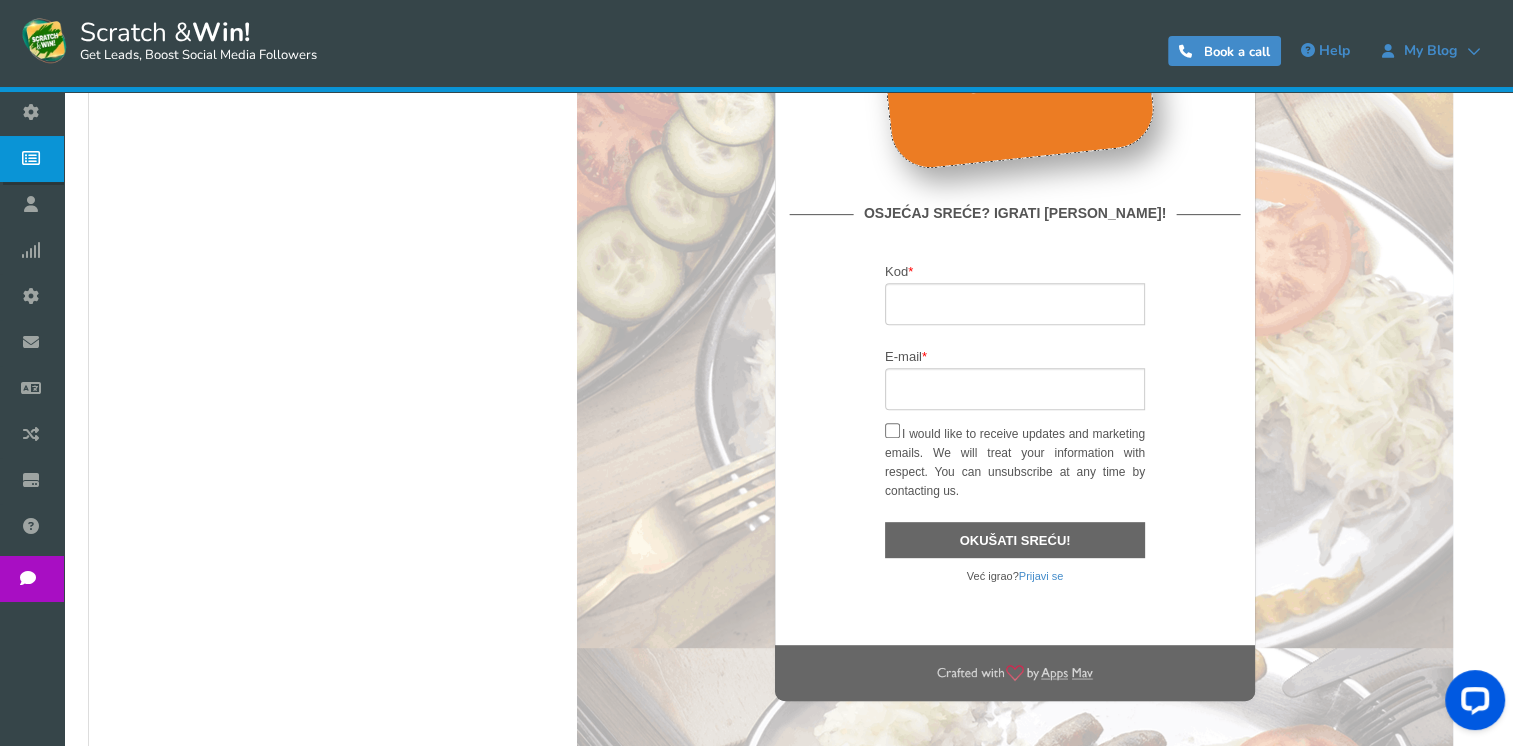 scroll, scrollTop: 900, scrollLeft: 0, axis: vertical 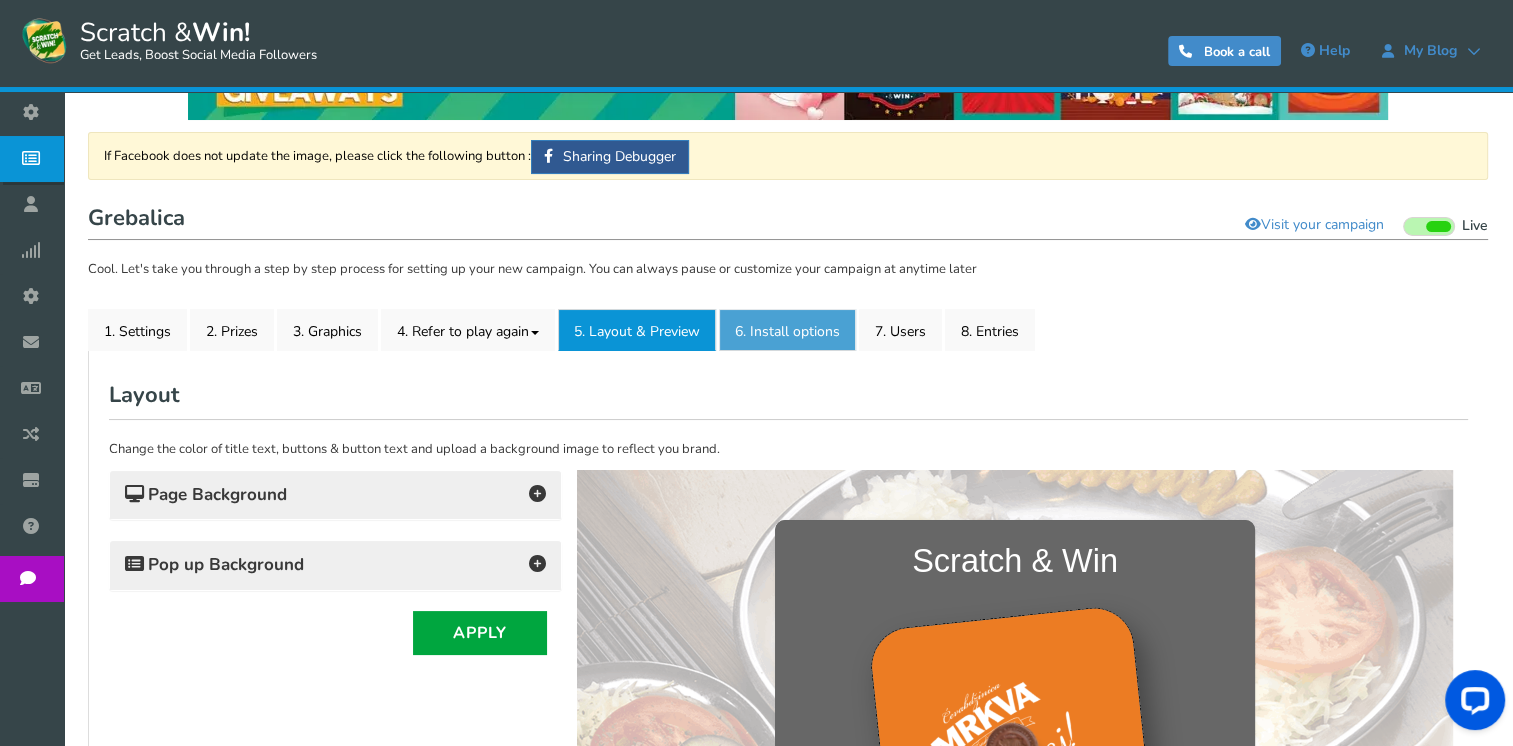 click on "6. Install options  New" at bounding box center [787, 330] 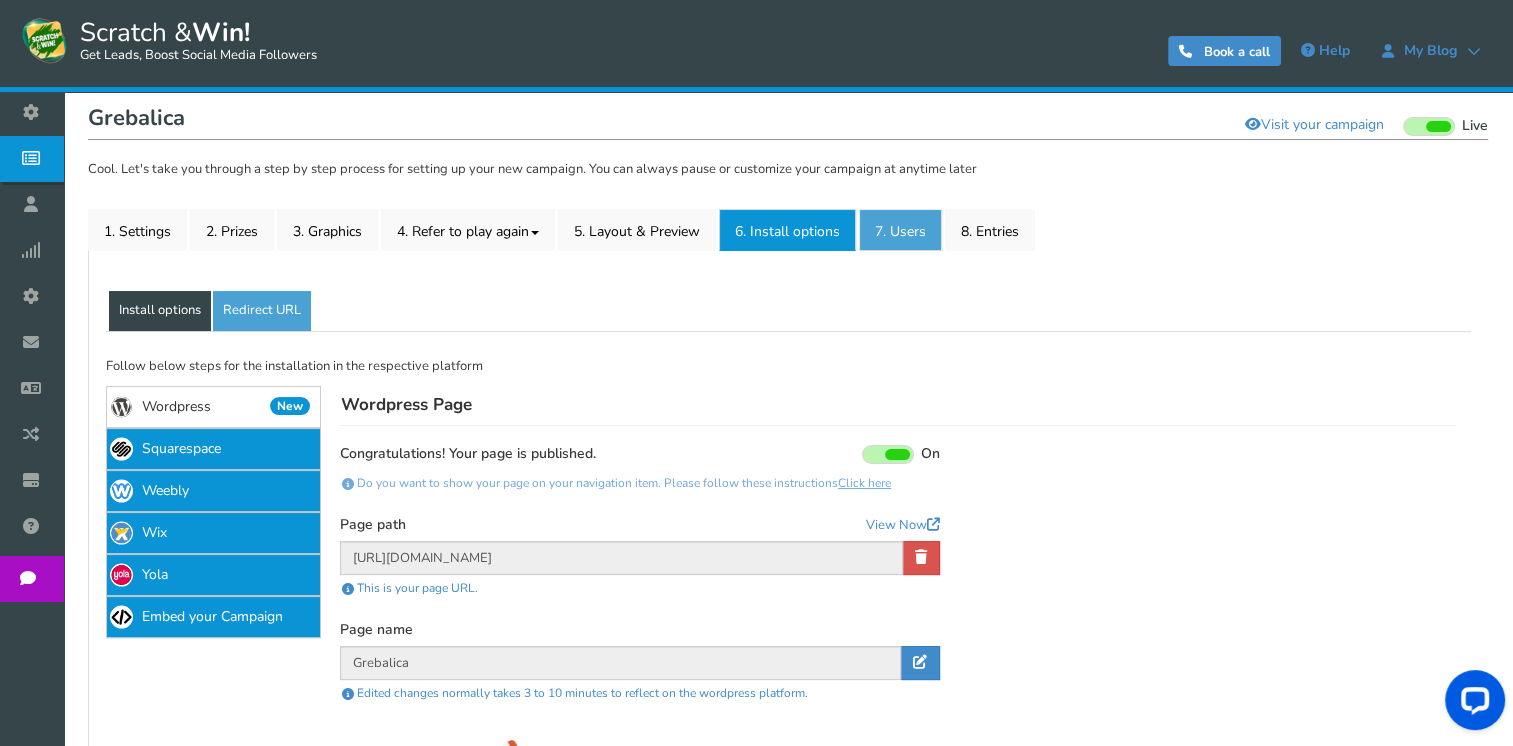 click on "7. Users" at bounding box center [900, 230] 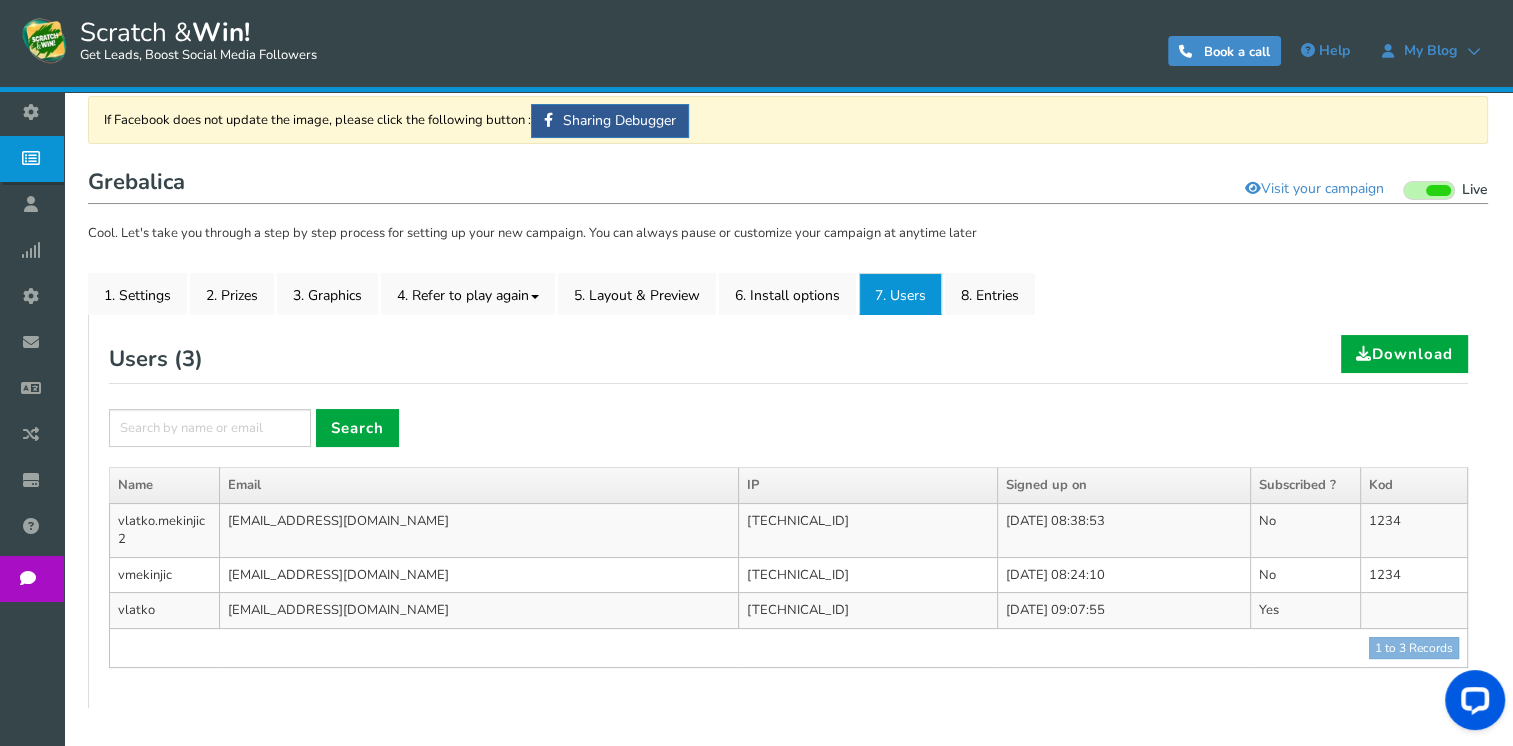 scroll, scrollTop: 200, scrollLeft: 0, axis: vertical 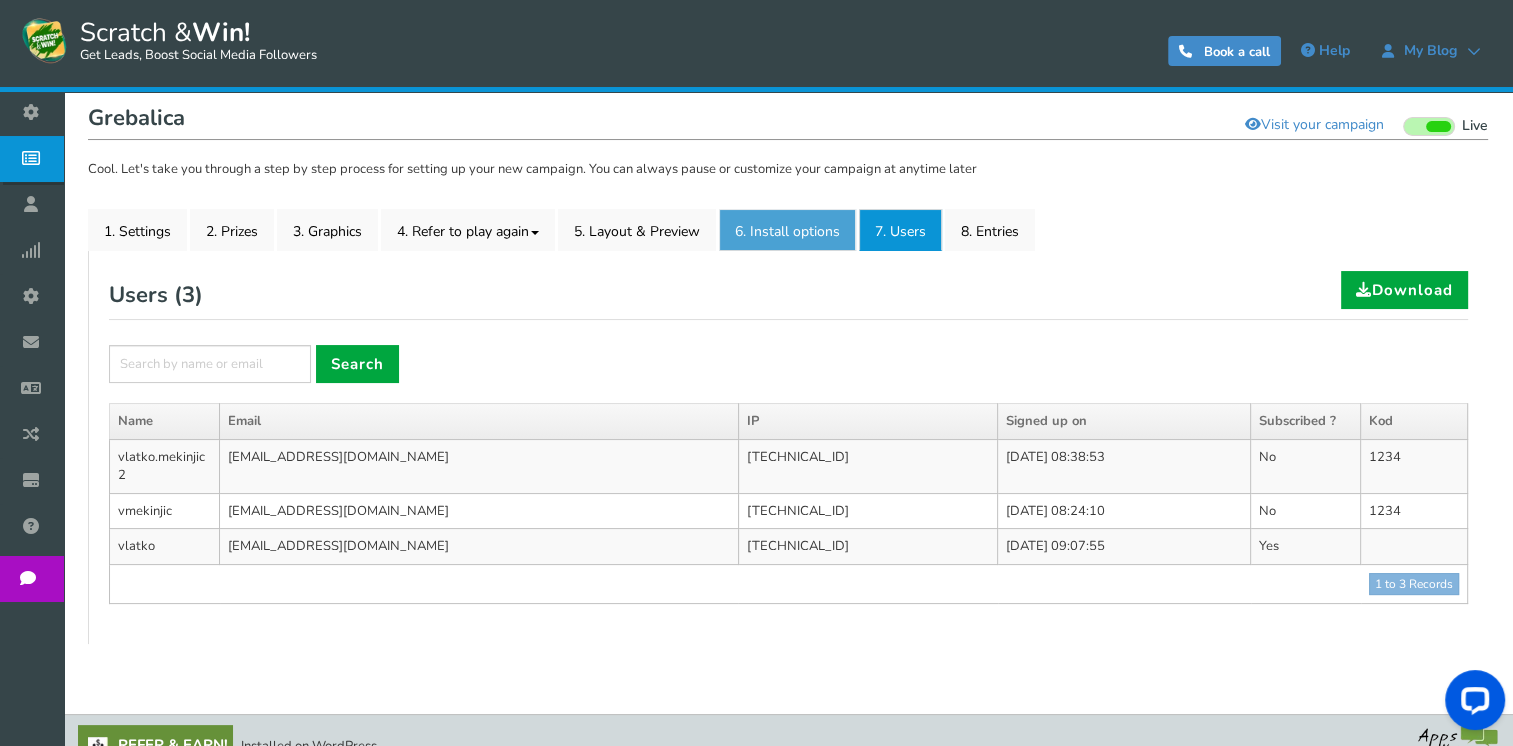 click on "6. Install options  New" at bounding box center (787, 230) 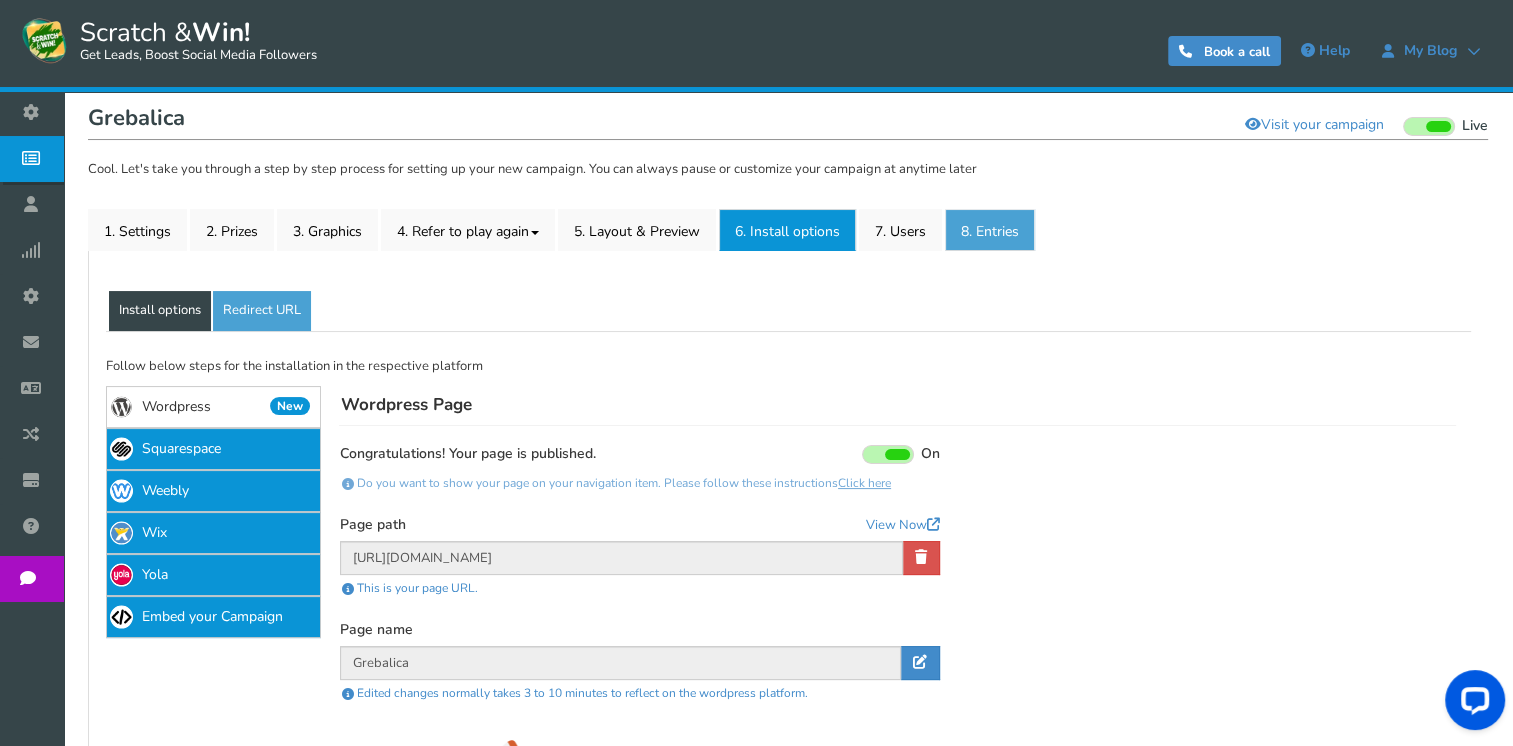 click on "8. Entries" at bounding box center (990, 230) 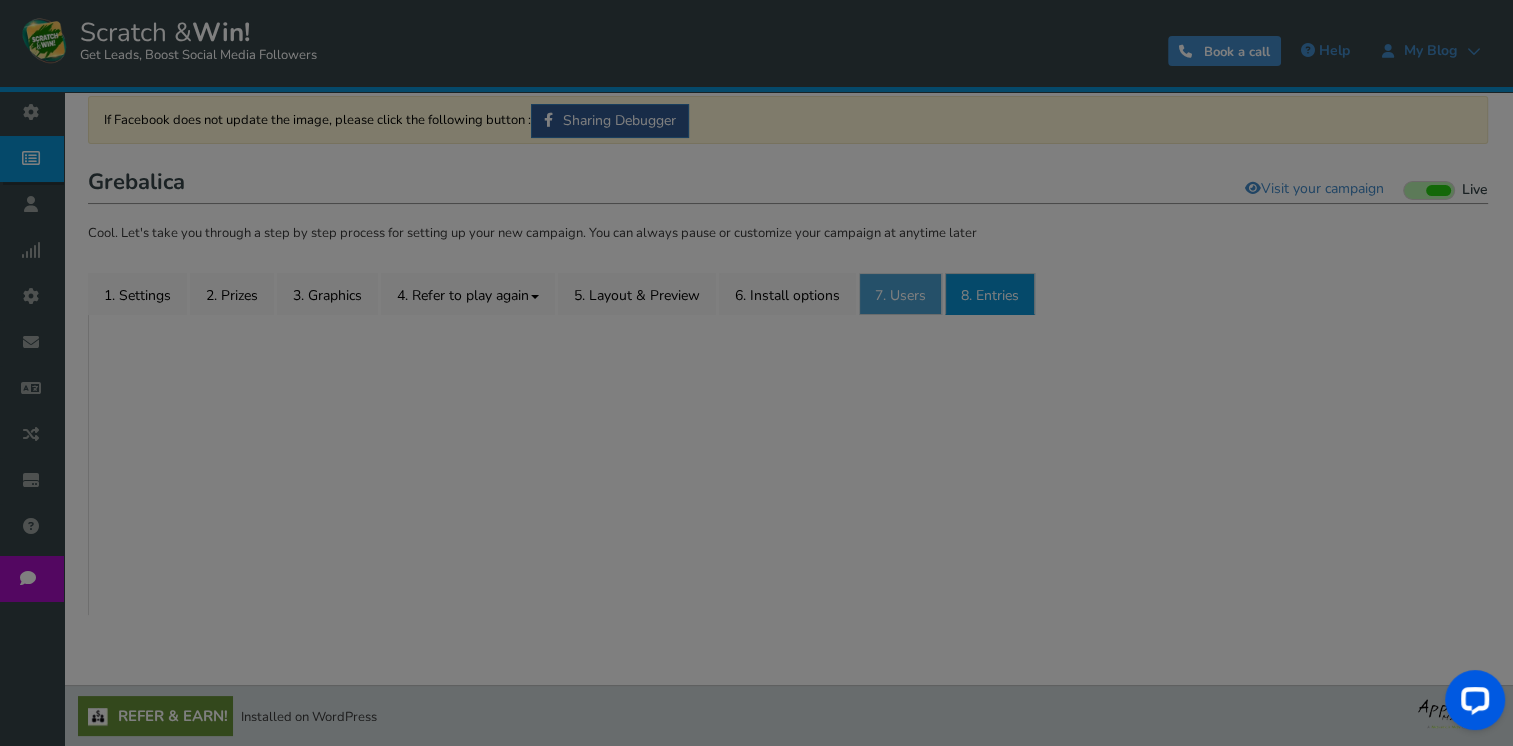 scroll, scrollTop: 200, scrollLeft: 0, axis: vertical 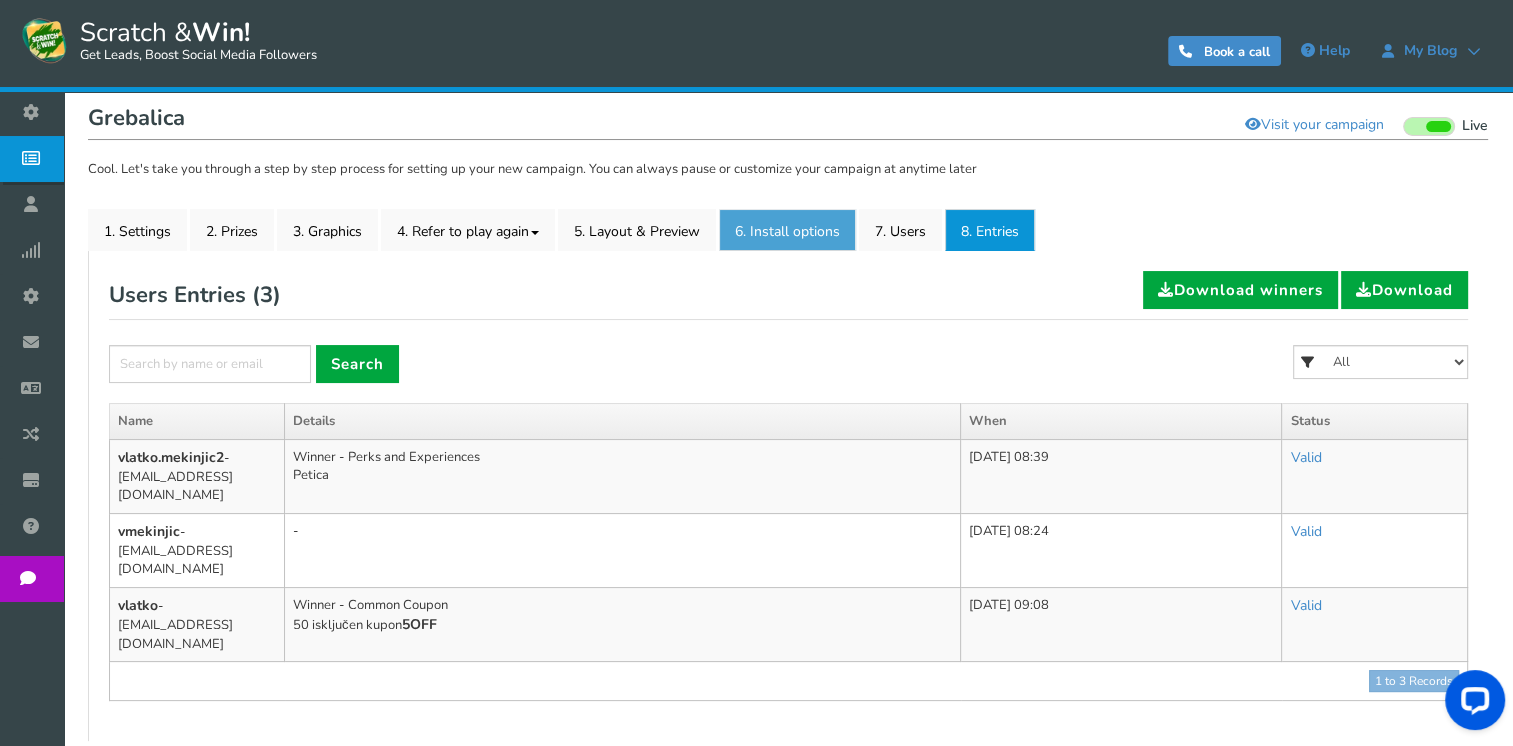 click on "6. Install options  New" at bounding box center (787, 230) 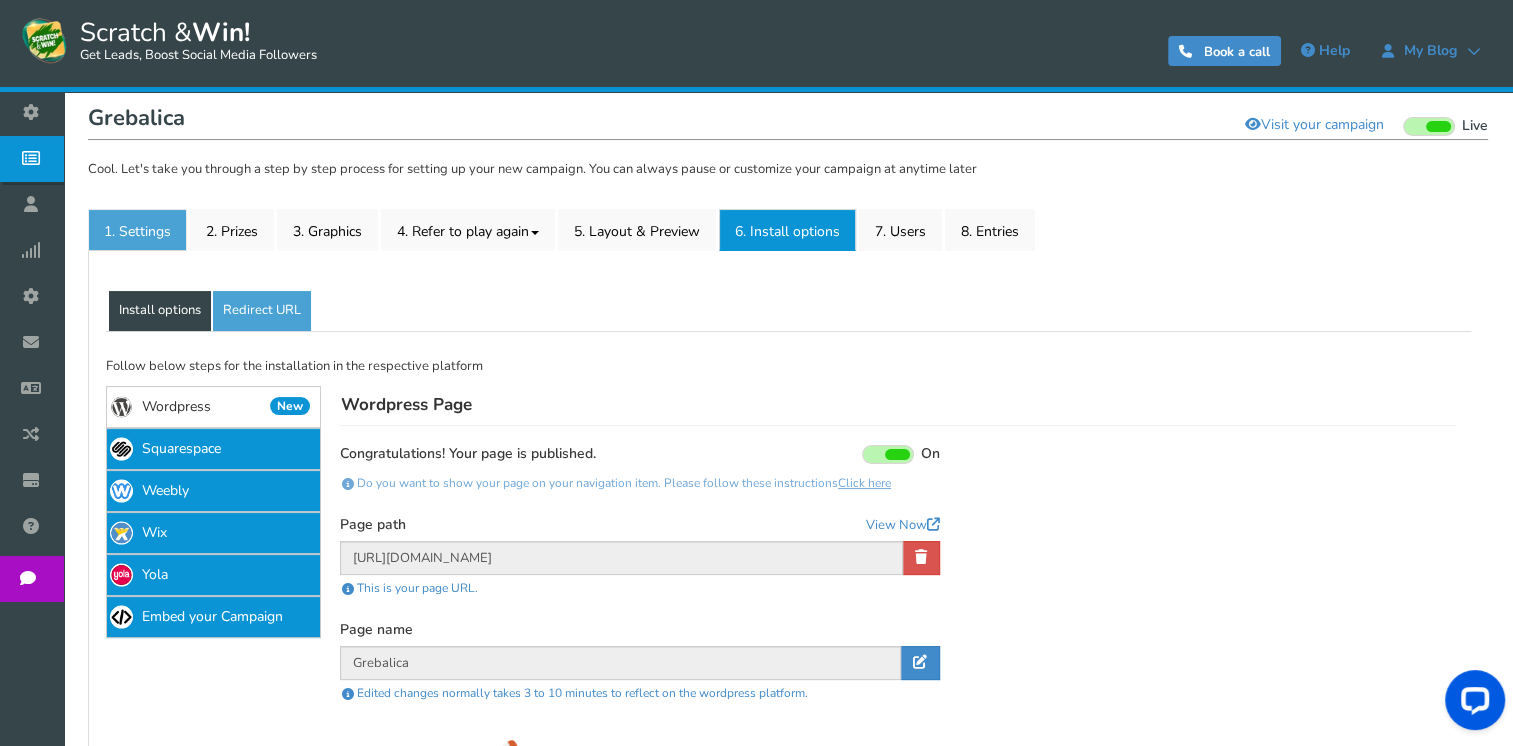 click on "1. Settings" at bounding box center (137, 230) 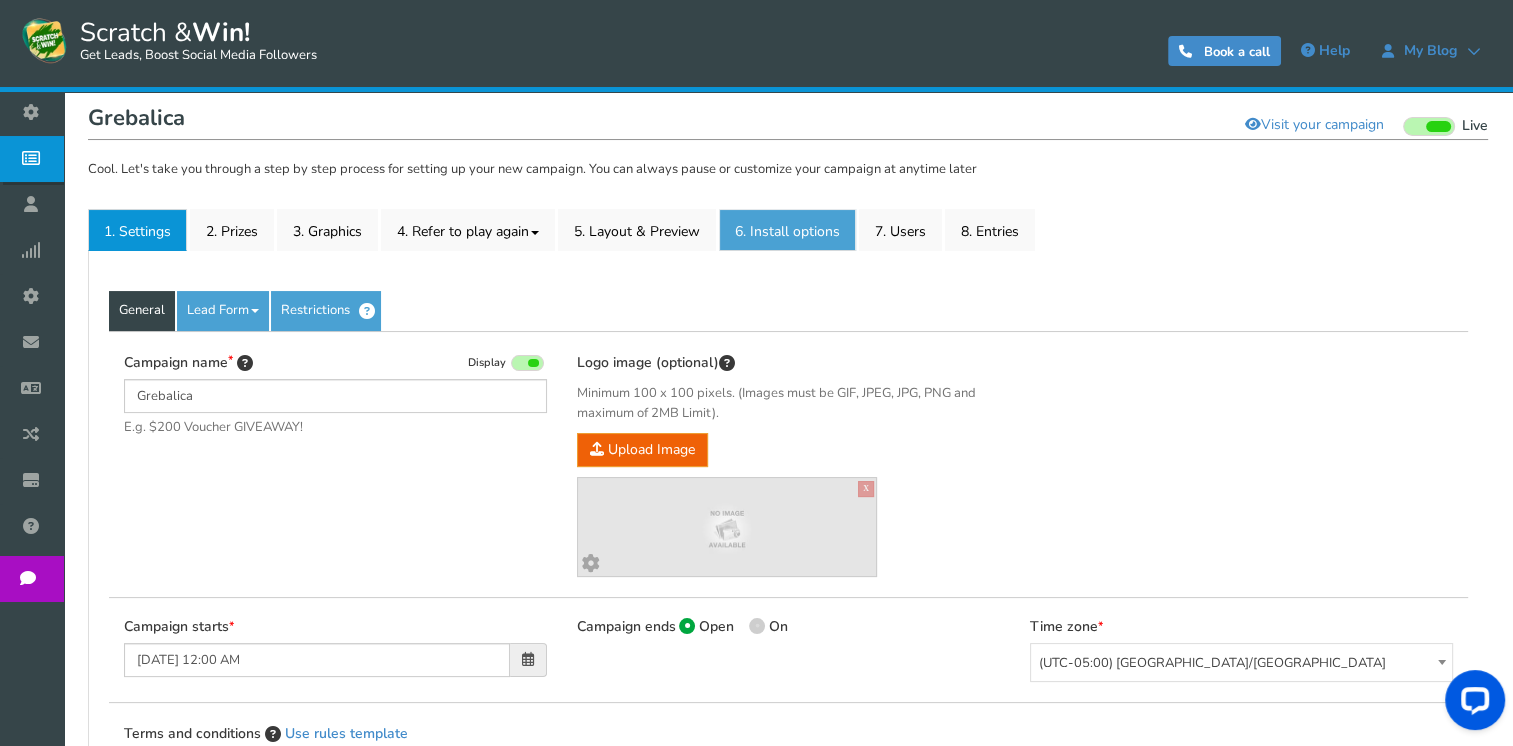 click on "6. Install options  New" at bounding box center [787, 230] 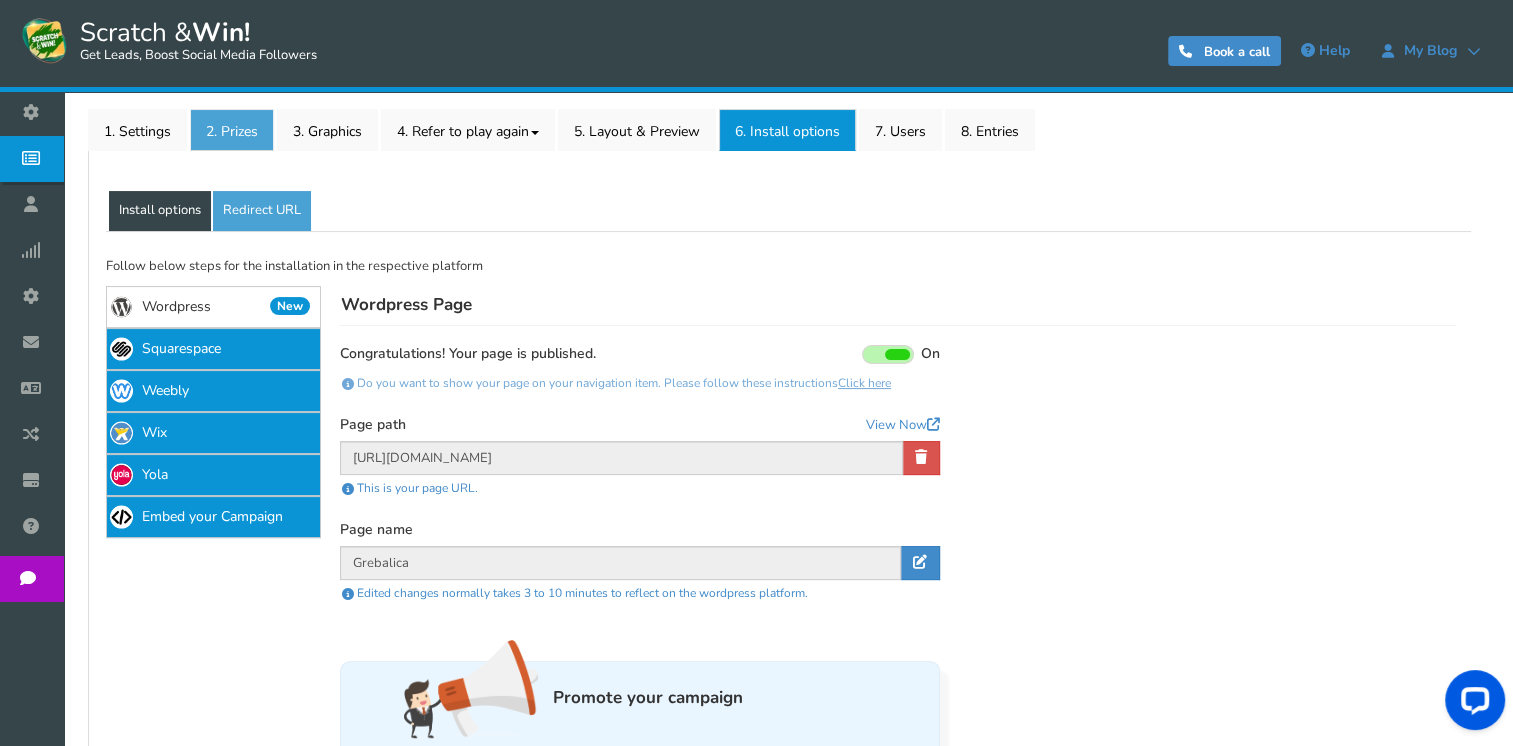 scroll, scrollTop: 200, scrollLeft: 0, axis: vertical 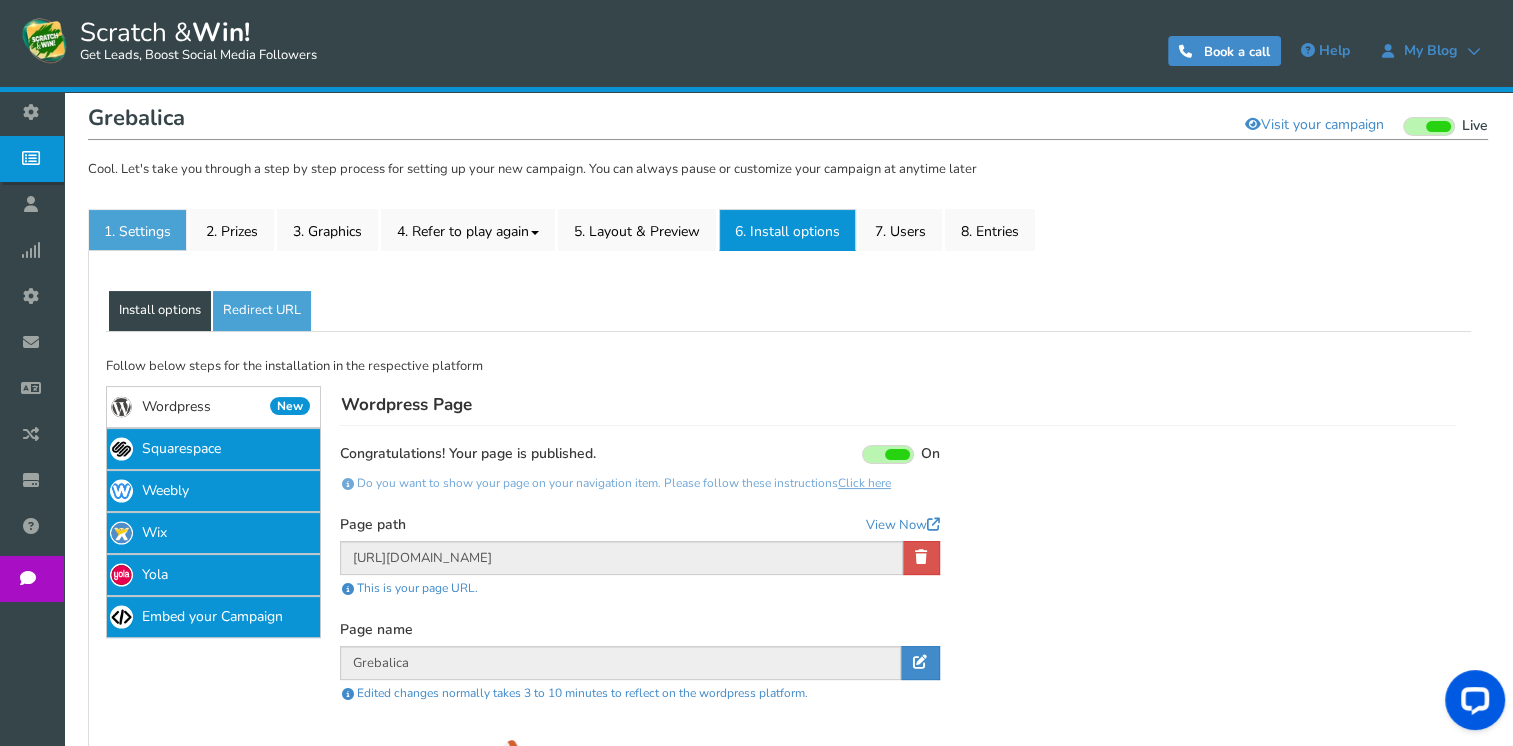 click on "1. Settings" at bounding box center (137, 230) 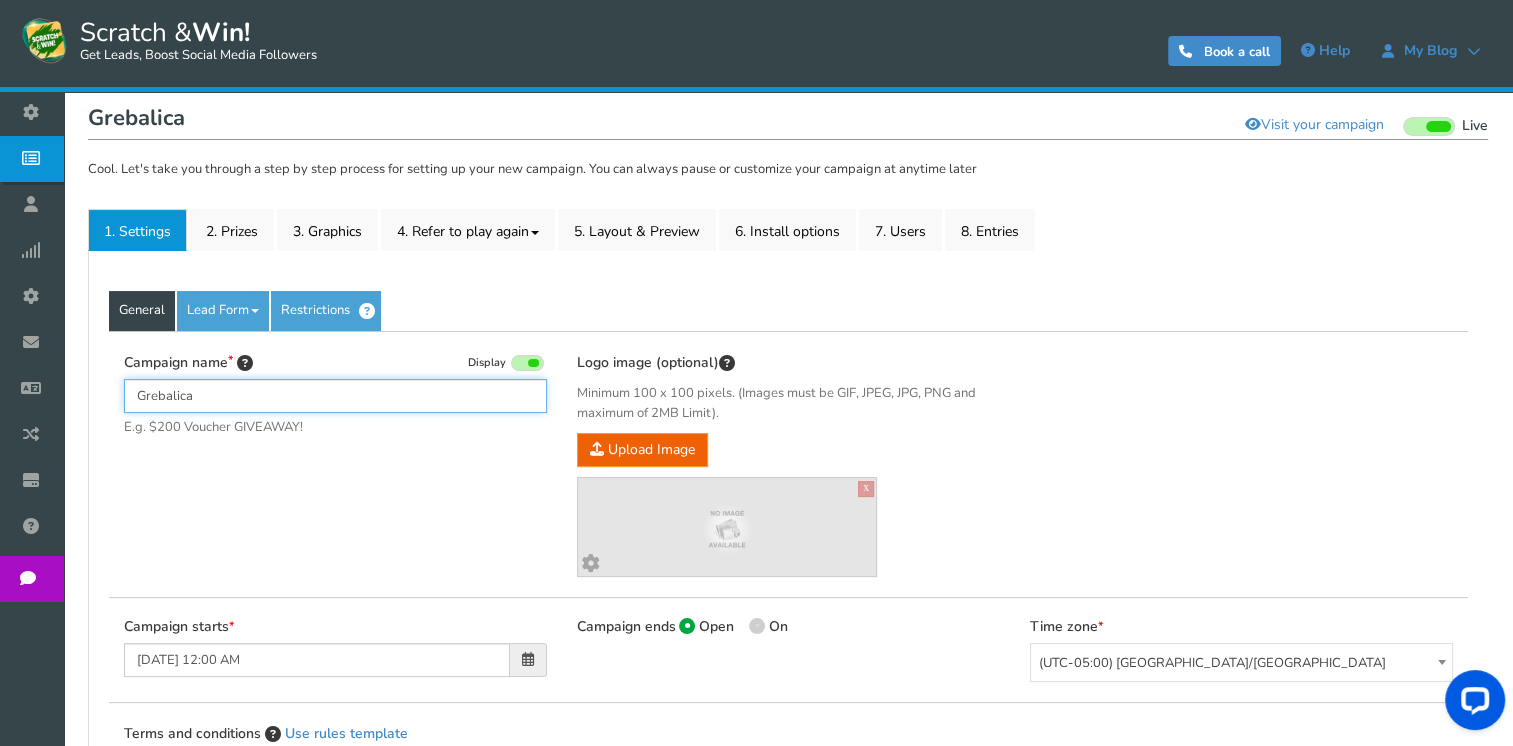 click on "Grebalica" at bounding box center (335, 396) 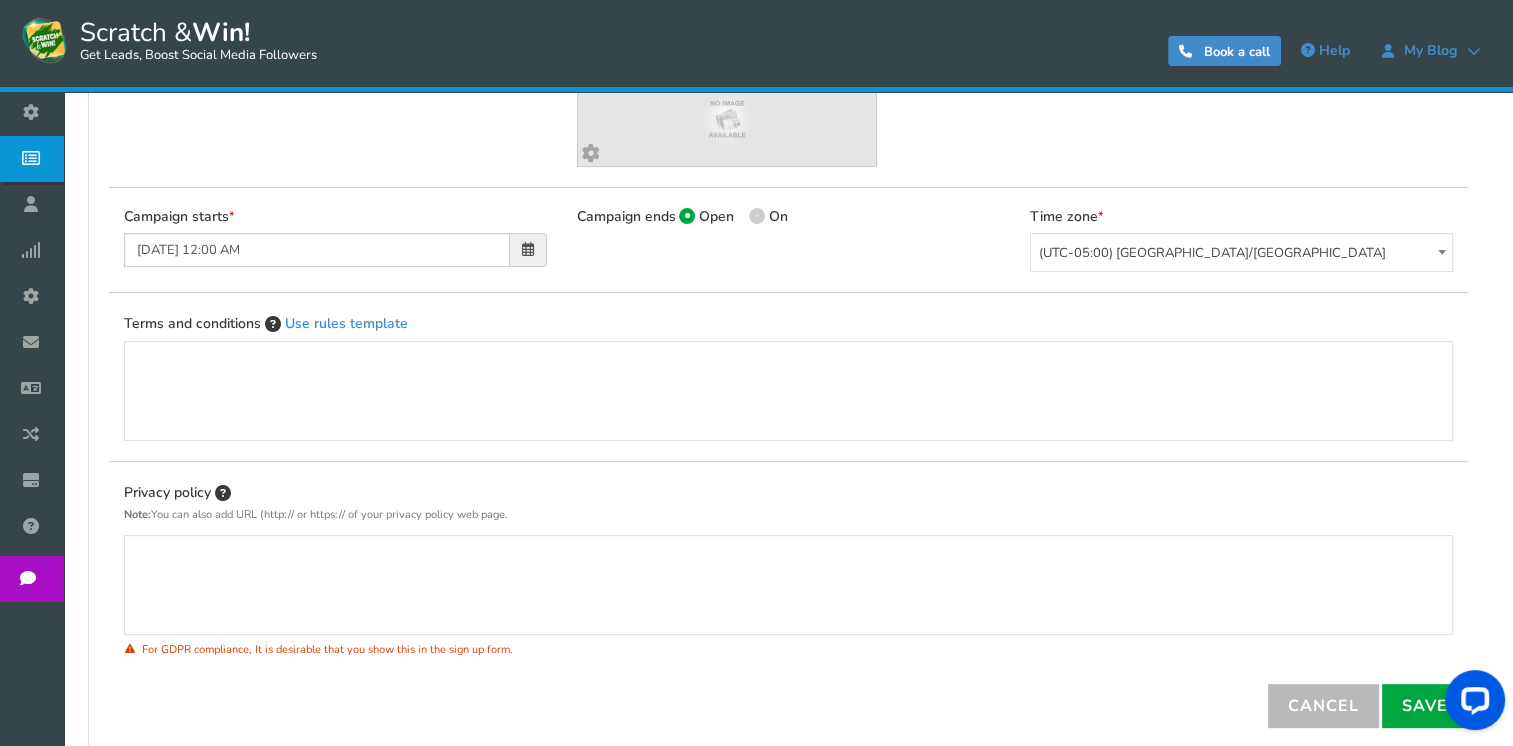 scroll, scrollTop: 700, scrollLeft: 0, axis: vertical 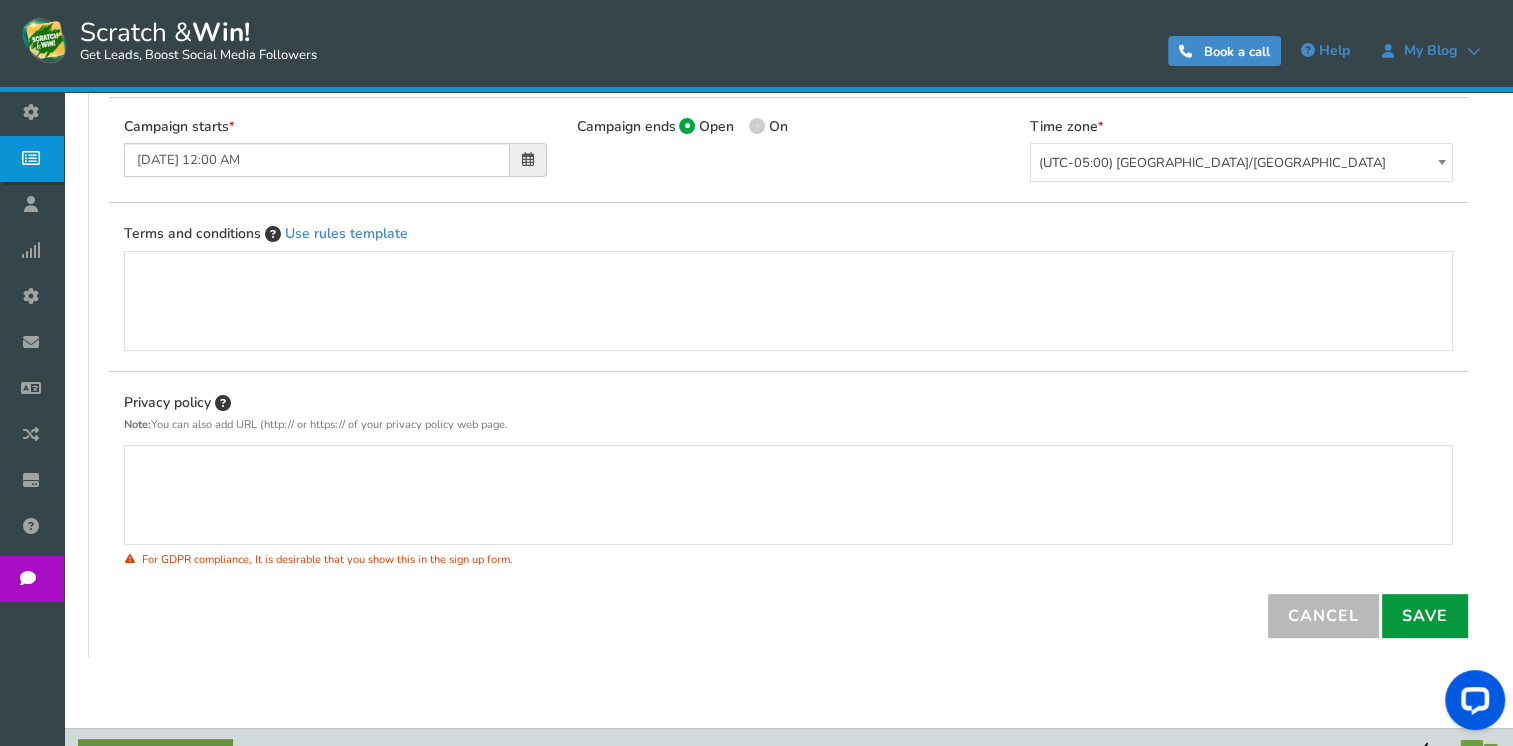 type on "Ogrebi i osvoji" 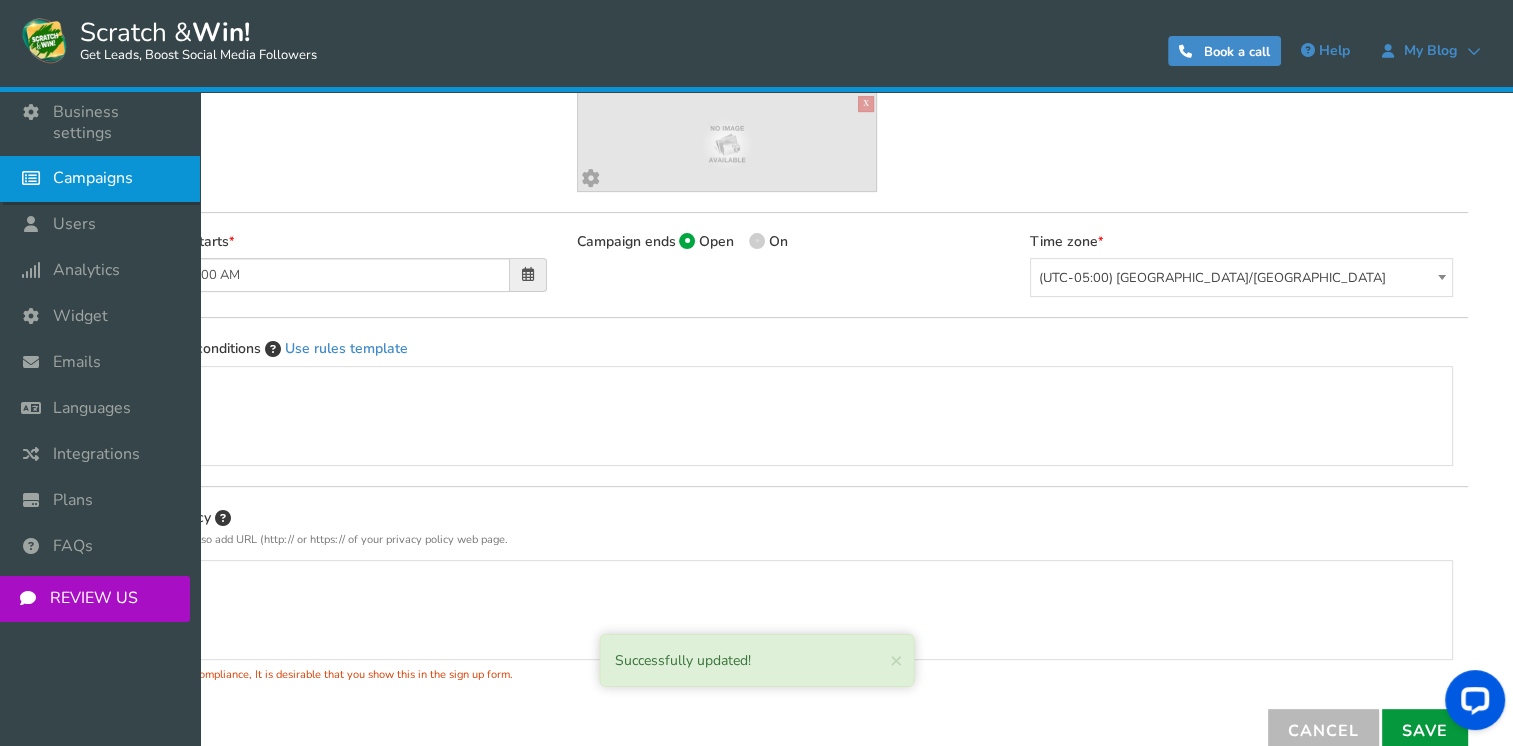 scroll, scrollTop: 500, scrollLeft: 0, axis: vertical 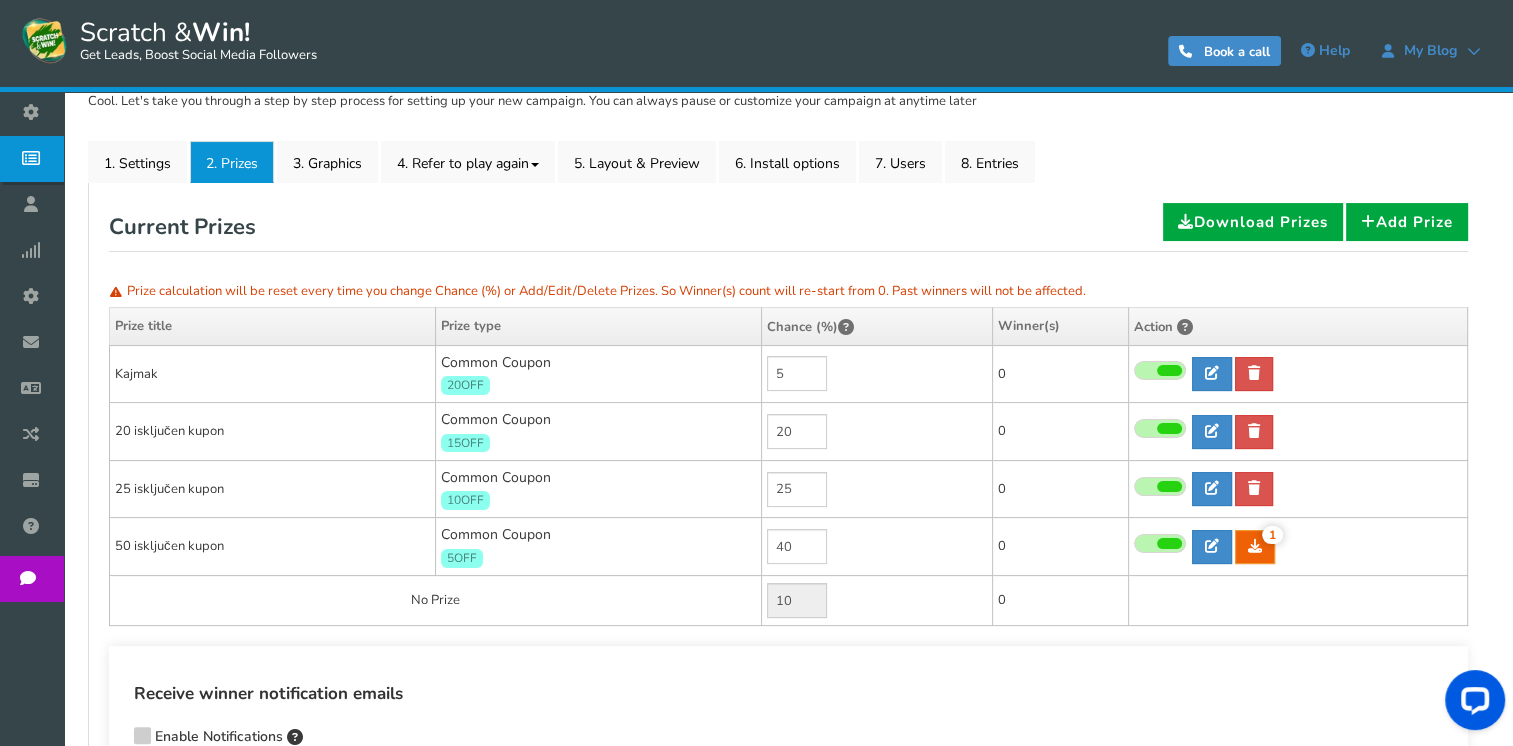 click on "20 isključen kupon" at bounding box center [273, 432] 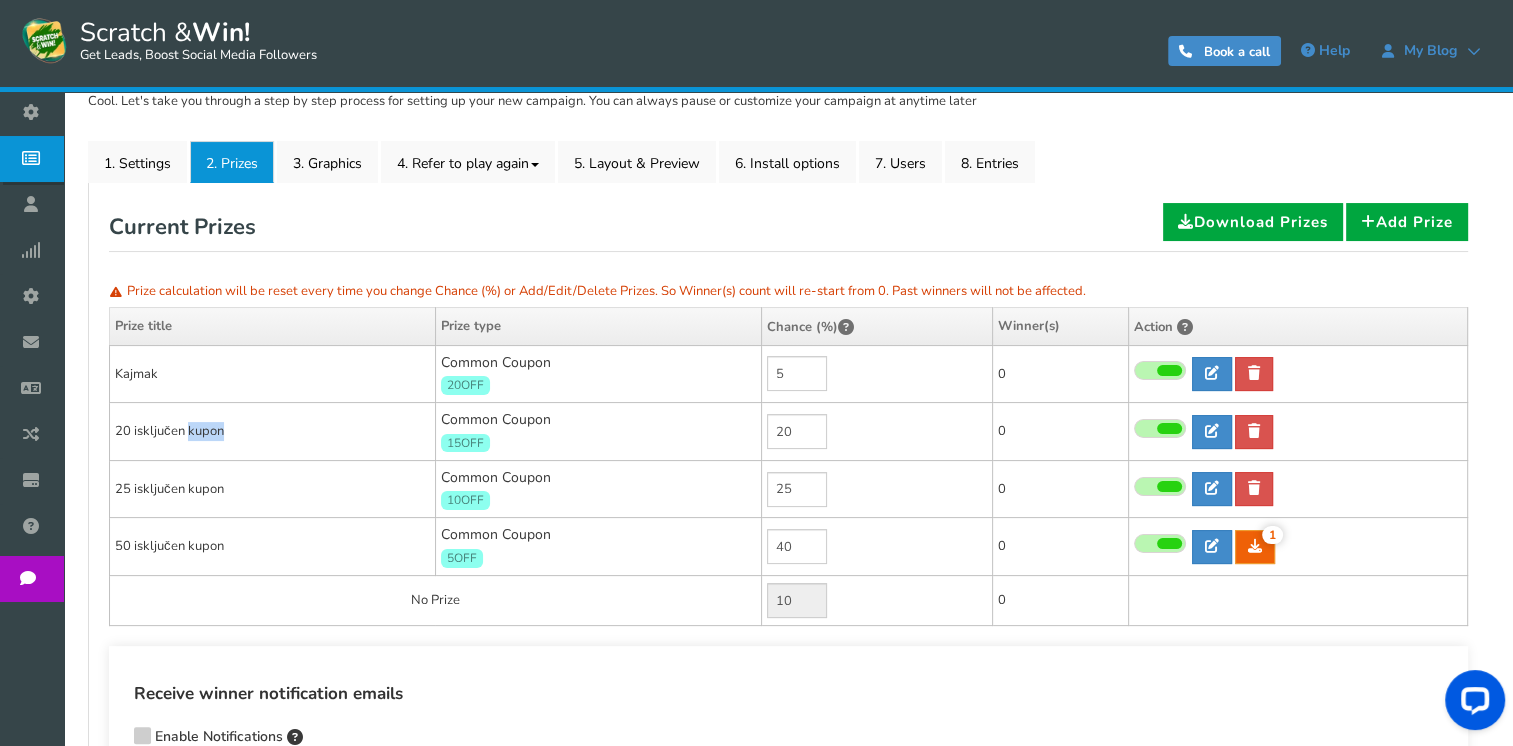 click on "20 isključen kupon" at bounding box center (273, 432) 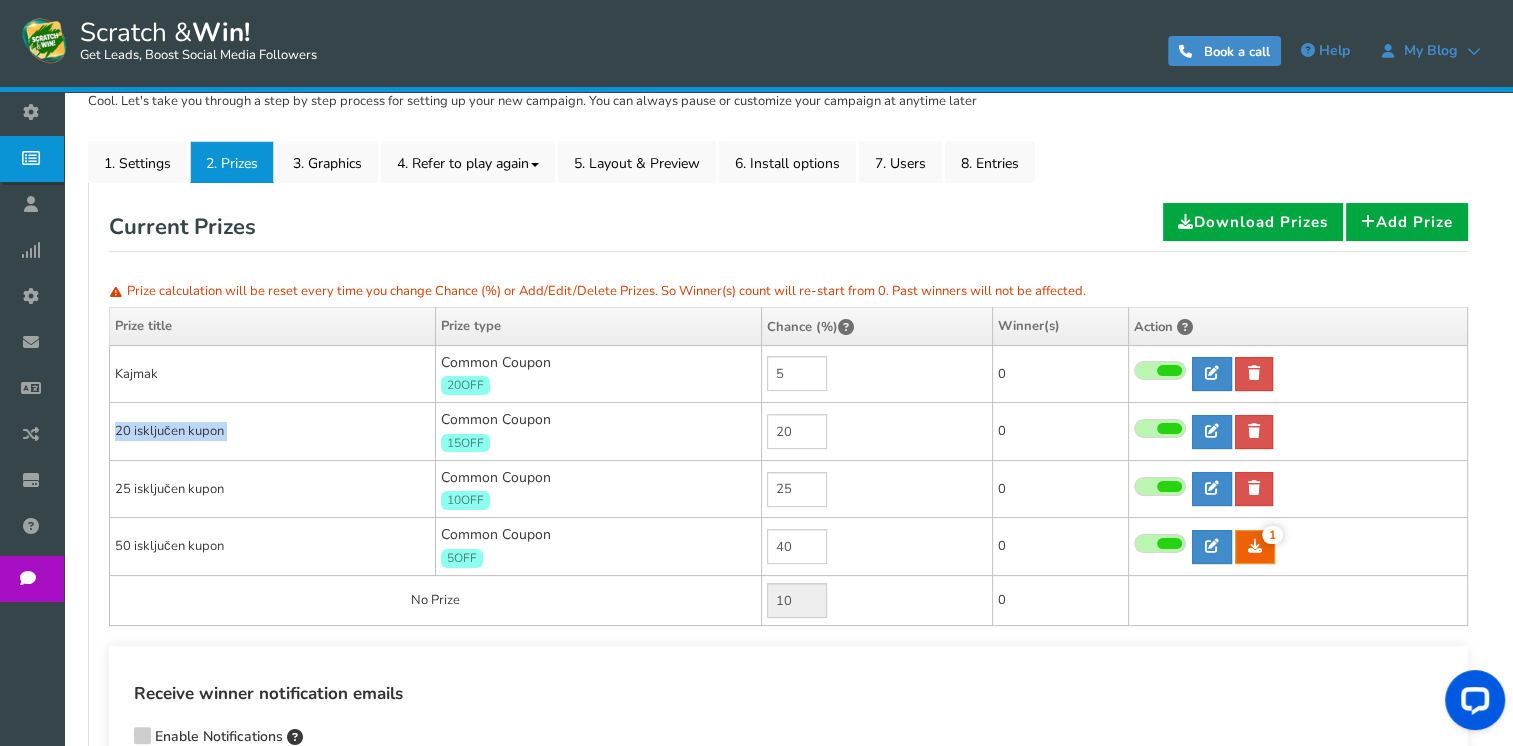 click on "20 isključen kupon" at bounding box center [273, 432] 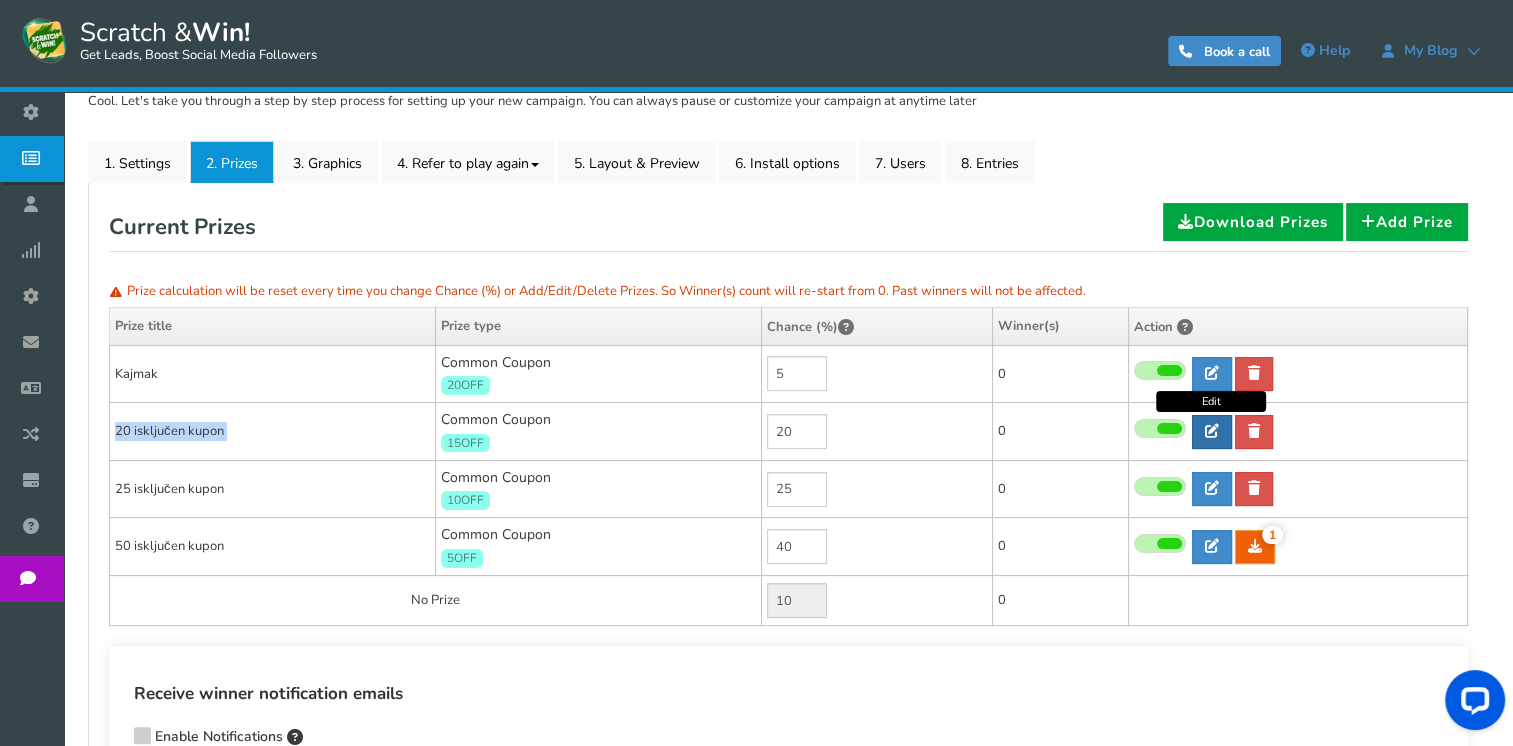 click at bounding box center (1212, 432) 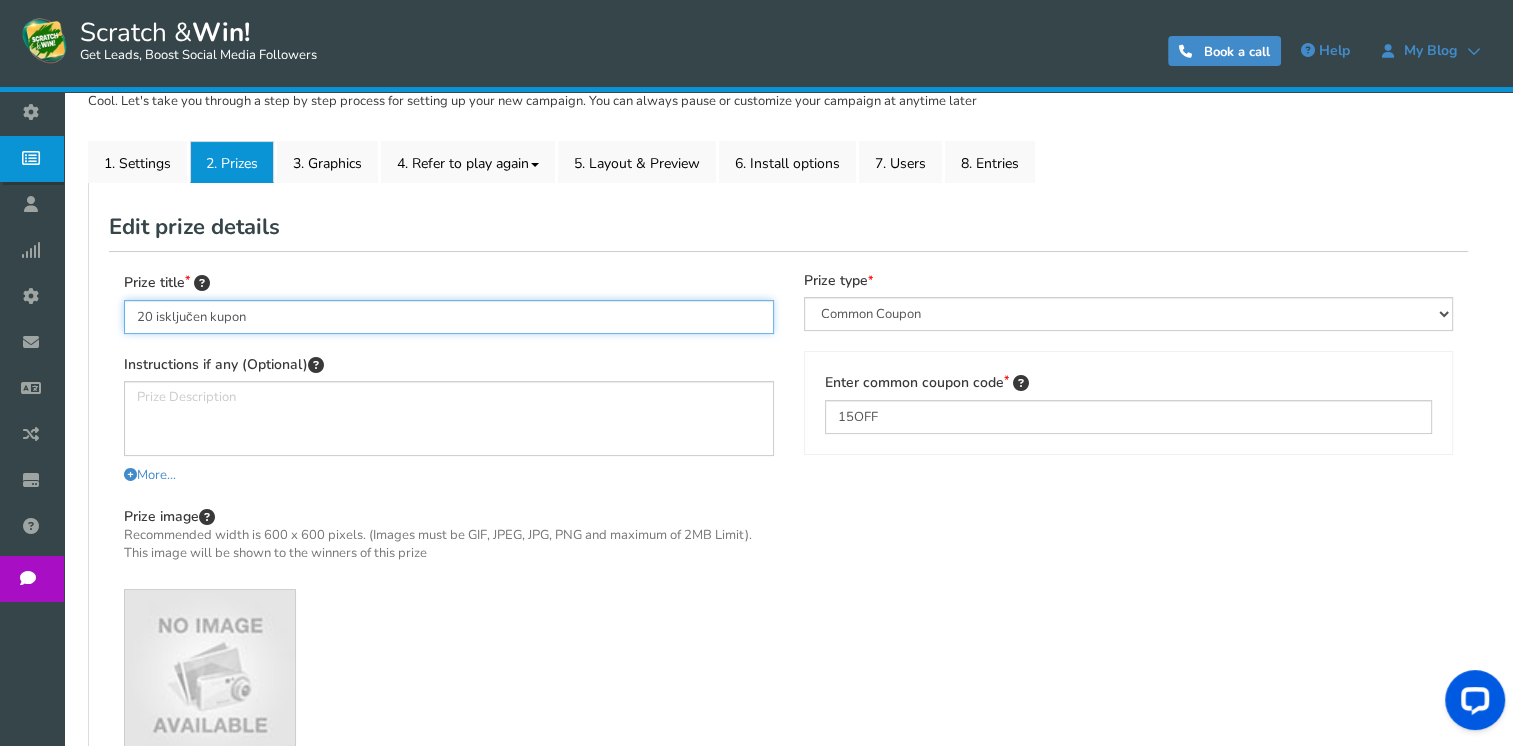 click on "20 isključen kupon" at bounding box center [449, 317] 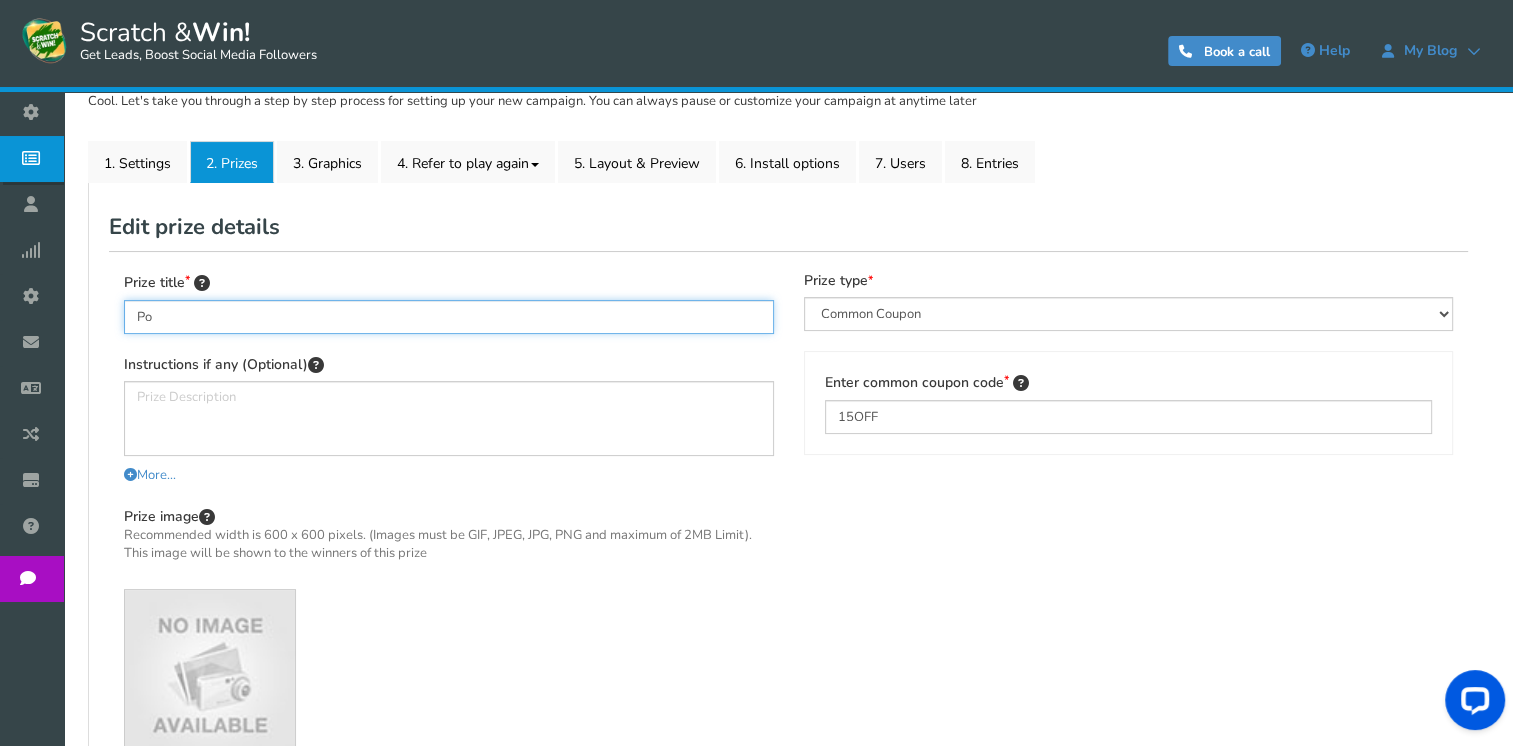 type on "P" 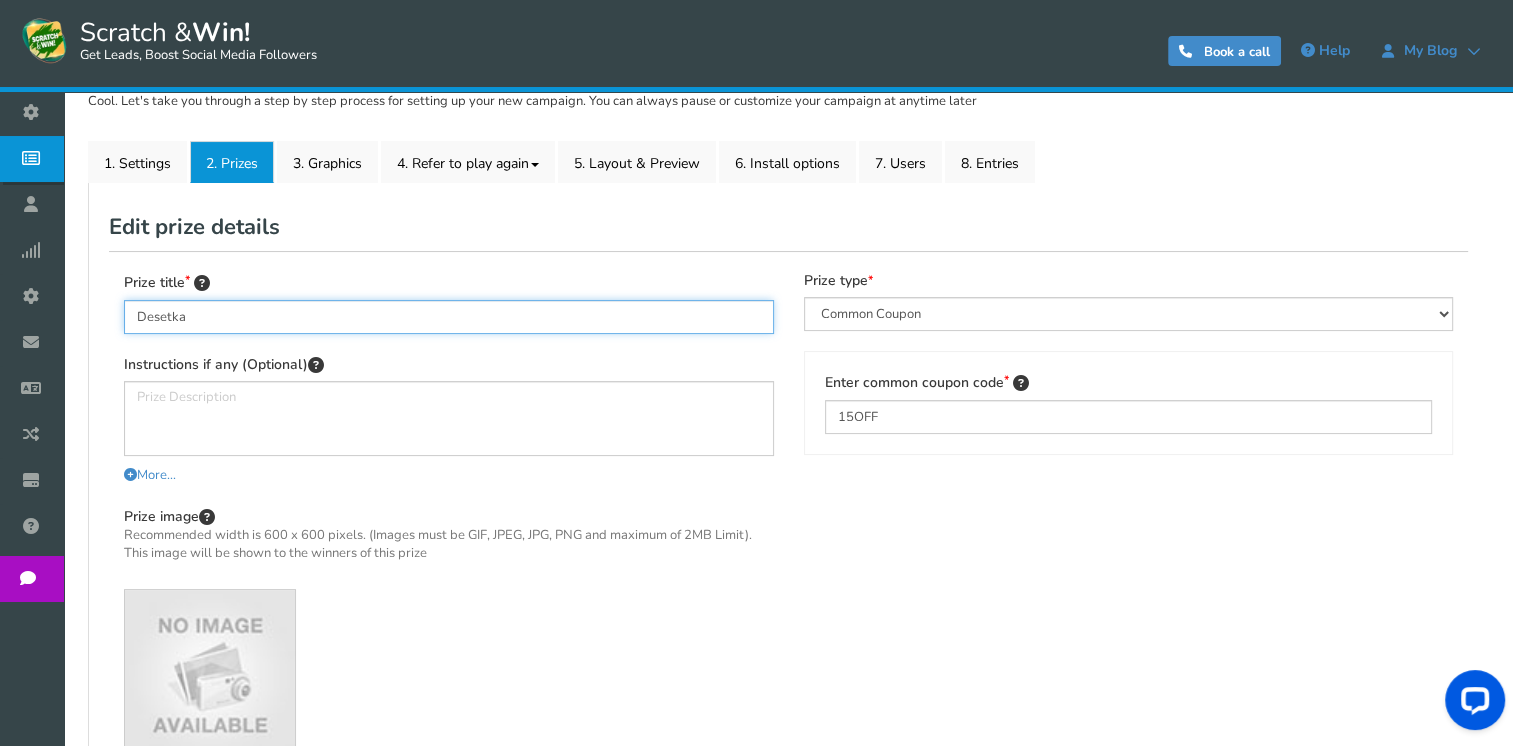 type on "Desetka" 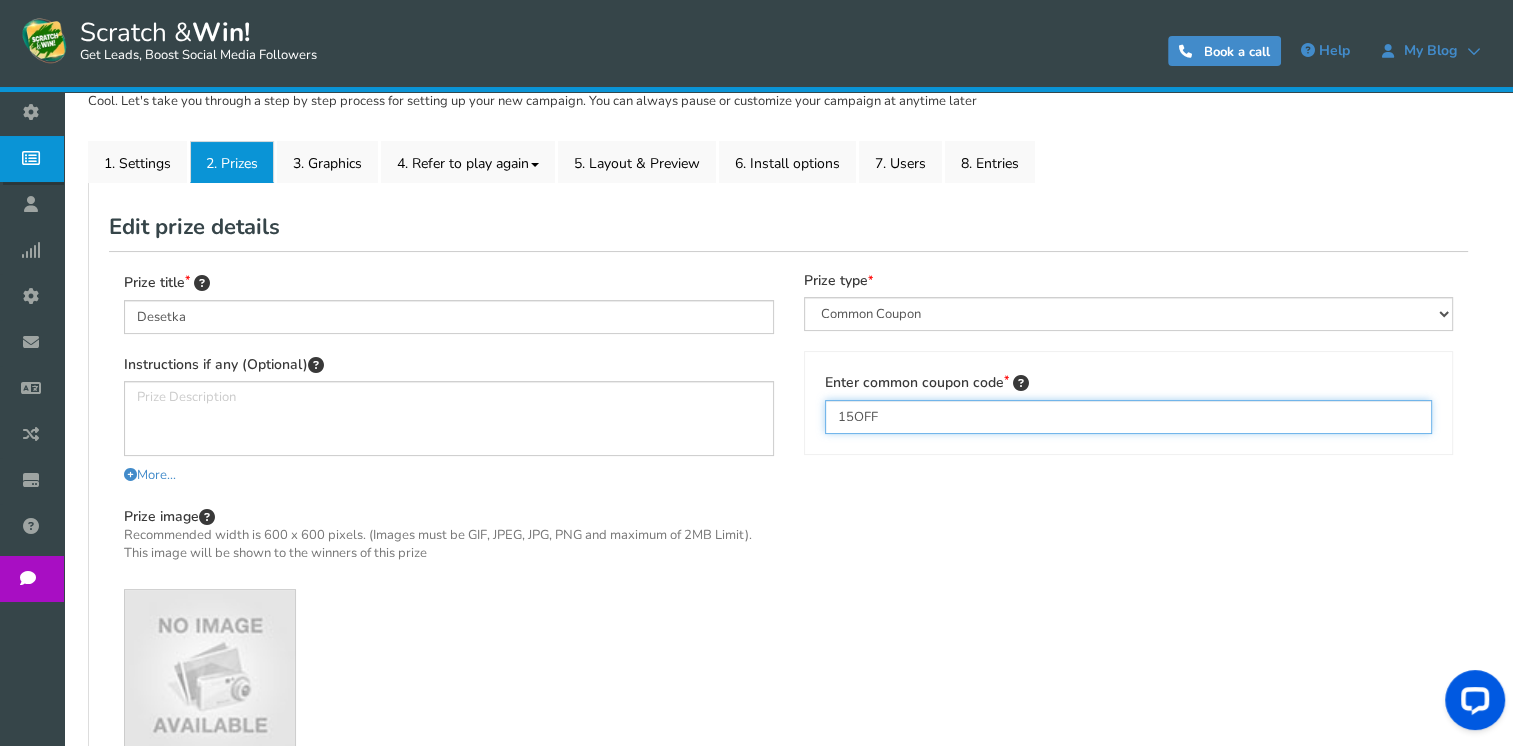 click on "15OFF" at bounding box center [1129, 417] 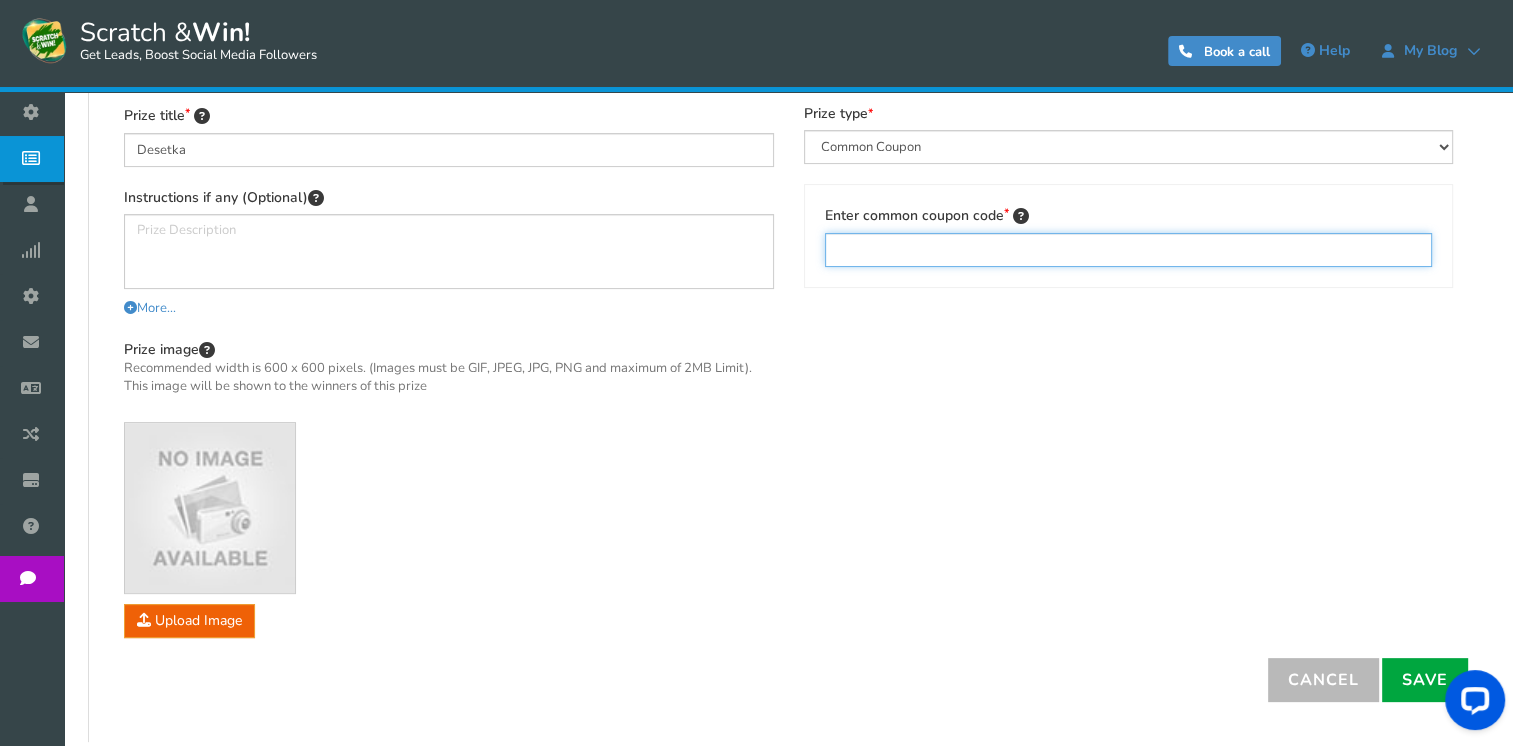 scroll, scrollTop: 560, scrollLeft: 0, axis: vertical 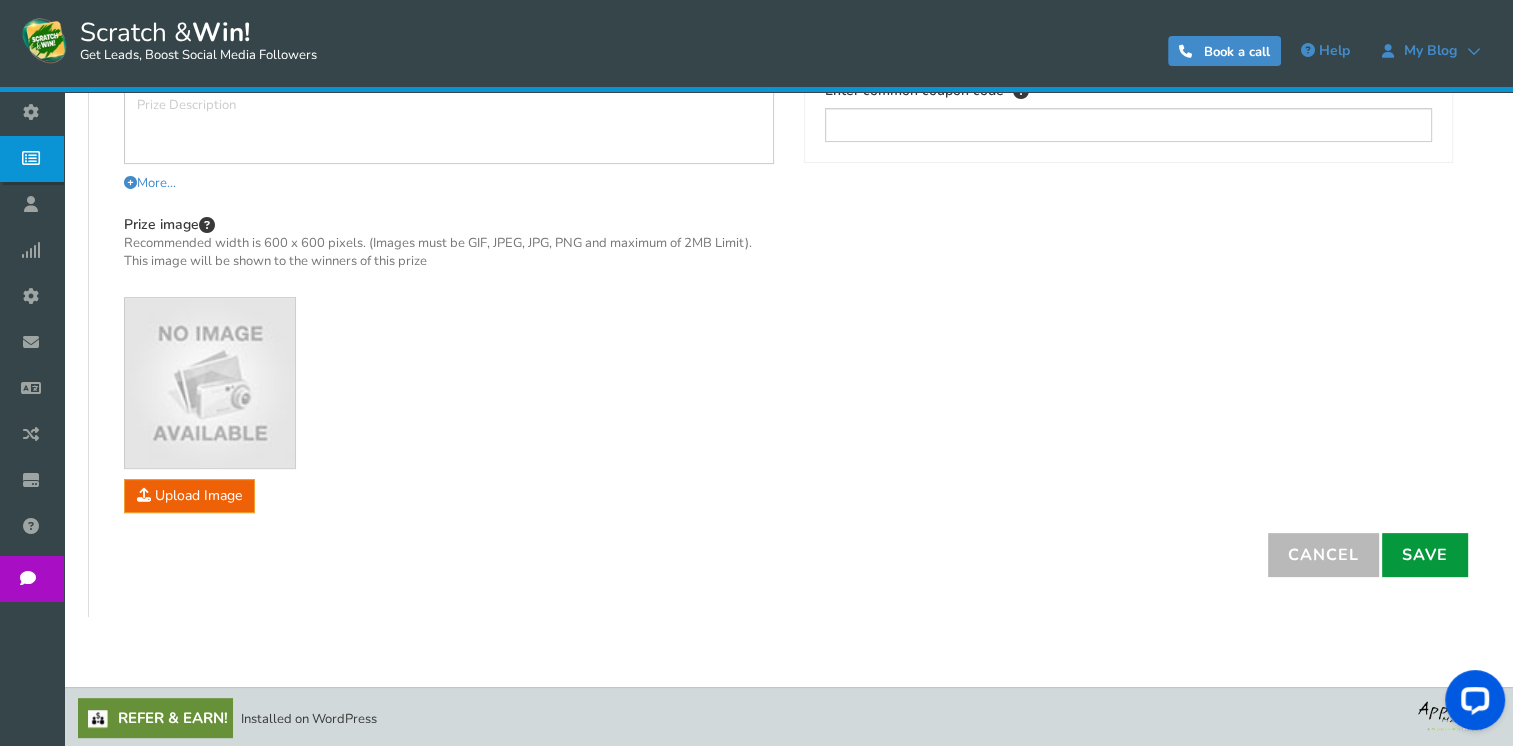 click on "Save" at bounding box center (1425, 555) 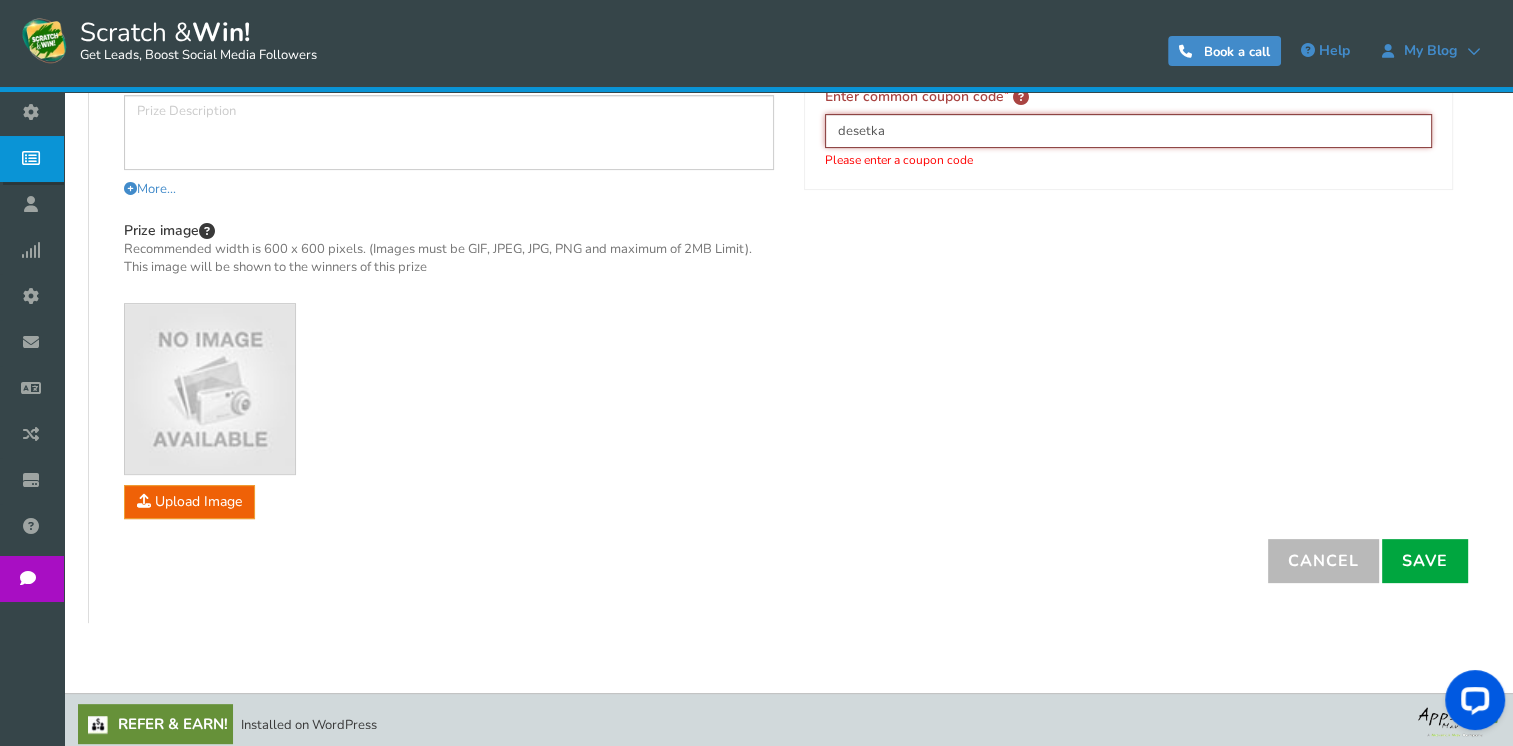 scroll, scrollTop: 560, scrollLeft: 0, axis: vertical 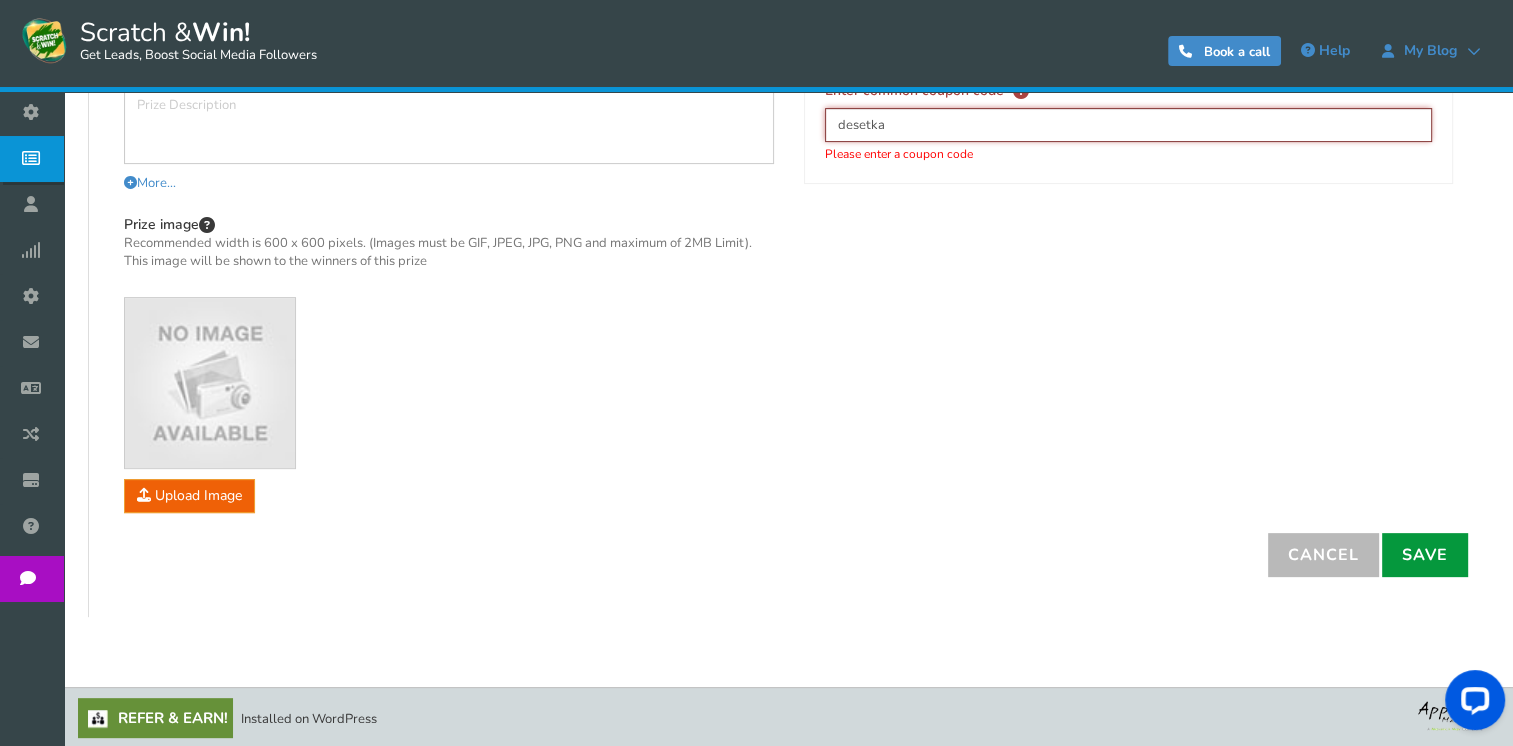 type on "desetka" 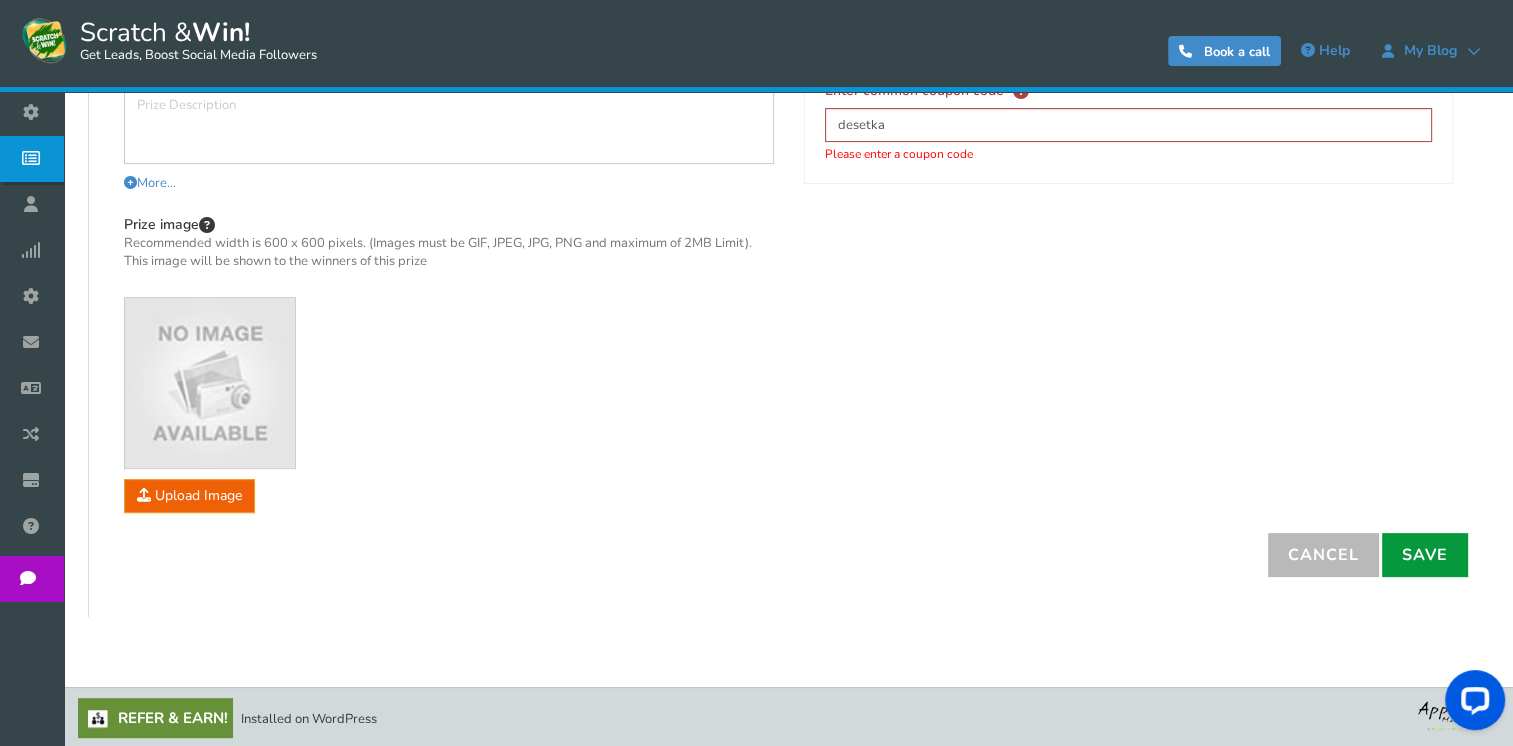 click on "Save" at bounding box center [1425, 555] 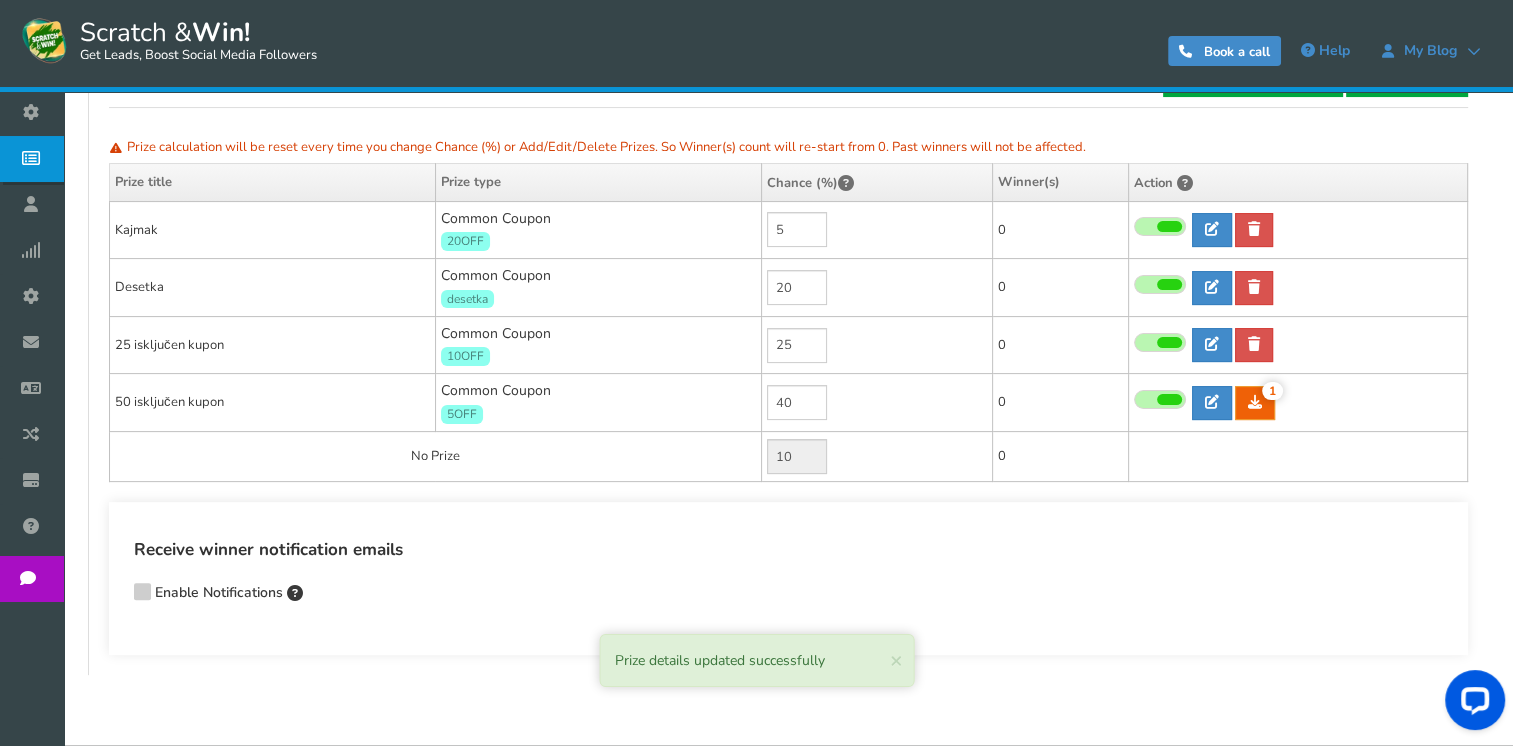 scroll, scrollTop: 368, scrollLeft: 0, axis: vertical 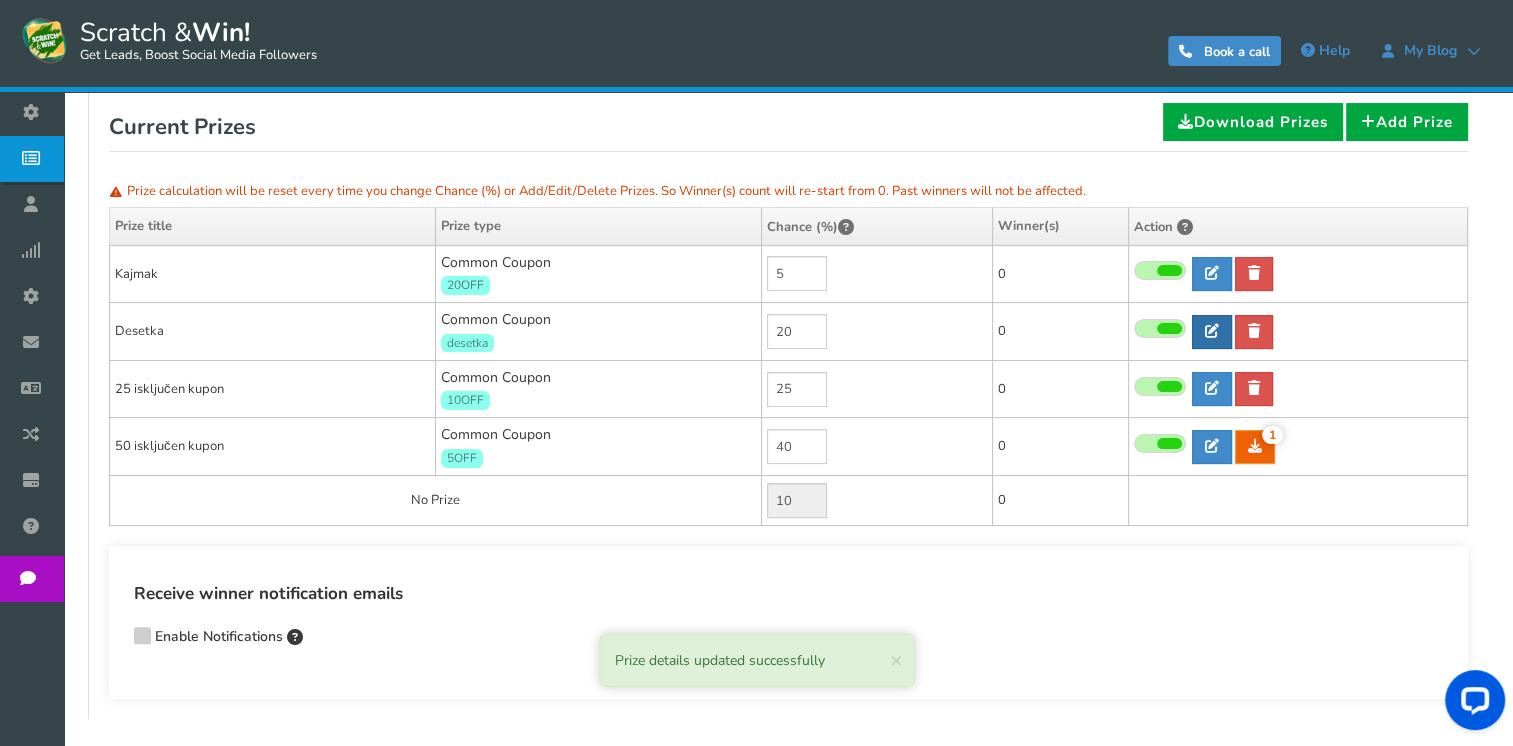 click at bounding box center (1212, 332) 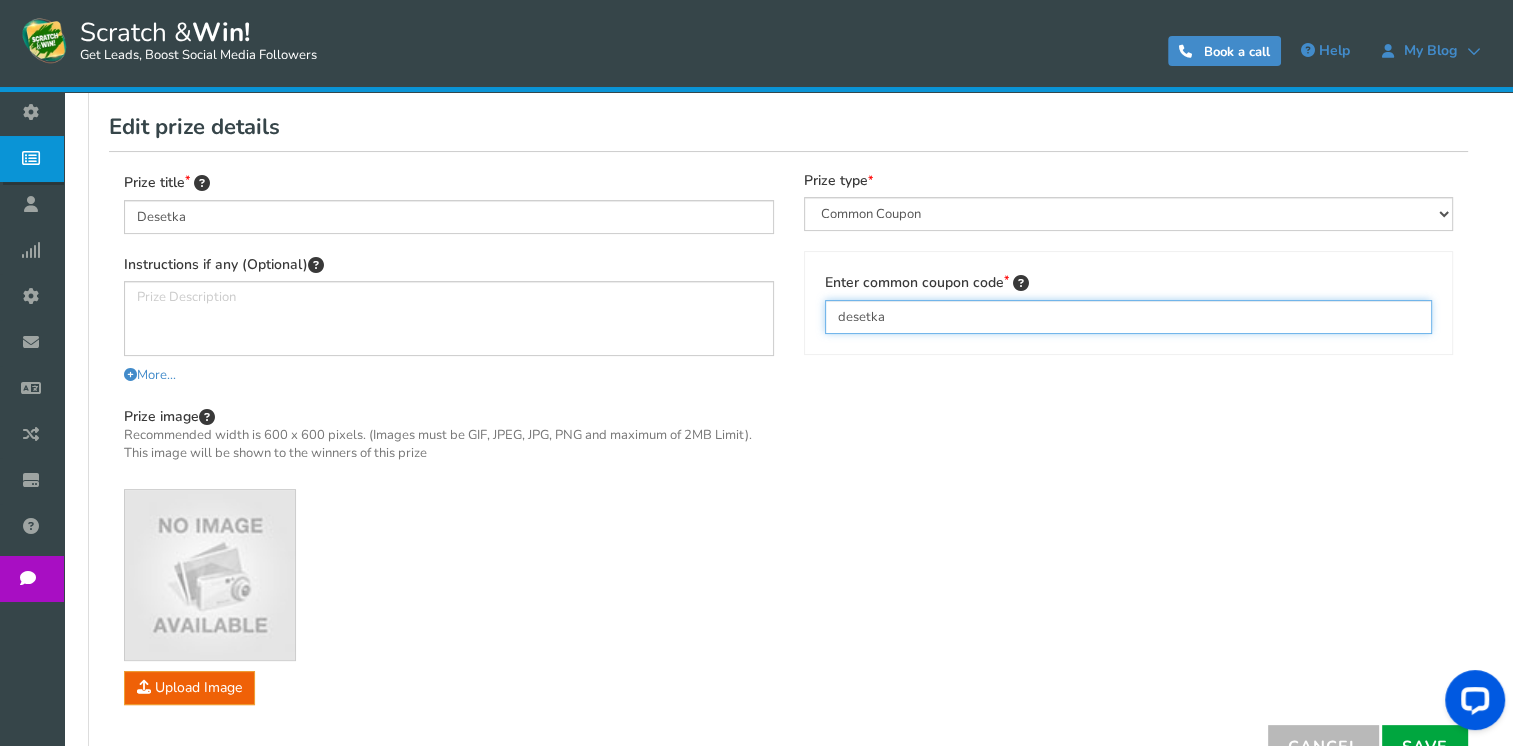 drag, startPoint x: 1010, startPoint y: 326, endPoint x: 698, endPoint y: 326, distance: 312 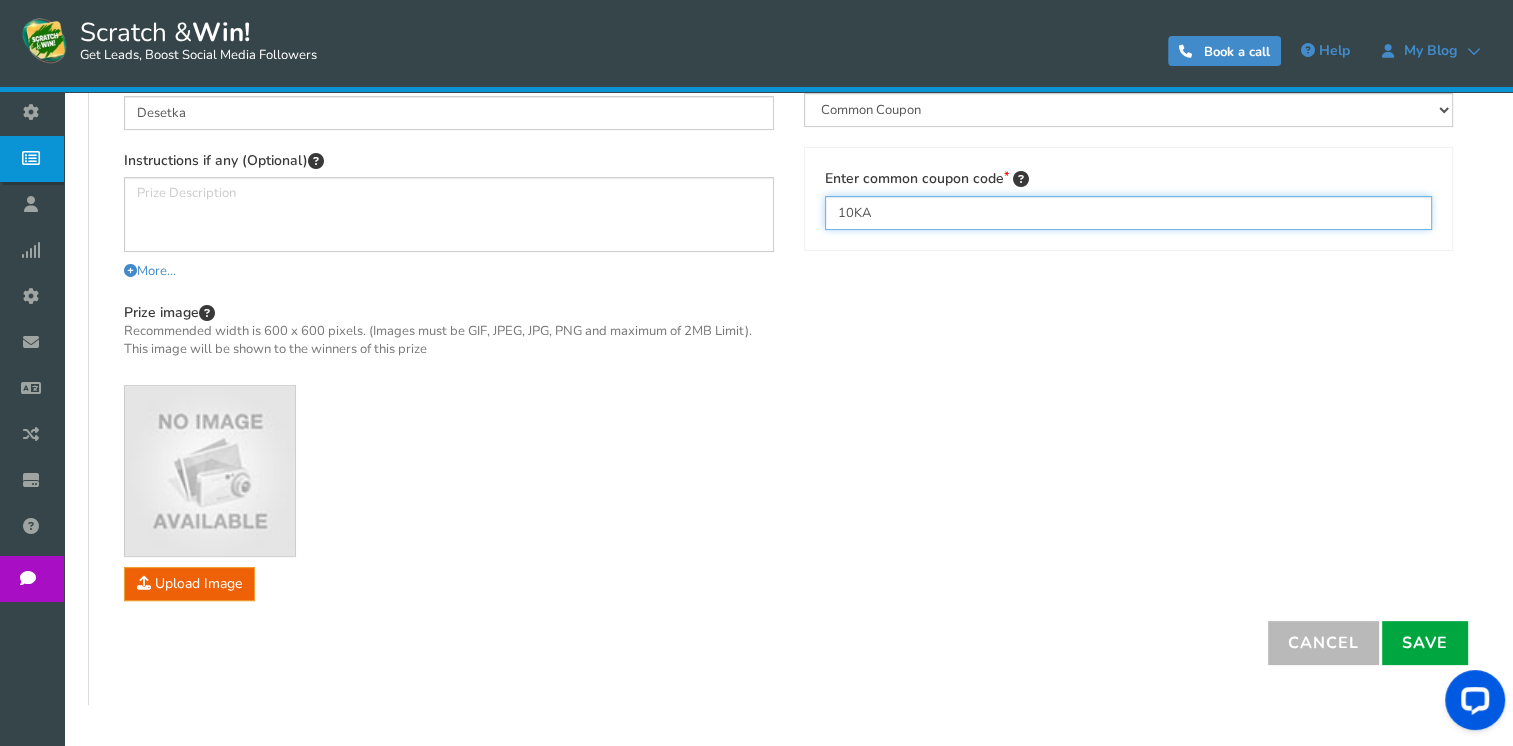 scroll, scrollTop: 560, scrollLeft: 0, axis: vertical 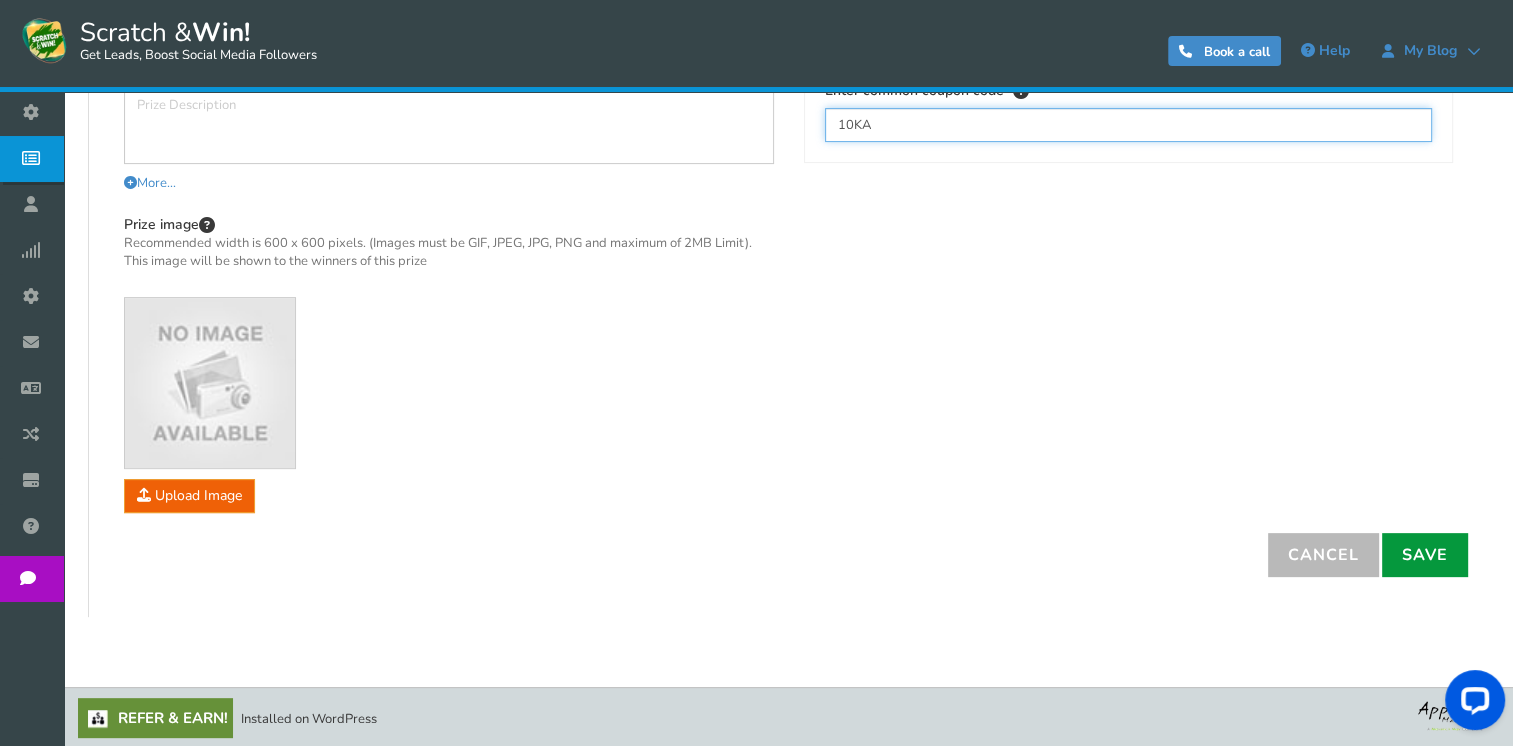 type on "10KA" 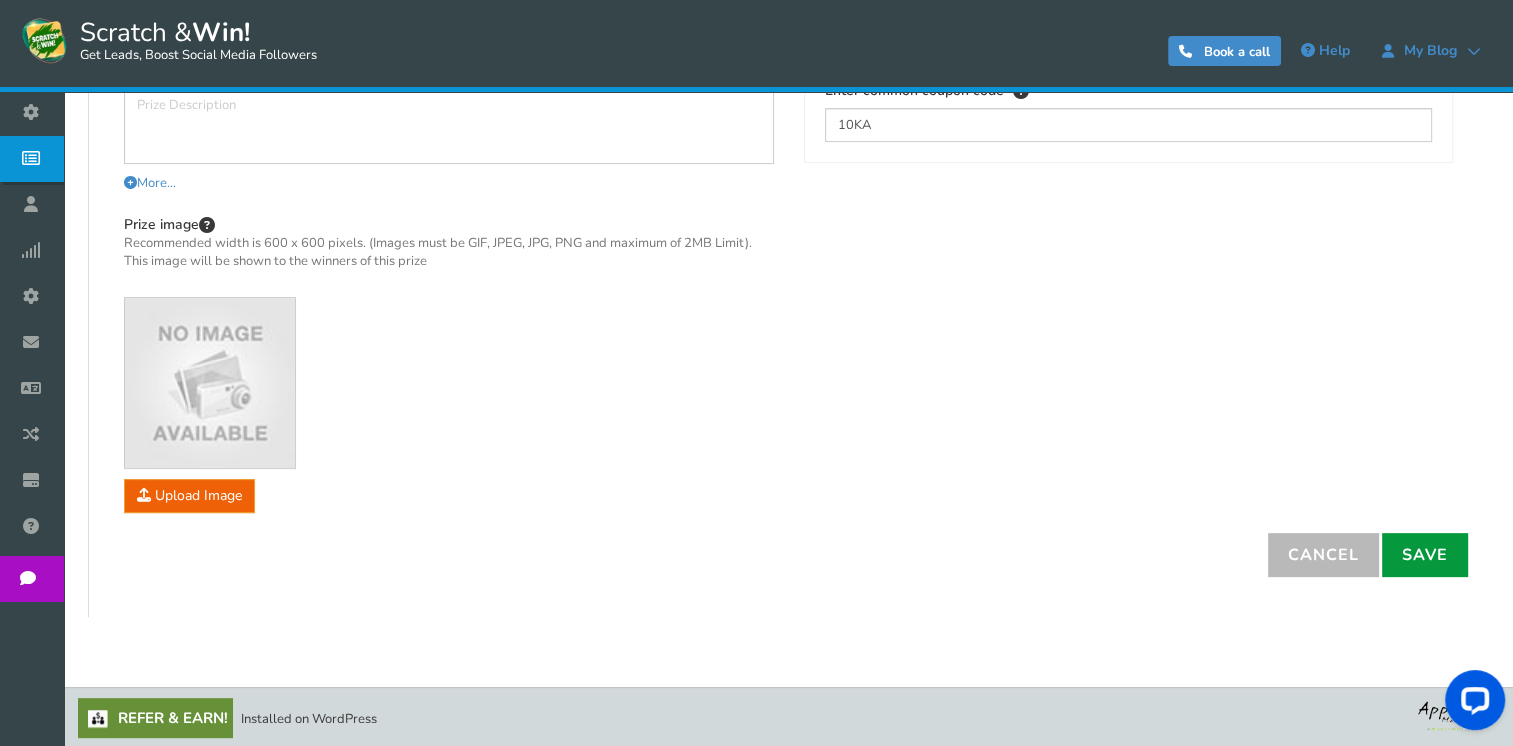 click on "Save" at bounding box center [1425, 555] 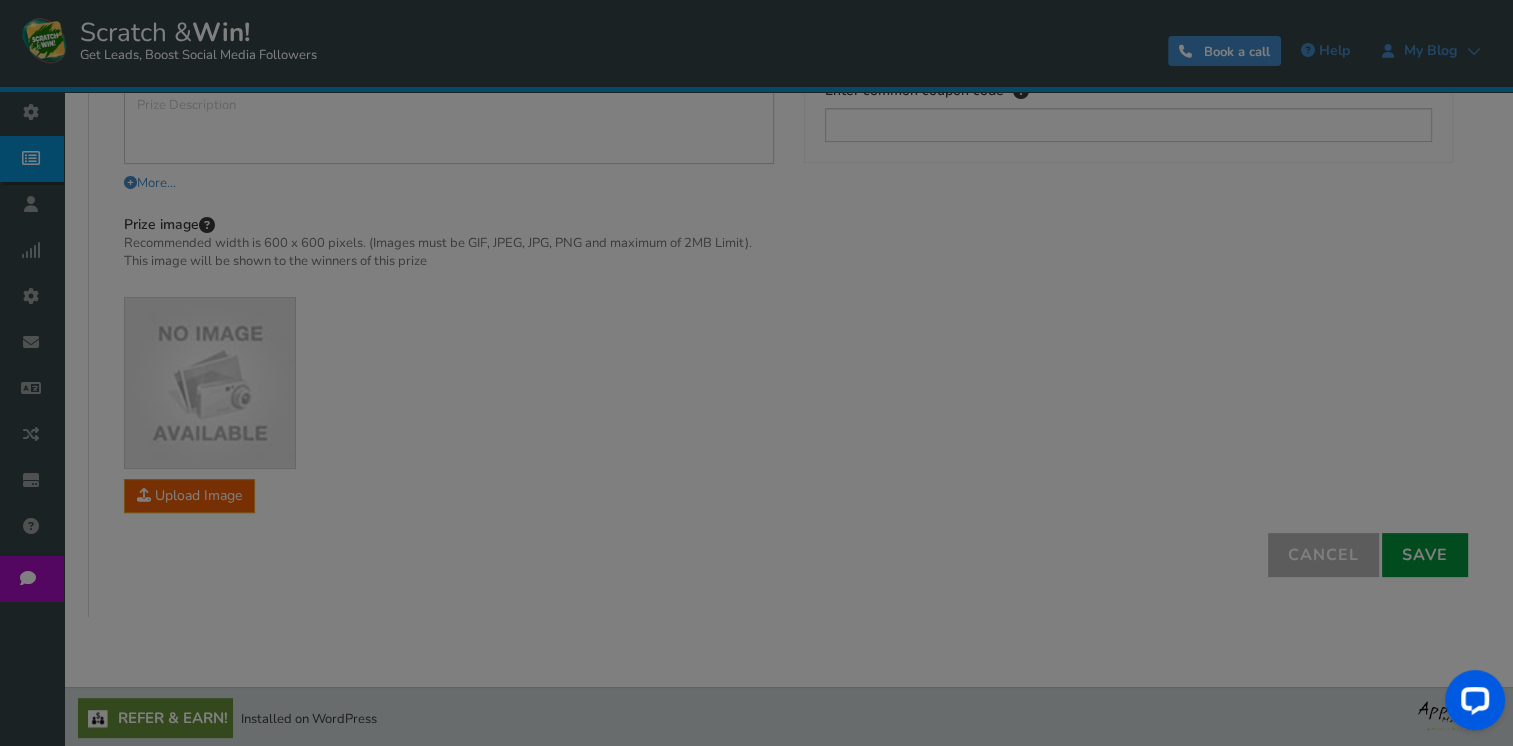 scroll, scrollTop: 468, scrollLeft: 0, axis: vertical 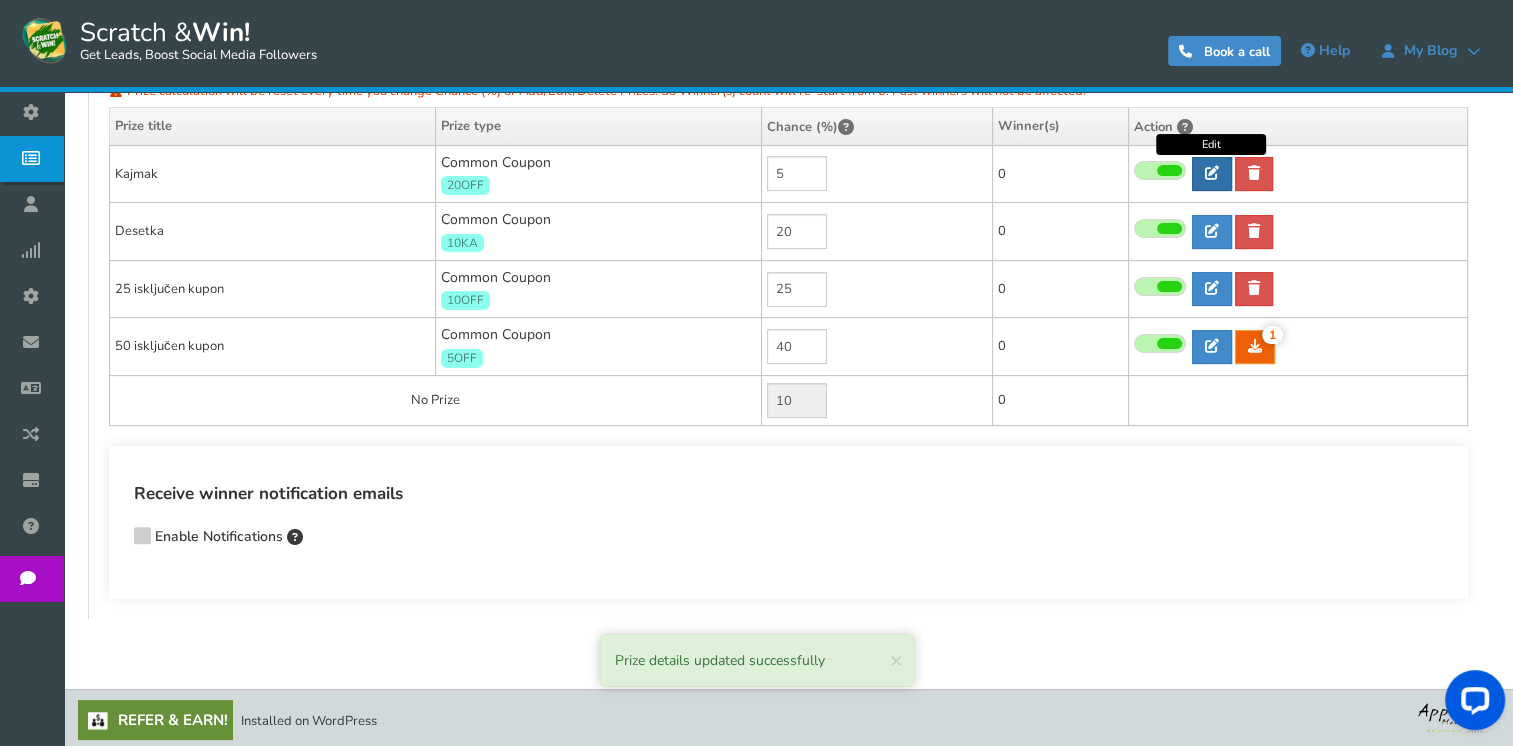 click at bounding box center (1212, 173) 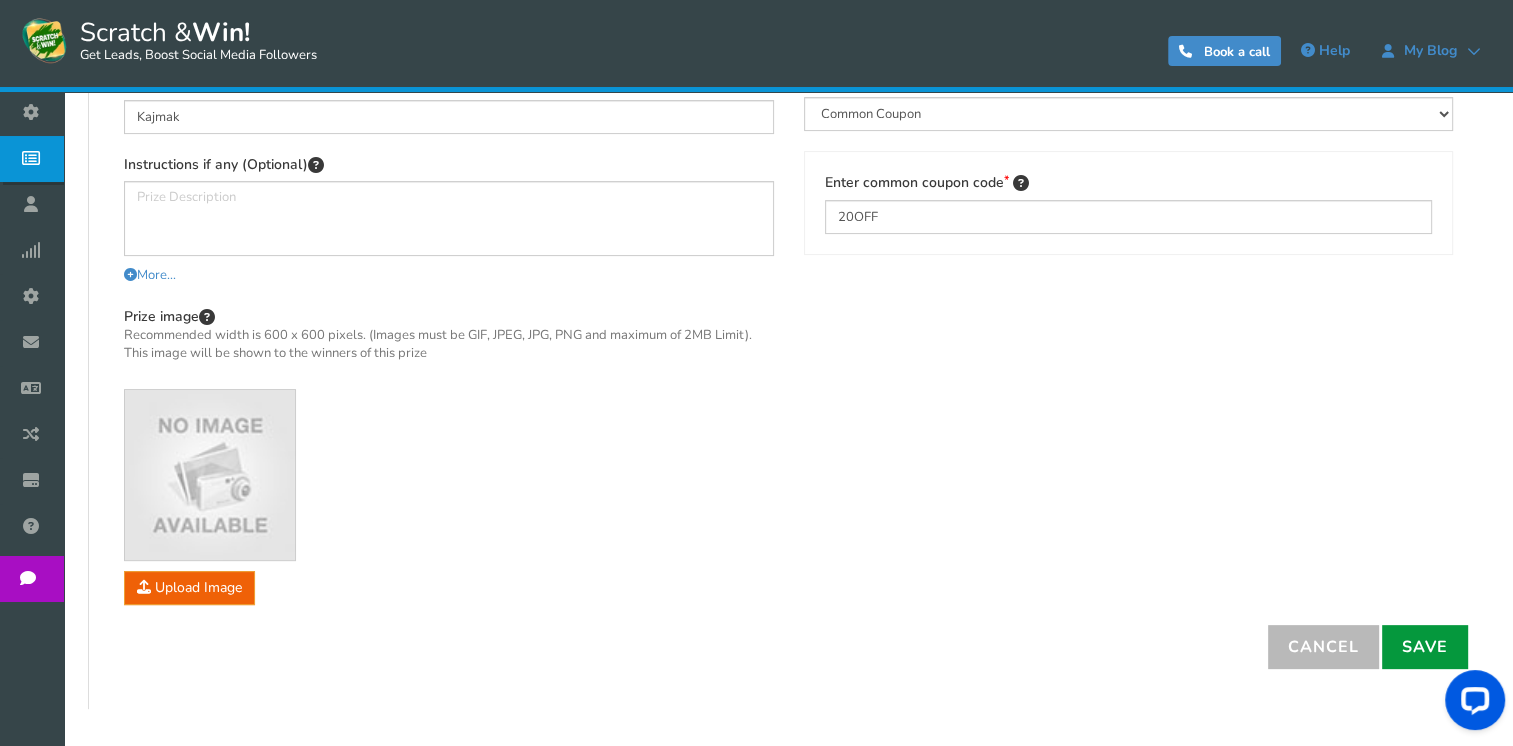 click on "Save" at bounding box center [1425, 647] 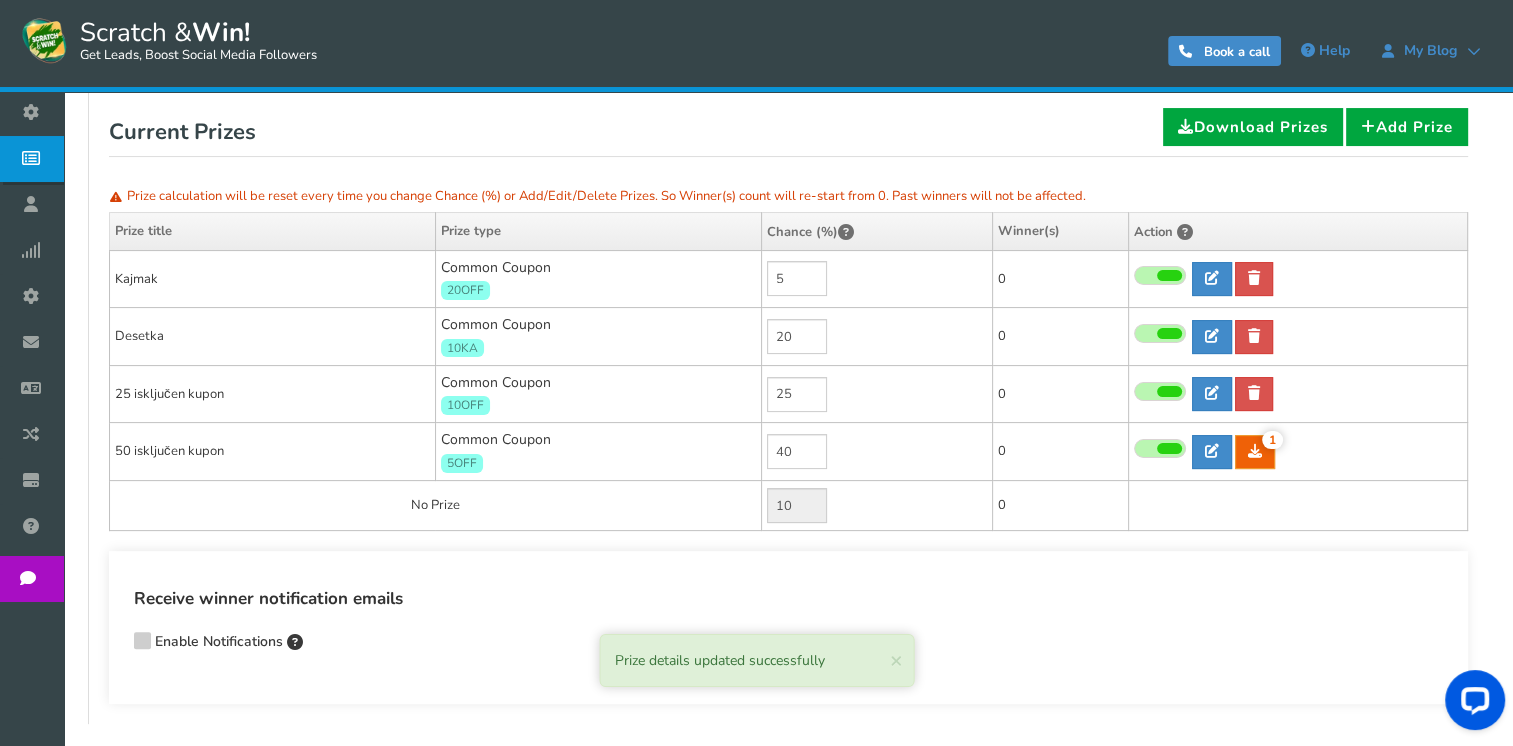 scroll, scrollTop: 368, scrollLeft: 0, axis: vertical 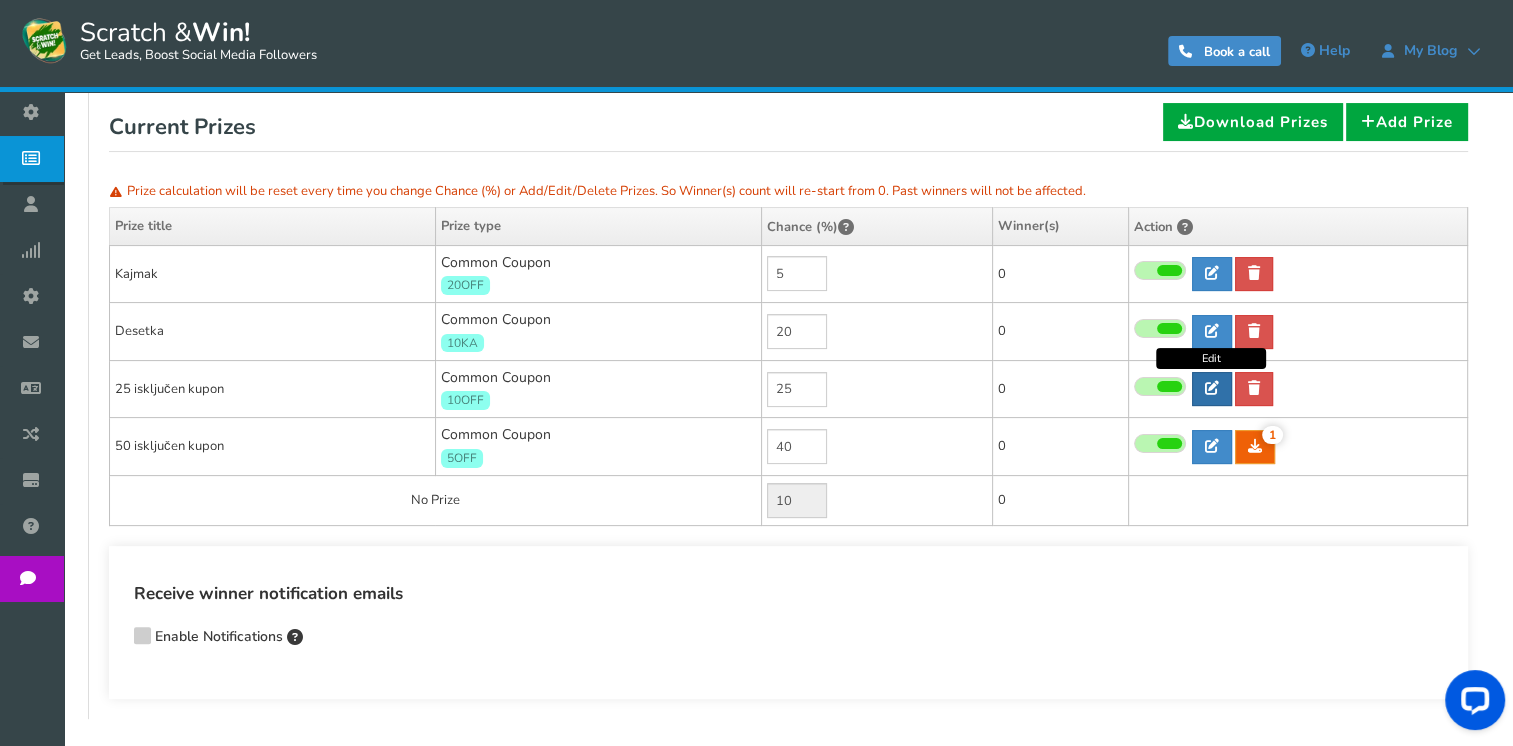 click at bounding box center (1212, 389) 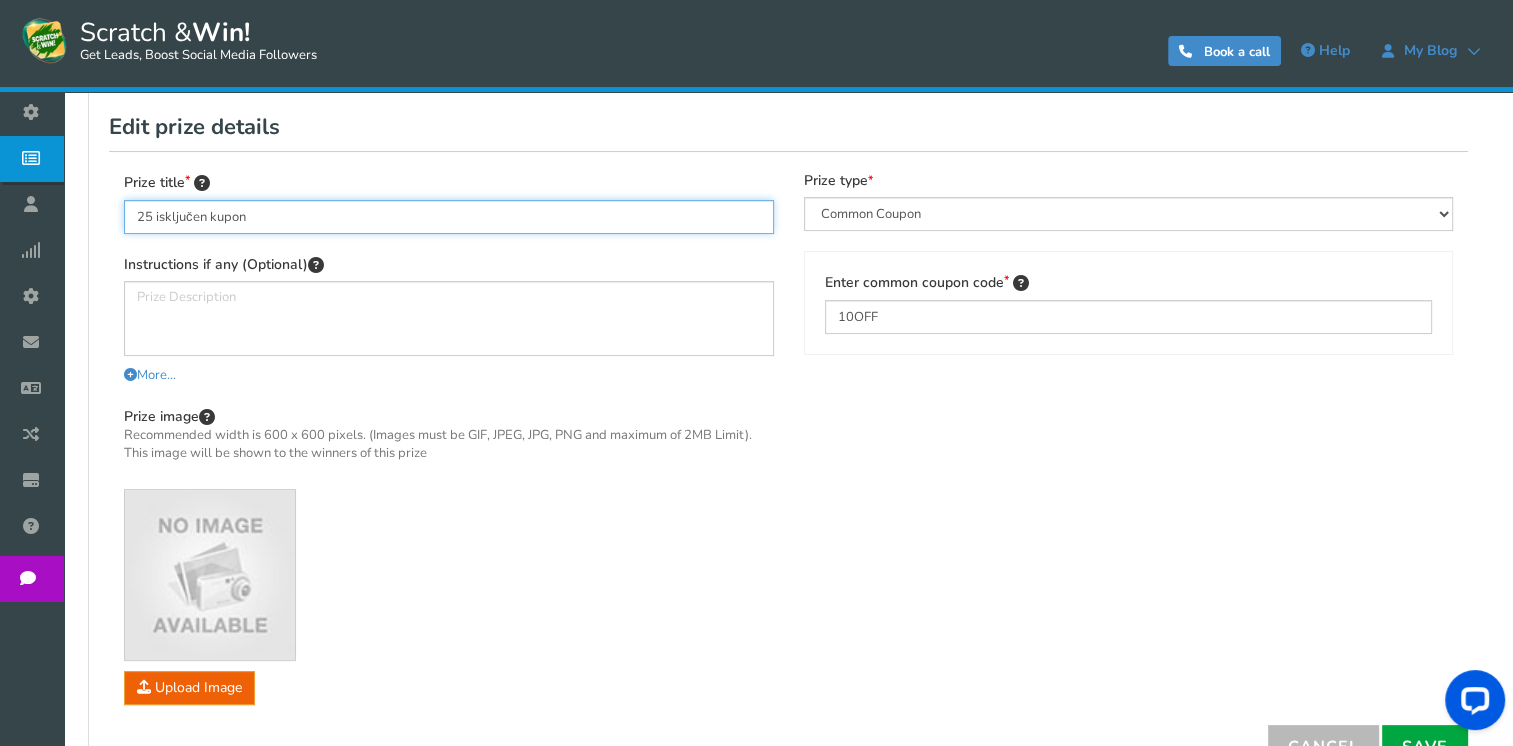 click on "25 isključen kupon" at bounding box center [449, 217] 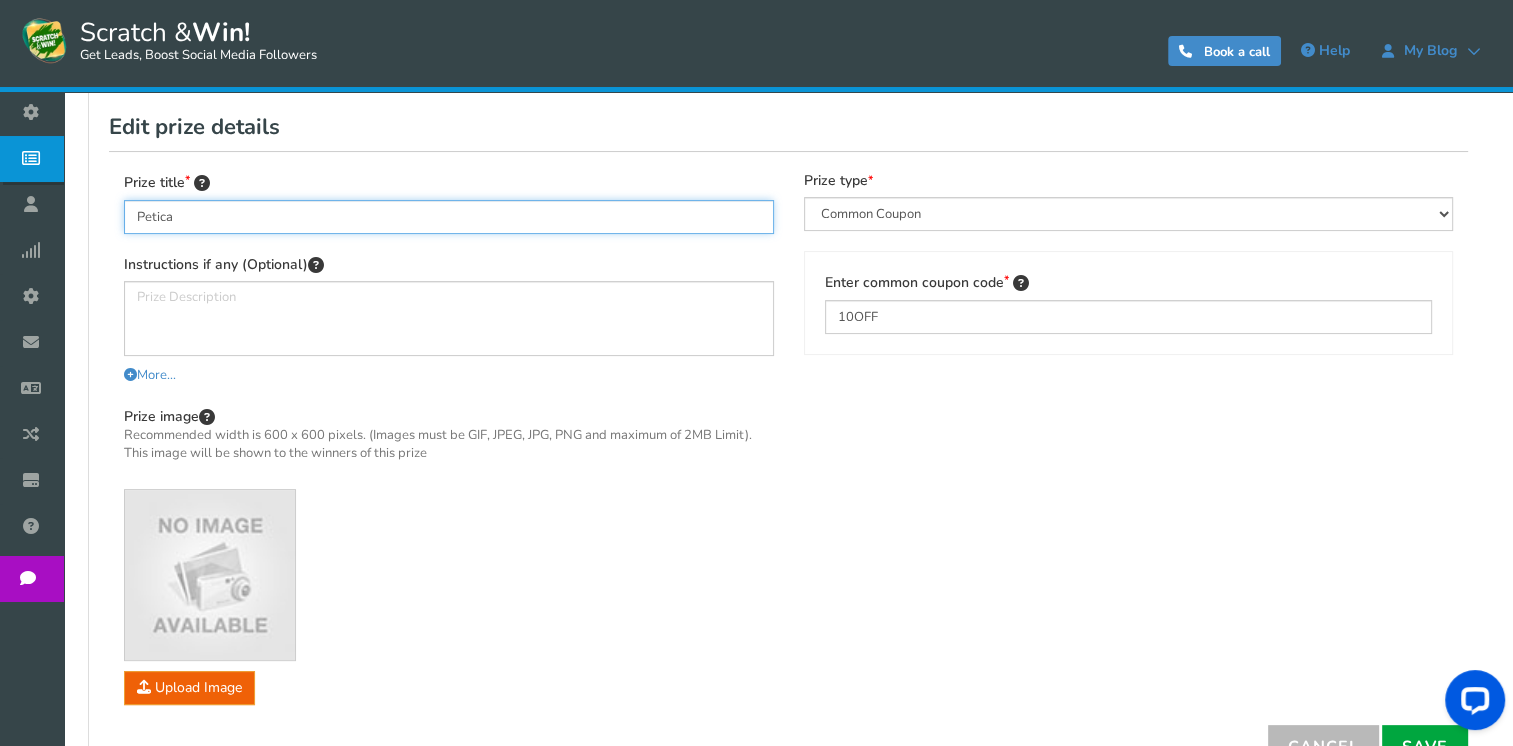 type on "Petica" 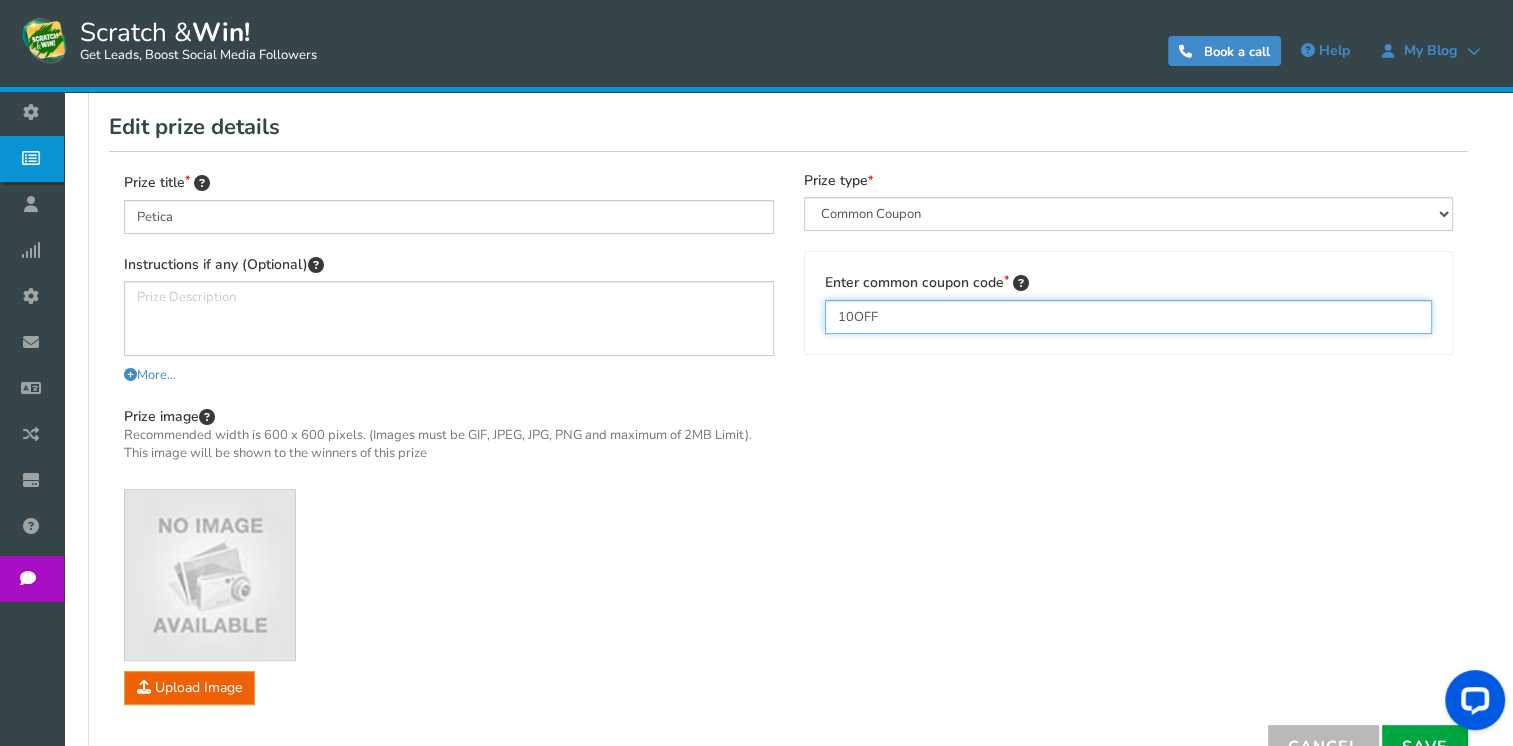 drag, startPoint x: 887, startPoint y: 312, endPoint x: 751, endPoint y: 323, distance: 136.44412 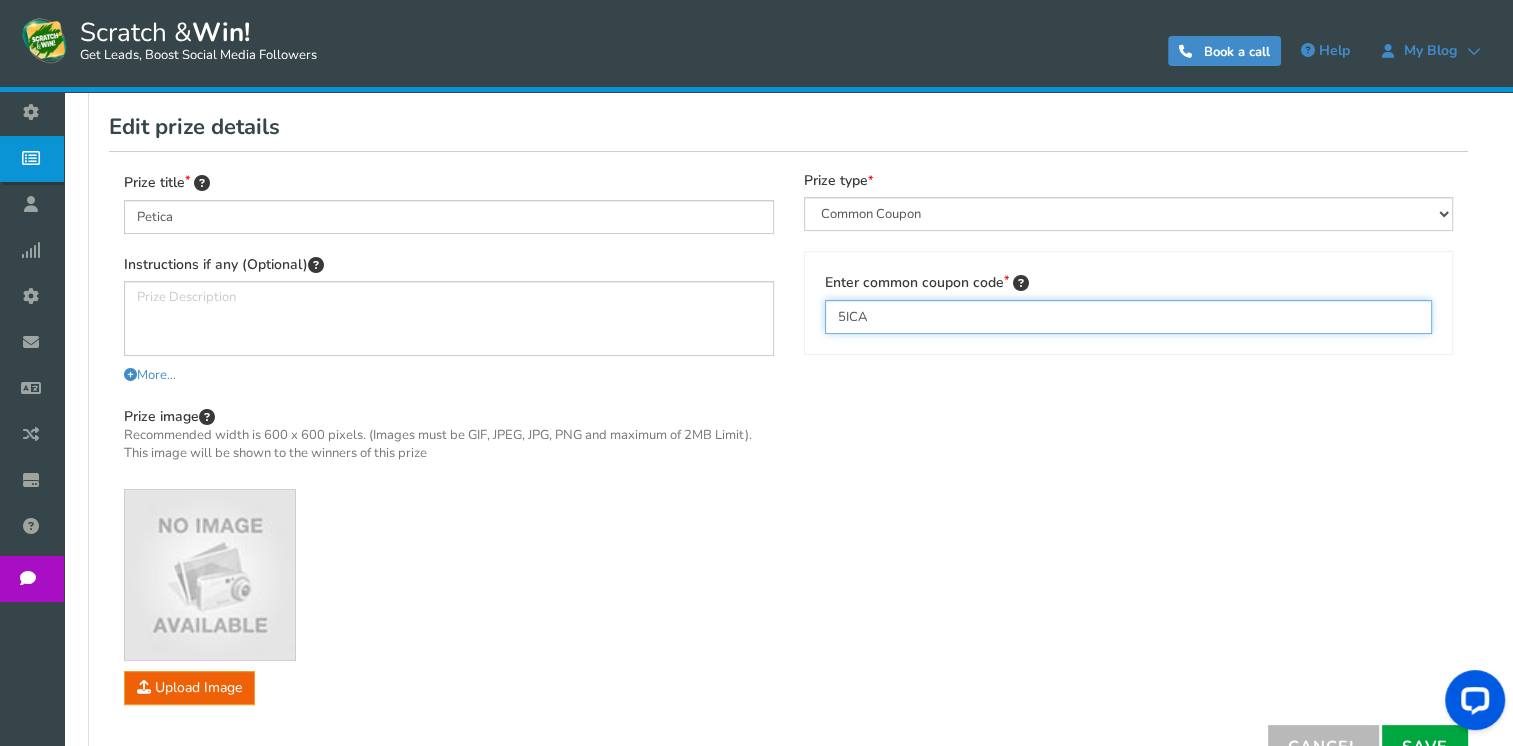 type on "5ICA" 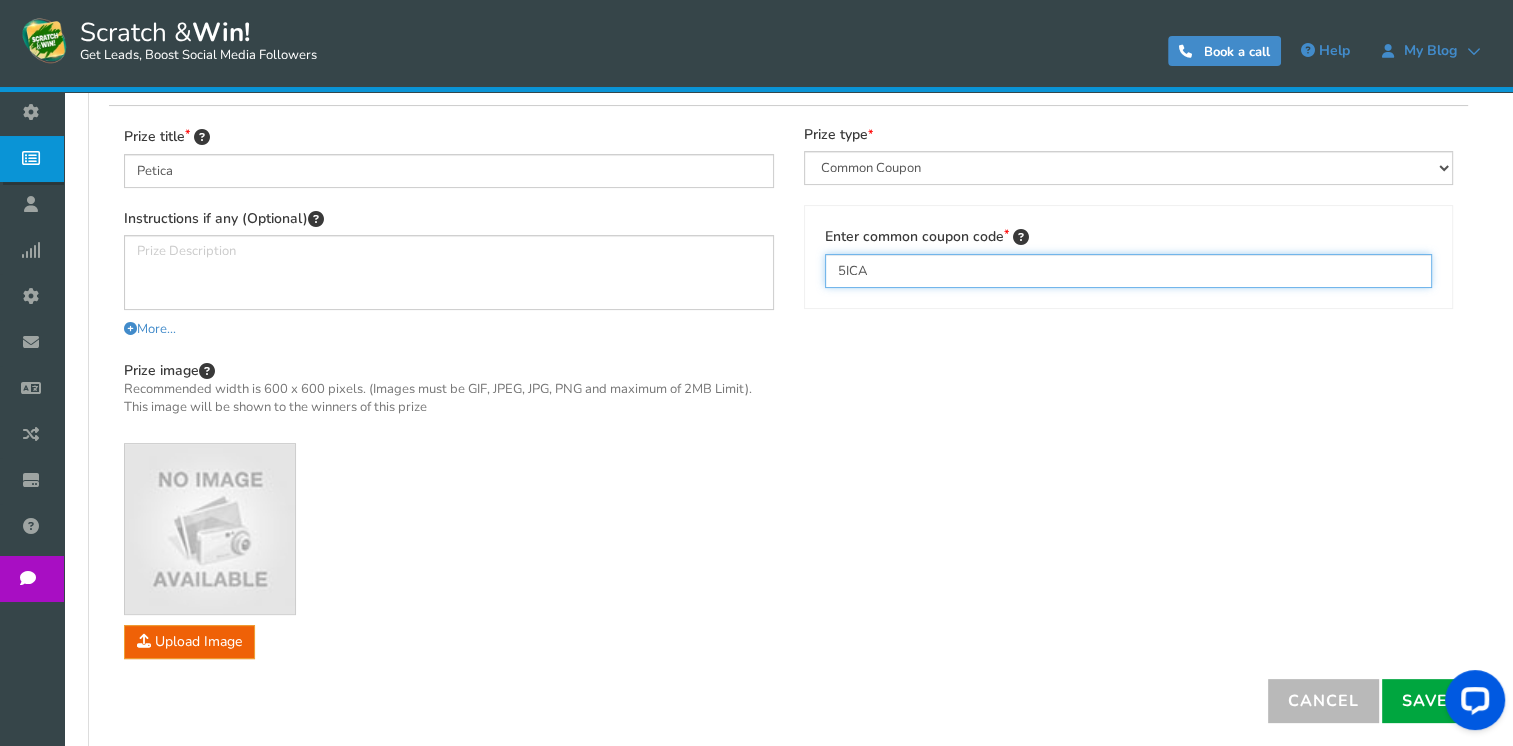 scroll, scrollTop: 560, scrollLeft: 0, axis: vertical 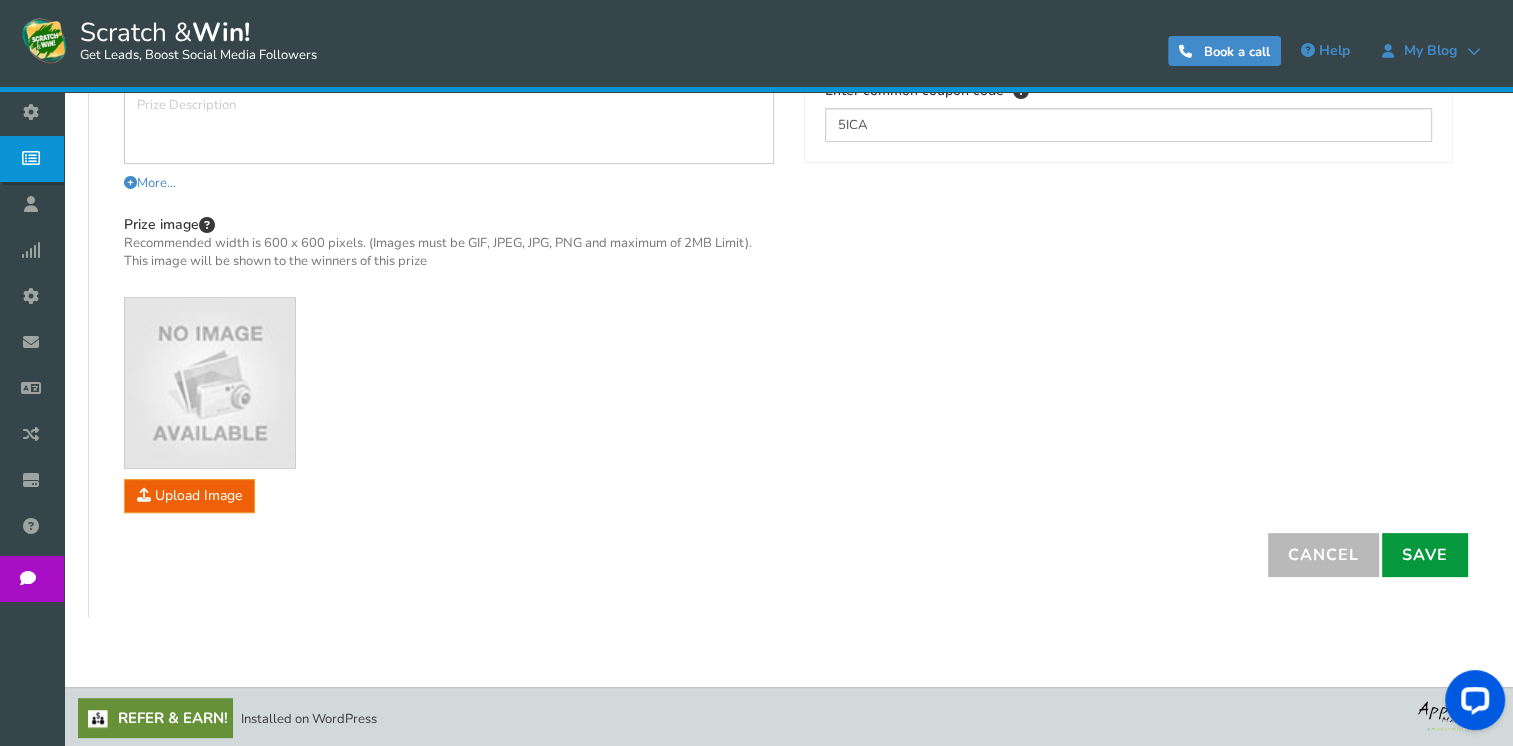 click on "Save" at bounding box center [1425, 555] 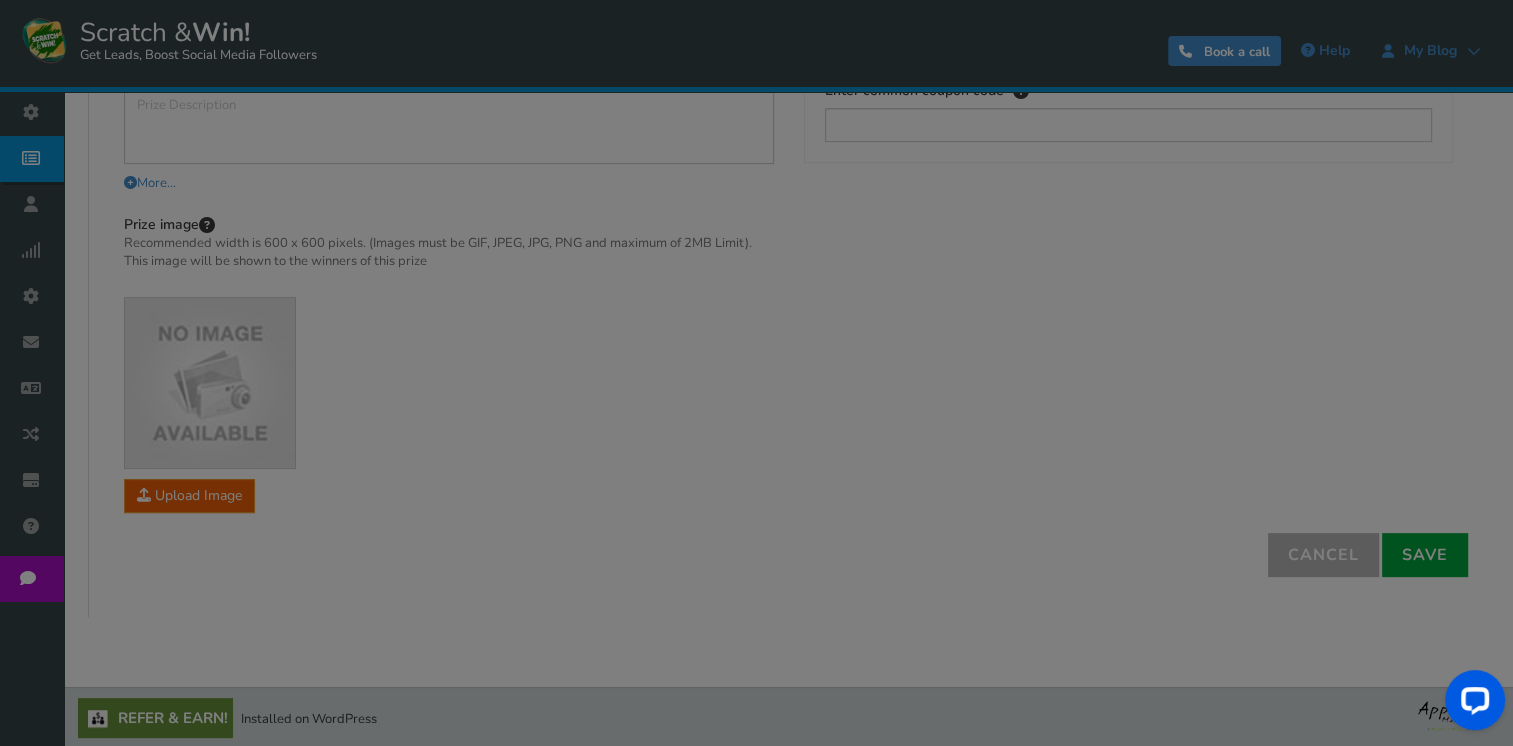 scroll, scrollTop: 468, scrollLeft: 0, axis: vertical 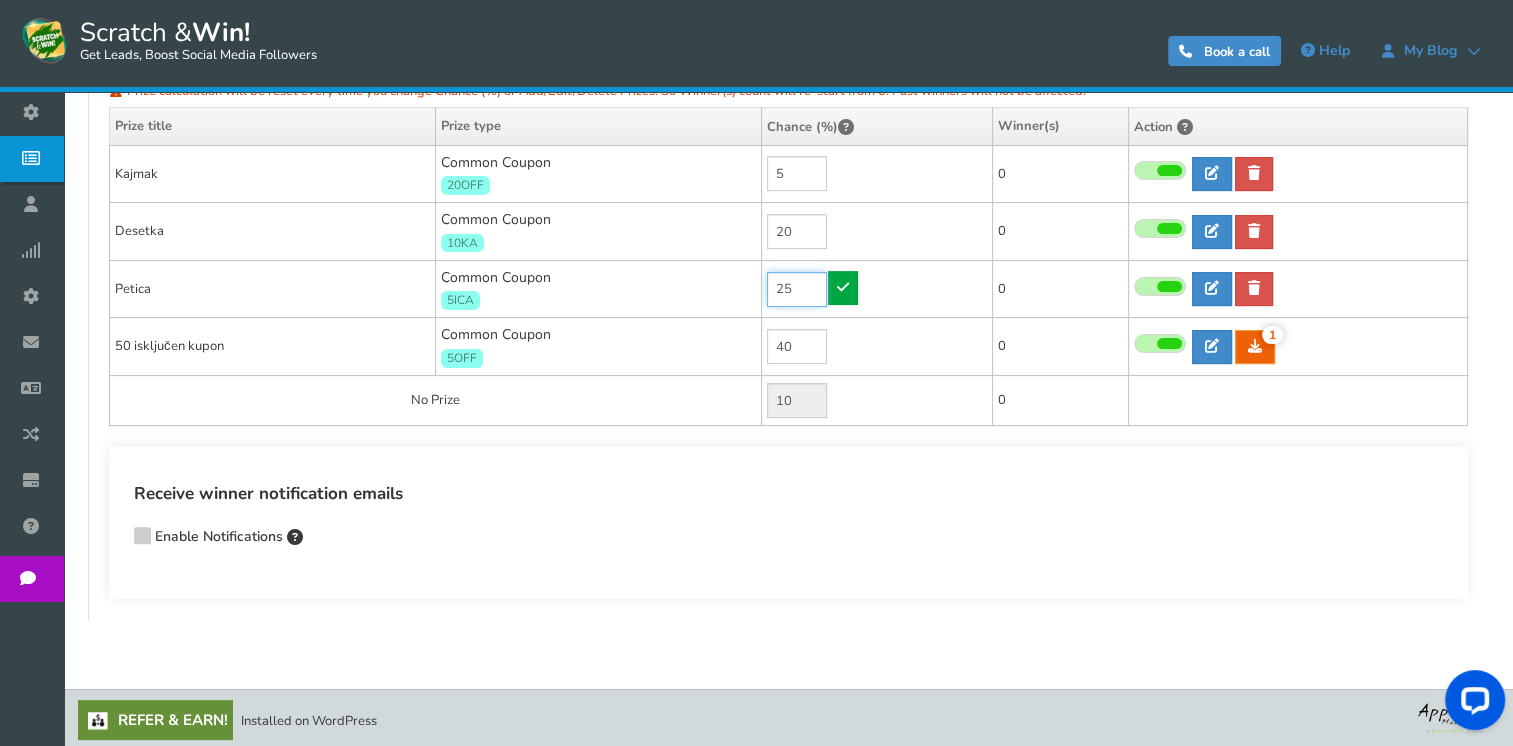 drag, startPoint x: 794, startPoint y: 289, endPoint x: 762, endPoint y: 289, distance: 32 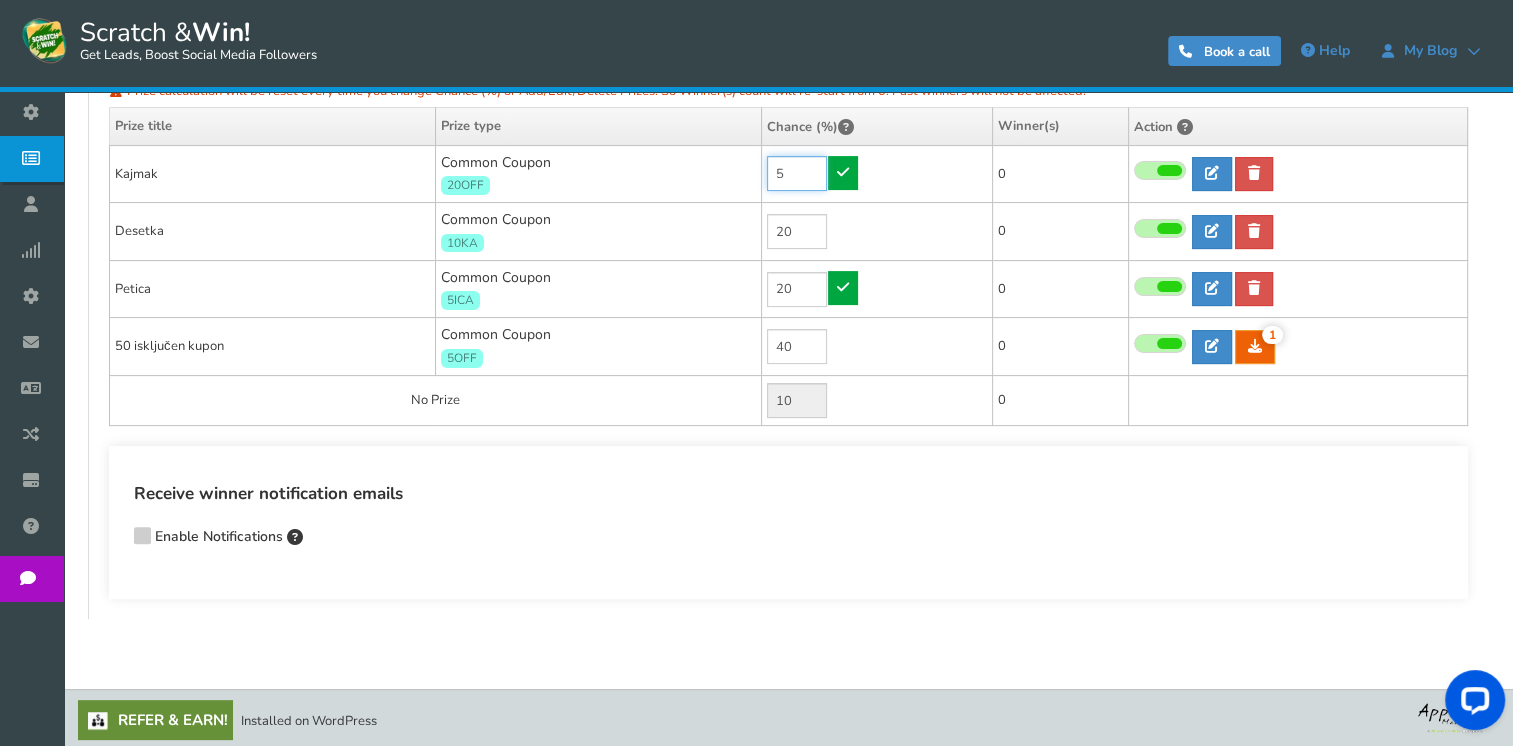 type on "25" 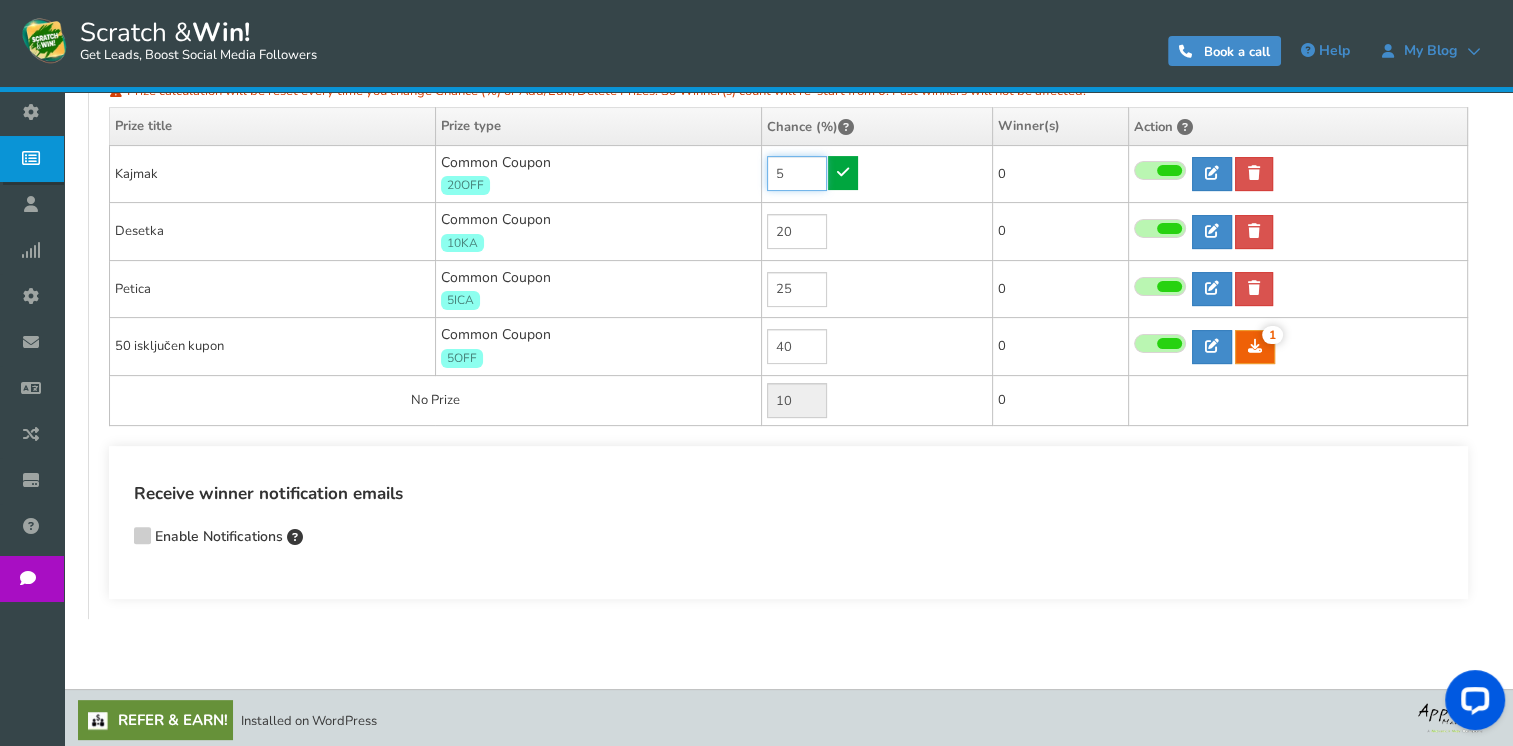 drag, startPoint x: 788, startPoint y: 167, endPoint x: 772, endPoint y: 166, distance: 16.03122 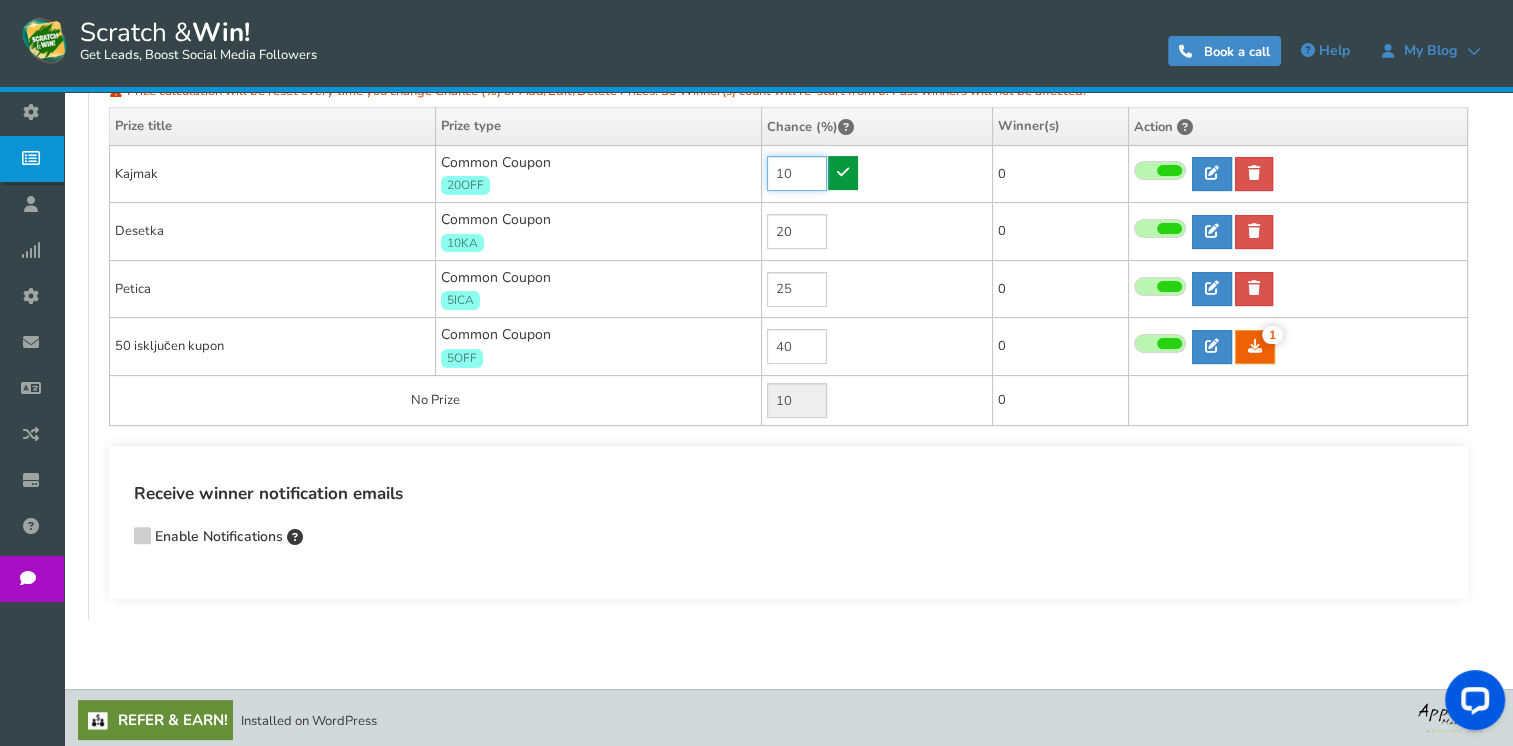 type on "10" 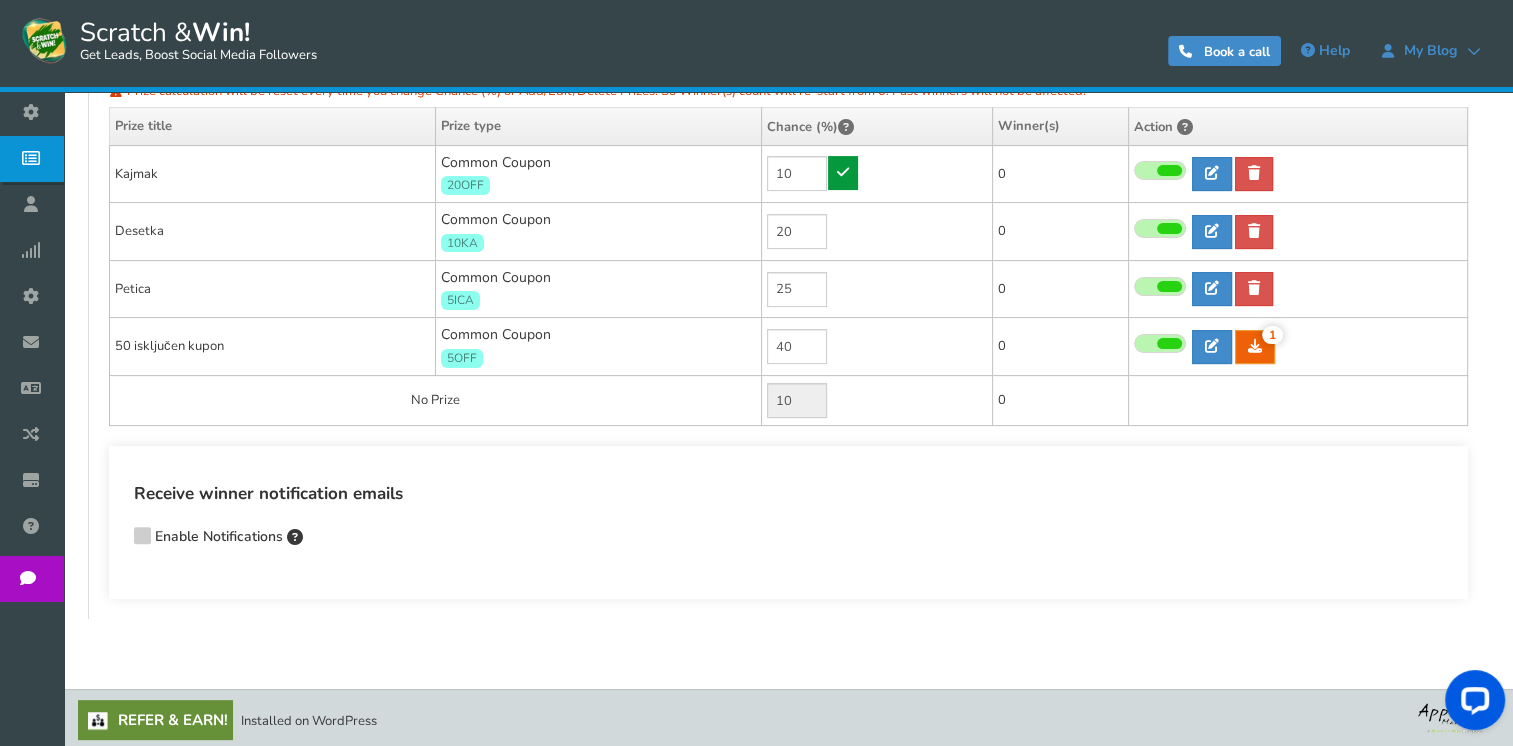 click at bounding box center [843, 173] 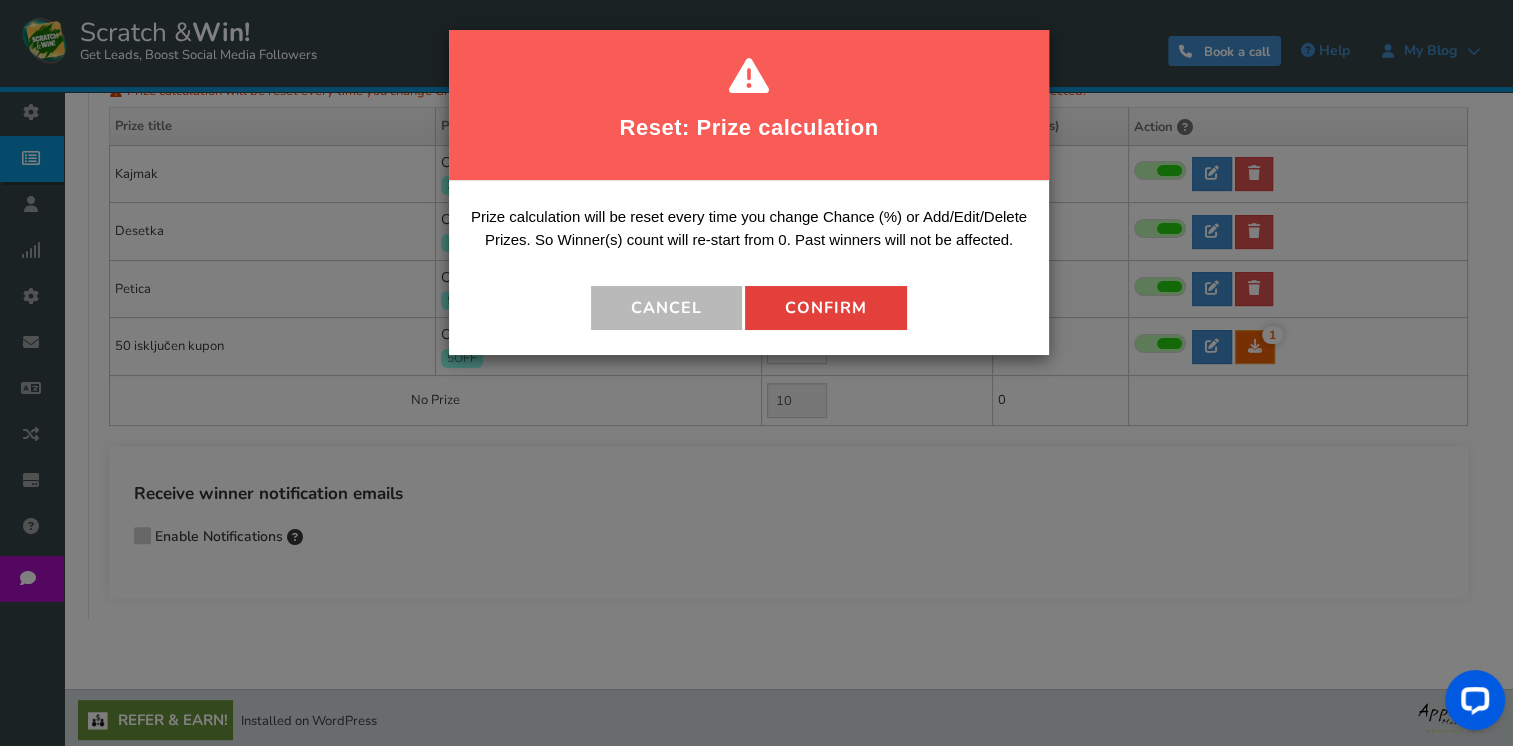 click on "Confirm" at bounding box center [826, 308] 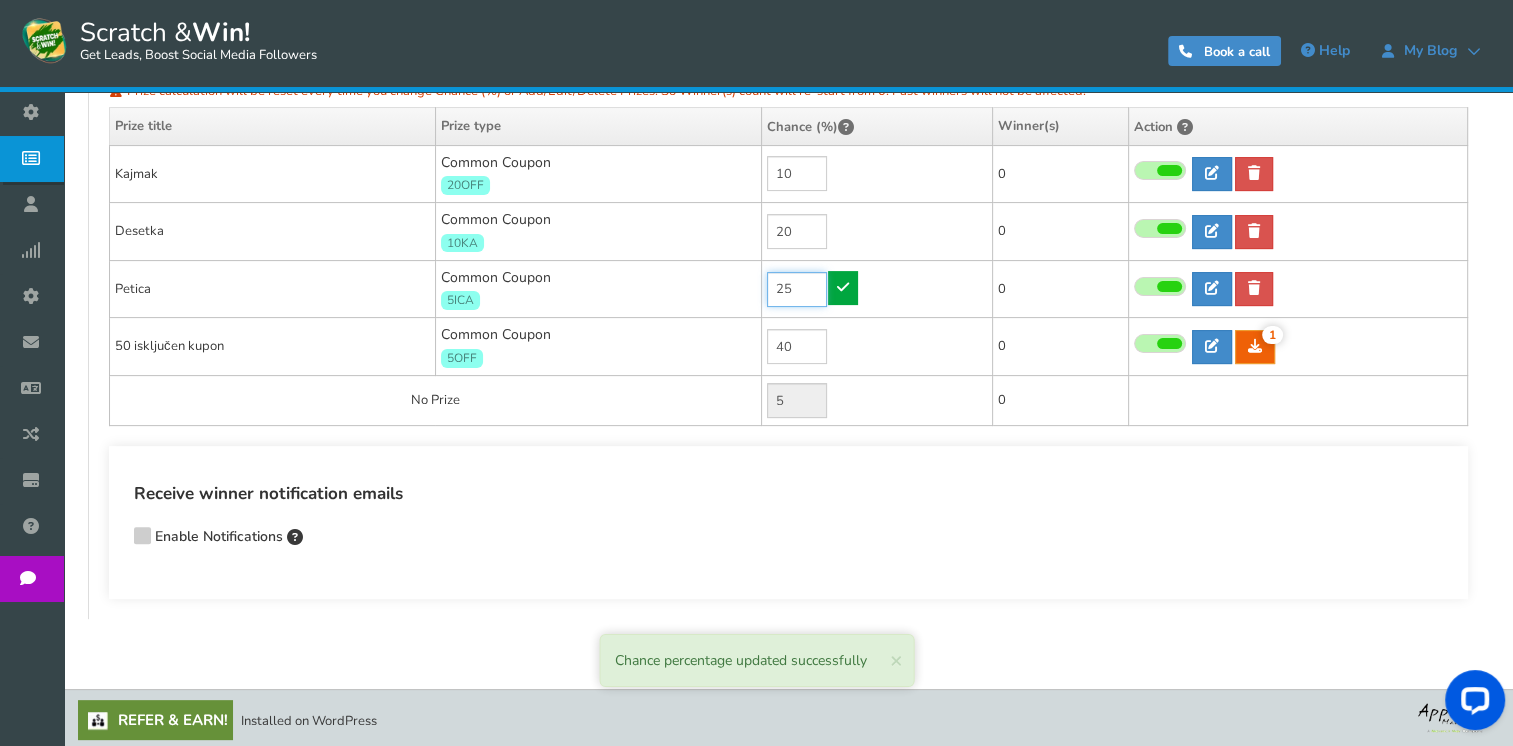 drag, startPoint x: 800, startPoint y: 294, endPoint x: 706, endPoint y: 273, distance: 96.317184 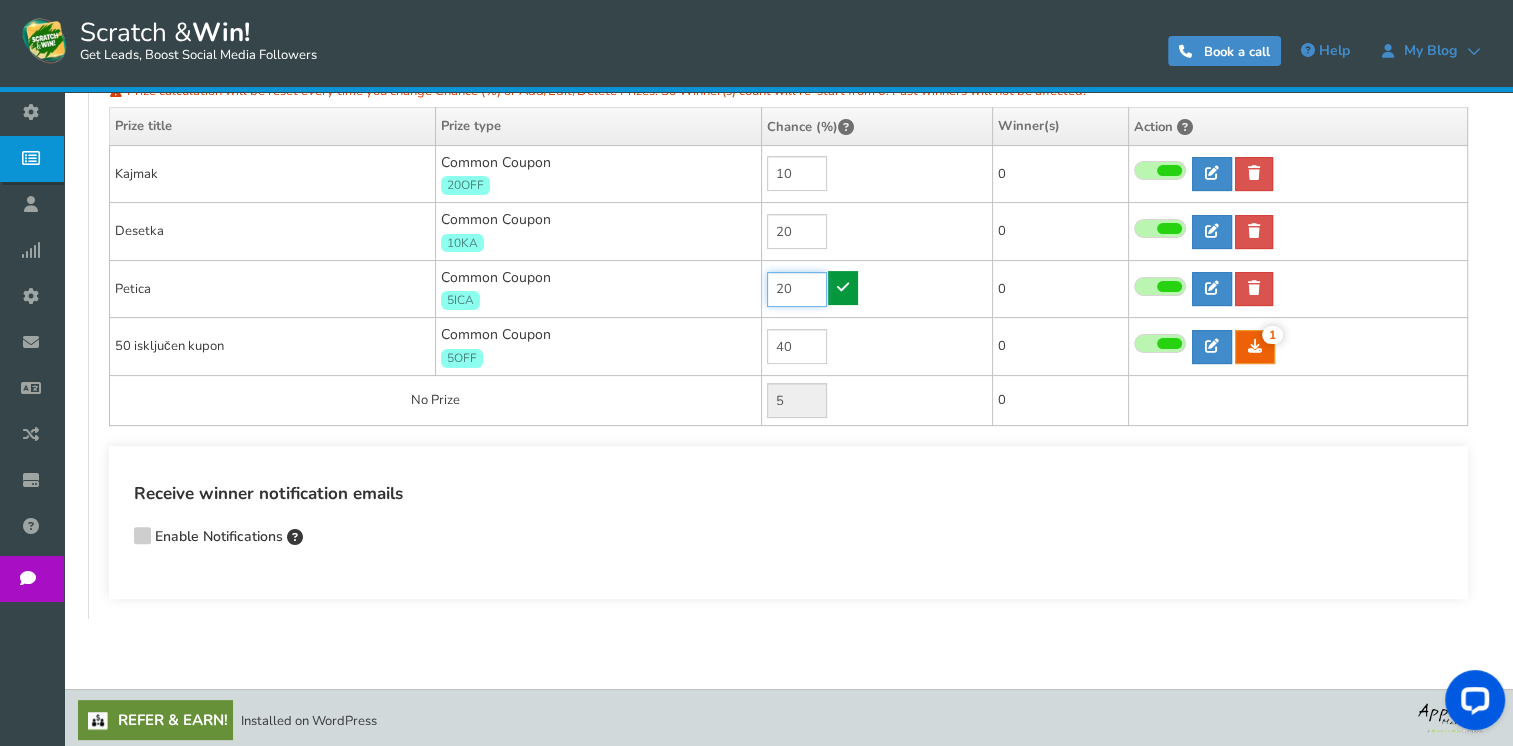 type on "20" 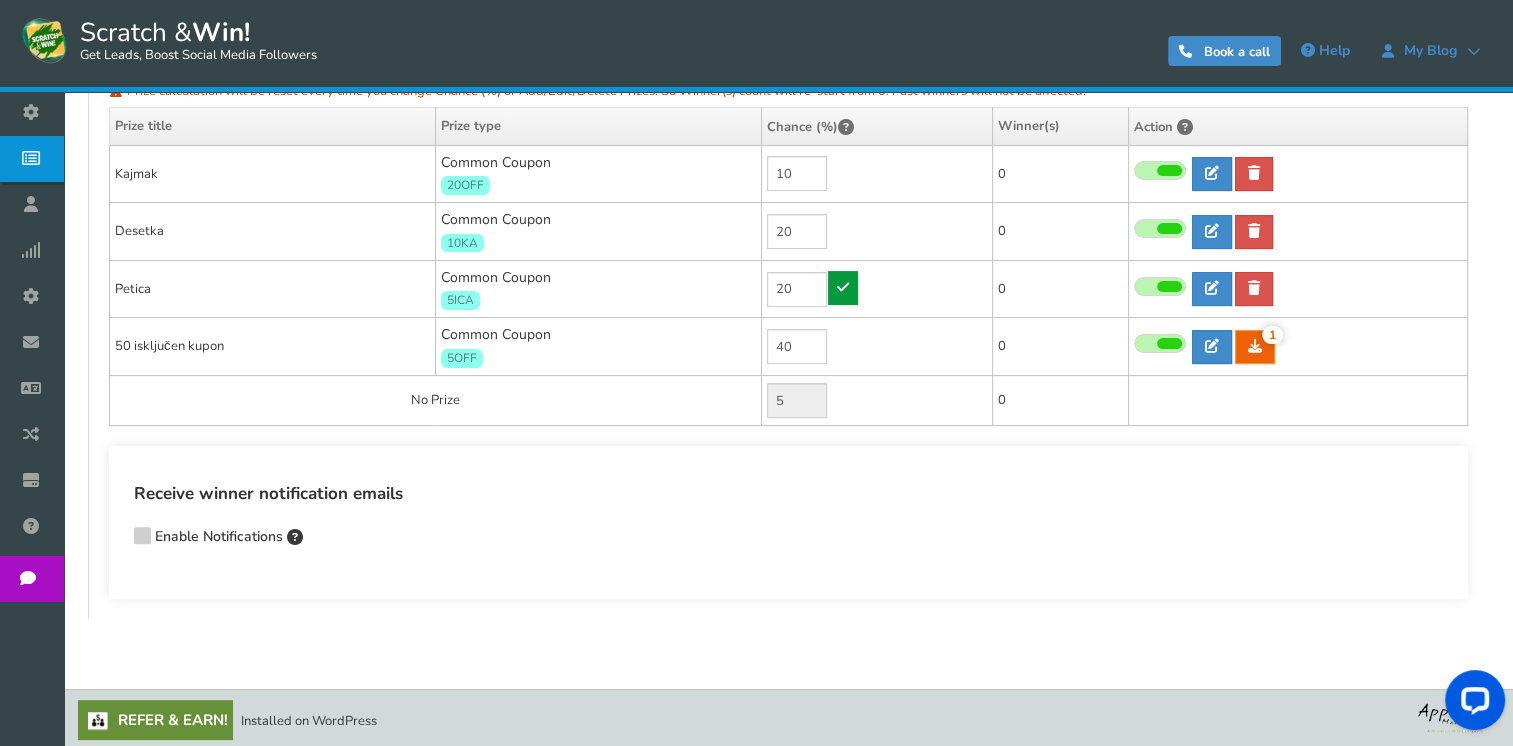 click at bounding box center (843, 287) 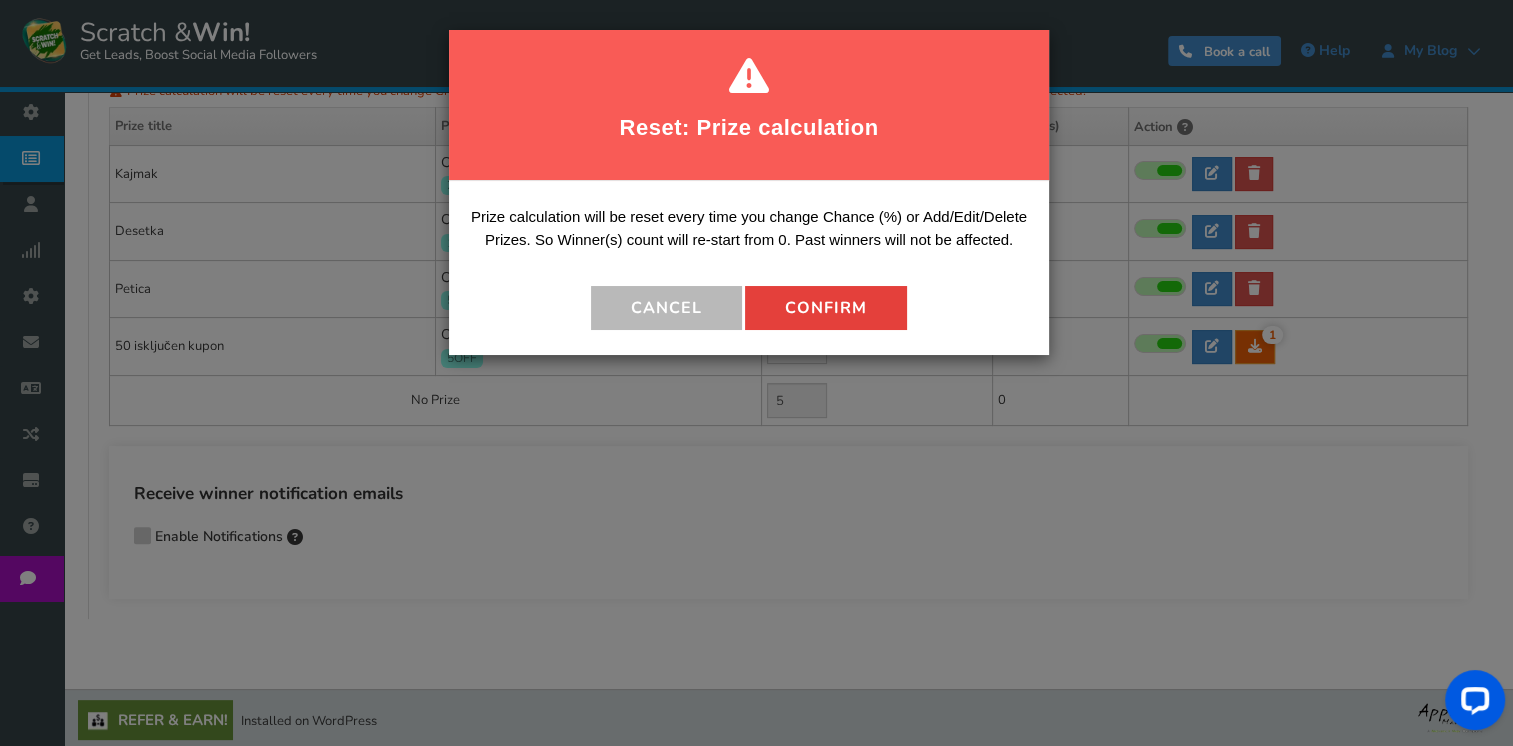click on "Confirm" at bounding box center (826, 308) 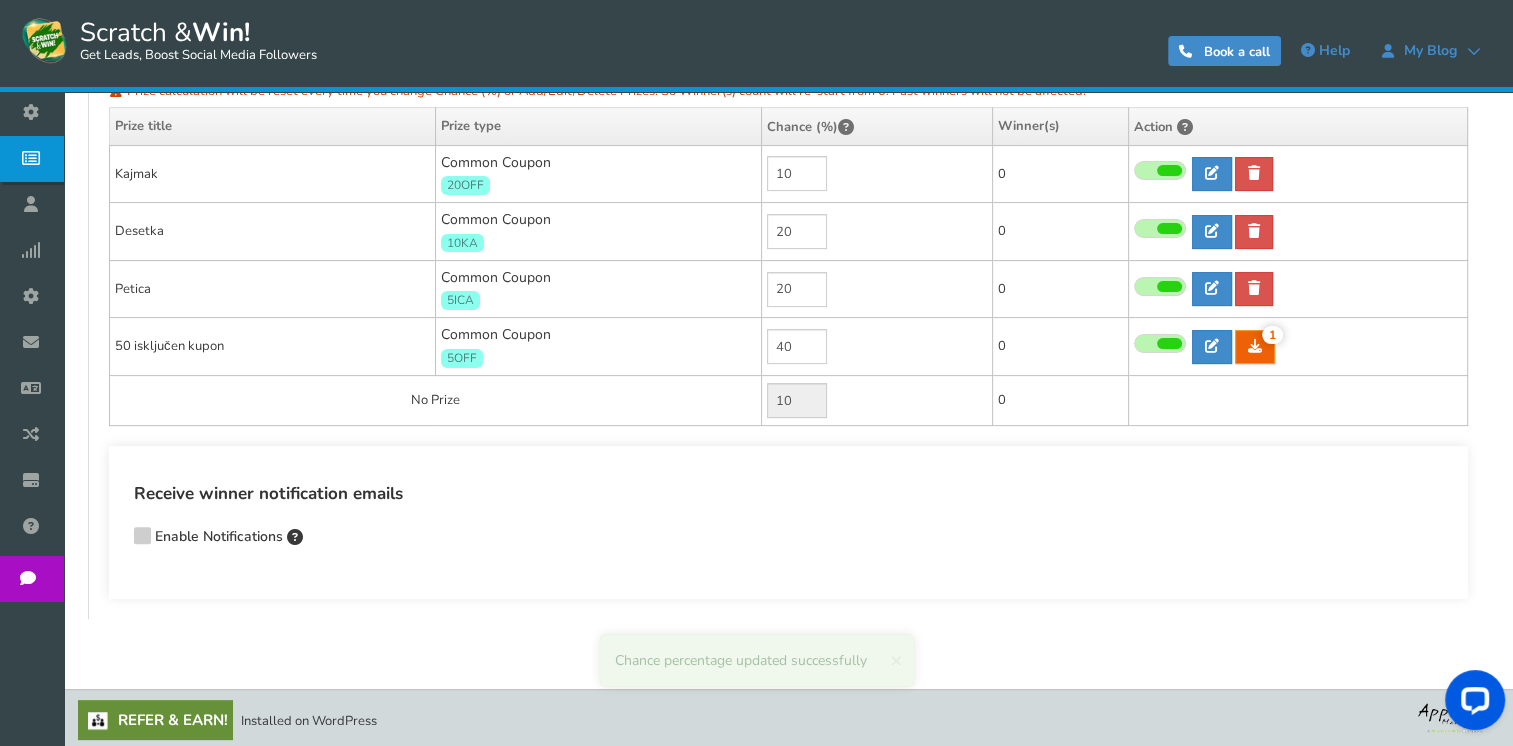 click on "50 isključen kupon" at bounding box center [273, 347] 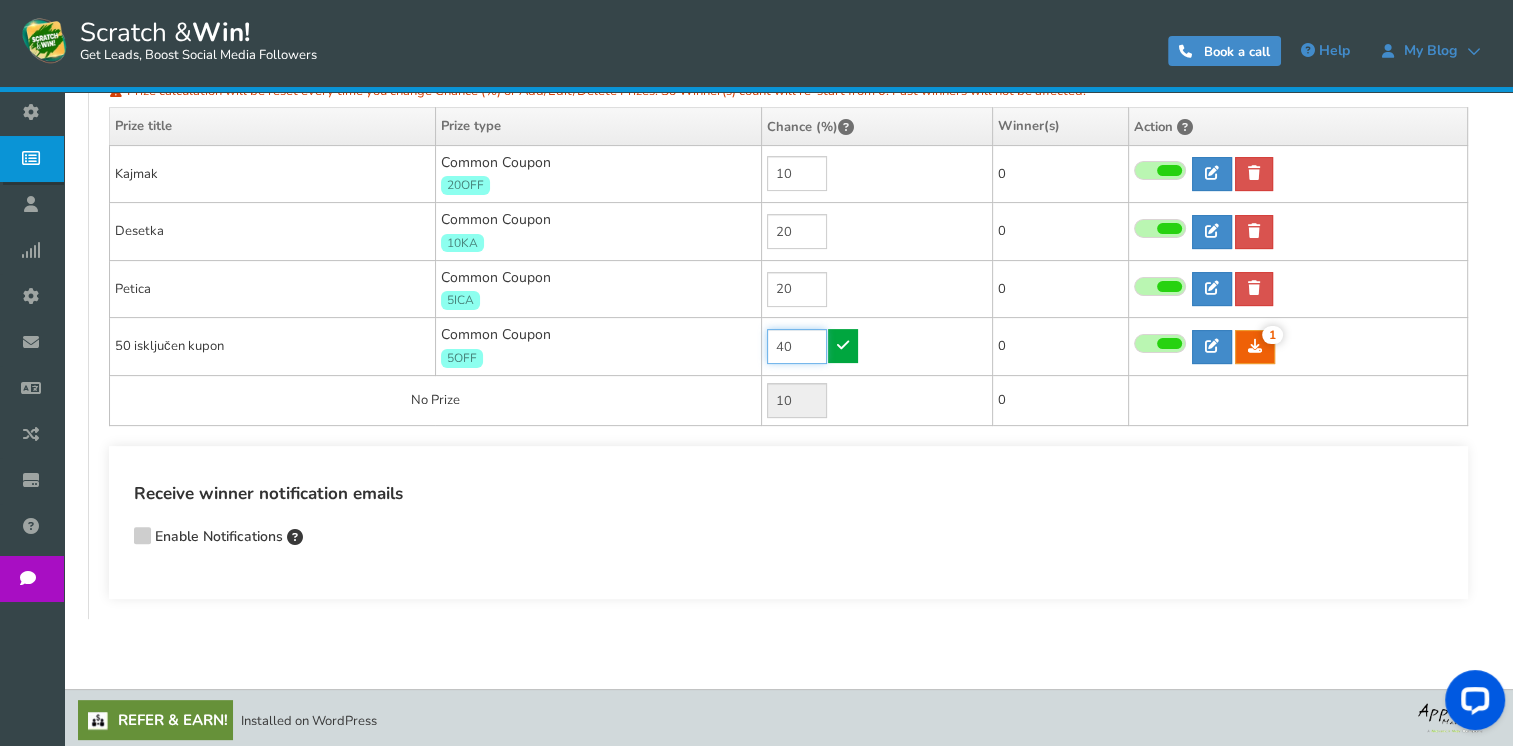 click on "40" at bounding box center (797, 346) 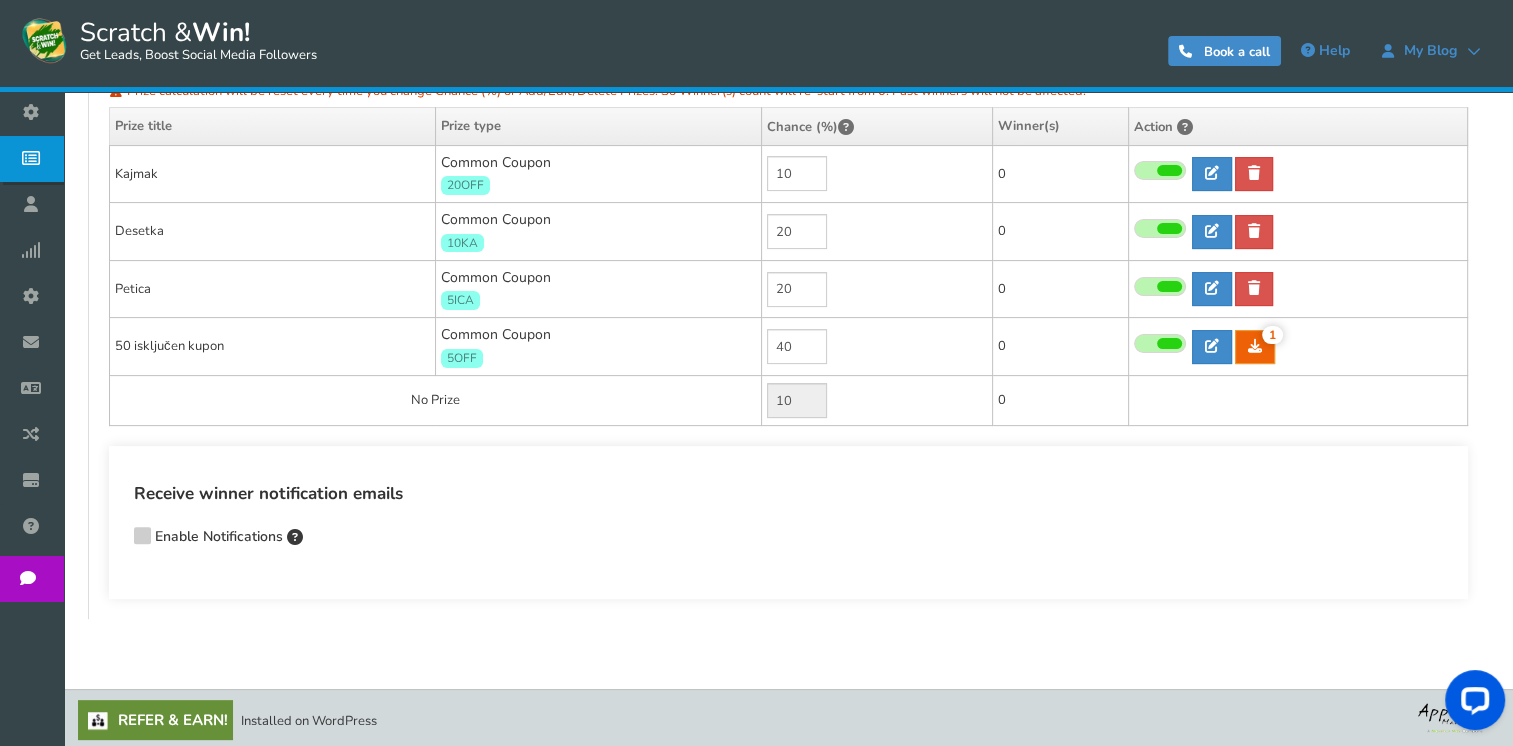 click on "50 isključen kupon" at bounding box center [273, 347] 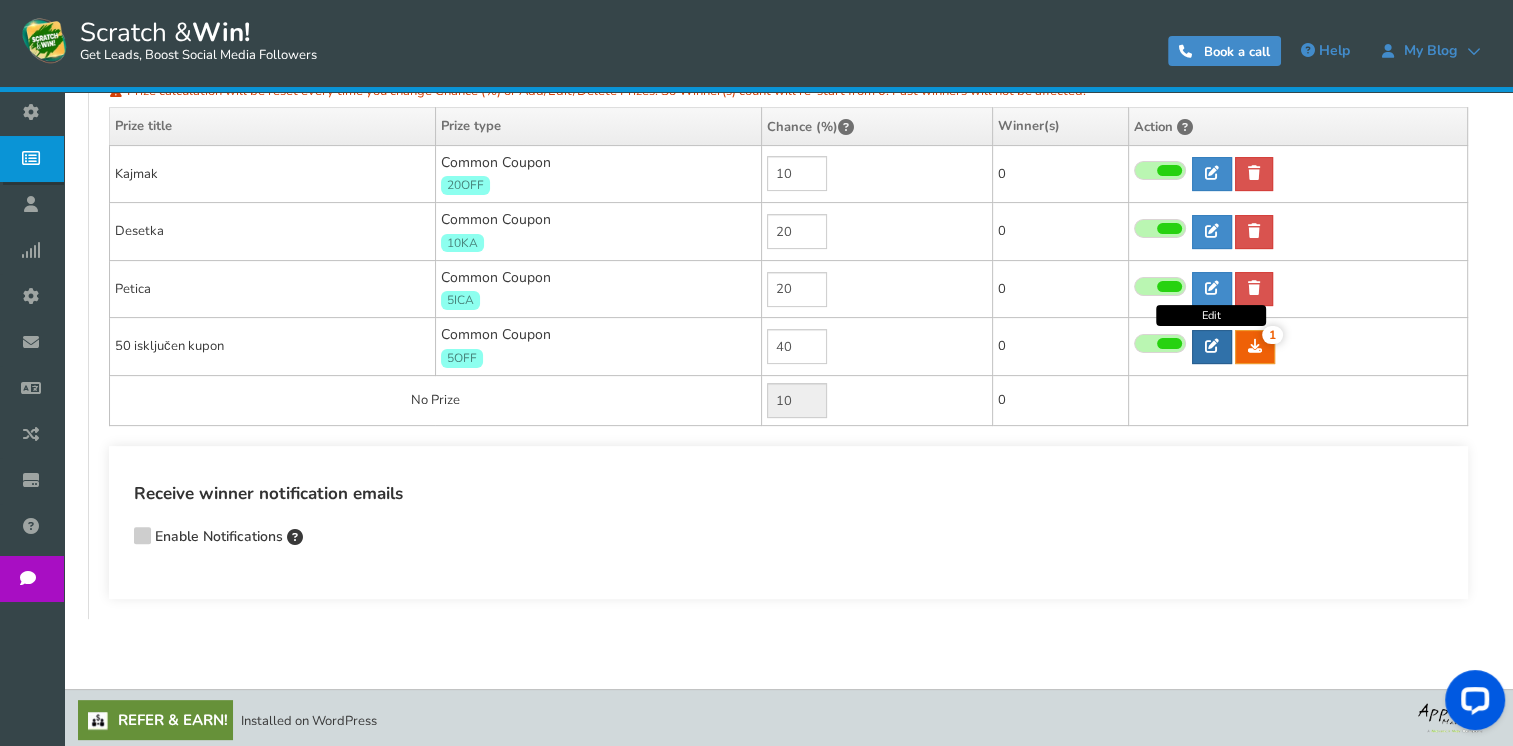 click at bounding box center (1212, 346) 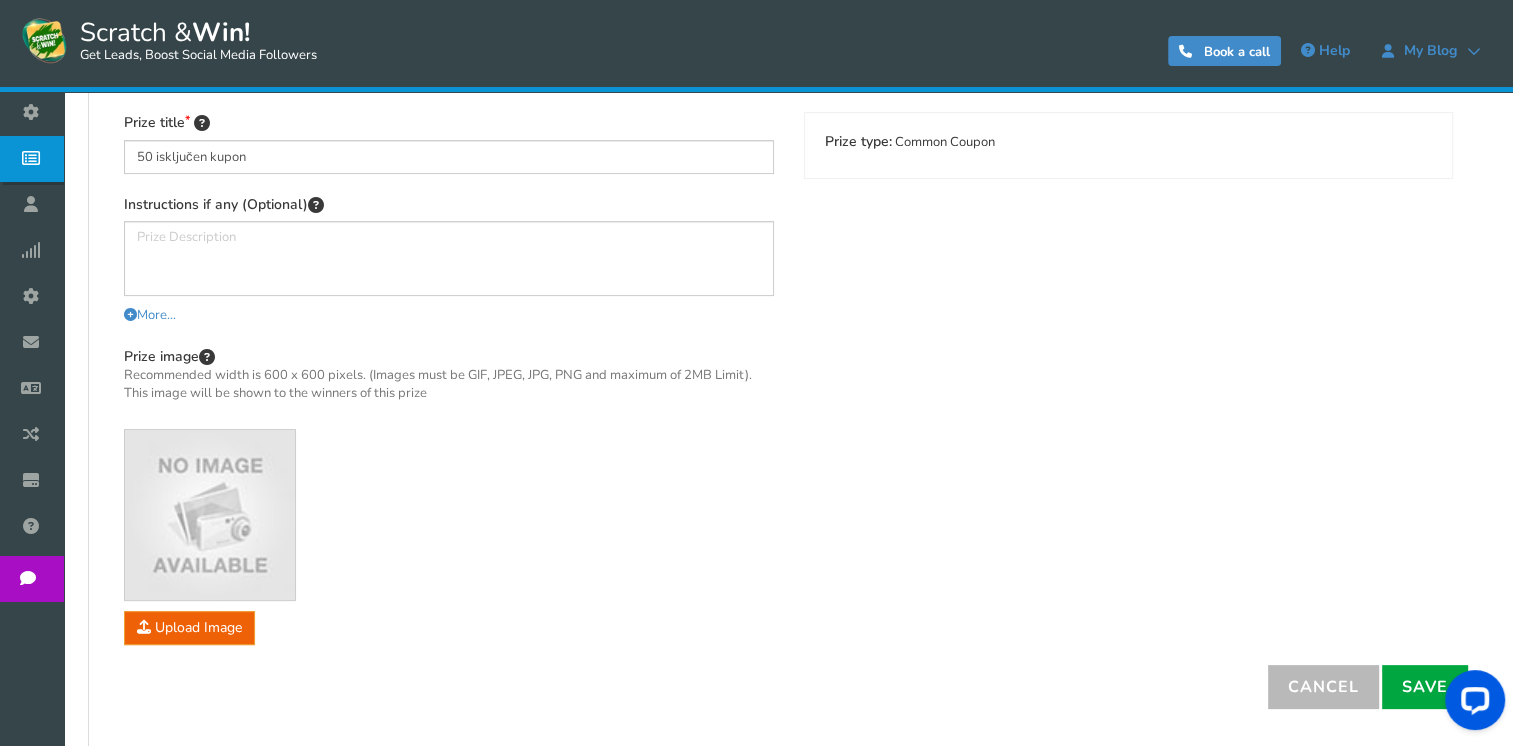 scroll, scrollTop: 168, scrollLeft: 0, axis: vertical 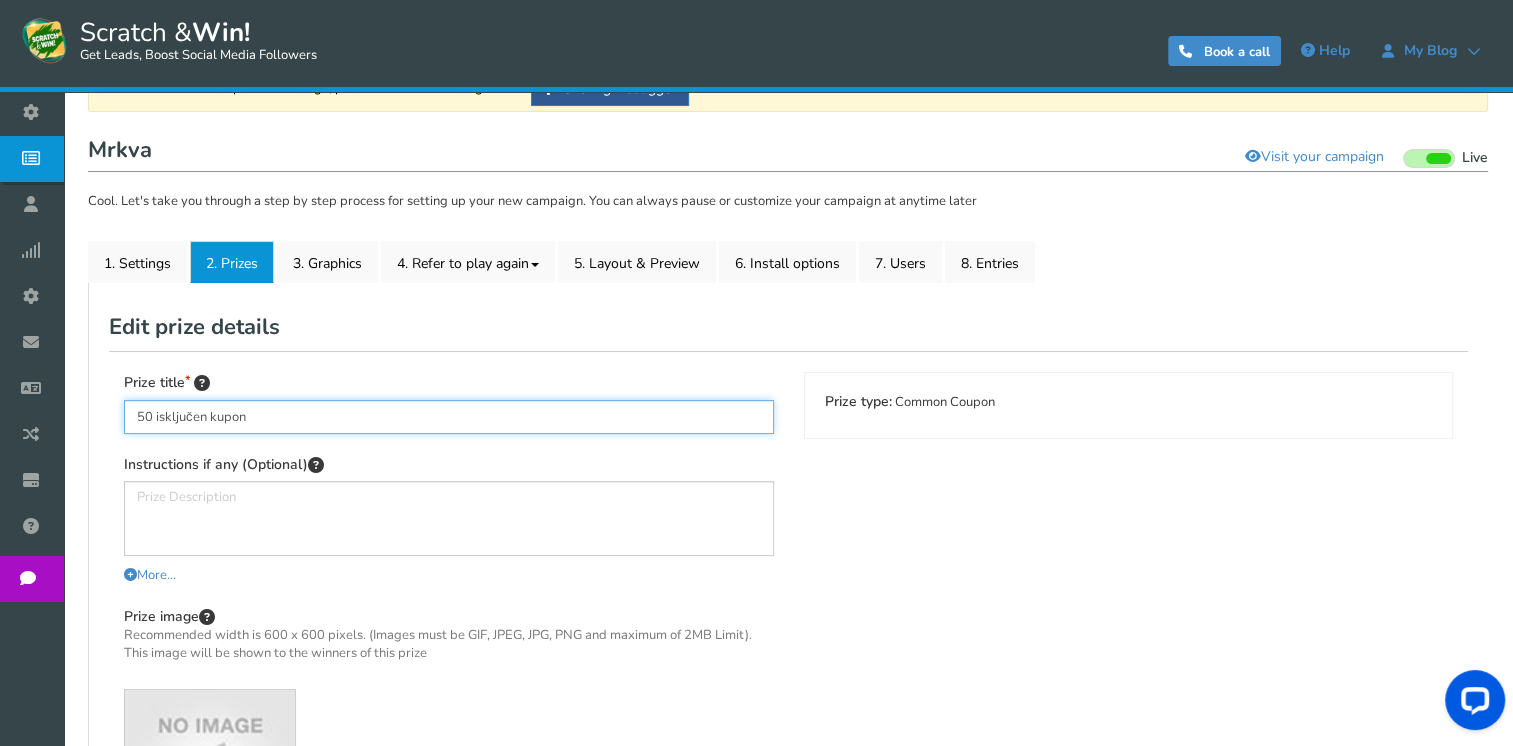 click on "50 isključen kupon" at bounding box center [449, 417] 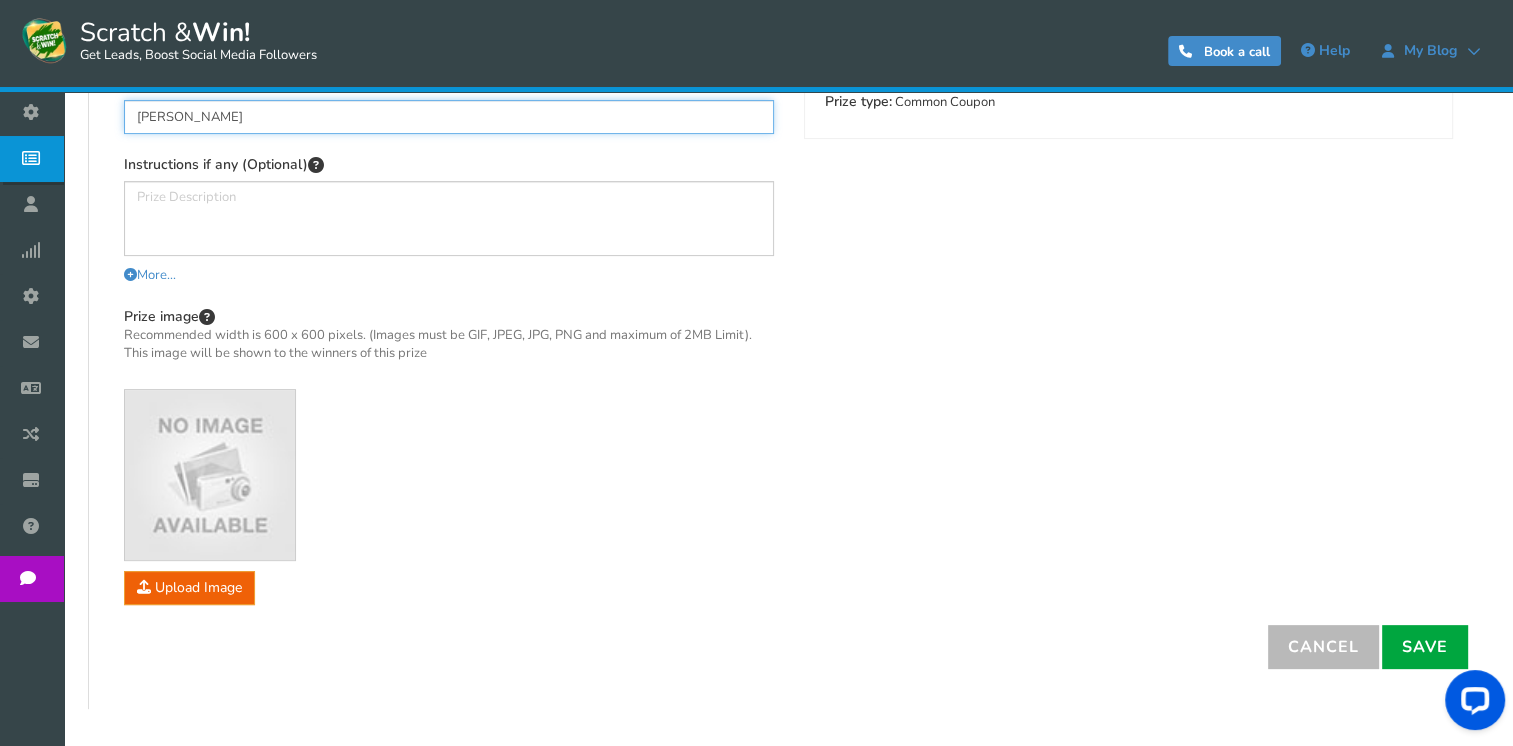 scroll, scrollTop: 560, scrollLeft: 0, axis: vertical 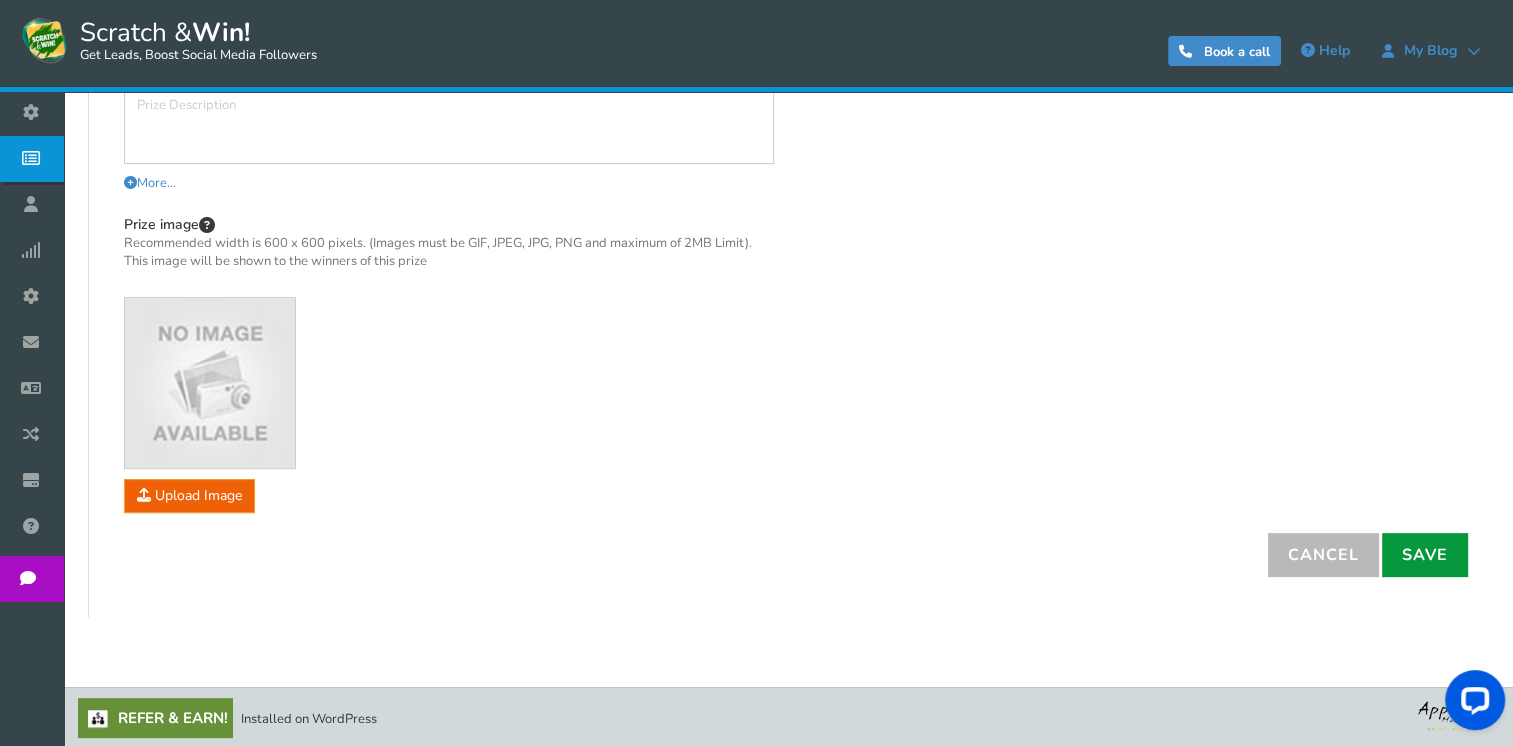 click on "Save" at bounding box center (1425, 555) 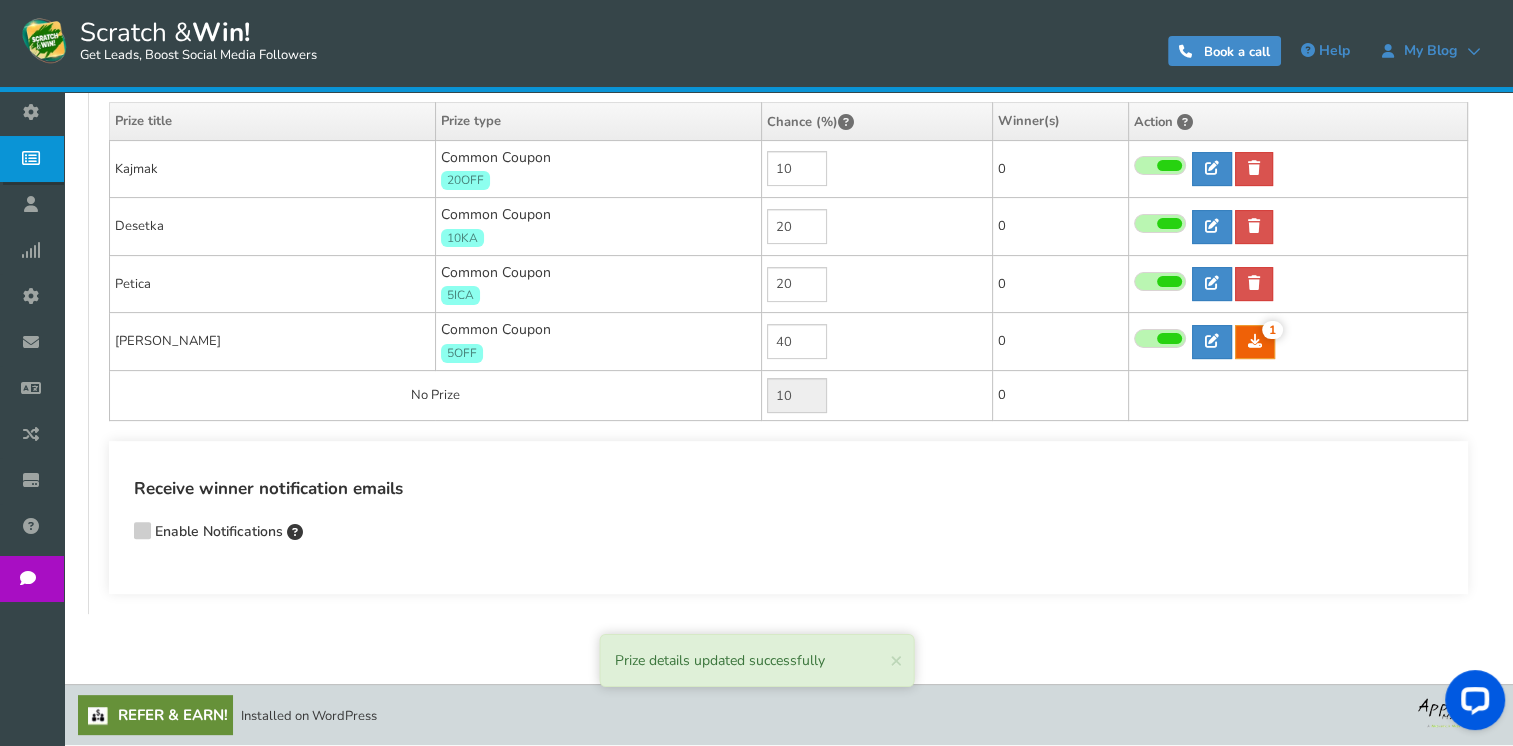 scroll, scrollTop: 468, scrollLeft: 0, axis: vertical 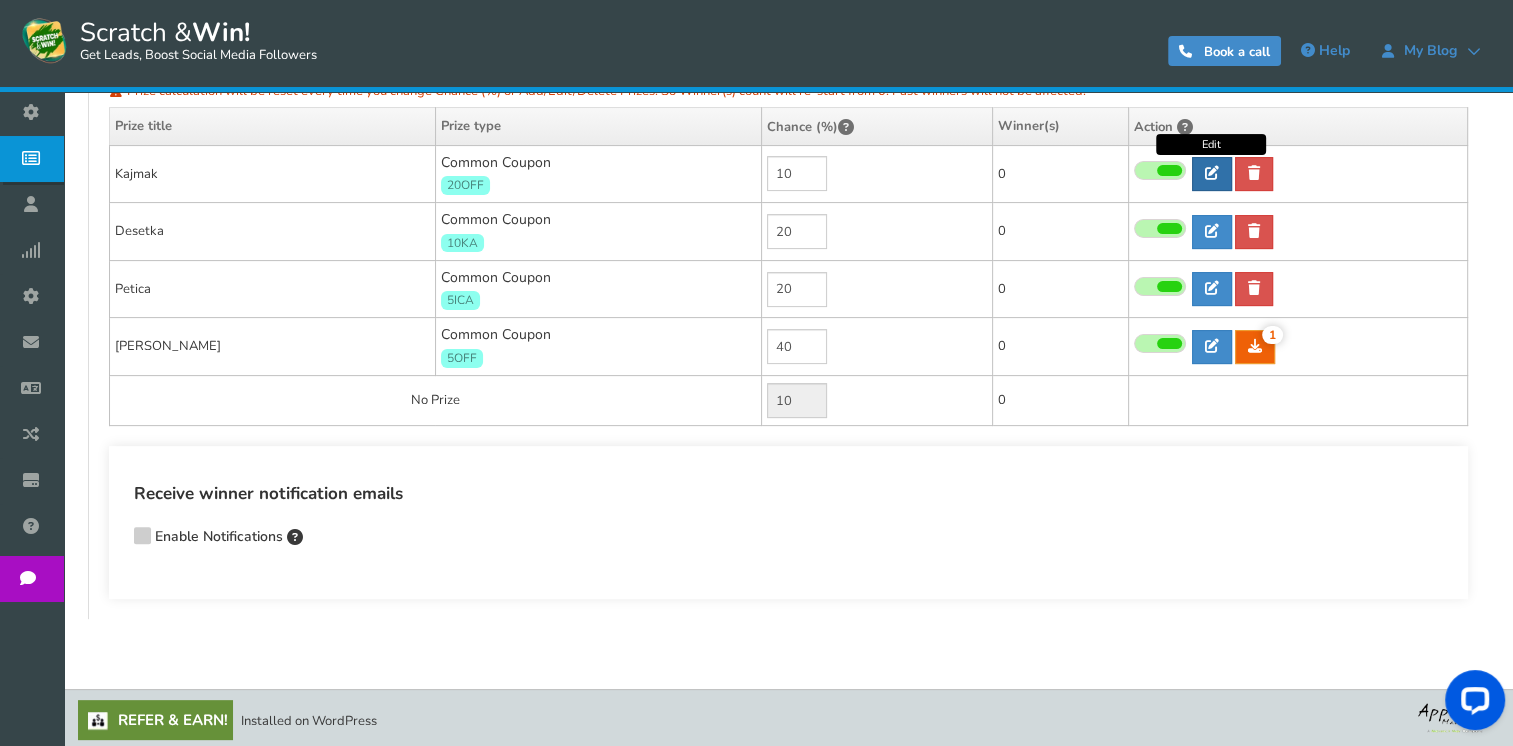 click at bounding box center (1212, 173) 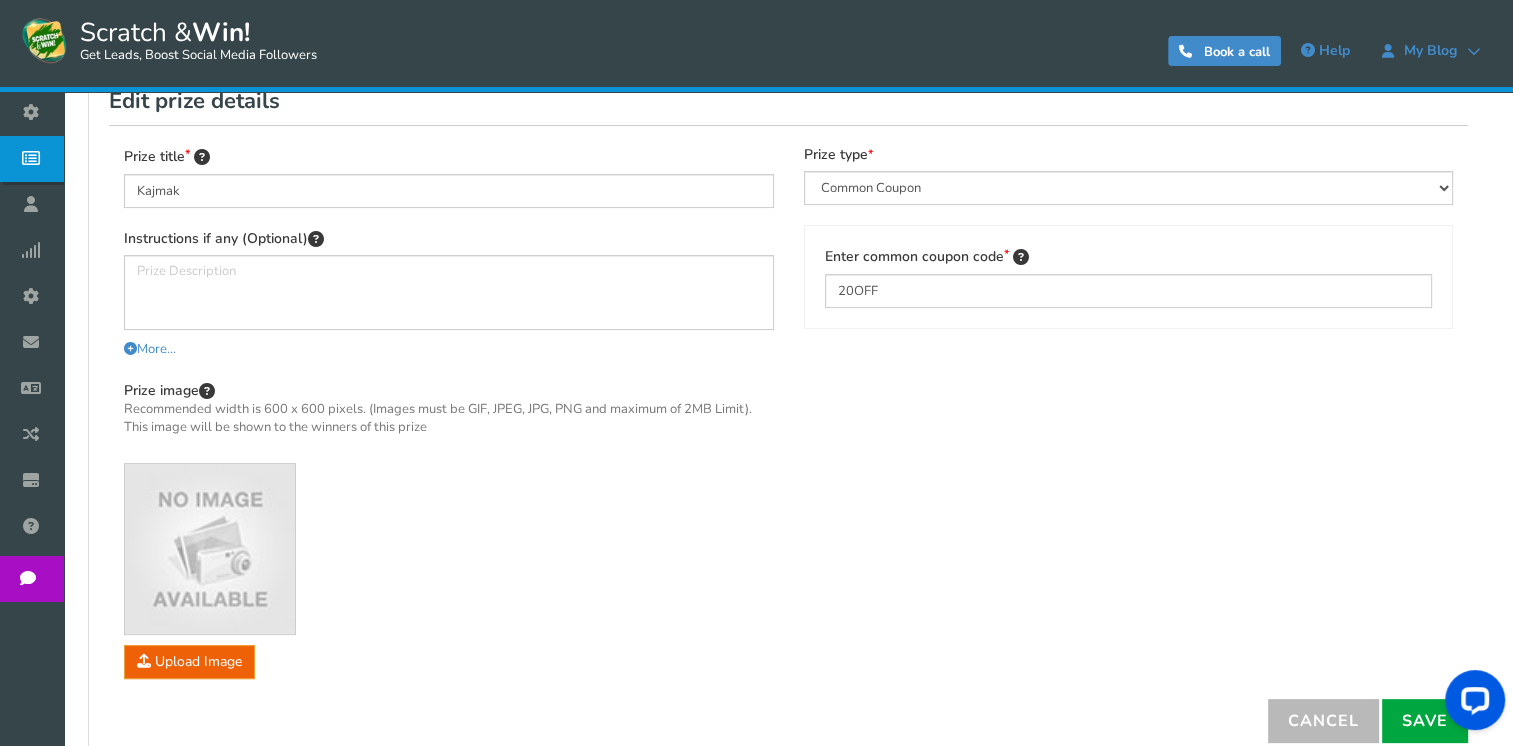 scroll, scrollTop: 268, scrollLeft: 0, axis: vertical 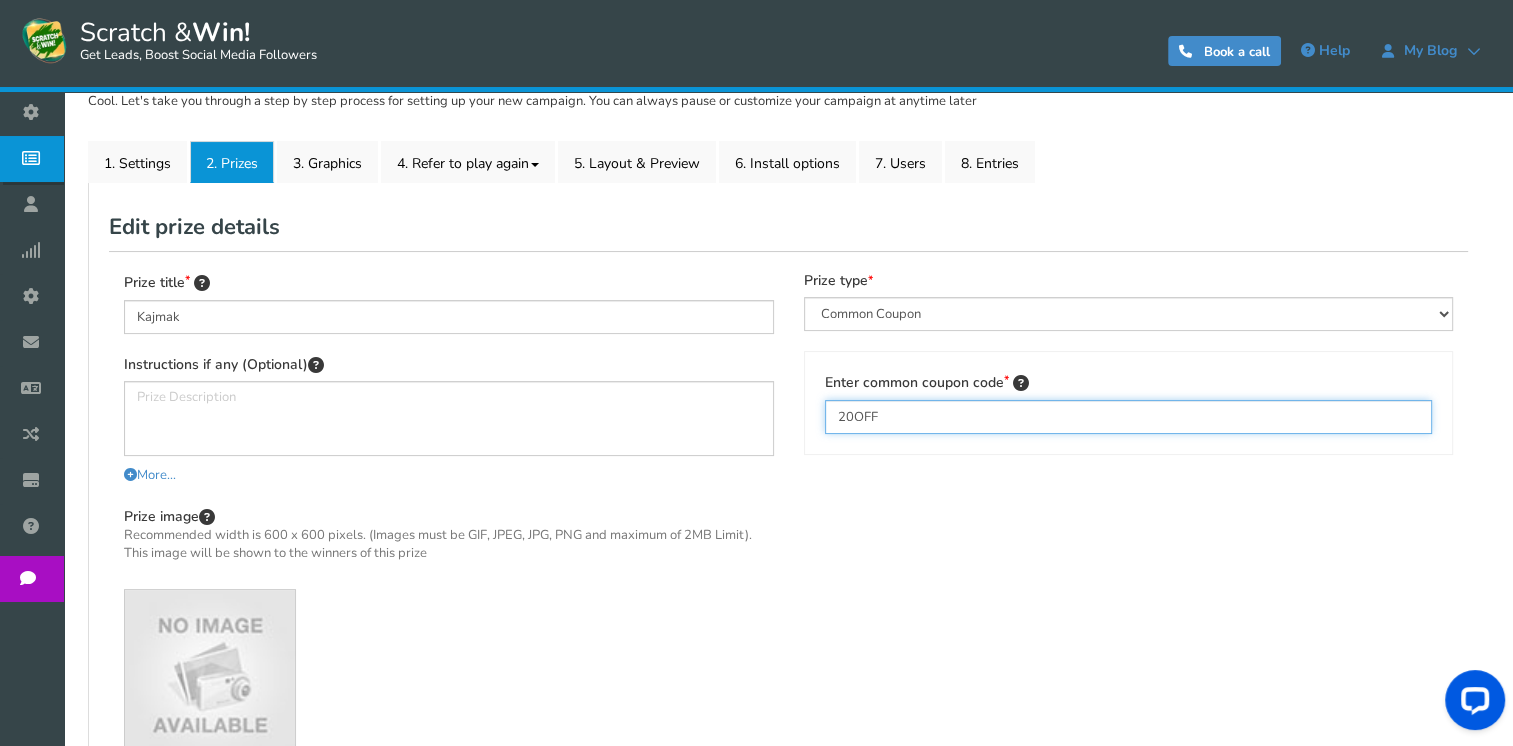 click on "20OFF" at bounding box center [1129, 417] 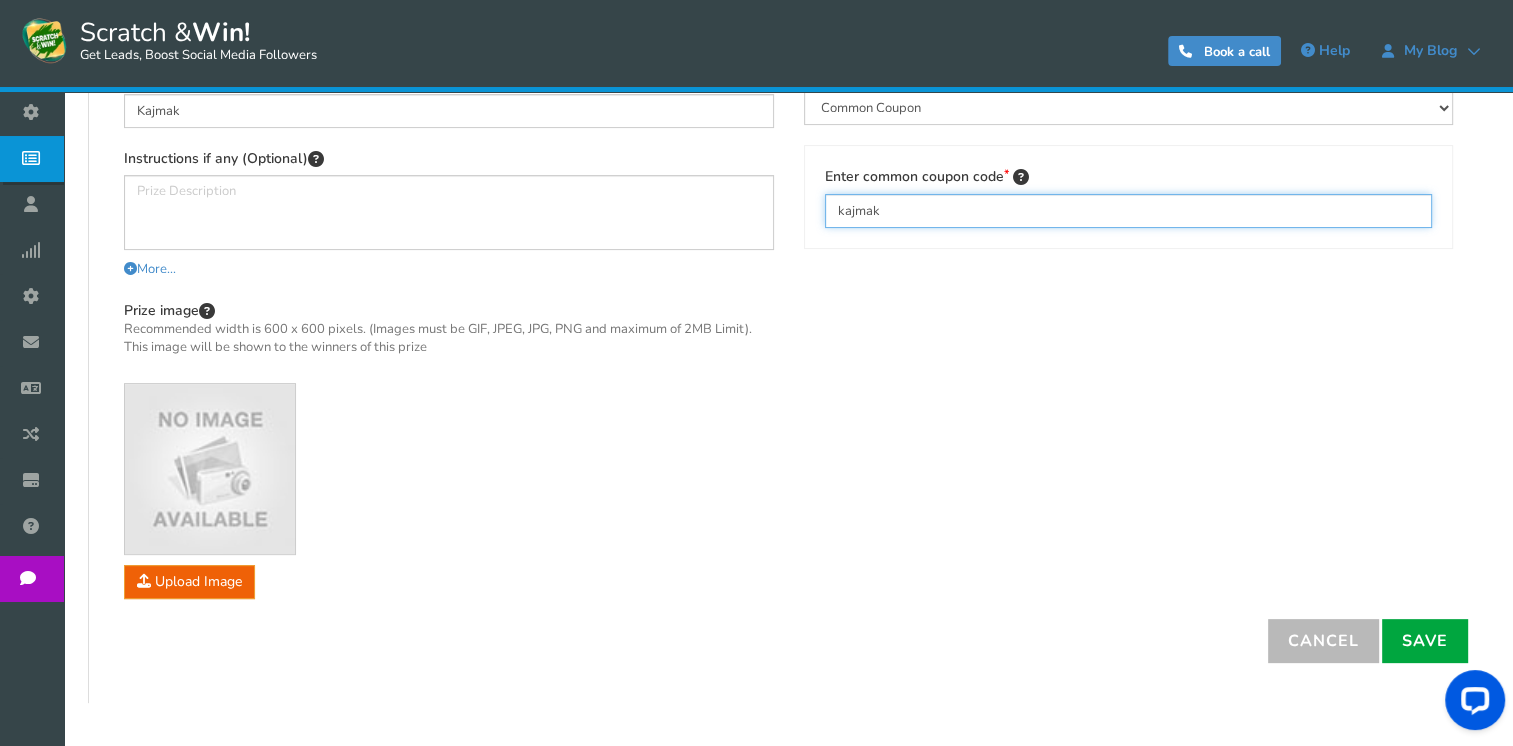 scroll, scrollTop: 560, scrollLeft: 0, axis: vertical 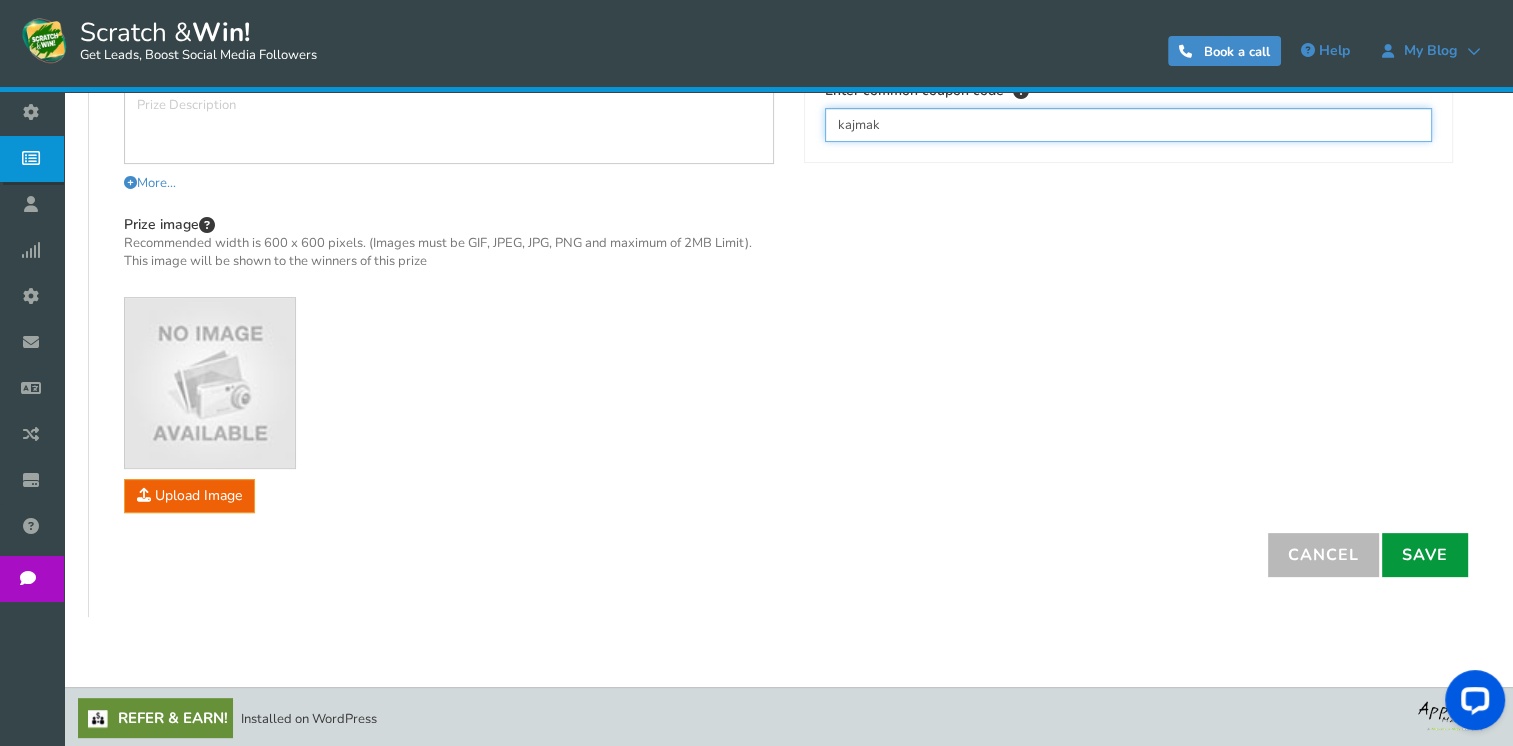 type on "kajmak" 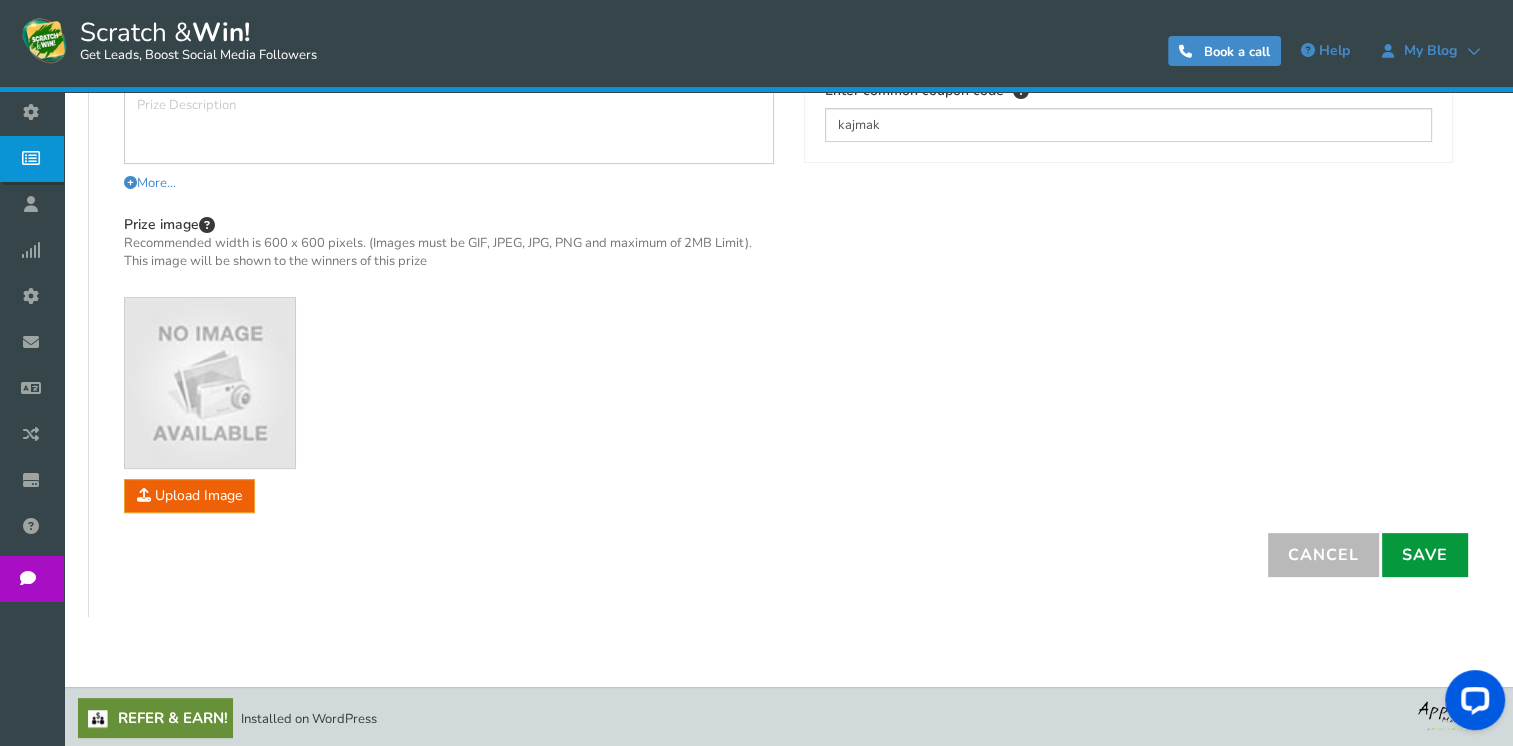 click on "Save" at bounding box center (1425, 555) 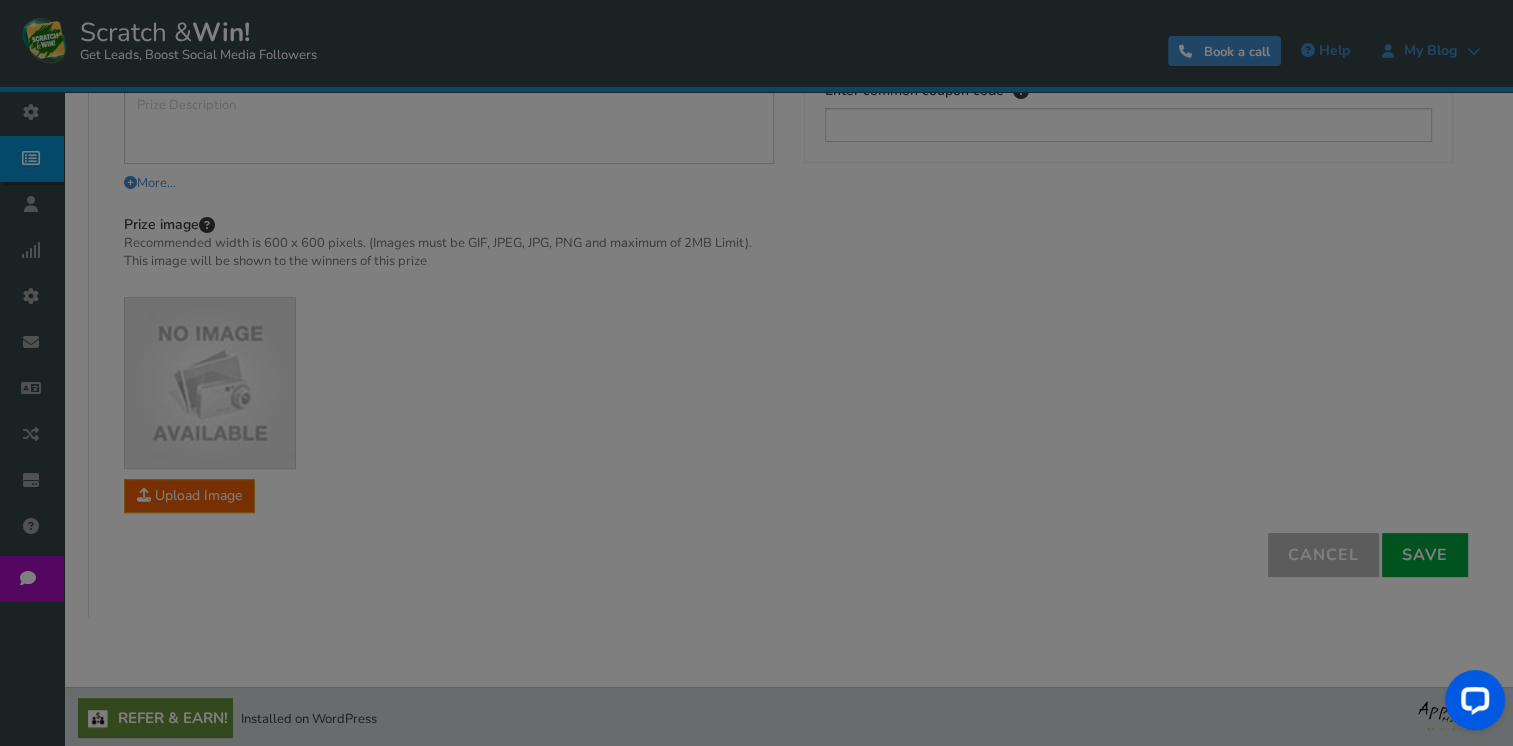 scroll, scrollTop: 468, scrollLeft: 0, axis: vertical 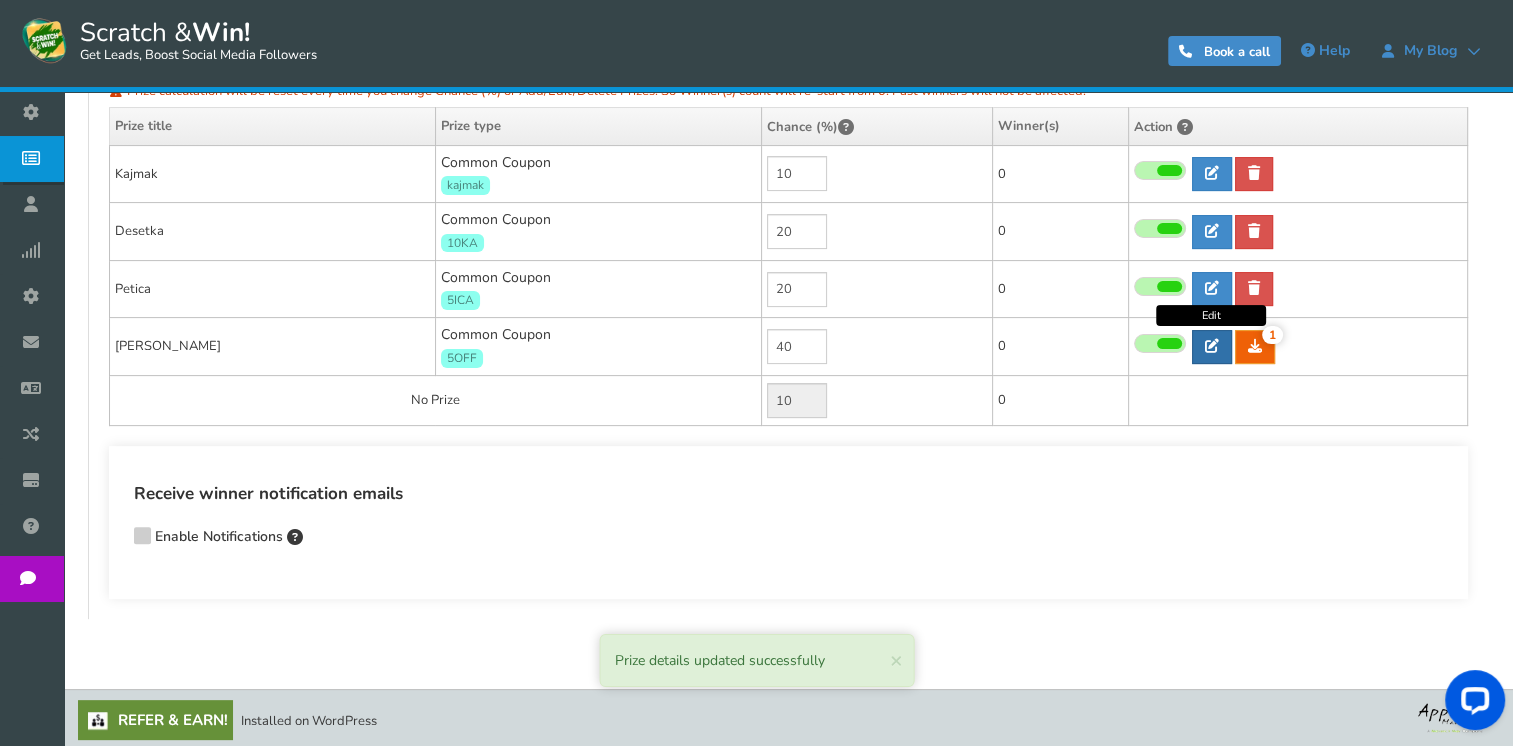 click at bounding box center (1212, 347) 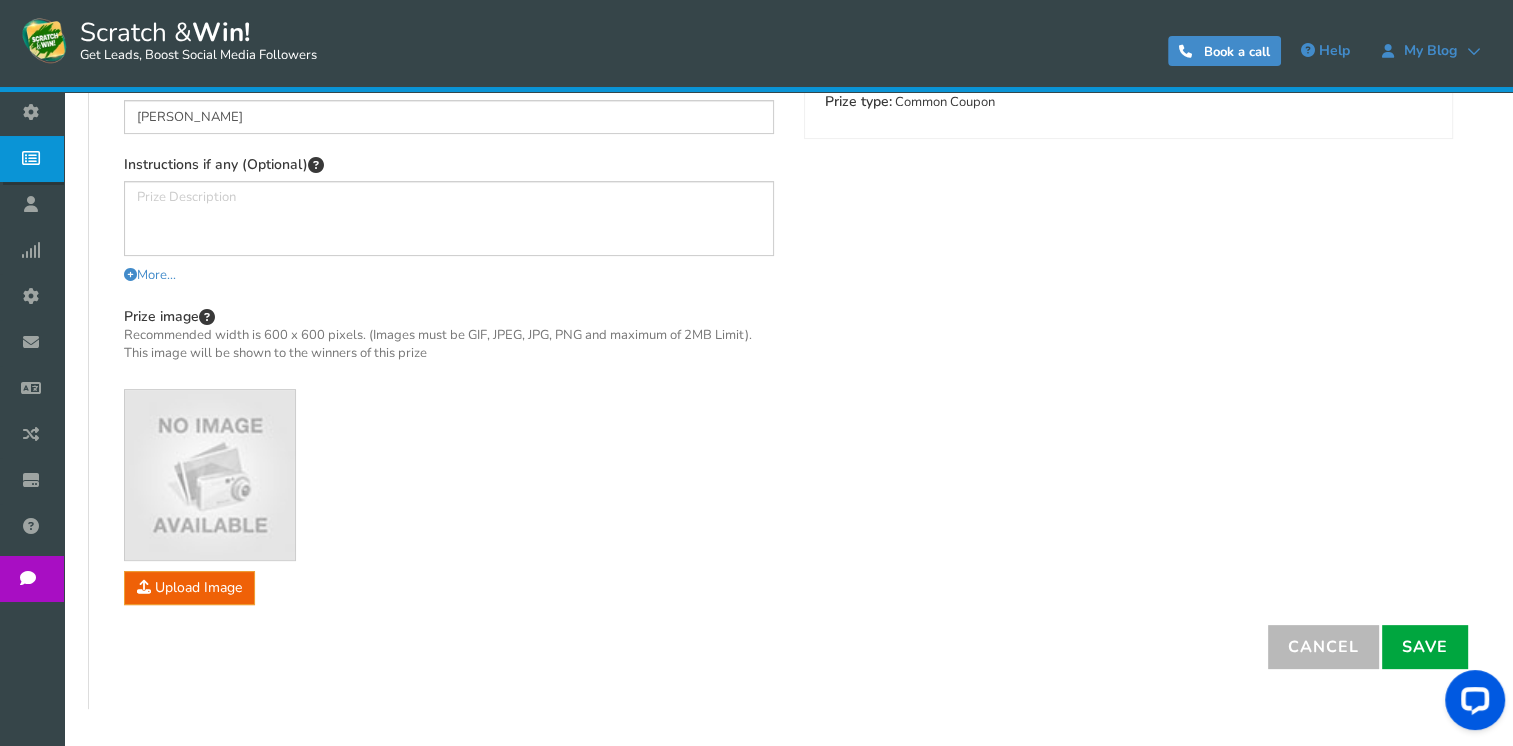 scroll, scrollTop: 268, scrollLeft: 0, axis: vertical 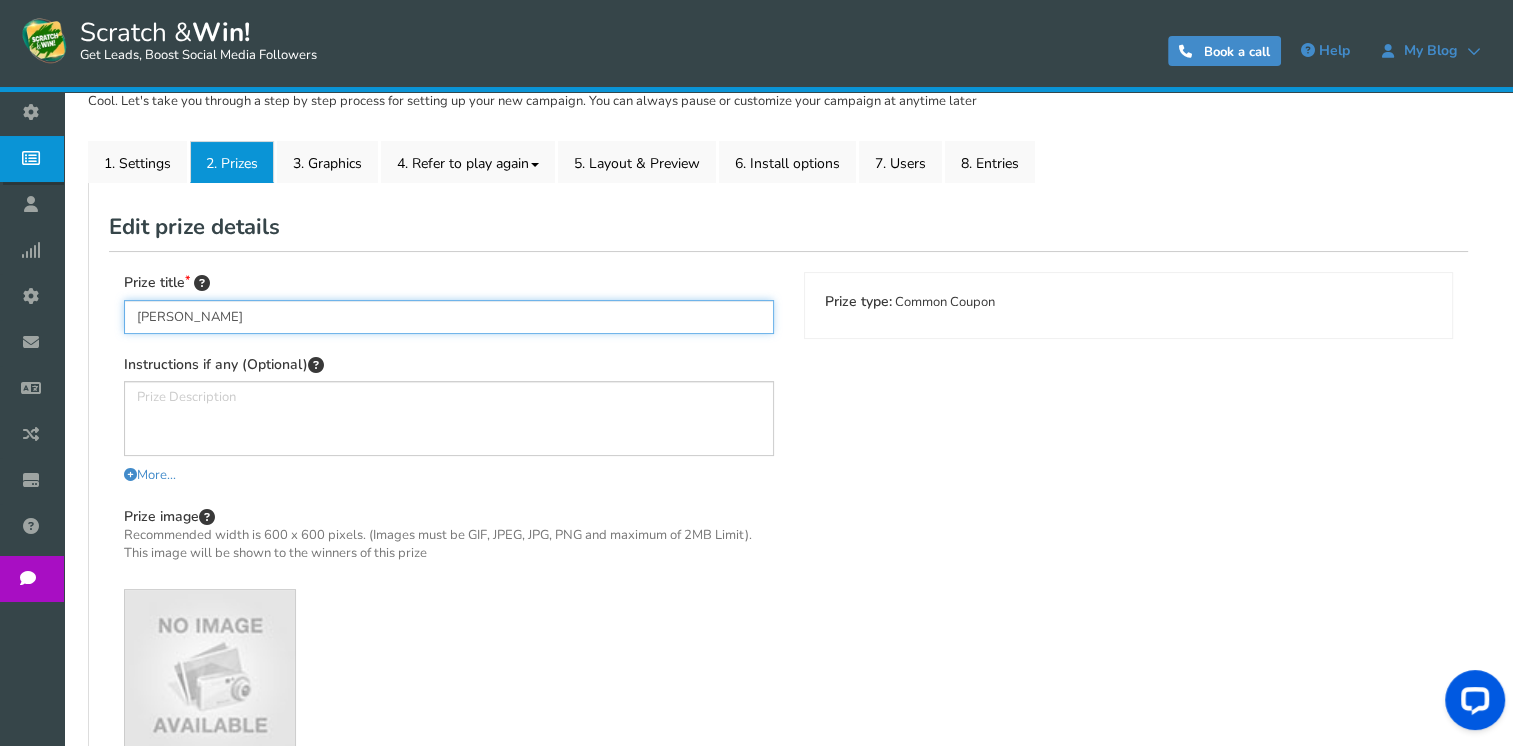 click on "[PERSON_NAME]" at bounding box center (449, 317) 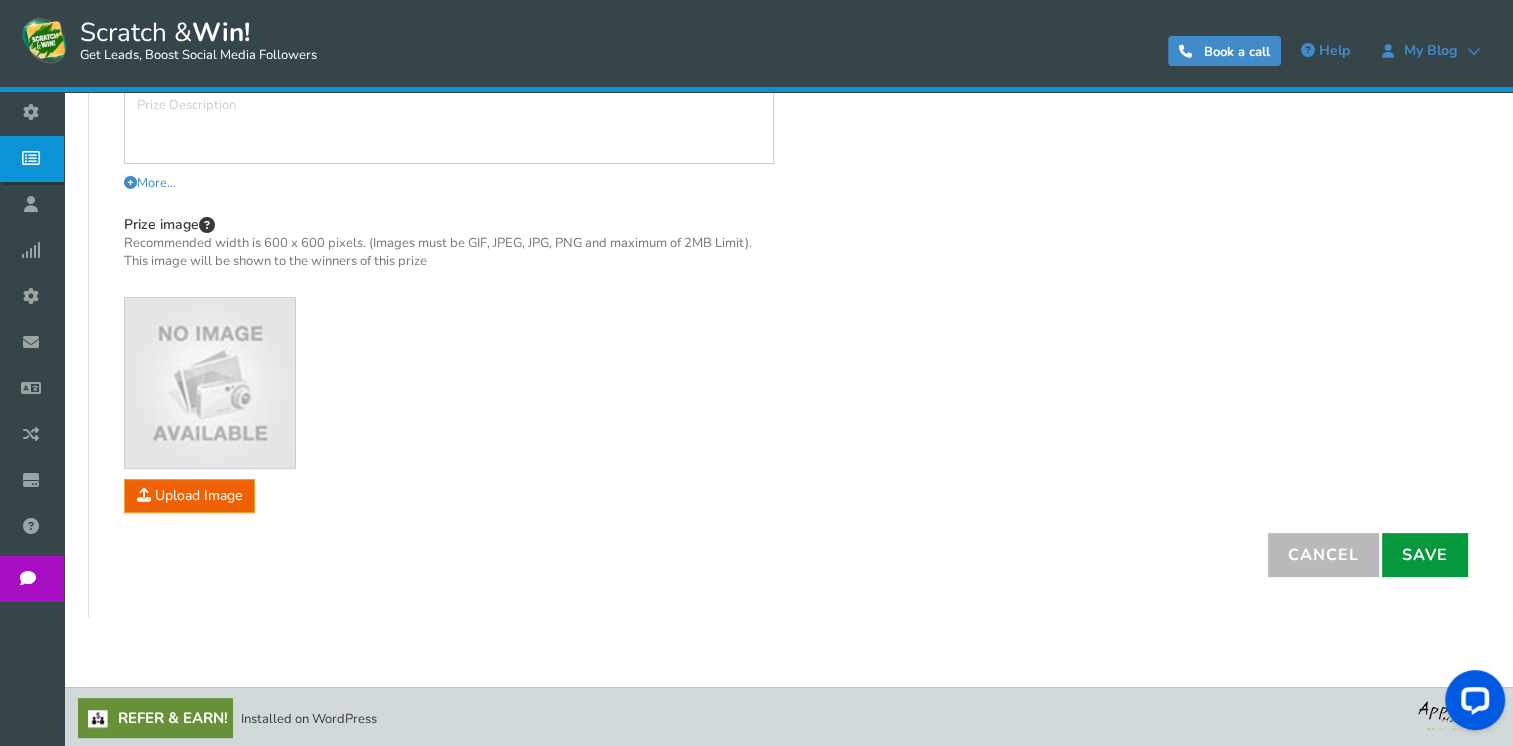click on "Save" at bounding box center (1425, 555) 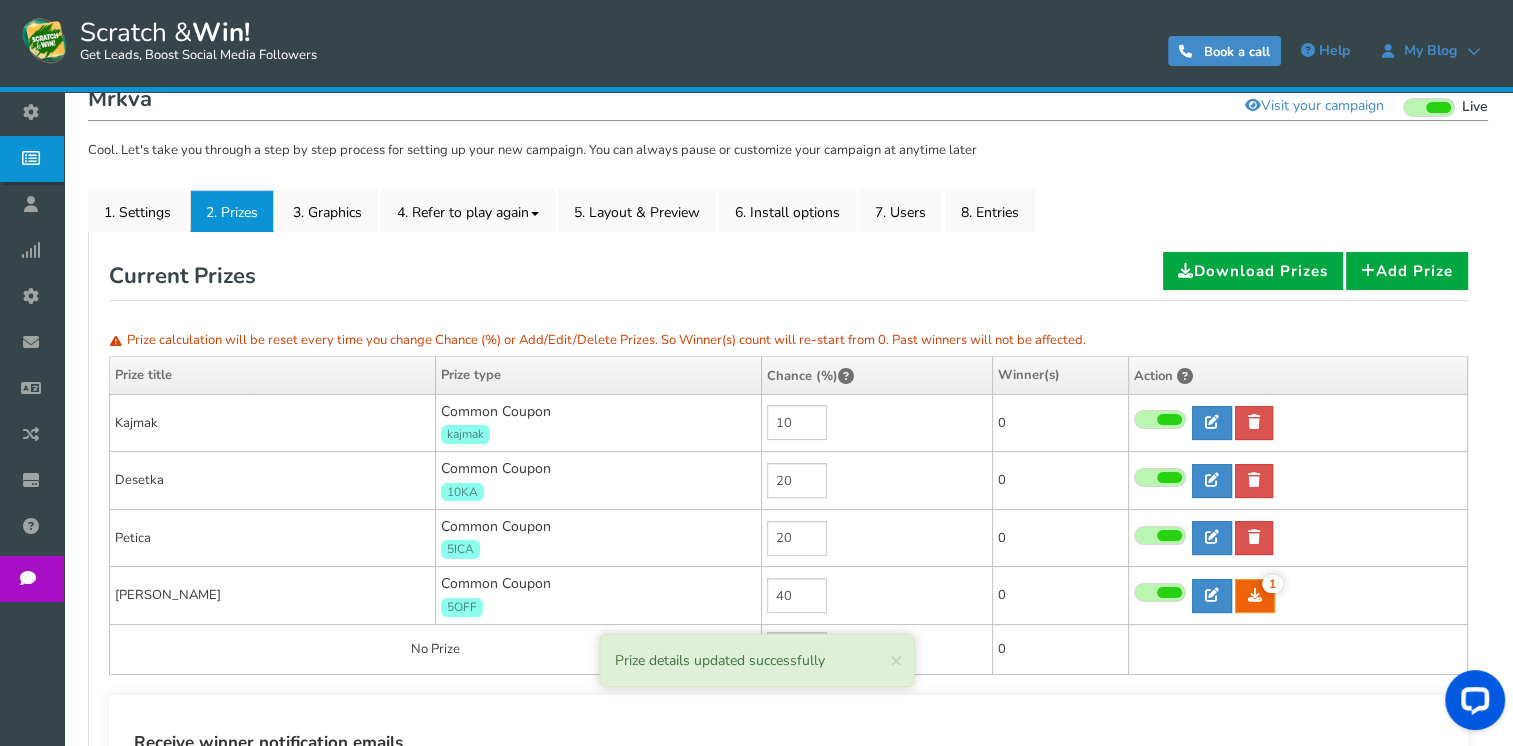 scroll, scrollTop: 268, scrollLeft: 0, axis: vertical 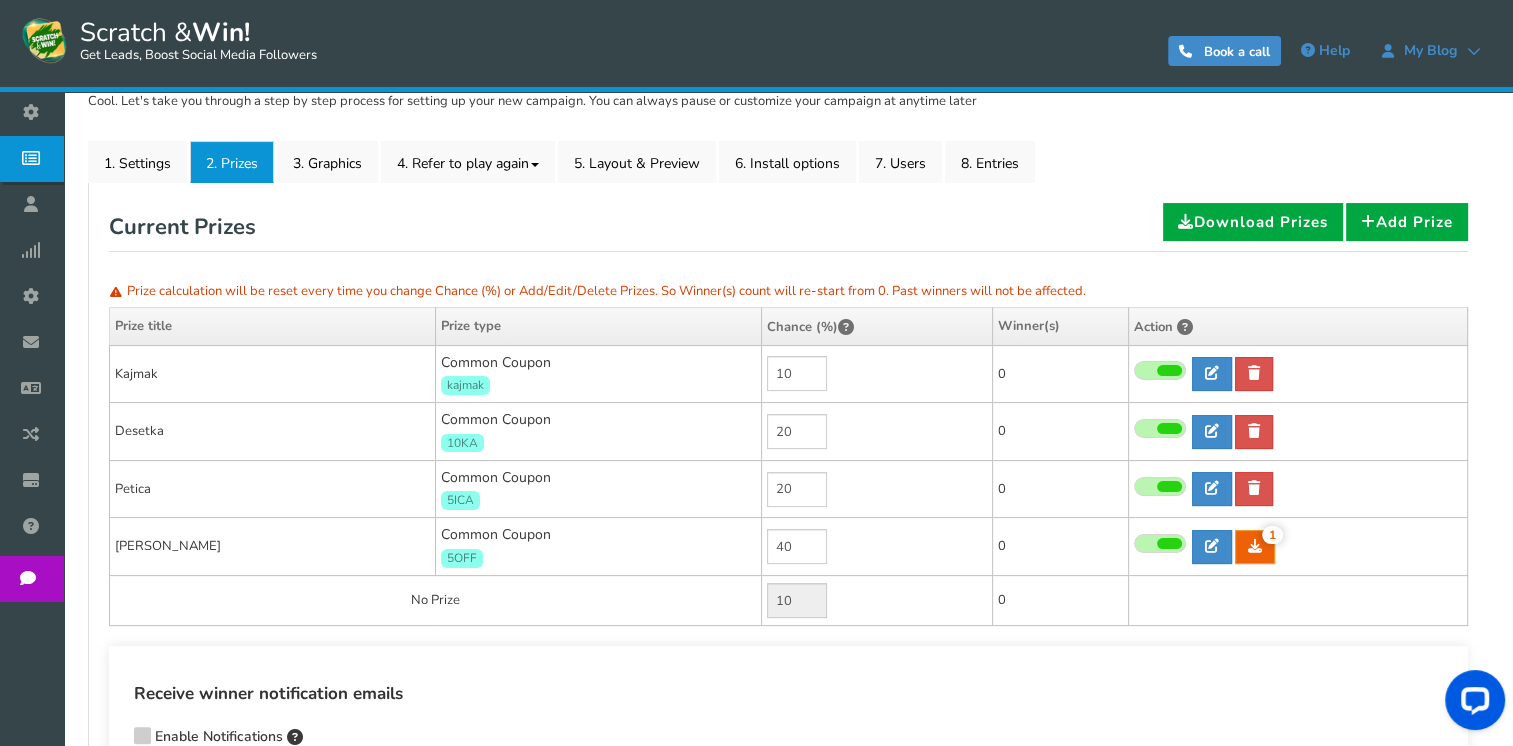 click at bounding box center [1169, 543] 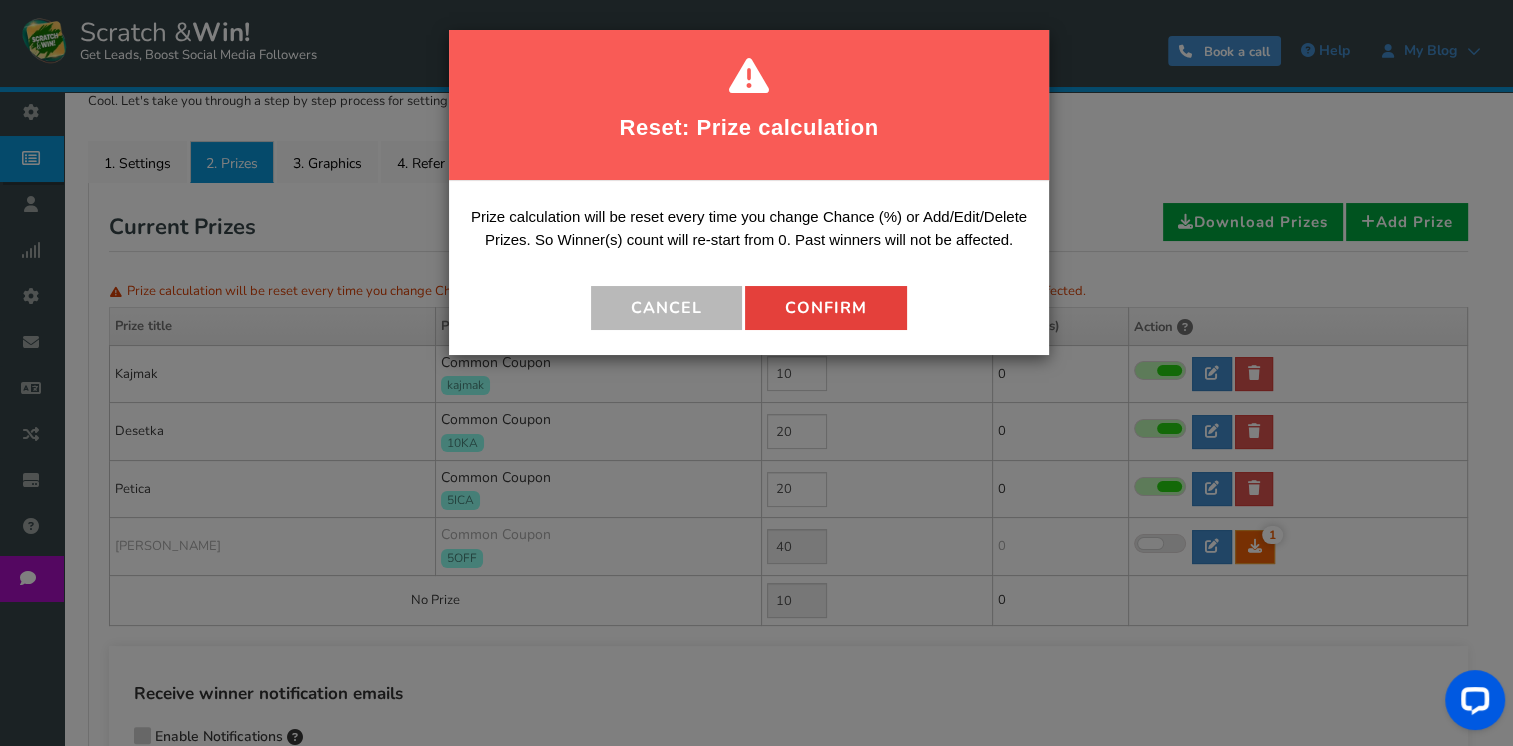 click on "Confirm" at bounding box center (826, 308) 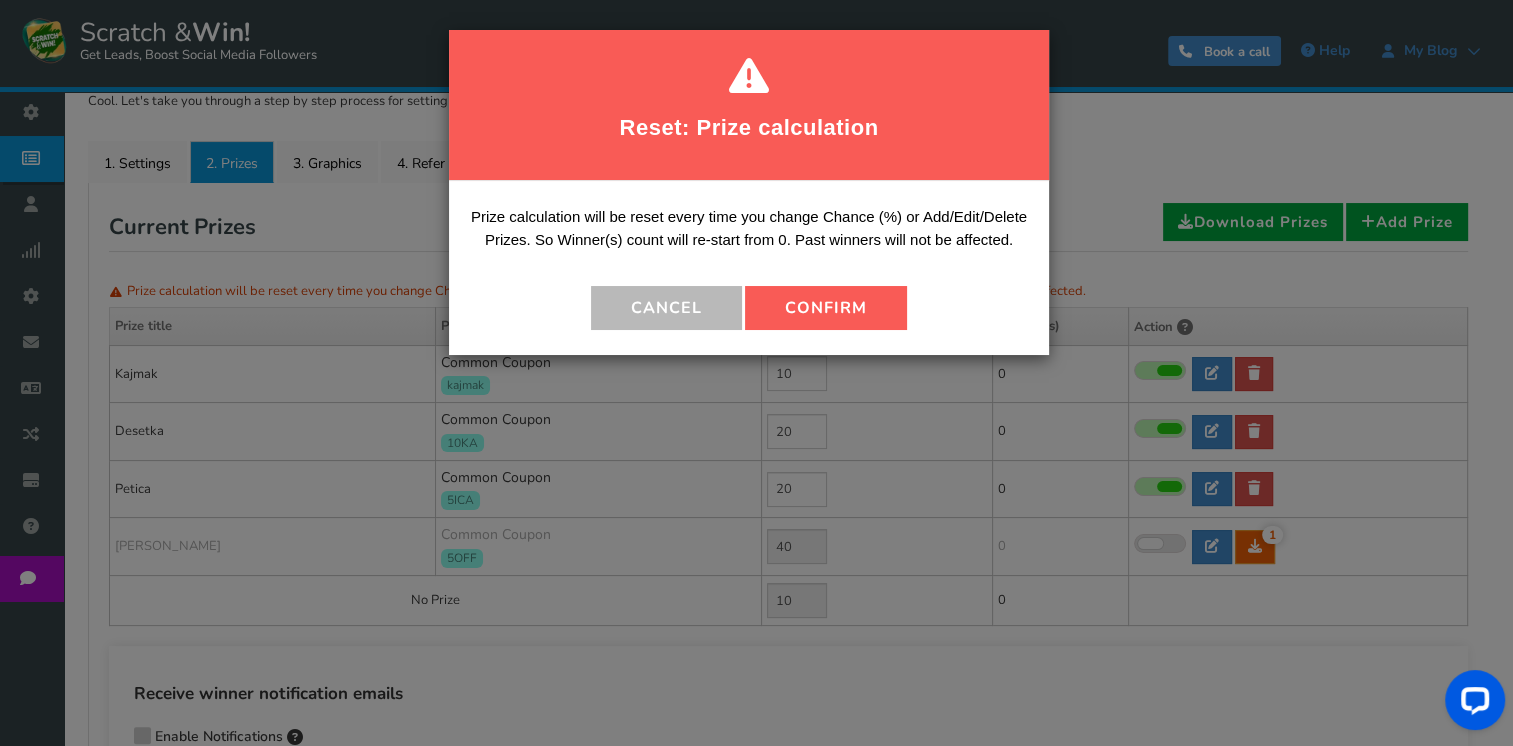 type on "0" 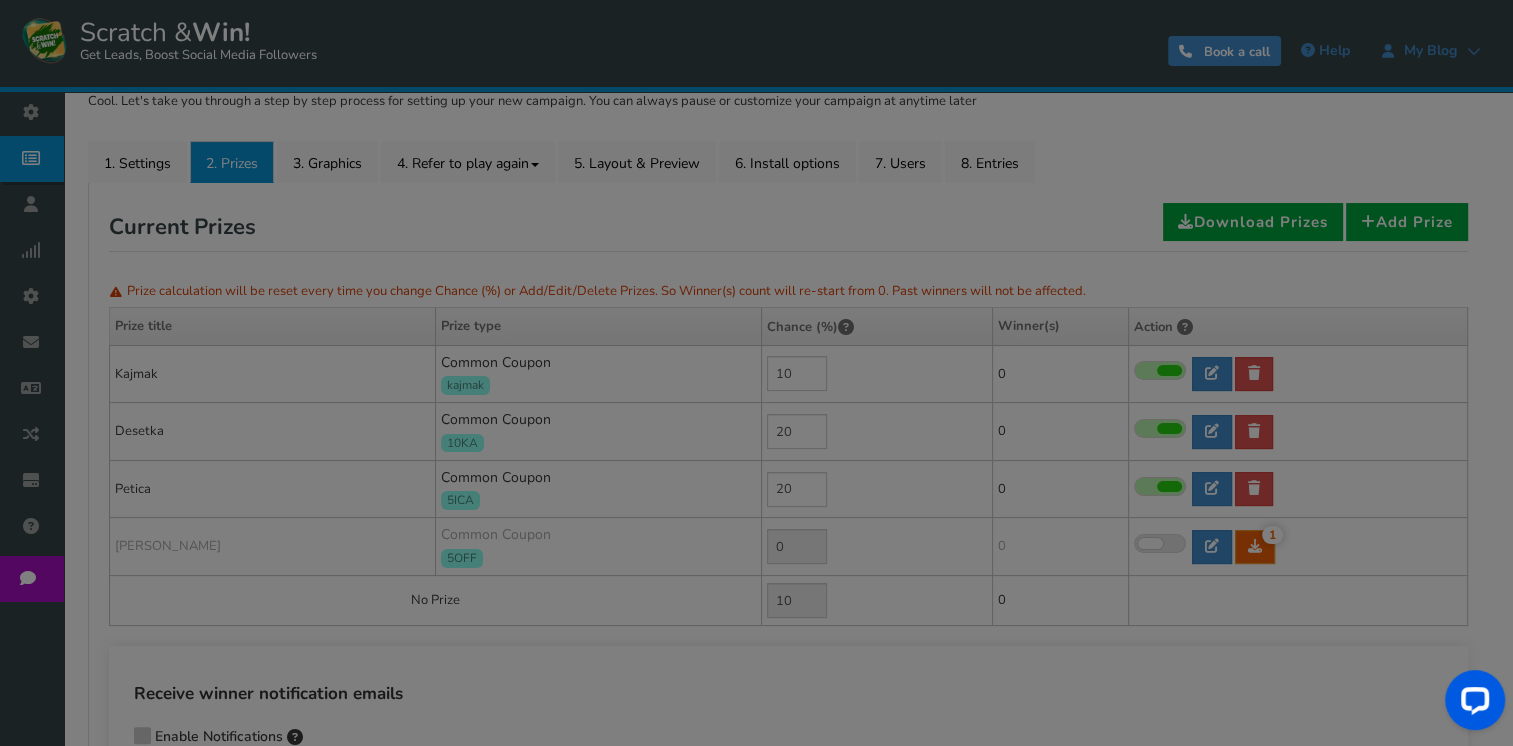 type on "50" 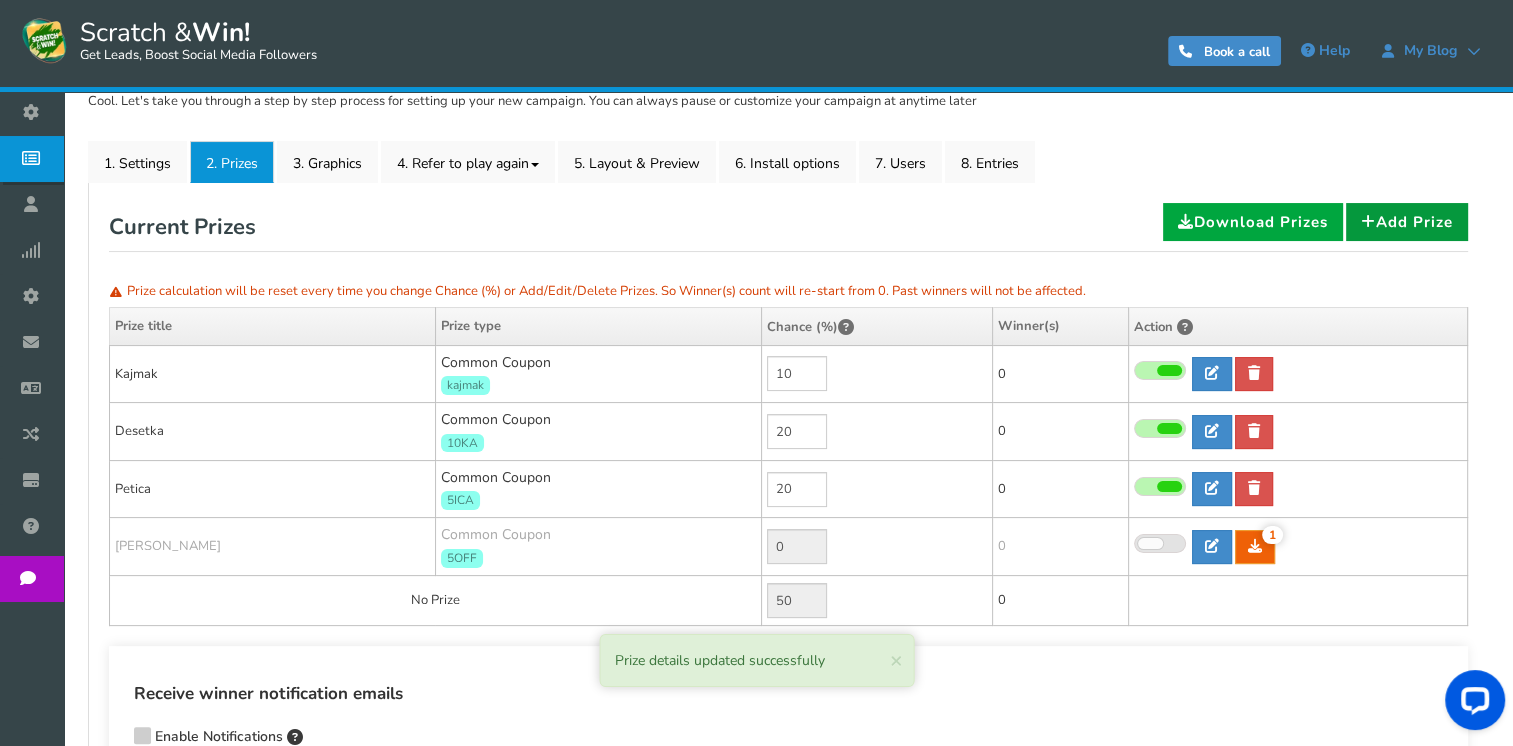 click at bounding box center (1368, 221) 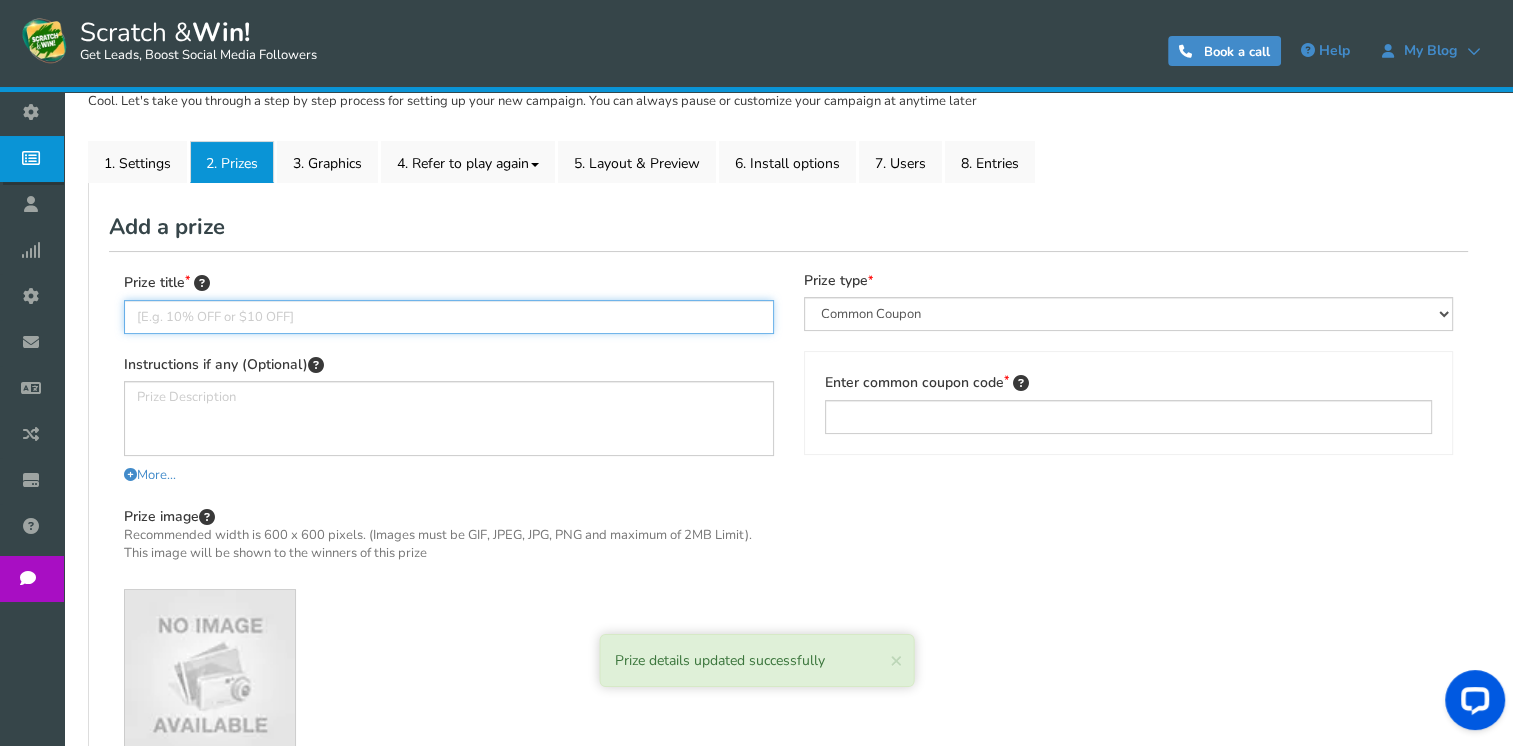 click at bounding box center (449, 317) 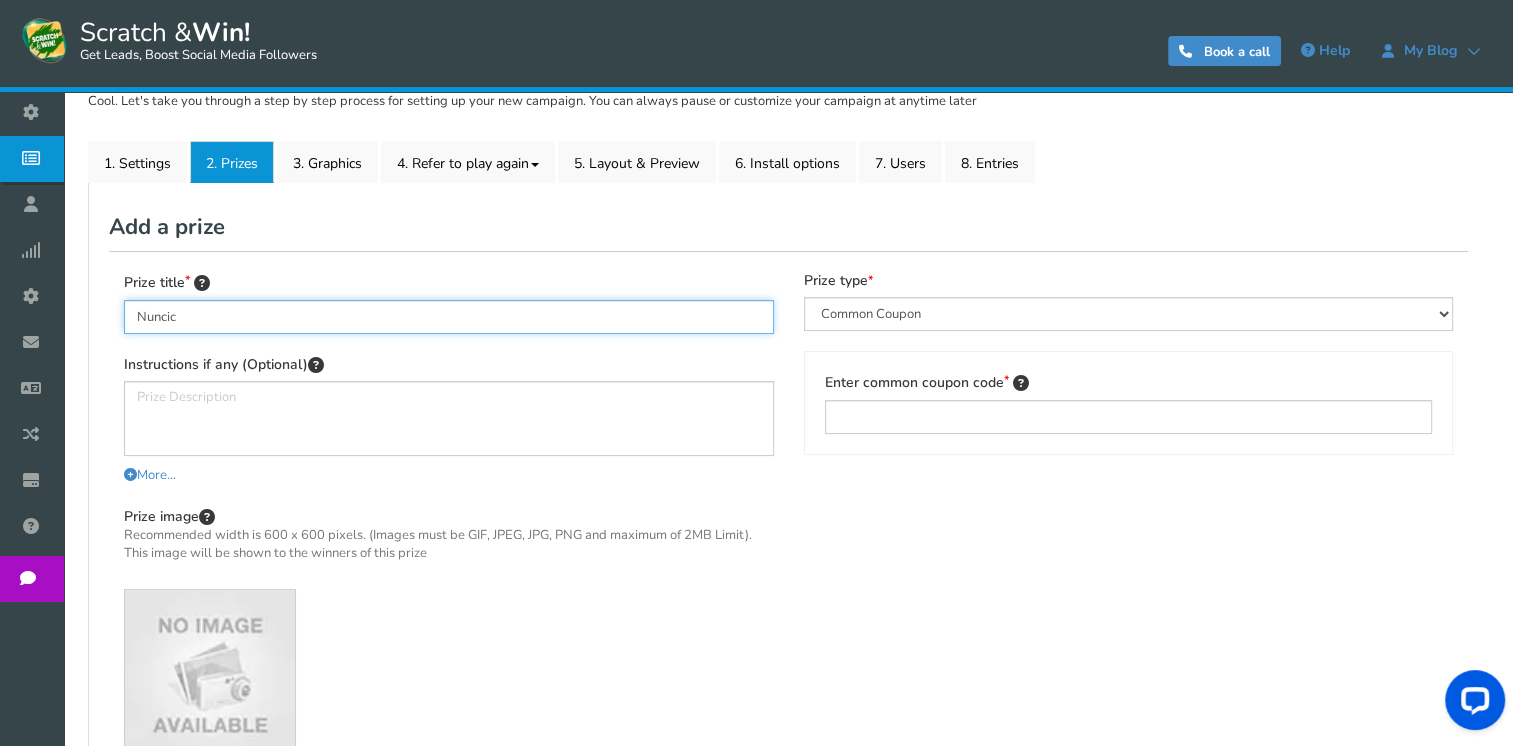 type on "Nuncic" 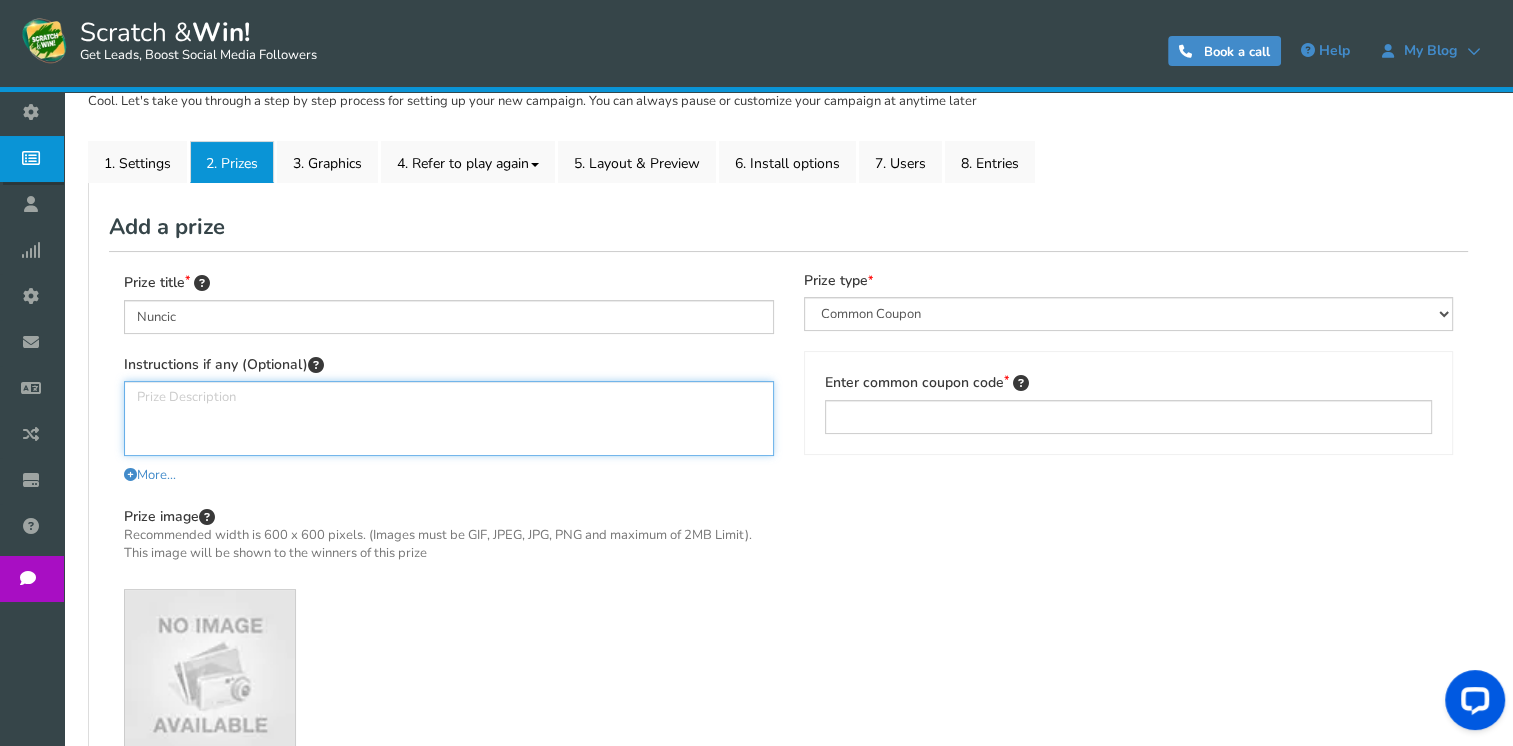 click at bounding box center (449, 418) 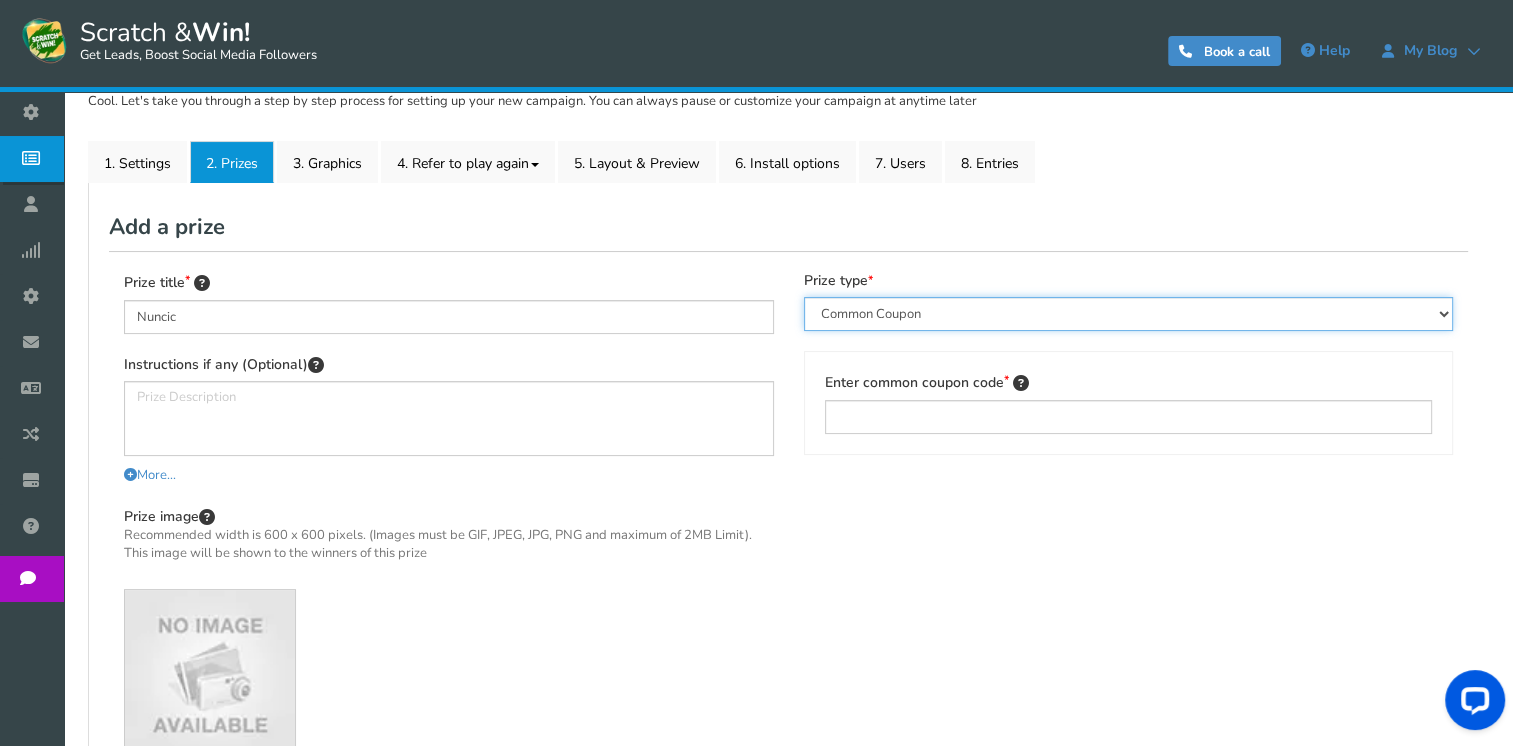 click on "Perks and Experiences
Automatic Coupon
Common Coupon
Unique Coupon" at bounding box center (1129, 314) 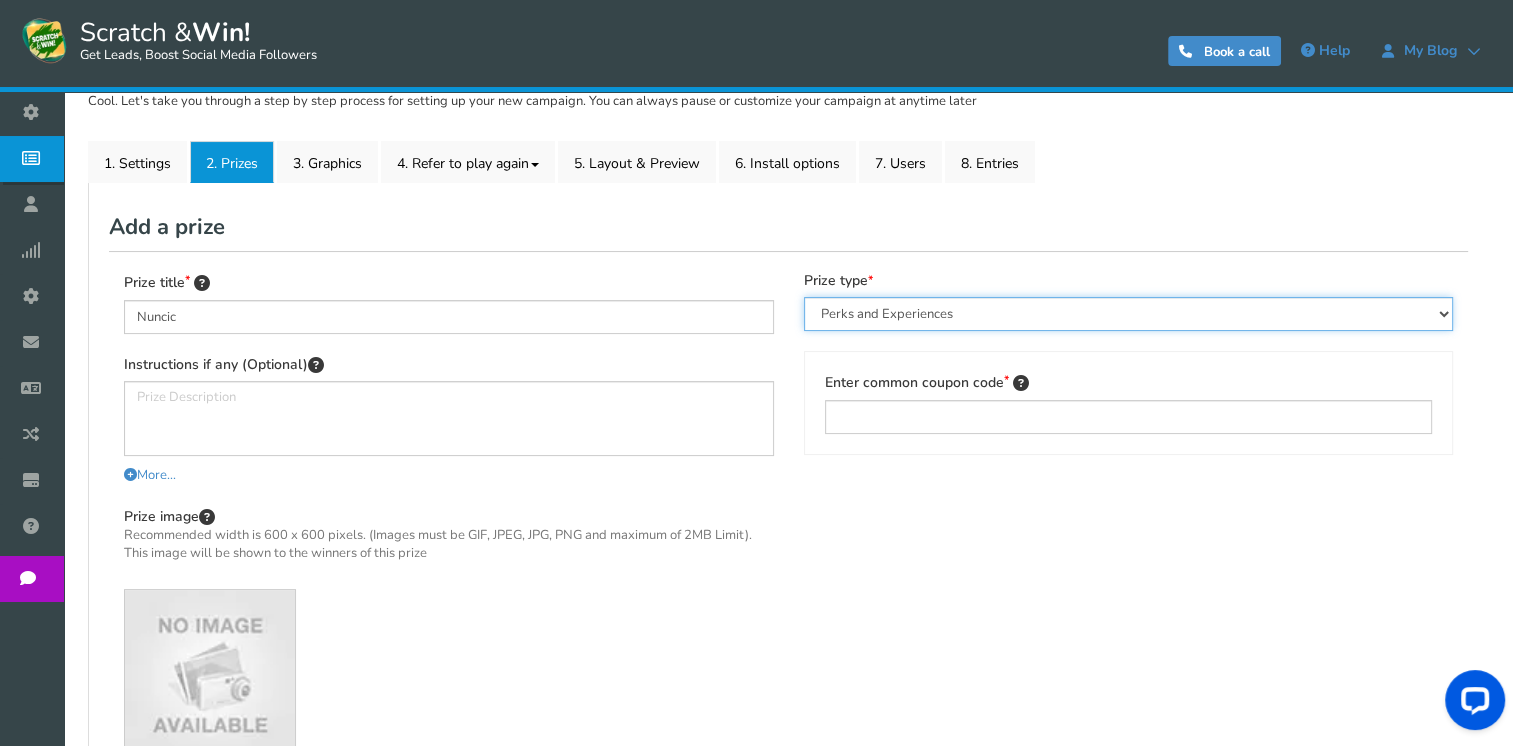 click on "Perks and Experiences
Automatic Coupon
Common Coupon
Unique Coupon" at bounding box center [1129, 314] 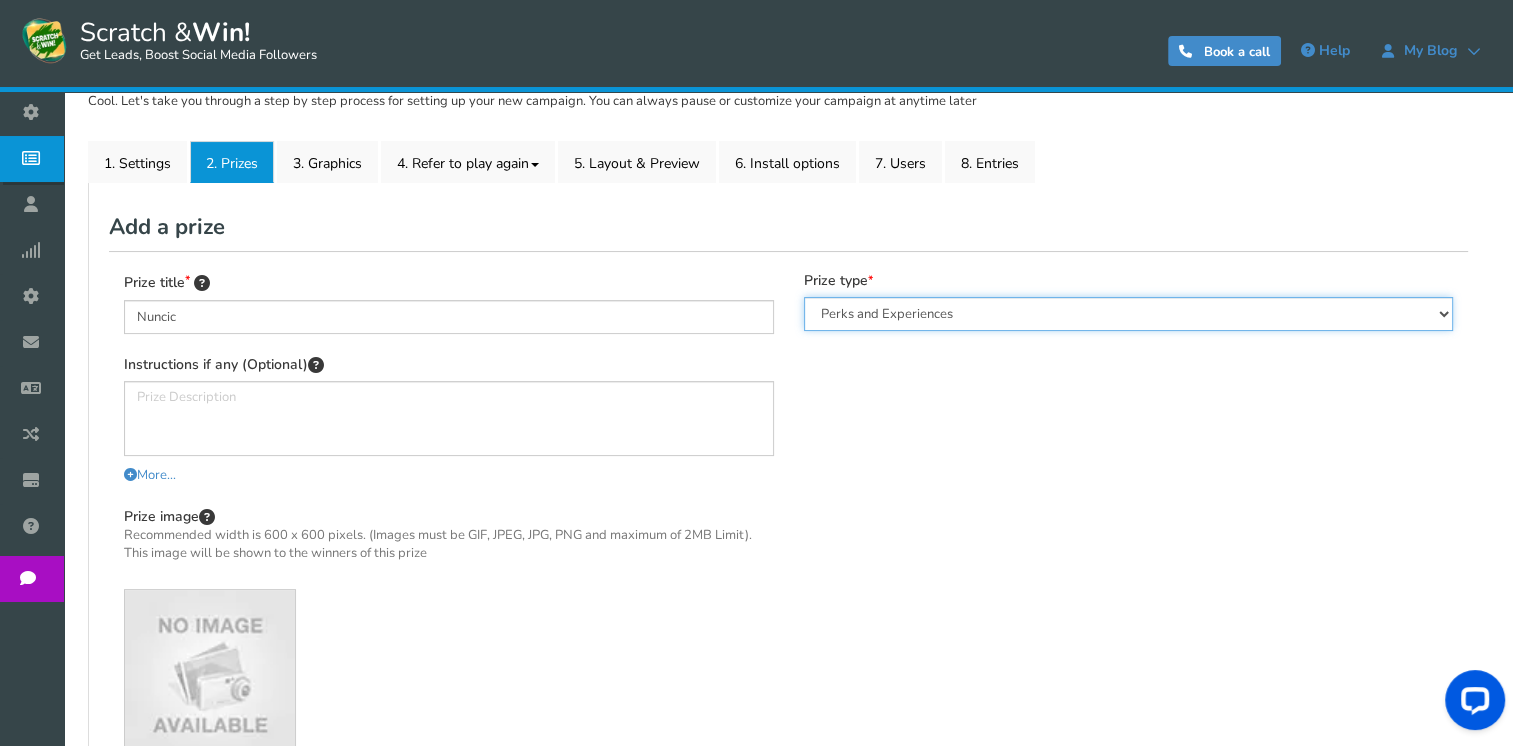 click on "Perks and Experiences
Automatic Coupon
Common Coupon
Unique Coupon" at bounding box center (1129, 314) 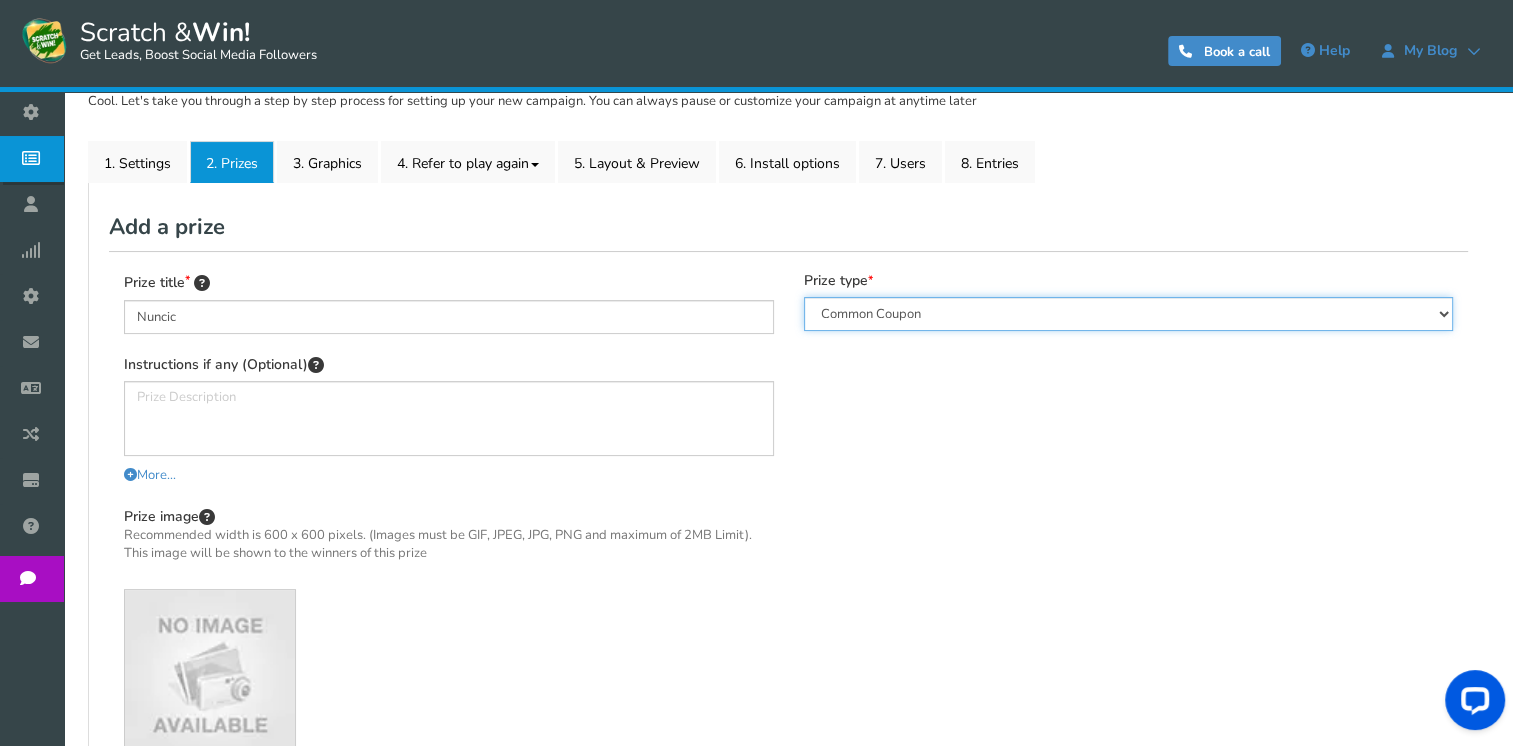click on "Perks and Experiences
Automatic Coupon
Common Coupon
Unique Coupon" at bounding box center (1129, 314) 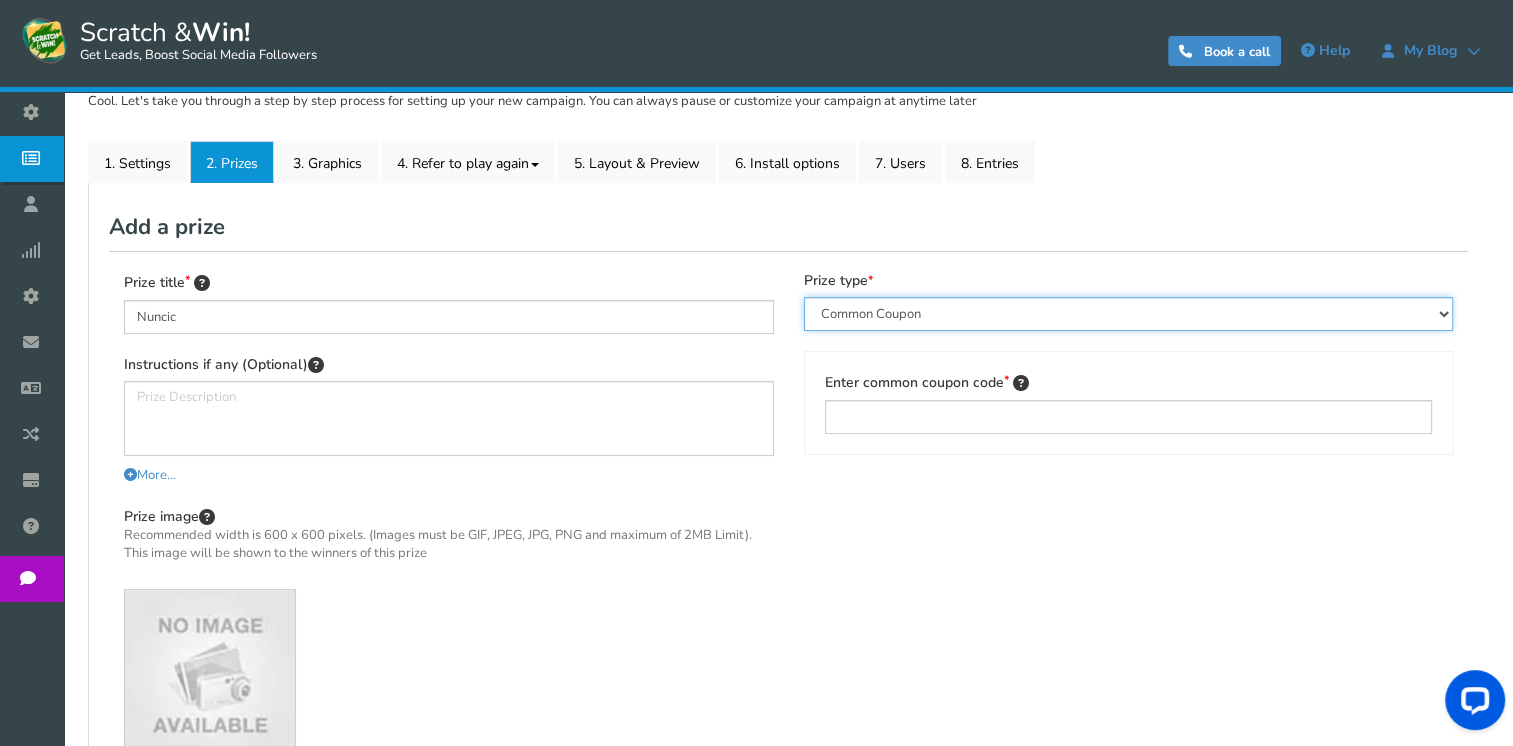 click on "Perks and Experiences
Automatic Coupon
Common Coupon
Unique Coupon" at bounding box center [1129, 314] 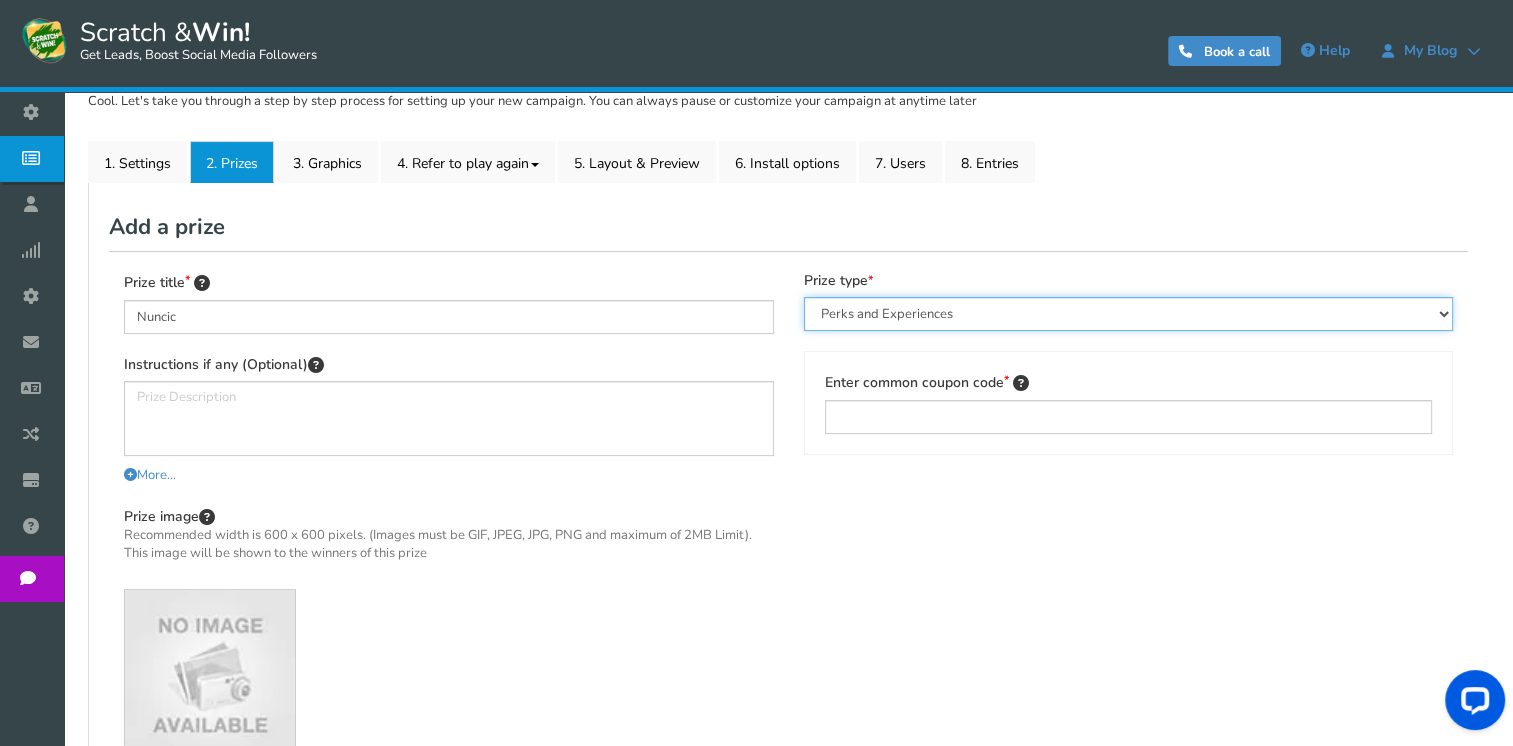 click on "Perks and Experiences
Automatic Coupon
Common Coupon
Unique Coupon" at bounding box center [1129, 314] 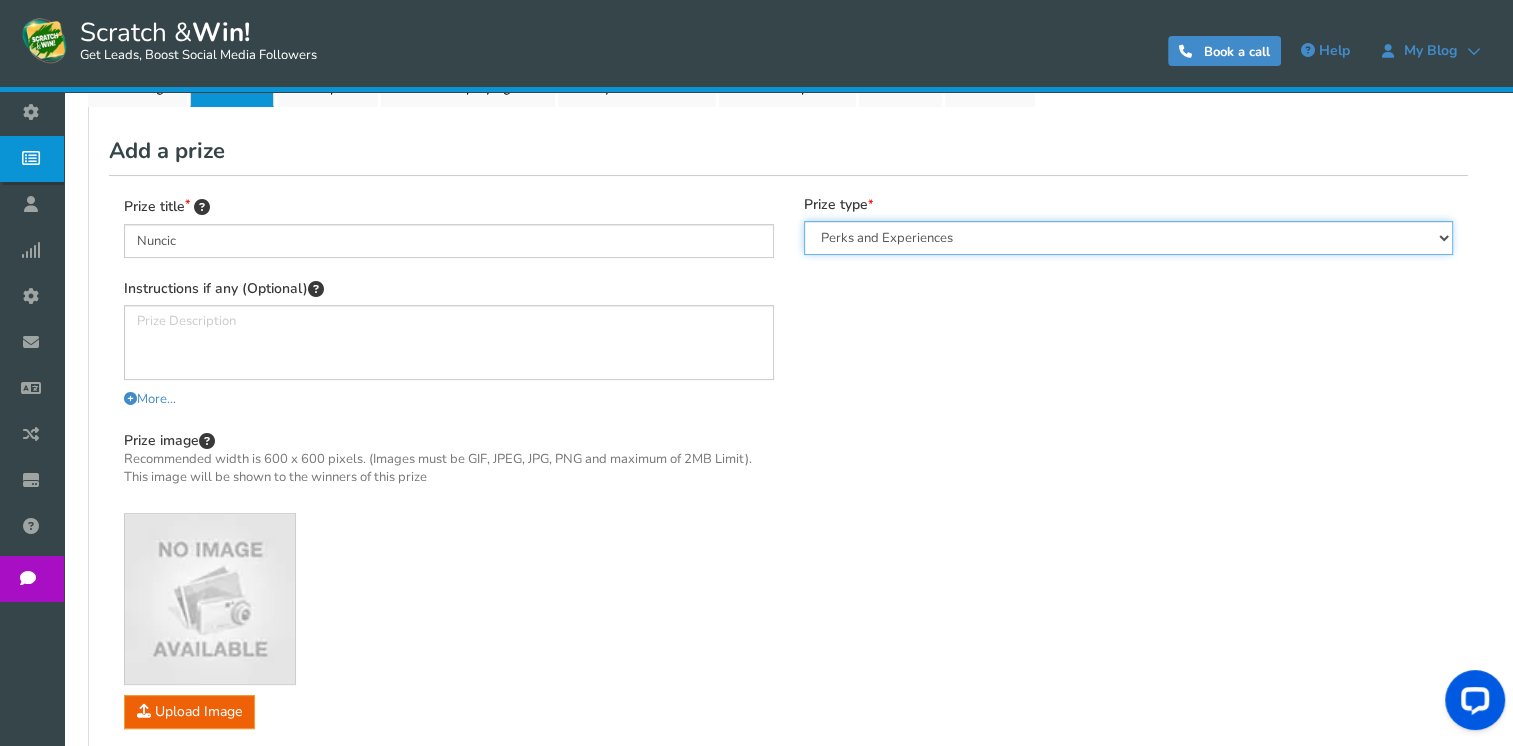 scroll, scrollTop: 560, scrollLeft: 0, axis: vertical 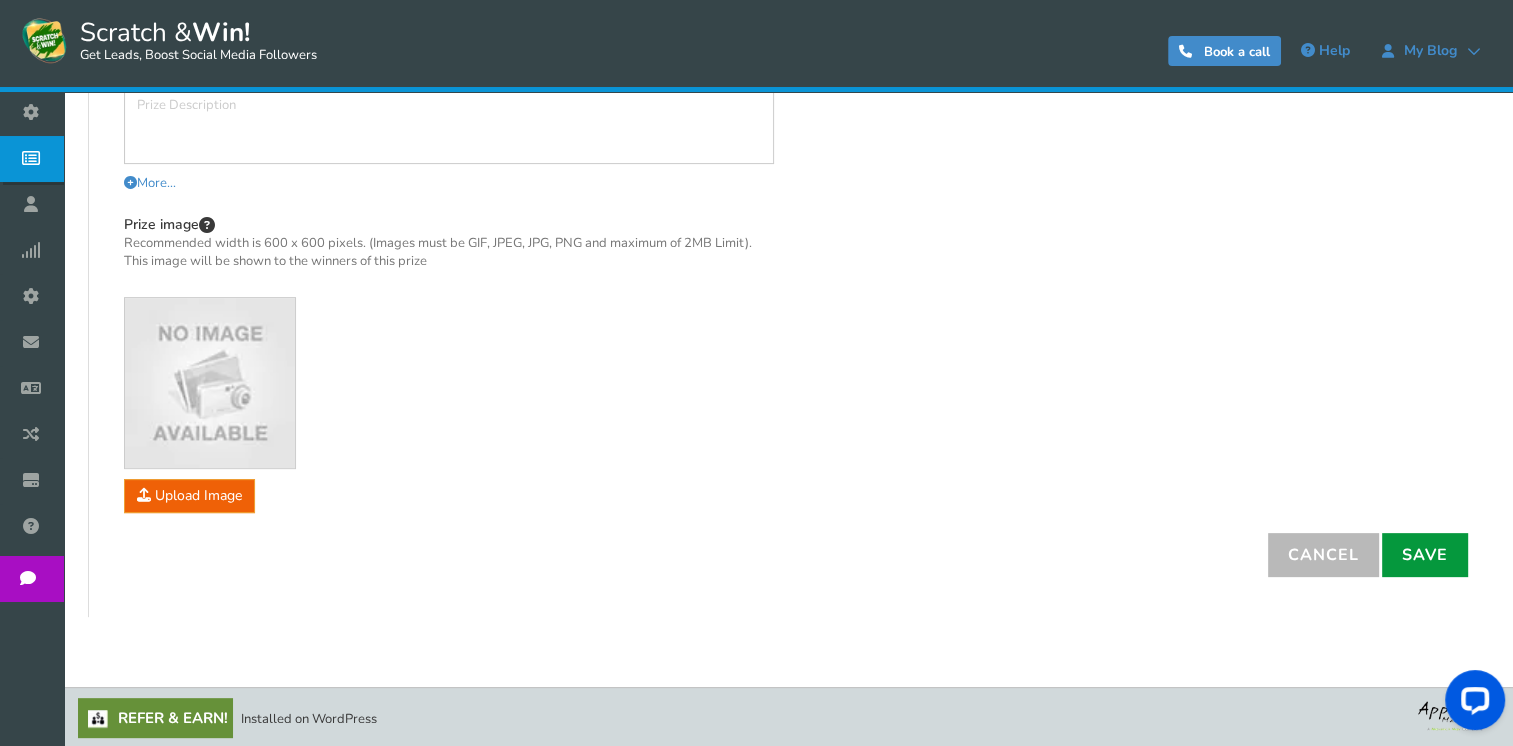 click on "Save" at bounding box center (1425, 555) 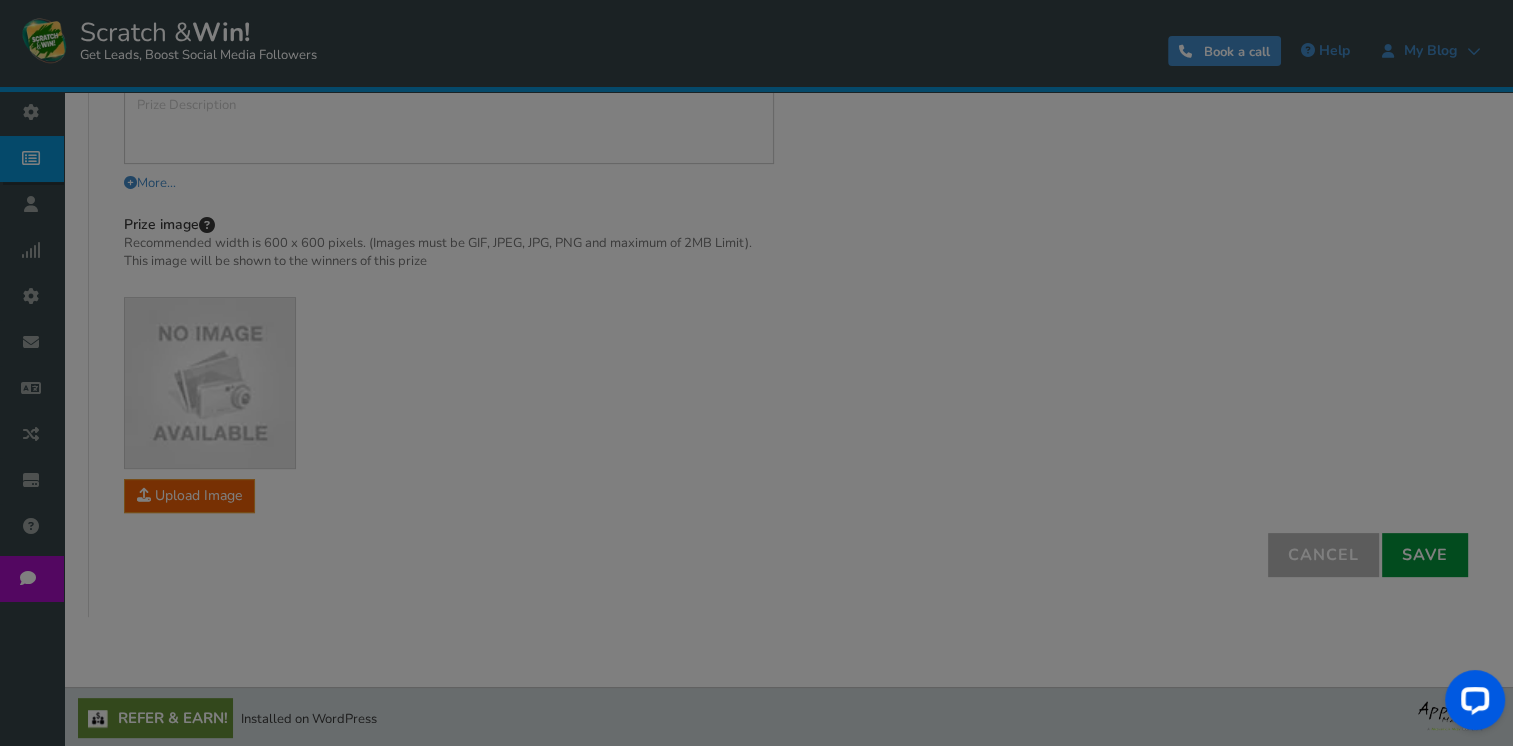 type on "0" 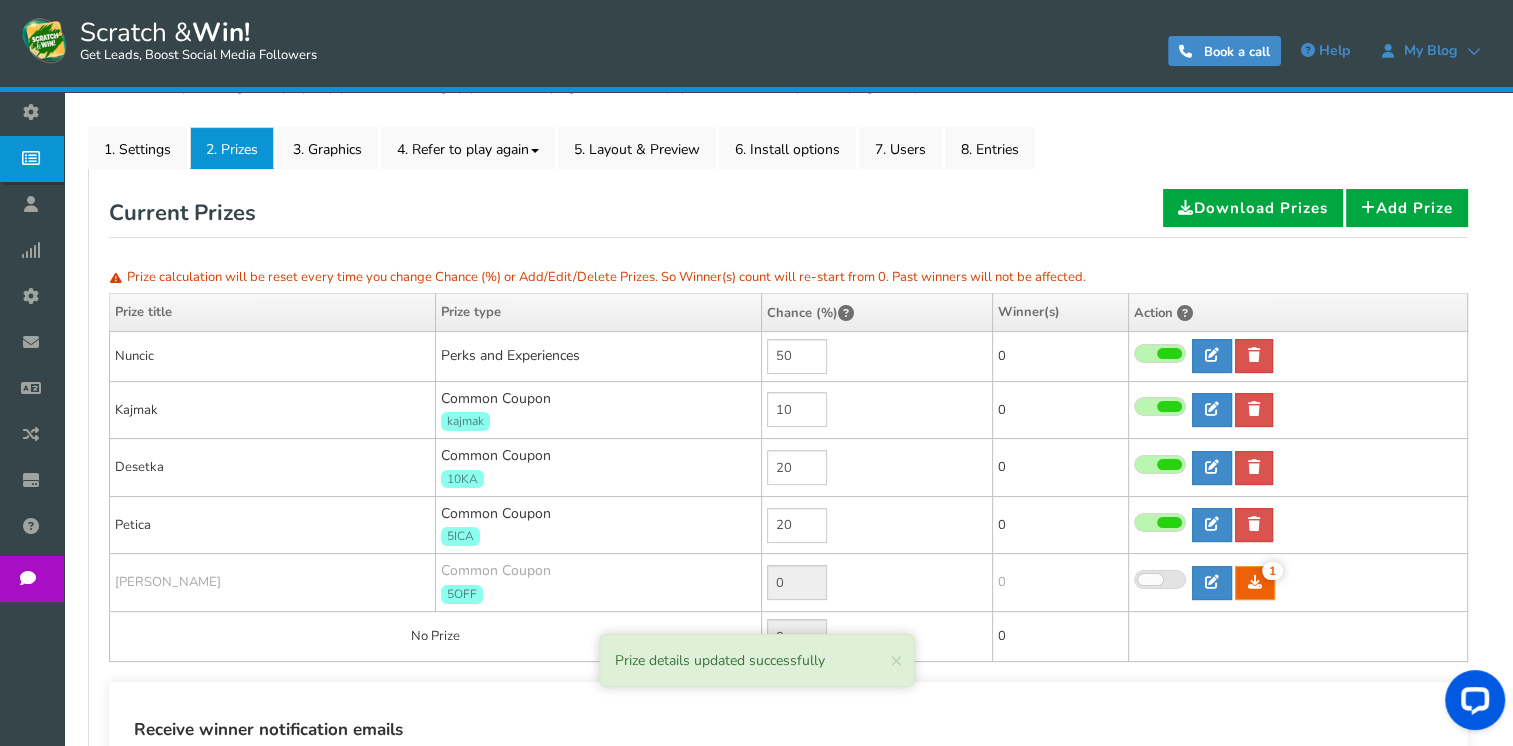 scroll, scrollTop: 317, scrollLeft: 0, axis: vertical 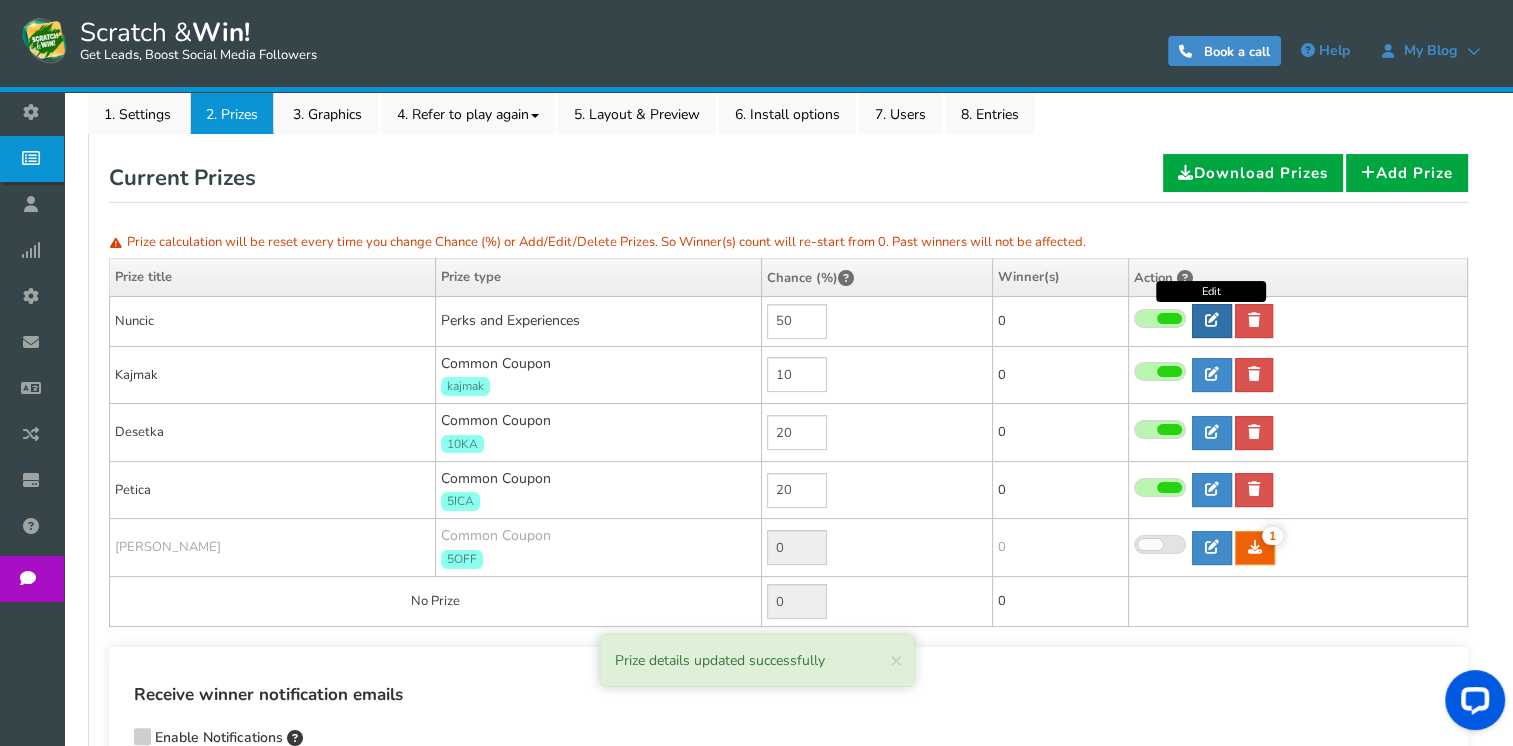 click at bounding box center [1212, 321] 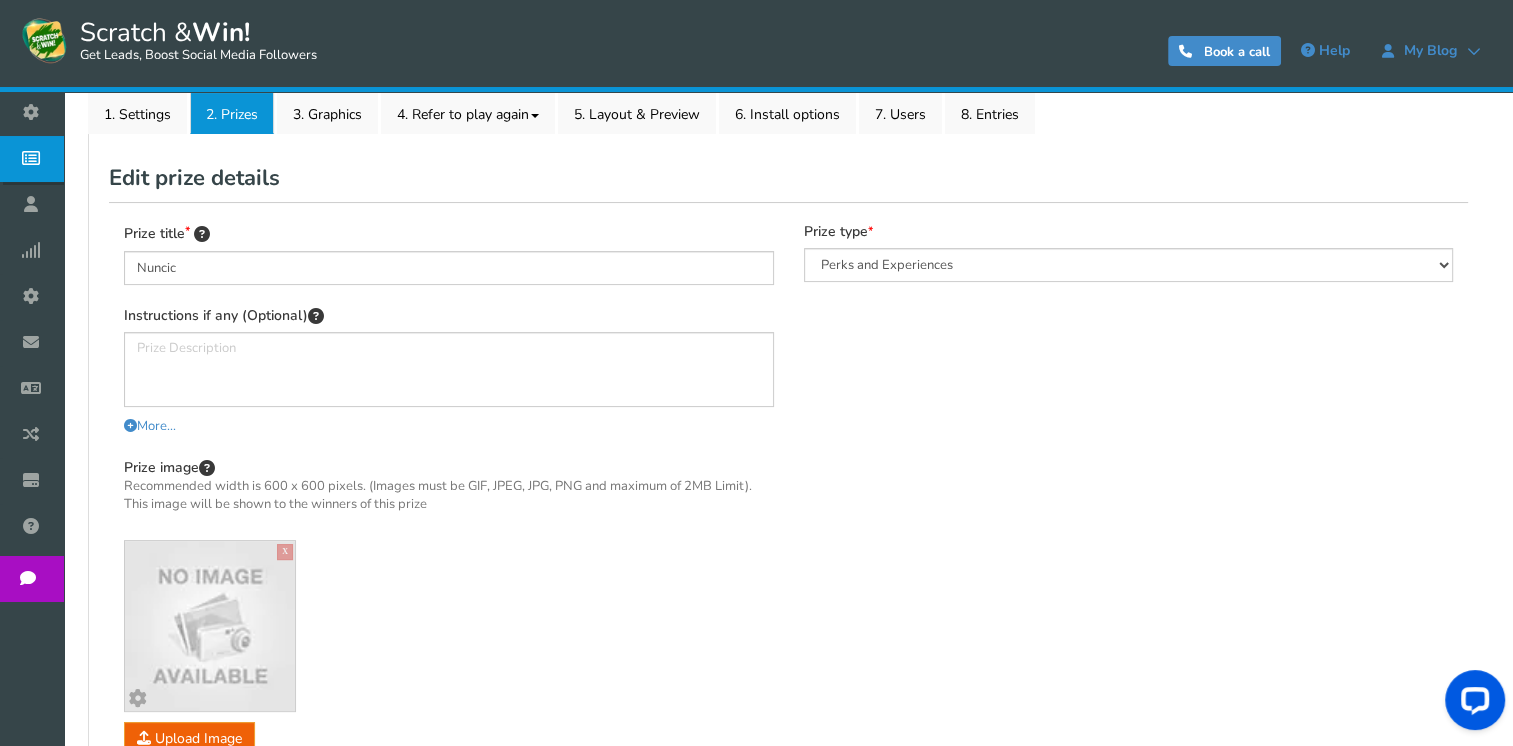 click on "Prize title
Nuncic" at bounding box center [449, 254] 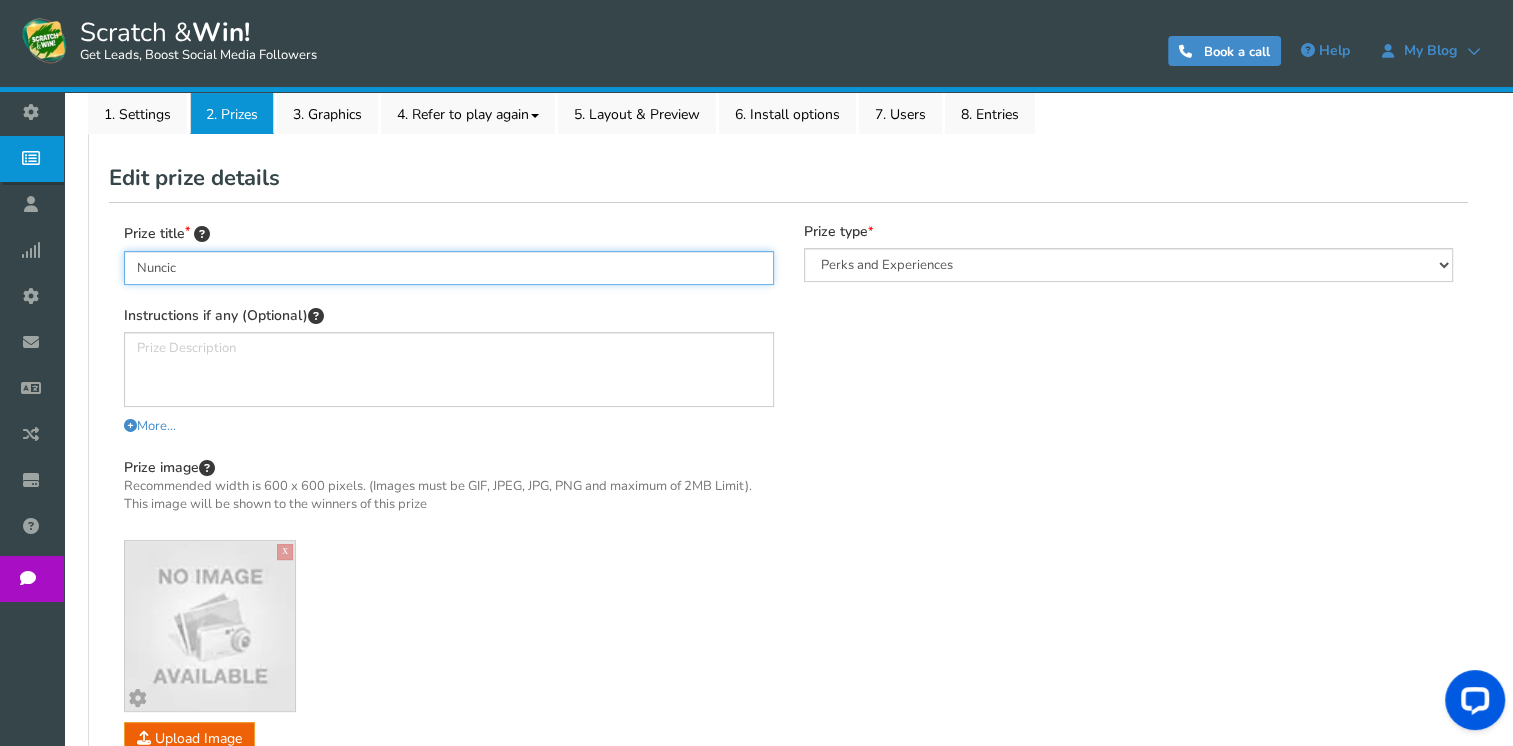 click on "Nuncic" at bounding box center (449, 268) 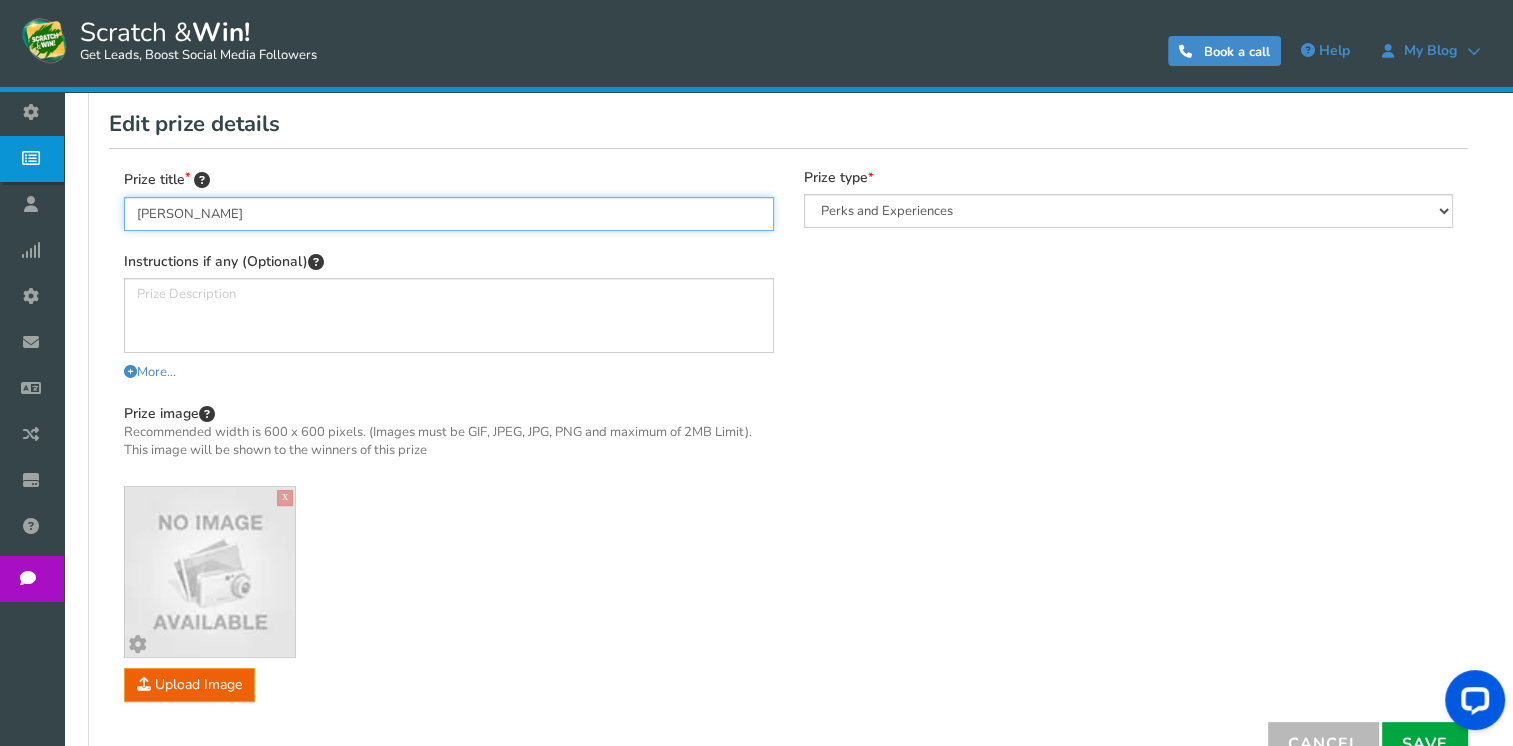 scroll, scrollTop: 517, scrollLeft: 0, axis: vertical 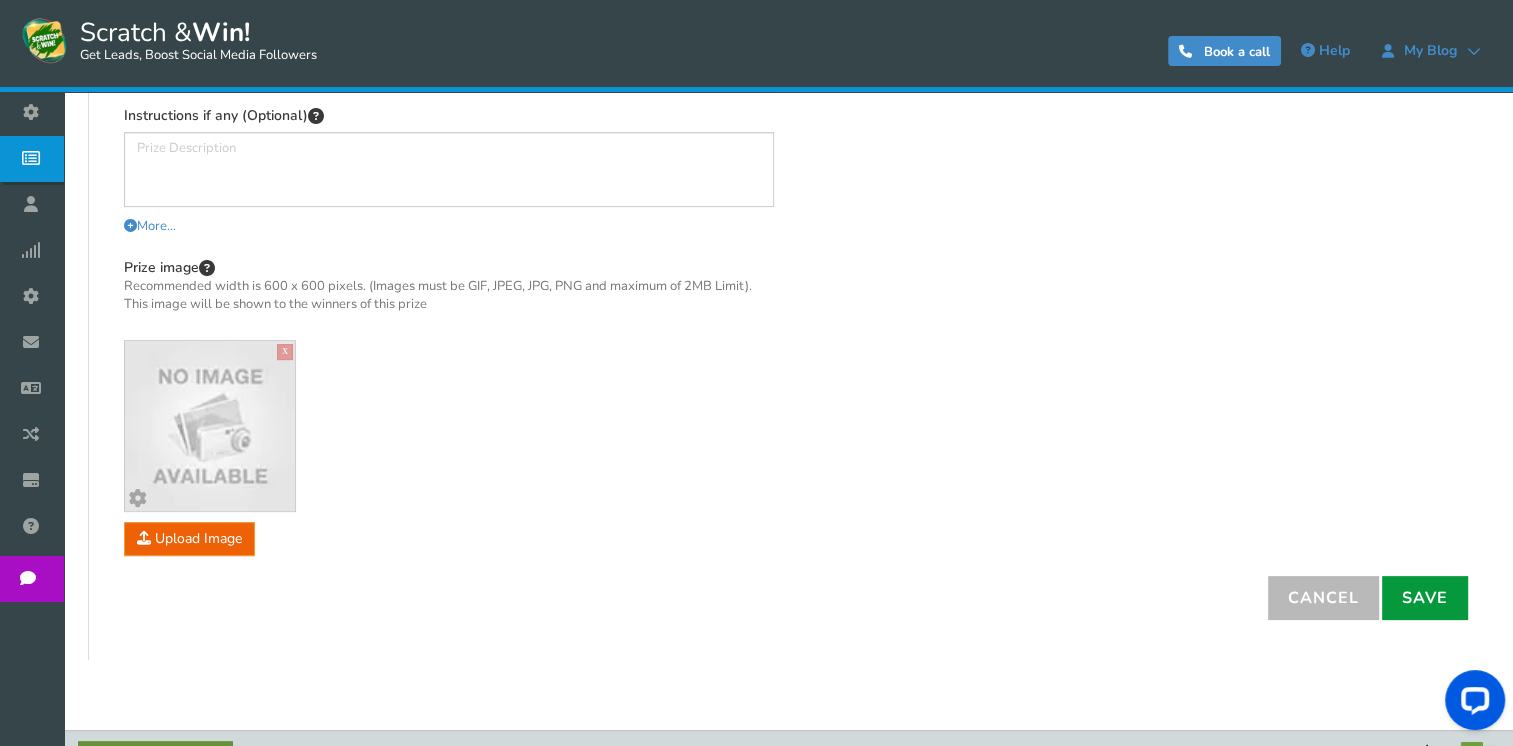 type on "[PERSON_NAME]" 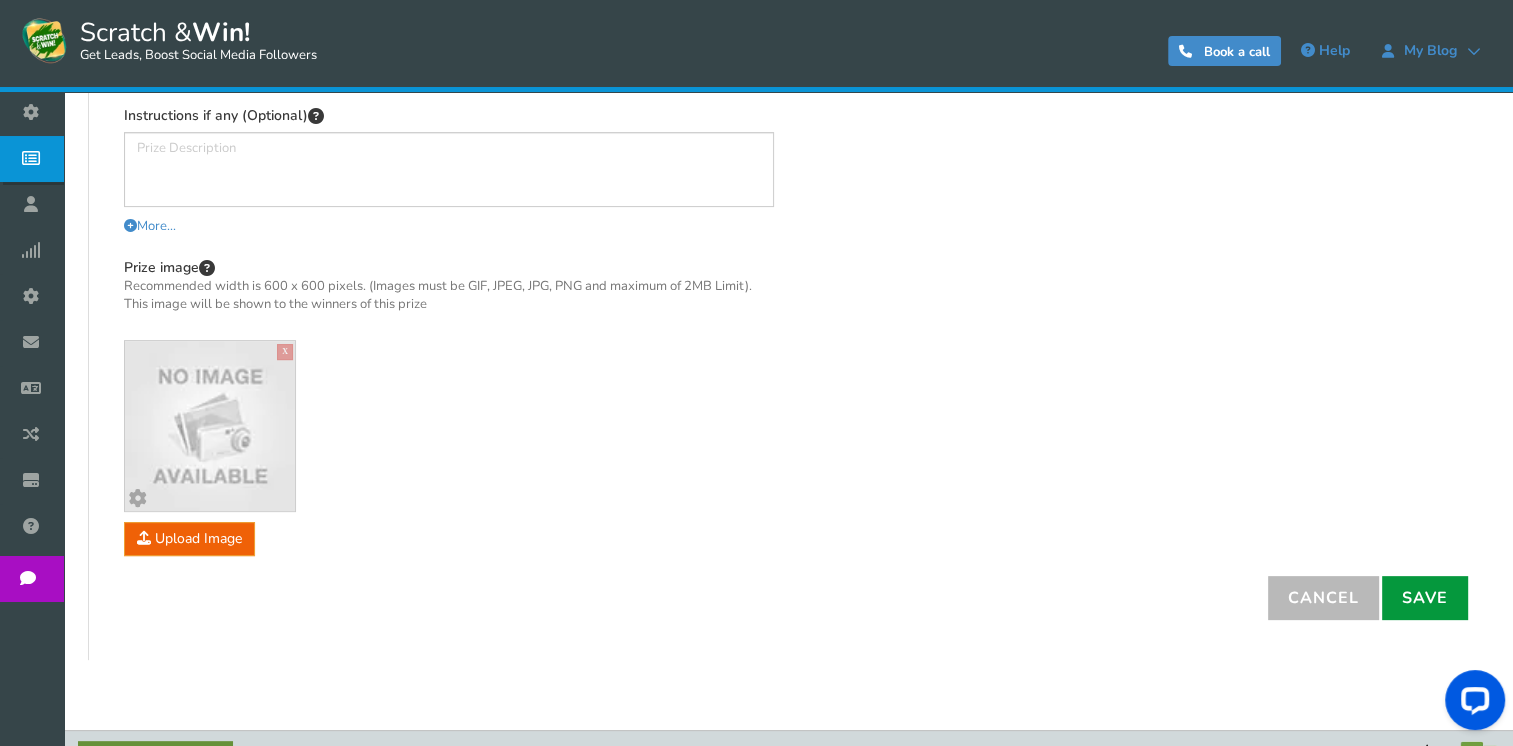 click on "Save" at bounding box center [1425, 598] 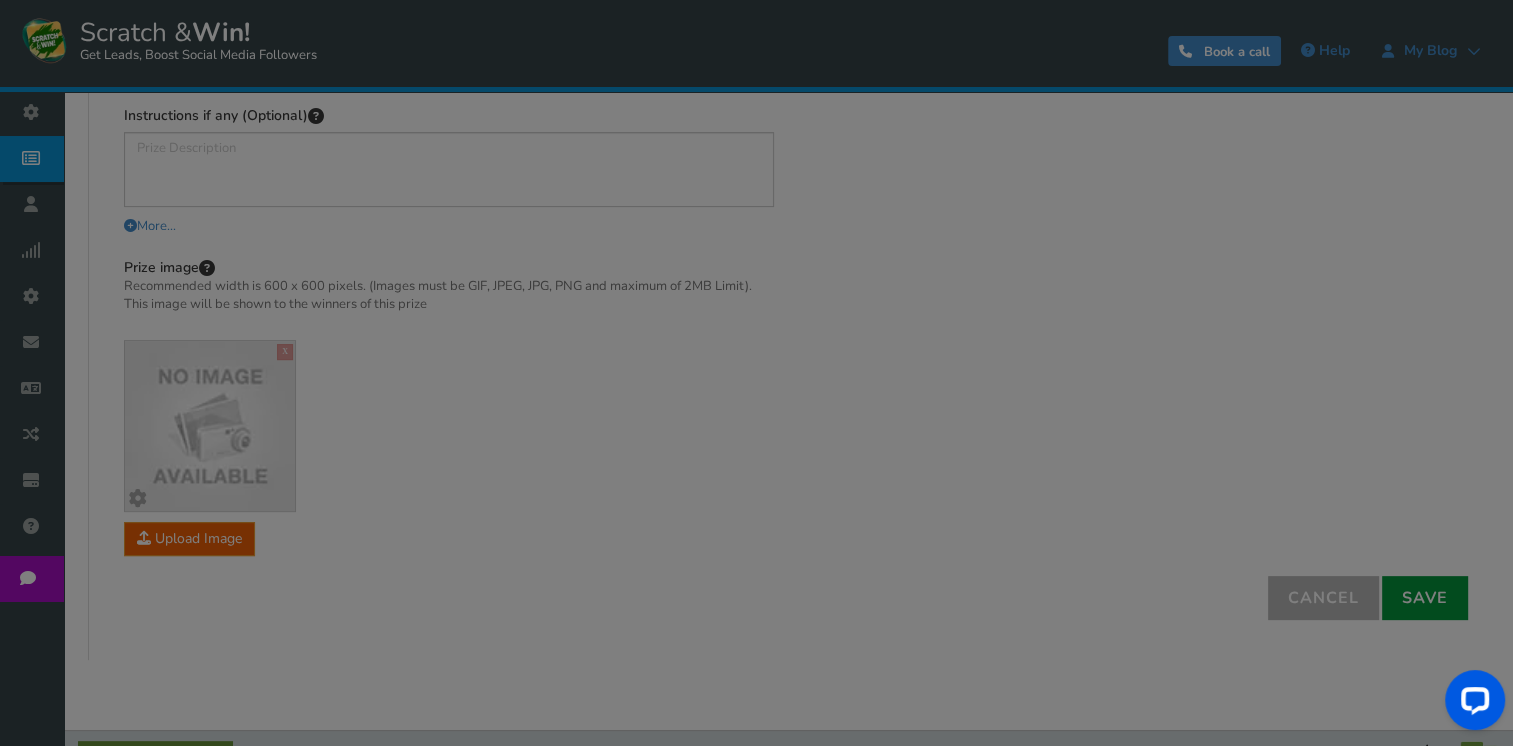 type 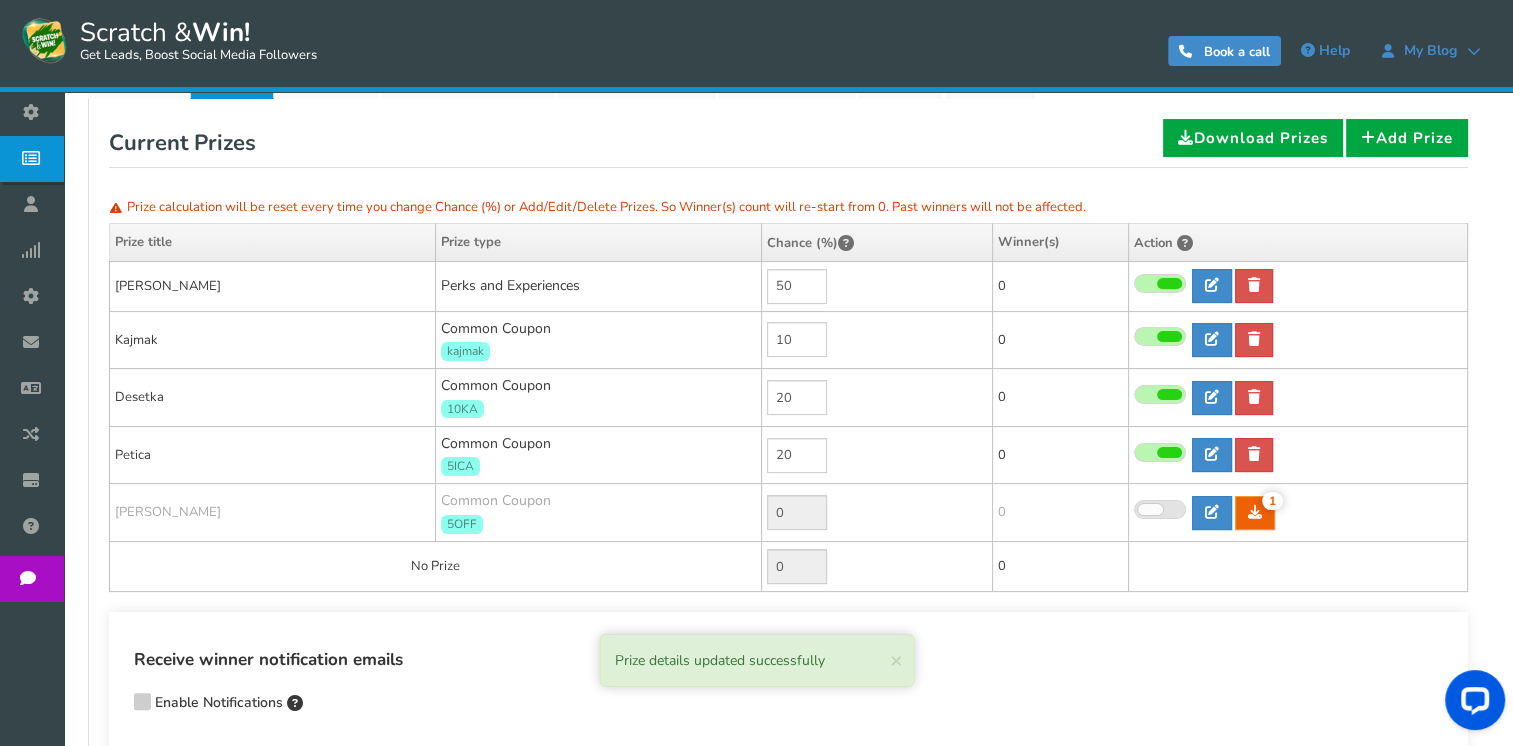 scroll, scrollTop: 217, scrollLeft: 0, axis: vertical 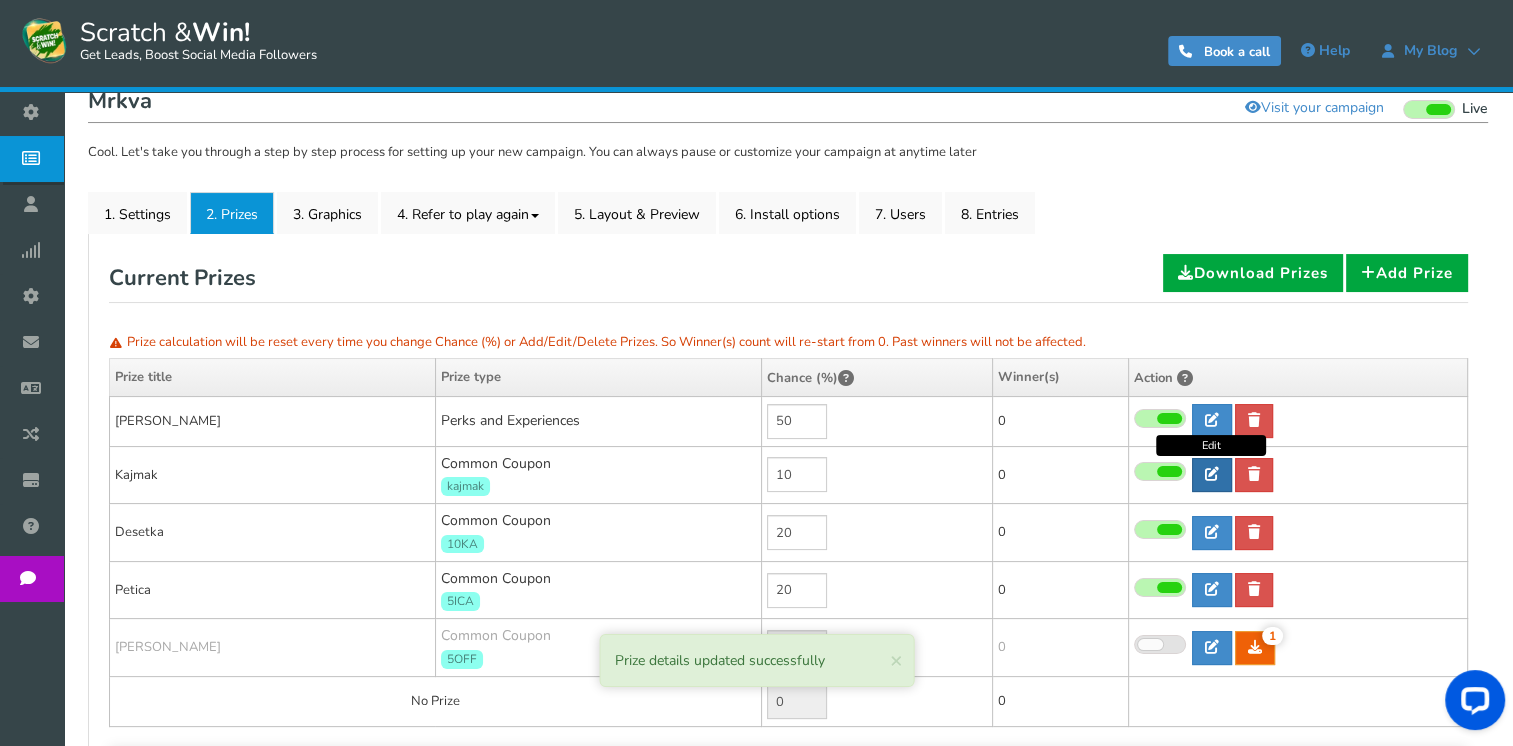 click at bounding box center (1212, 474) 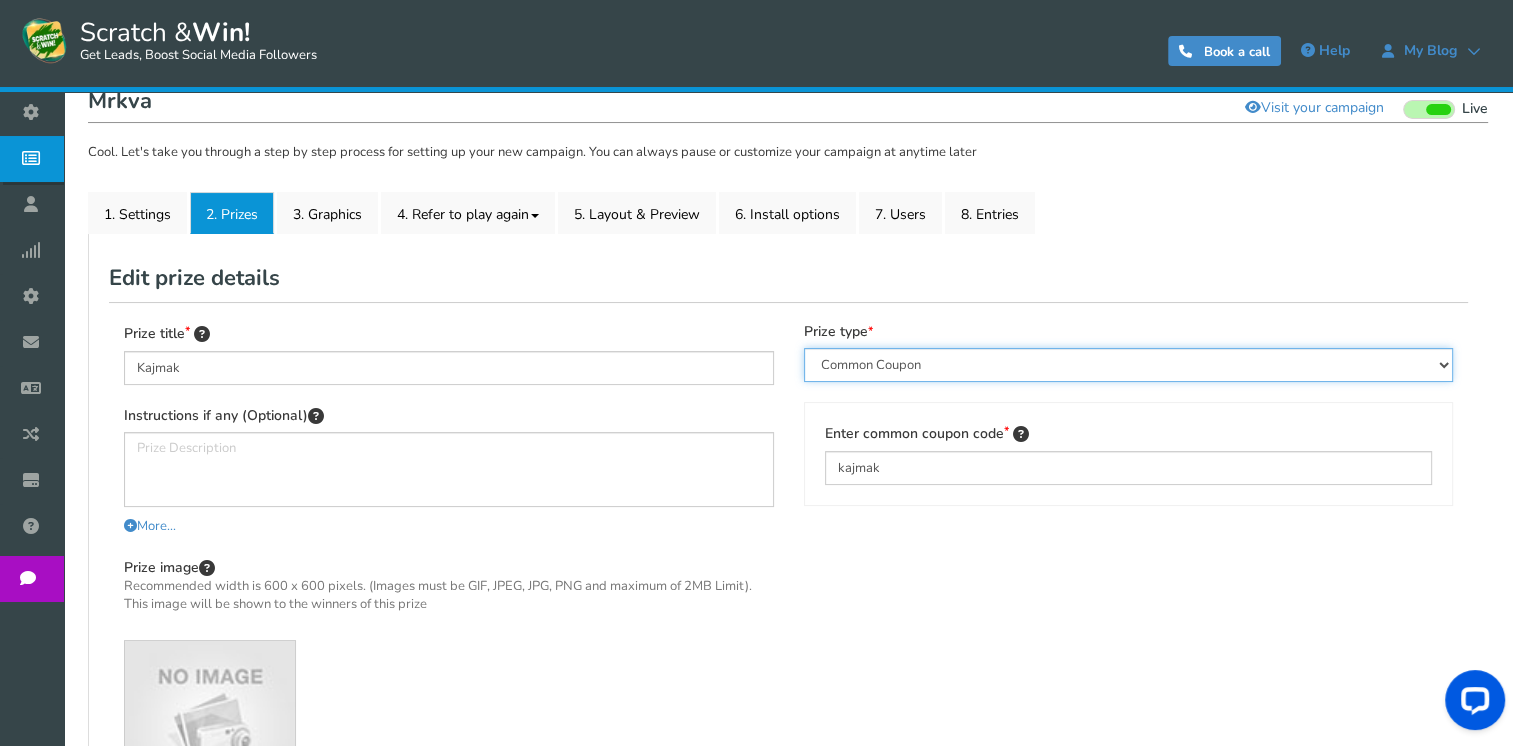 drag, startPoint x: 907, startPoint y: 366, endPoint x: 902, endPoint y: 382, distance: 16.763054 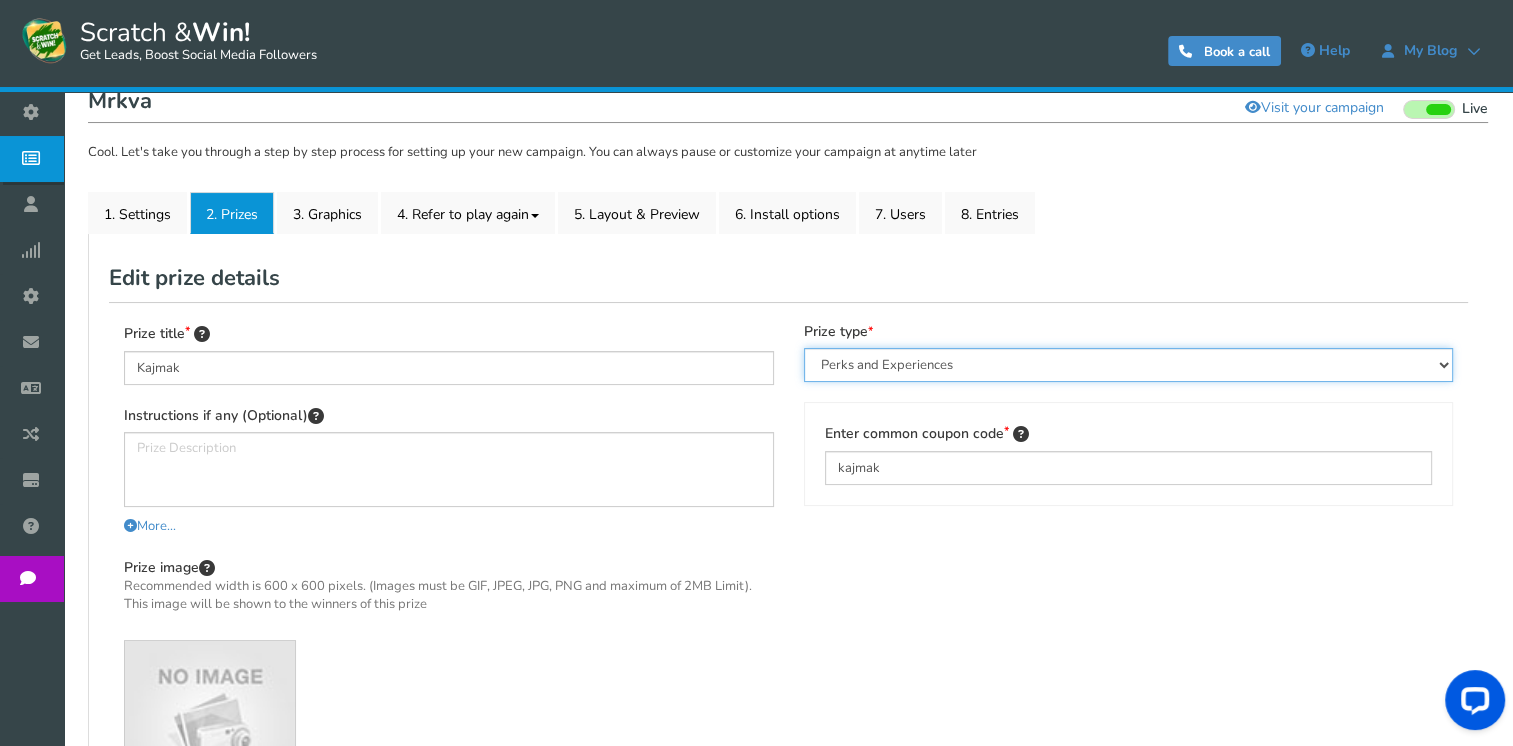 click on "Perks and Experiences
Automatic Coupon
Common Coupon
Unique Coupon" at bounding box center [1129, 365] 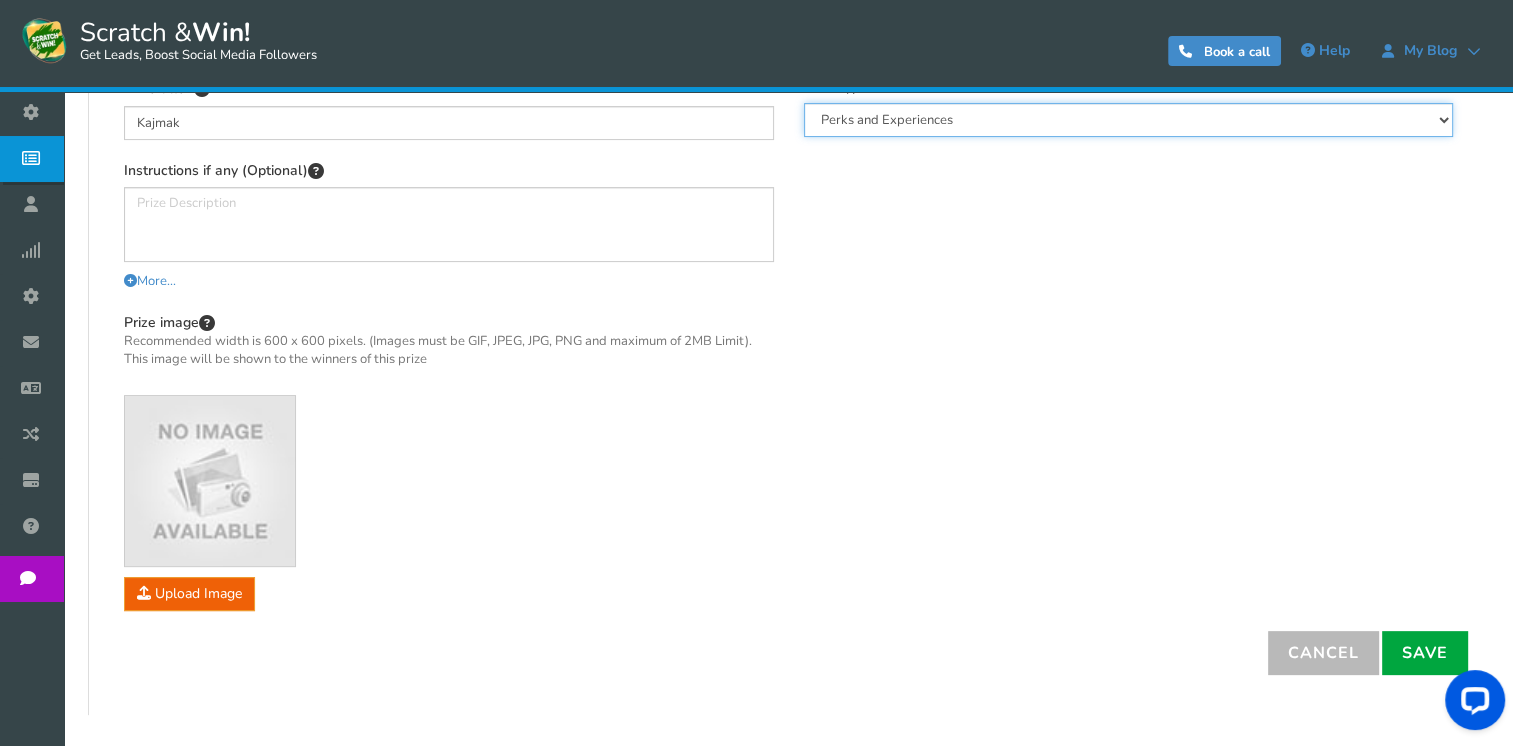 scroll, scrollTop: 560, scrollLeft: 0, axis: vertical 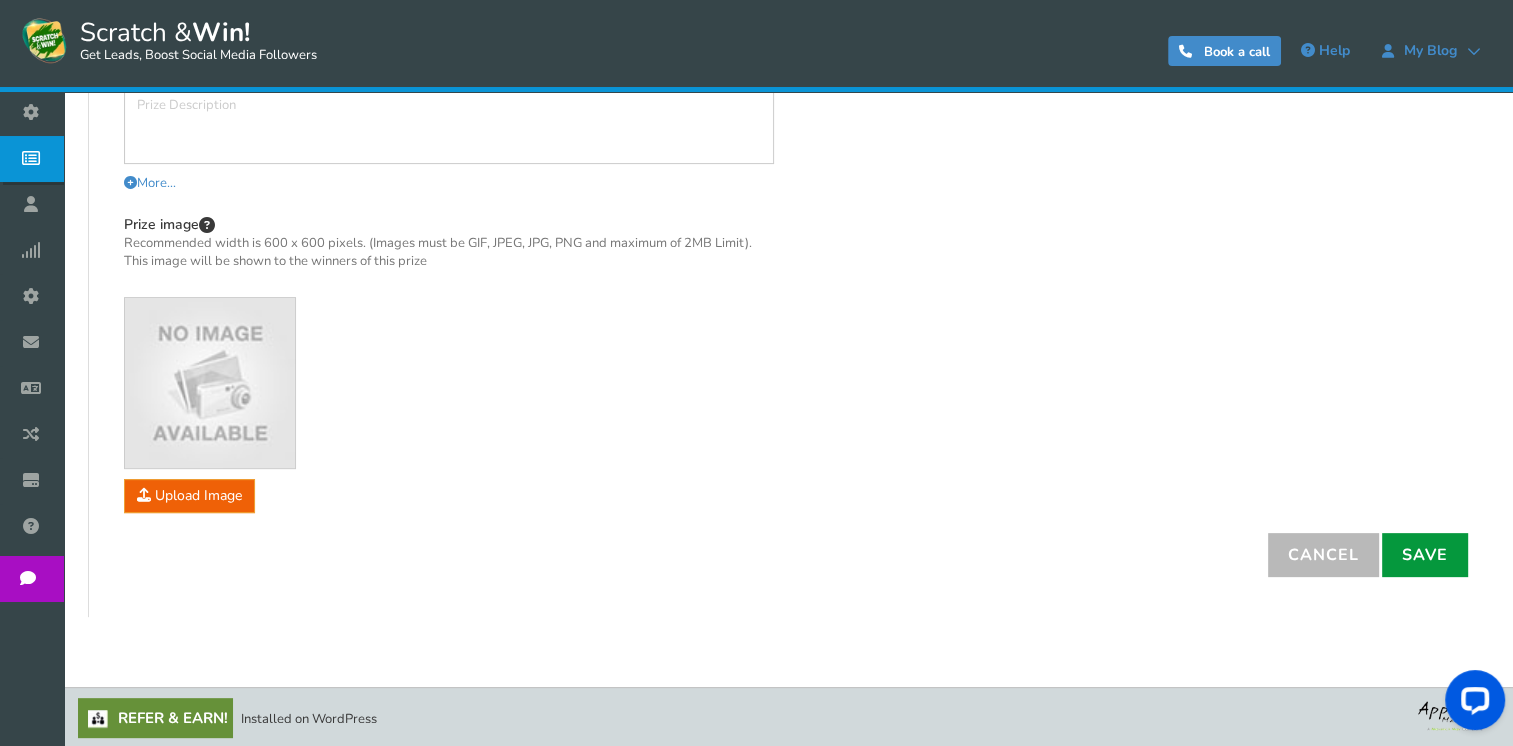 click on "Save" at bounding box center (1425, 555) 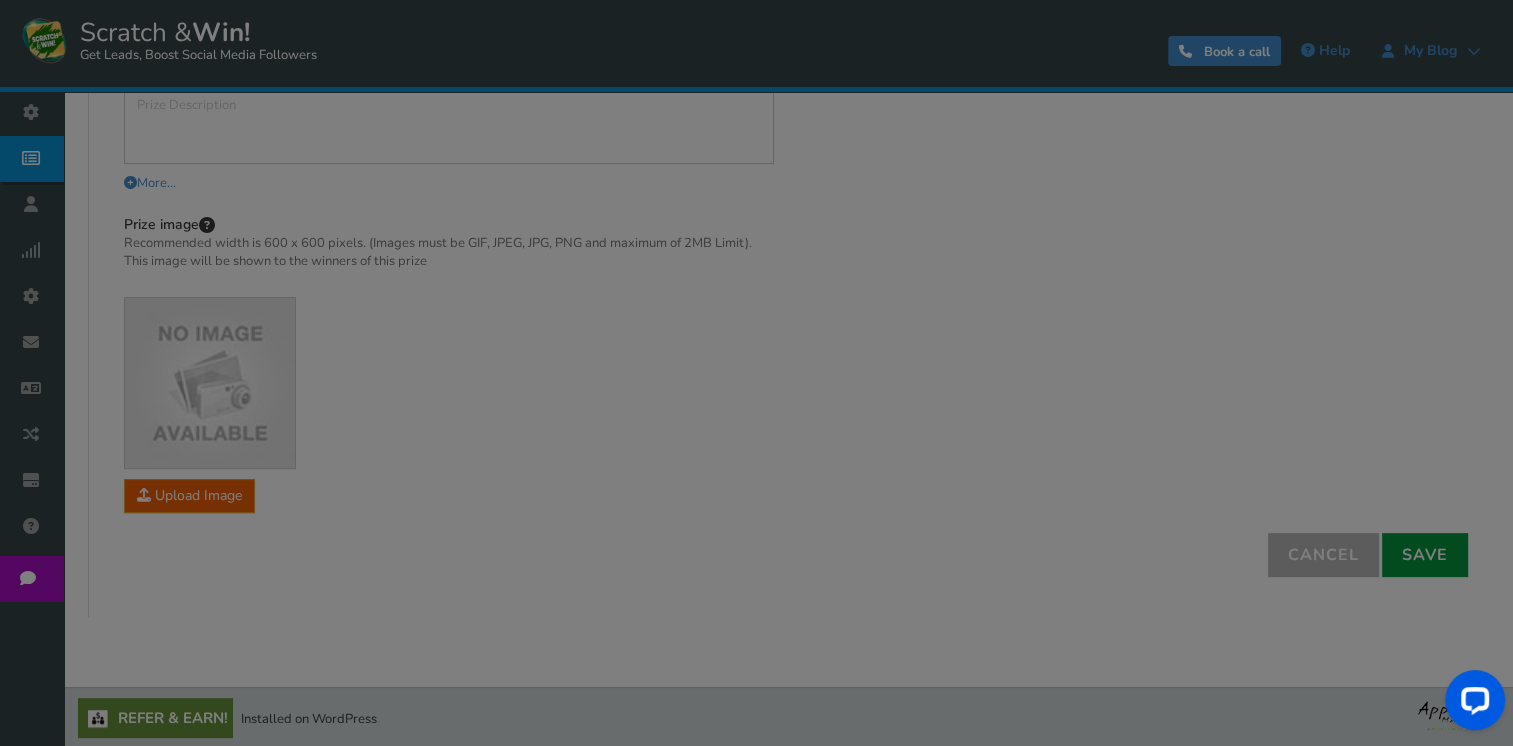 type 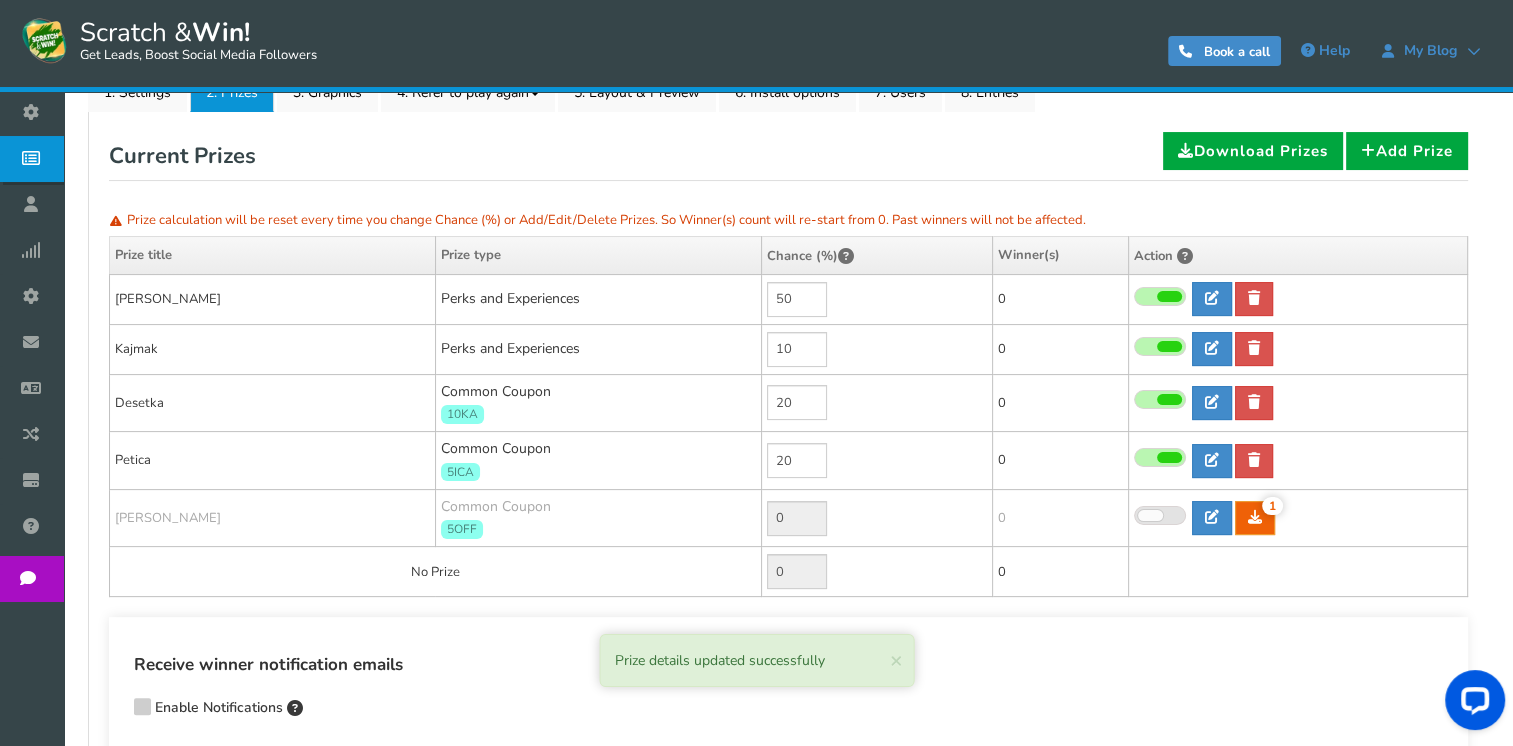scroll, scrollTop: 110, scrollLeft: 0, axis: vertical 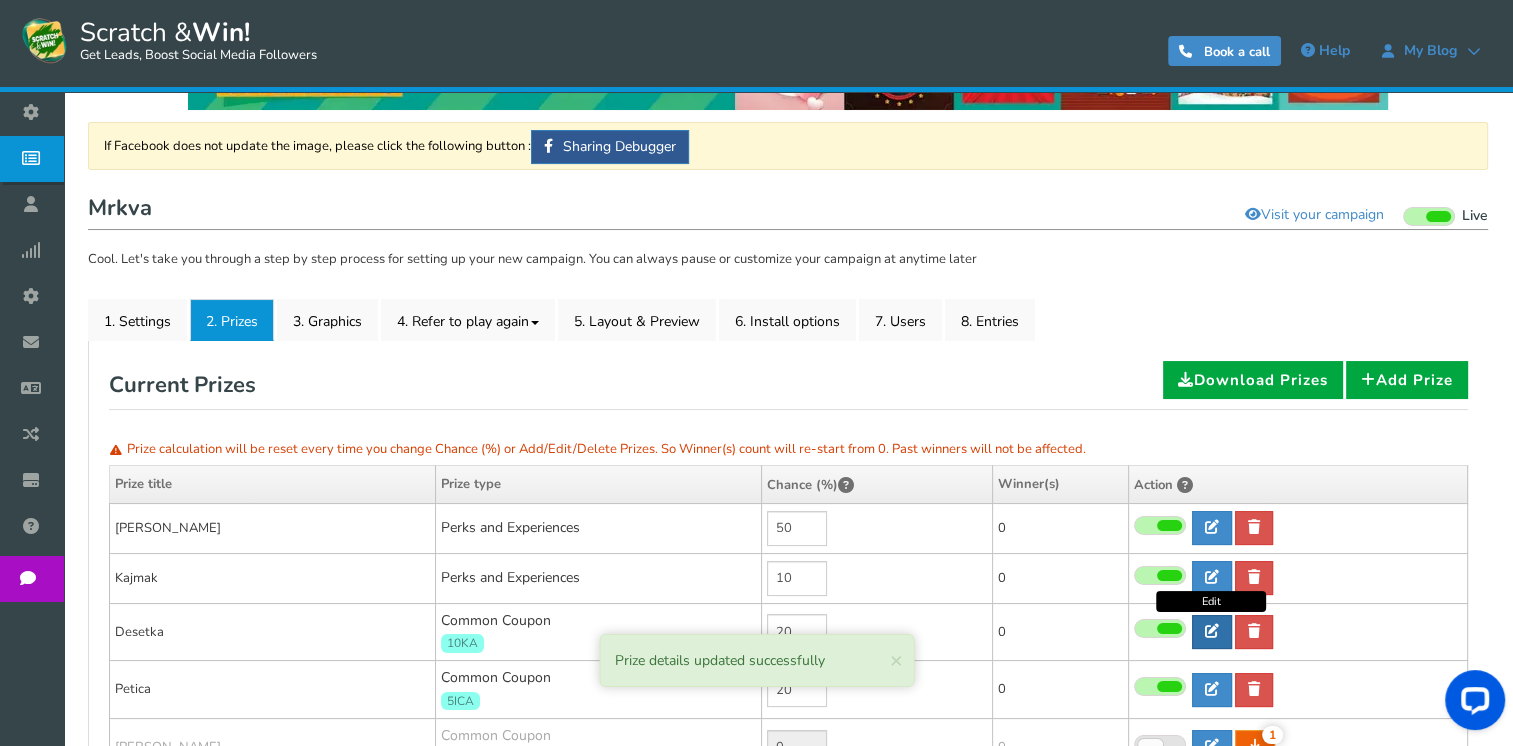 click at bounding box center [1212, 631] 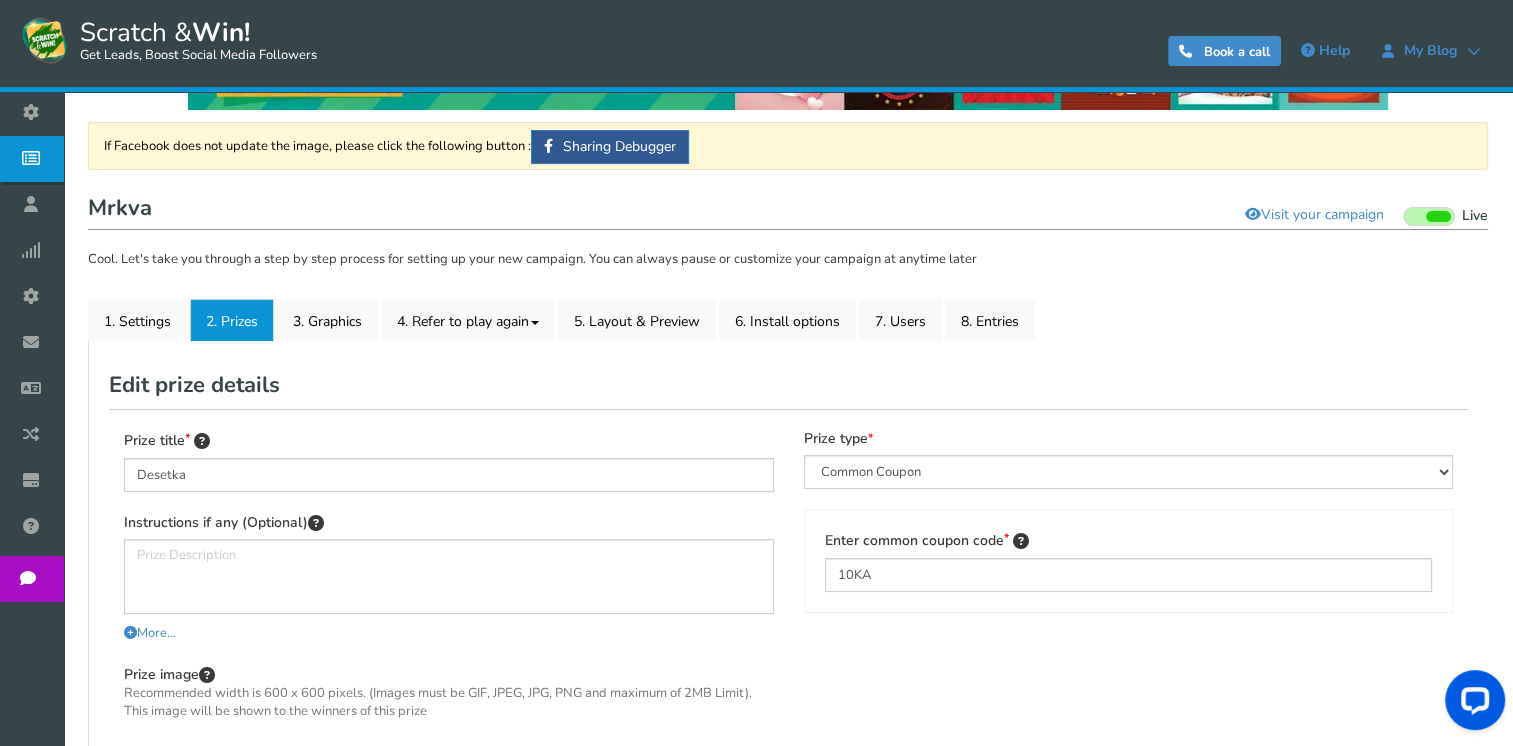 drag, startPoint x: 990, startPoint y: 450, endPoint x: 975, endPoint y: 474, distance: 28.301943 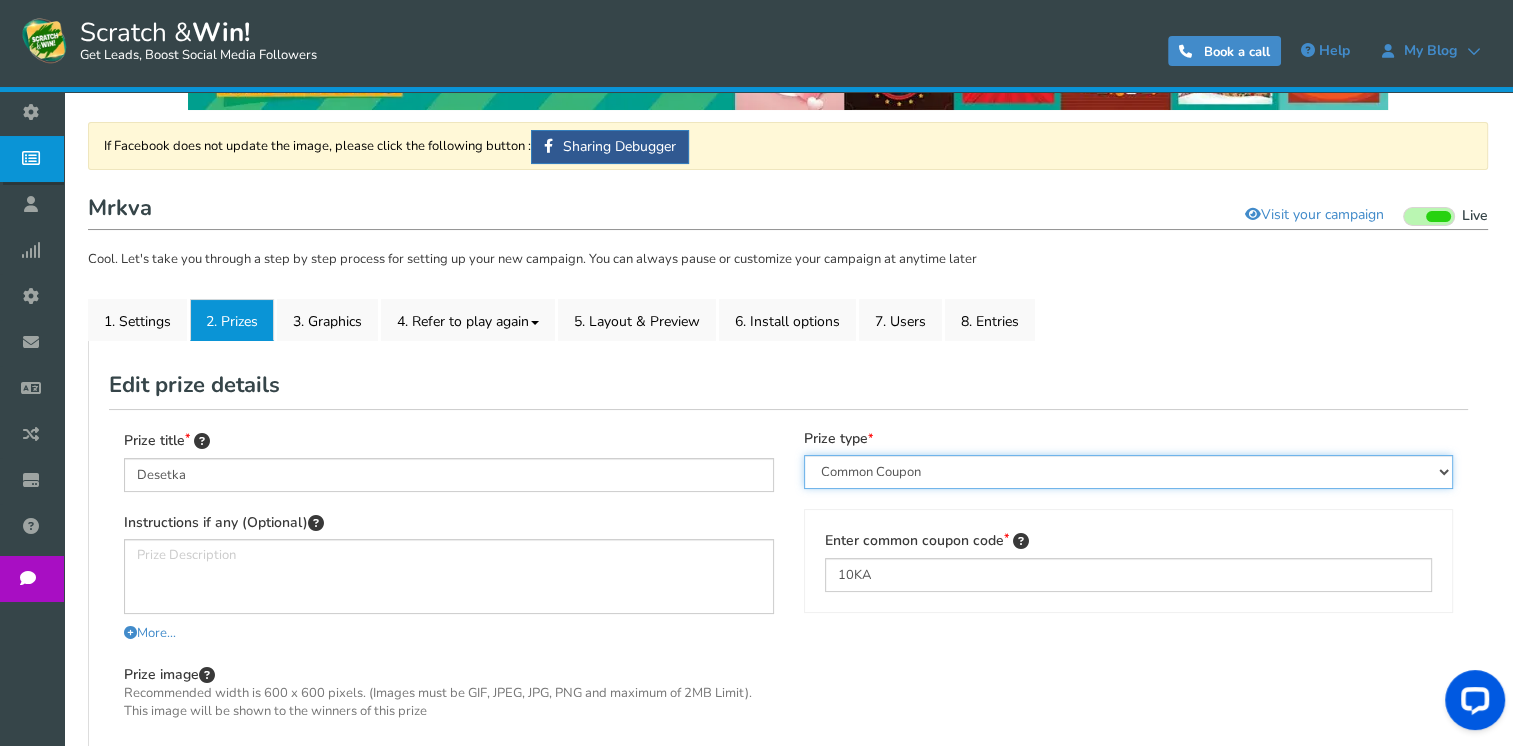 click on "Perks and Experiences
Automatic Coupon
Common Coupon
Unique Coupon" at bounding box center [1129, 472] 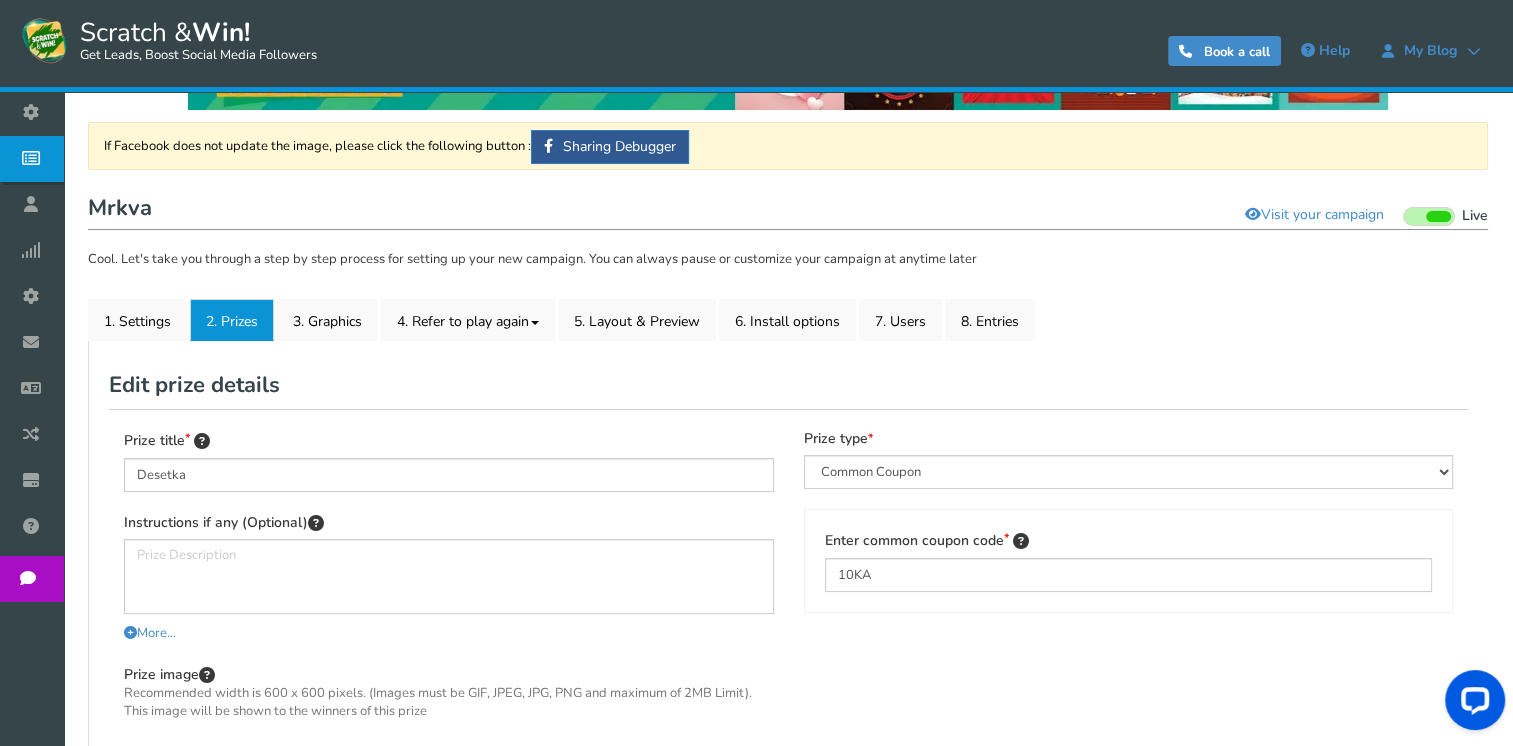 click on "Prize type
Perks and Experiences
Automatic Coupon
Common Coupon
Unique Coupon
Prize type:
Common Coupon
Prize type and Coupon value cannot be edited once a prize is won by a user
Coupon:  Etsy" at bounding box center (1129, 521) 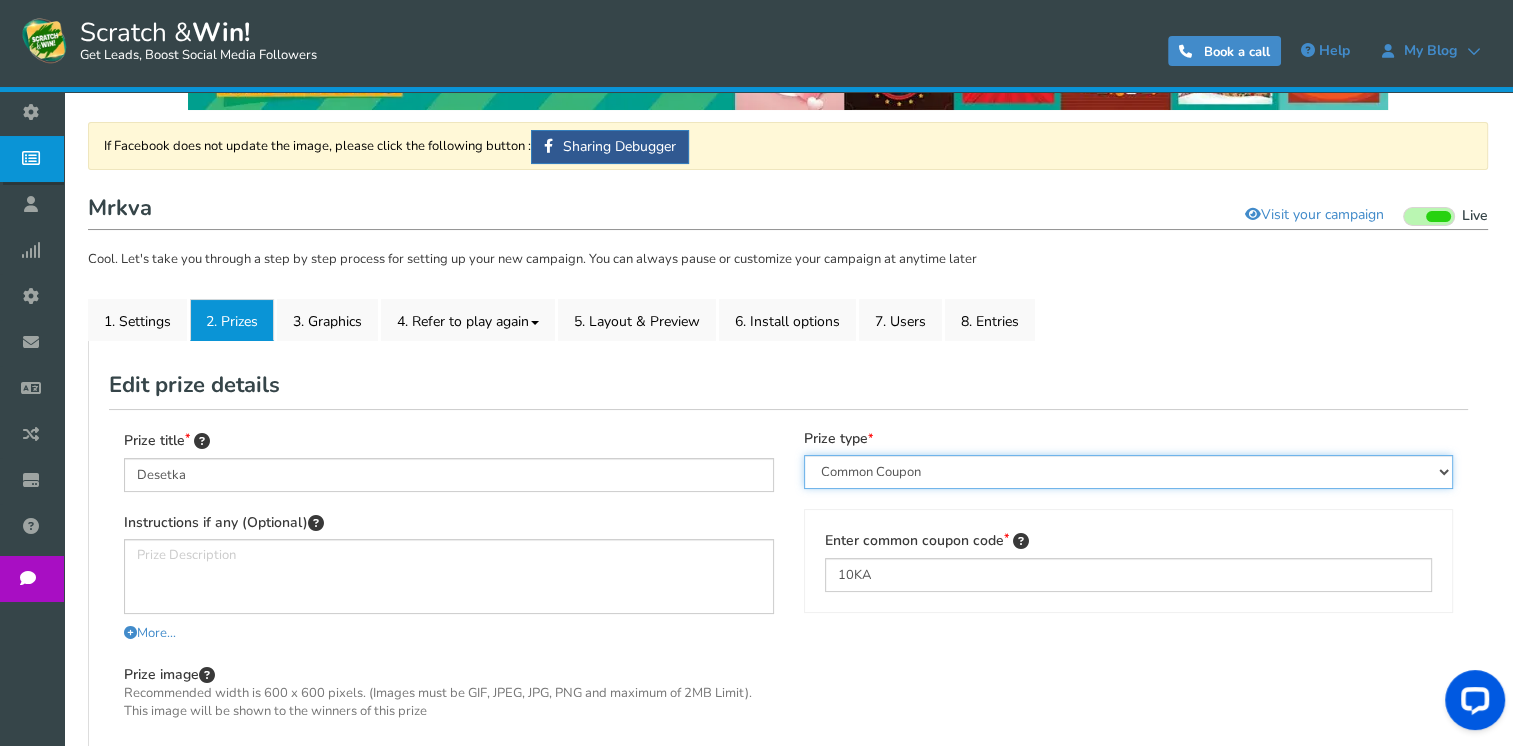 click on "Perks and Experiences
Automatic Coupon
Common Coupon
Unique Coupon" at bounding box center (1129, 472) 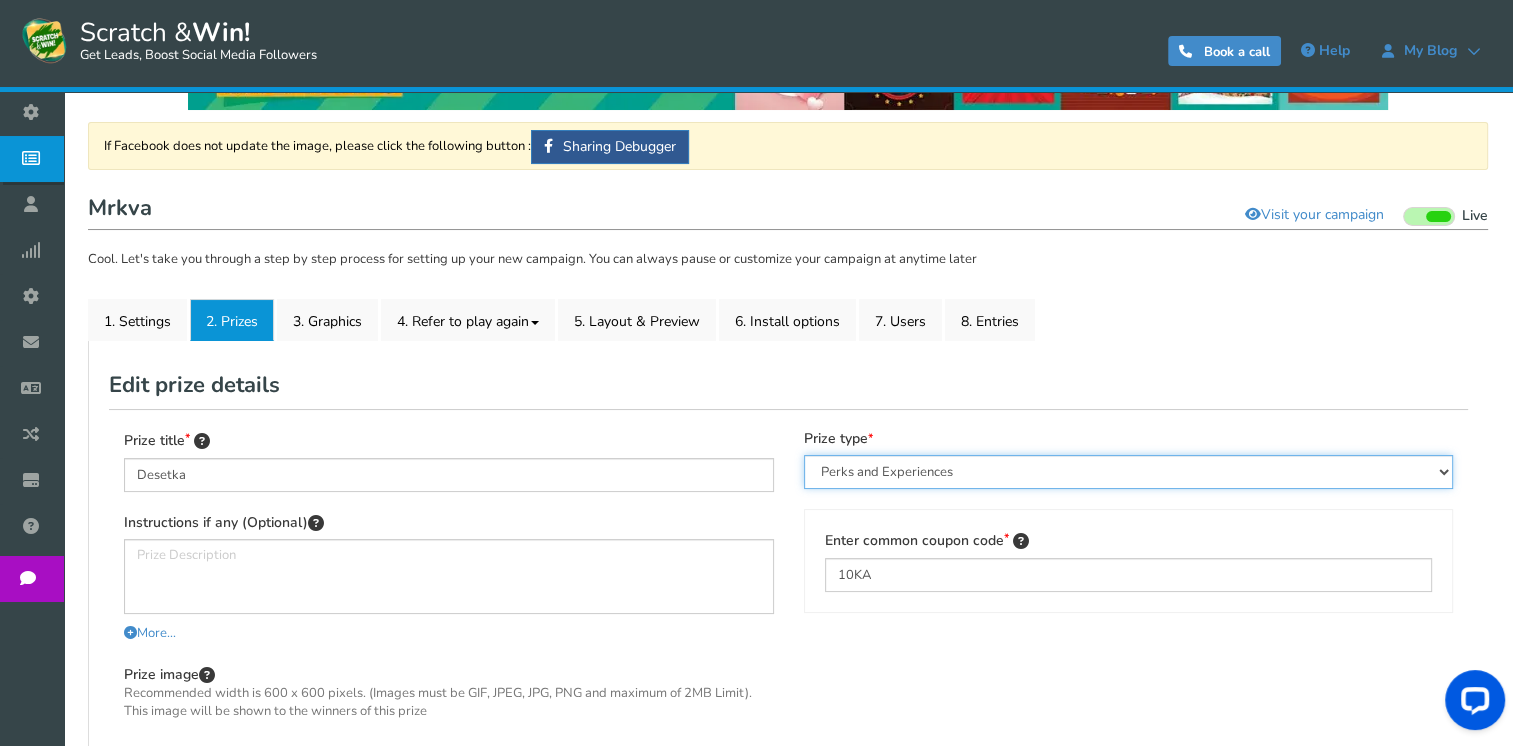 click on "Perks and Experiences
Automatic Coupon
Common Coupon
Unique Coupon" at bounding box center [1129, 472] 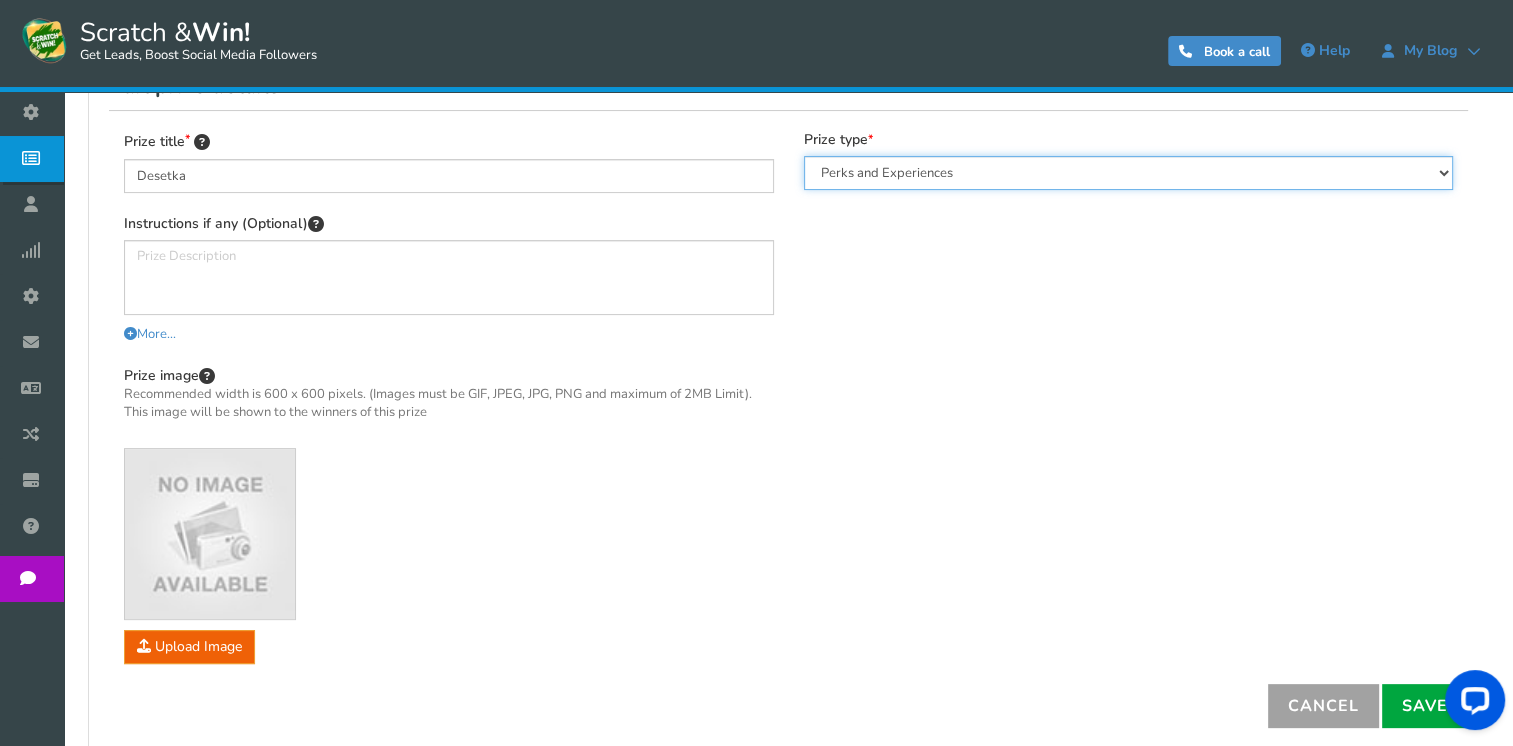 scroll, scrollTop: 560, scrollLeft: 0, axis: vertical 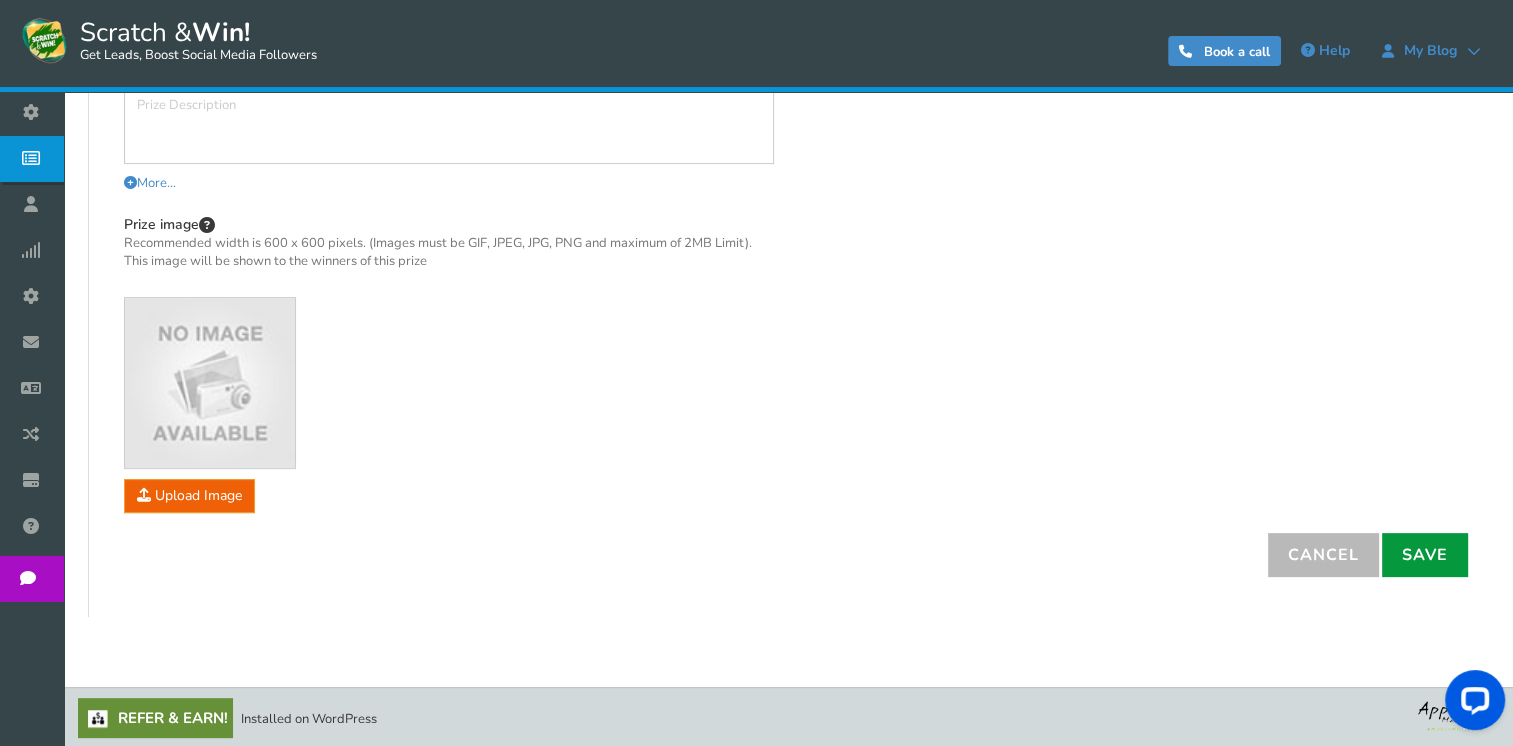 click on "Save" at bounding box center [1425, 555] 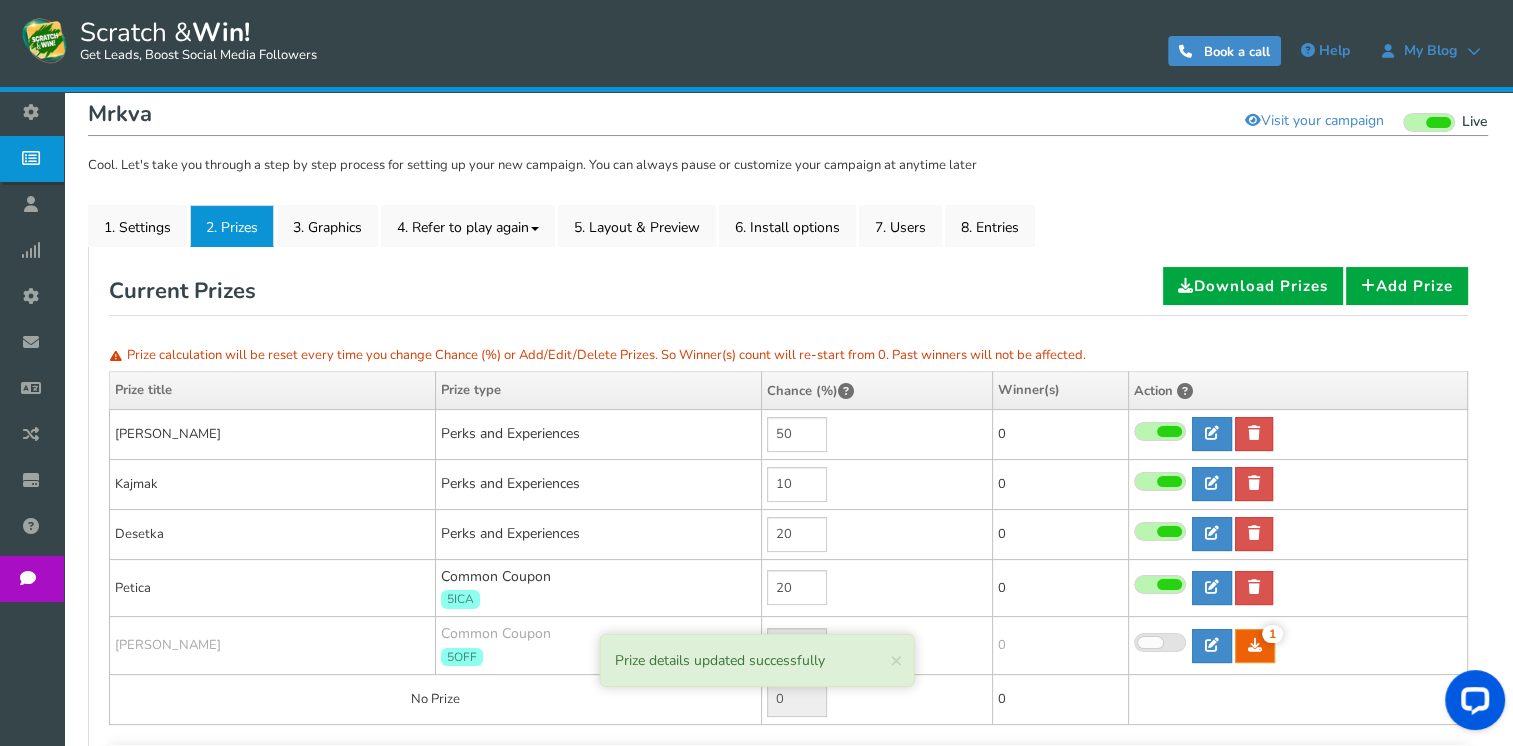 scroll, scrollTop: 203, scrollLeft: 0, axis: vertical 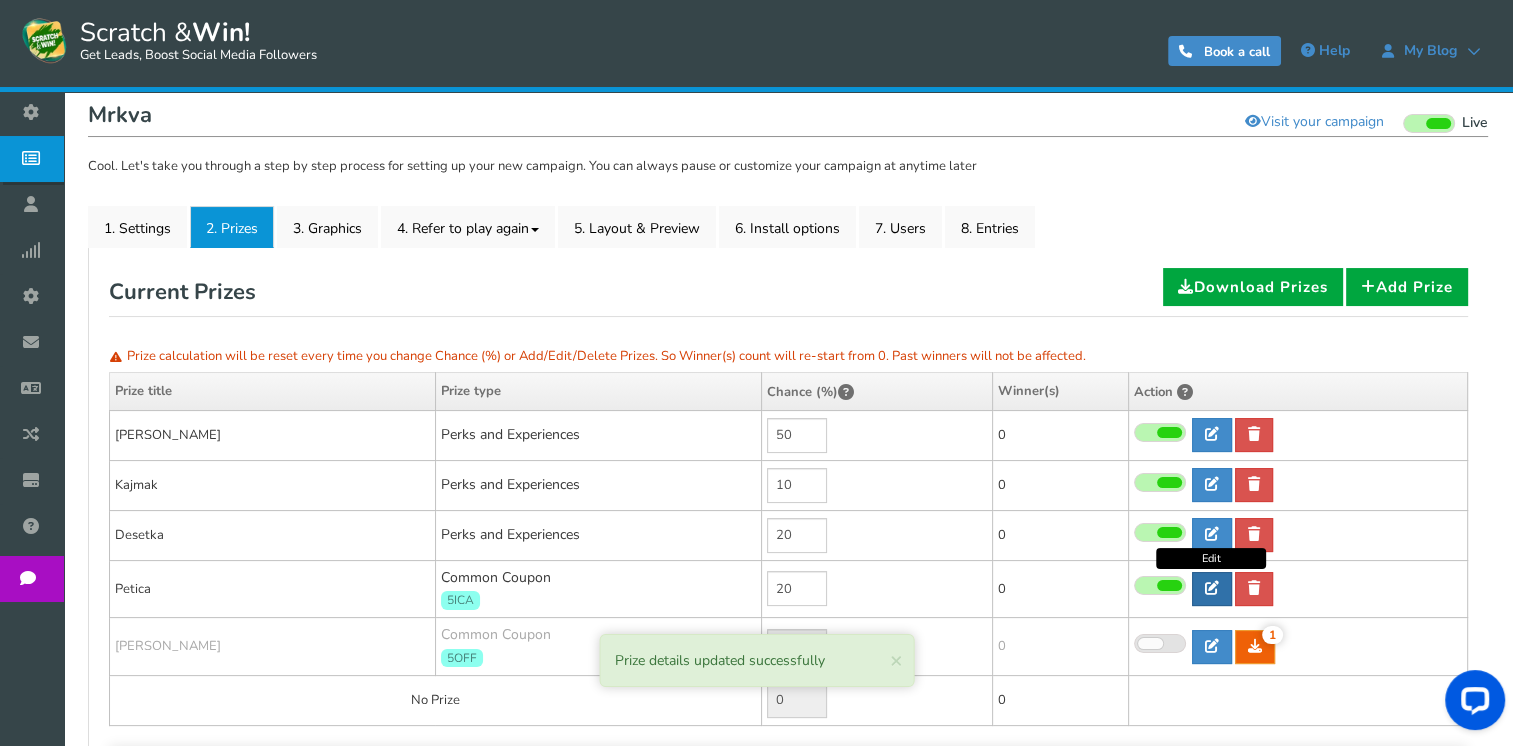 click at bounding box center (1212, 589) 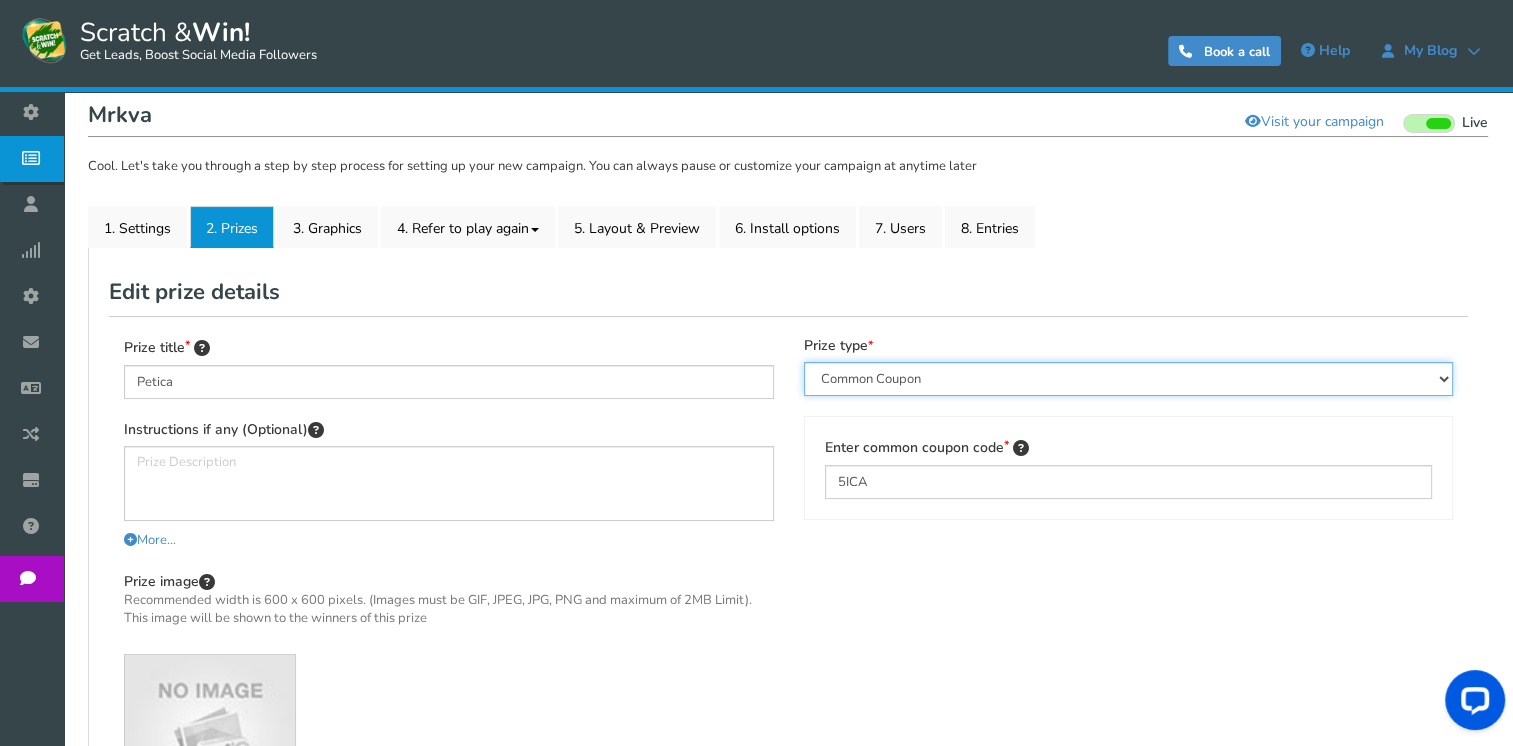 drag, startPoint x: 946, startPoint y: 385, endPoint x: 943, endPoint y: 398, distance: 13.341664 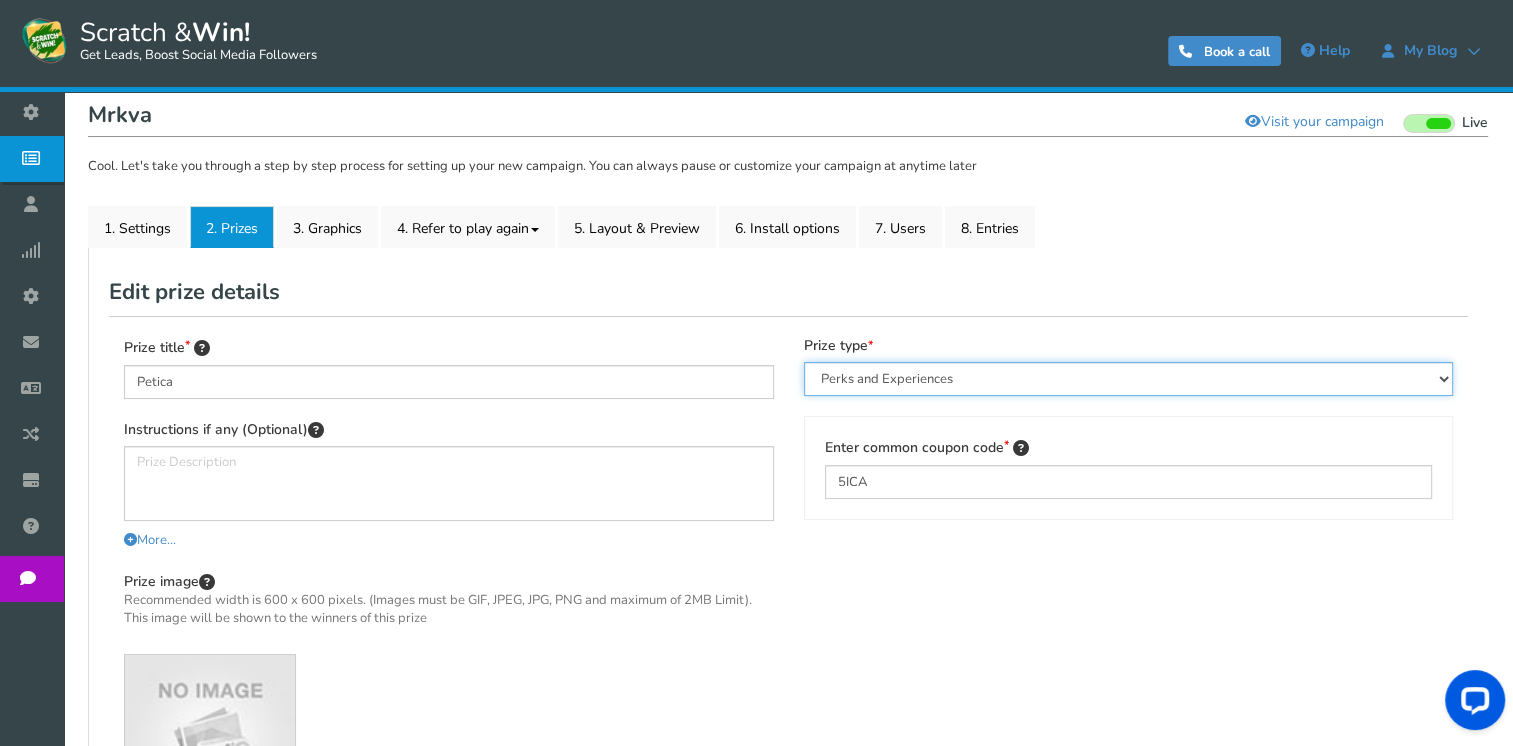 click on "Perks and Experiences
Automatic Coupon
Common Coupon
Unique Coupon" at bounding box center [1129, 379] 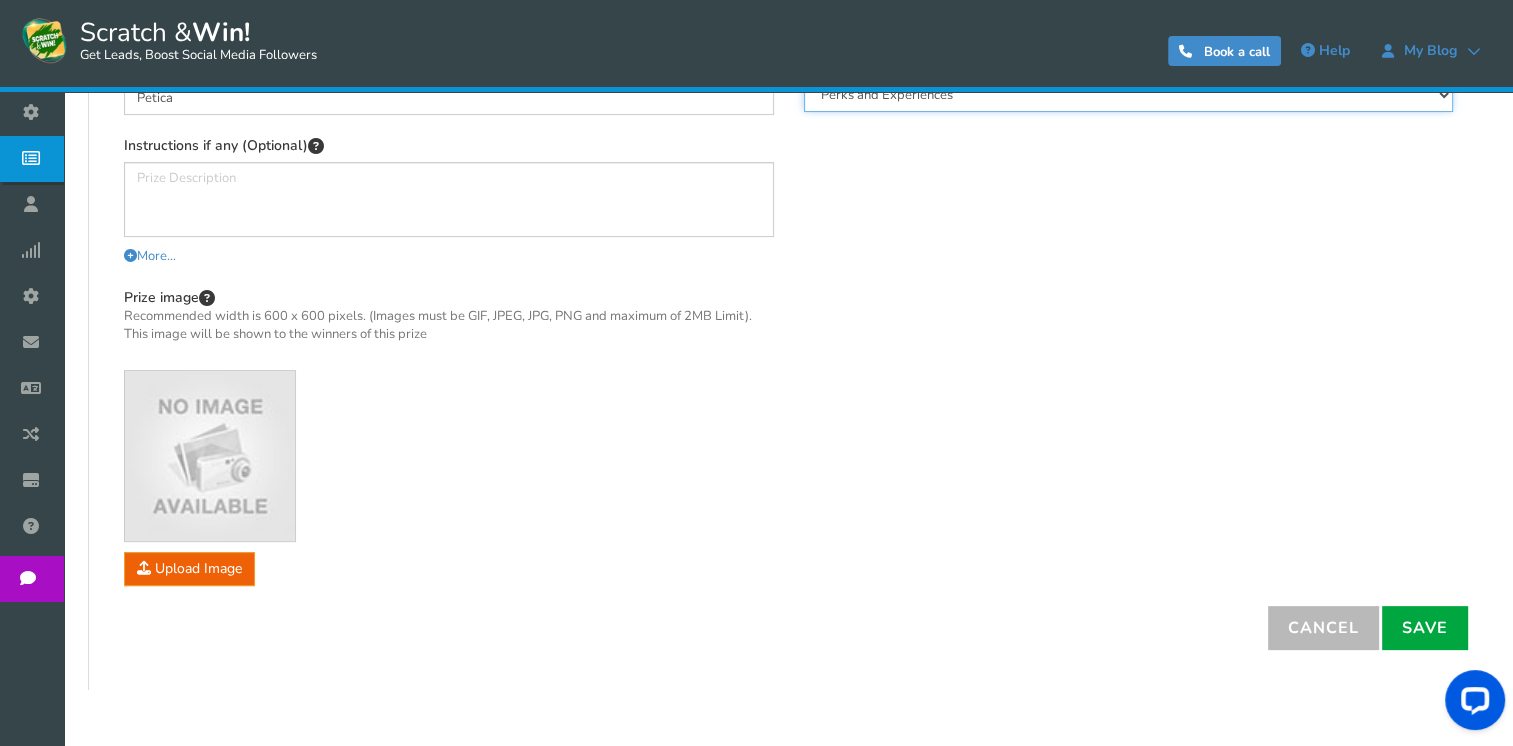 scroll, scrollTop: 560, scrollLeft: 0, axis: vertical 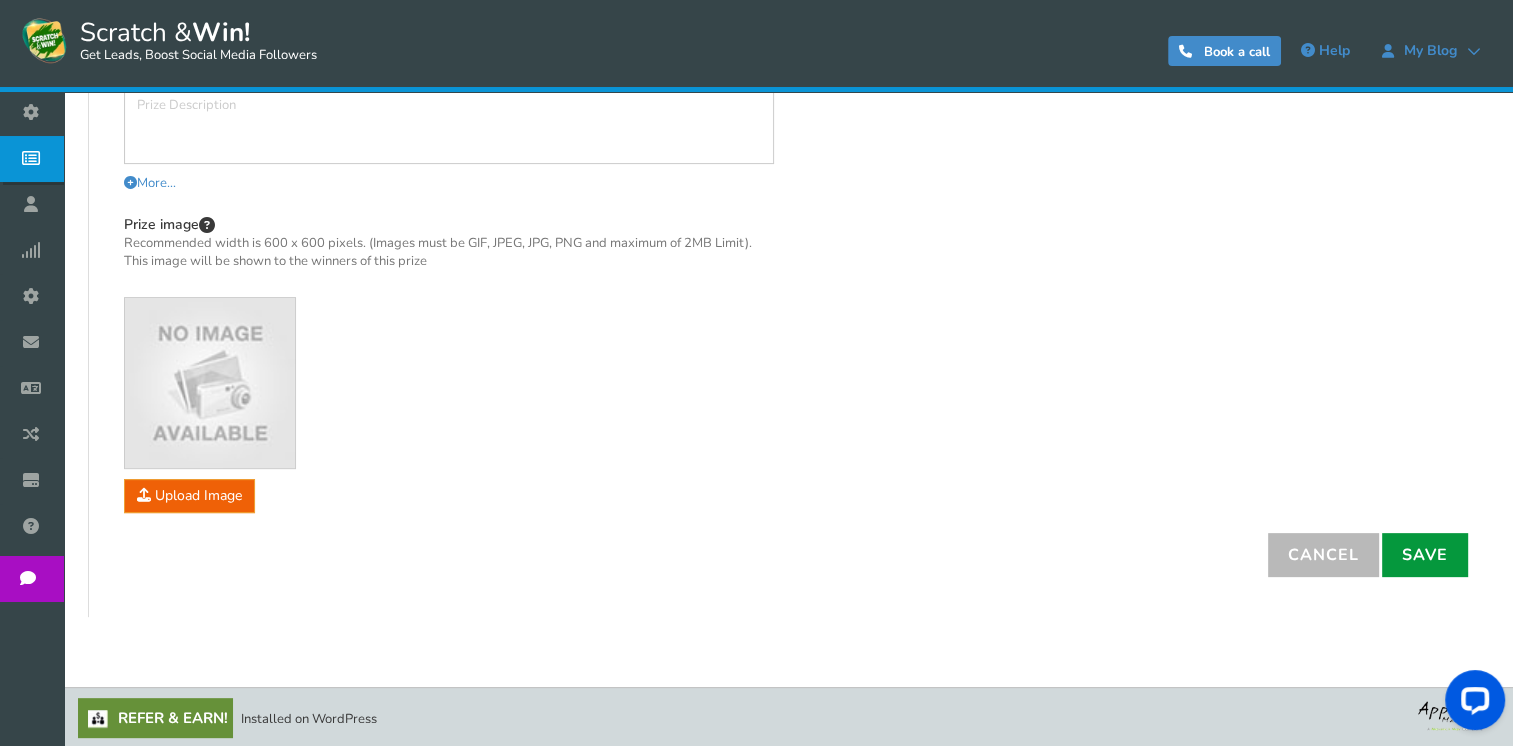 click on "Save" at bounding box center [1425, 555] 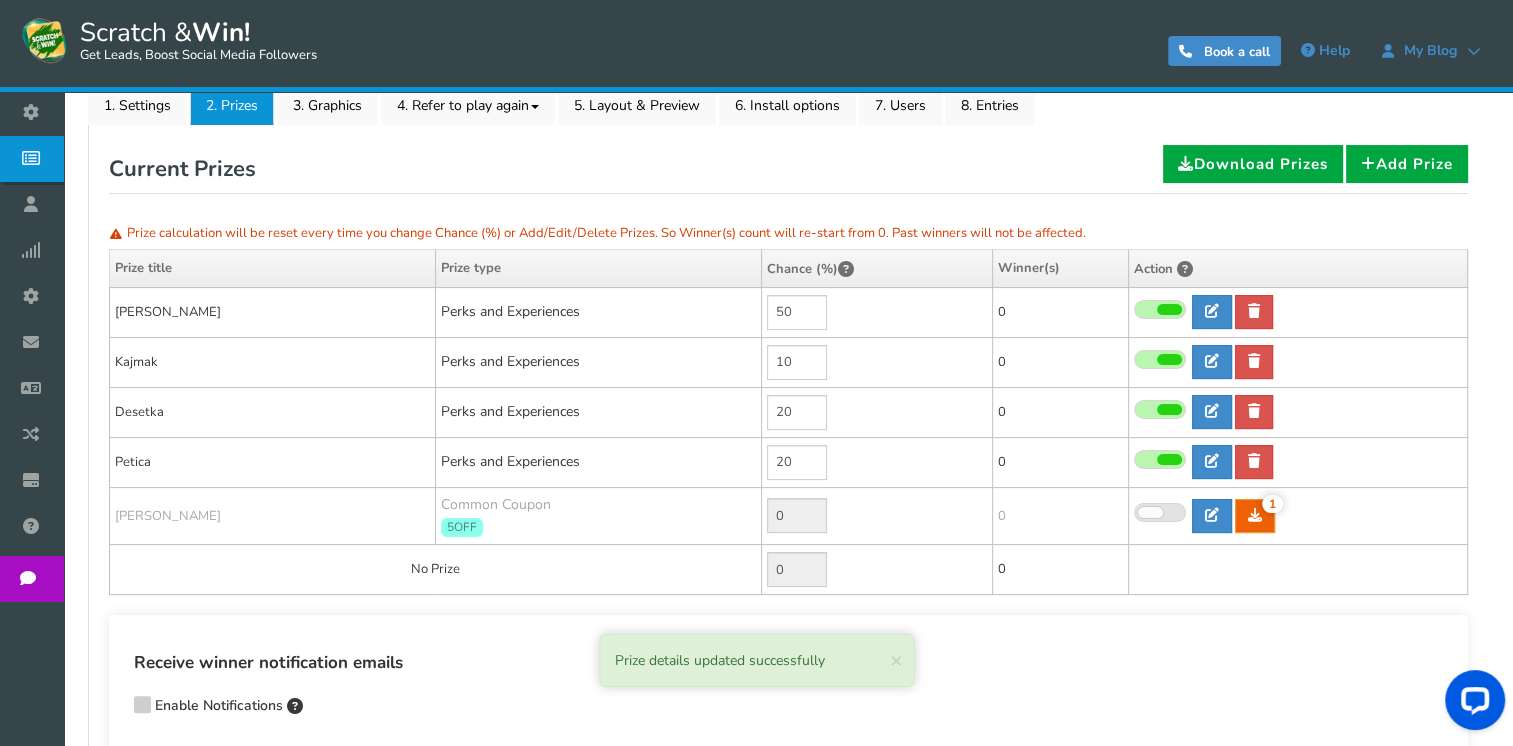 scroll, scrollTop: 296, scrollLeft: 0, axis: vertical 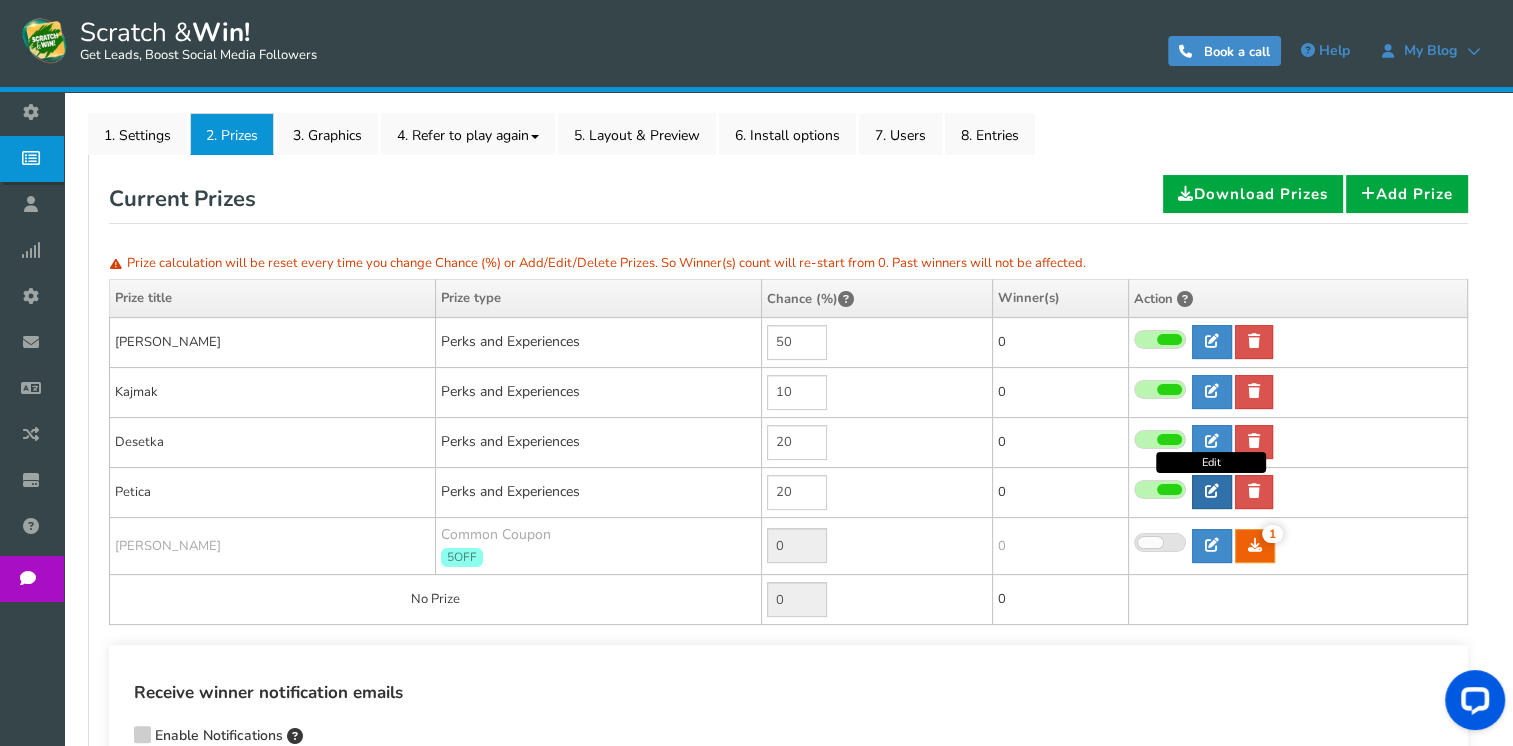 click at bounding box center [1212, 491] 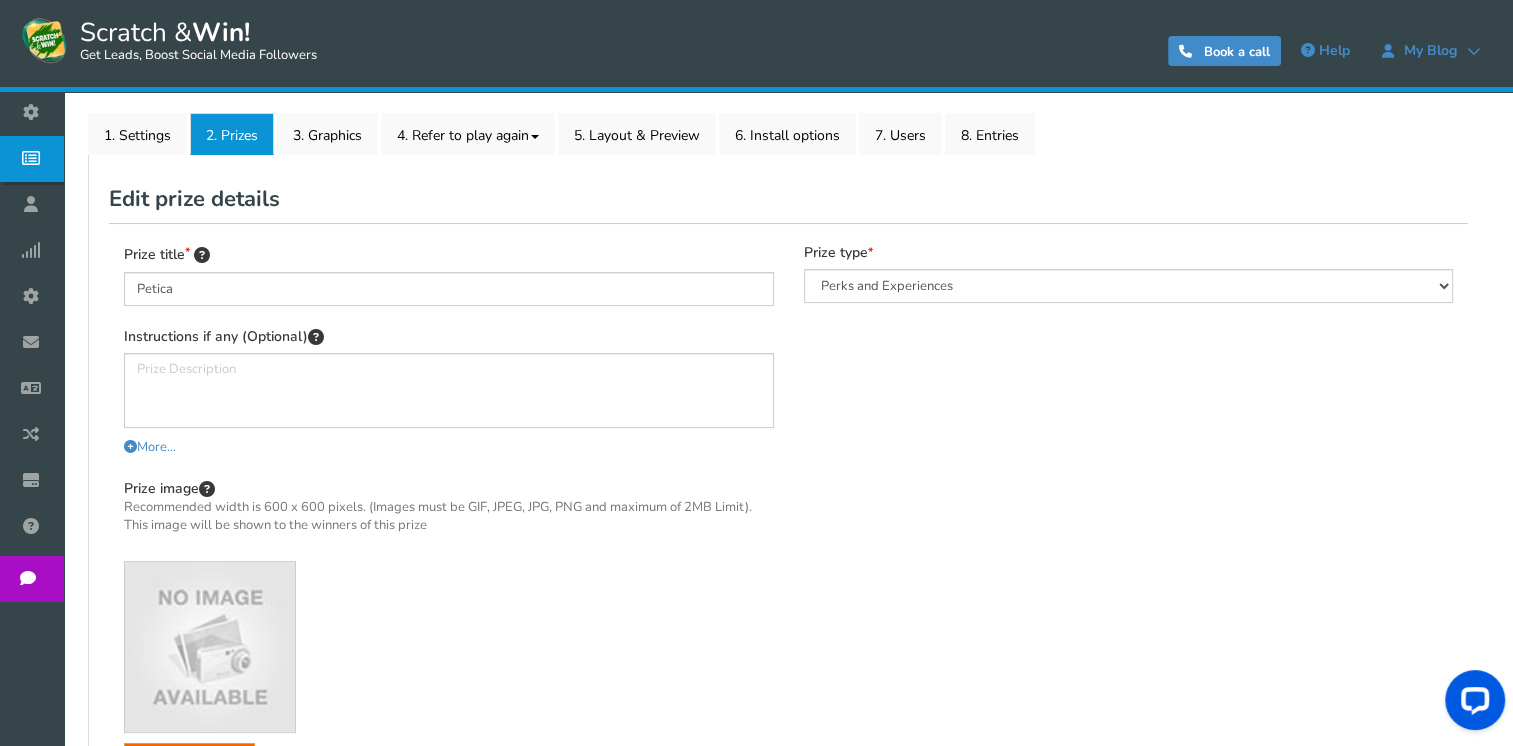 click at bounding box center [210, 647] 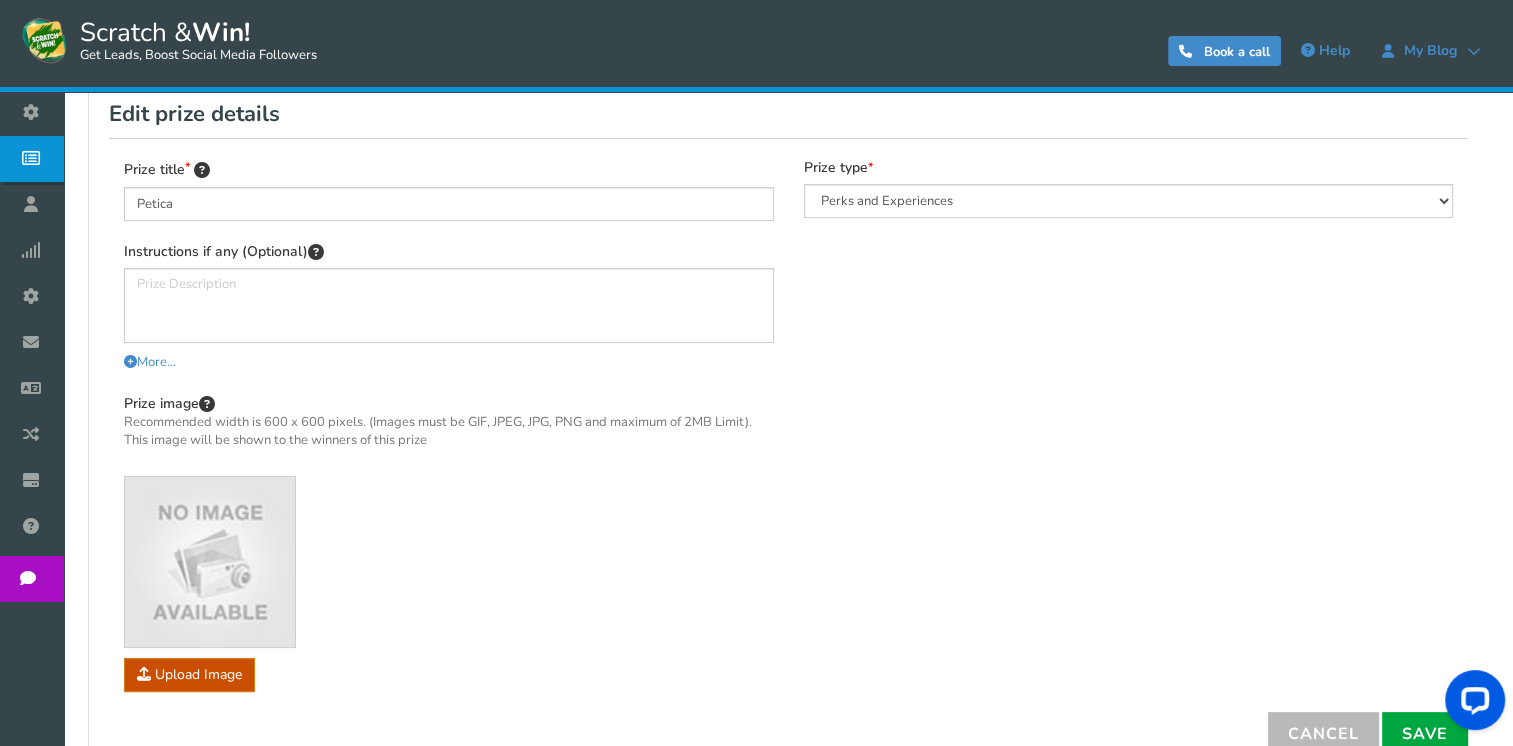 scroll, scrollTop: 496, scrollLeft: 0, axis: vertical 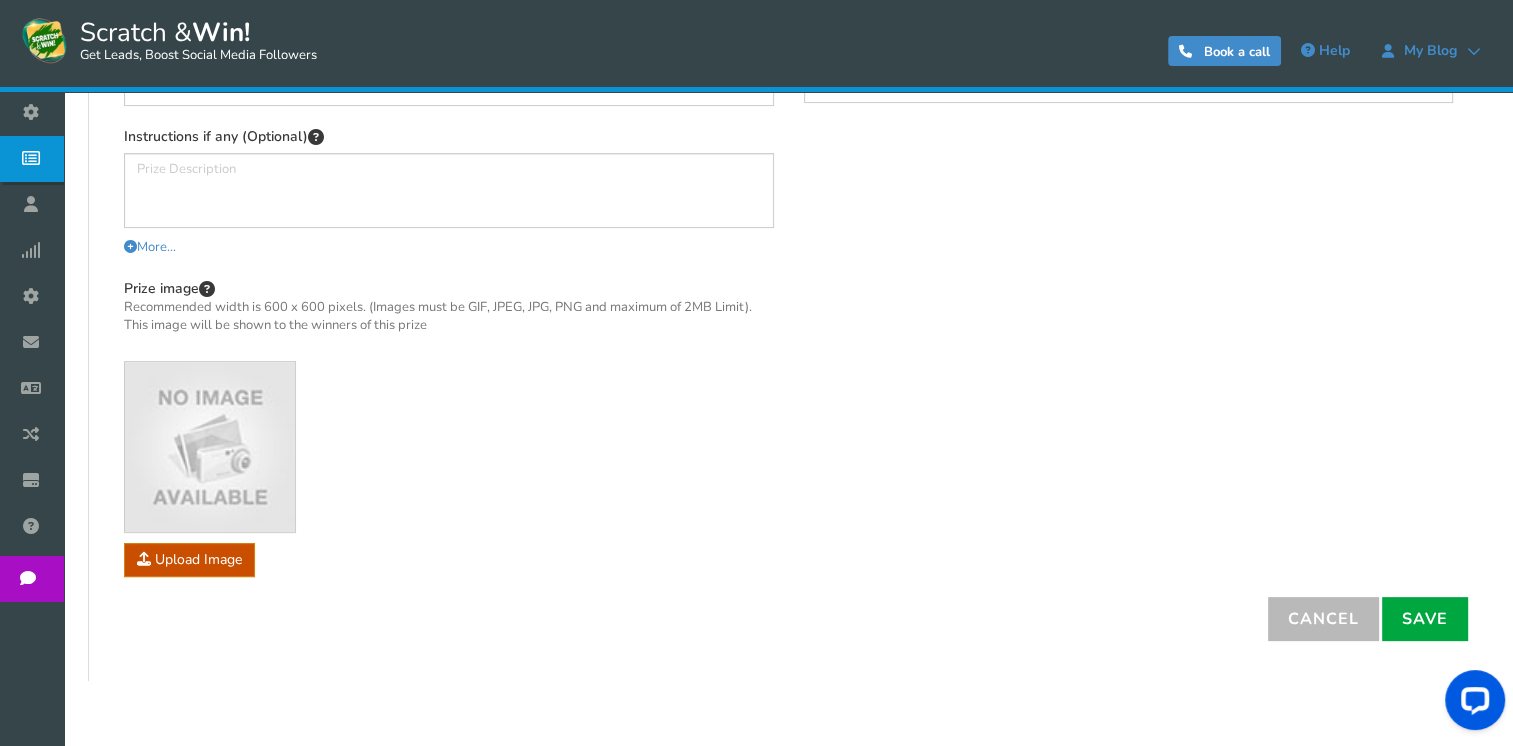 click at bounding box center [-1786, 687] 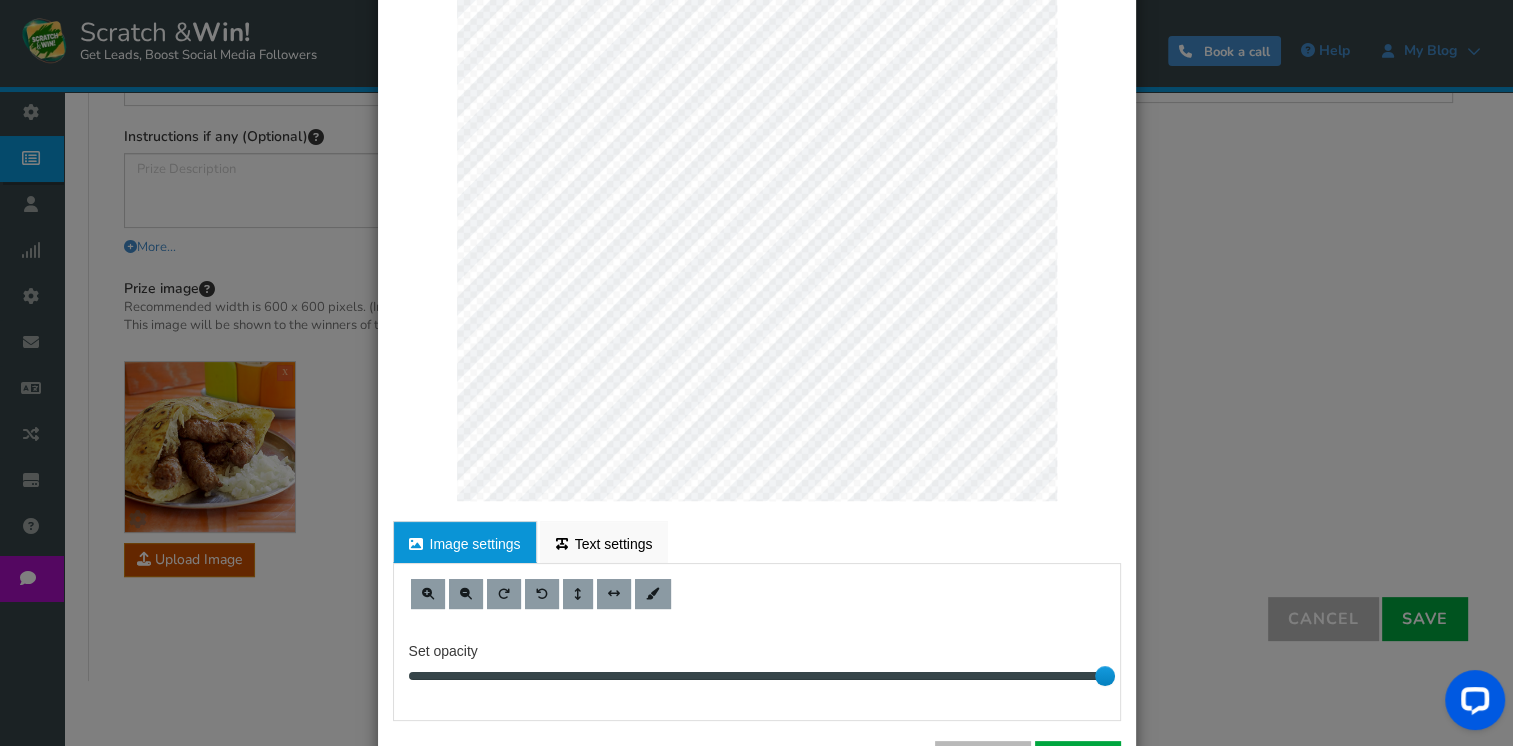 scroll, scrollTop: 286, scrollLeft: 0, axis: vertical 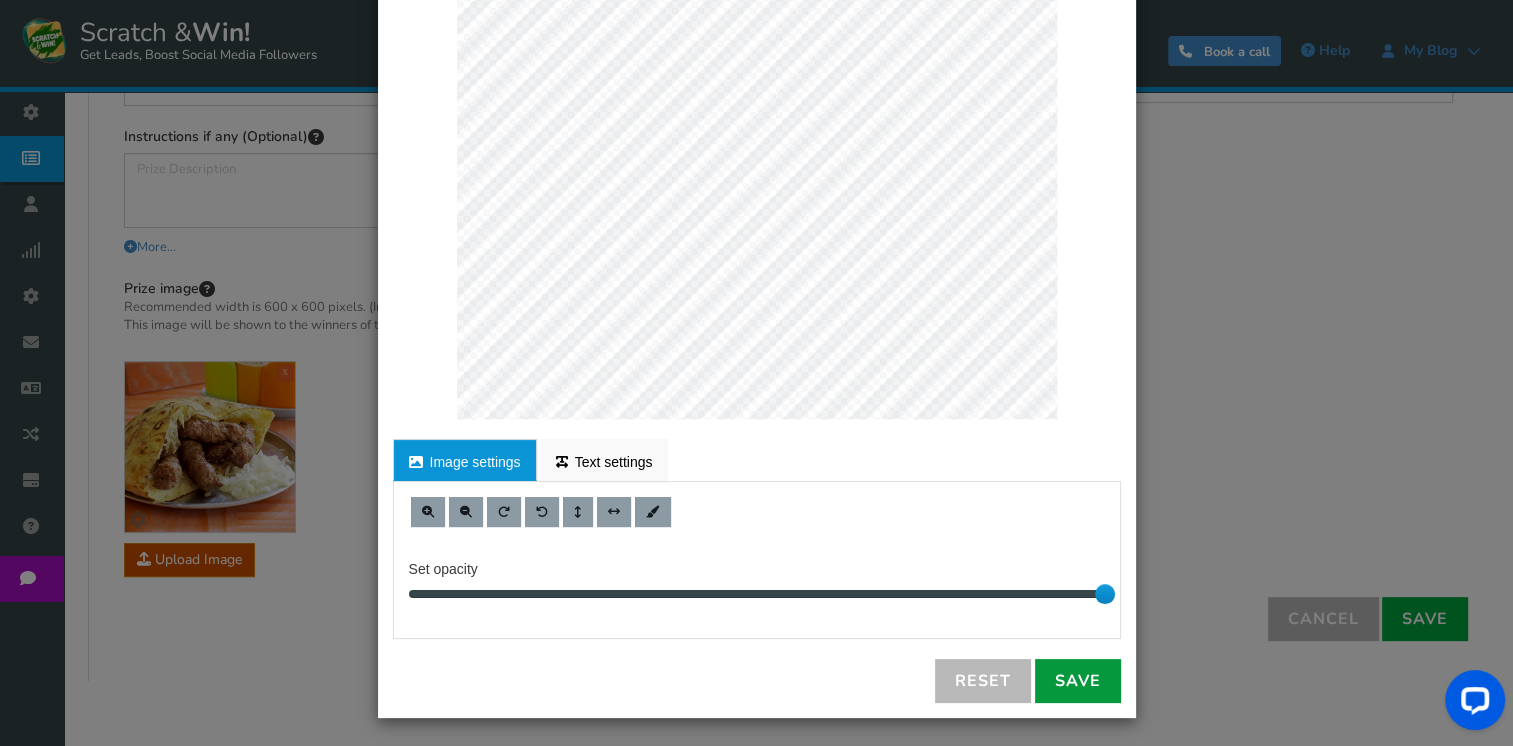 click on "Save" at bounding box center (1078, 681) 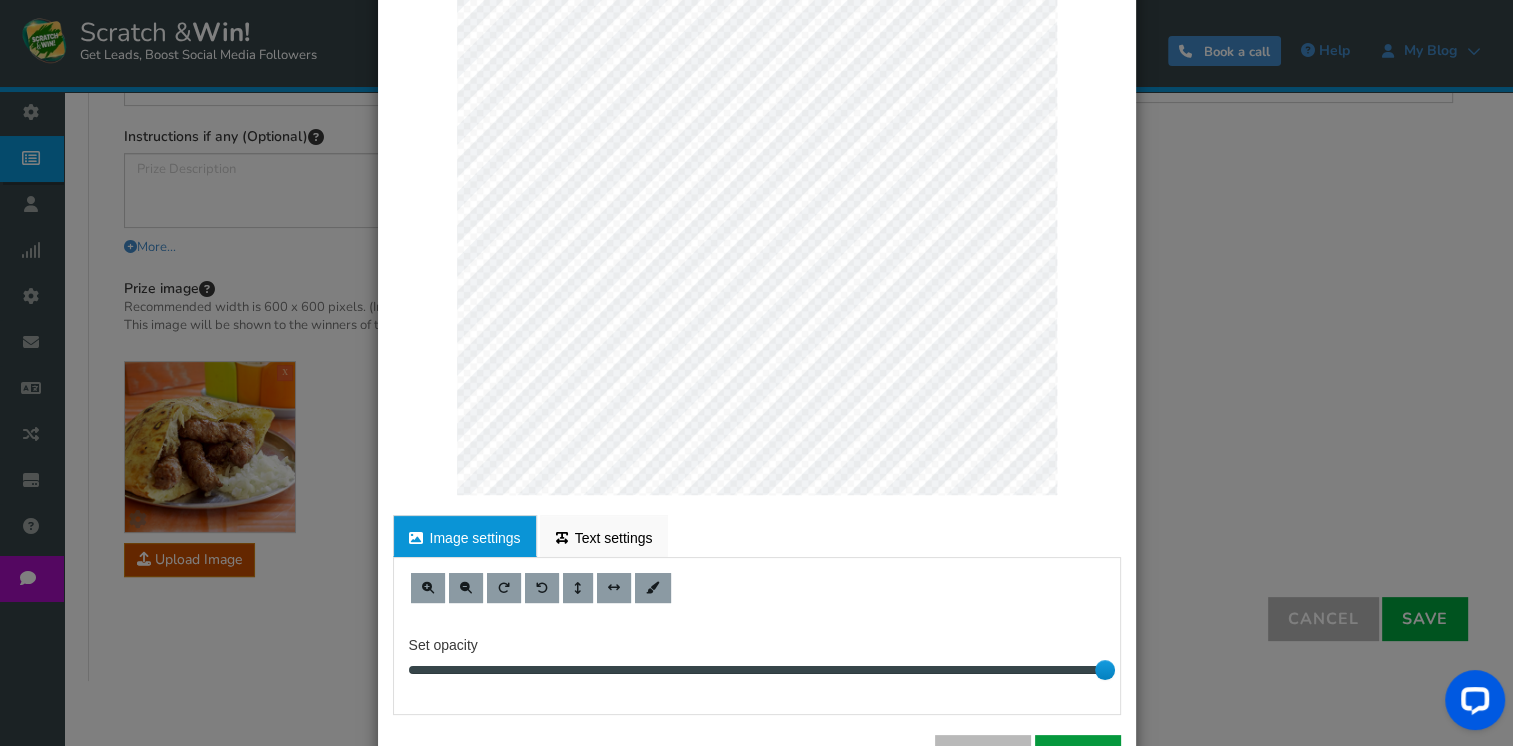 scroll, scrollTop: 286, scrollLeft: 0, axis: vertical 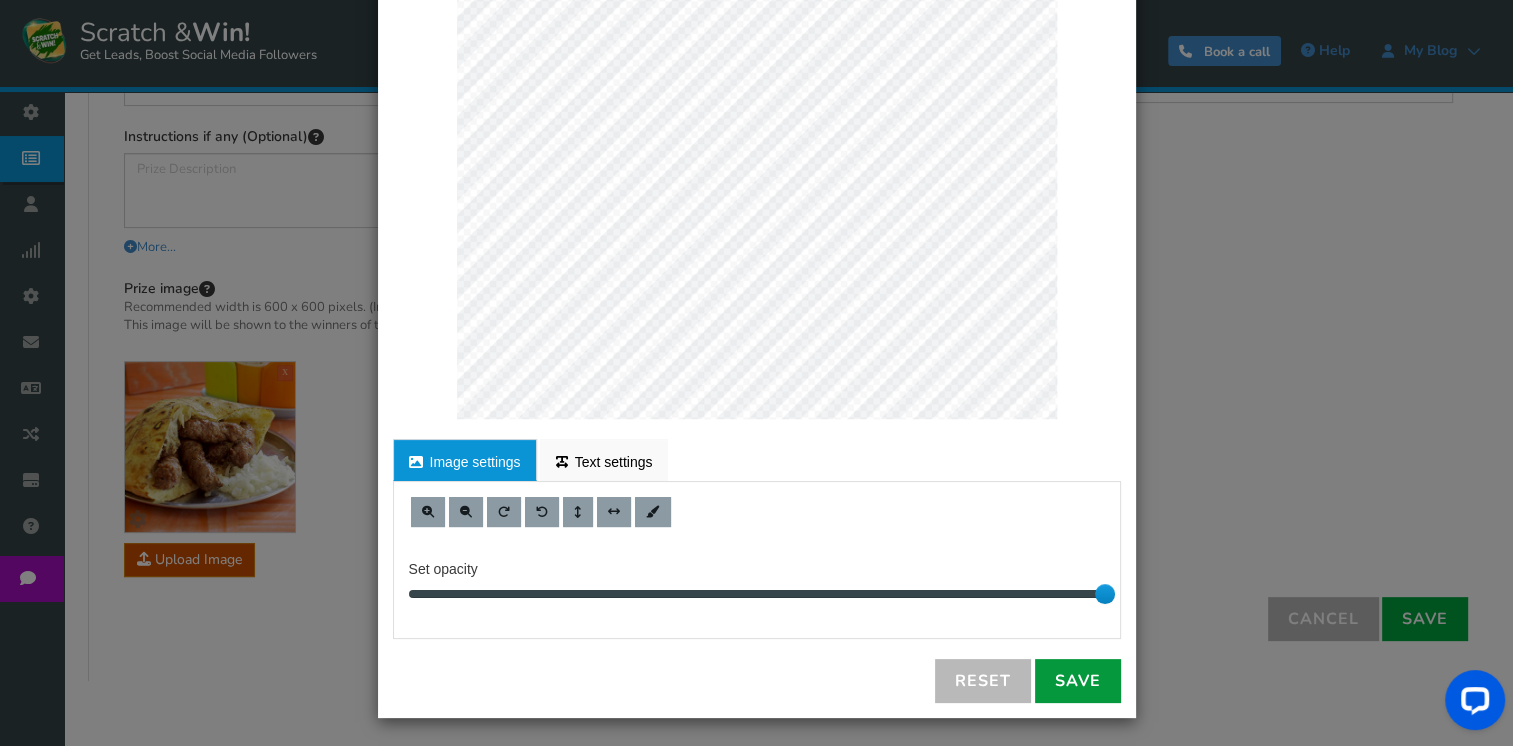 click on "Save" at bounding box center (1078, 681) 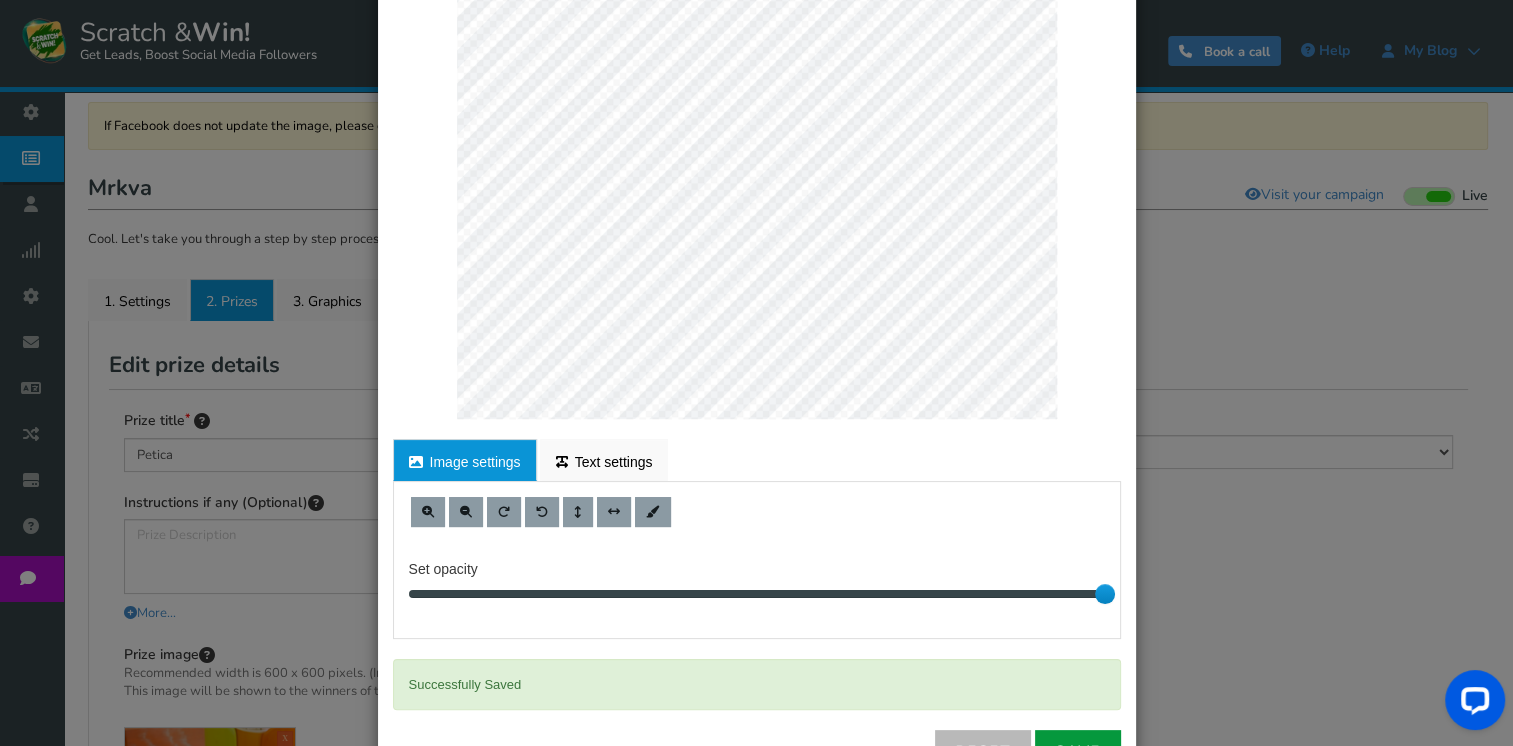 scroll, scrollTop: 96, scrollLeft: 0, axis: vertical 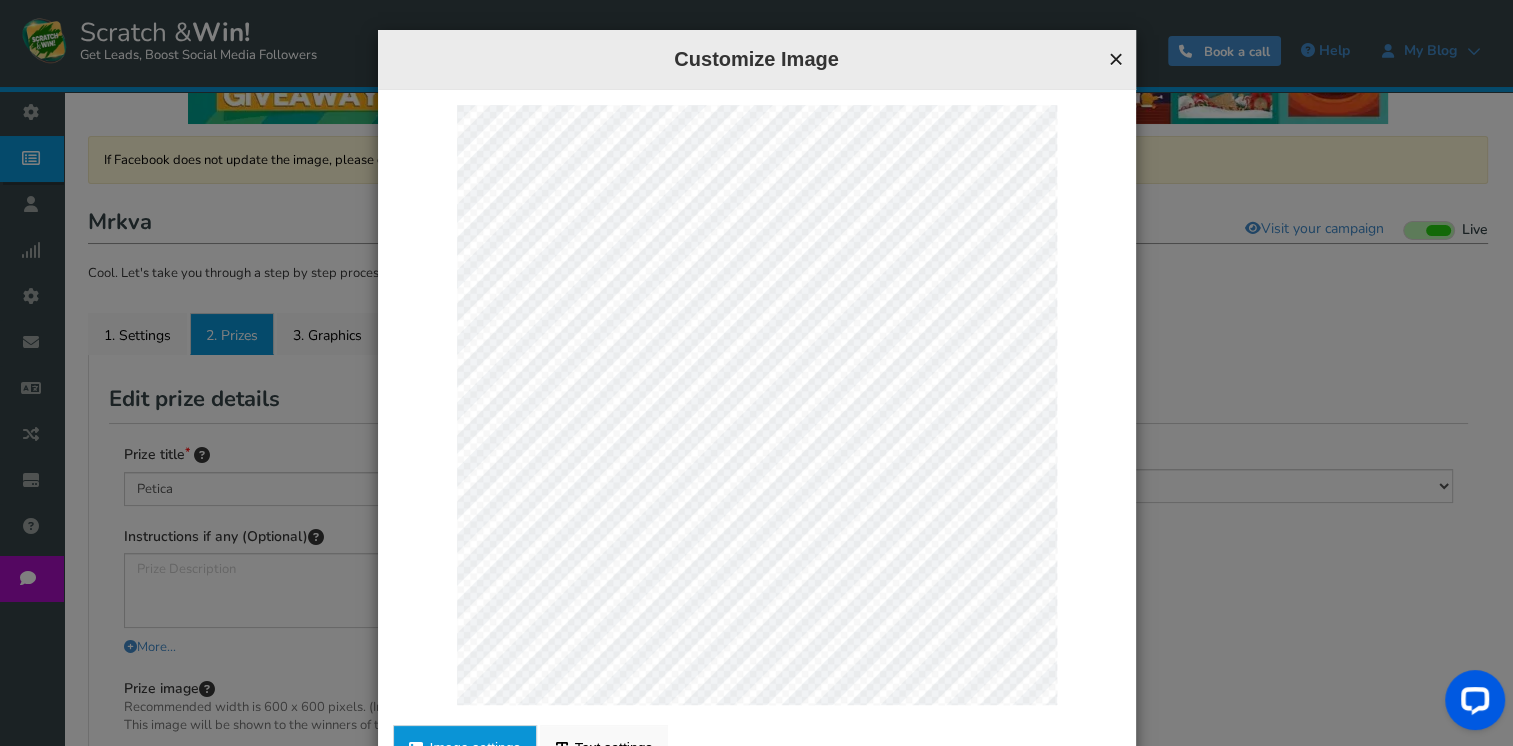 click on "×" at bounding box center [1115, 59] 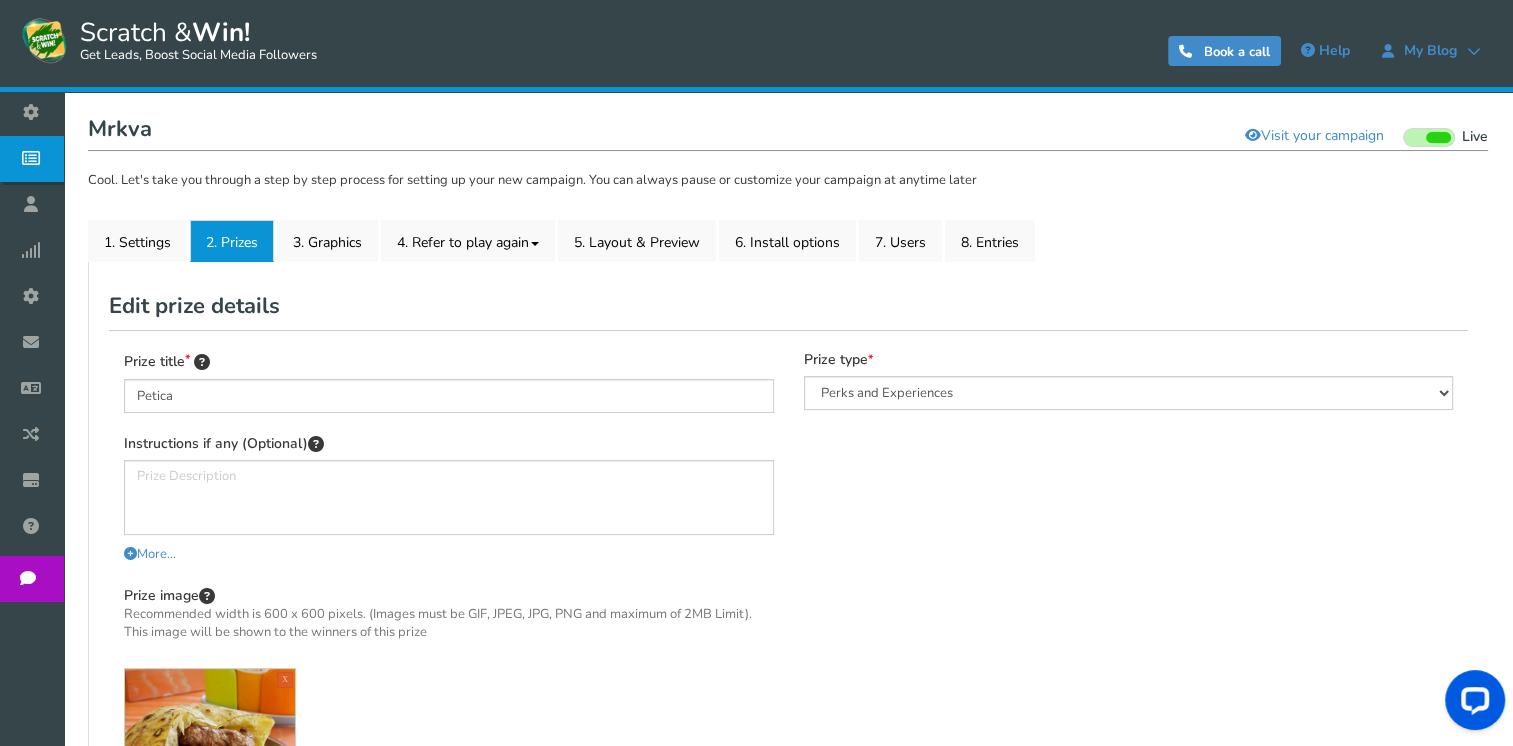 scroll, scrollTop: 60, scrollLeft: 0, axis: vertical 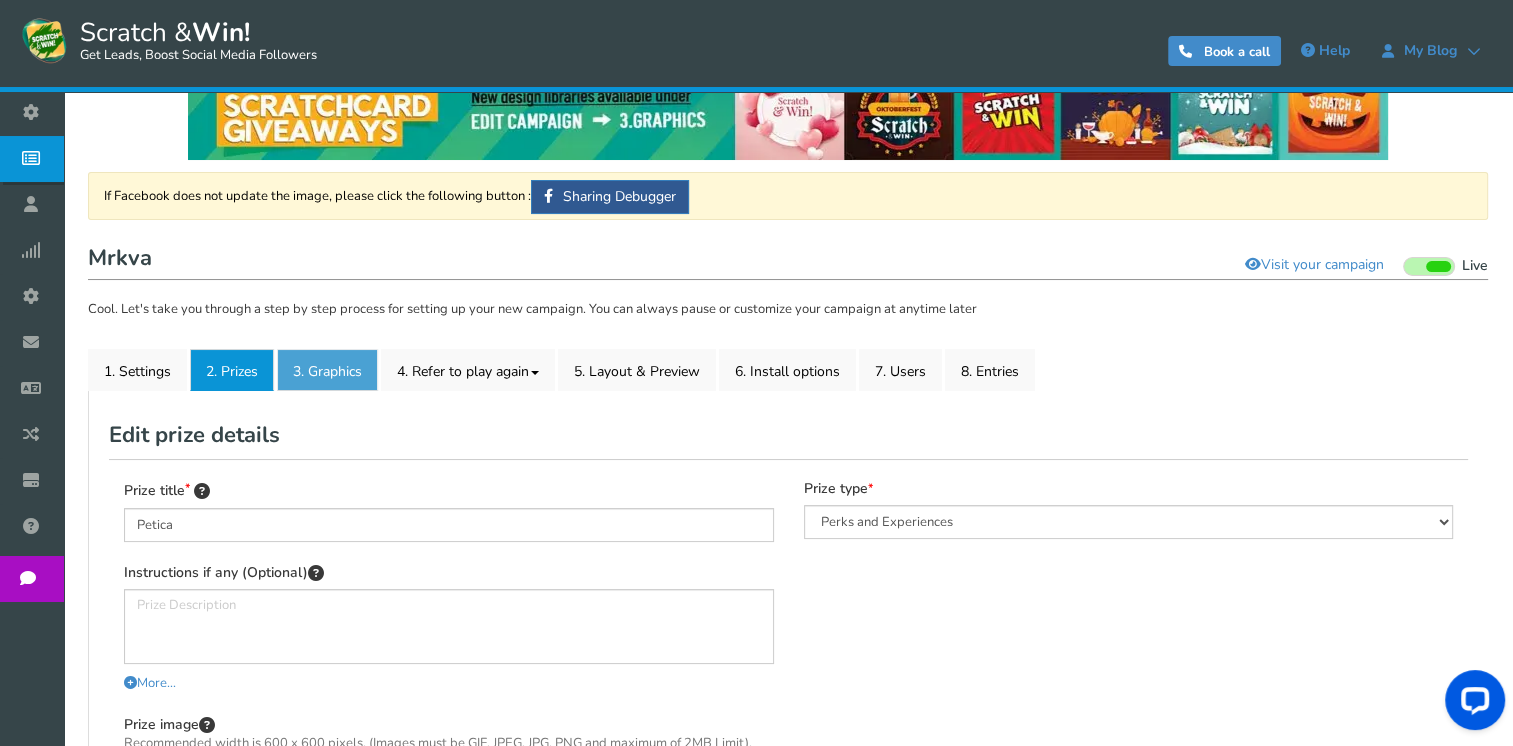click on "3. Graphics" at bounding box center [327, 370] 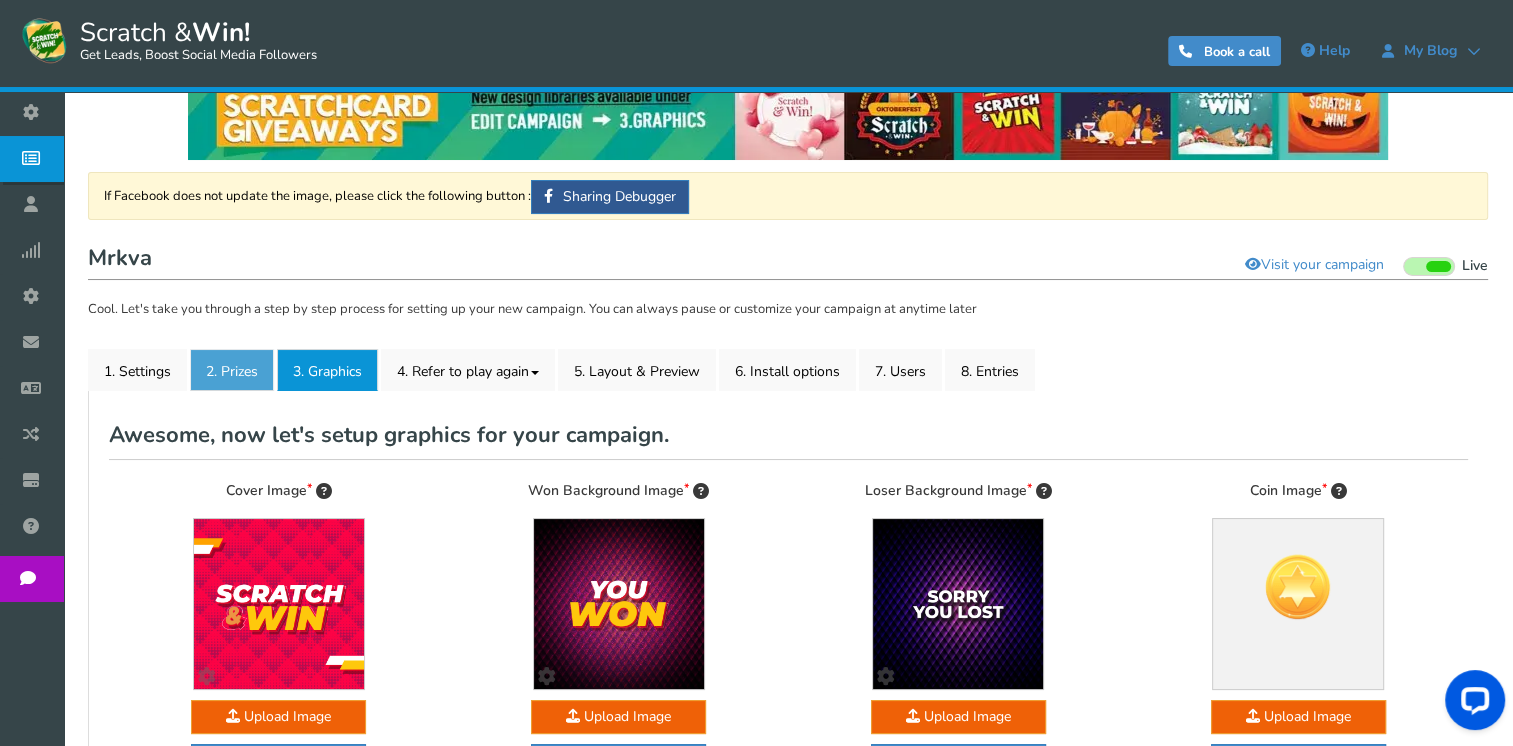 click on "2. Prizes" at bounding box center [232, 370] 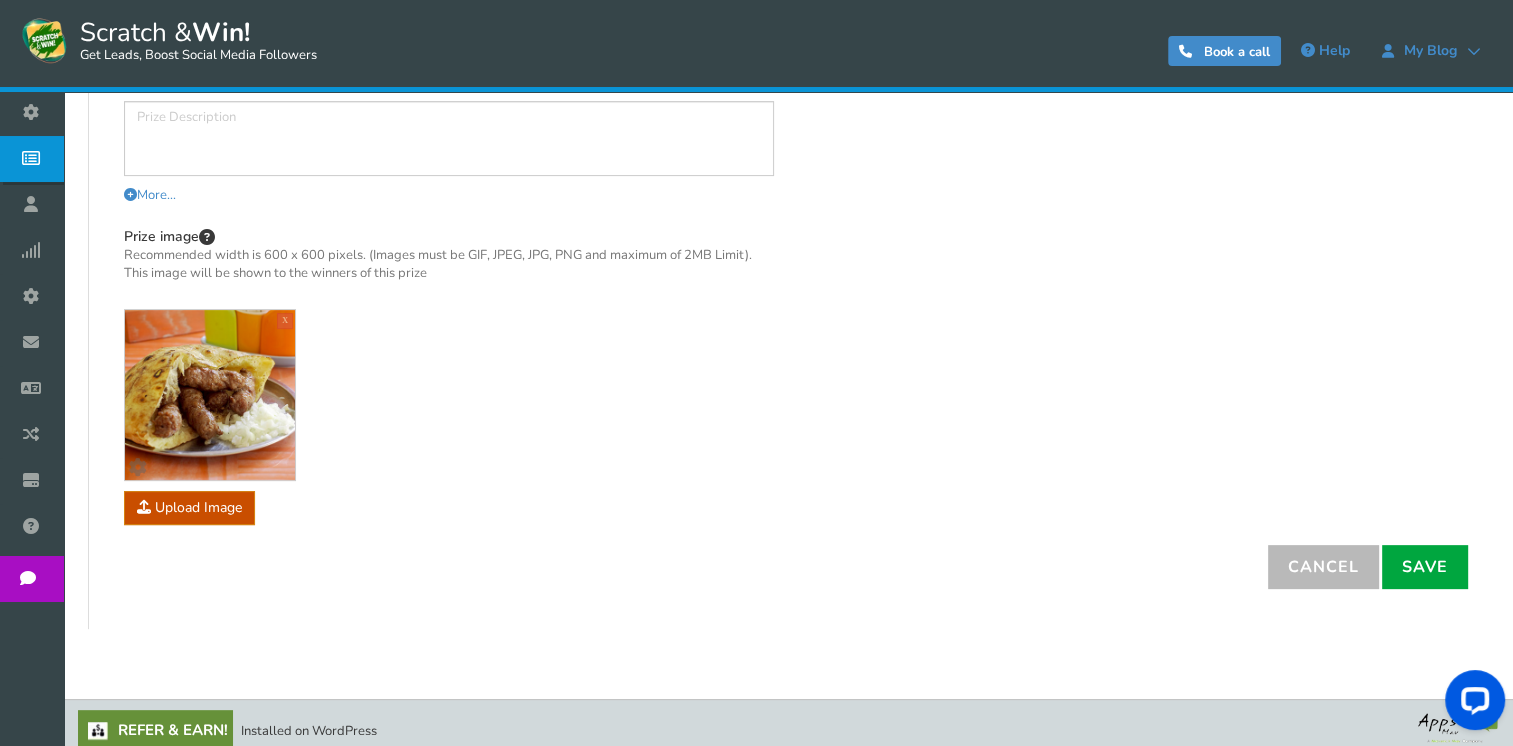 scroll, scrollTop: 560, scrollLeft: 0, axis: vertical 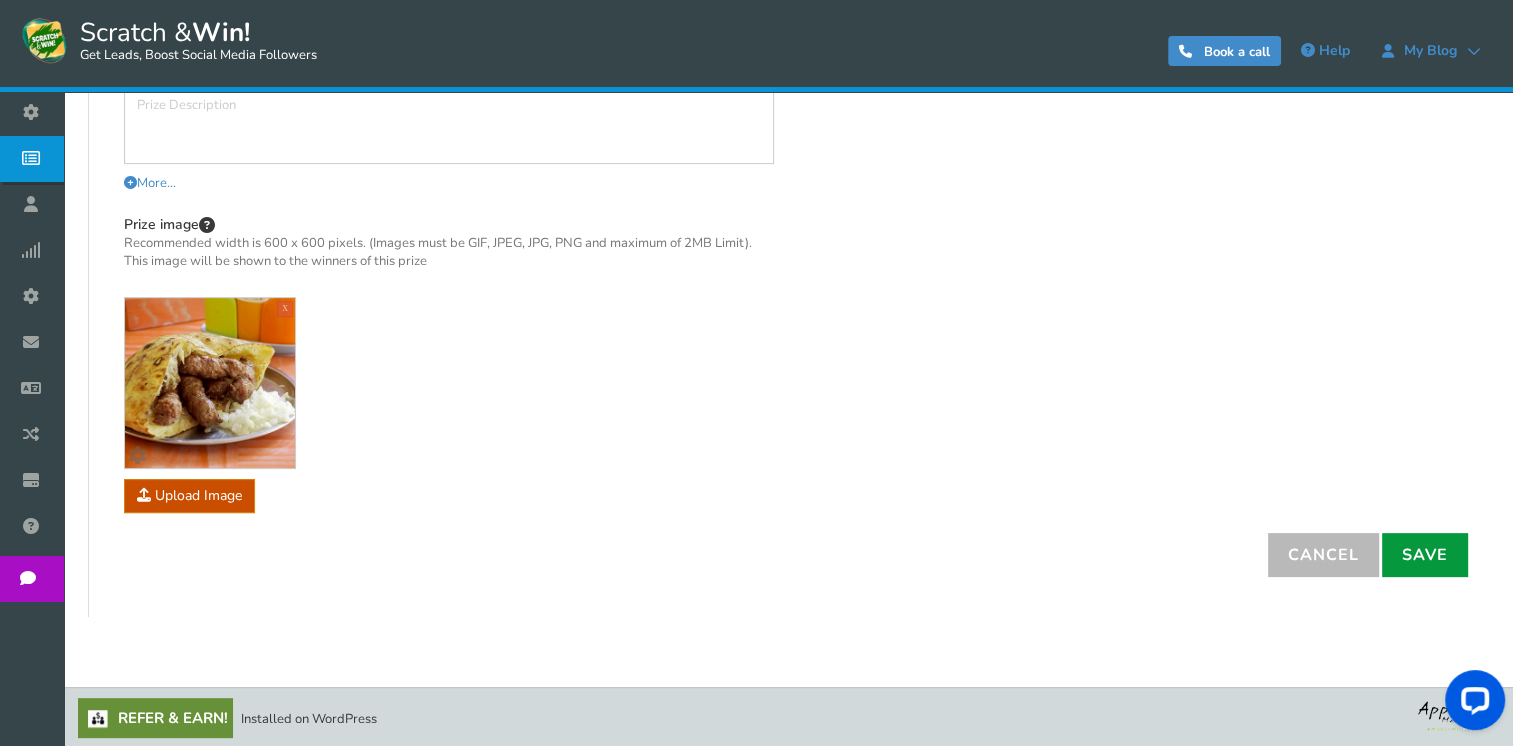 click on "Save" at bounding box center (1425, 555) 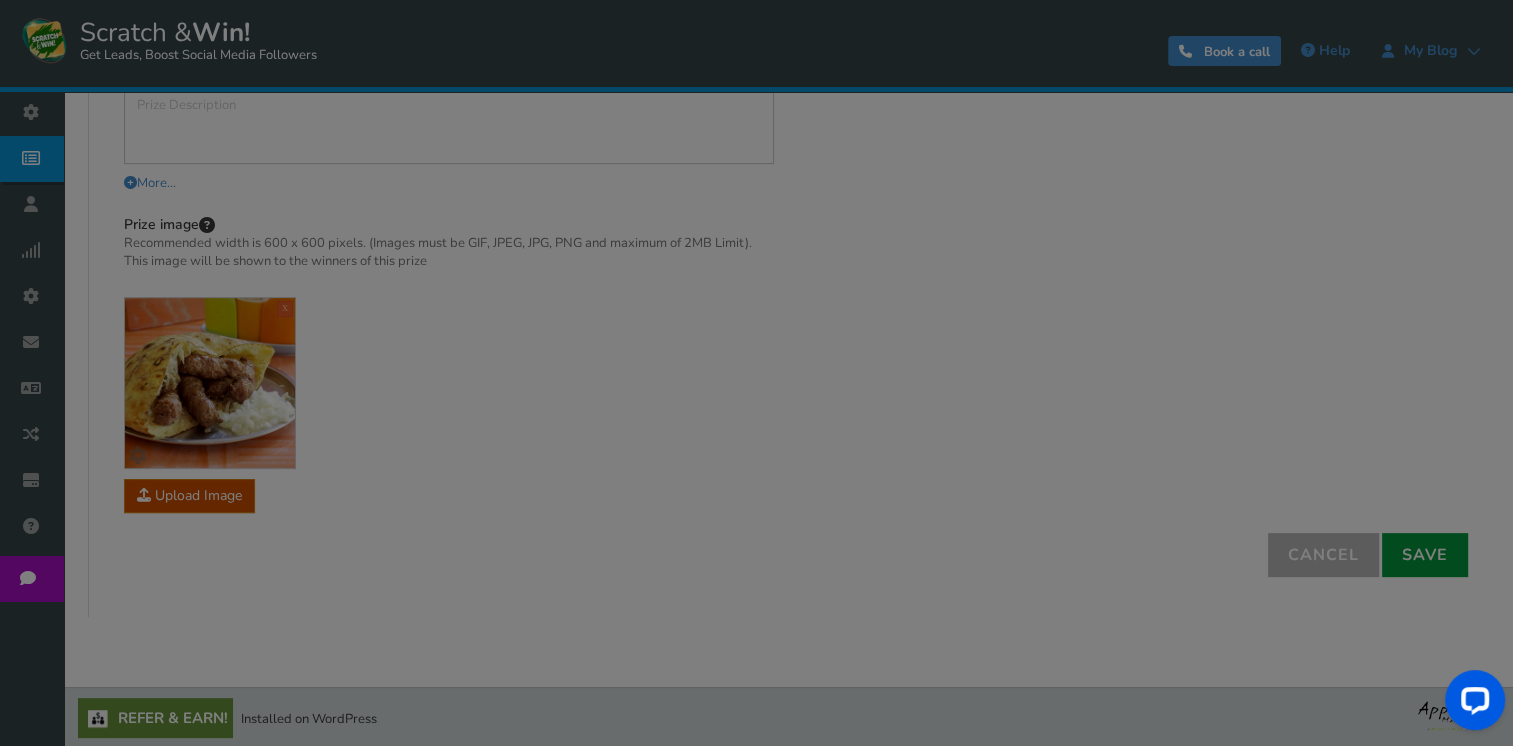 type 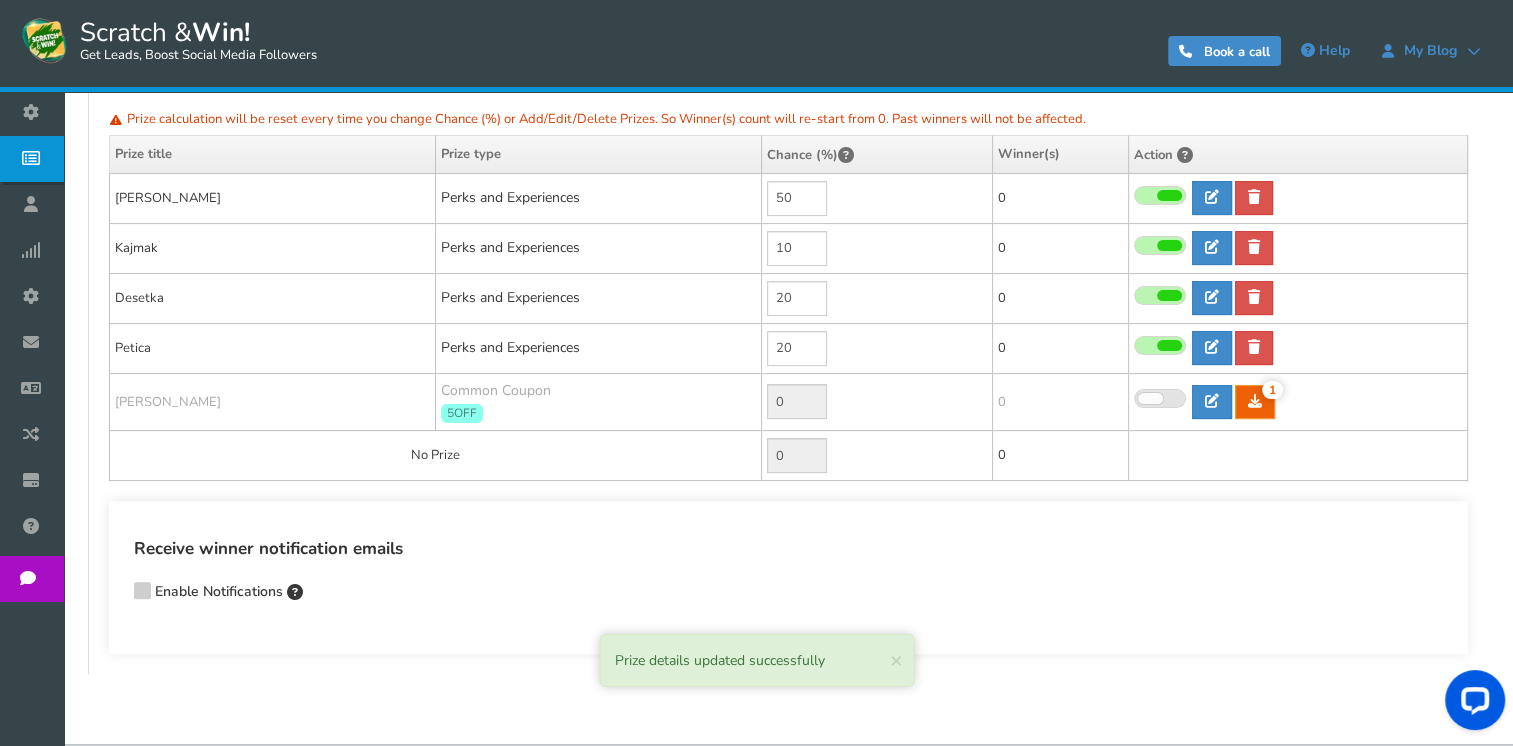 scroll, scrollTop: 396, scrollLeft: 0, axis: vertical 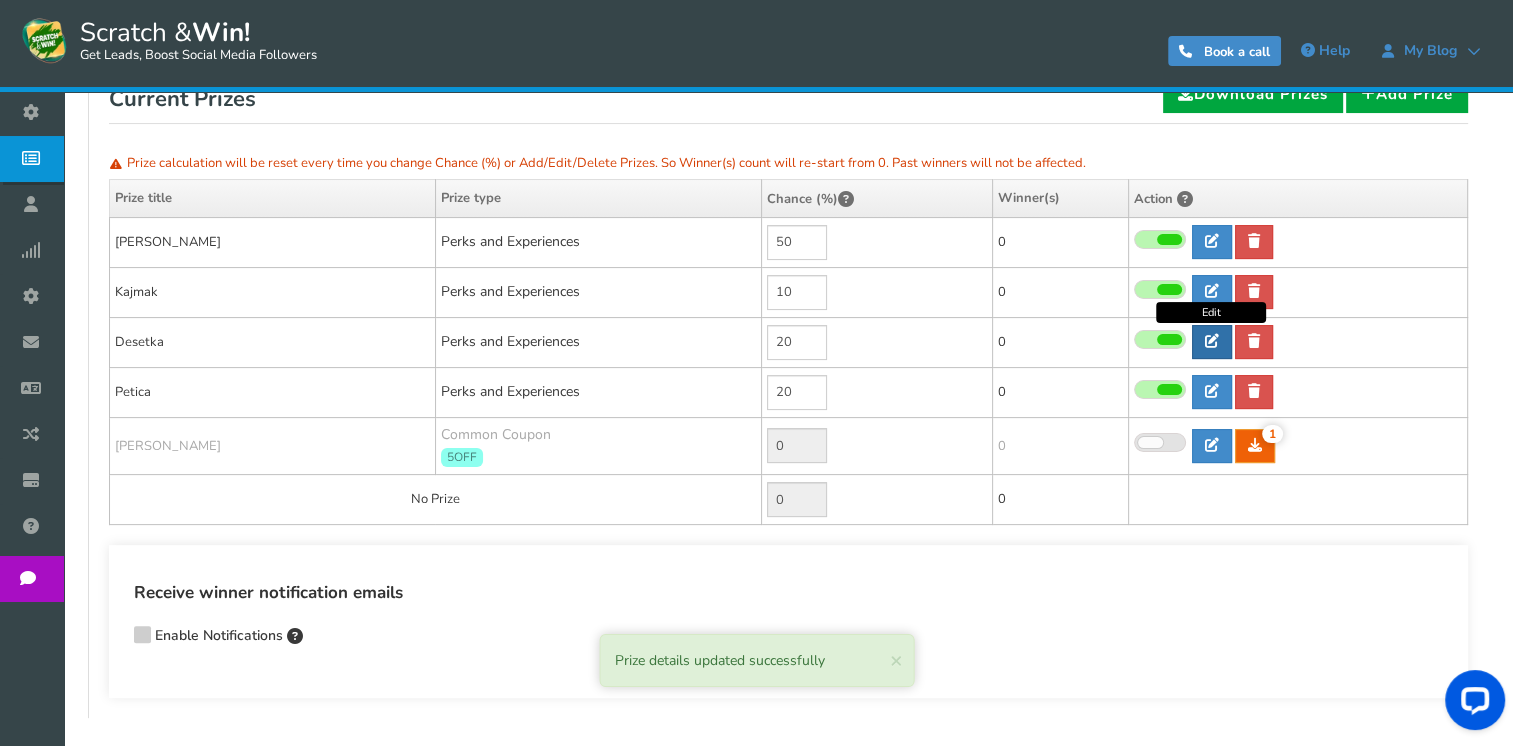 click at bounding box center [1212, 342] 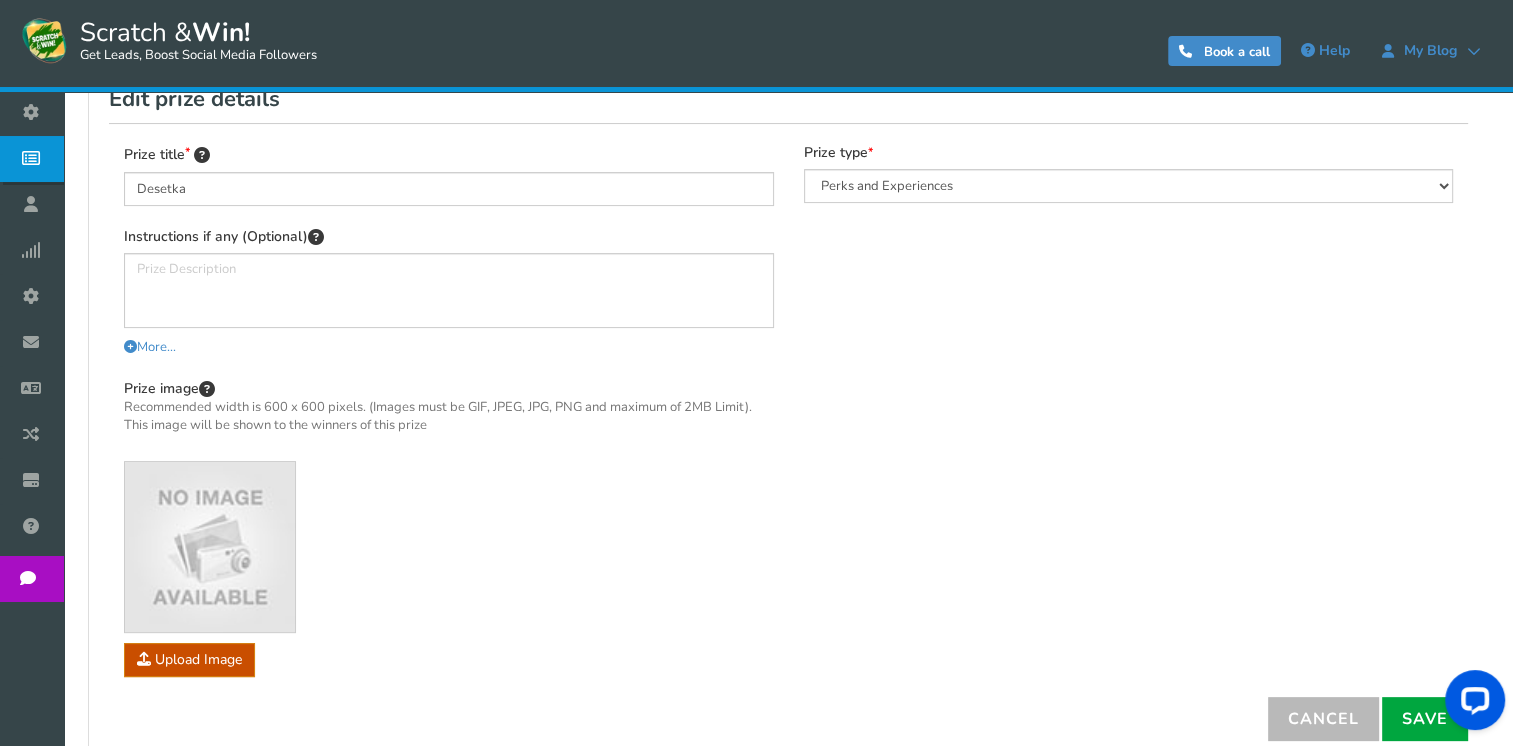 click at bounding box center (-1786, 787) 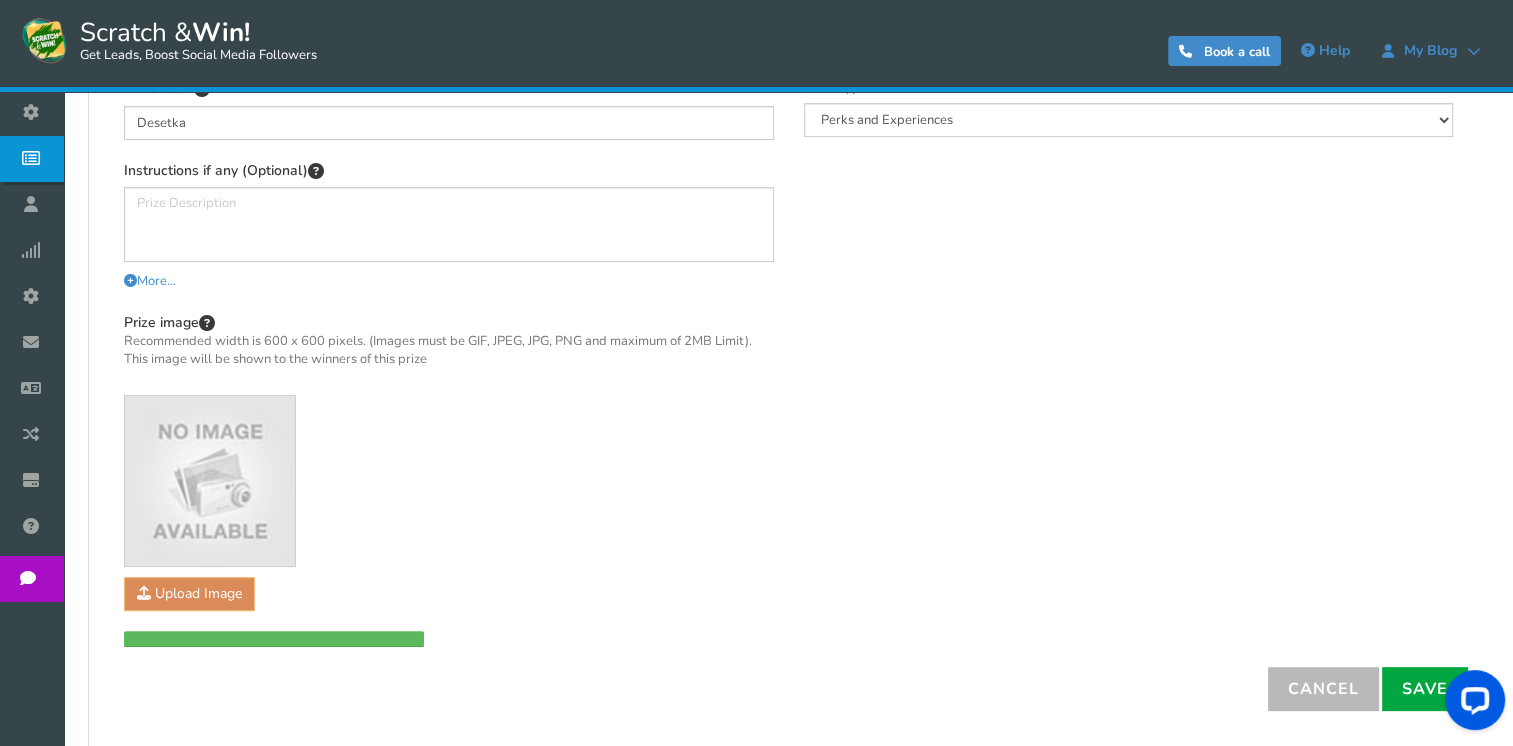 scroll, scrollTop: 496, scrollLeft: 0, axis: vertical 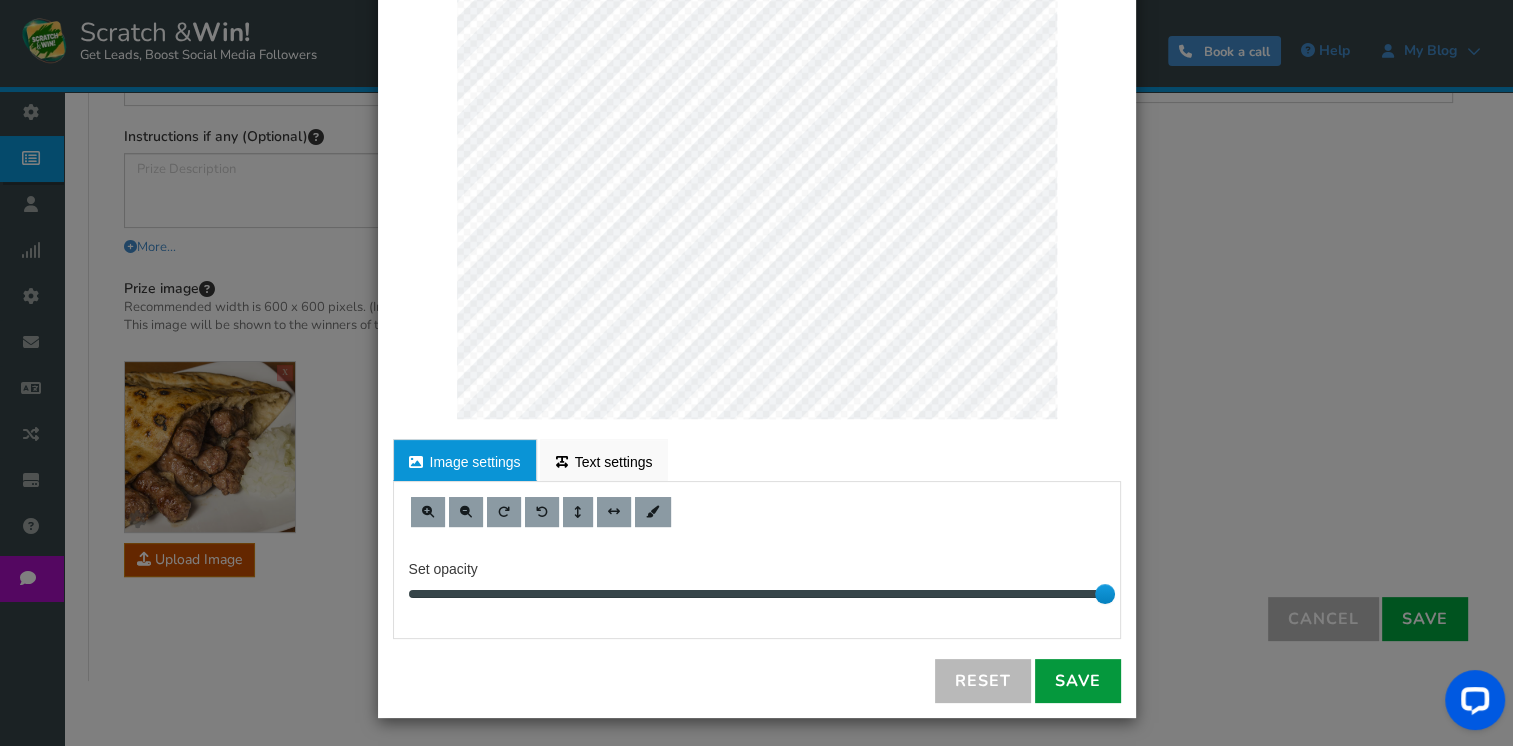 click on "Save" at bounding box center [1078, 681] 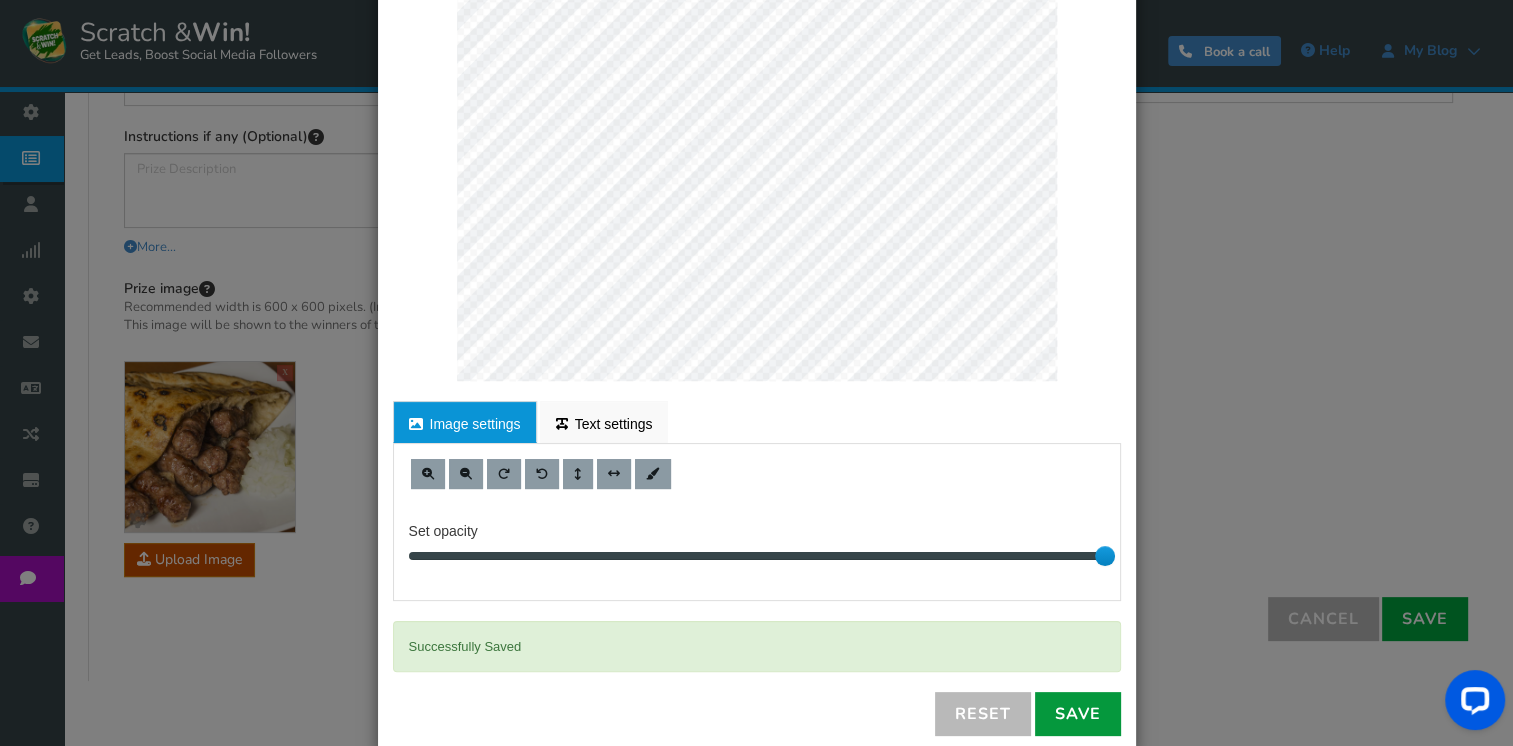 scroll, scrollTop: 357, scrollLeft: 0, axis: vertical 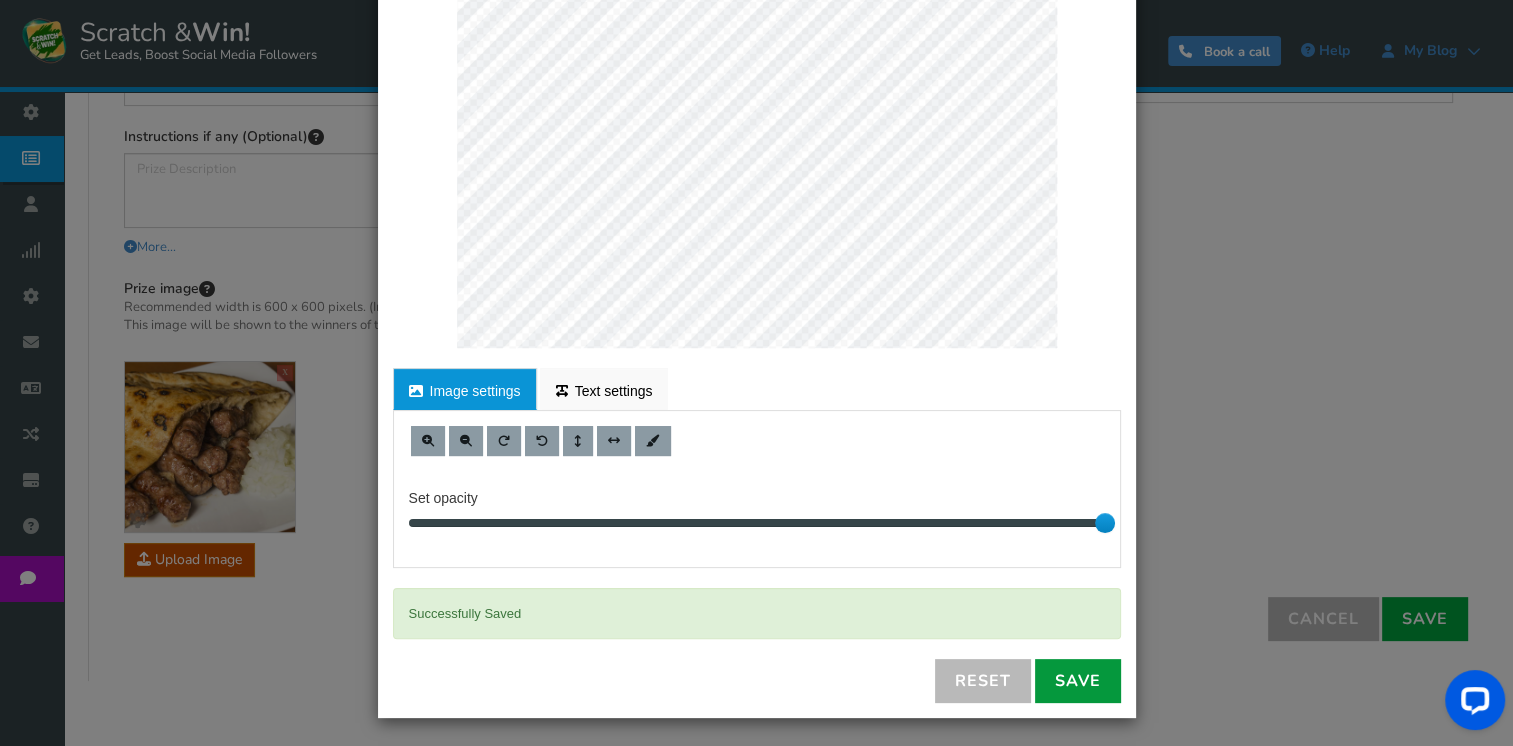 click on "Save" at bounding box center (1078, 681) 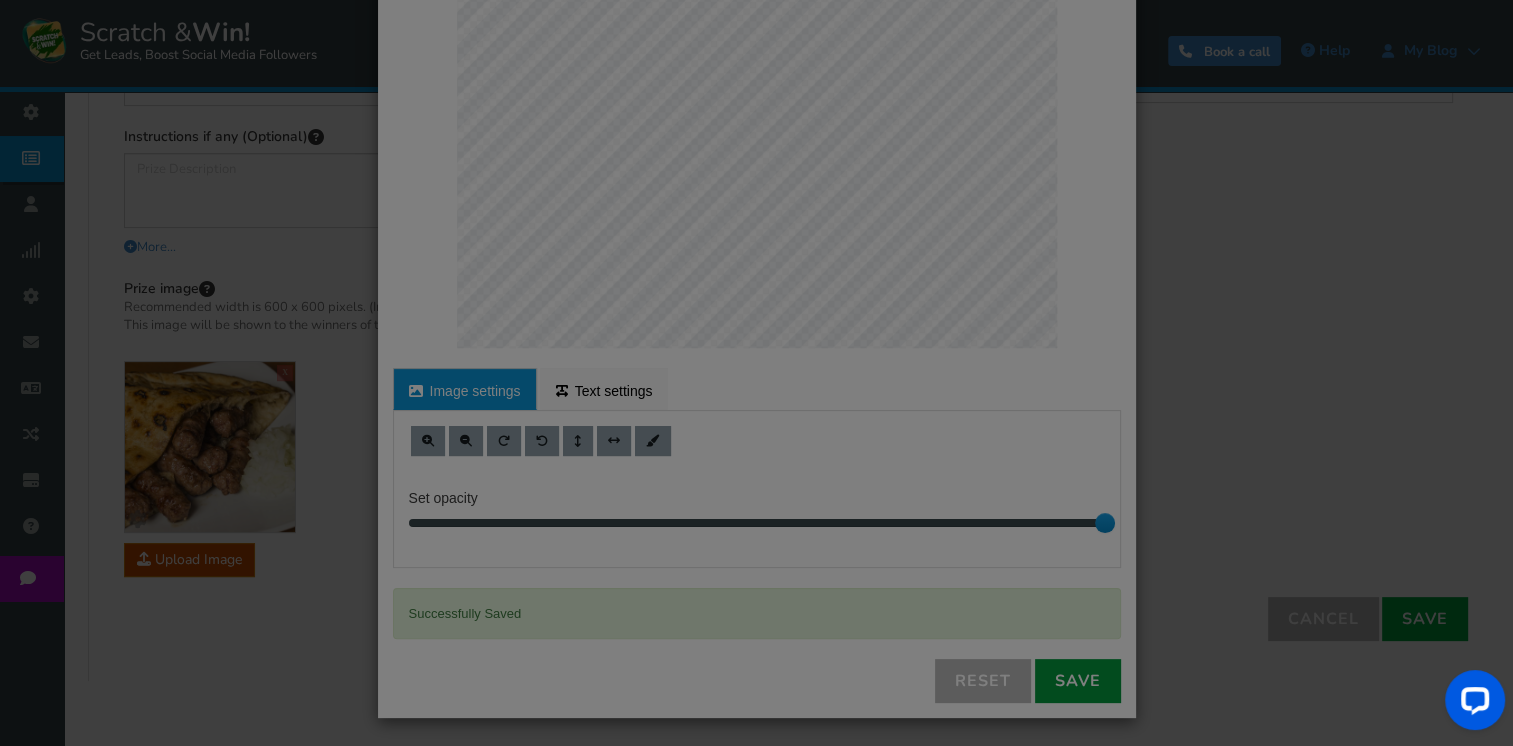scroll, scrollTop: 96, scrollLeft: 0, axis: vertical 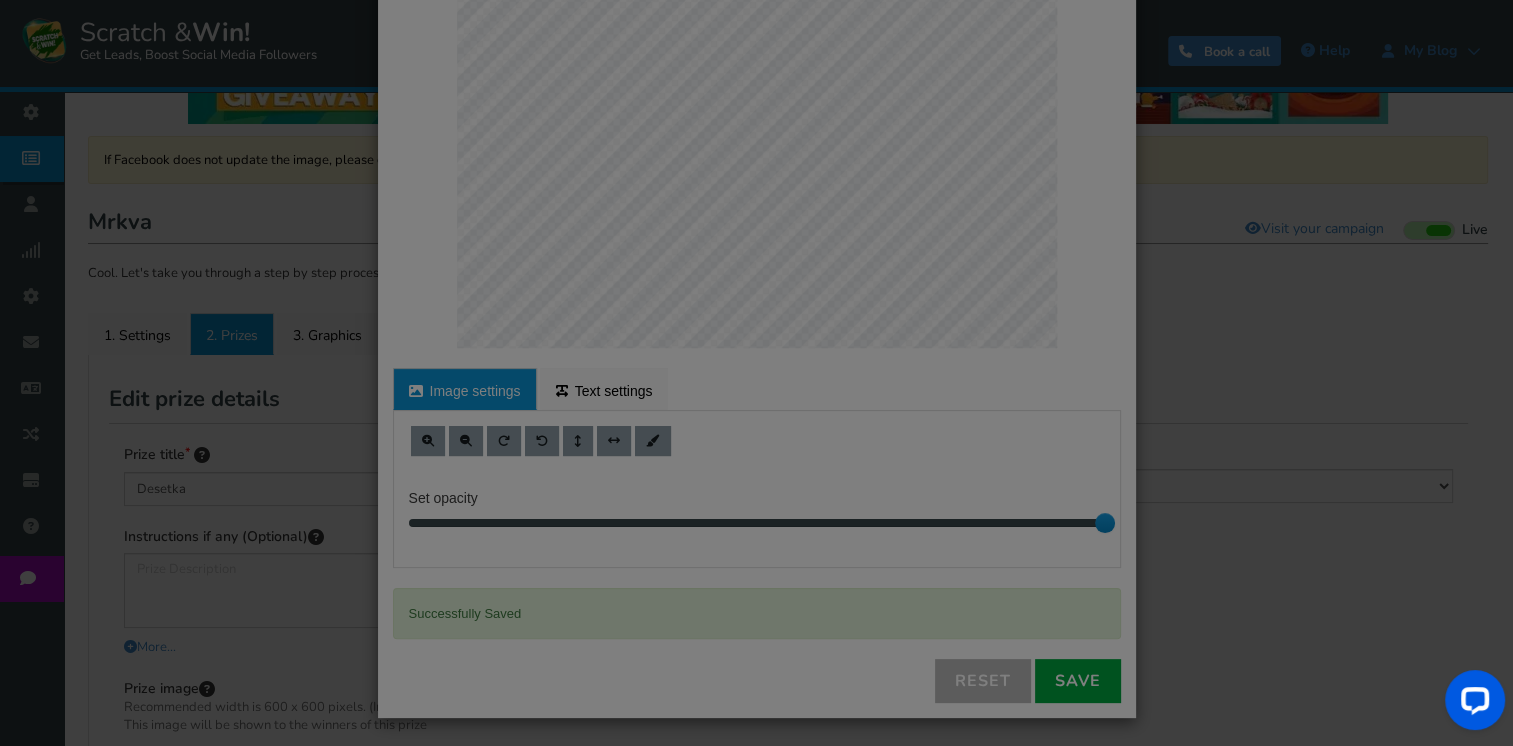 click on "●
●
●
●
●
●" at bounding box center [756, 373] 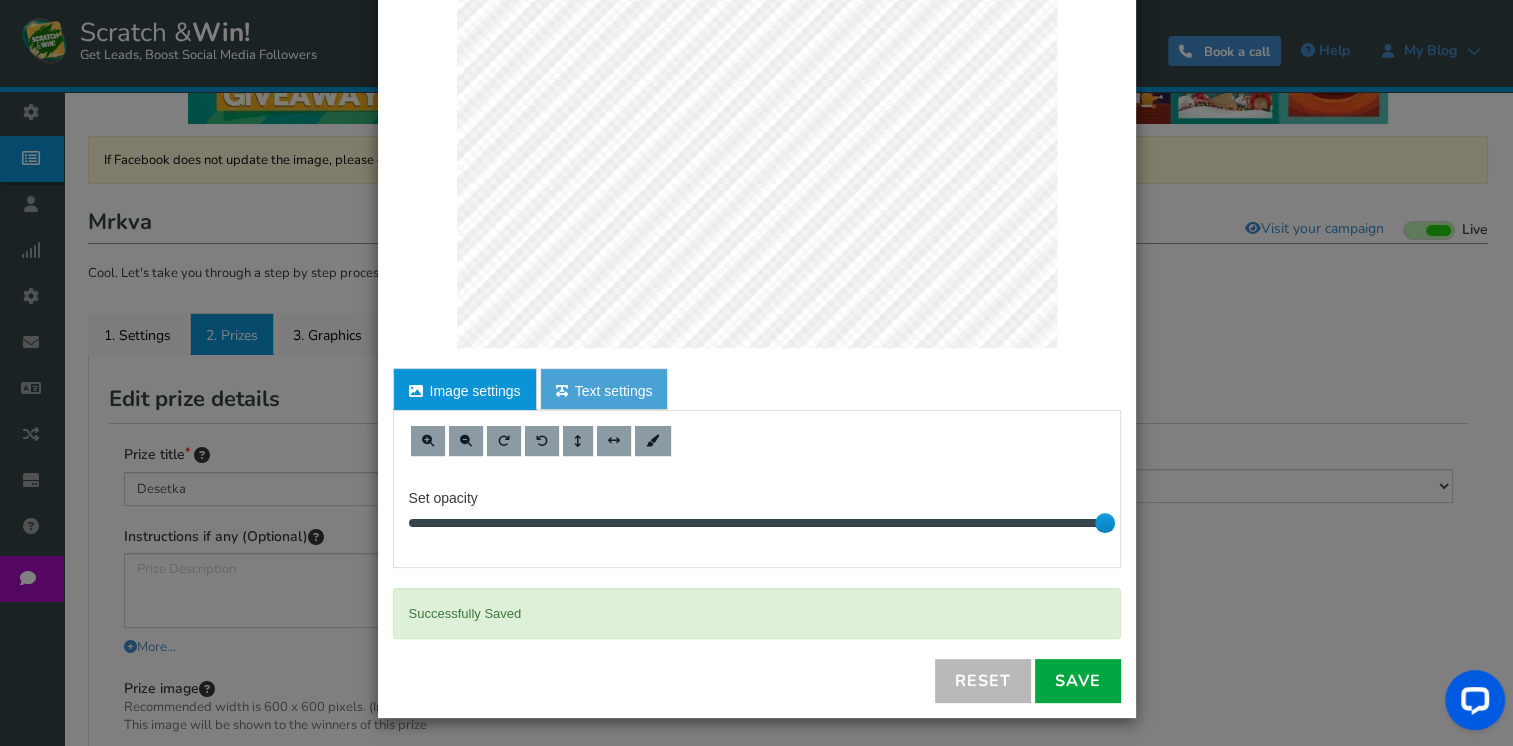 click on "Text settings" at bounding box center (604, 389) 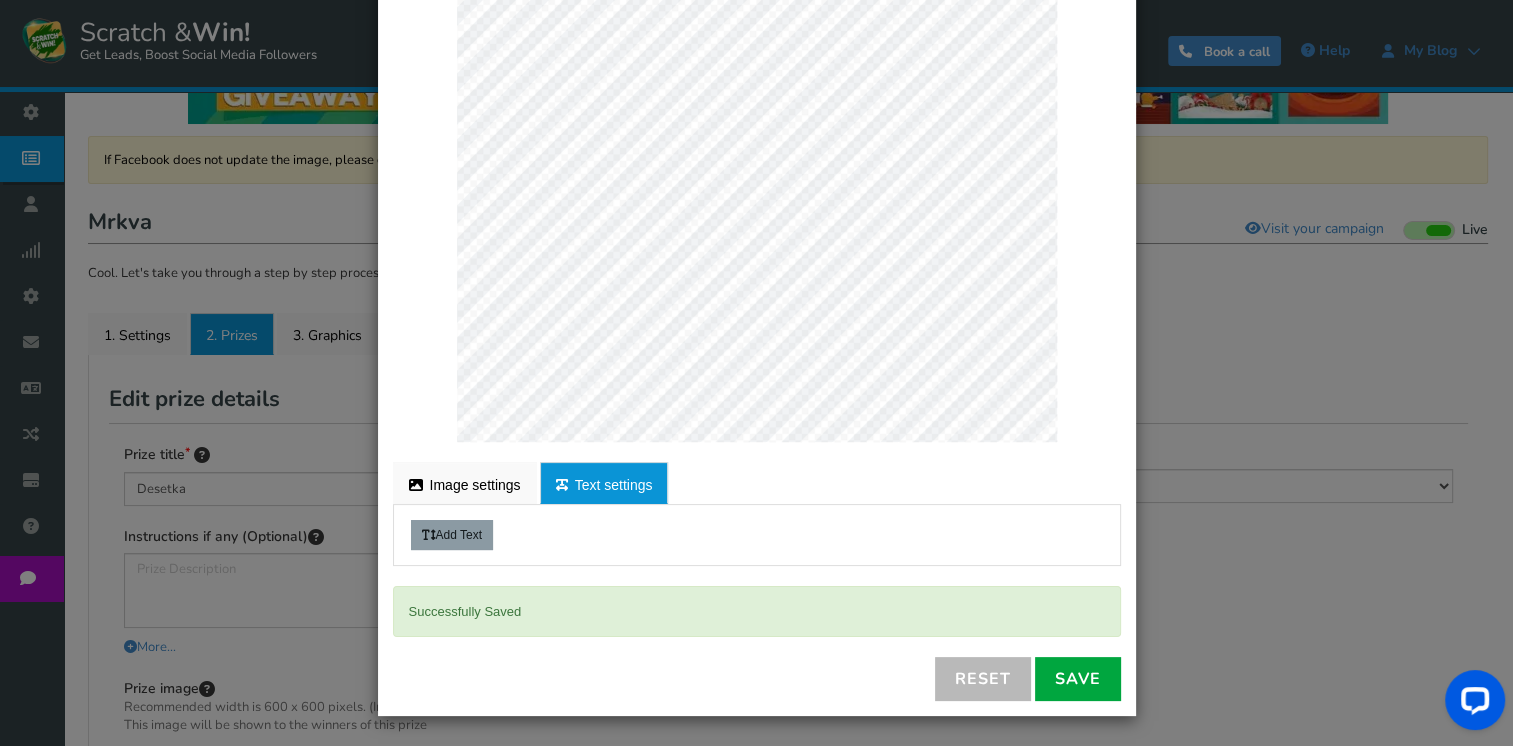 scroll, scrollTop: 261, scrollLeft: 0, axis: vertical 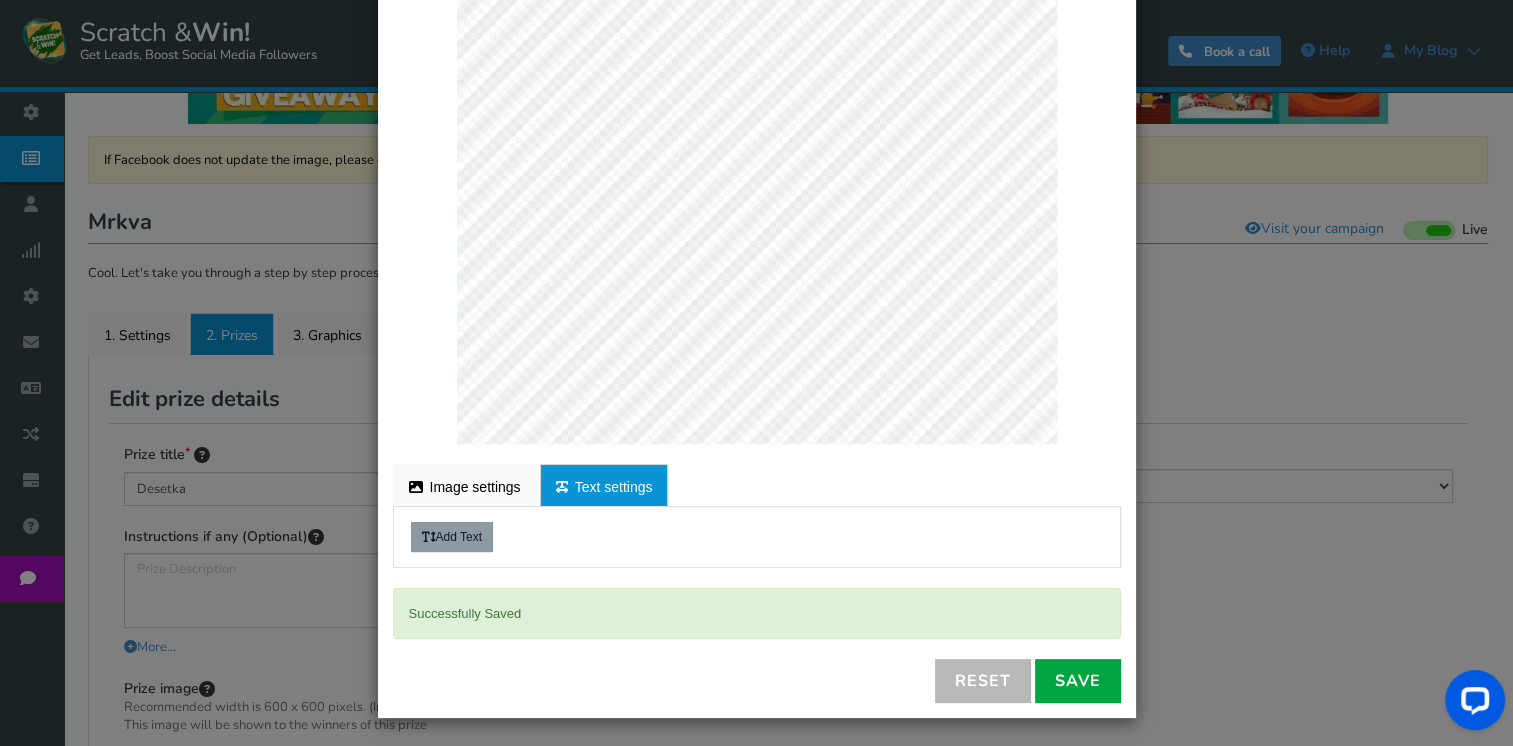 click on "×
Customize Image
For proper edit, check the desktop version
Image settings
Text settings
Set opacity
10
40 10" at bounding box center (756, 373) 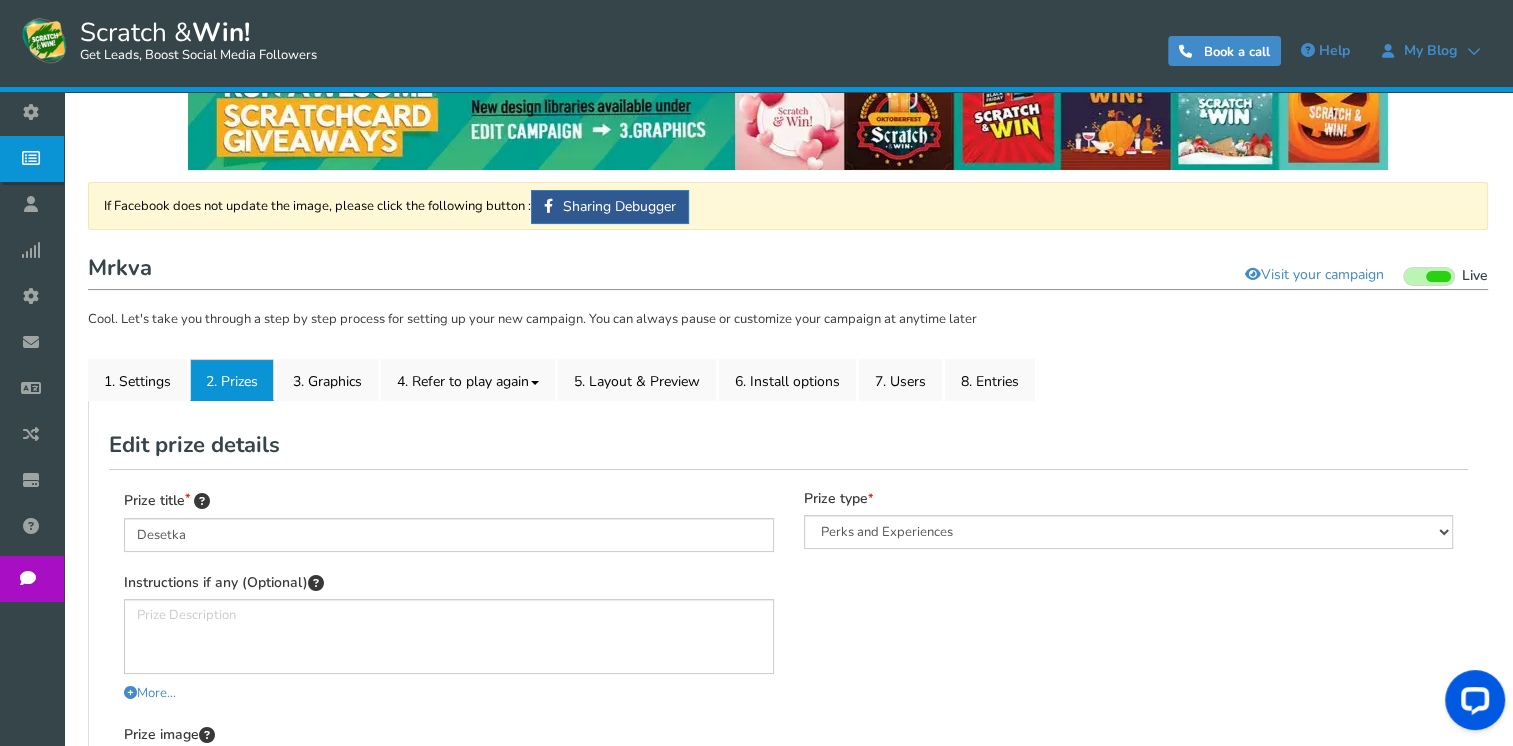 scroll, scrollTop: 0, scrollLeft: 0, axis: both 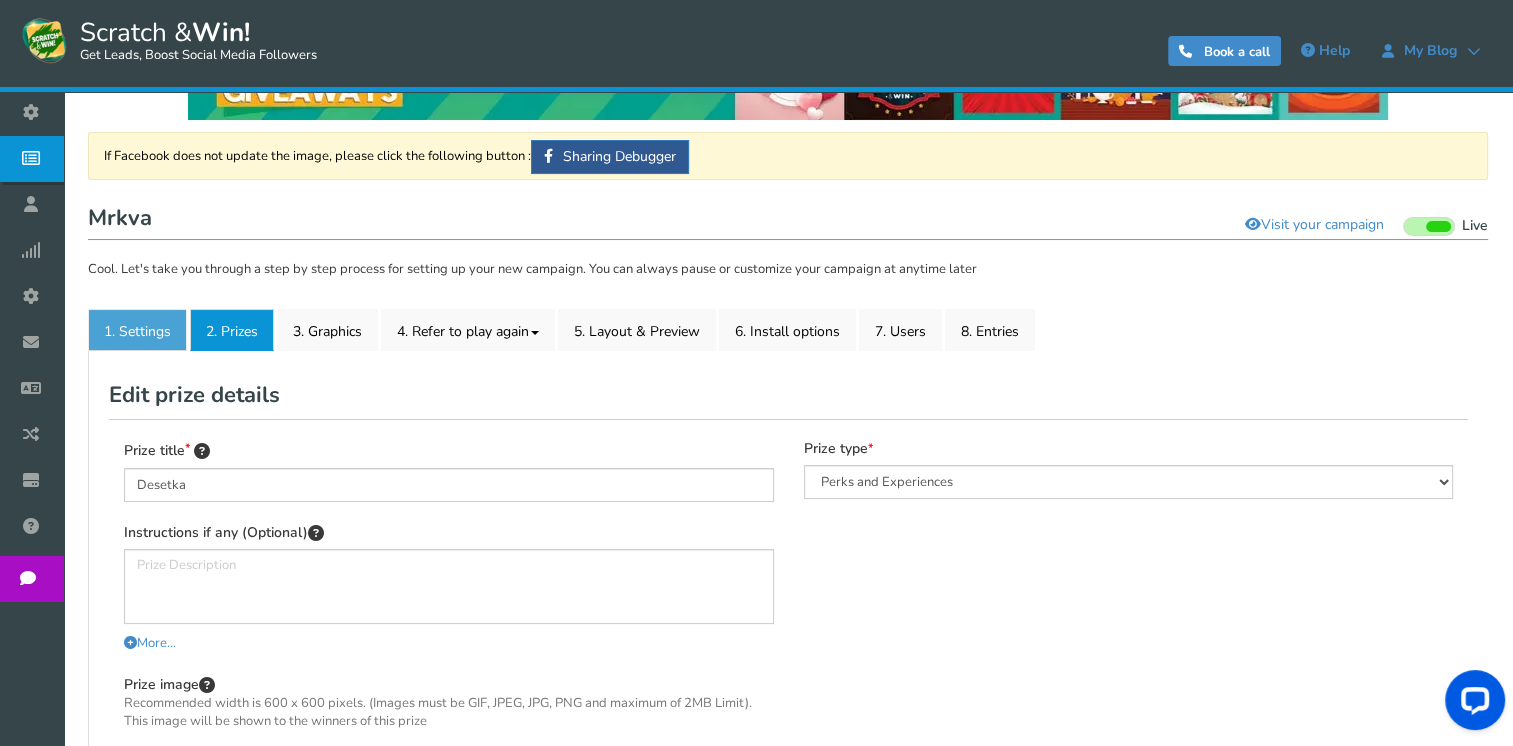 click on "1. Settings" at bounding box center [137, 330] 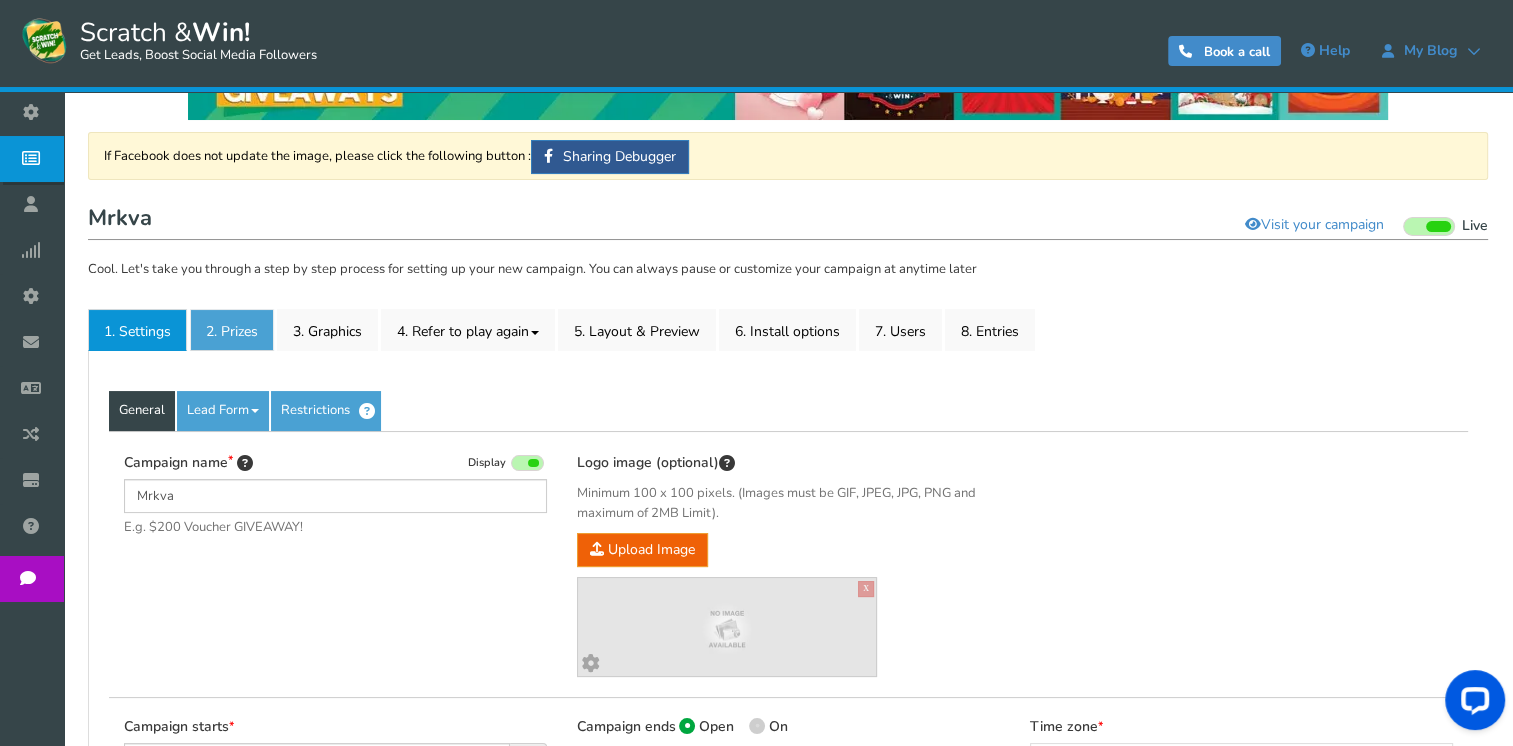 scroll, scrollTop: 100, scrollLeft: 0, axis: vertical 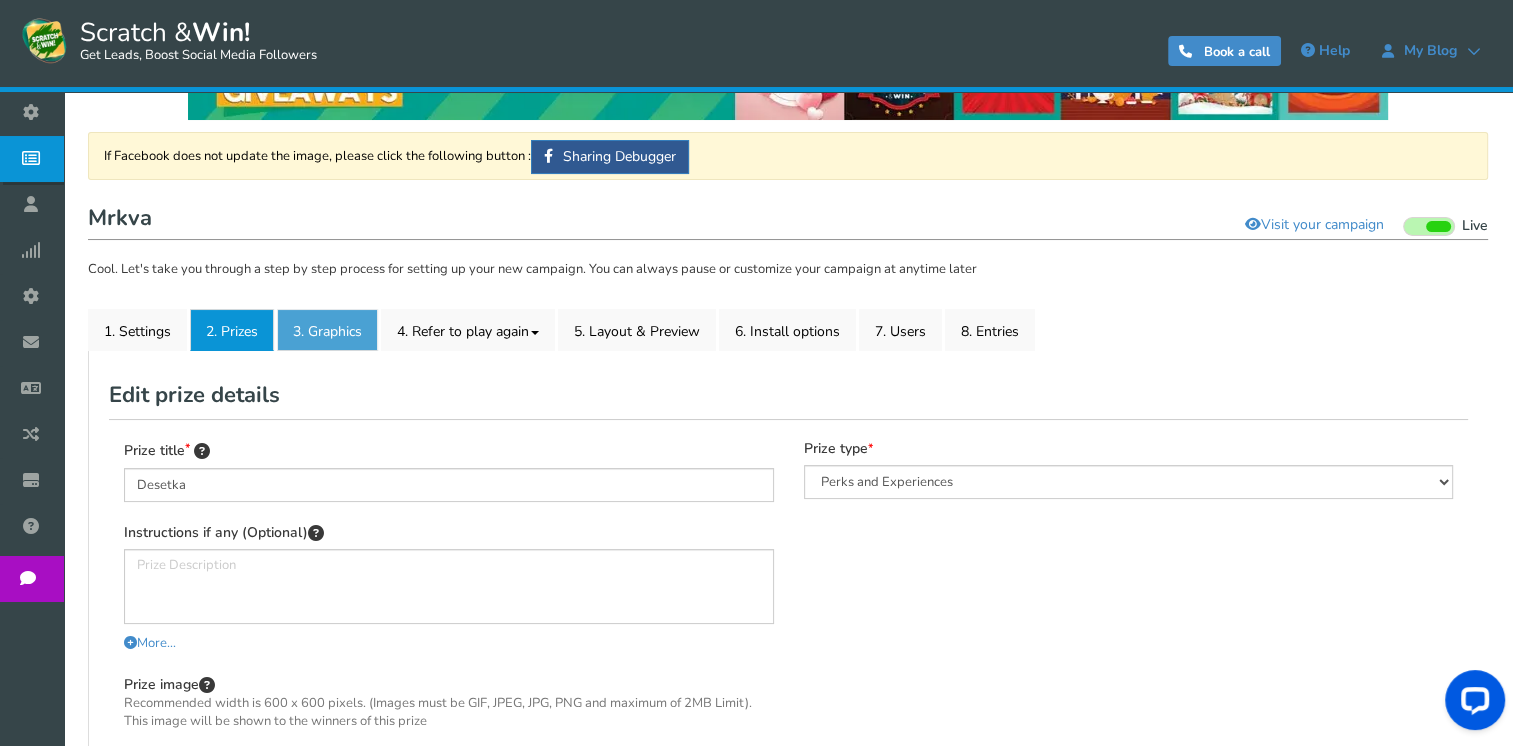 click on "3. Graphics" at bounding box center (327, 330) 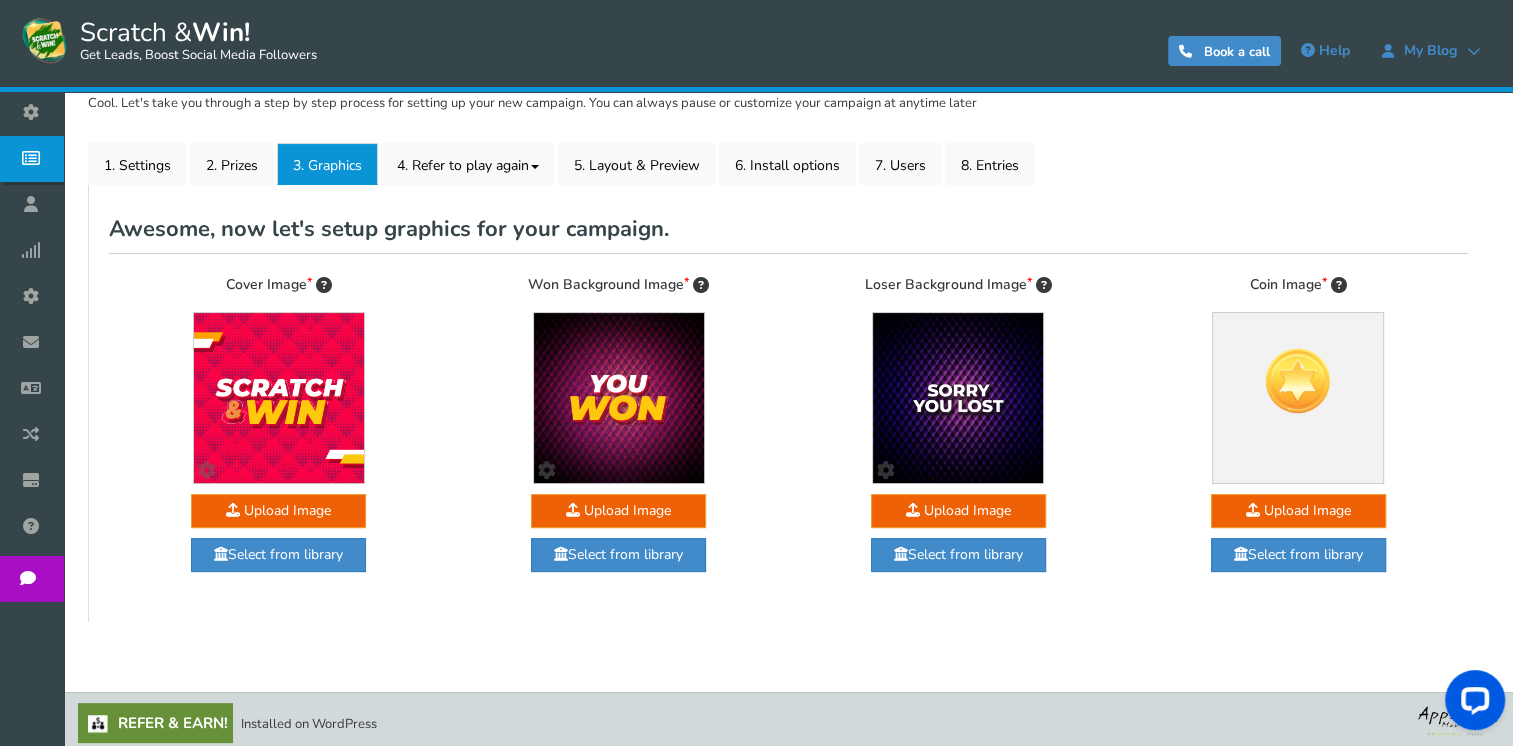 scroll, scrollTop: 272, scrollLeft: 0, axis: vertical 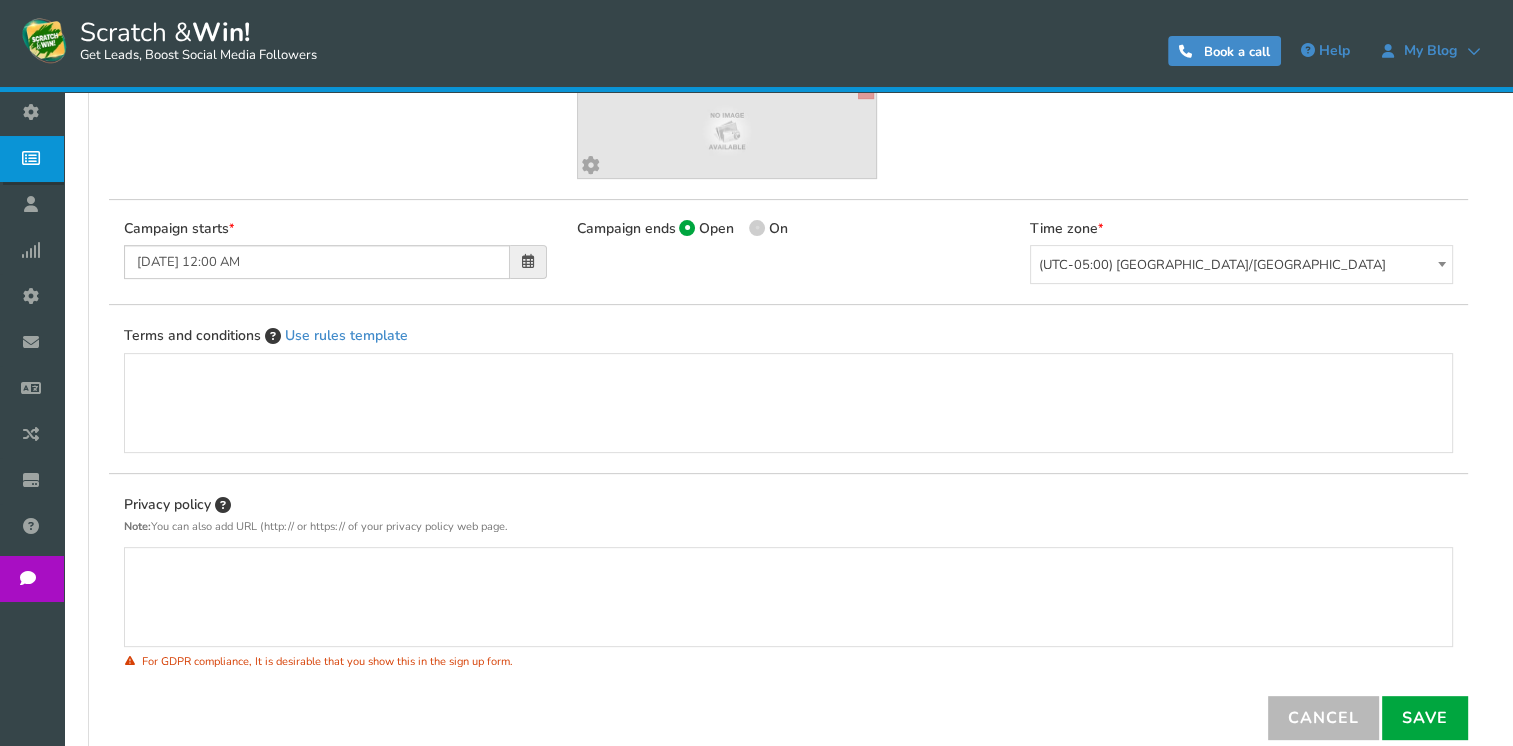 type on "Scratch & Win" 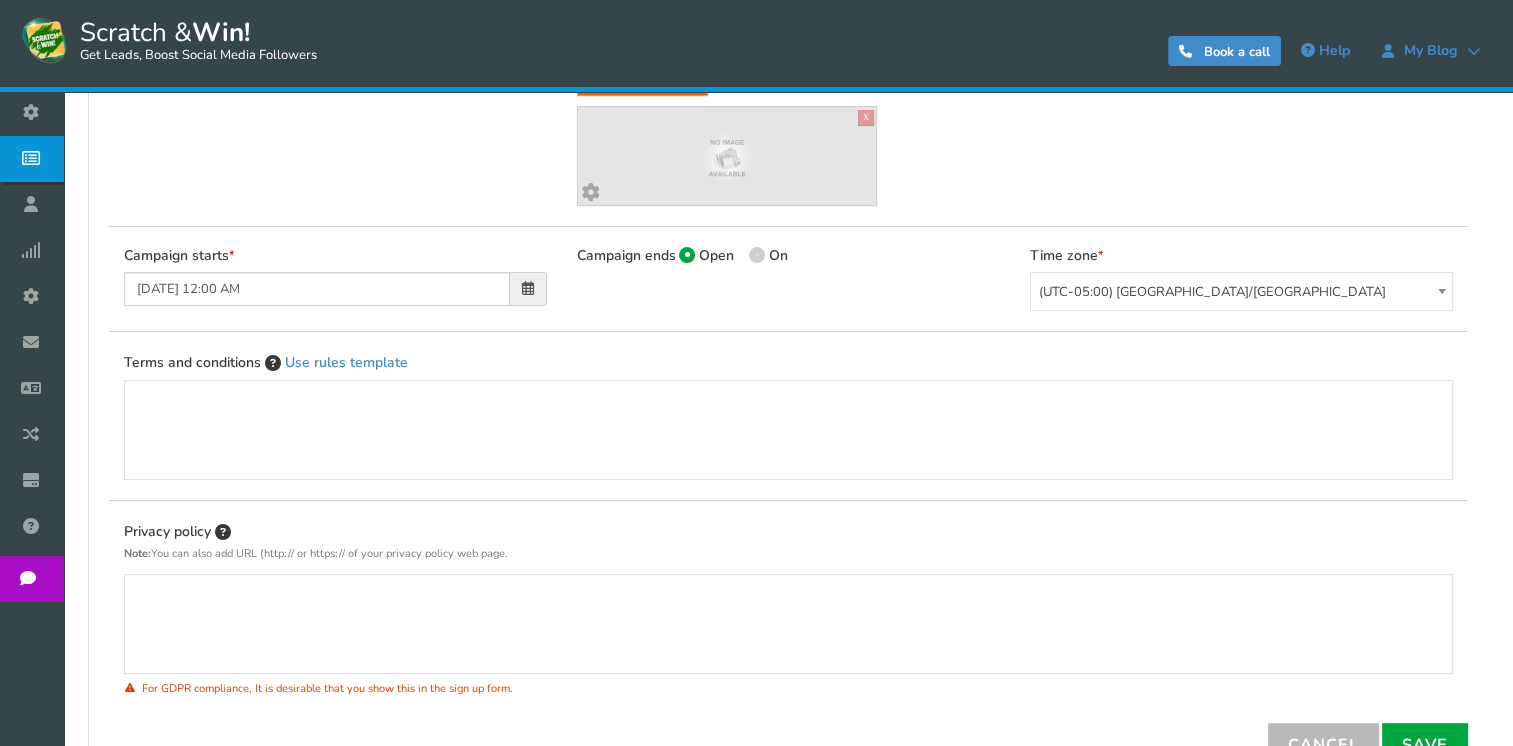 scroll, scrollTop: 0, scrollLeft: 0, axis: both 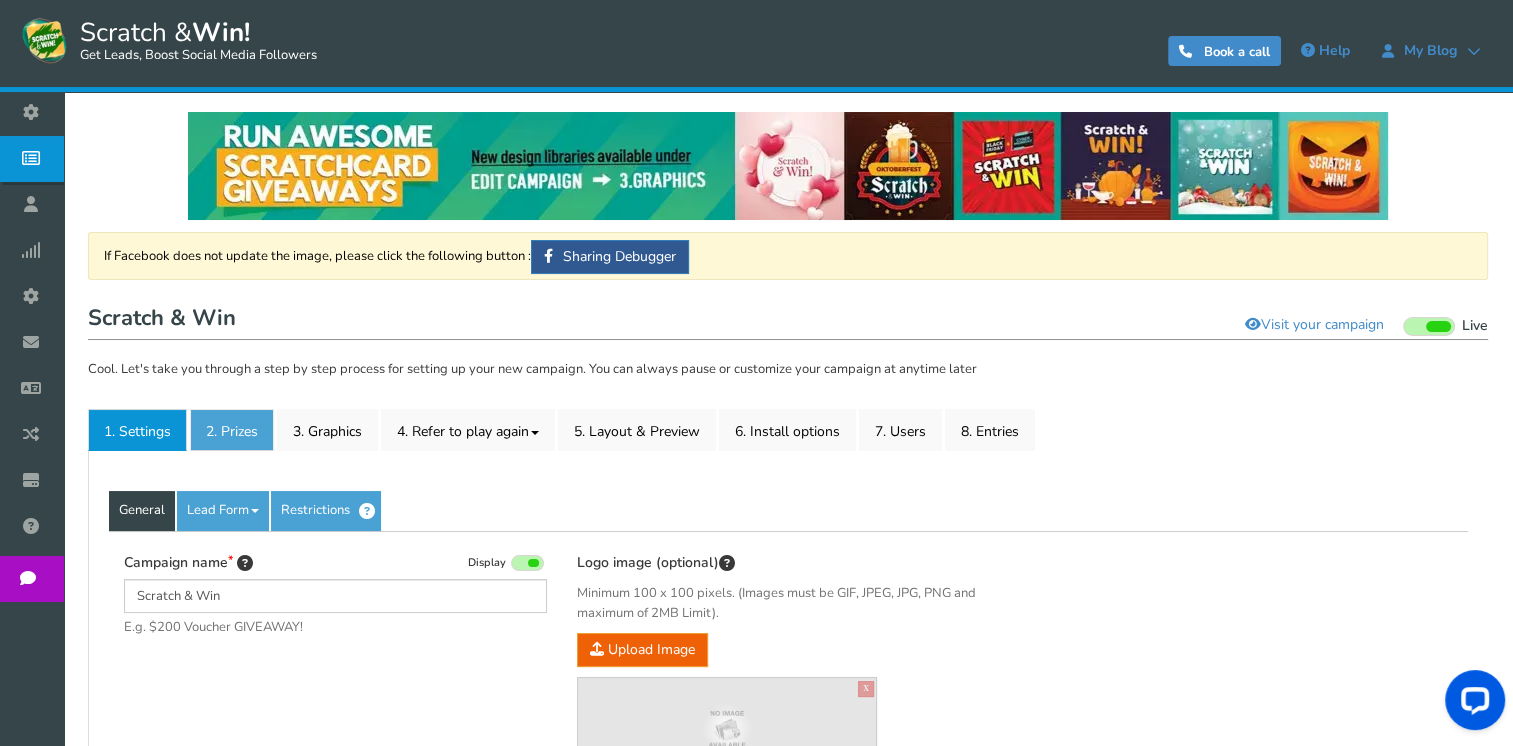 click on "2. Prizes" at bounding box center (232, 430) 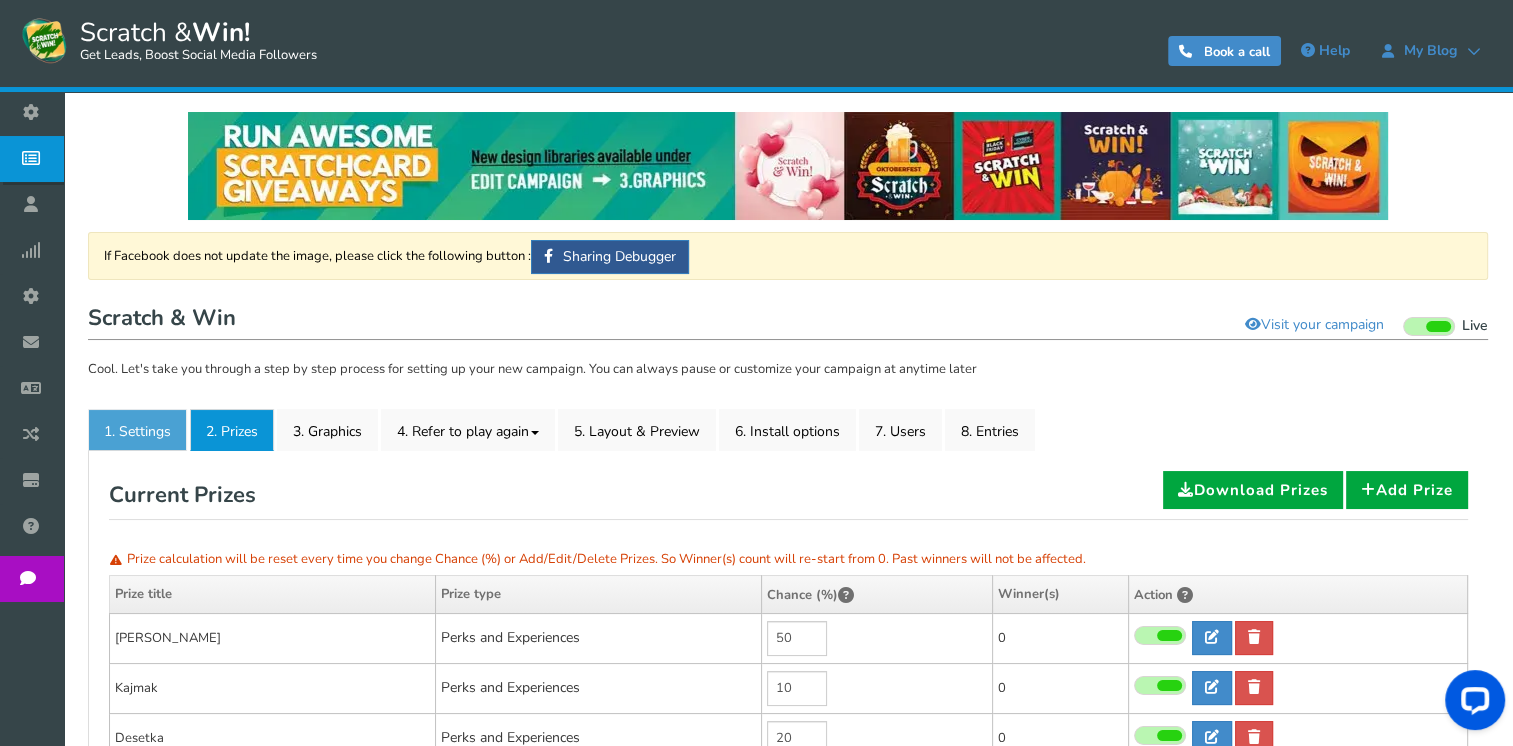 click on "1. Settings" at bounding box center (137, 430) 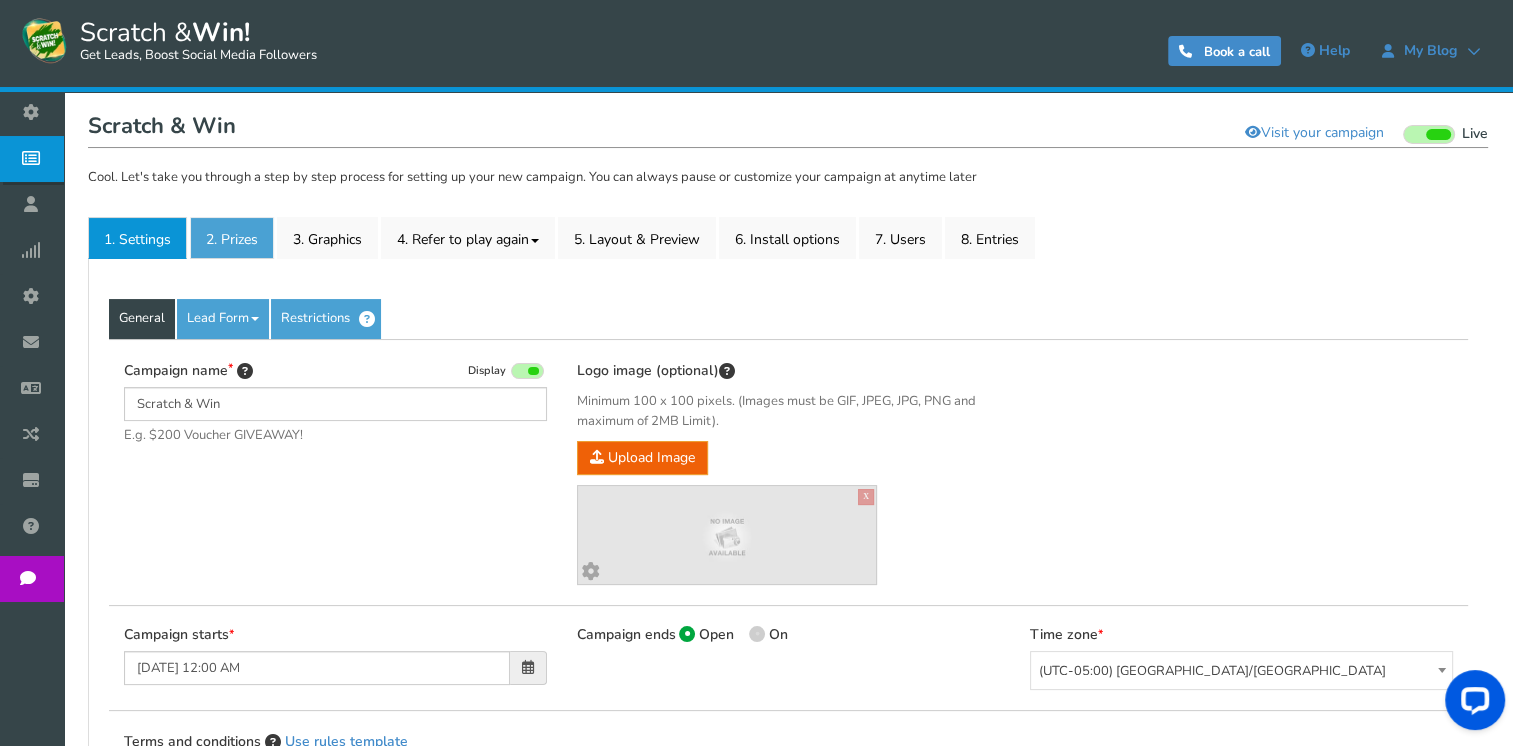 scroll, scrollTop: 0, scrollLeft: 0, axis: both 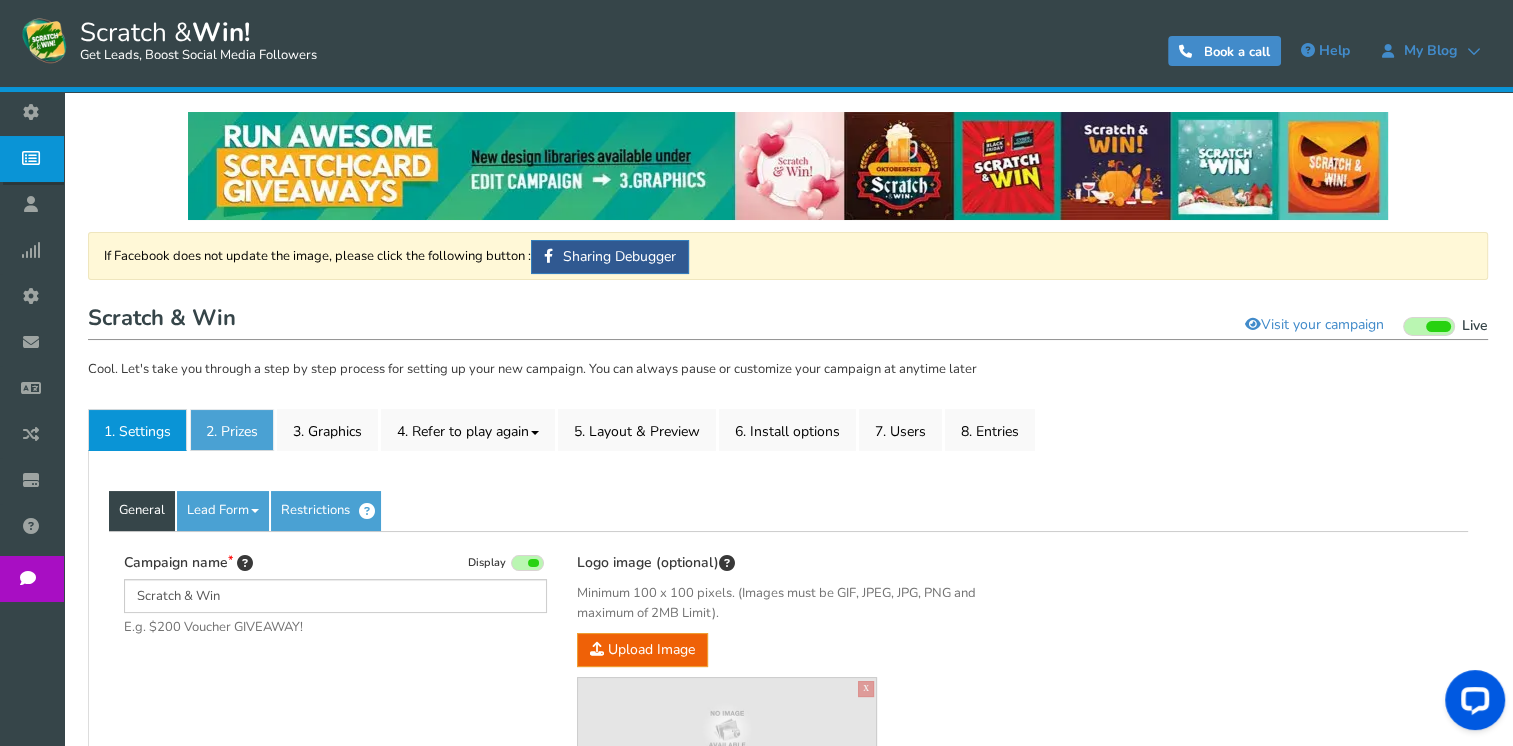 click on "2. Prizes" at bounding box center [232, 430] 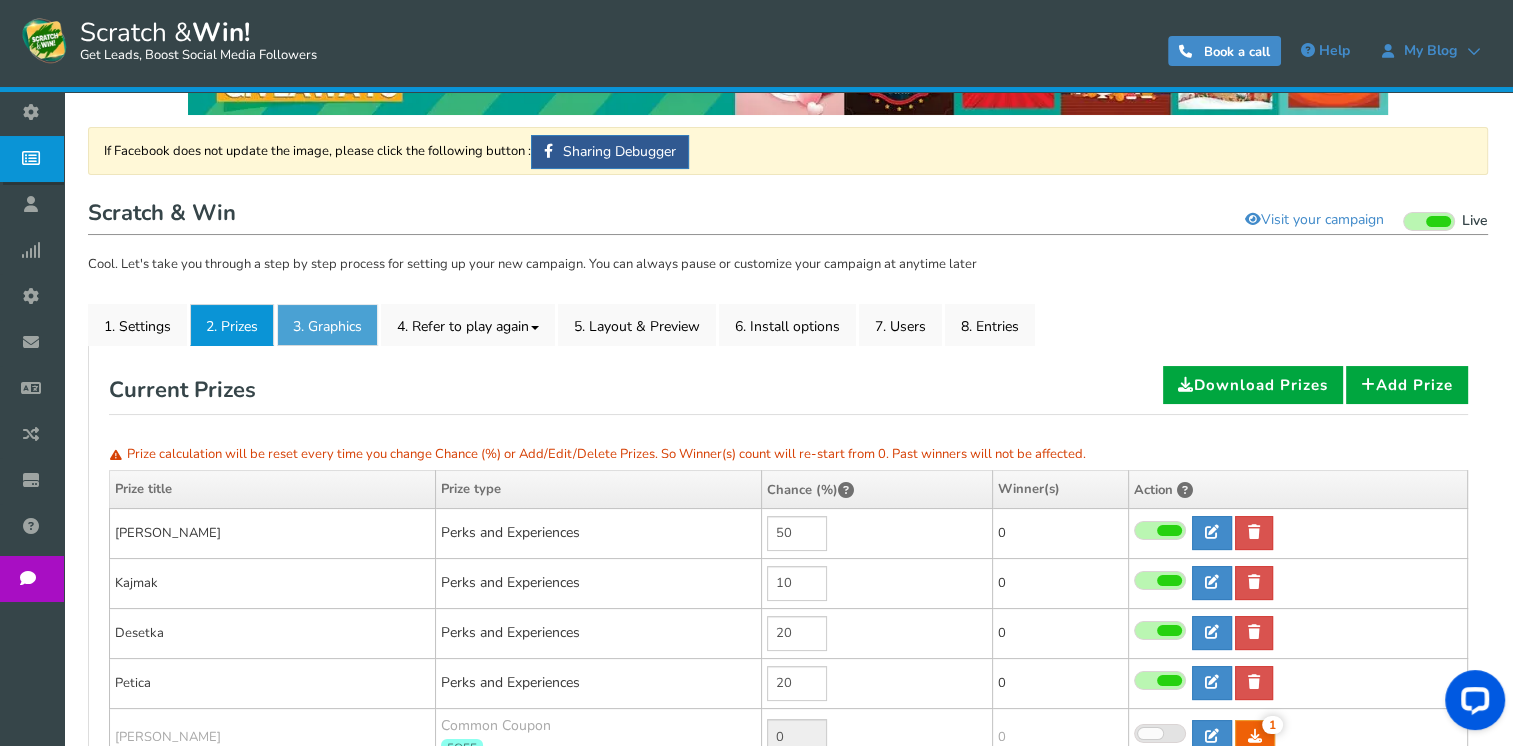scroll, scrollTop: 0, scrollLeft: 0, axis: both 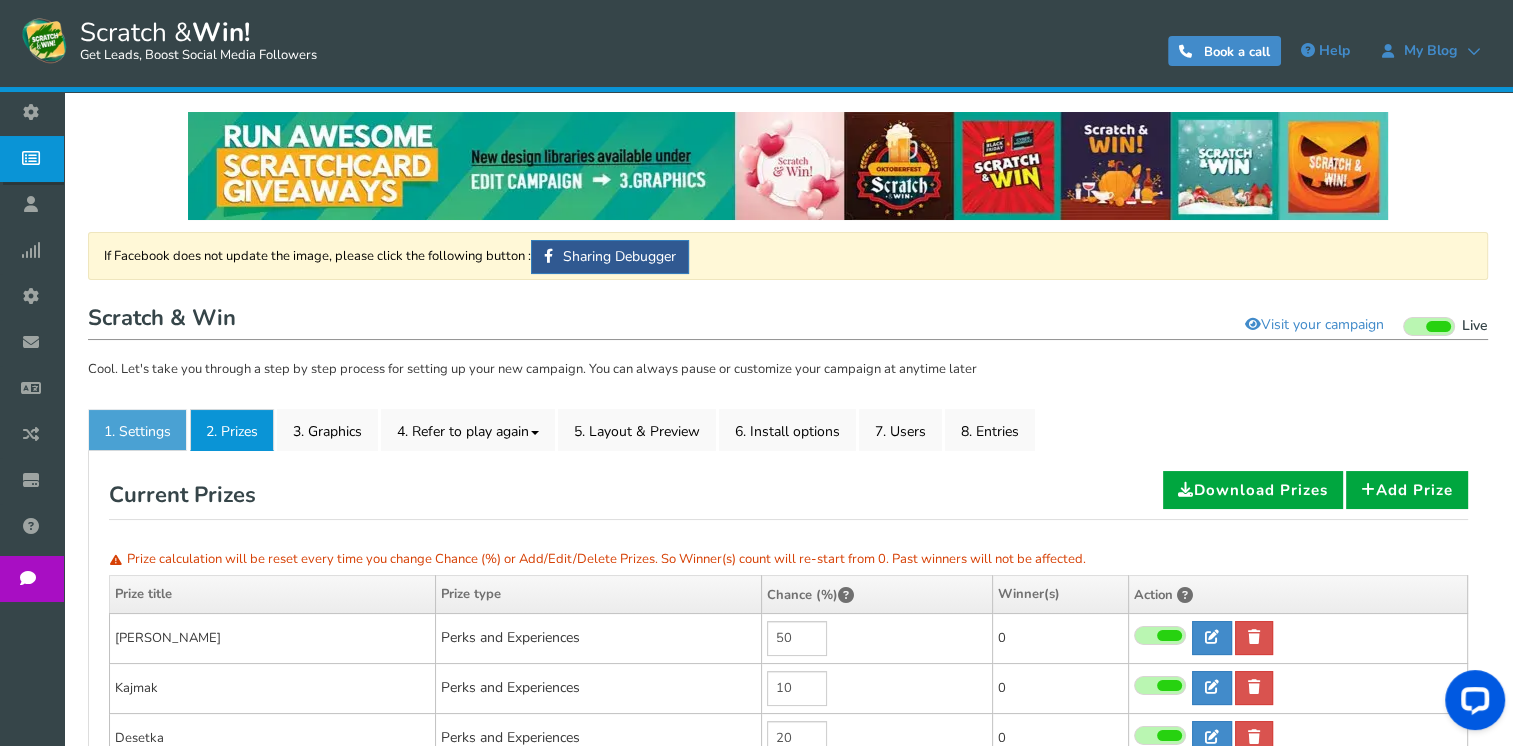 click on "1. Settings" at bounding box center (137, 430) 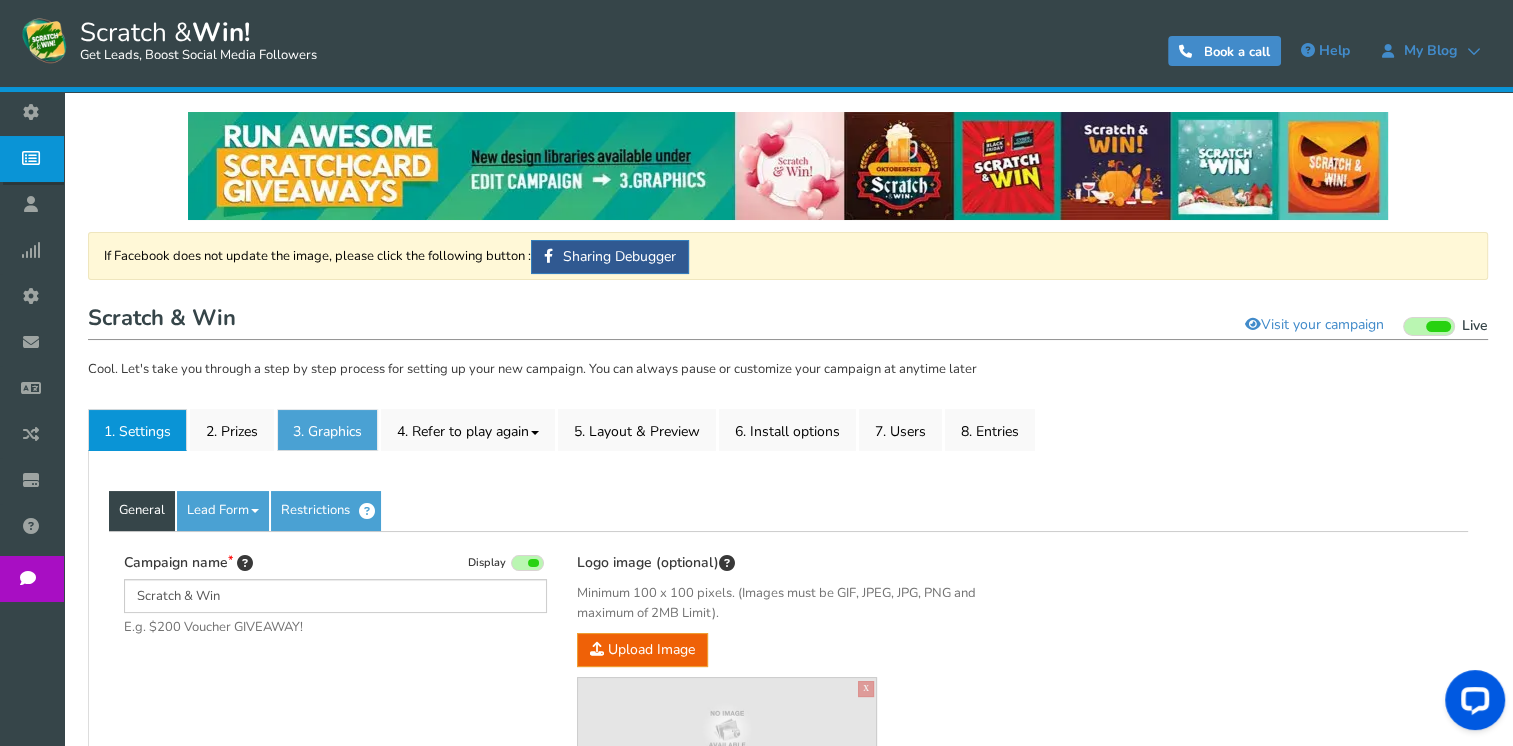 click on "3. Graphics" at bounding box center (327, 430) 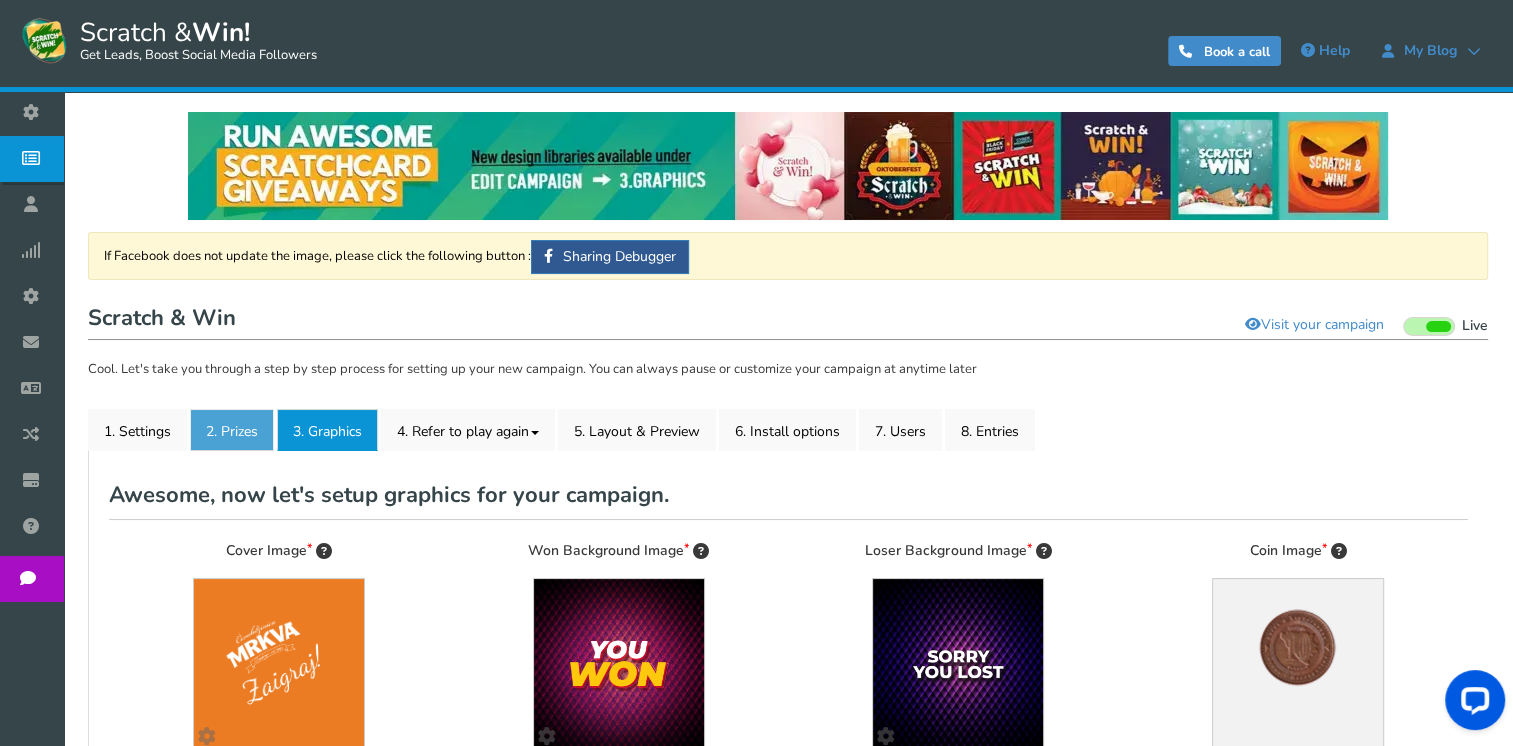 click on "2. Prizes" at bounding box center [232, 430] 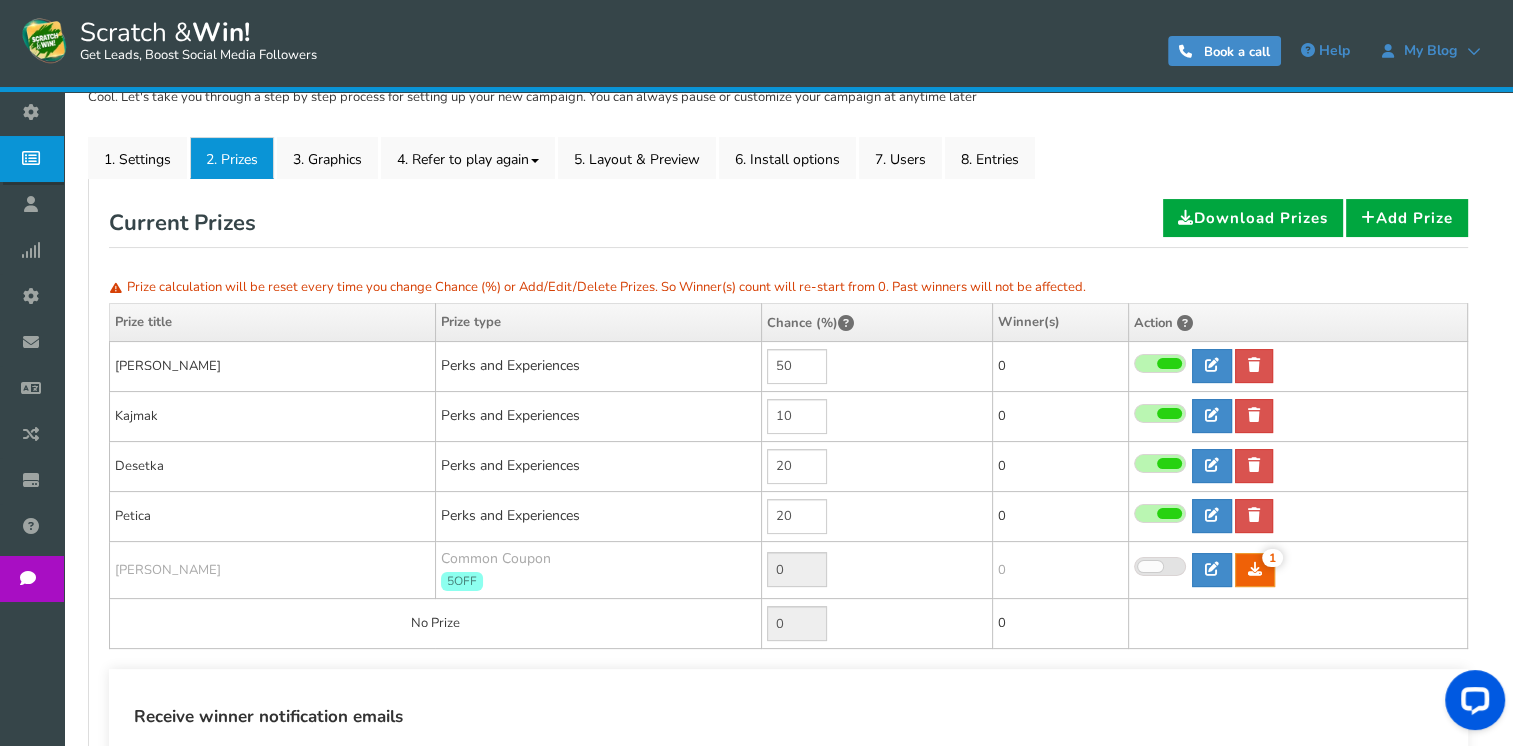 scroll, scrollTop: 385, scrollLeft: 0, axis: vertical 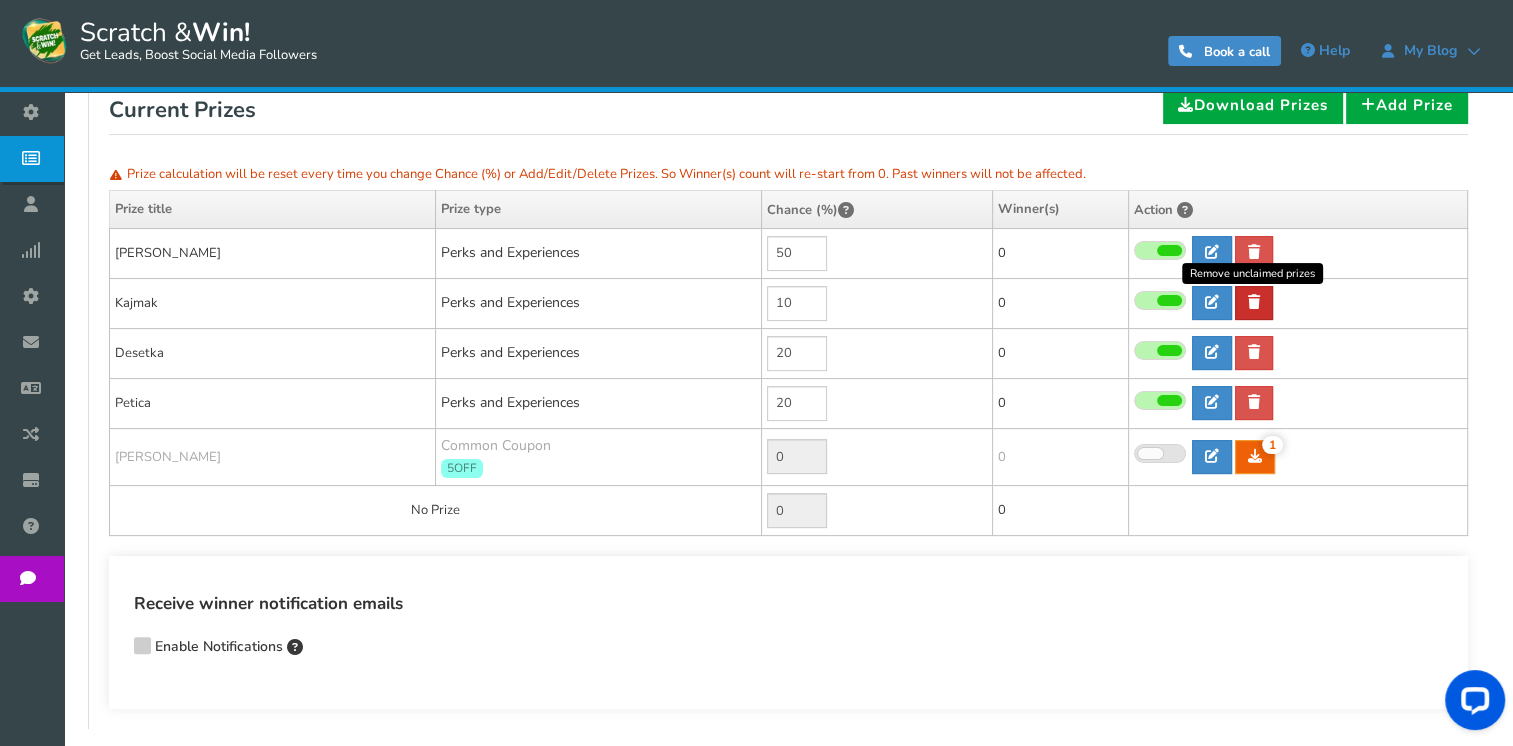 click at bounding box center [1254, 303] 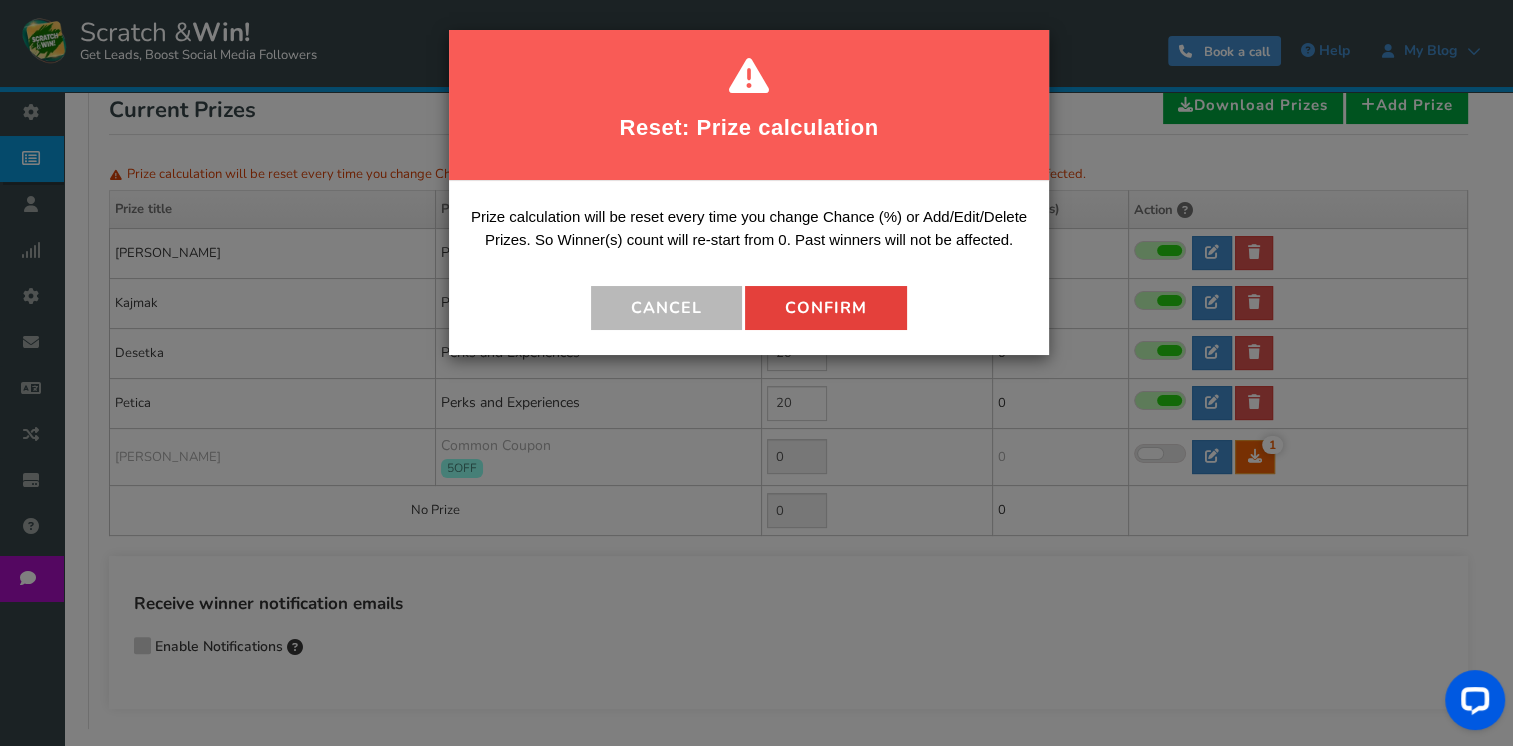 click on "Confirm" at bounding box center [826, 308] 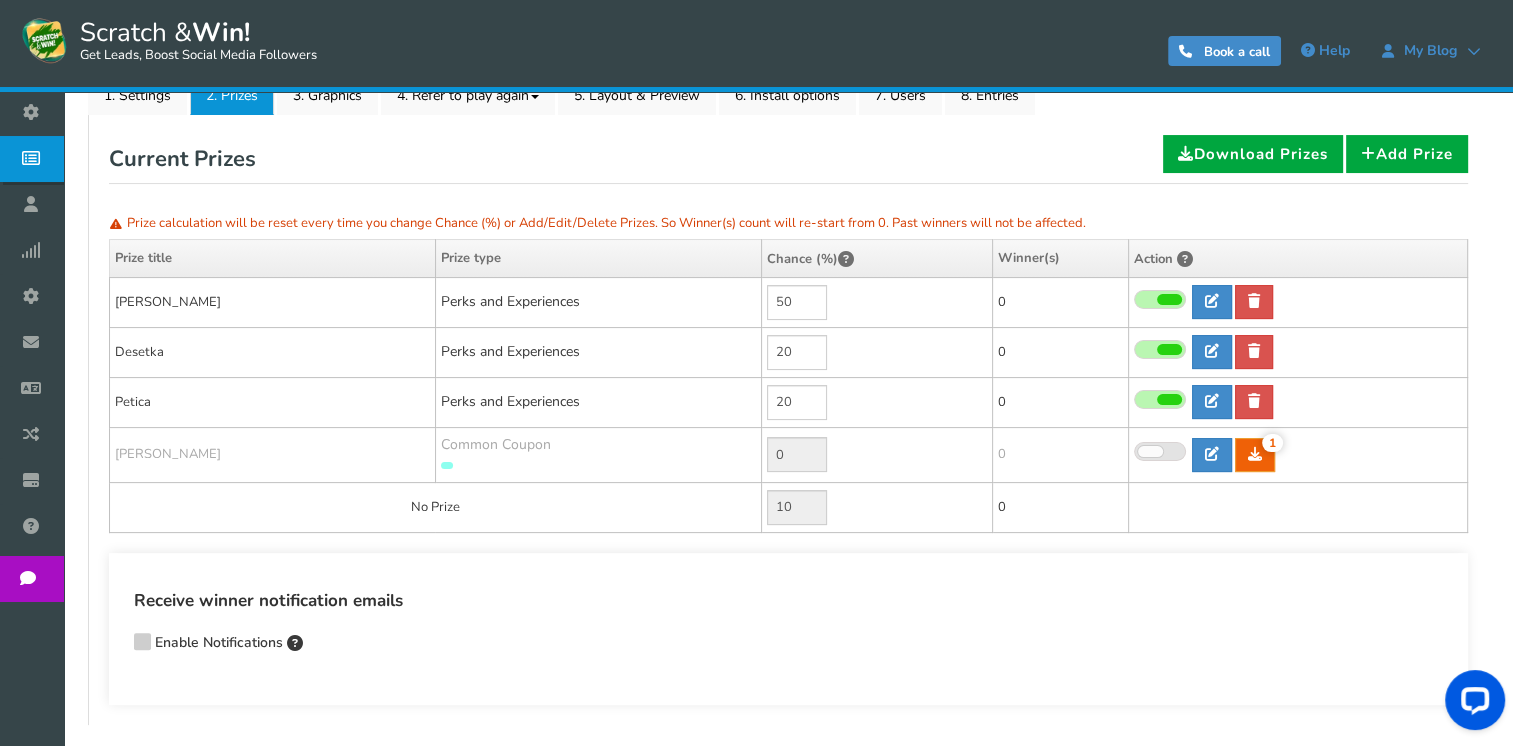 scroll, scrollTop: 333, scrollLeft: 0, axis: vertical 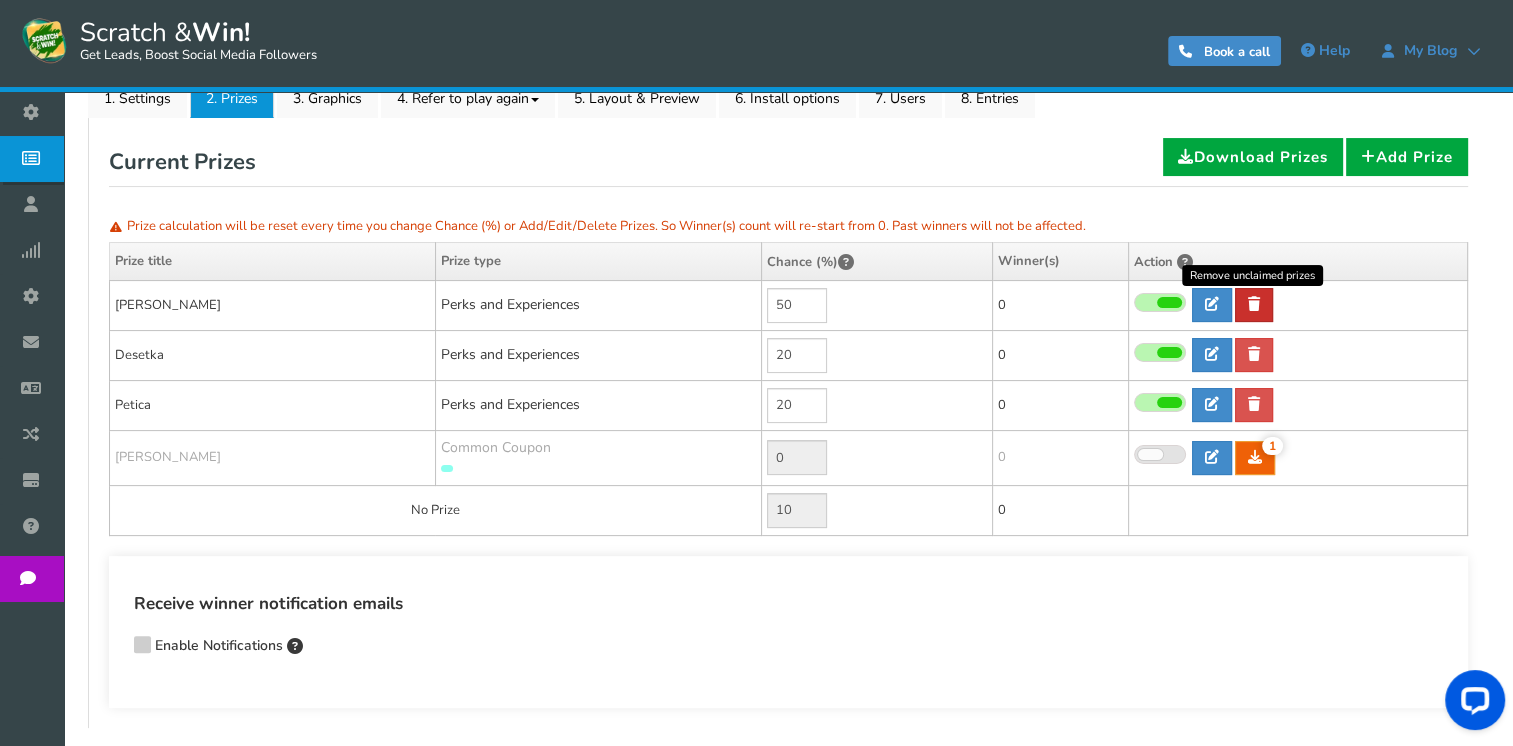 click at bounding box center (1254, 305) 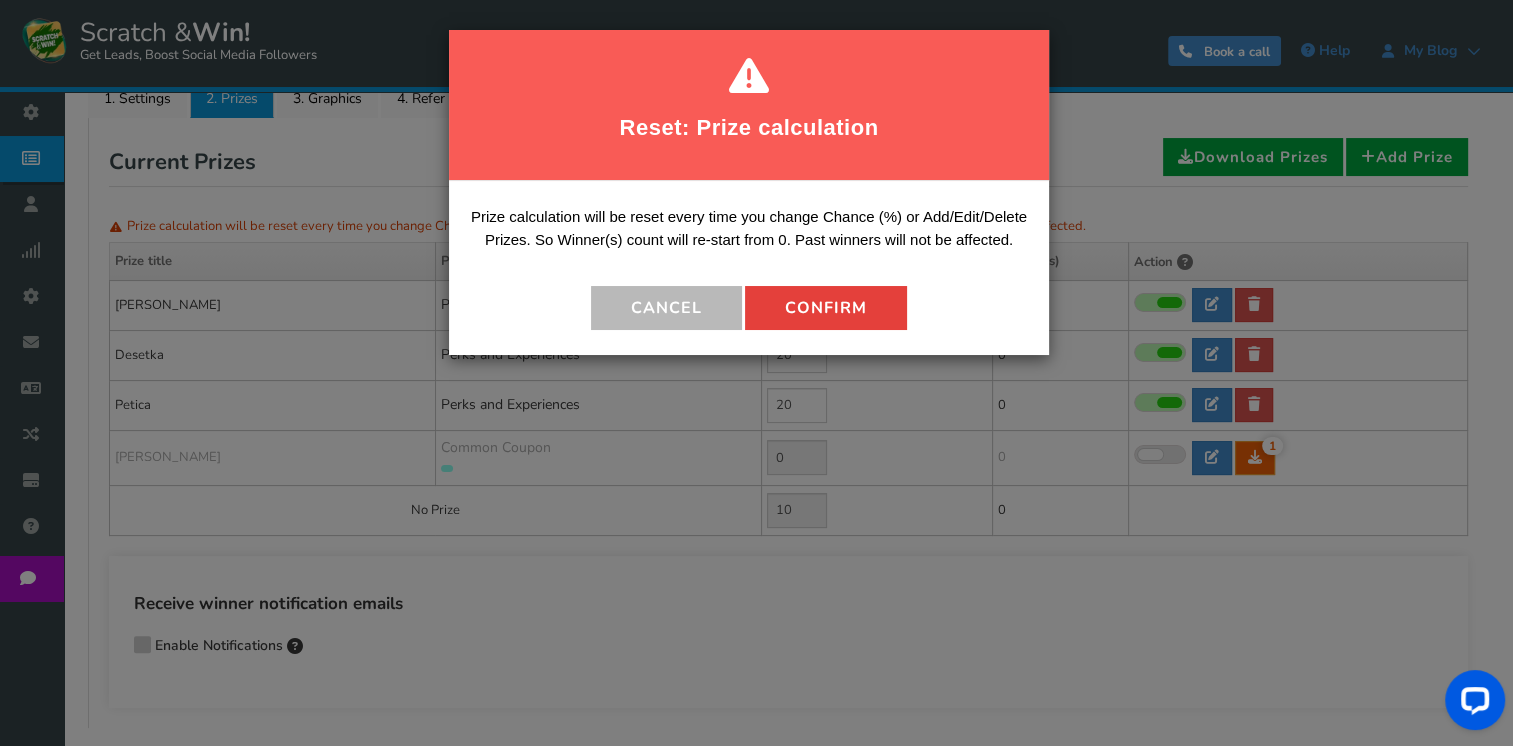 click on "Confirm" at bounding box center (826, 308) 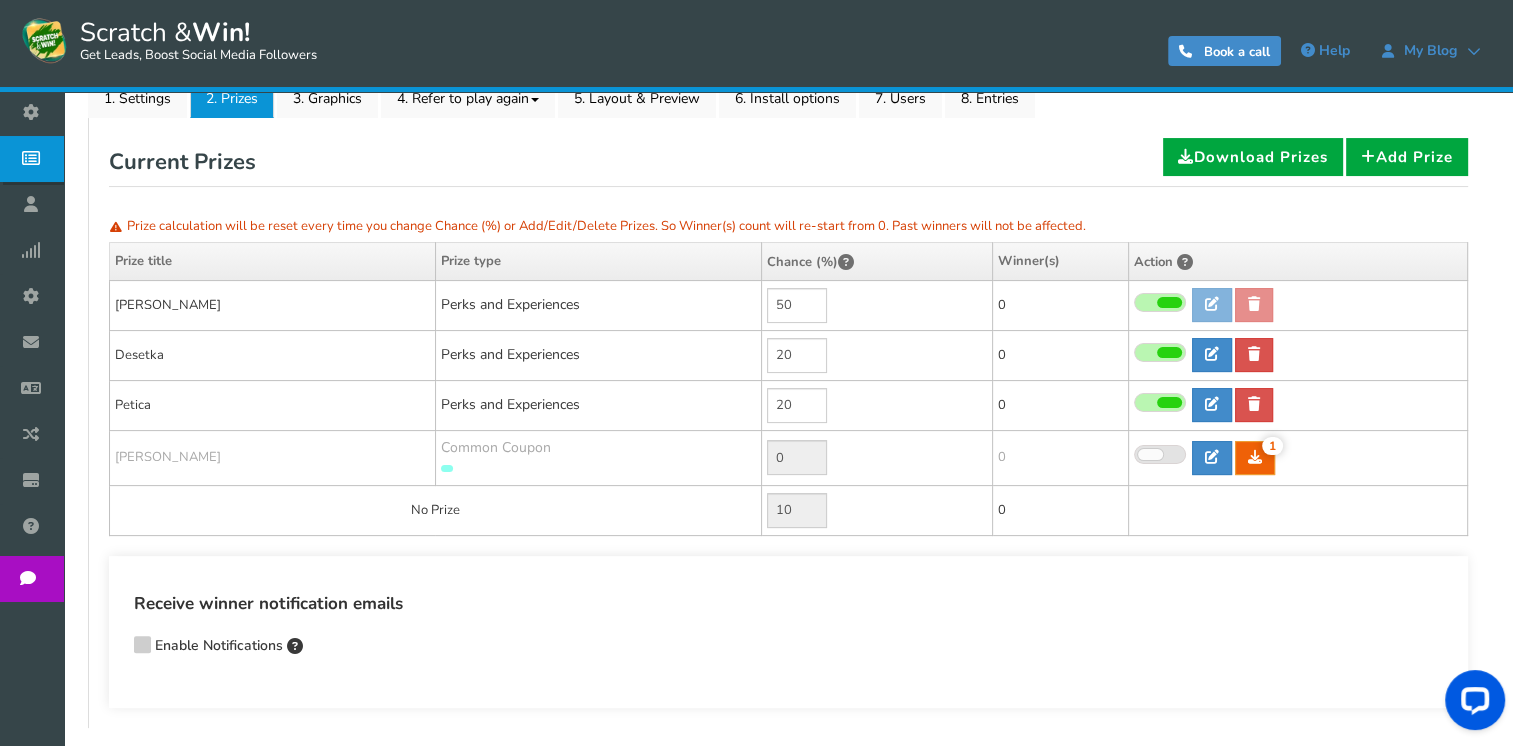type on "60" 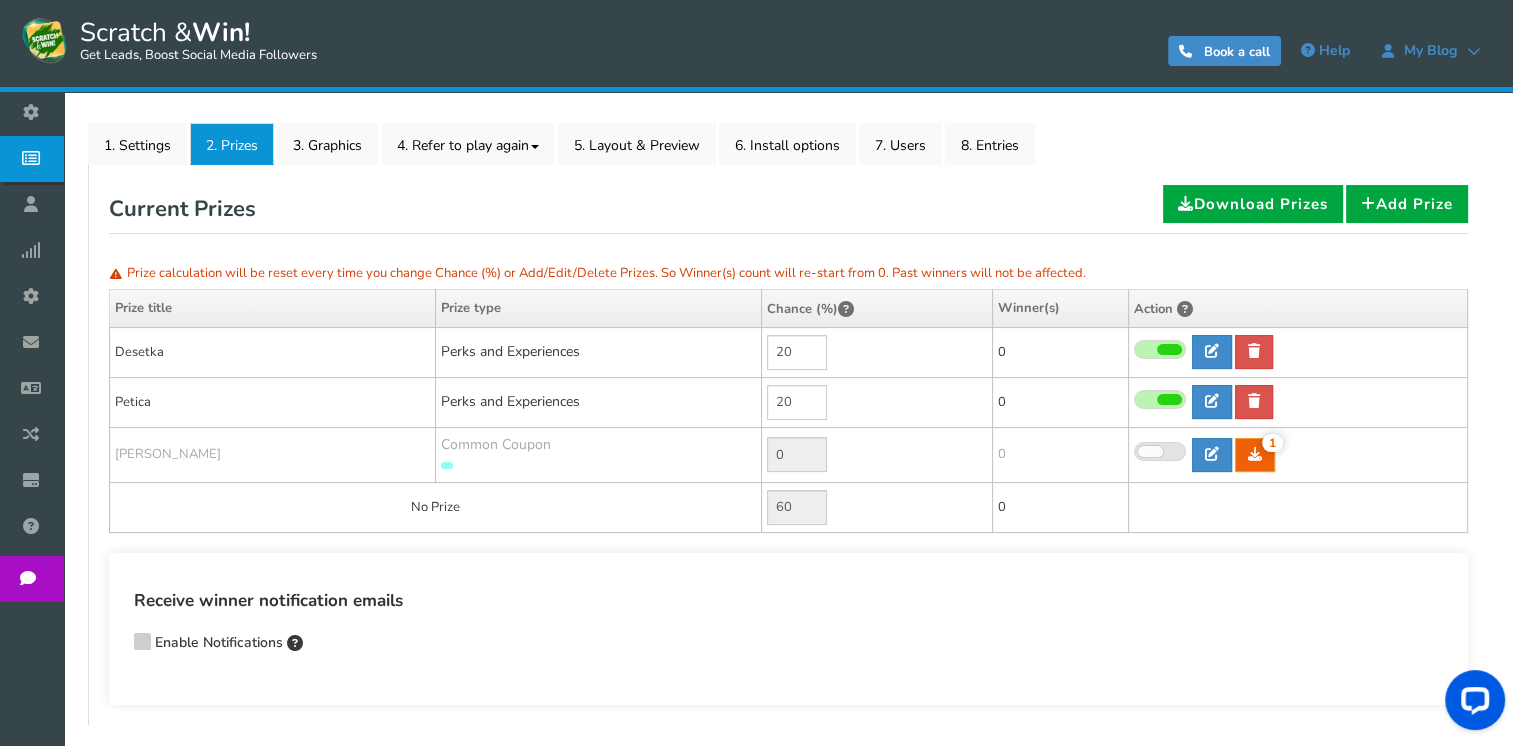 scroll, scrollTop: 283, scrollLeft: 0, axis: vertical 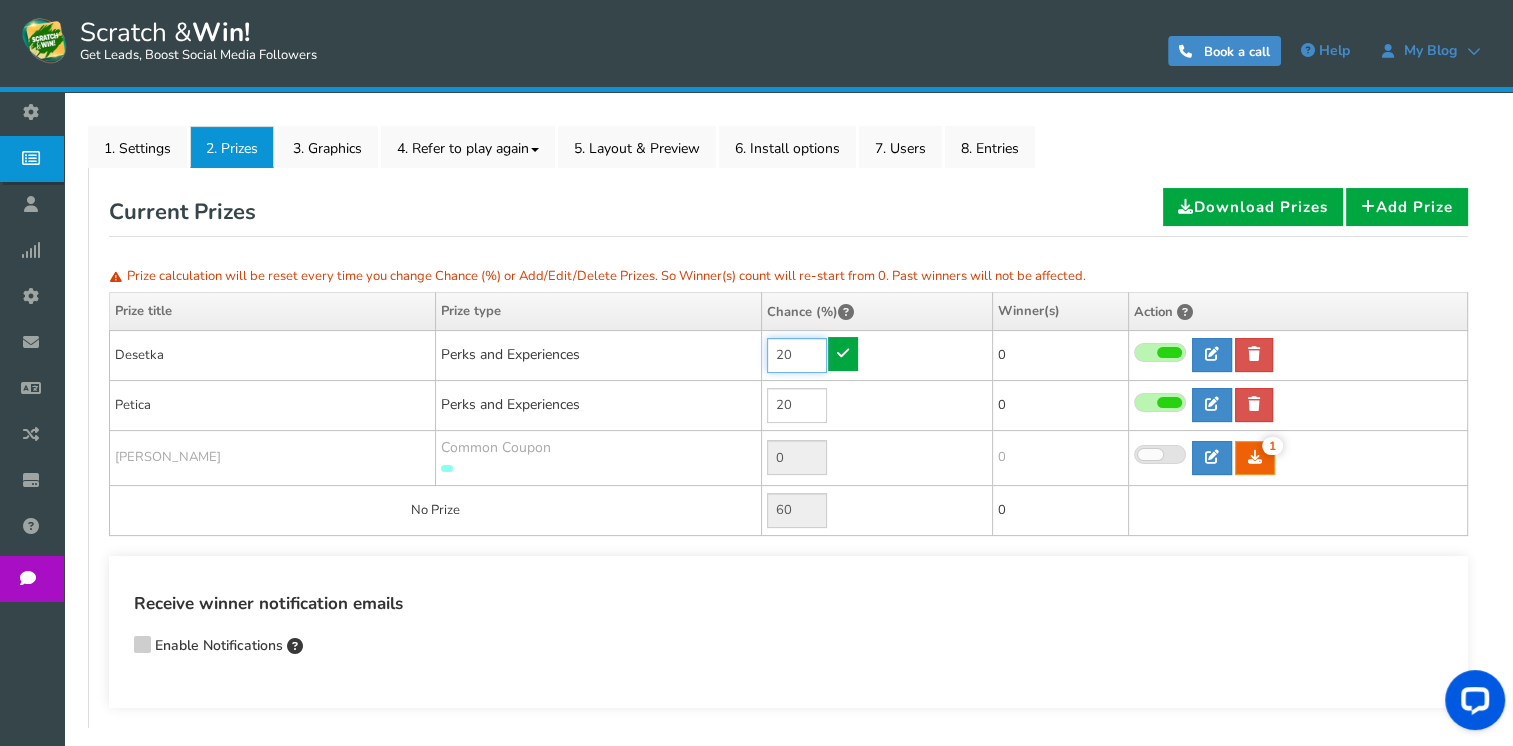 click on "20" at bounding box center (797, 355) 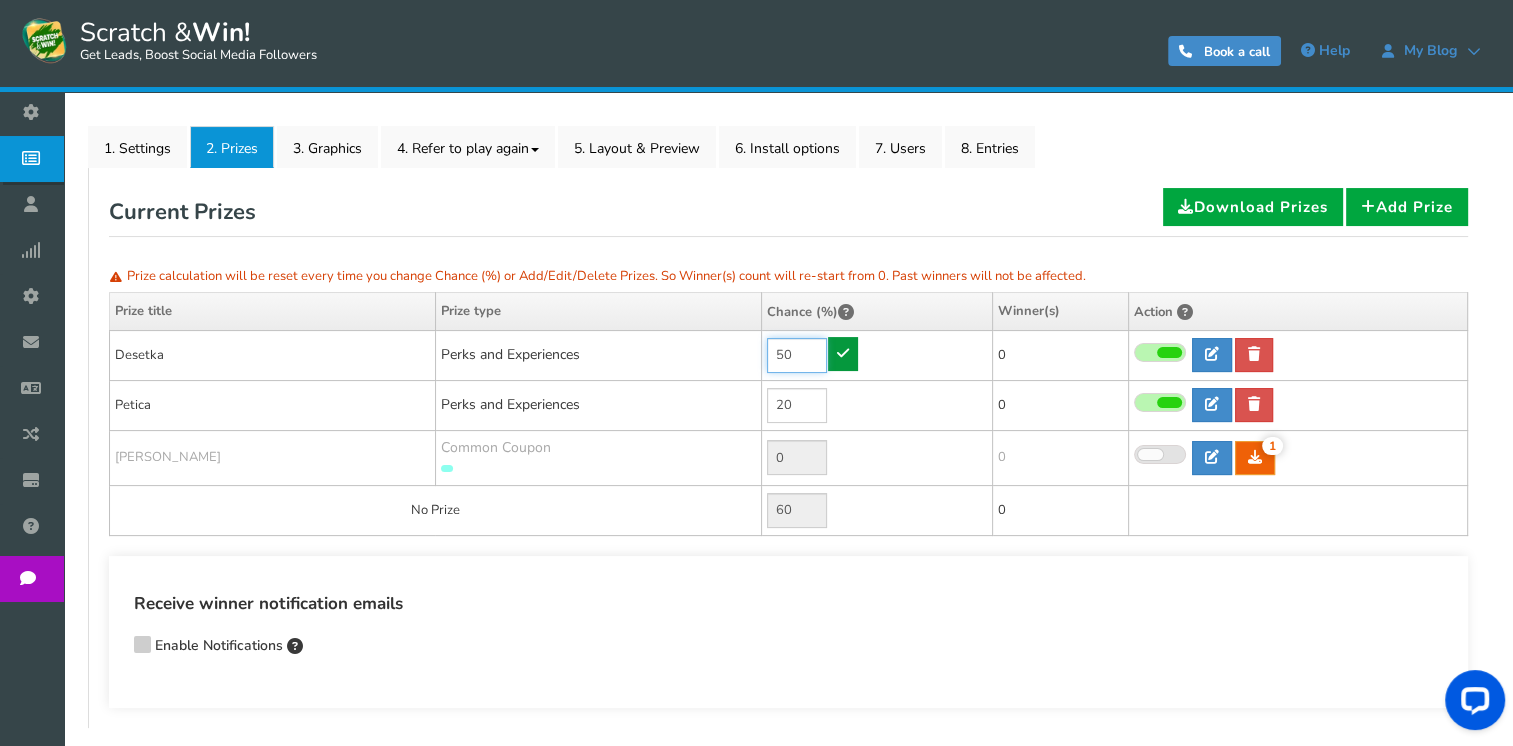 type on "50" 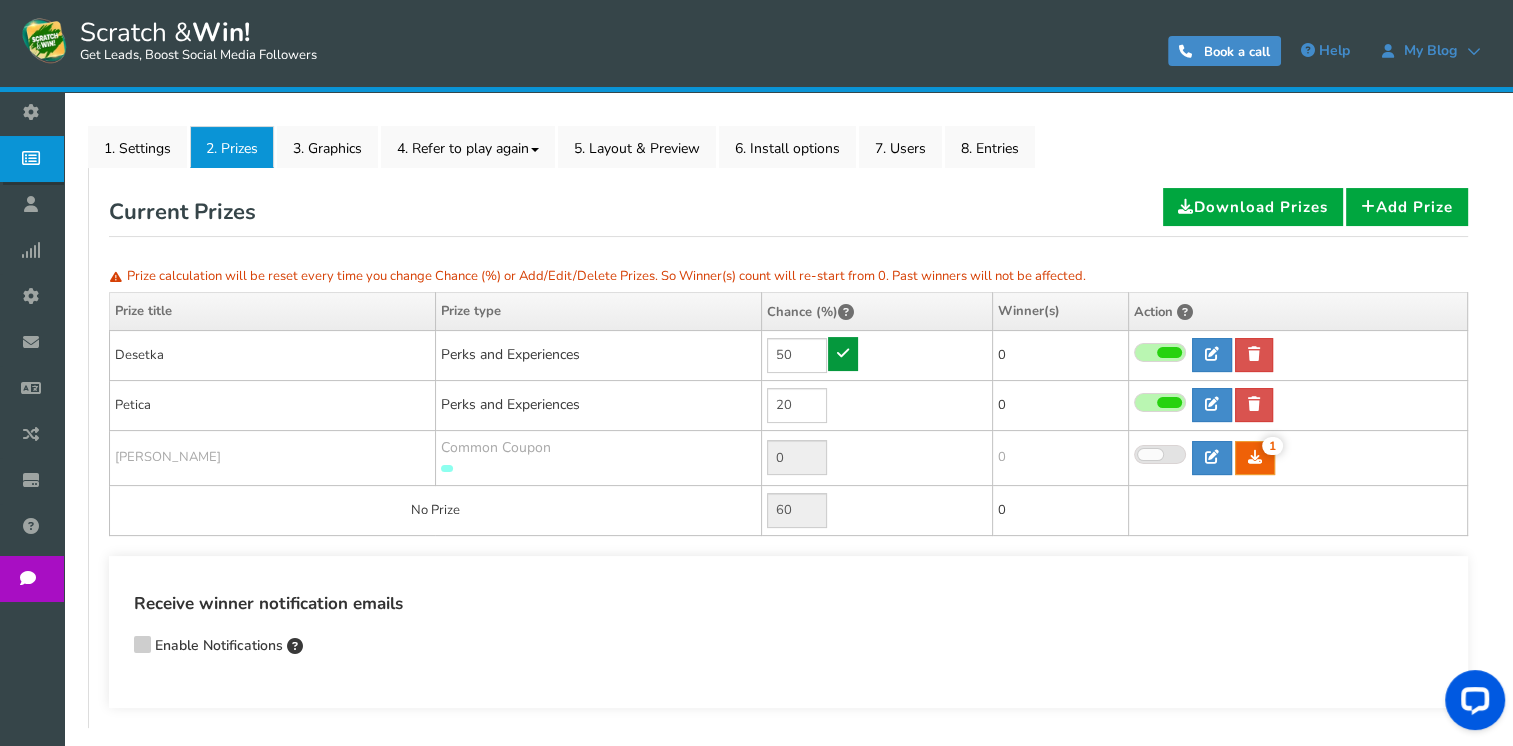 click at bounding box center (843, 353) 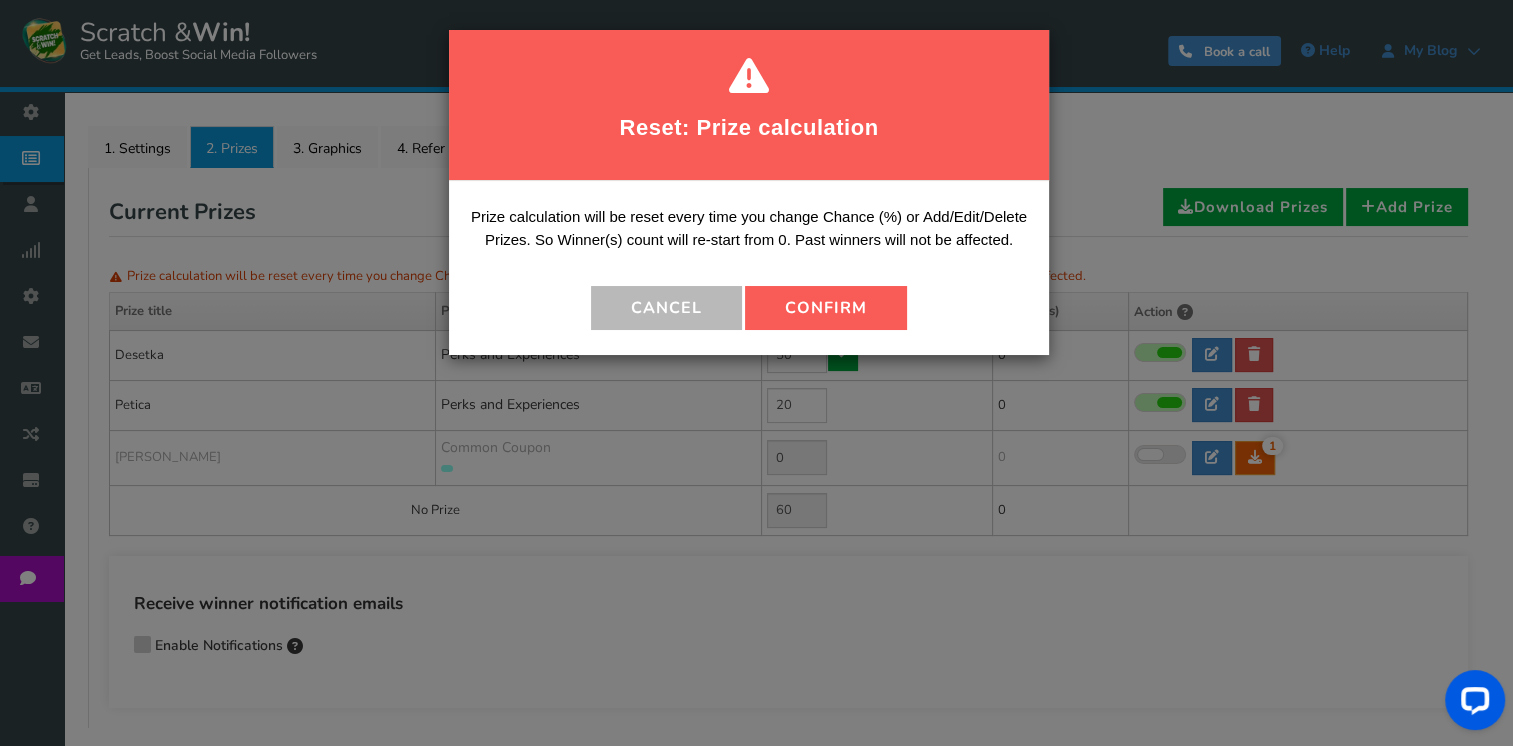 click on "Confirm" at bounding box center [826, 308] 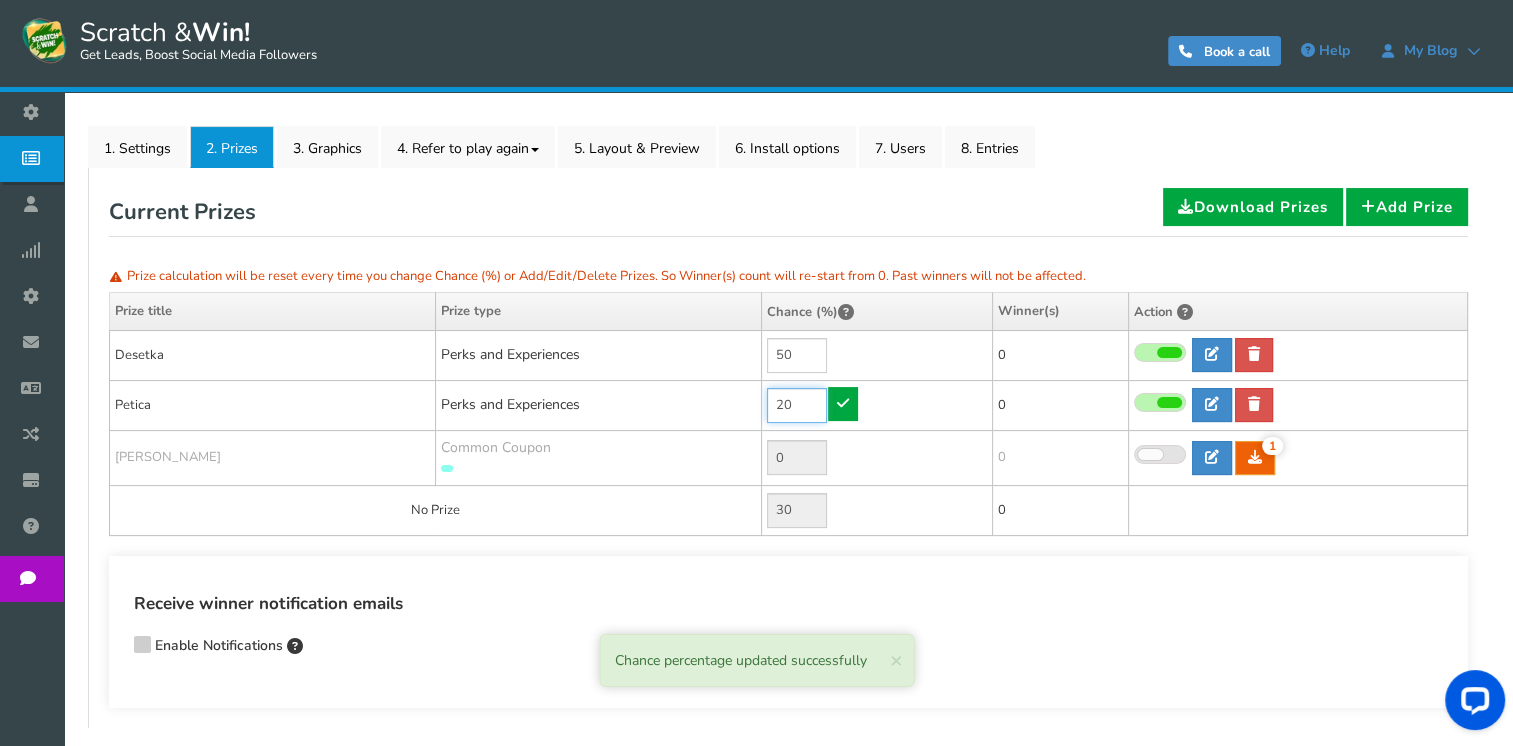drag, startPoint x: 783, startPoint y: 403, endPoint x: 772, endPoint y: 402, distance: 11.045361 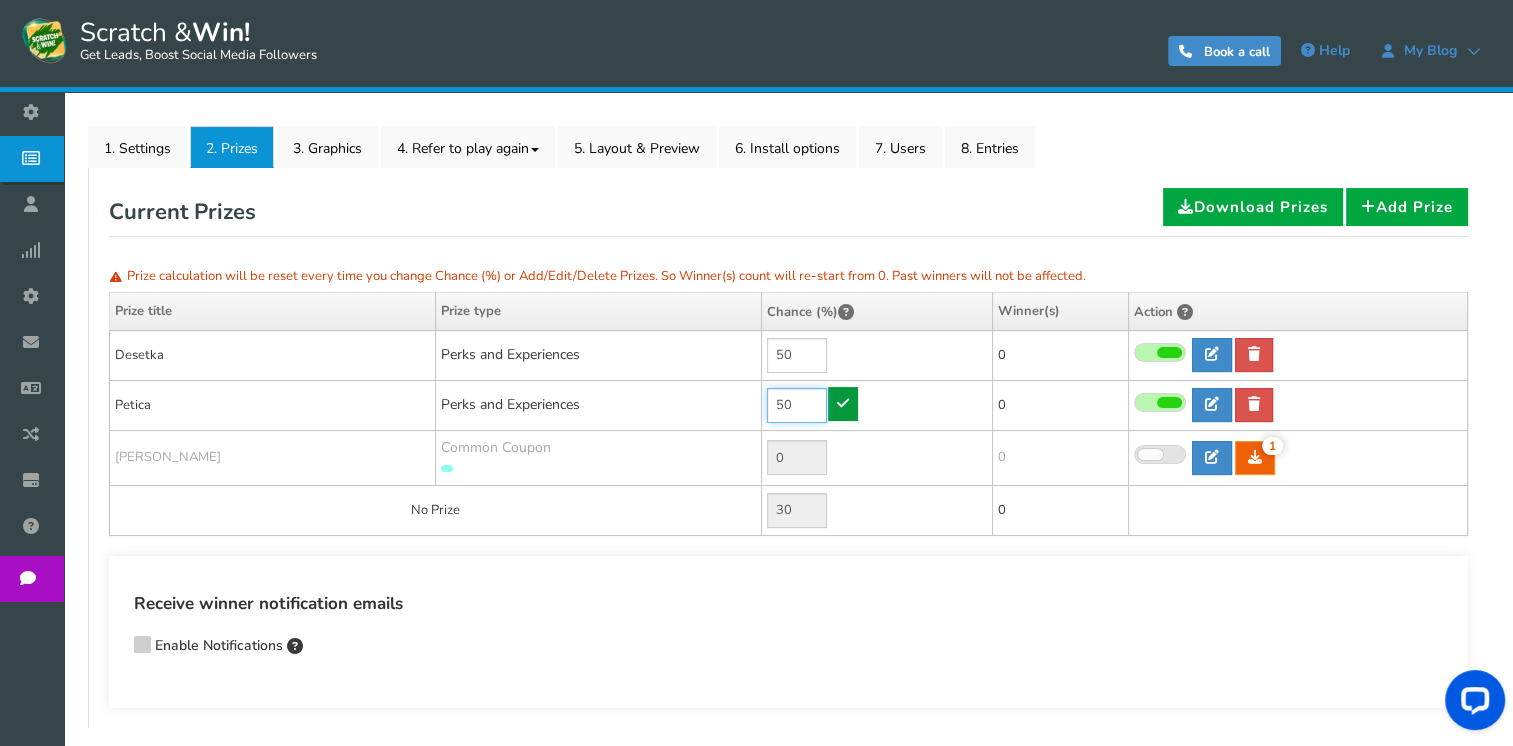 type on "50" 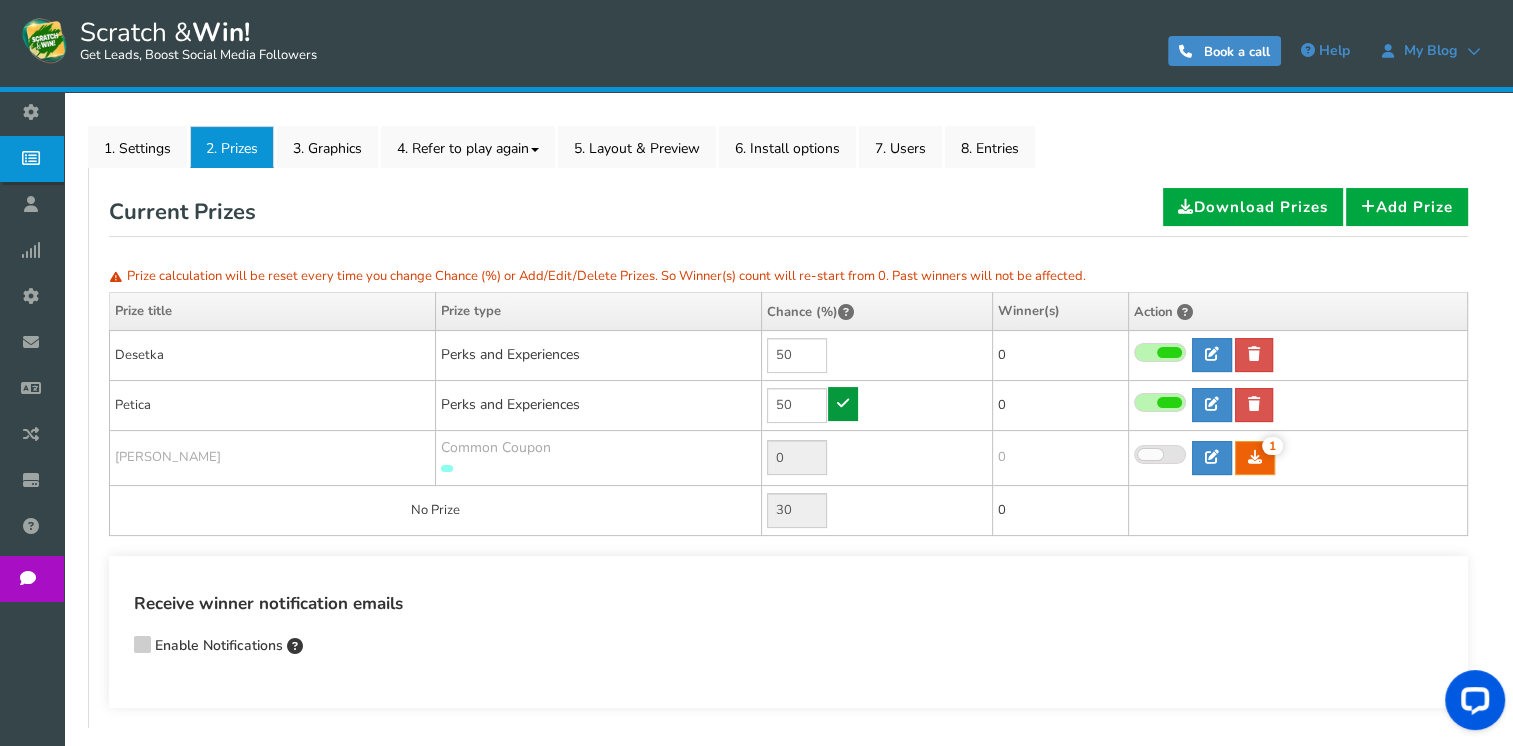 click at bounding box center [843, 403] 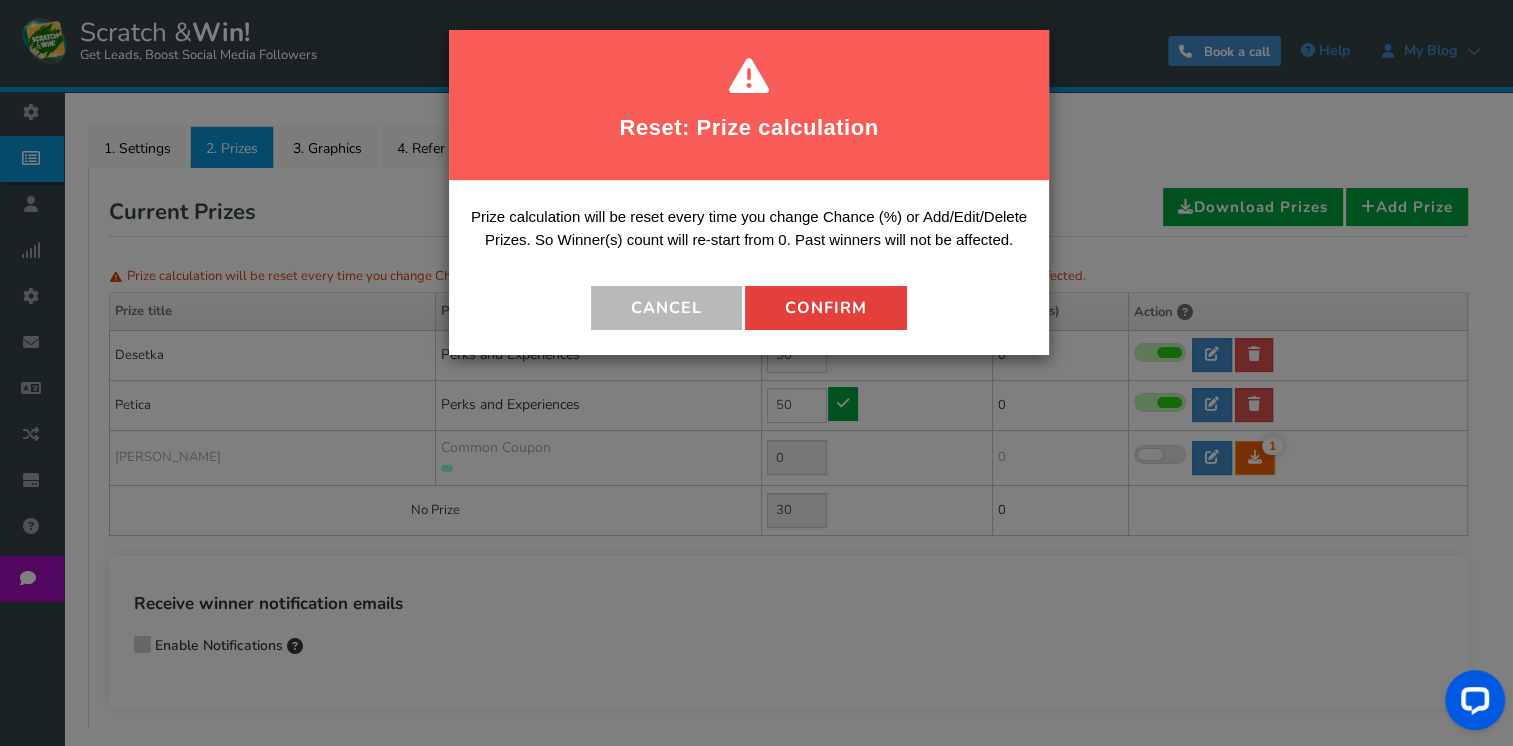click on "Confirm" at bounding box center (826, 308) 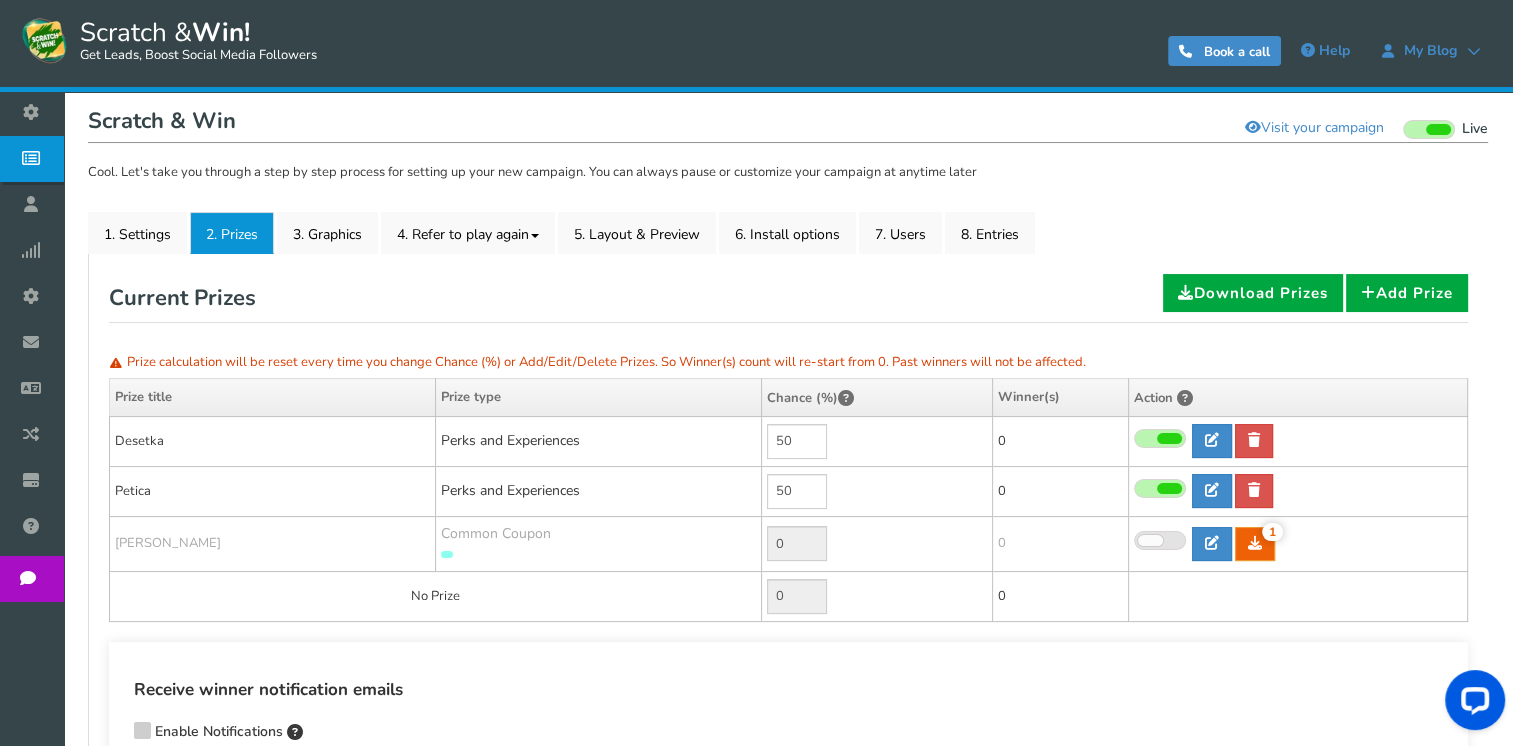 scroll, scrollTop: 83, scrollLeft: 0, axis: vertical 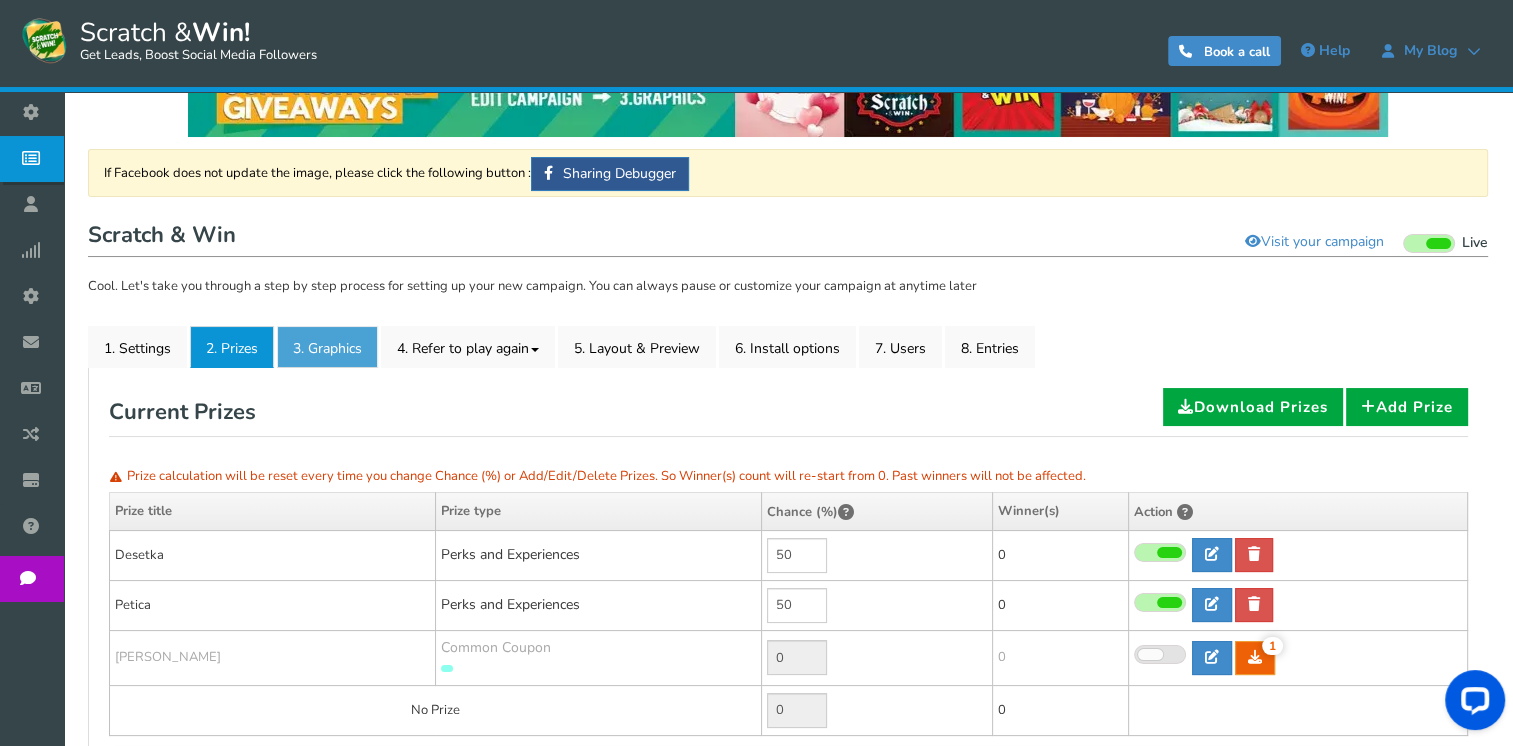 click on "3. Graphics" at bounding box center [327, 347] 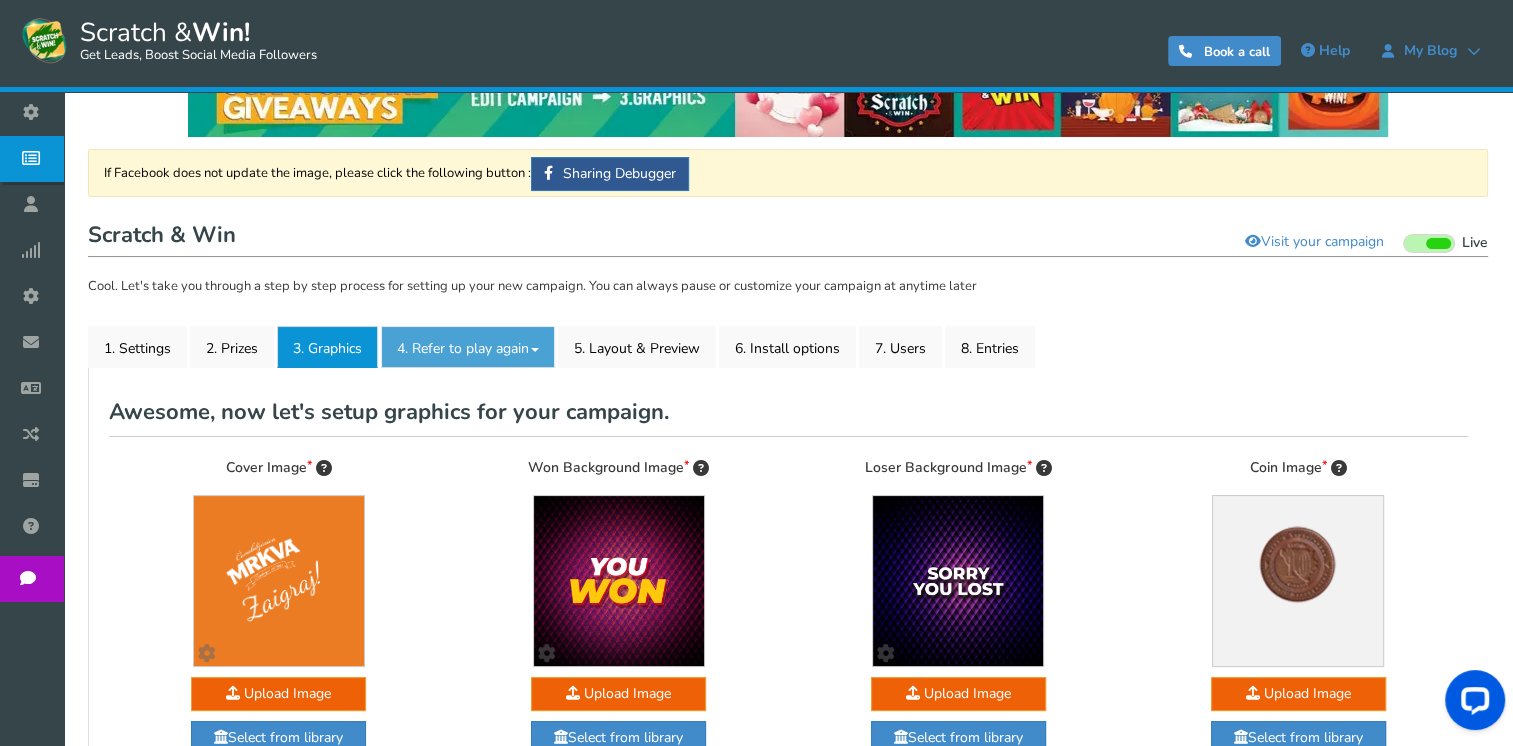 click on "4. Refer to play again" at bounding box center [468, 347] 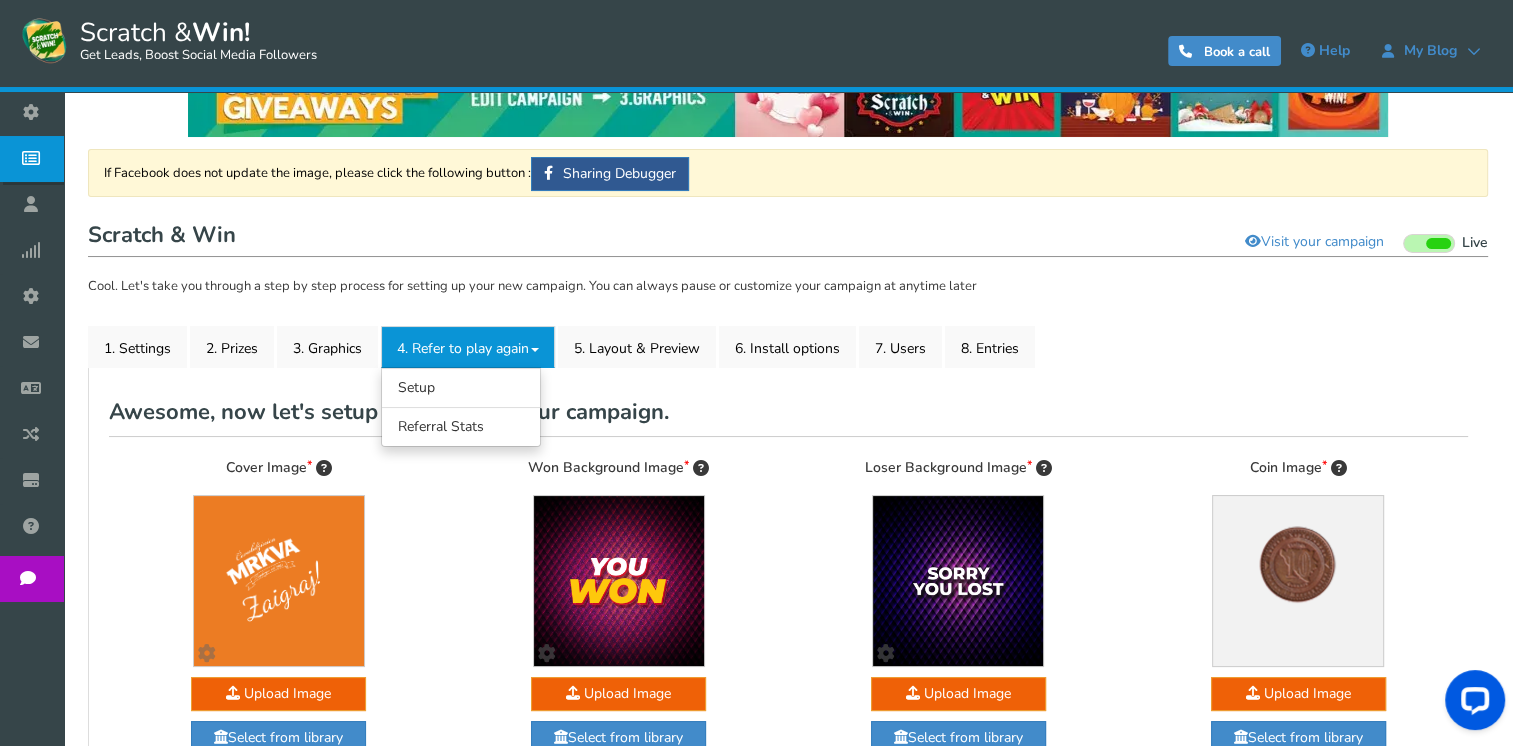 click on "4. Refer to play again" at bounding box center (468, 347) 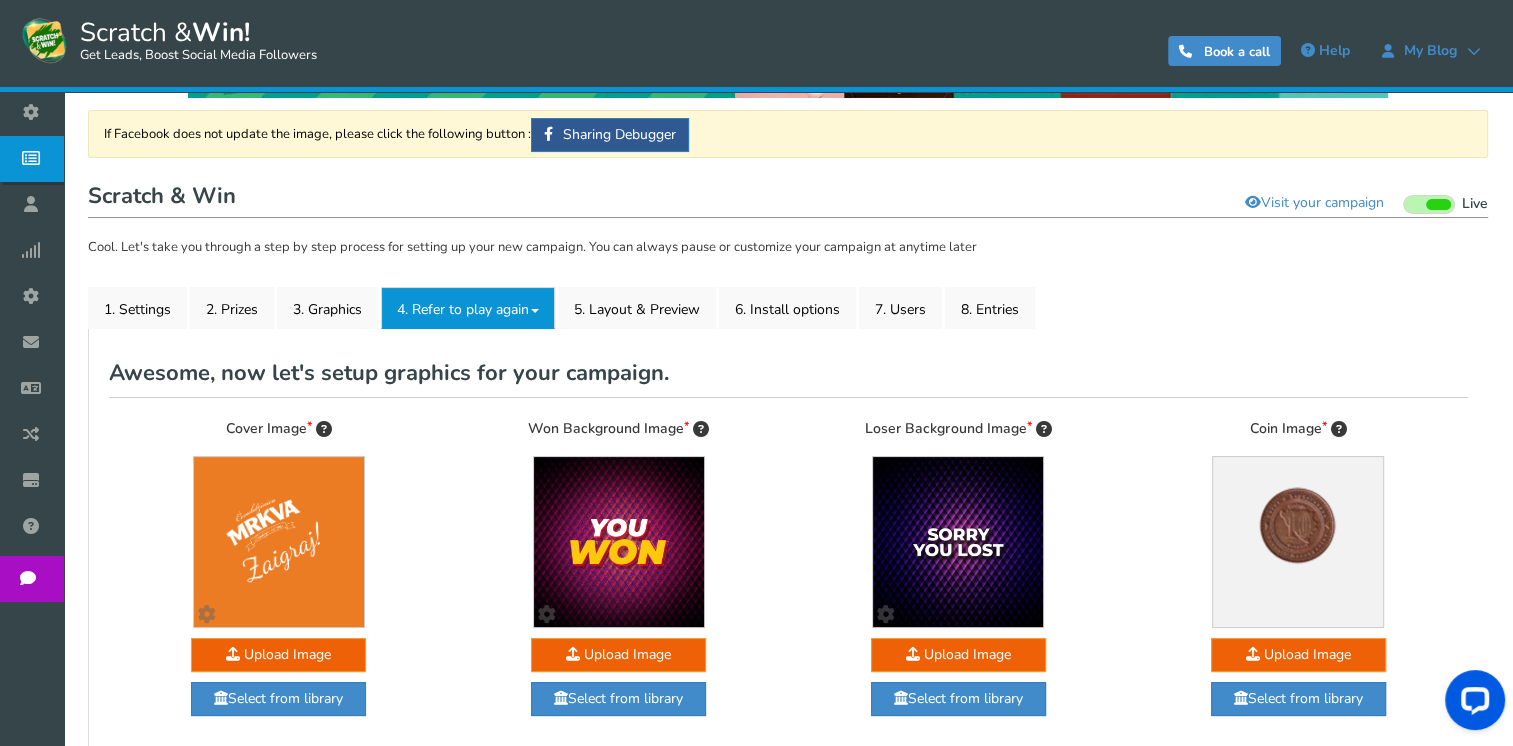 scroll, scrollTop: 160, scrollLeft: 0, axis: vertical 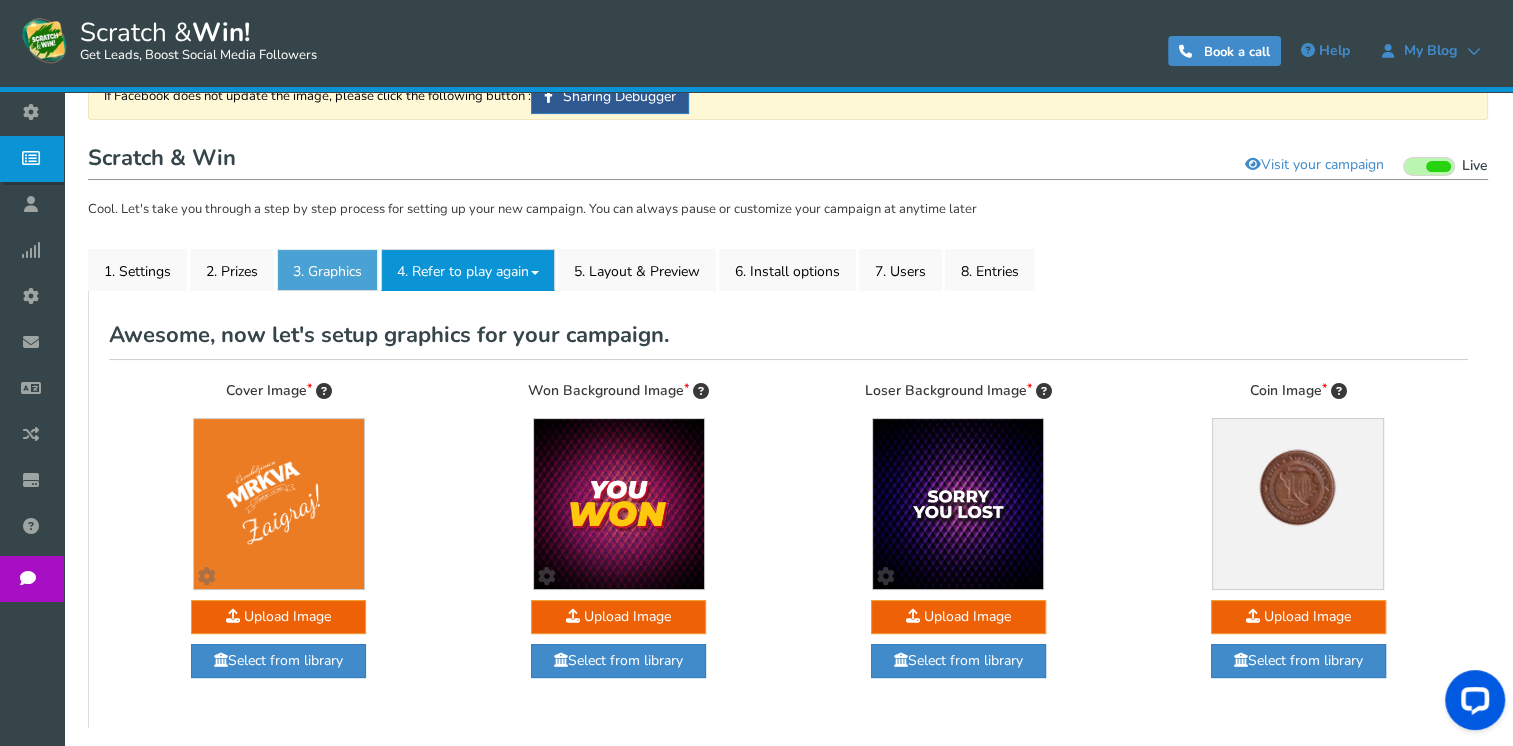 click on "3. Graphics" at bounding box center [327, 270] 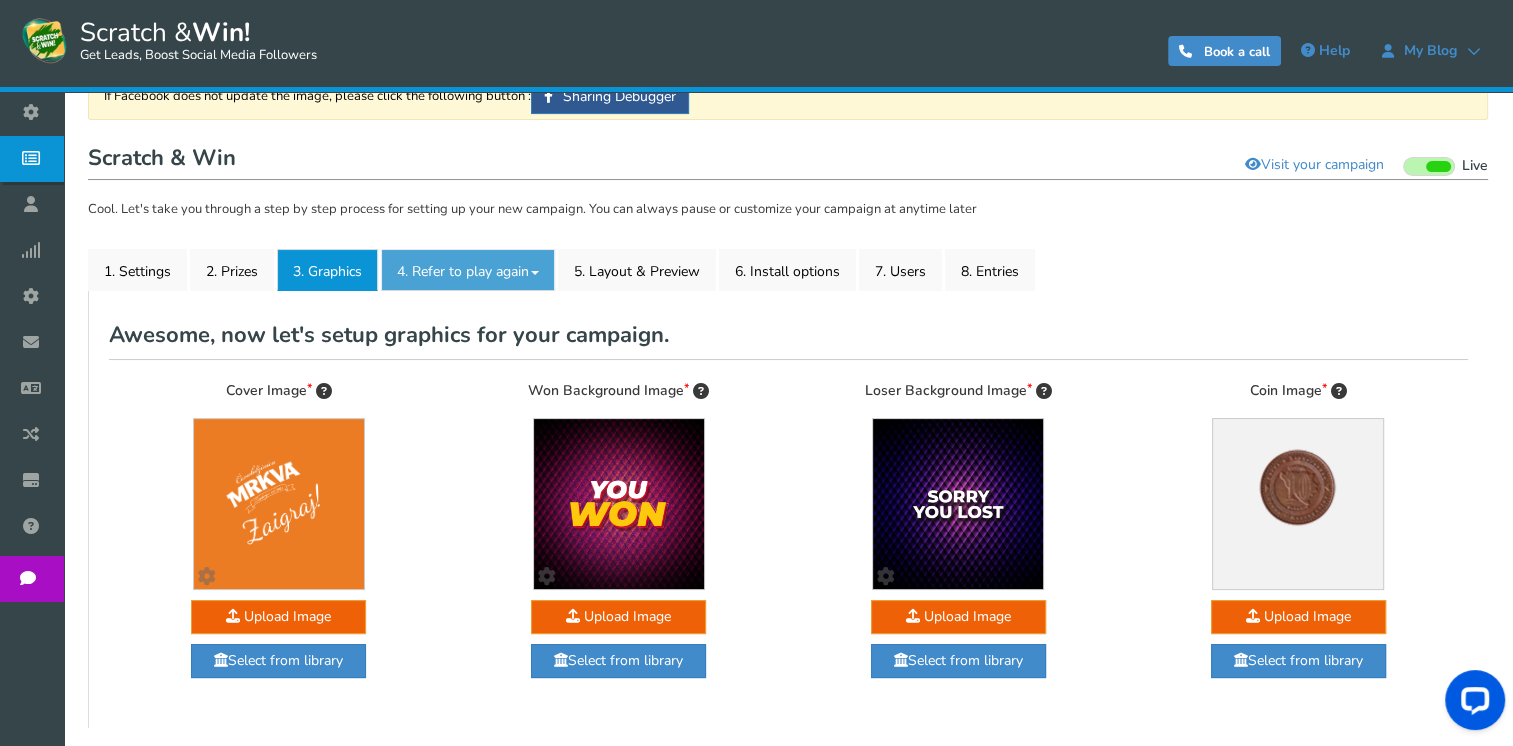click on "4. Refer to play again" at bounding box center [468, 270] 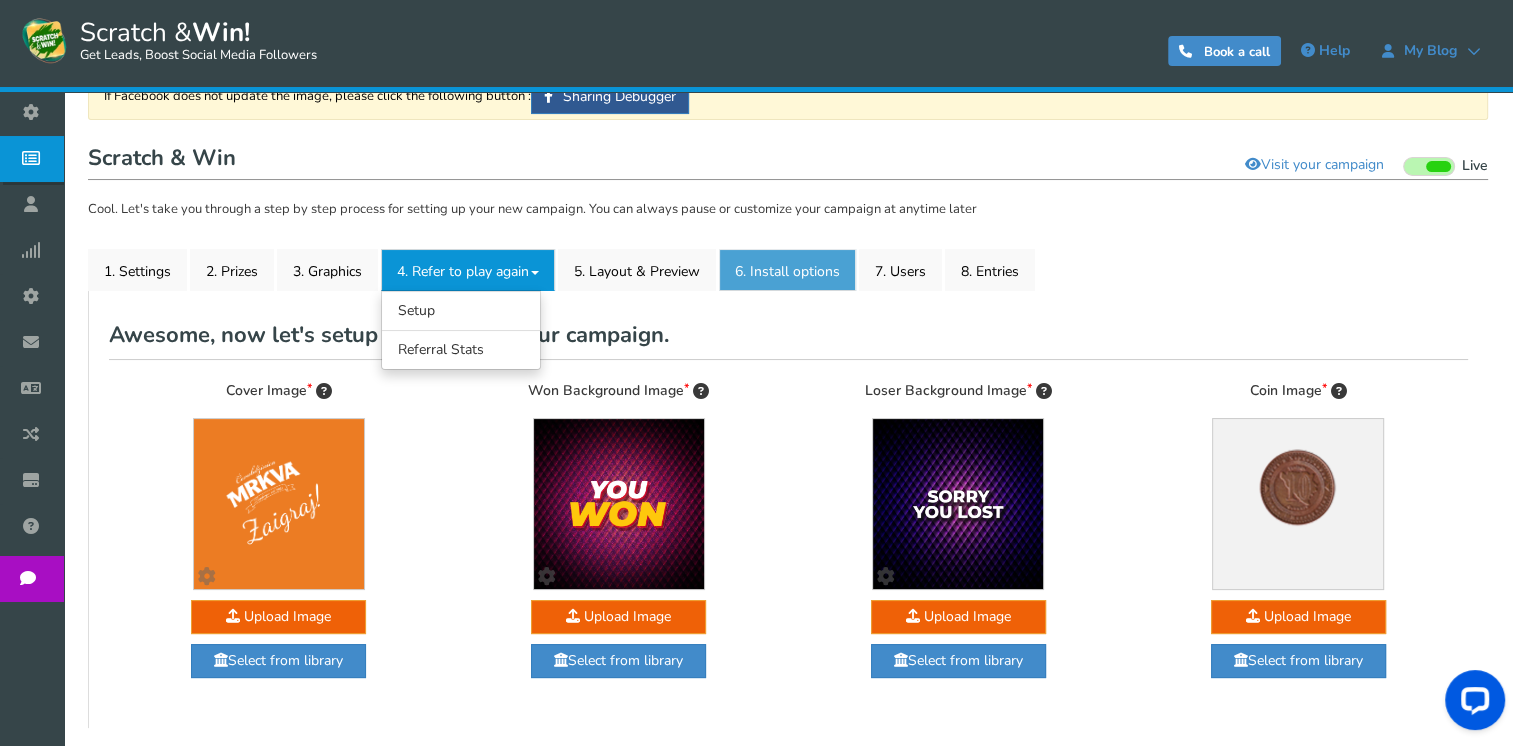 click on "6. Install options  New" at bounding box center (787, 270) 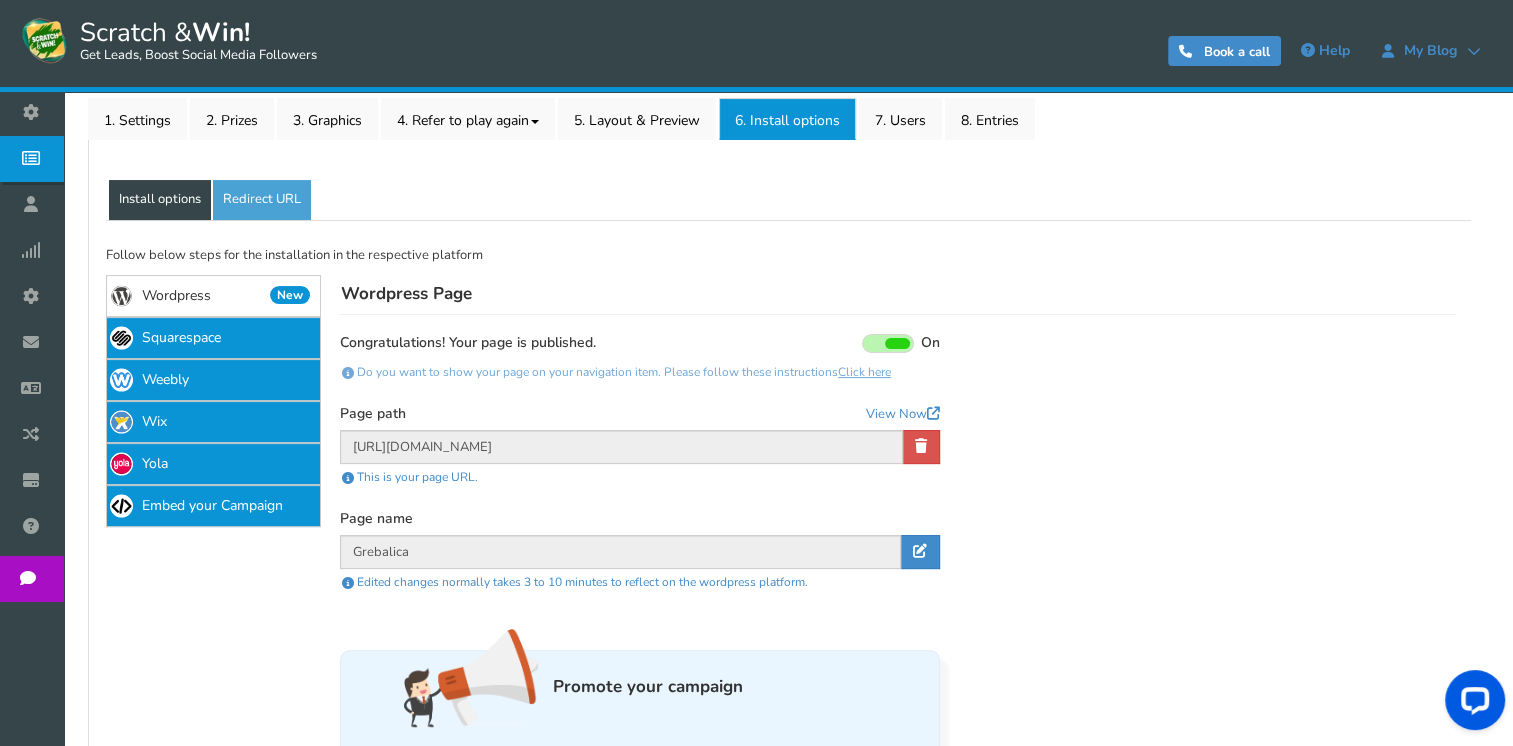 scroll, scrollTop: 360, scrollLeft: 0, axis: vertical 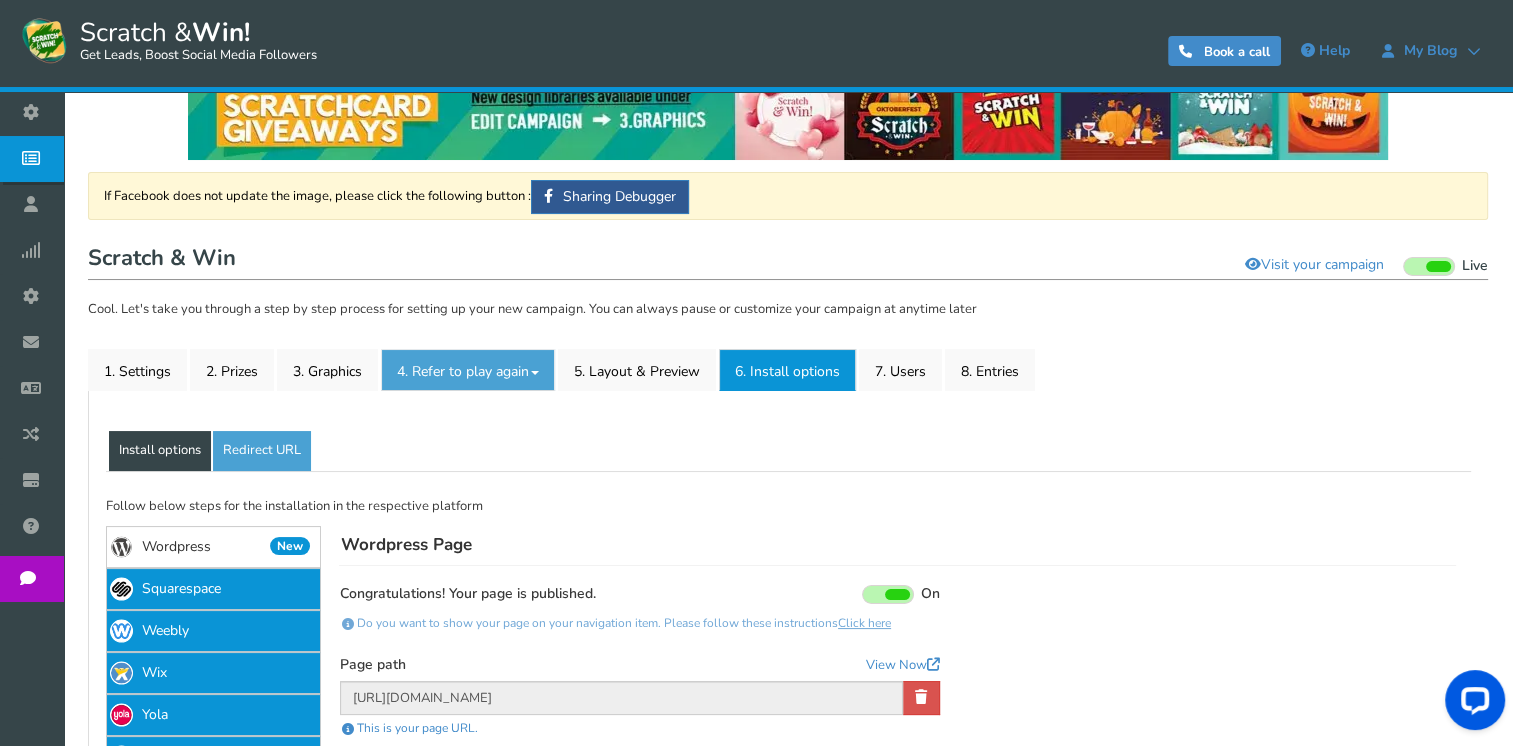 click on "4. Refer to play again" at bounding box center (468, 370) 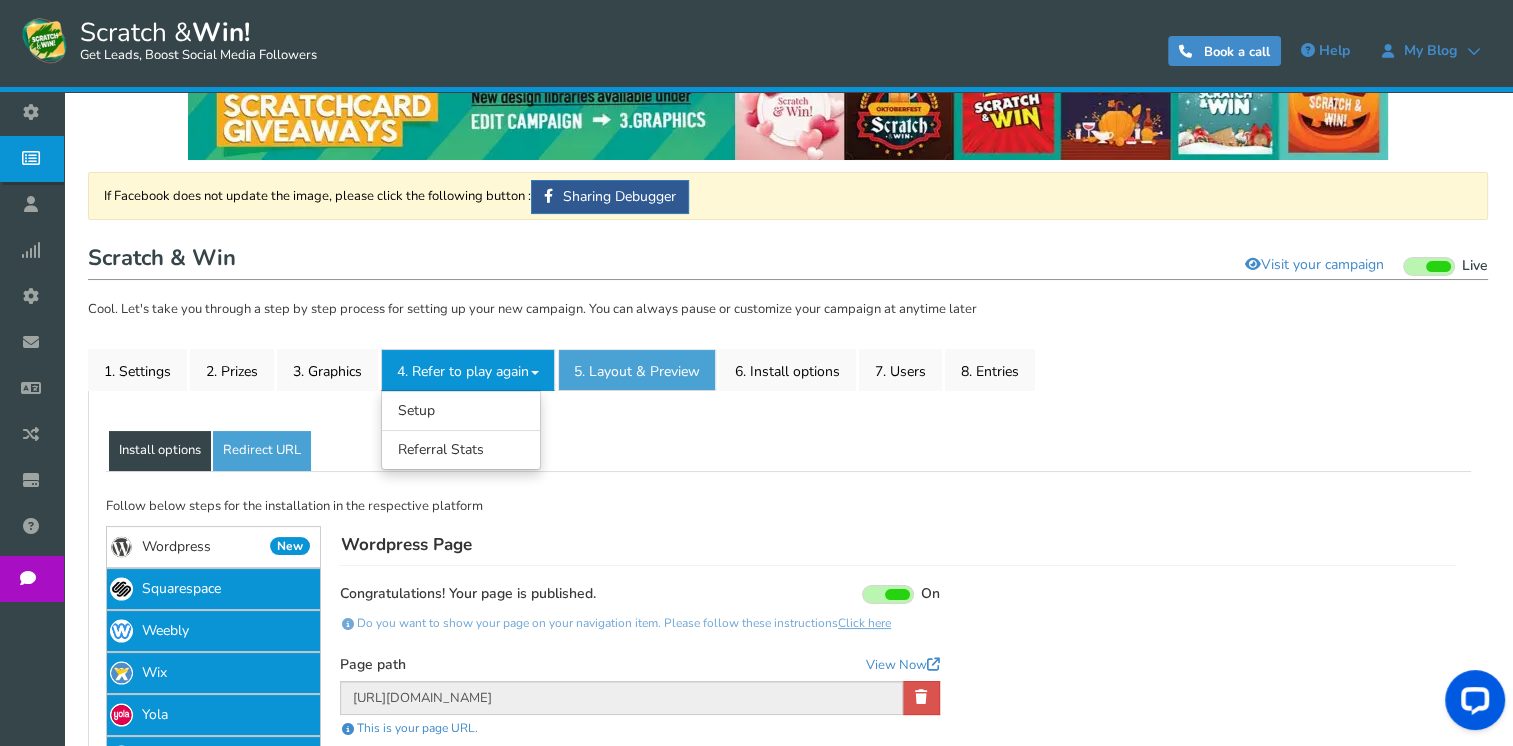 click on "5. Layout & Preview" at bounding box center [637, 370] 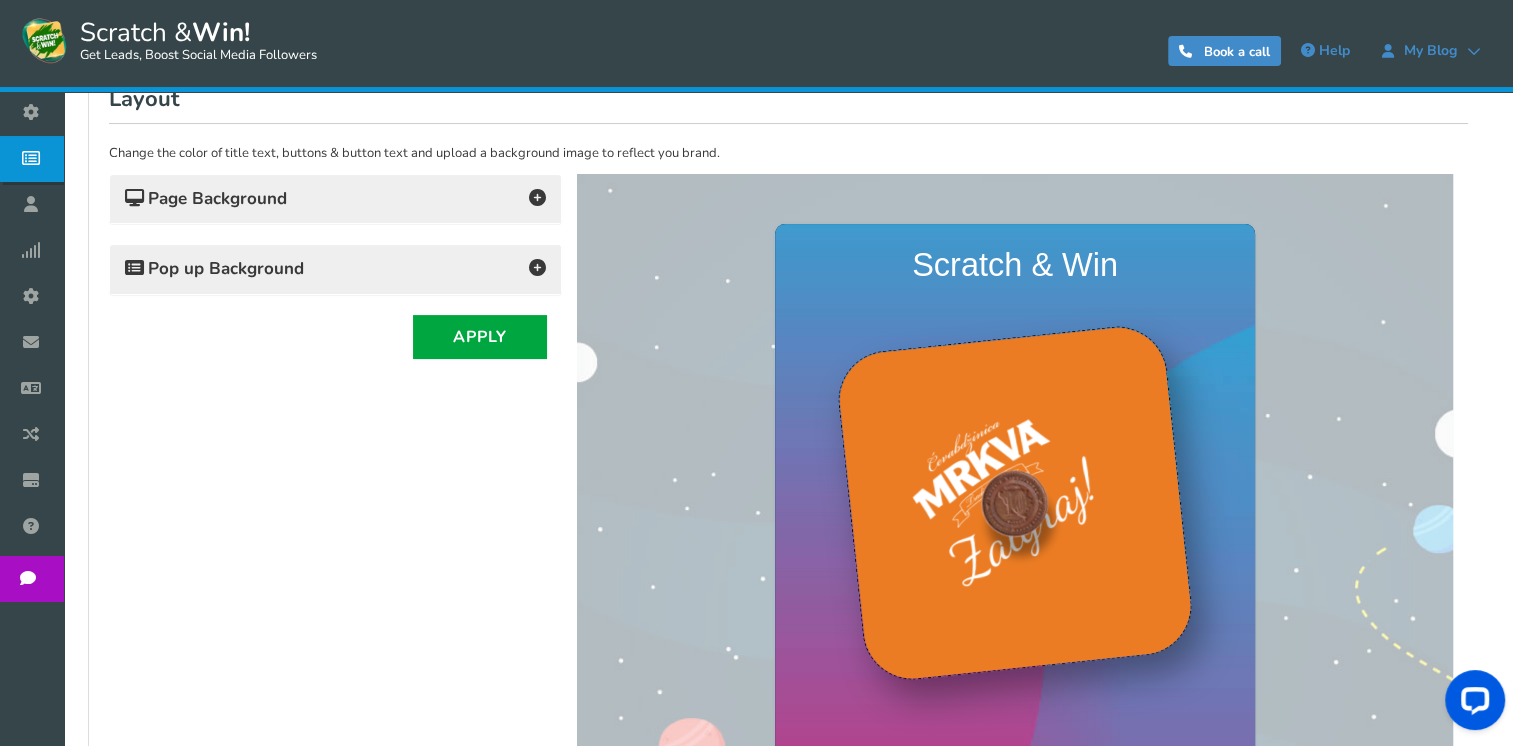 scroll, scrollTop: 360, scrollLeft: 0, axis: vertical 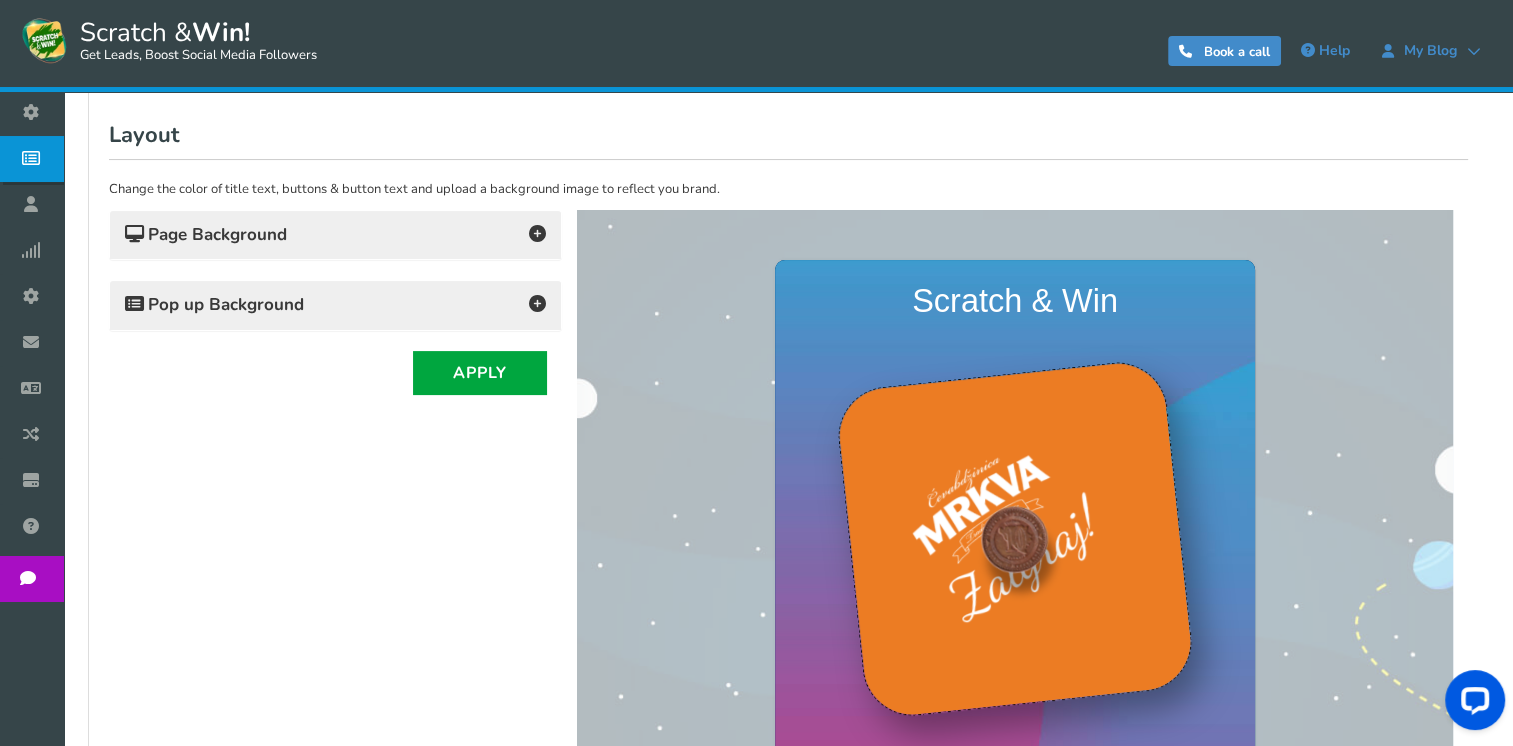 click on "Page Background" at bounding box center [335, 235] 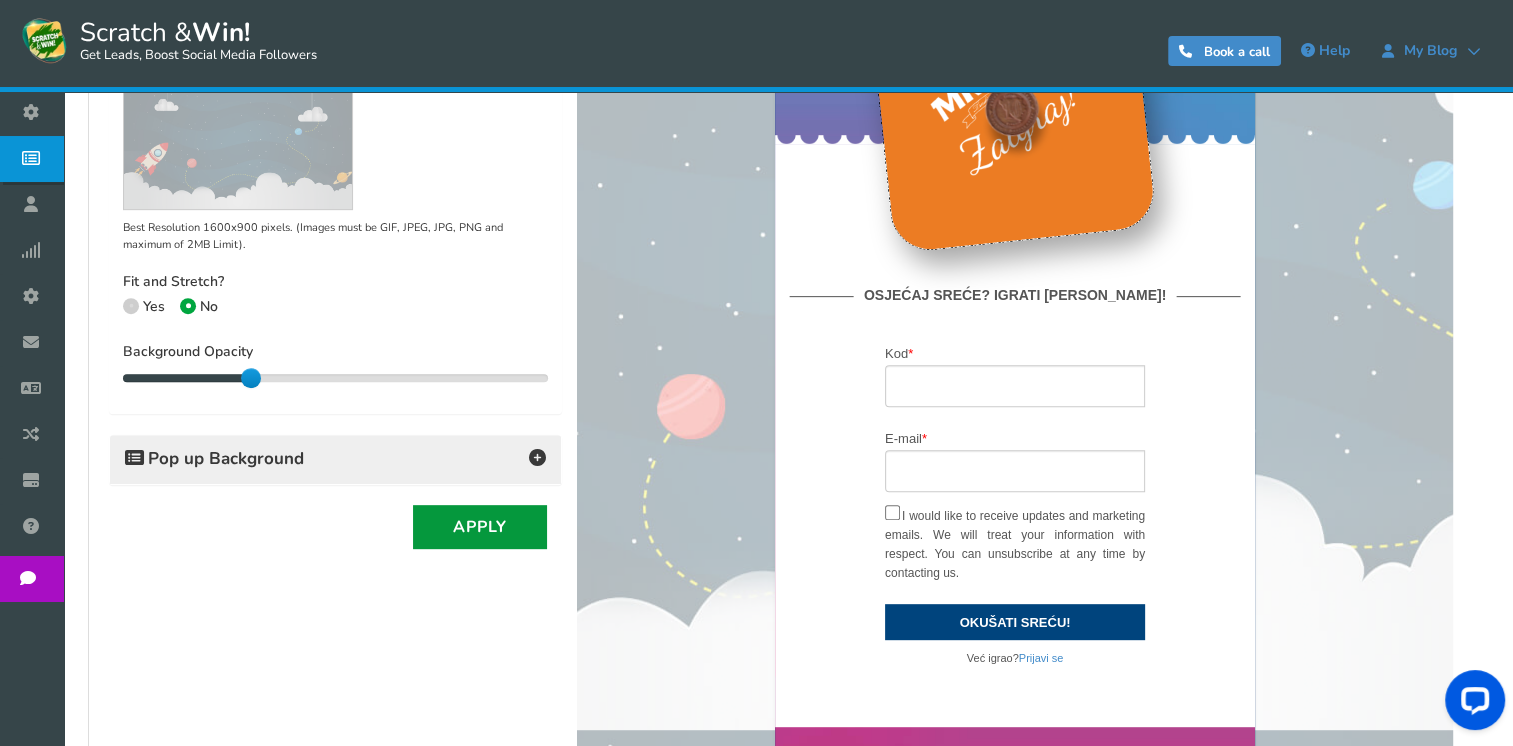 scroll, scrollTop: 860, scrollLeft: 0, axis: vertical 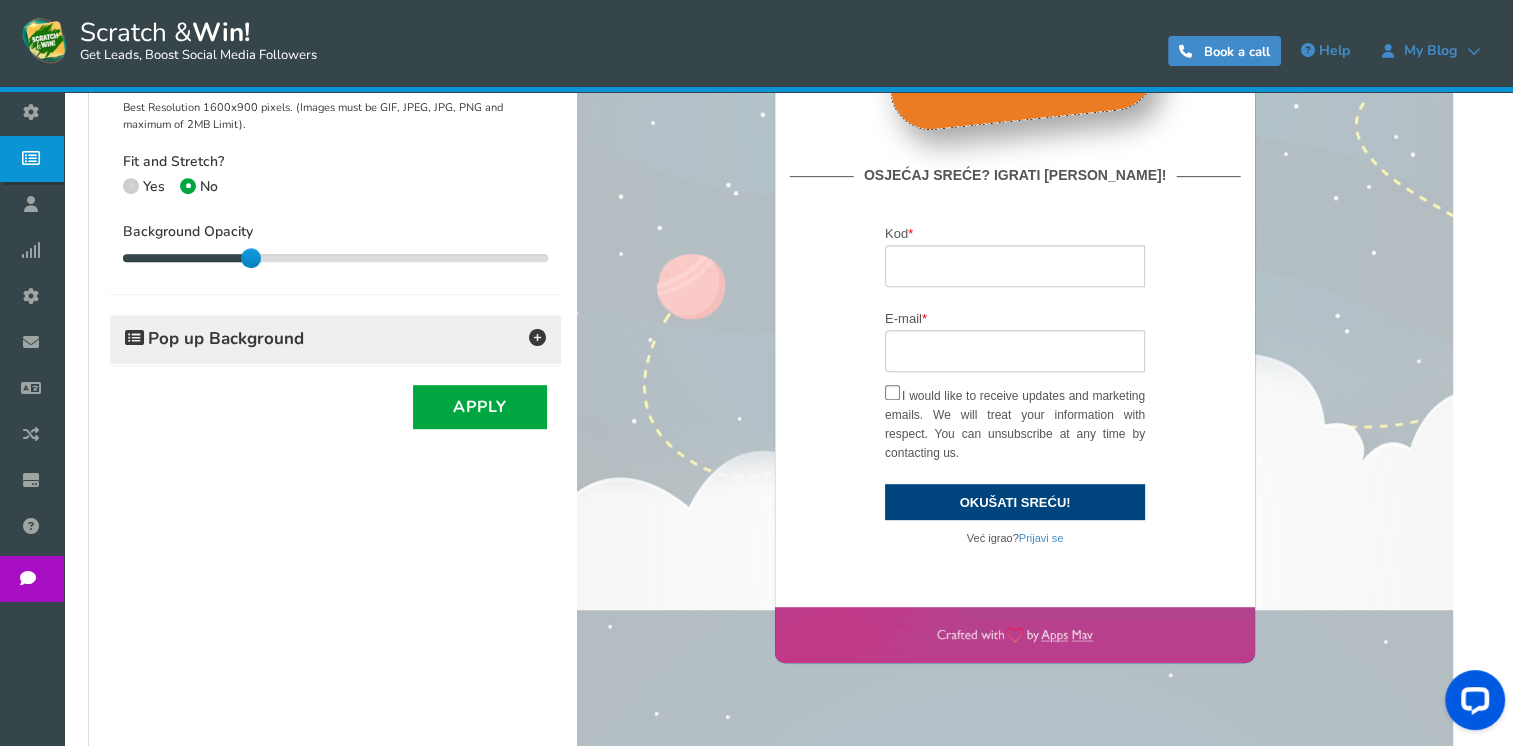 click on "Pop up Background" at bounding box center [335, 339] 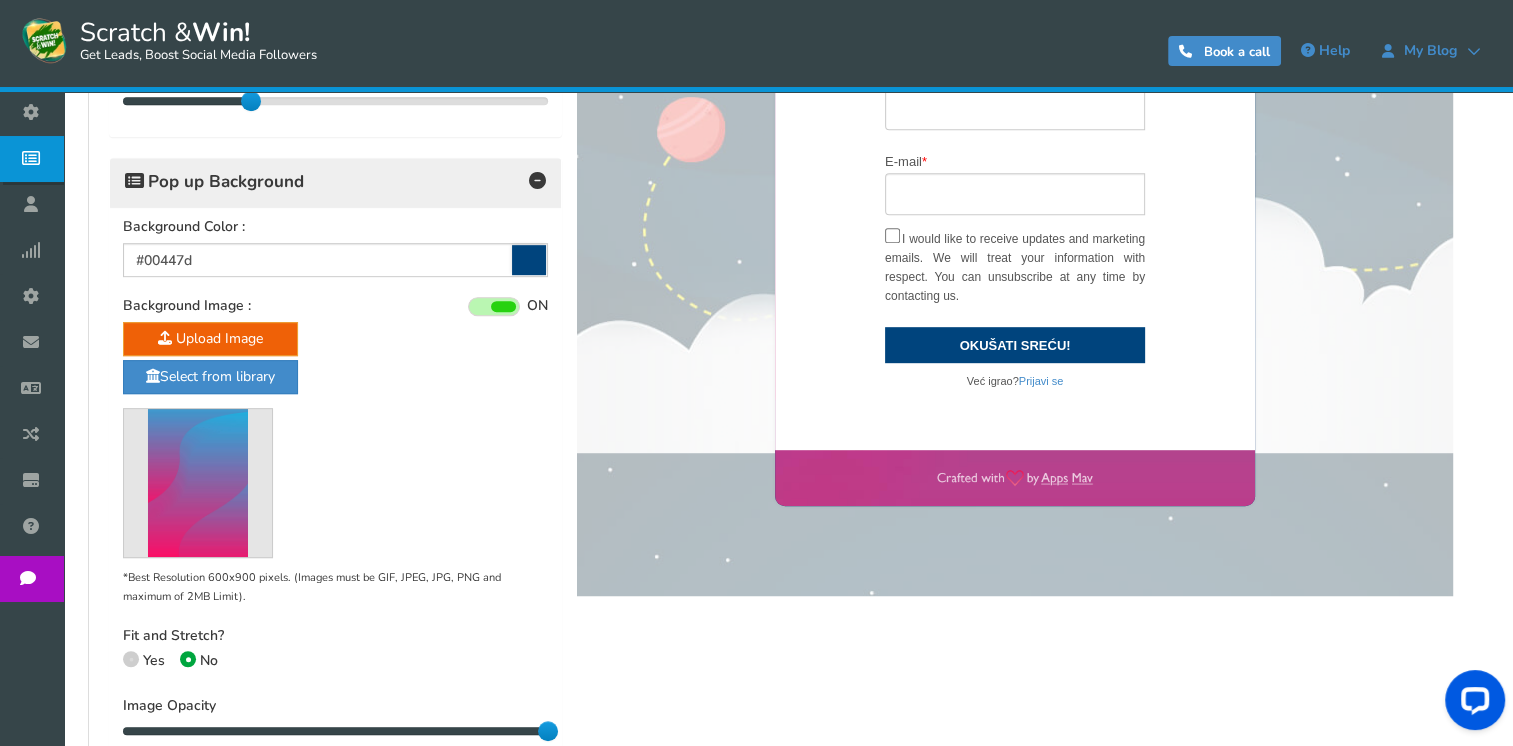 scroll, scrollTop: 1137, scrollLeft: 0, axis: vertical 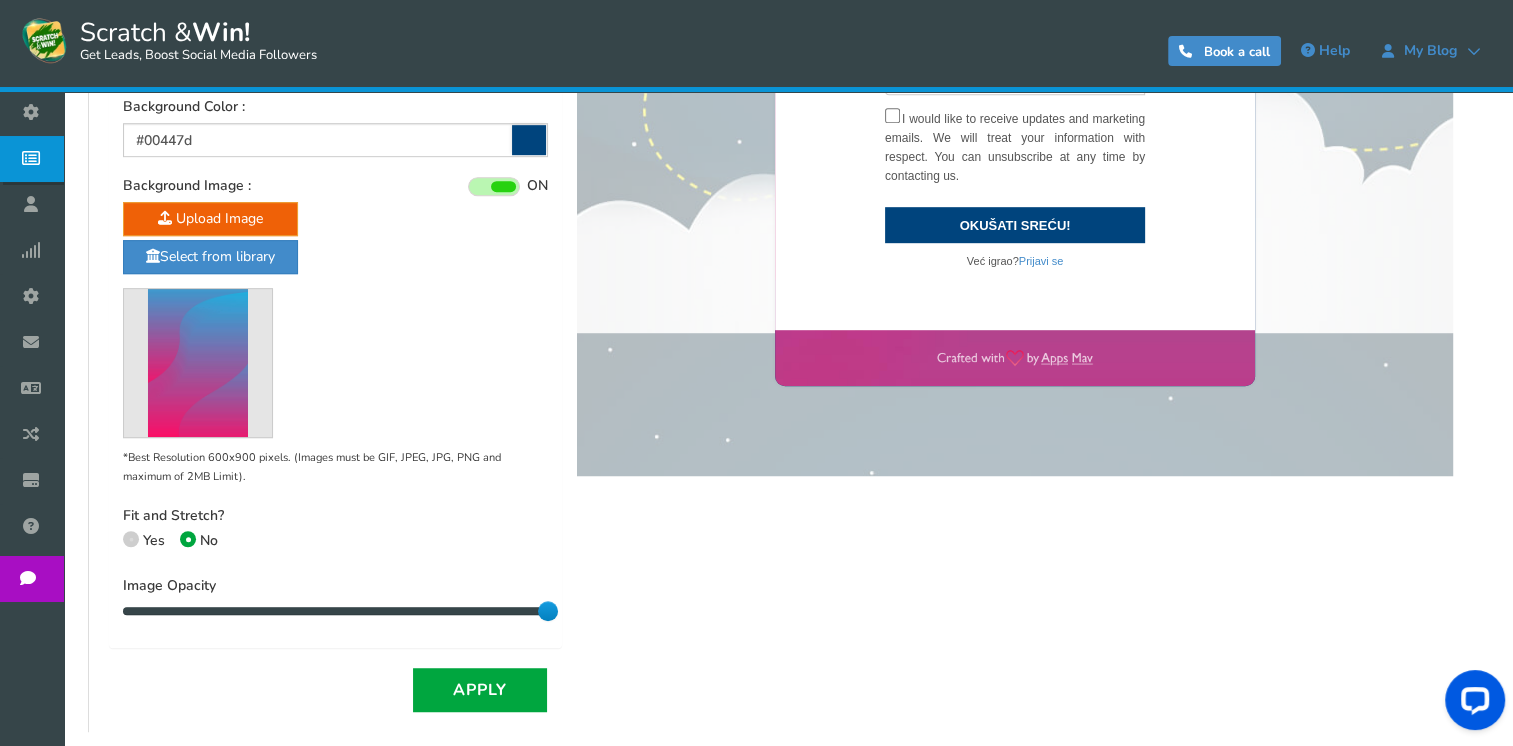 click at bounding box center [198, 363] 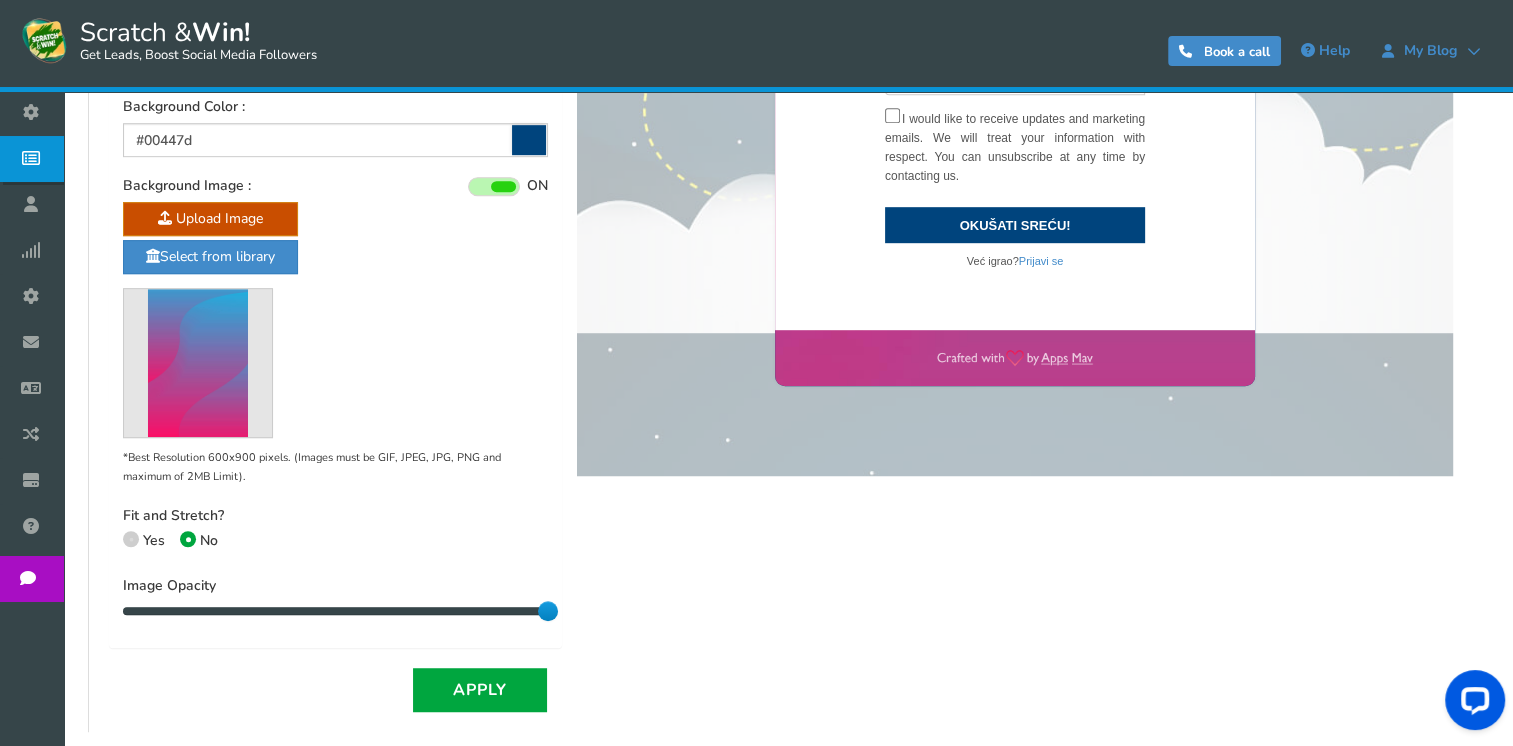 click at bounding box center [-1743, 346] 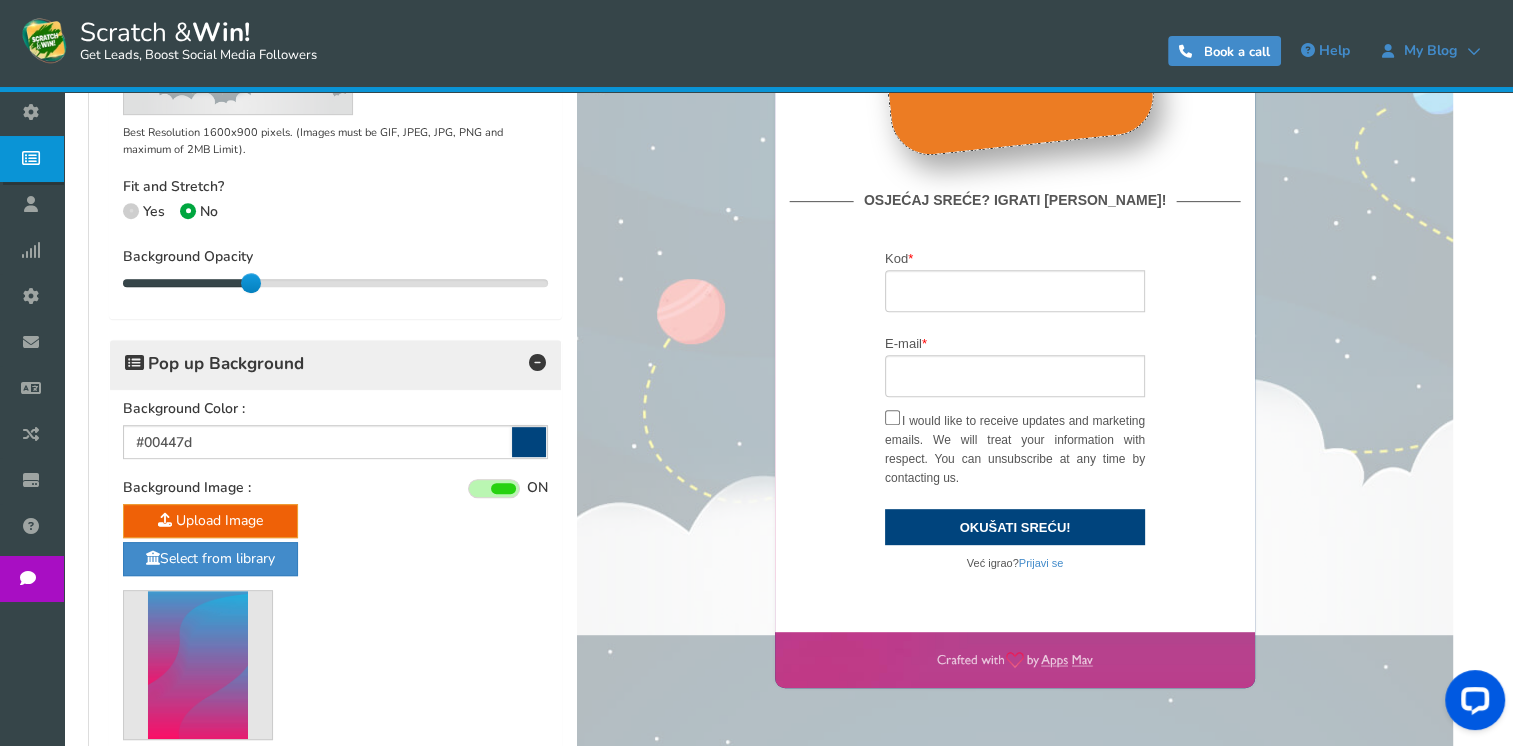 scroll, scrollTop: 1037, scrollLeft: 0, axis: vertical 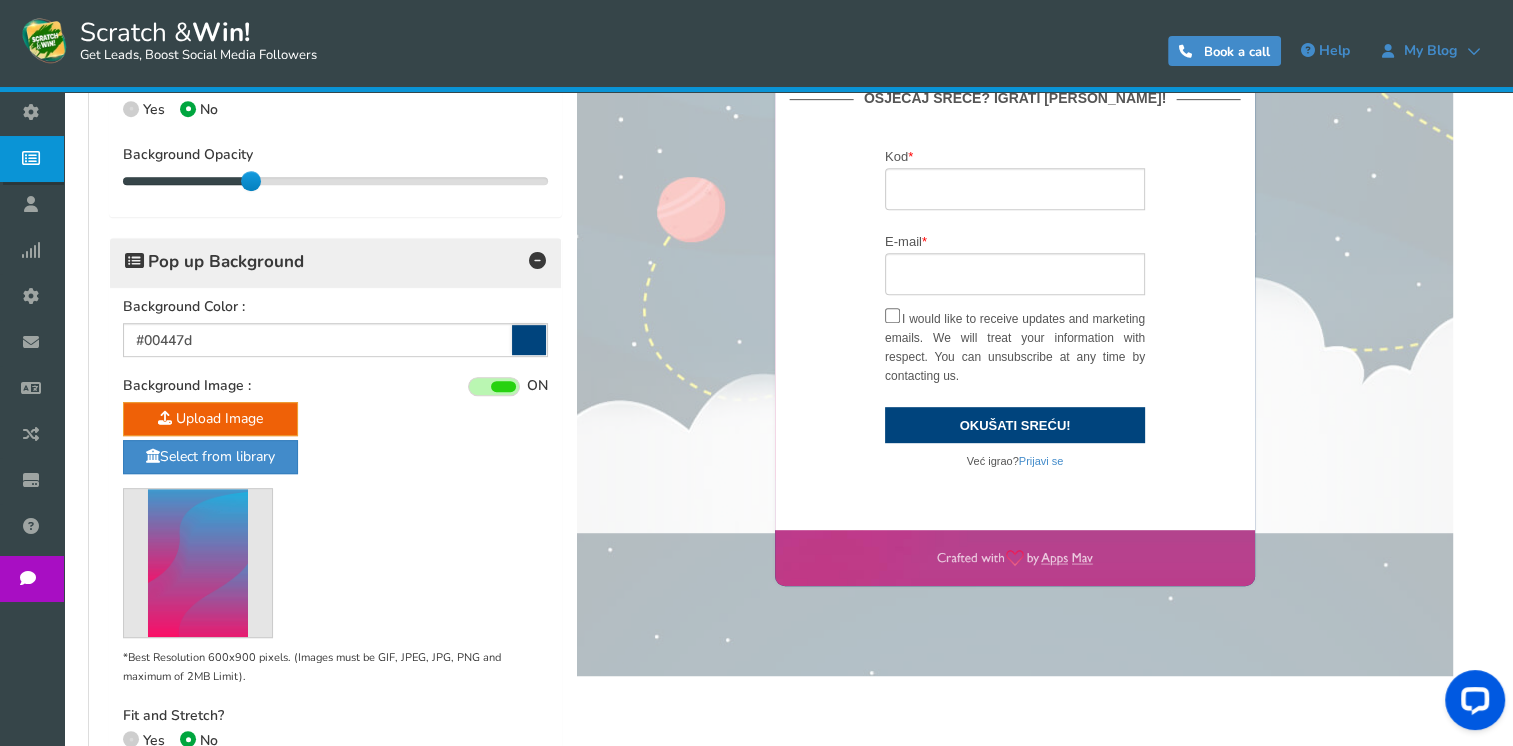 click at bounding box center (529, 340) 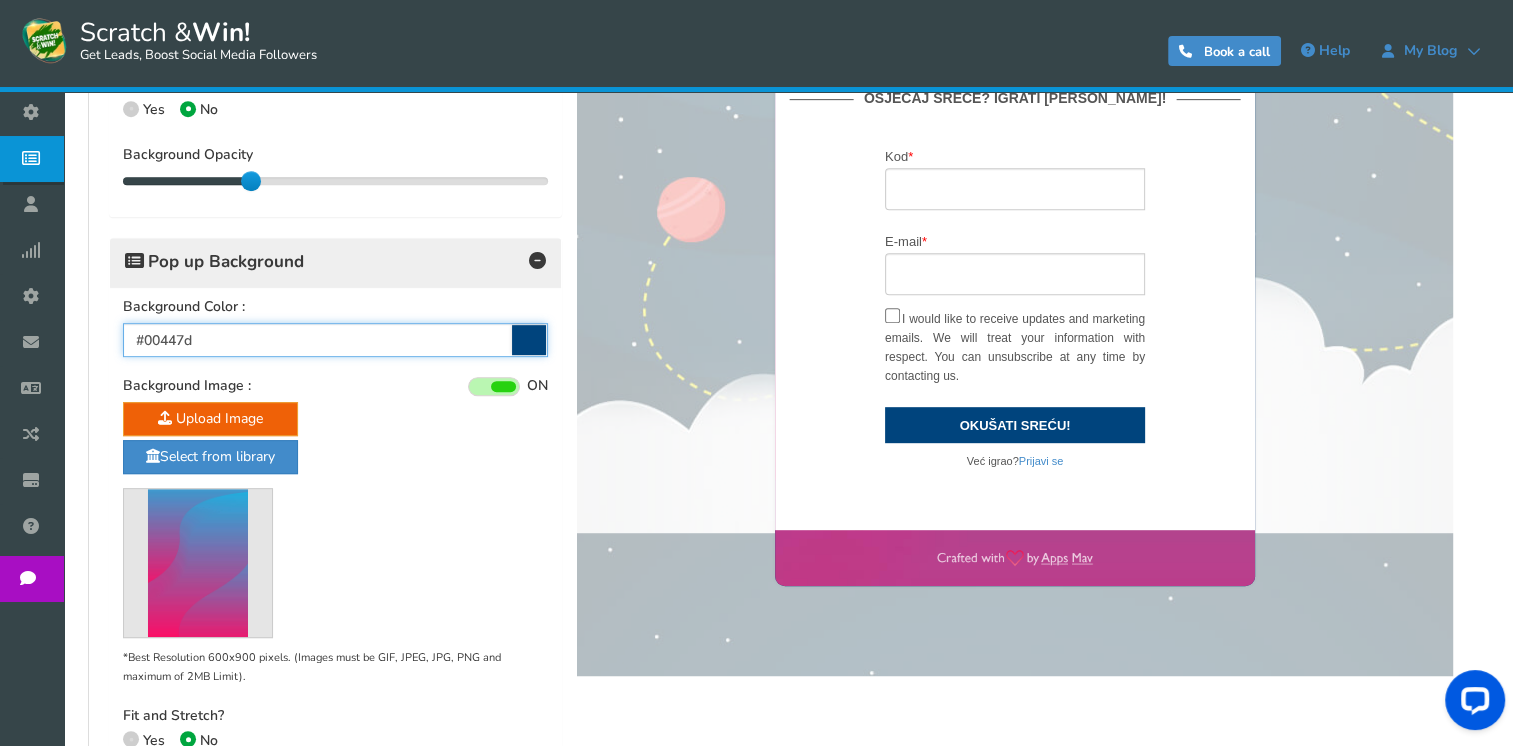 click on "#00447d" at bounding box center [335, 340] 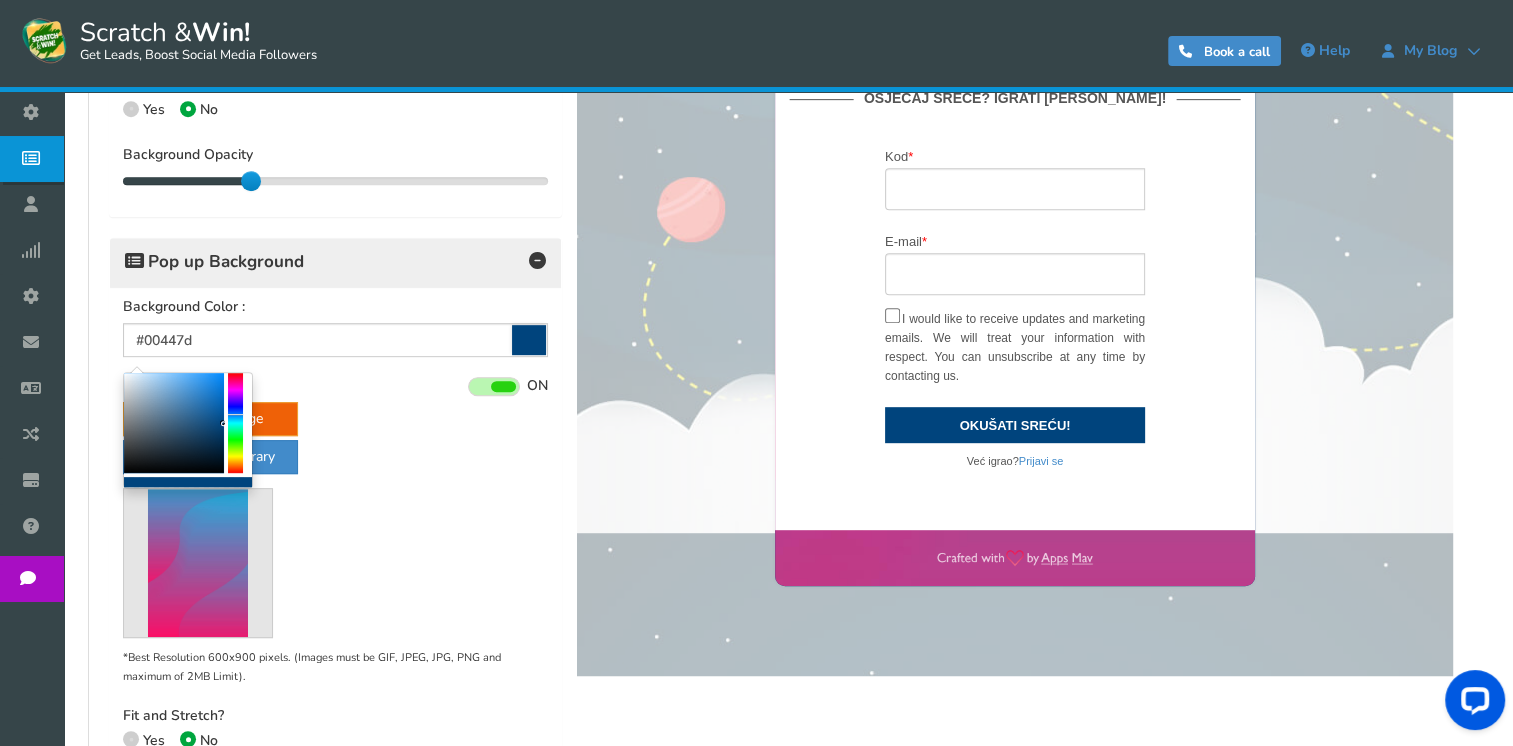 click at bounding box center [529, 340] 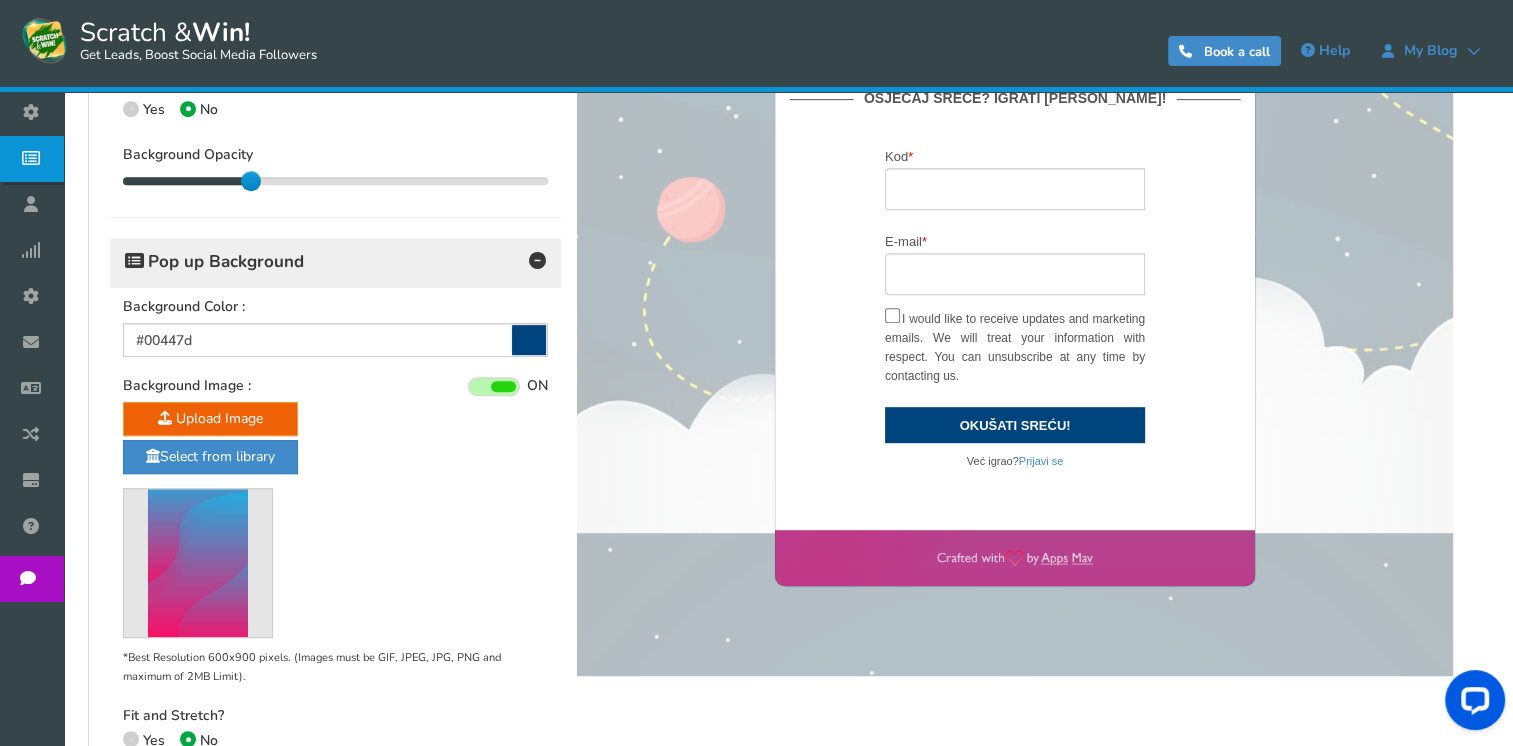 click at bounding box center [494, 386] 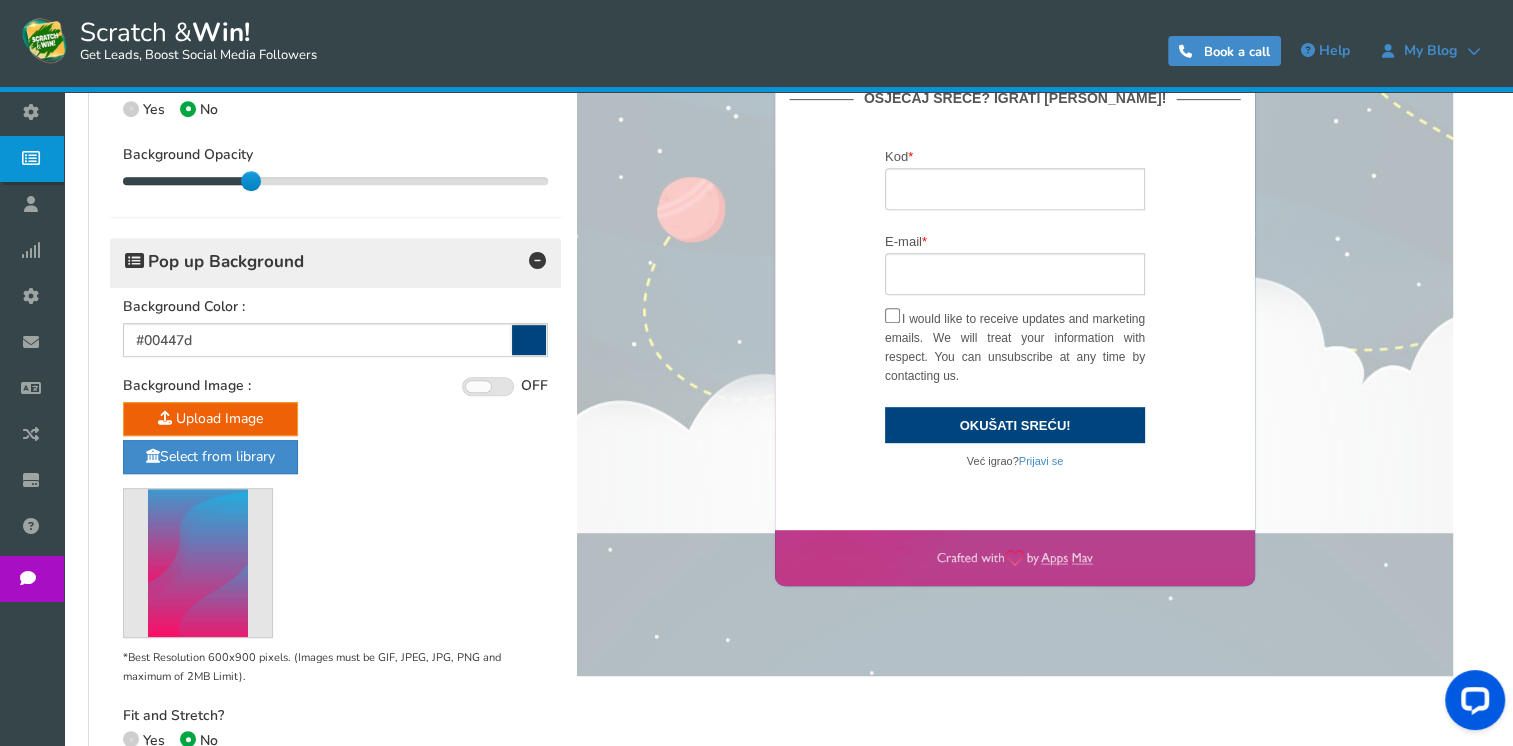 scroll, scrollTop: 912, scrollLeft: 0, axis: vertical 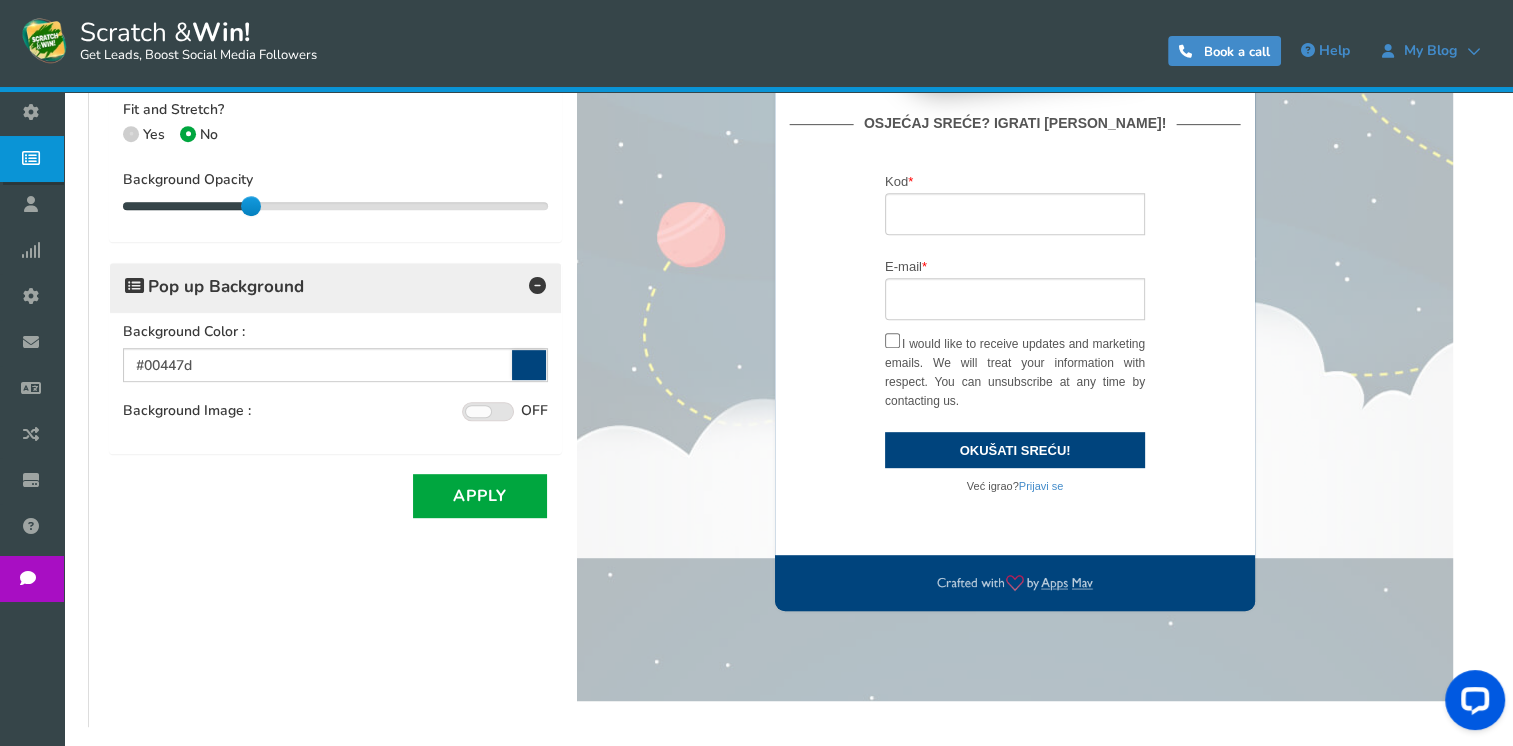 click at bounding box center [529, 365] 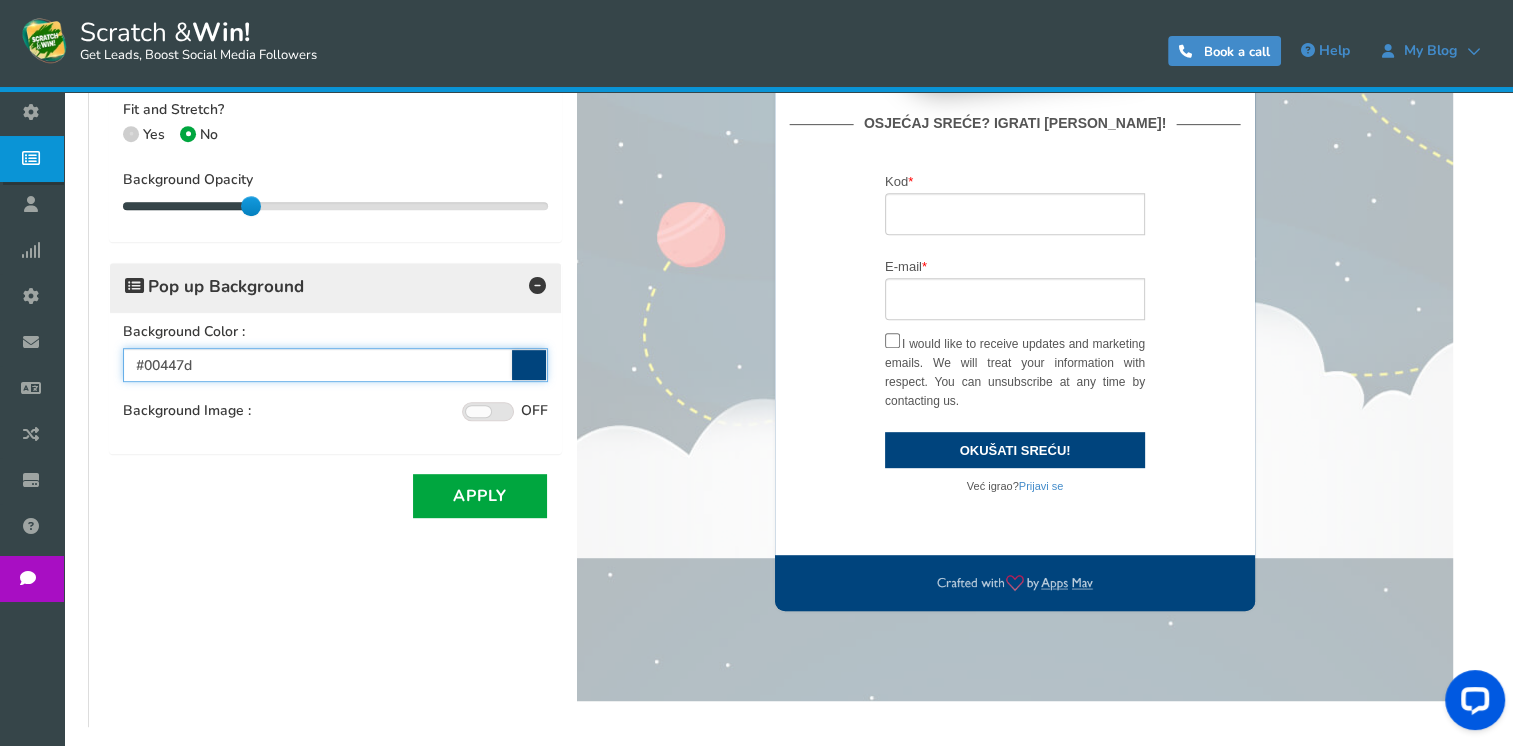 click on "#00447d" at bounding box center (335, 365) 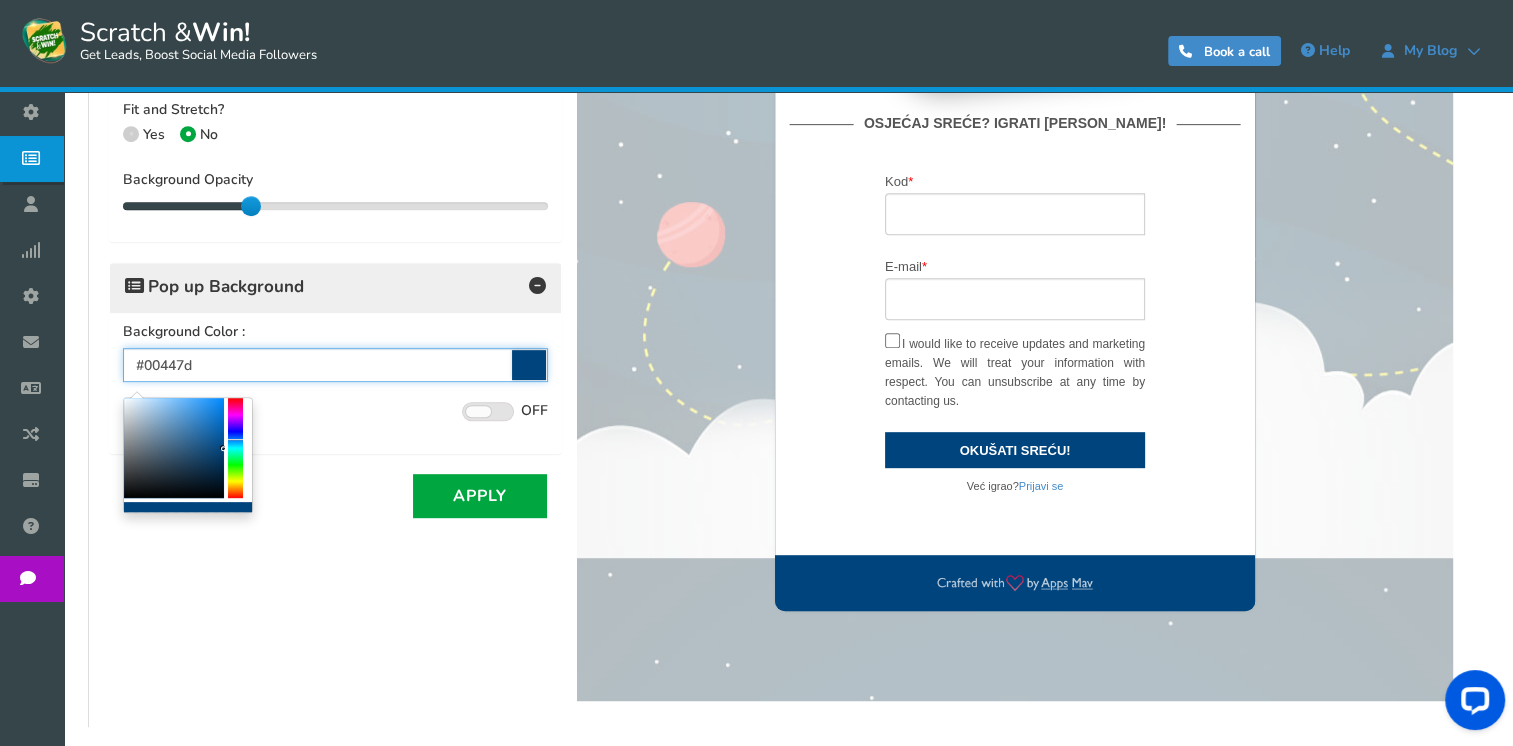click at bounding box center (188, 455) 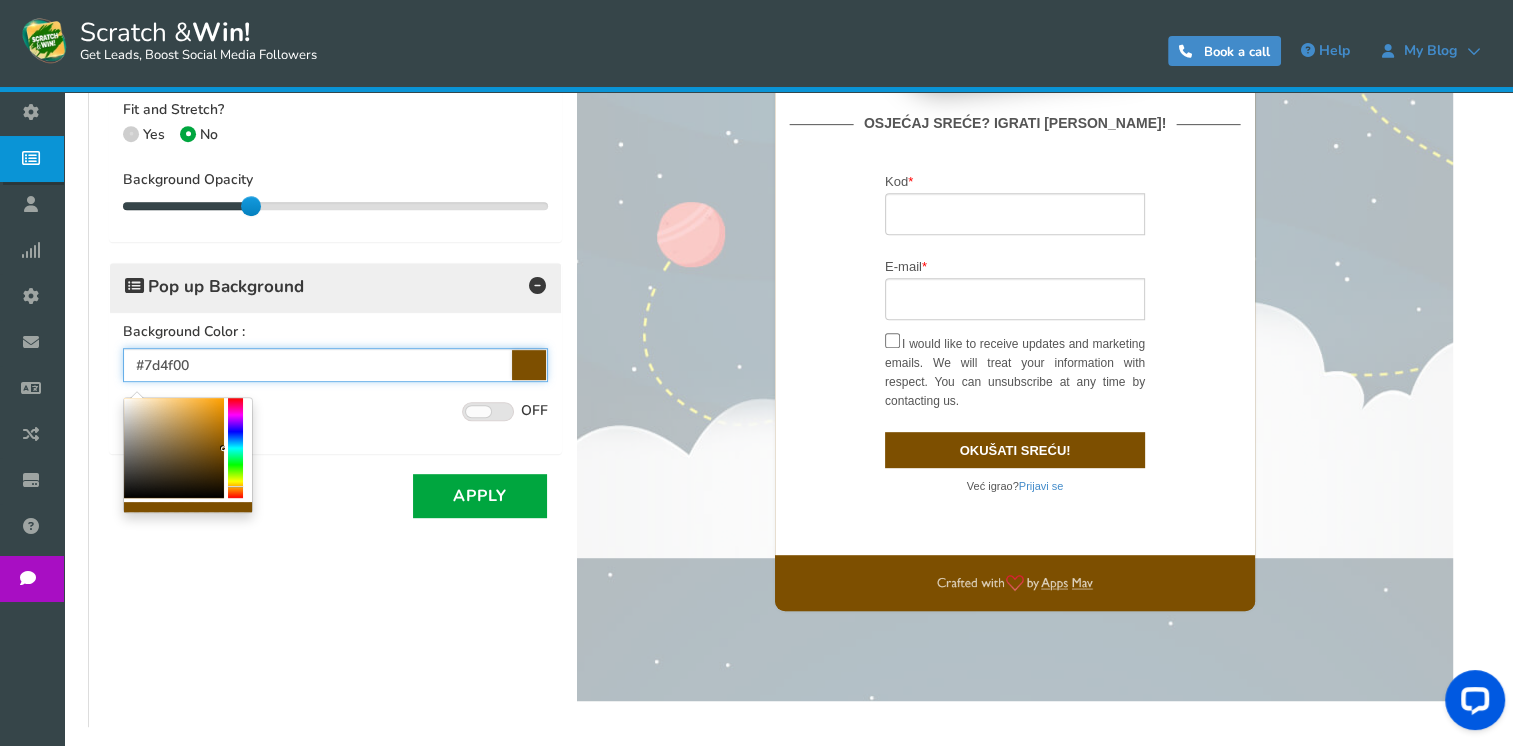 drag, startPoint x: 241, startPoint y: 470, endPoint x: 182, endPoint y: 757, distance: 293.0017 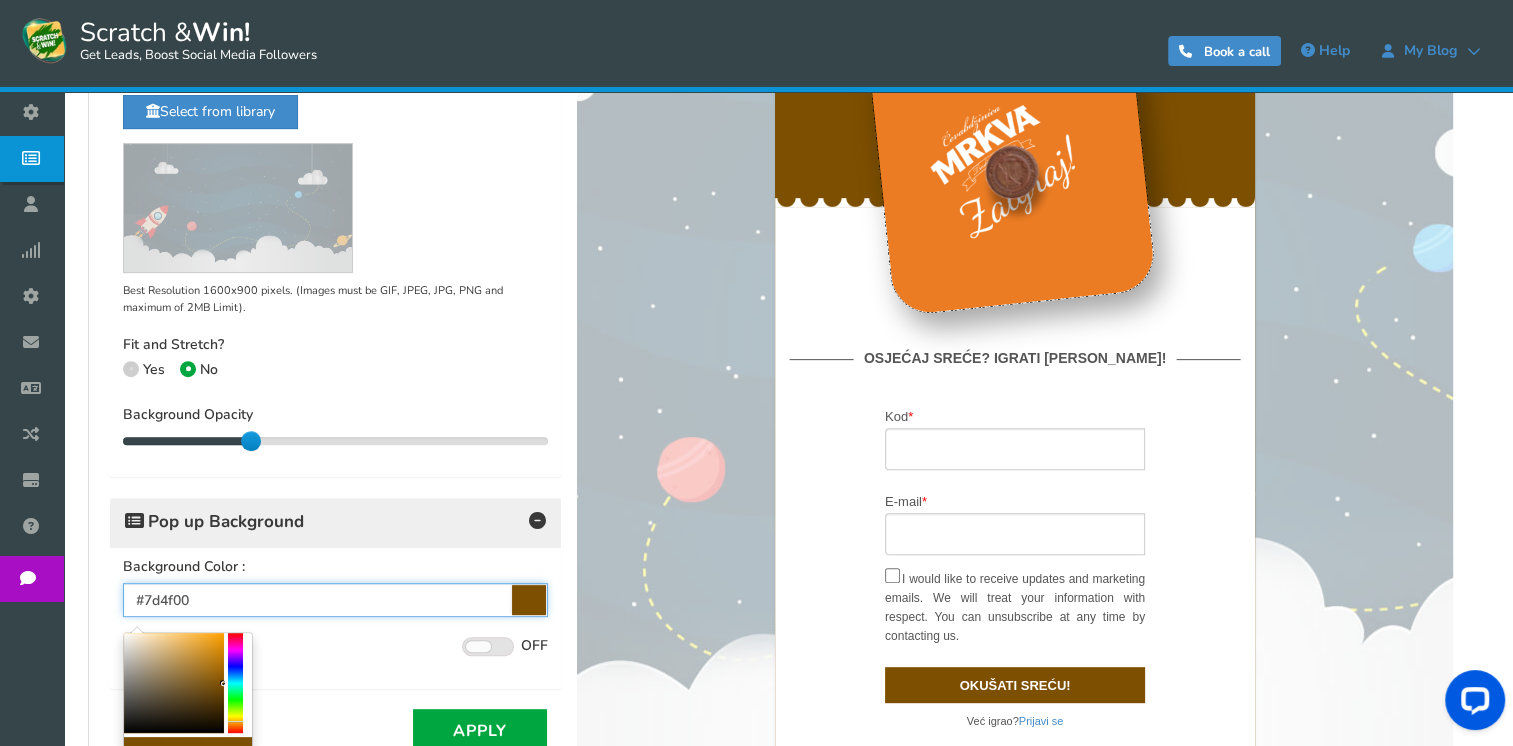 scroll, scrollTop: 712, scrollLeft: 0, axis: vertical 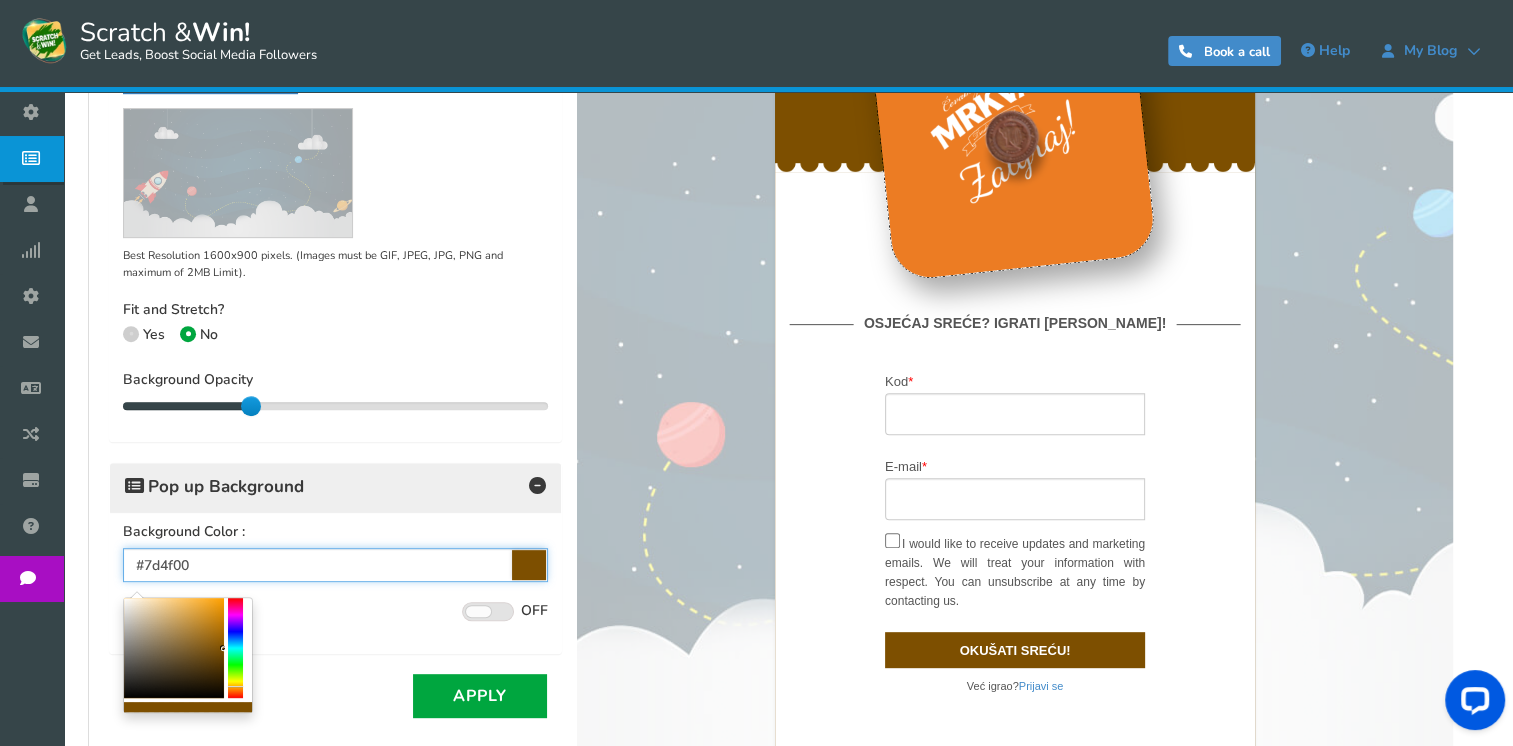 drag, startPoint x: 226, startPoint y: 684, endPoint x: 229, endPoint y: 695, distance: 11.401754 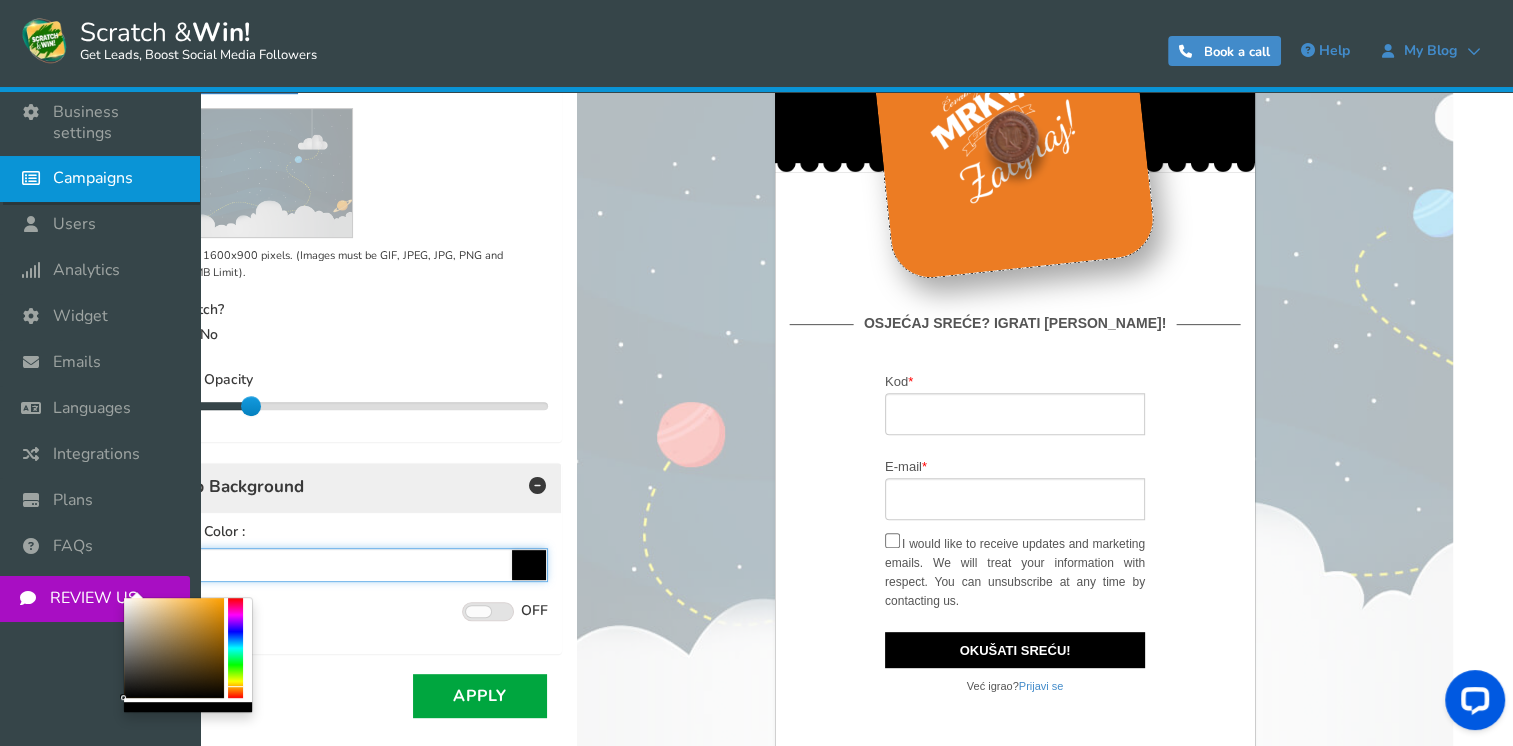 drag, startPoint x: 148, startPoint y: 683, endPoint x: 8, endPoint y: 738, distance: 150.41609 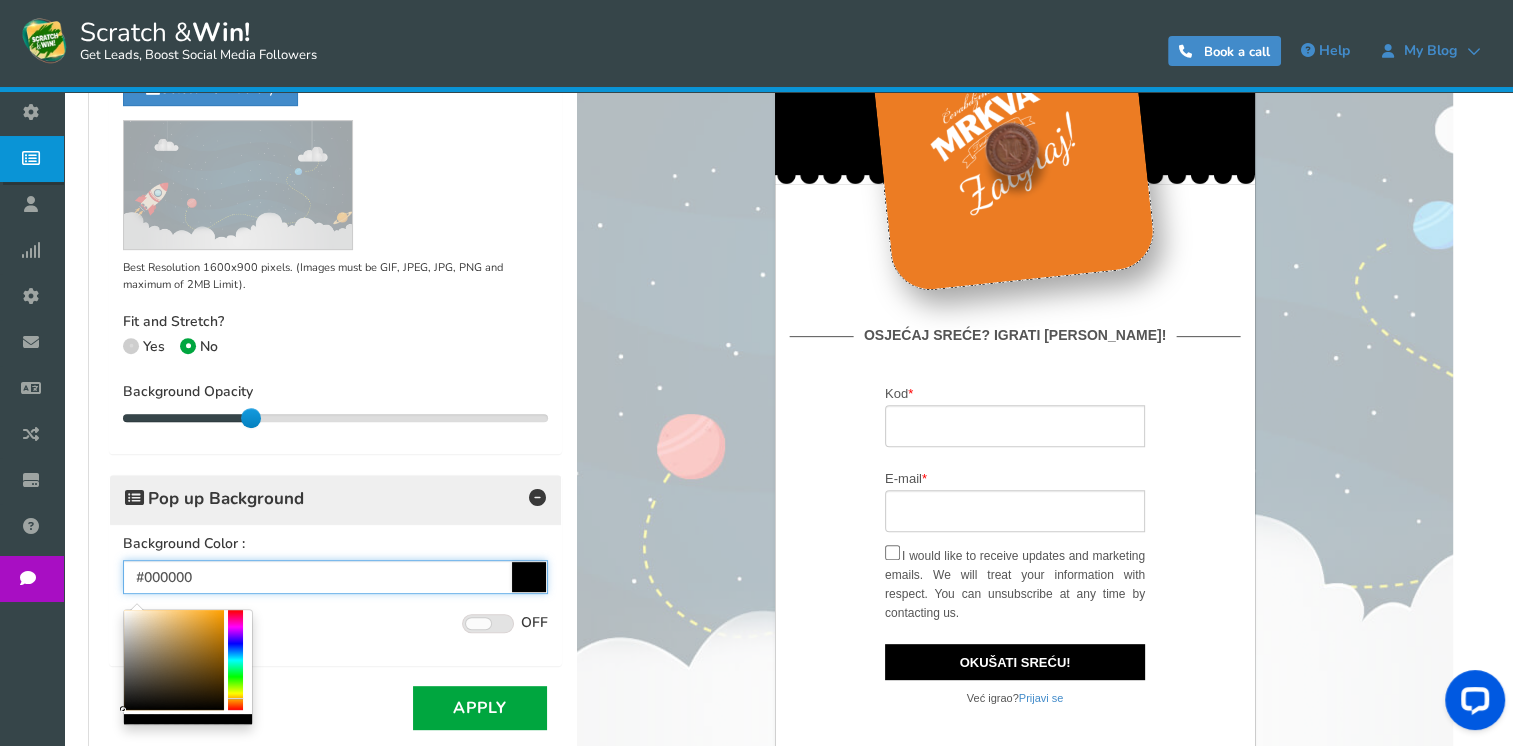 scroll, scrollTop: 712, scrollLeft: 0, axis: vertical 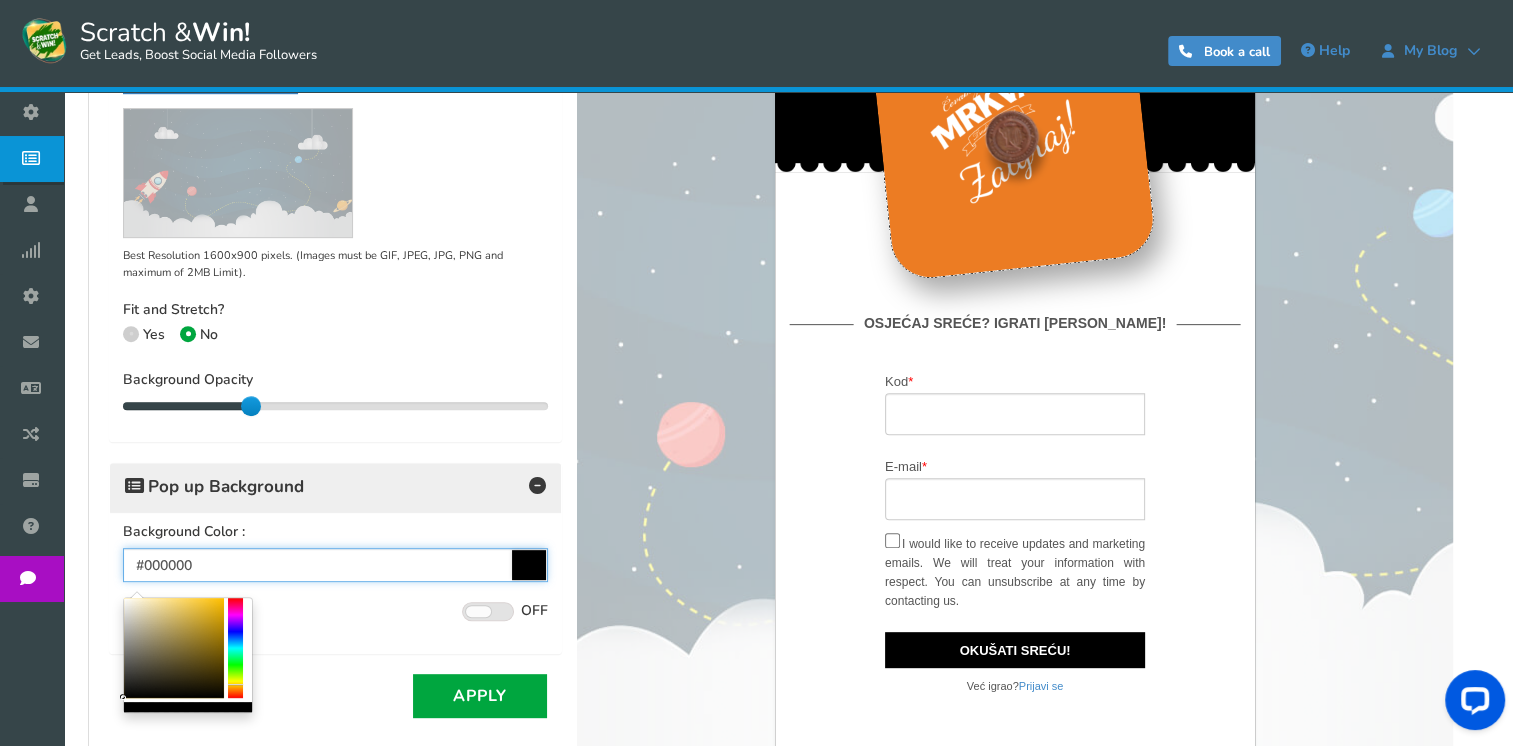 click at bounding box center (188, 655) 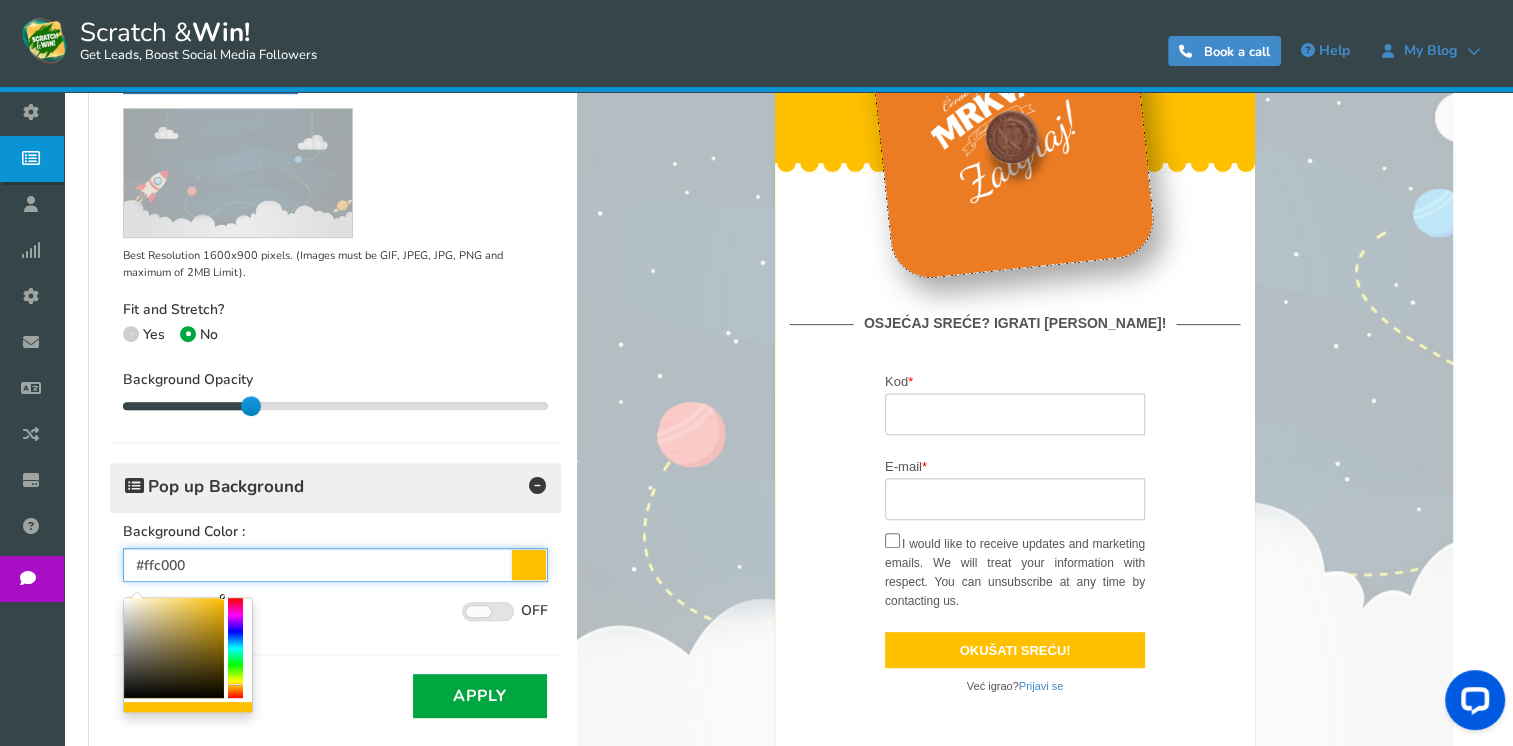 drag, startPoint x: 198, startPoint y: 598, endPoint x: 432, endPoint y: 516, distance: 247.95161 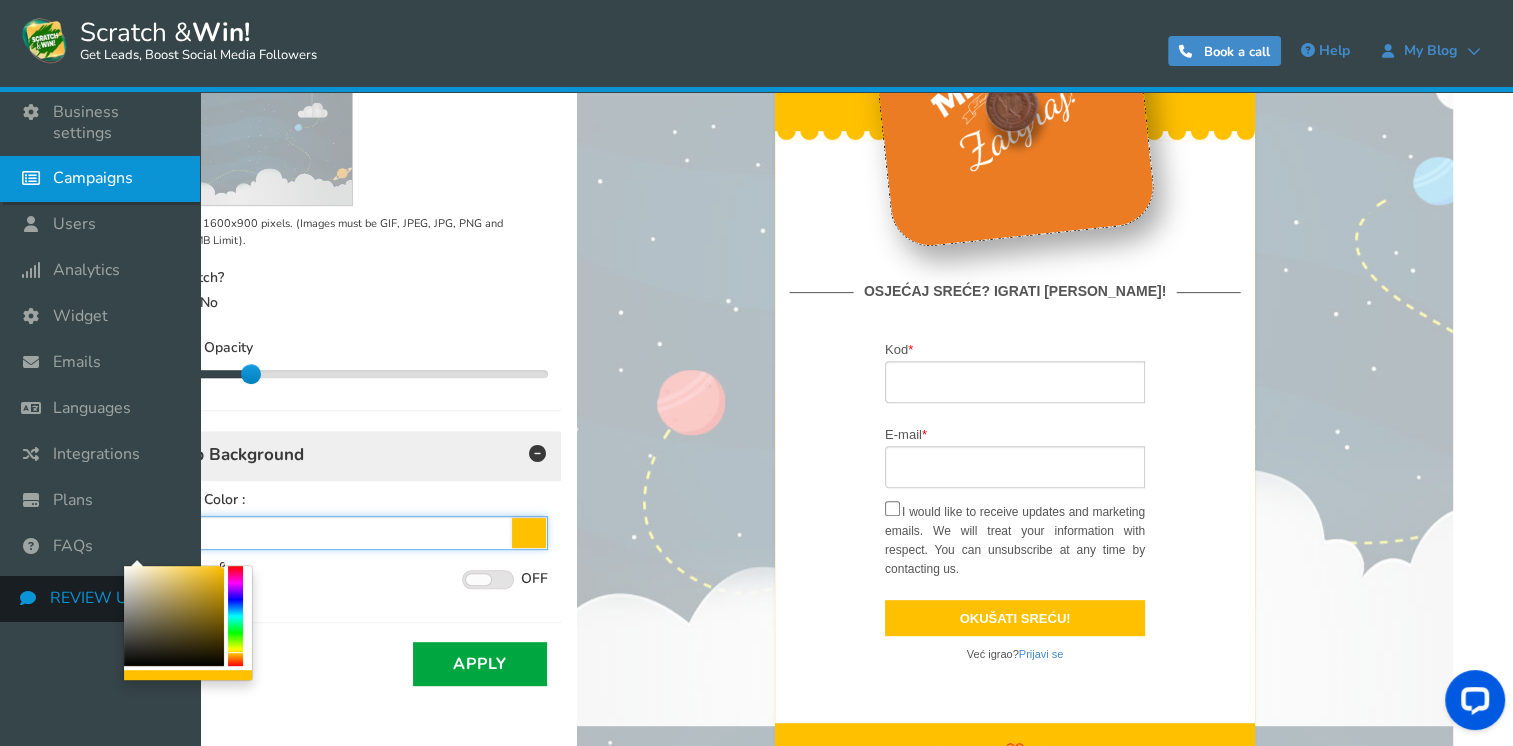 scroll, scrollTop: 912, scrollLeft: 0, axis: vertical 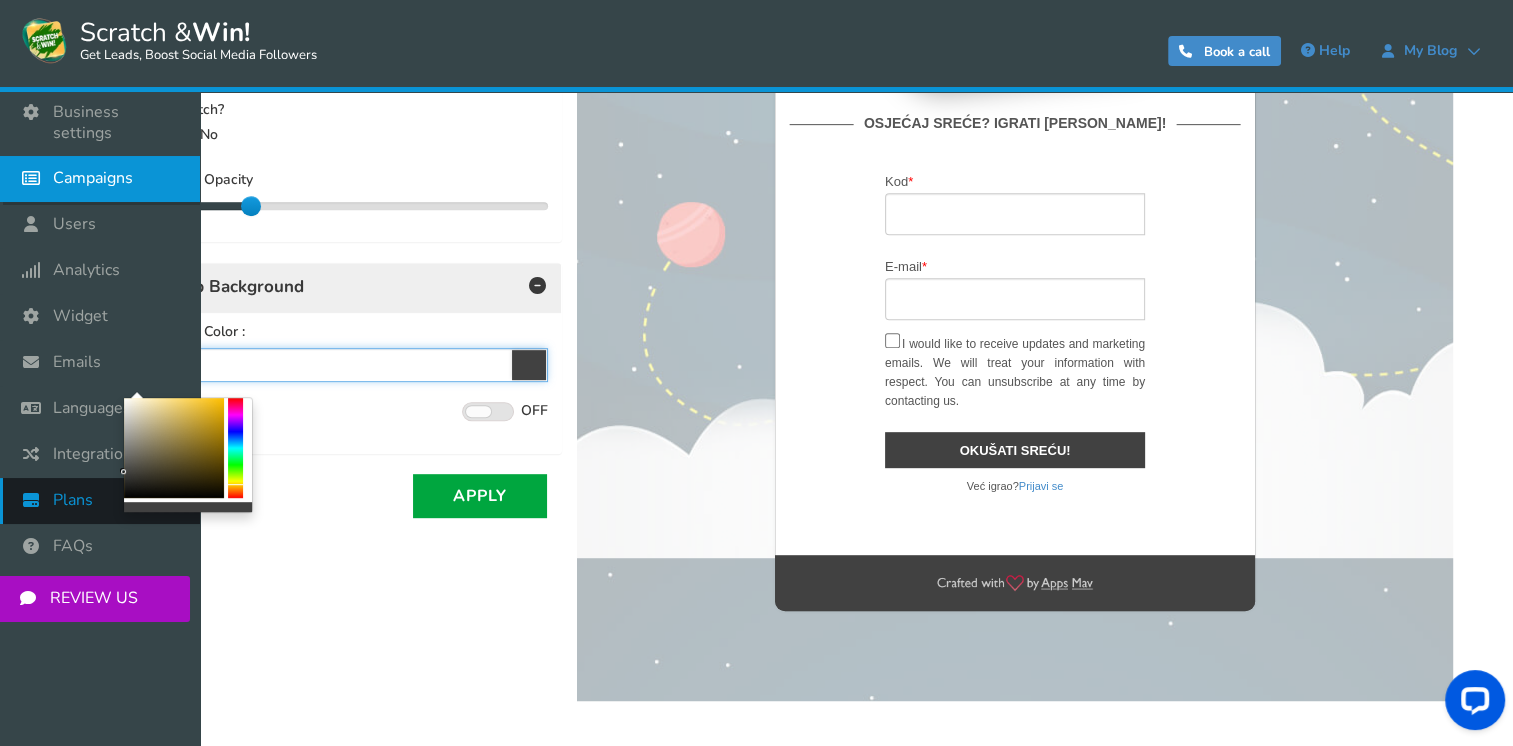 drag, startPoint x: 140, startPoint y: 432, endPoint x: 107, endPoint y: 471, distance: 51.088158 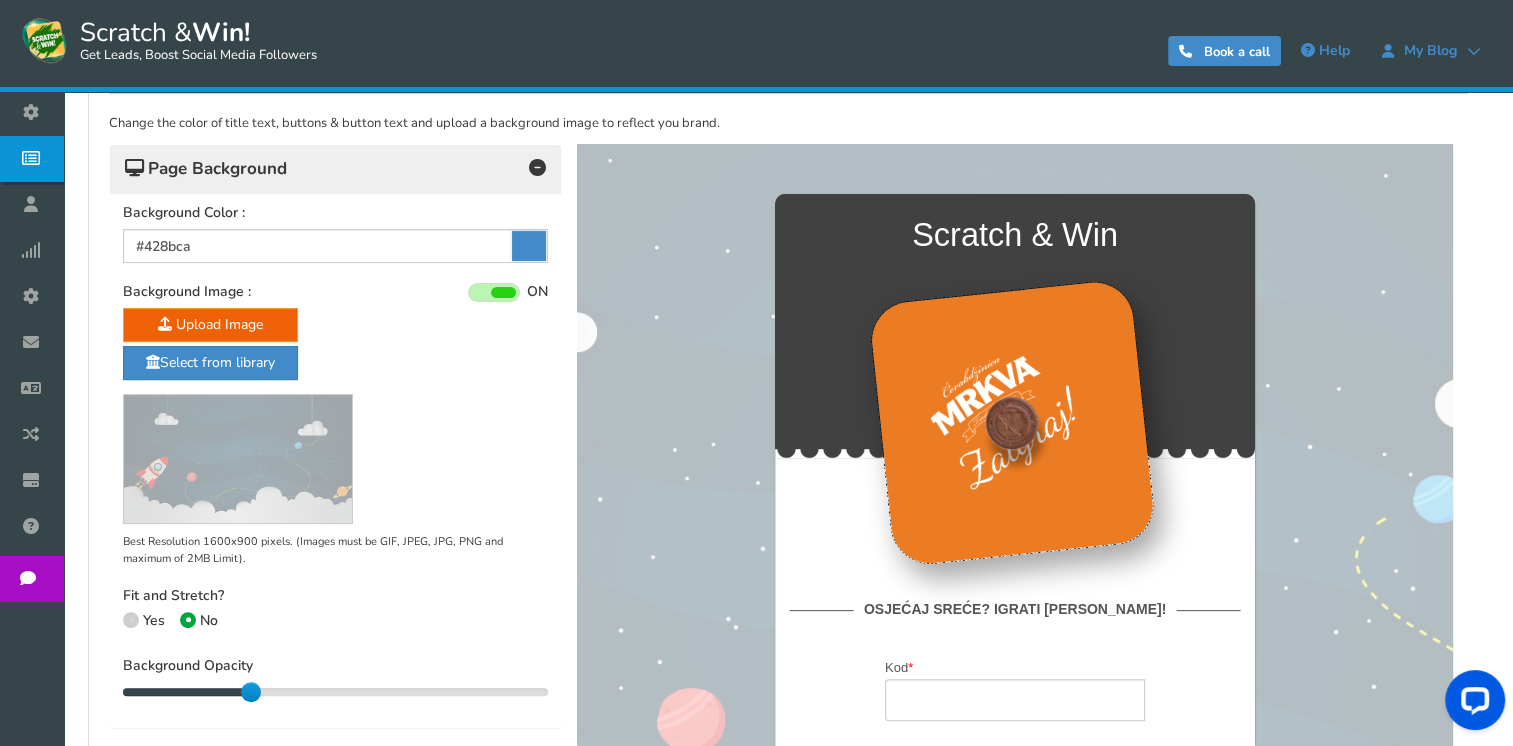 scroll, scrollTop: 812, scrollLeft: 0, axis: vertical 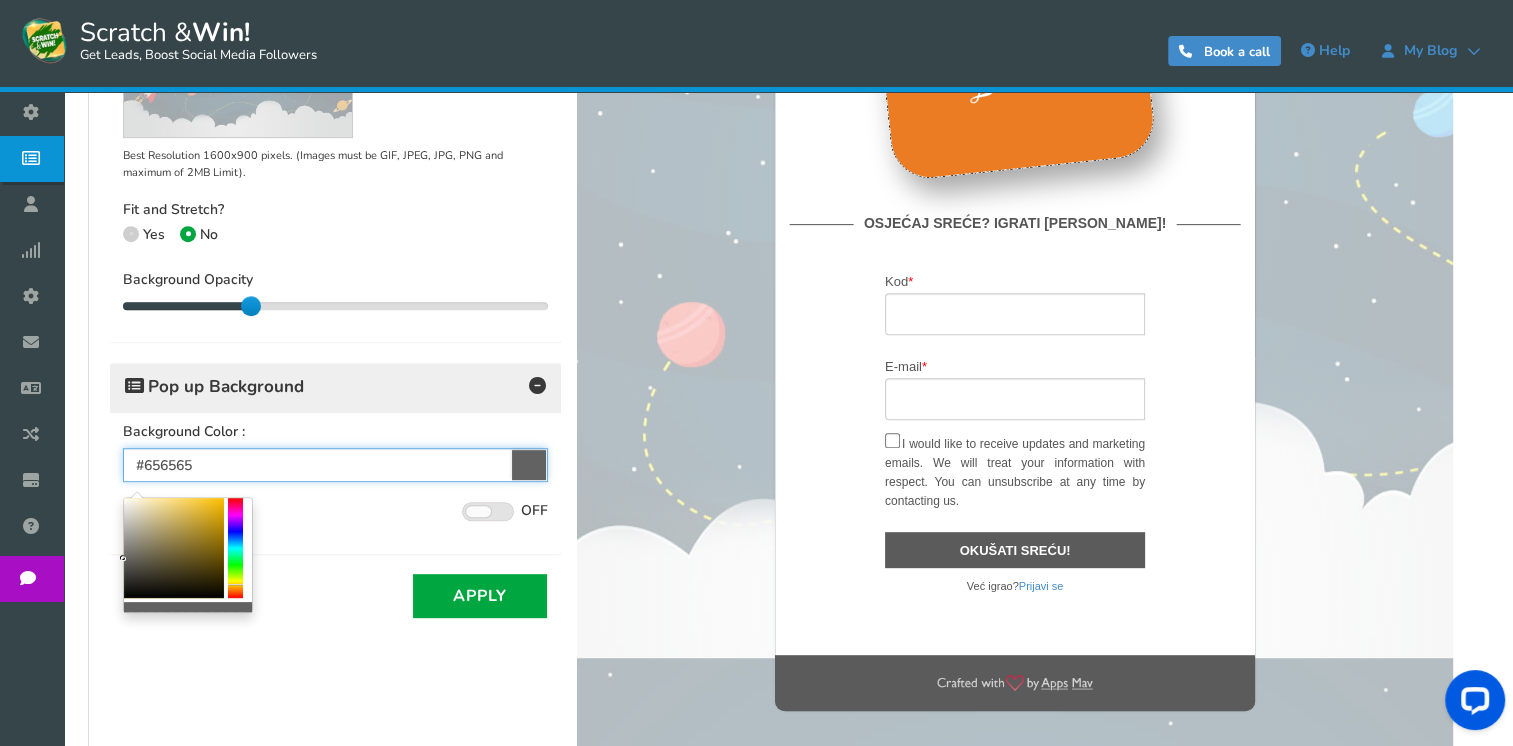 type on "#676767" 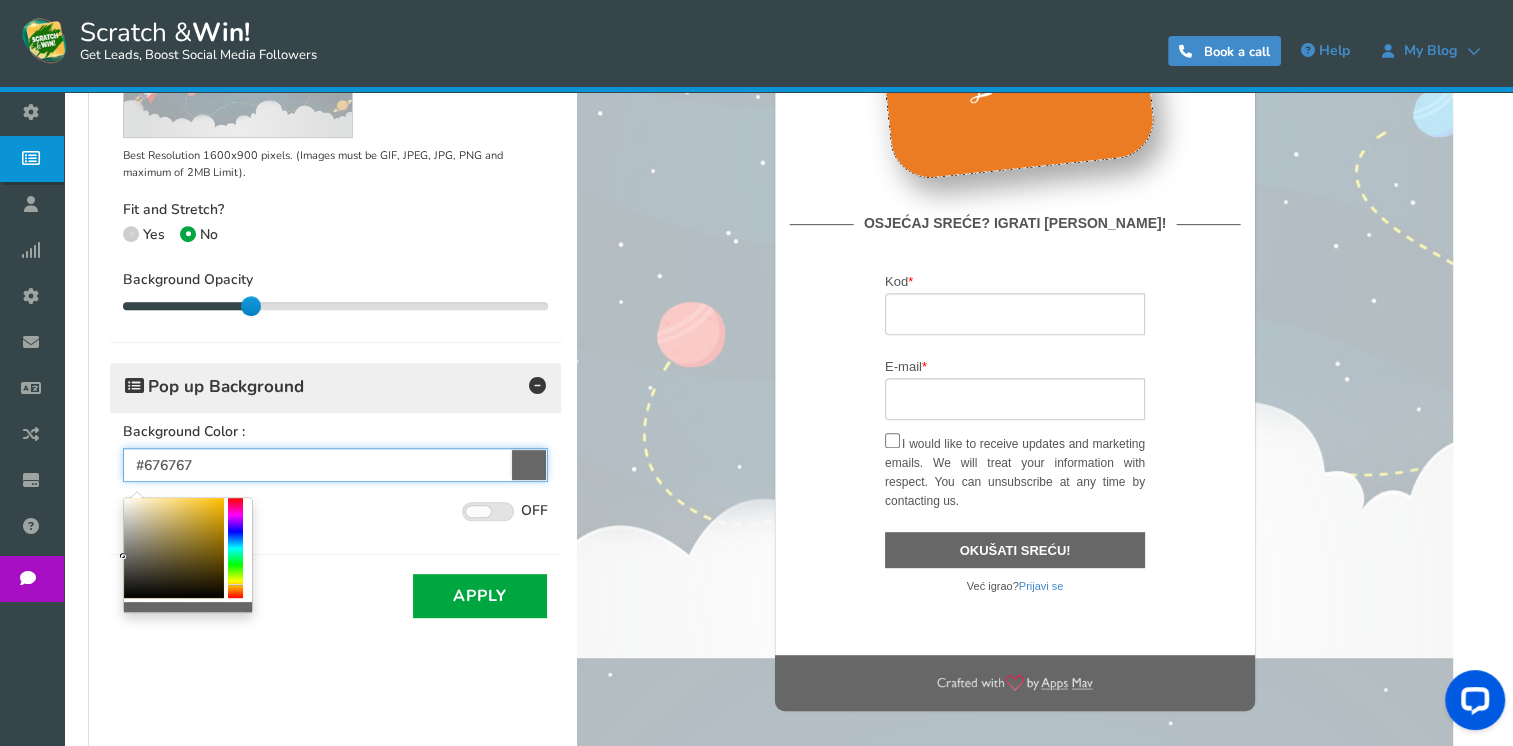 drag, startPoint x: 124, startPoint y: 568, endPoint x: 118, endPoint y: 556, distance: 13.416408 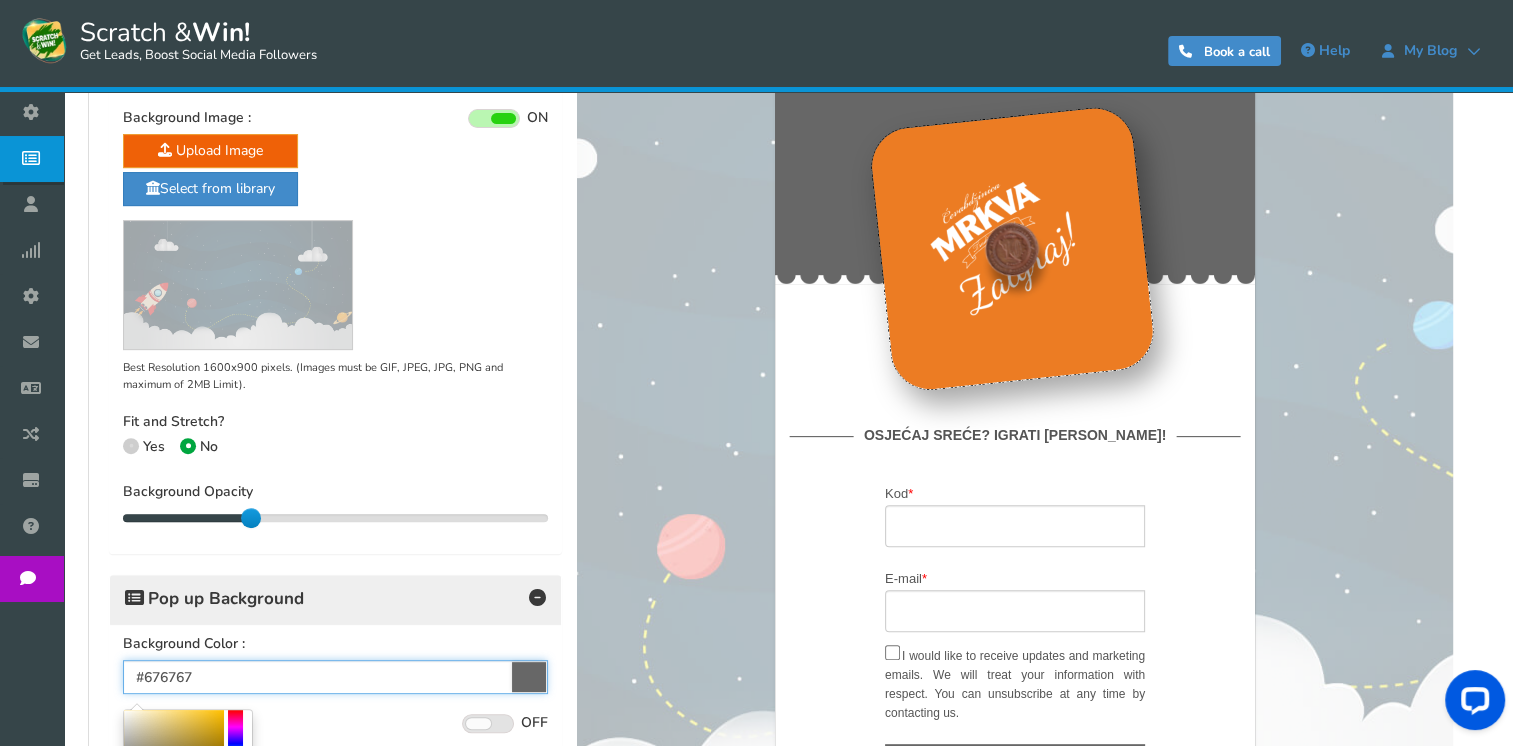 scroll, scrollTop: 812, scrollLeft: 0, axis: vertical 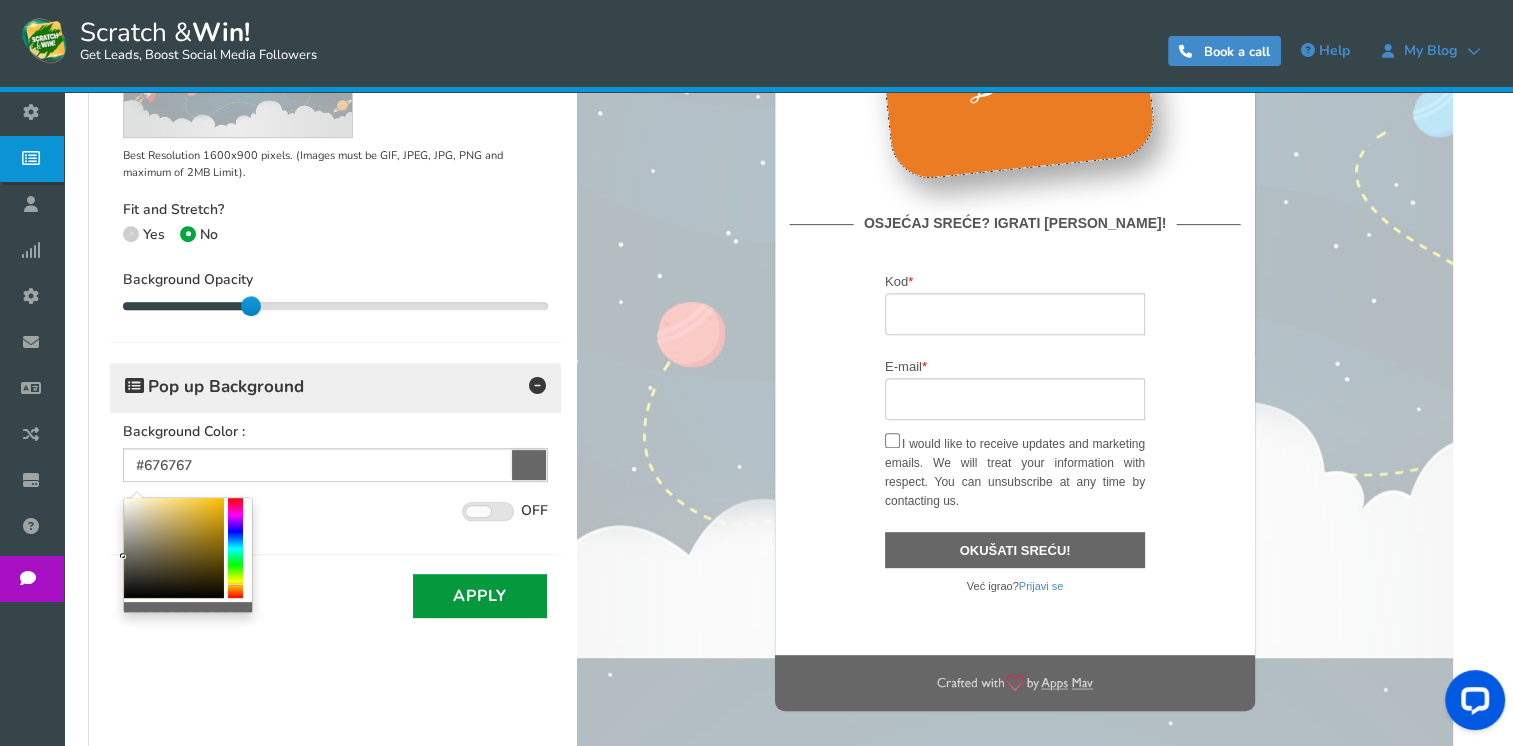 click on "Apply" at bounding box center (480, 596) 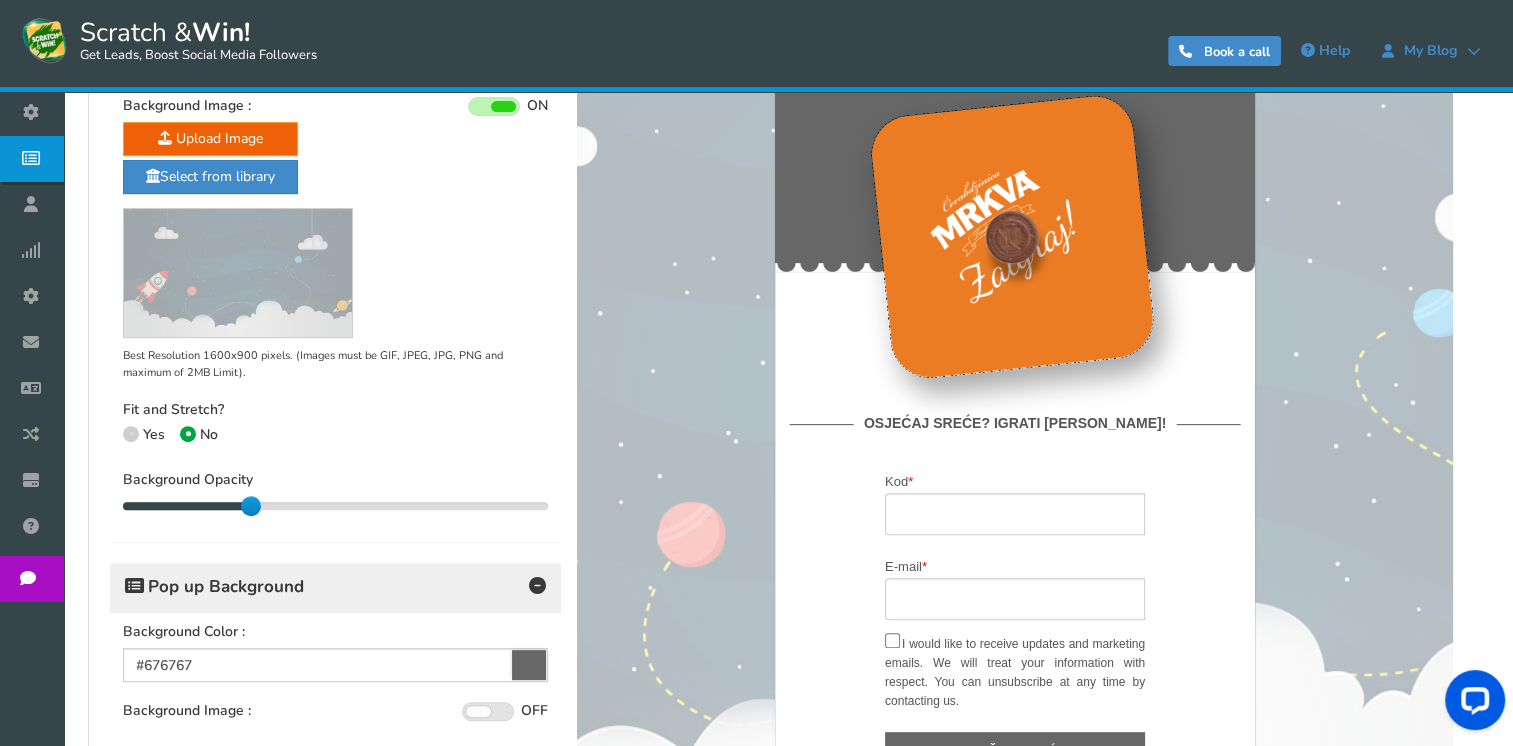 scroll, scrollTop: 412, scrollLeft: 0, axis: vertical 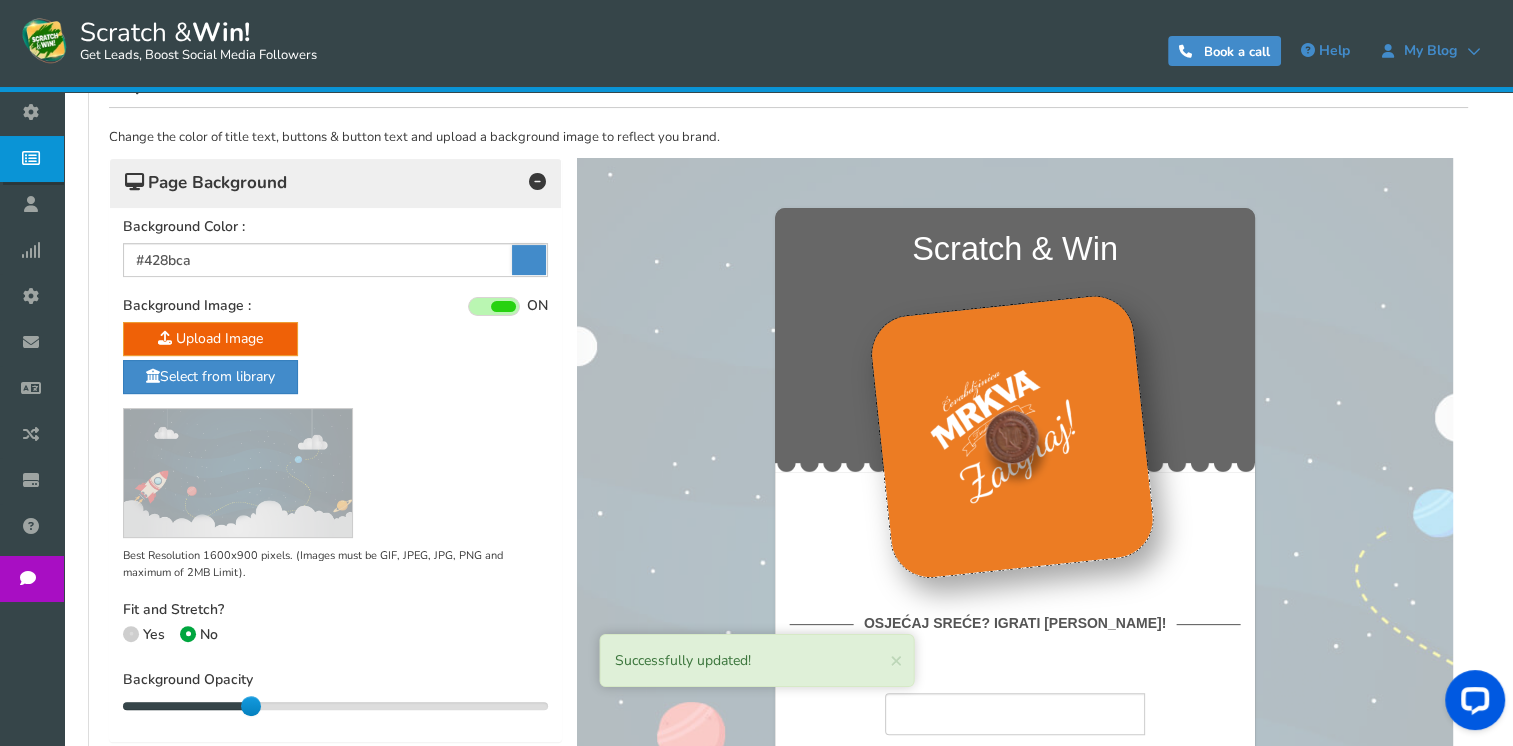 click at bounding box center (238, 473) 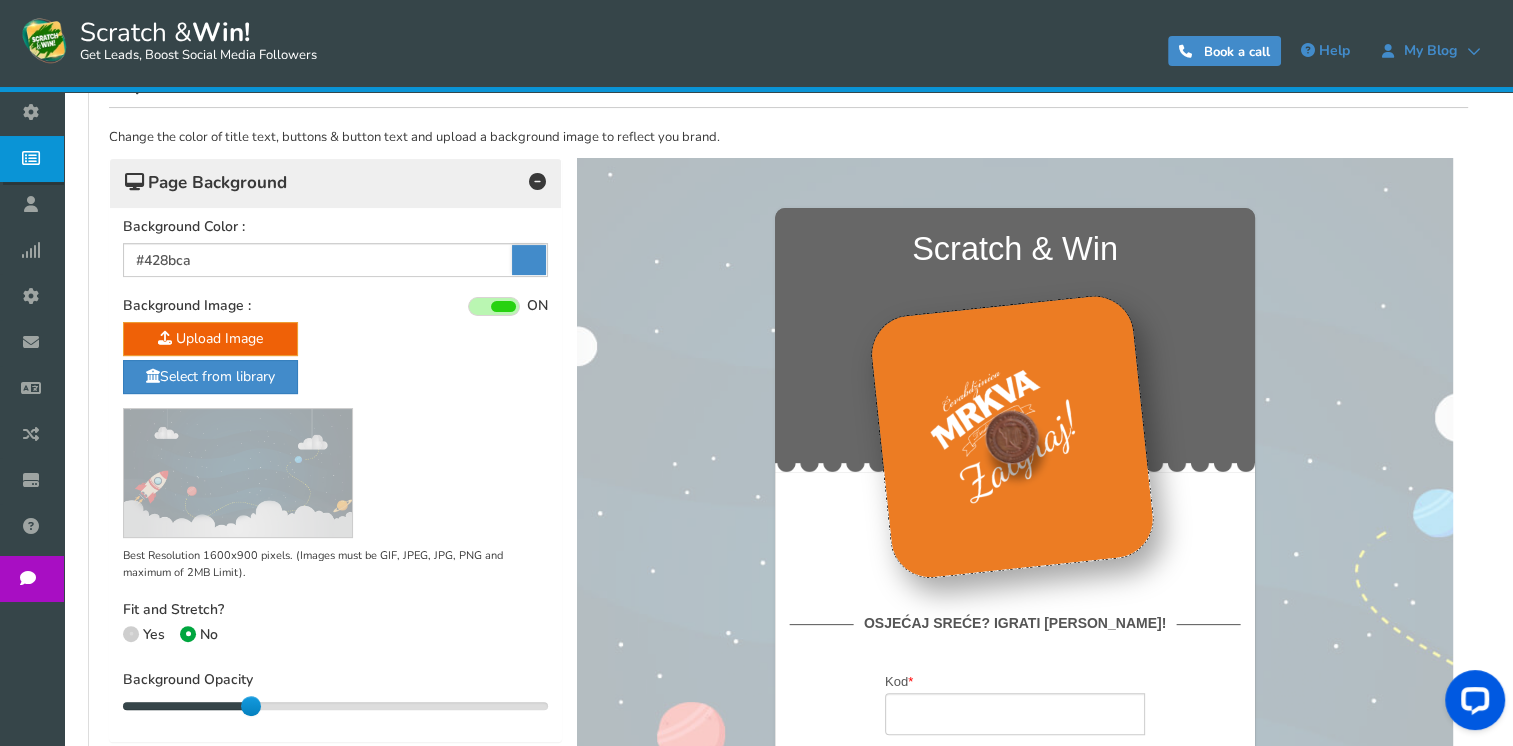 click at bounding box center (238, 473) 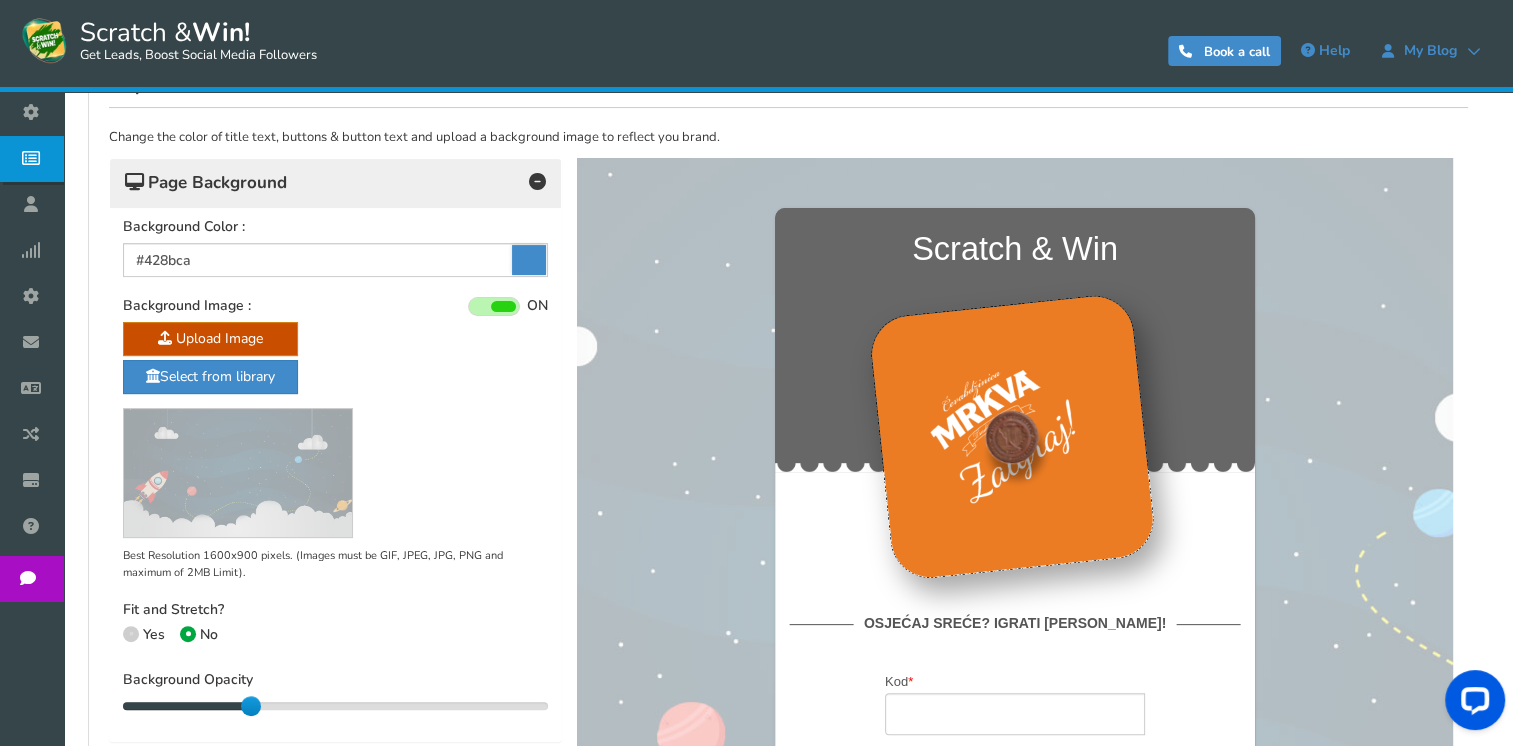 click at bounding box center [-1743, 466] 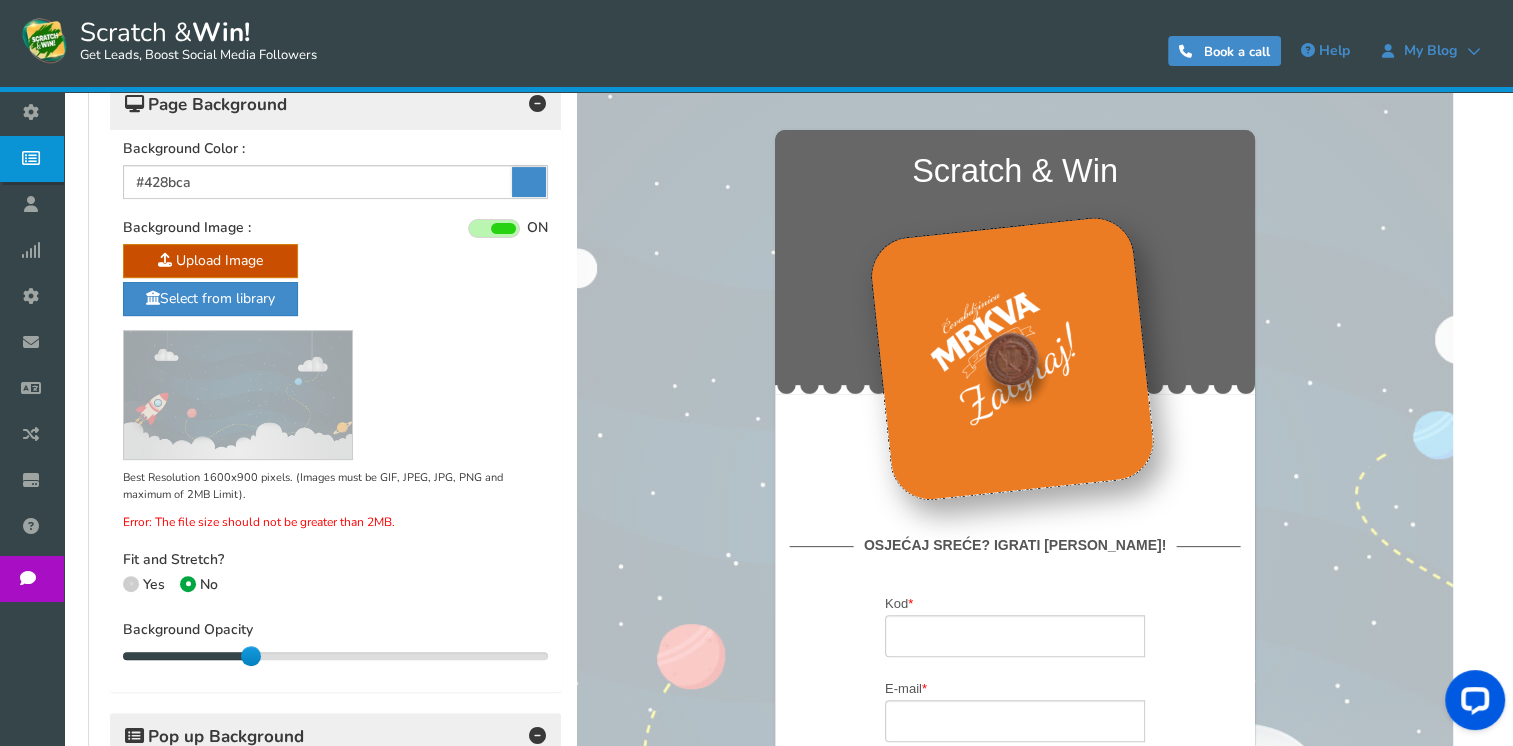 scroll, scrollTop: 612, scrollLeft: 0, axis: vertical 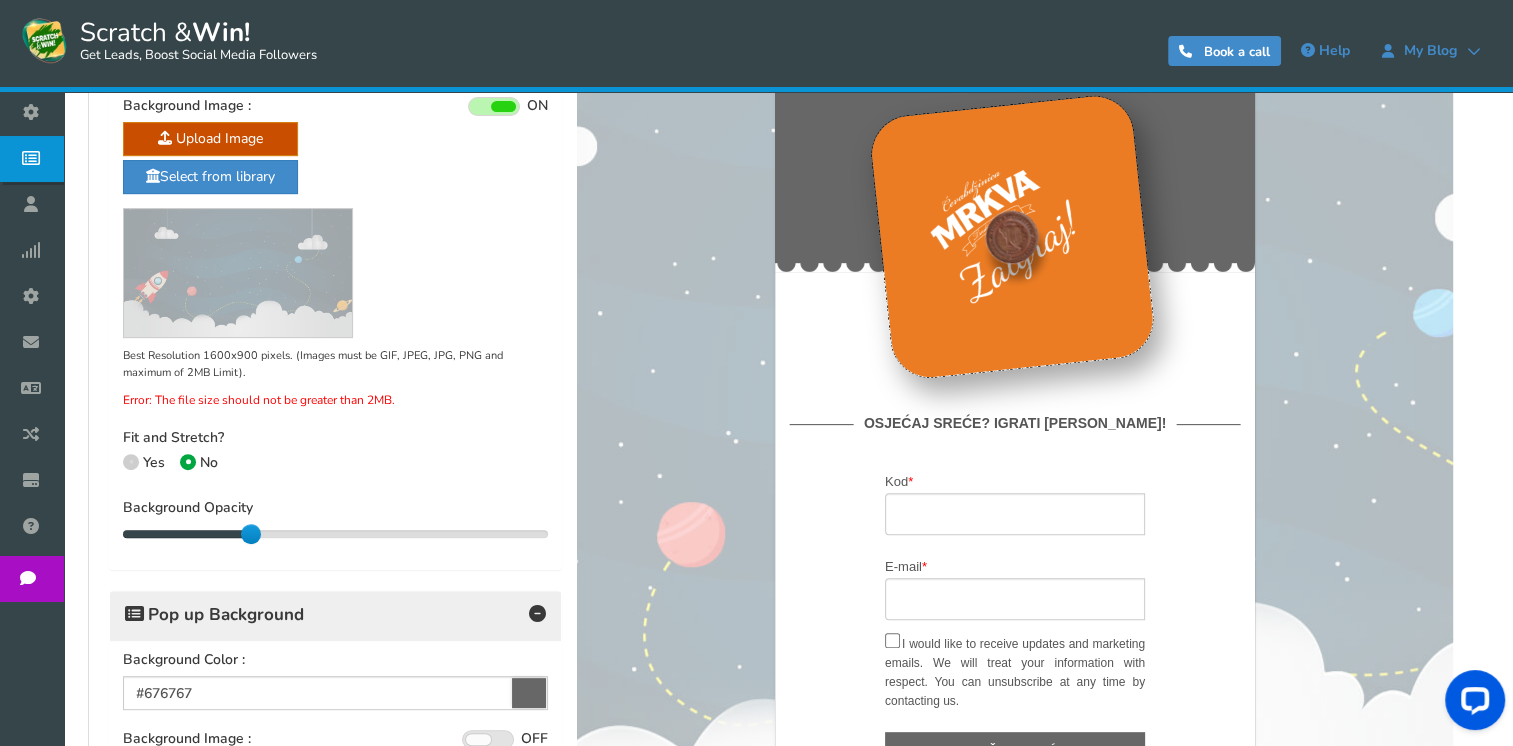 click at bounding box center (238, 273) 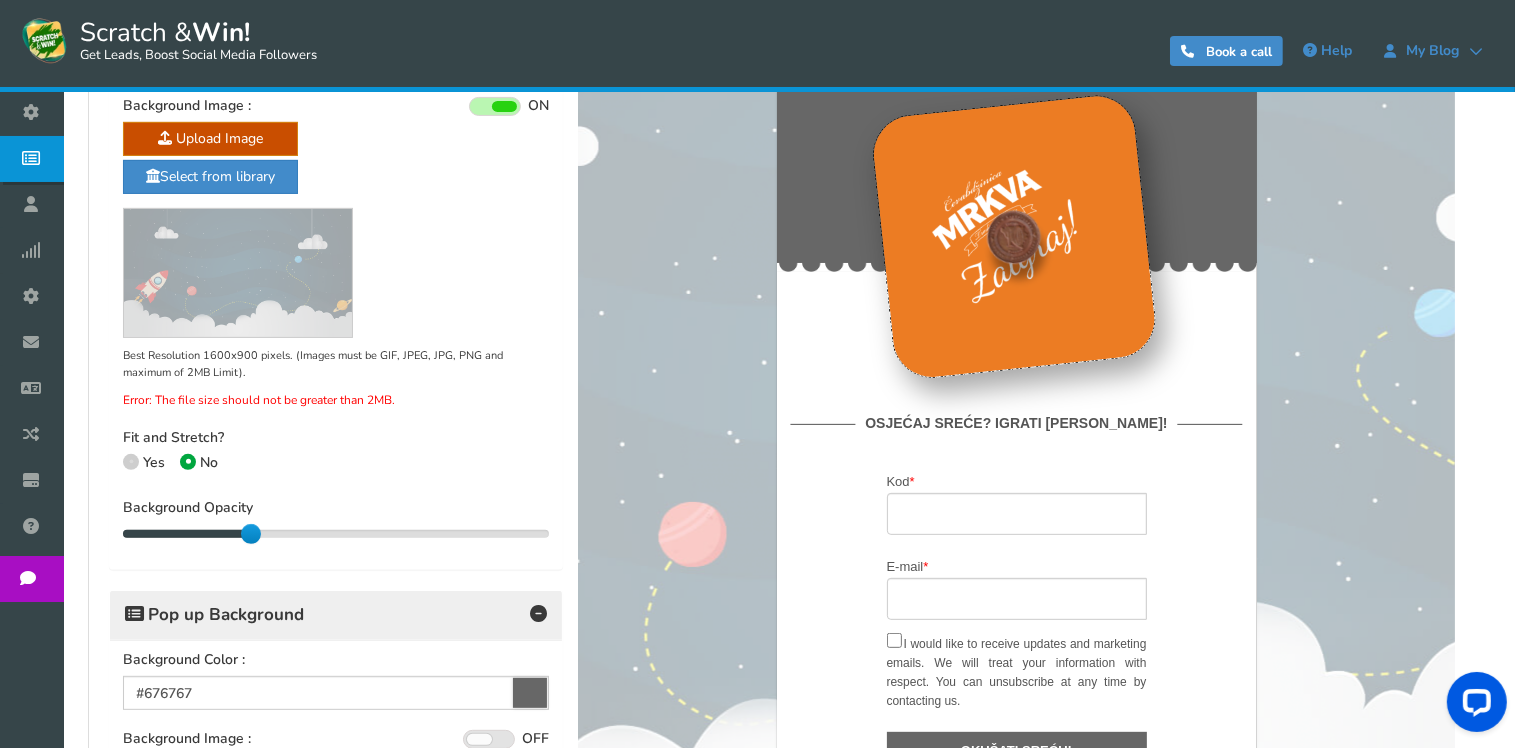 click at bounding box center [238, 273] 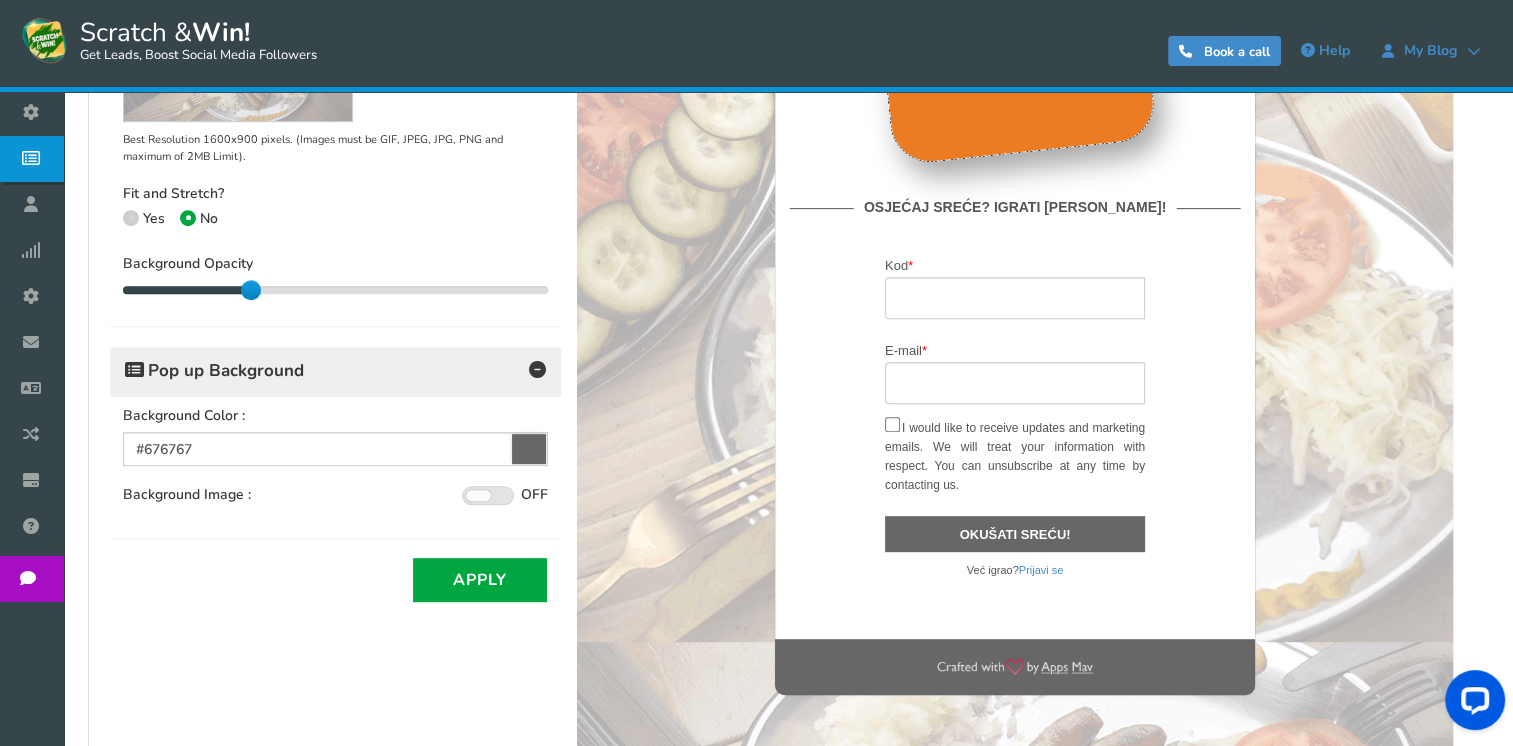 scroll, scrollTop: 912, scrollLeft: 0, axis: vertical 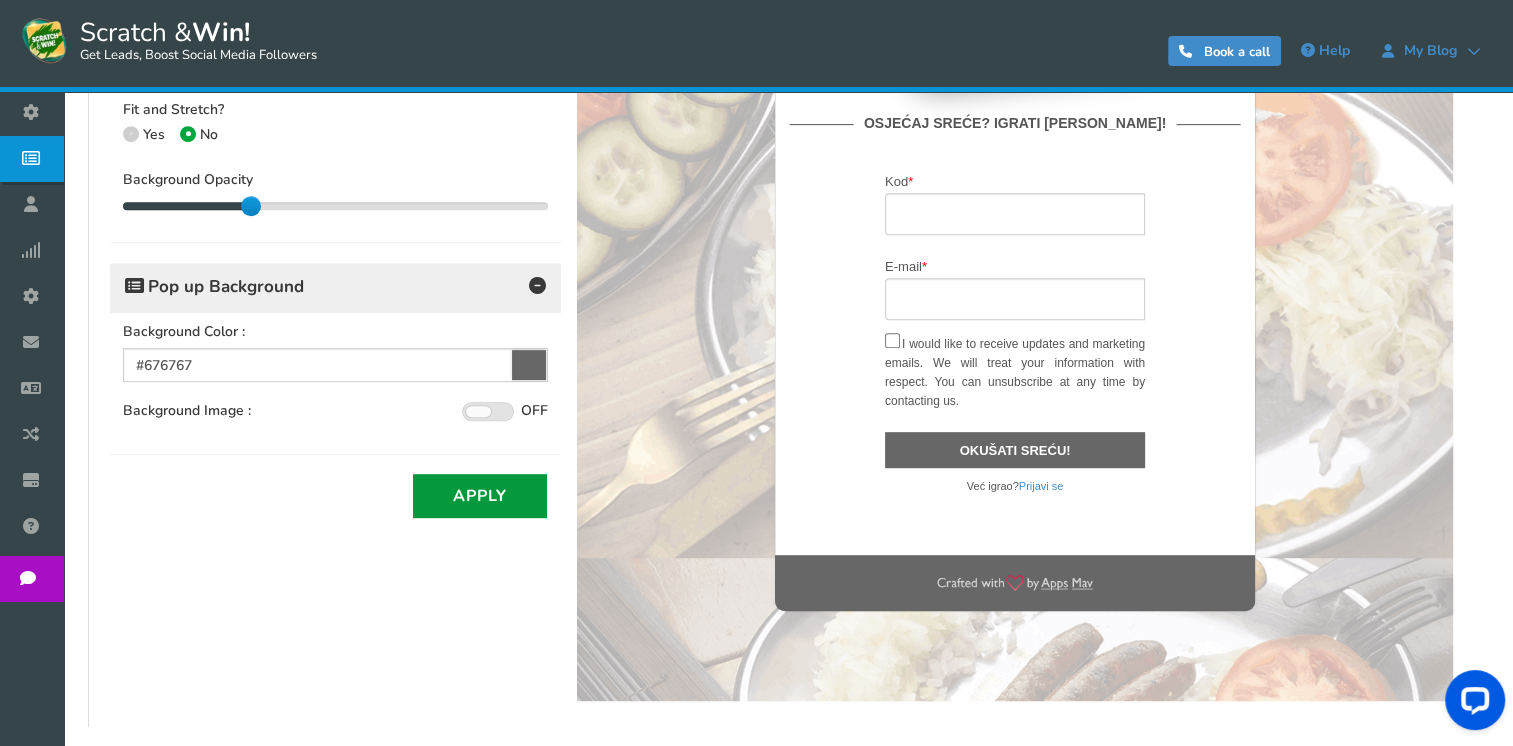 click on "Apply" at bounding box center (480, 496) 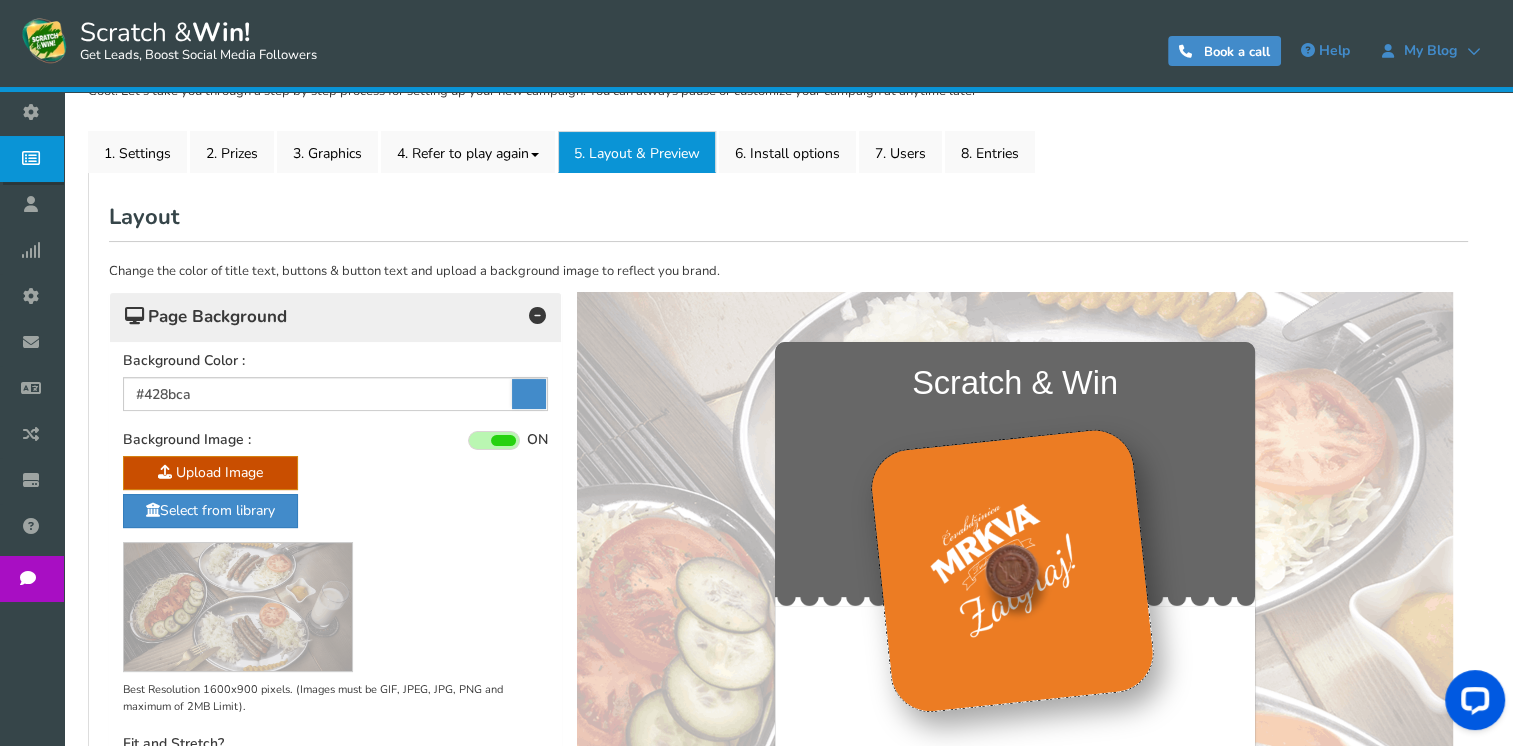 scroll, scrollTop: 12, scrollLeft: 0, axis: vertical 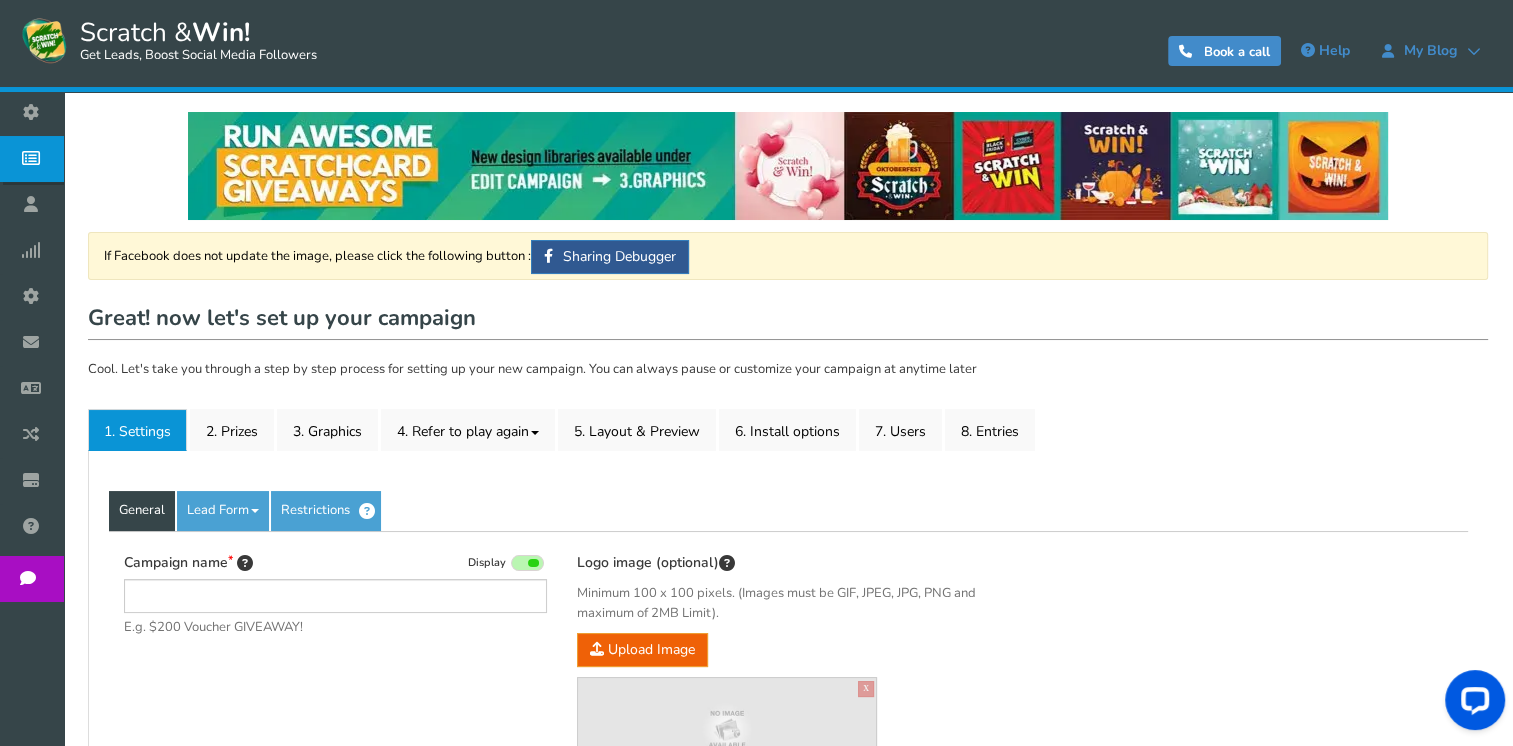 type on "Ogrebi i osvoji" 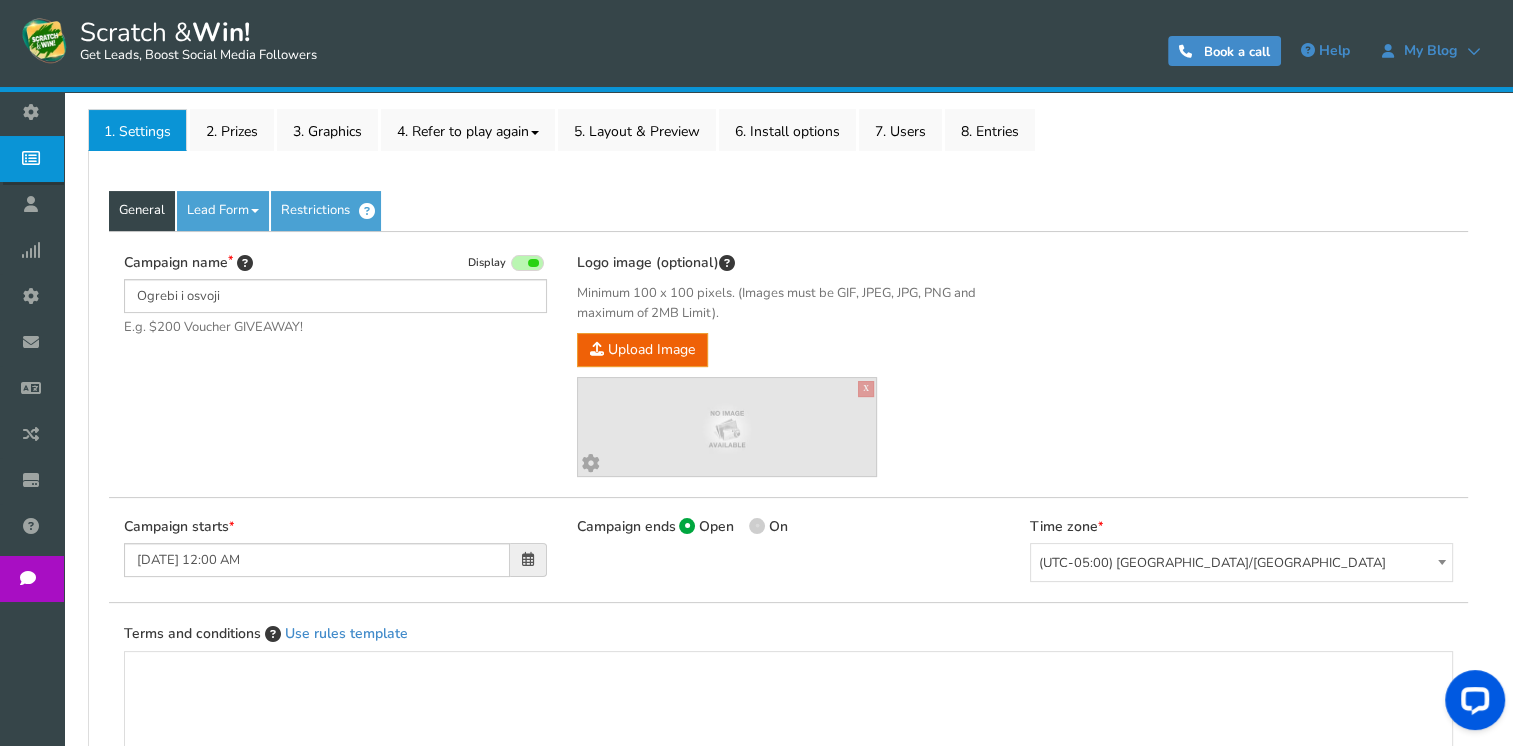 scroll, scrollTop: 100, scrollLeft: 0, axis: vertical 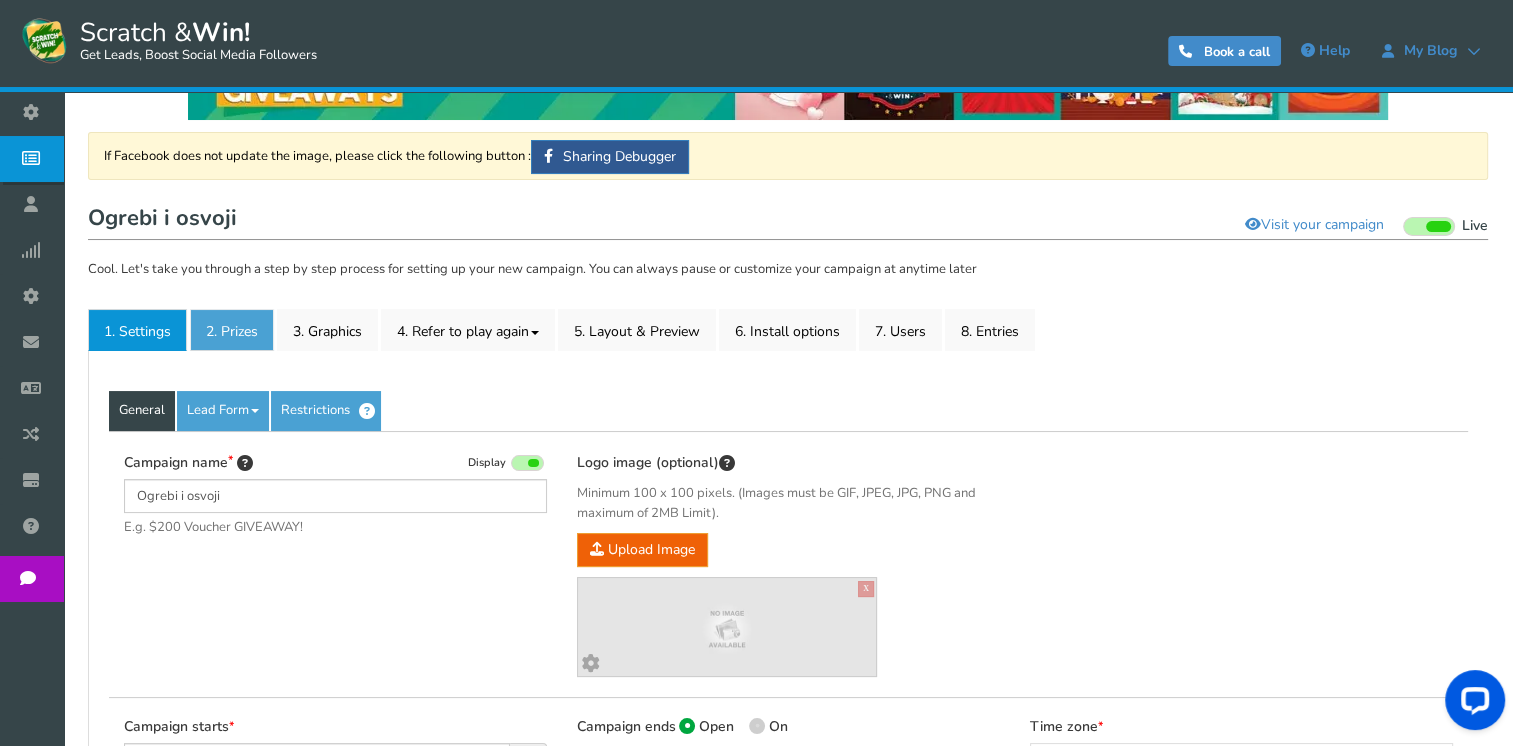 click on "2. Prizes" at bounding box center [232, 330] 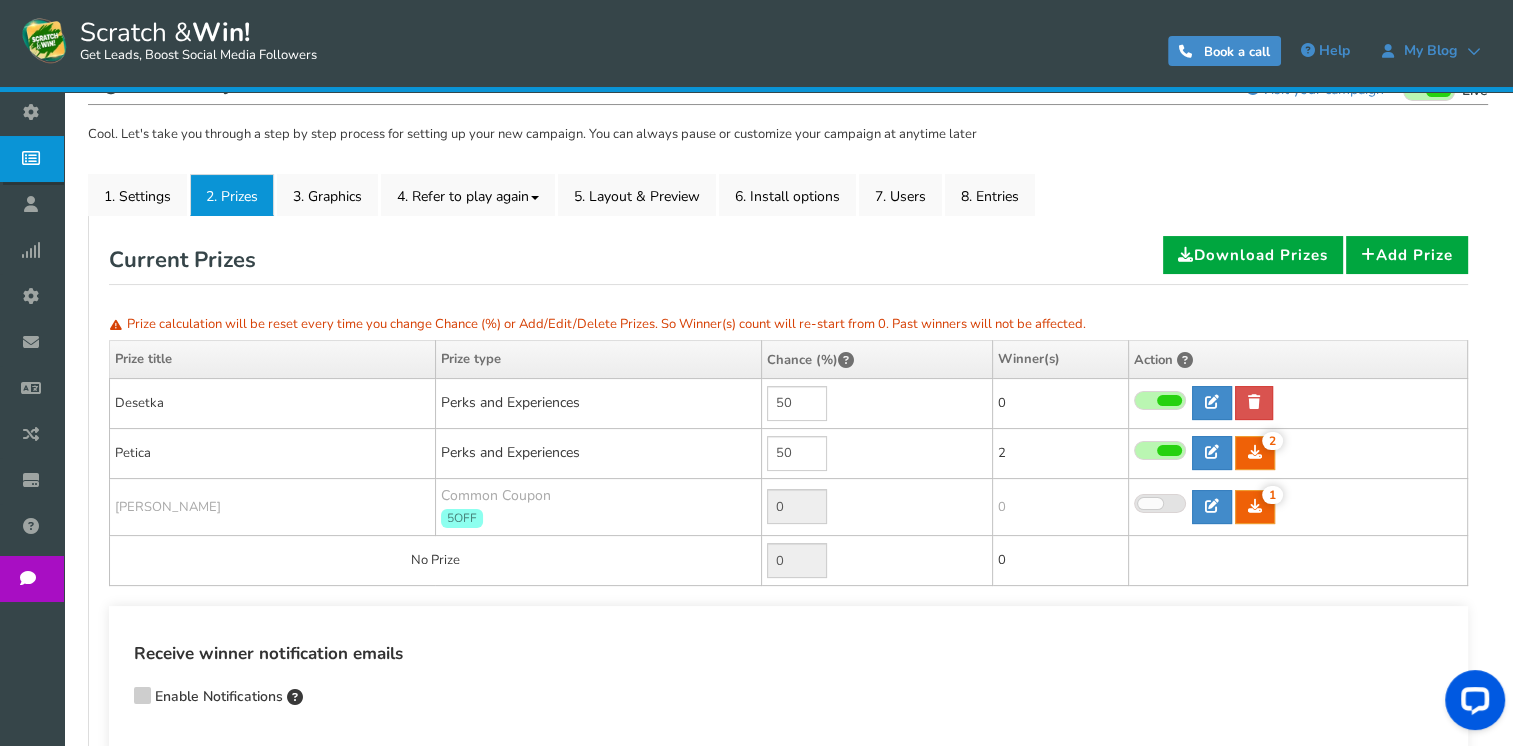 scroll, scrollTop: 285, scrollLeft: 0, axis: vertical 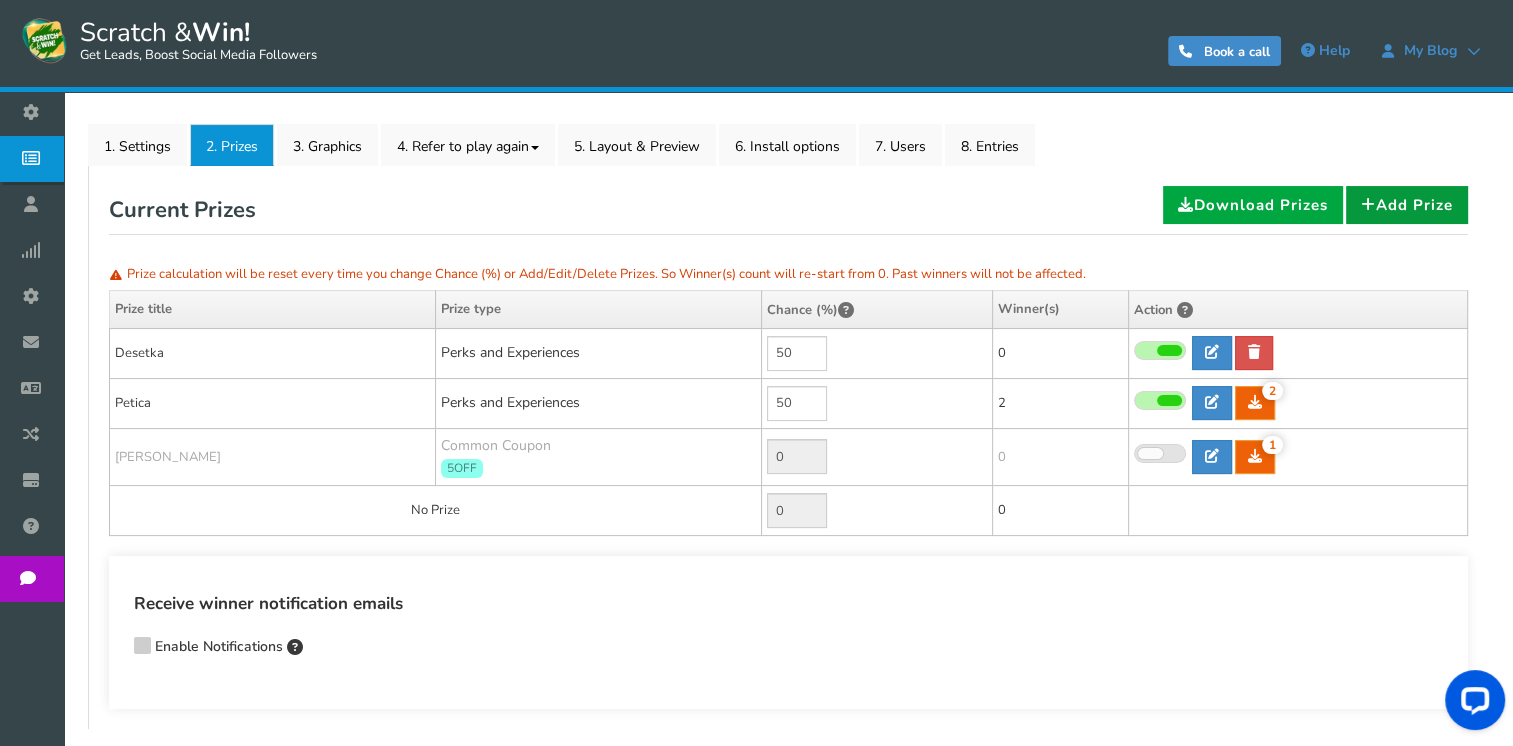 click on "Add Prize" at bounding box center [1407, 205] 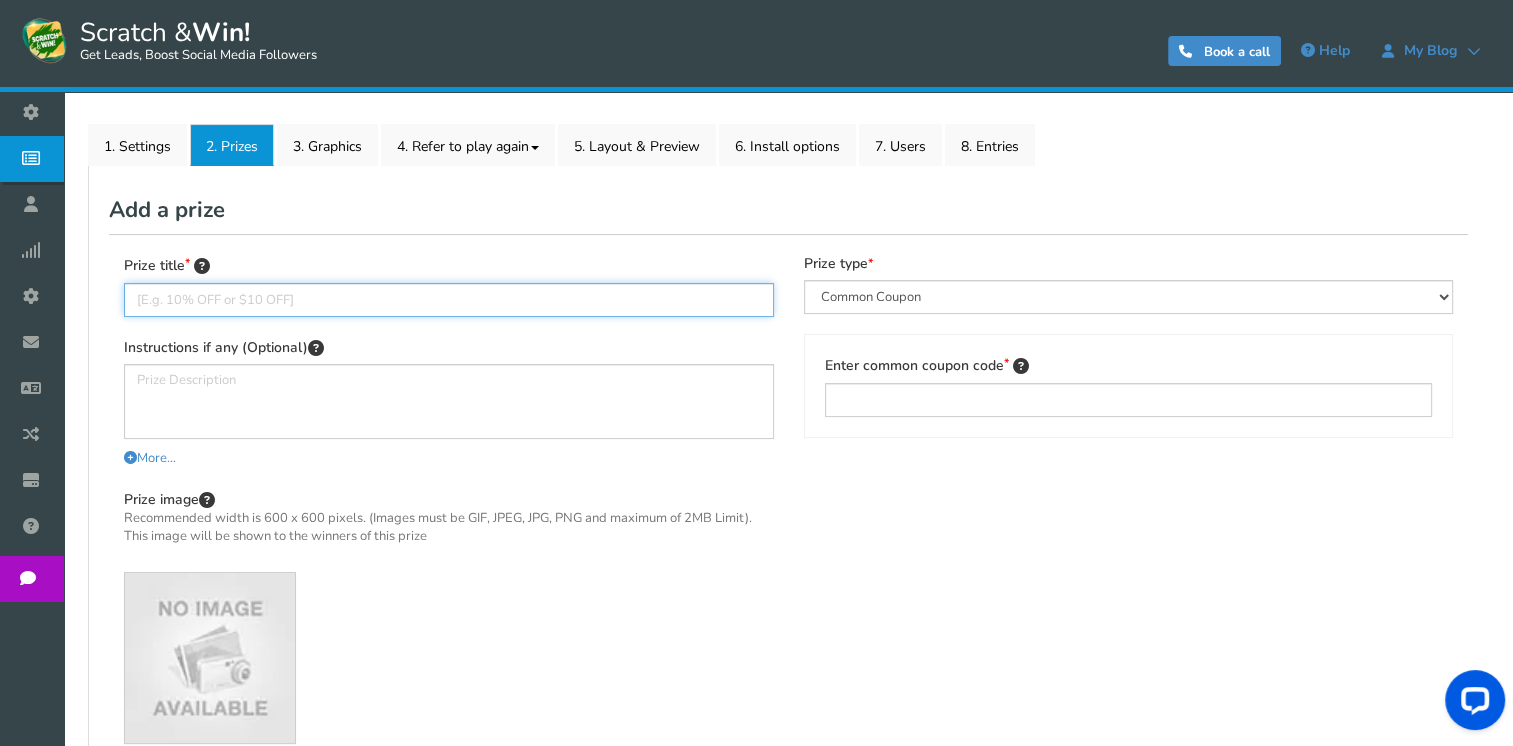 click at bounding box center (449, 300) 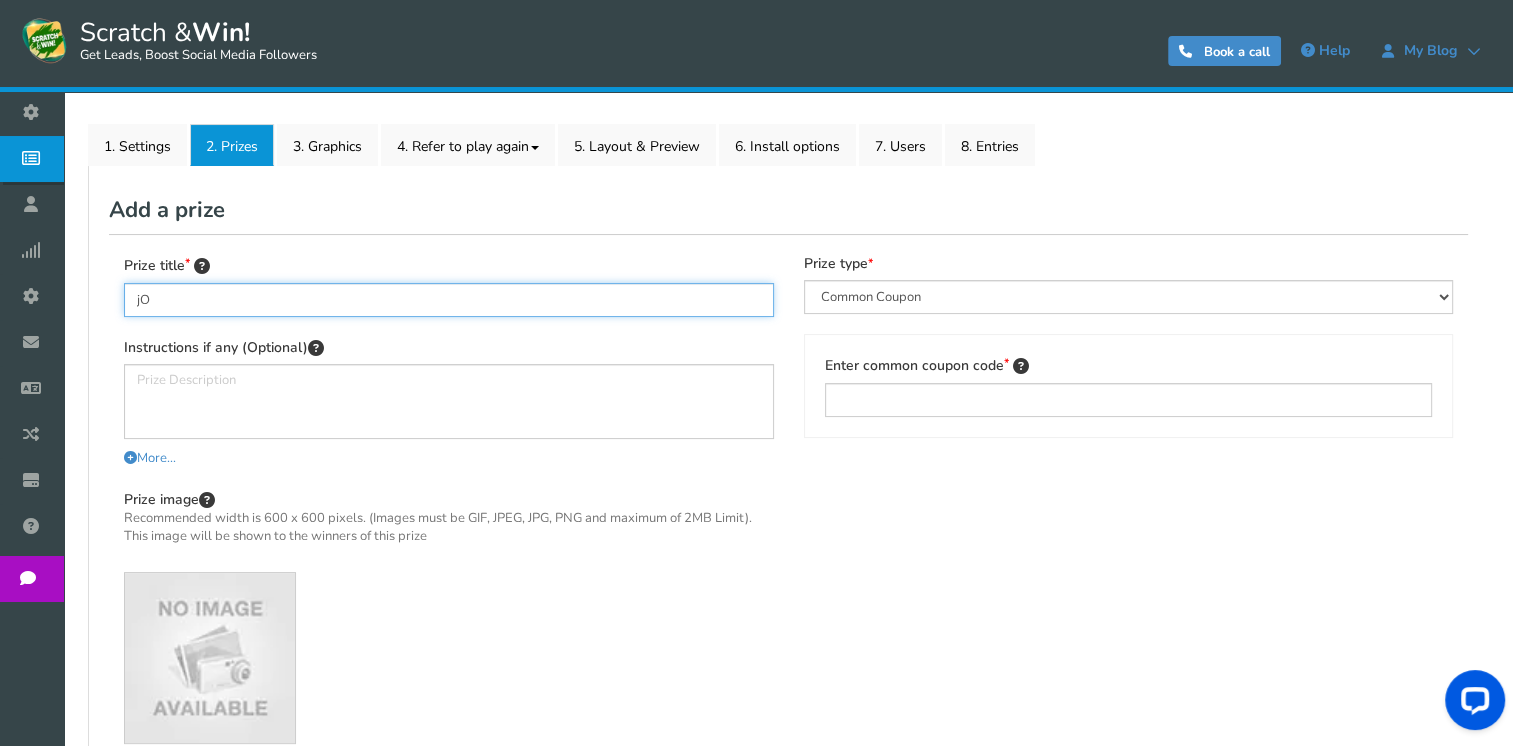 type on "j" 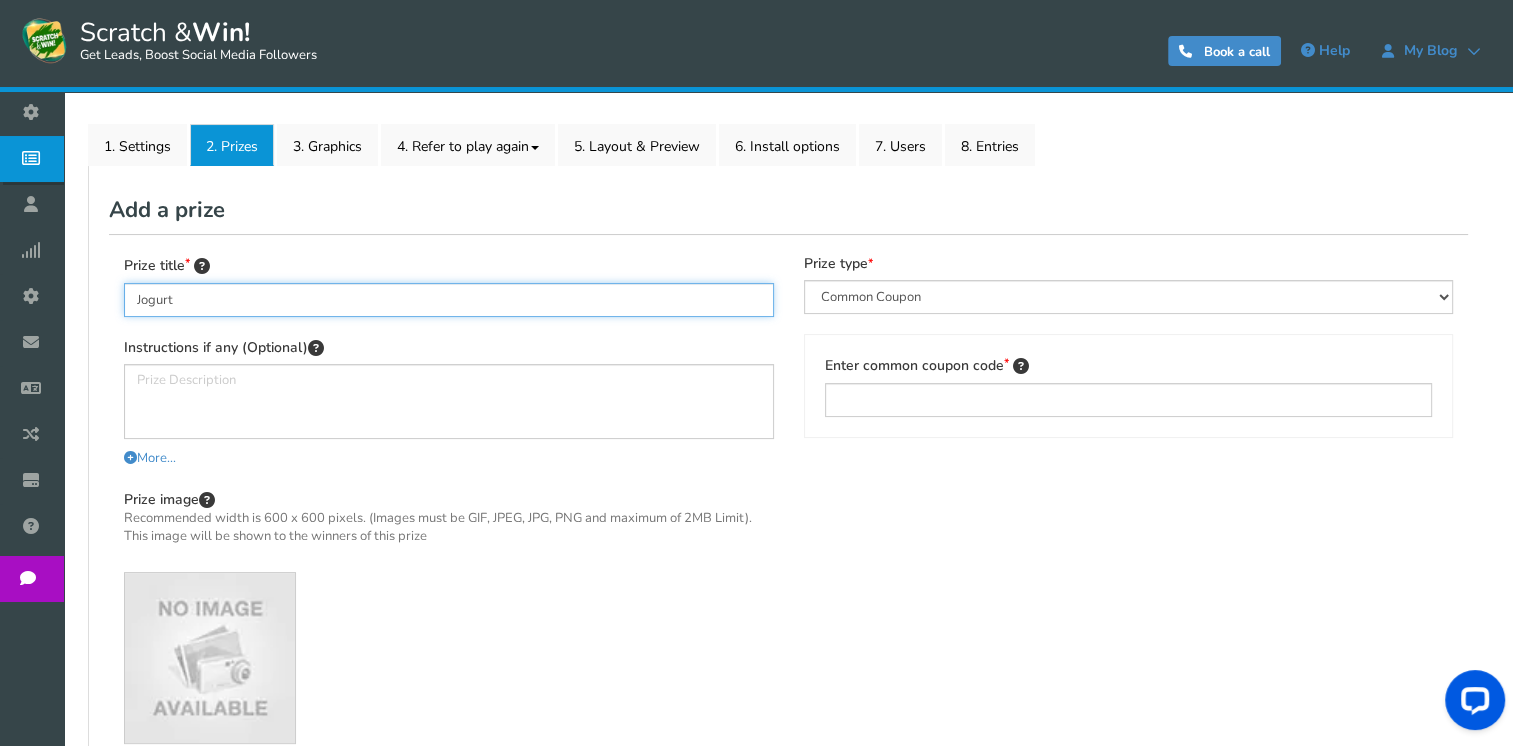 type on "Jogurt" 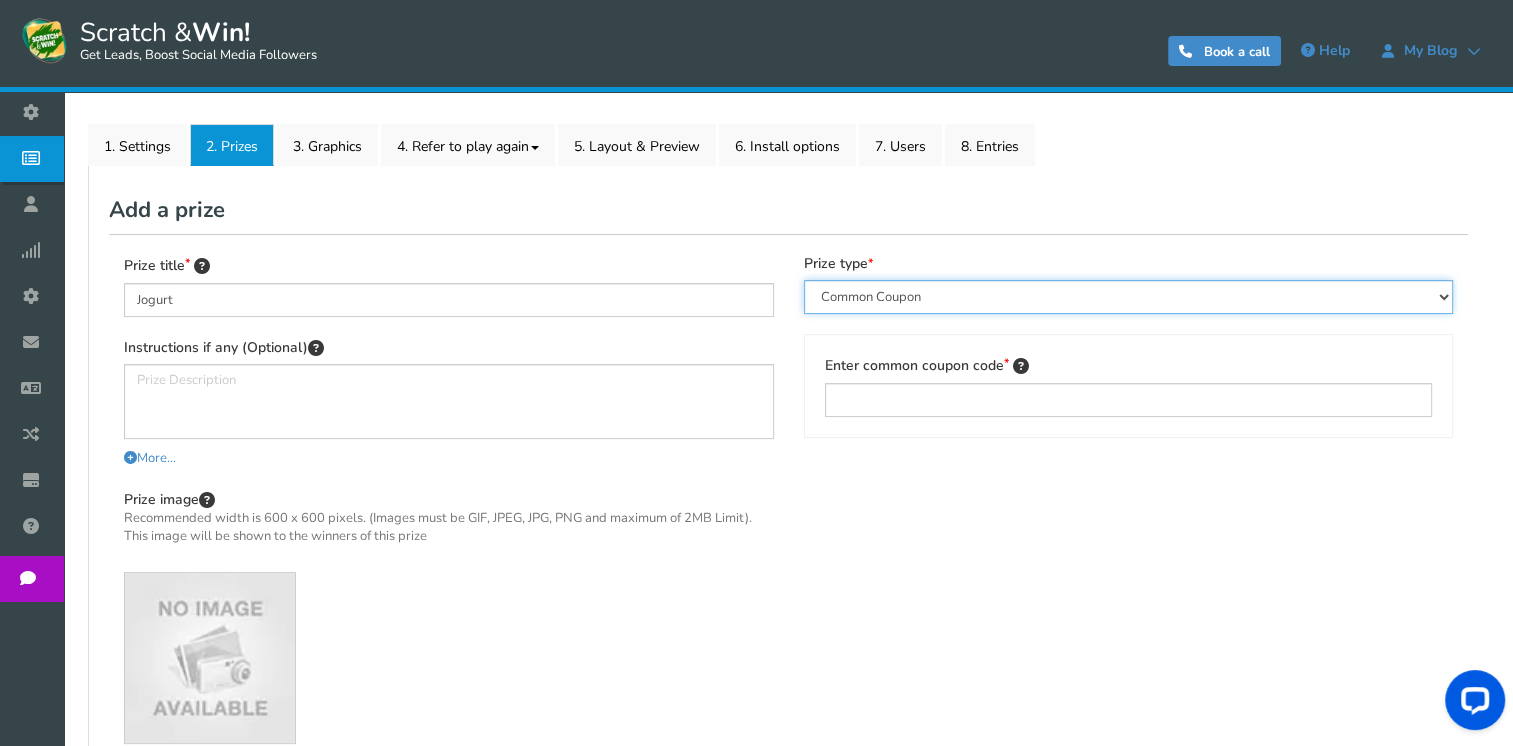 click on "Perks and Experiences
Automatic Coupon
Common Coupon
Unique Coupon" at bounding box center [1129, 297] 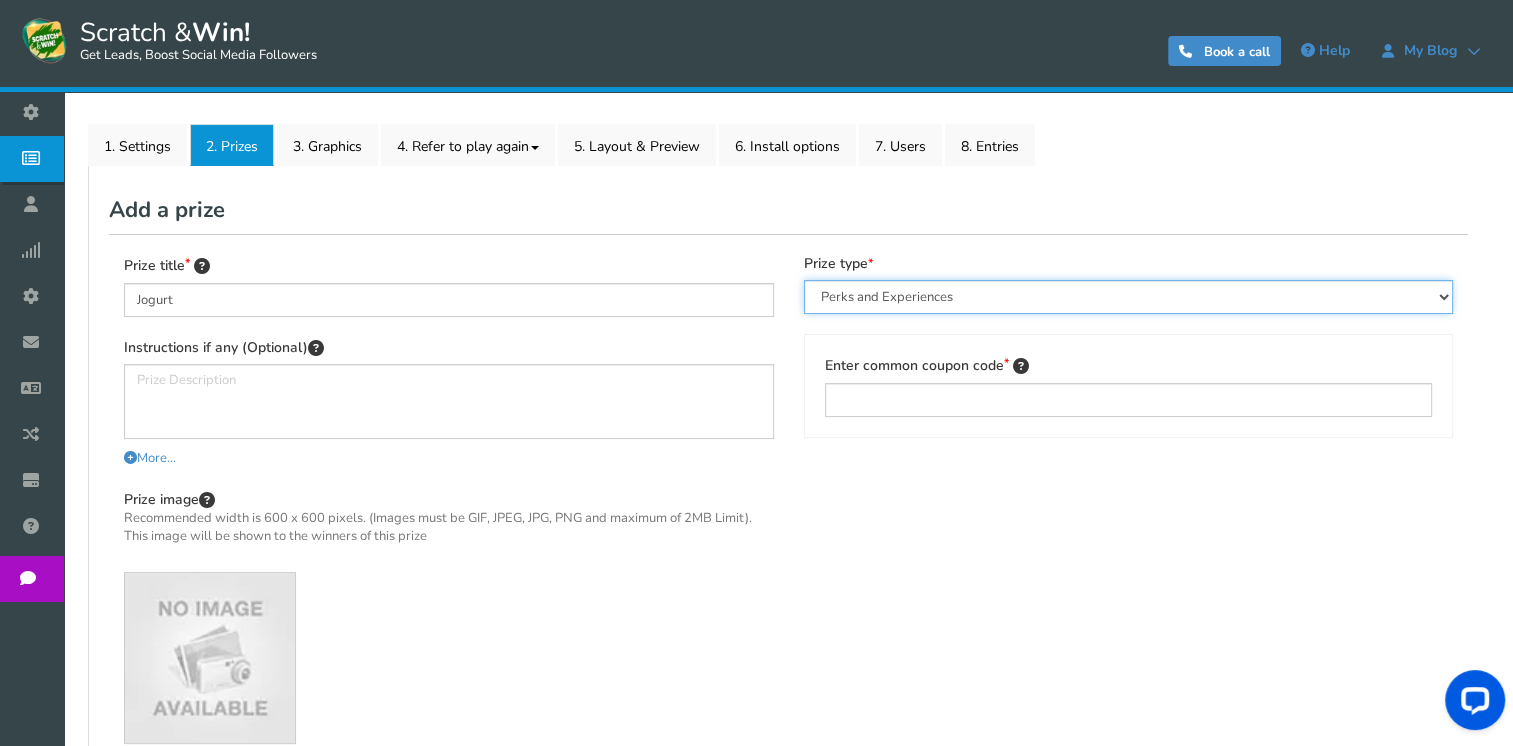 click on "Perks and Experiences
Automatic Coupon
Common Coupon
Unique Coupon" at bounding box center (1129, 297) 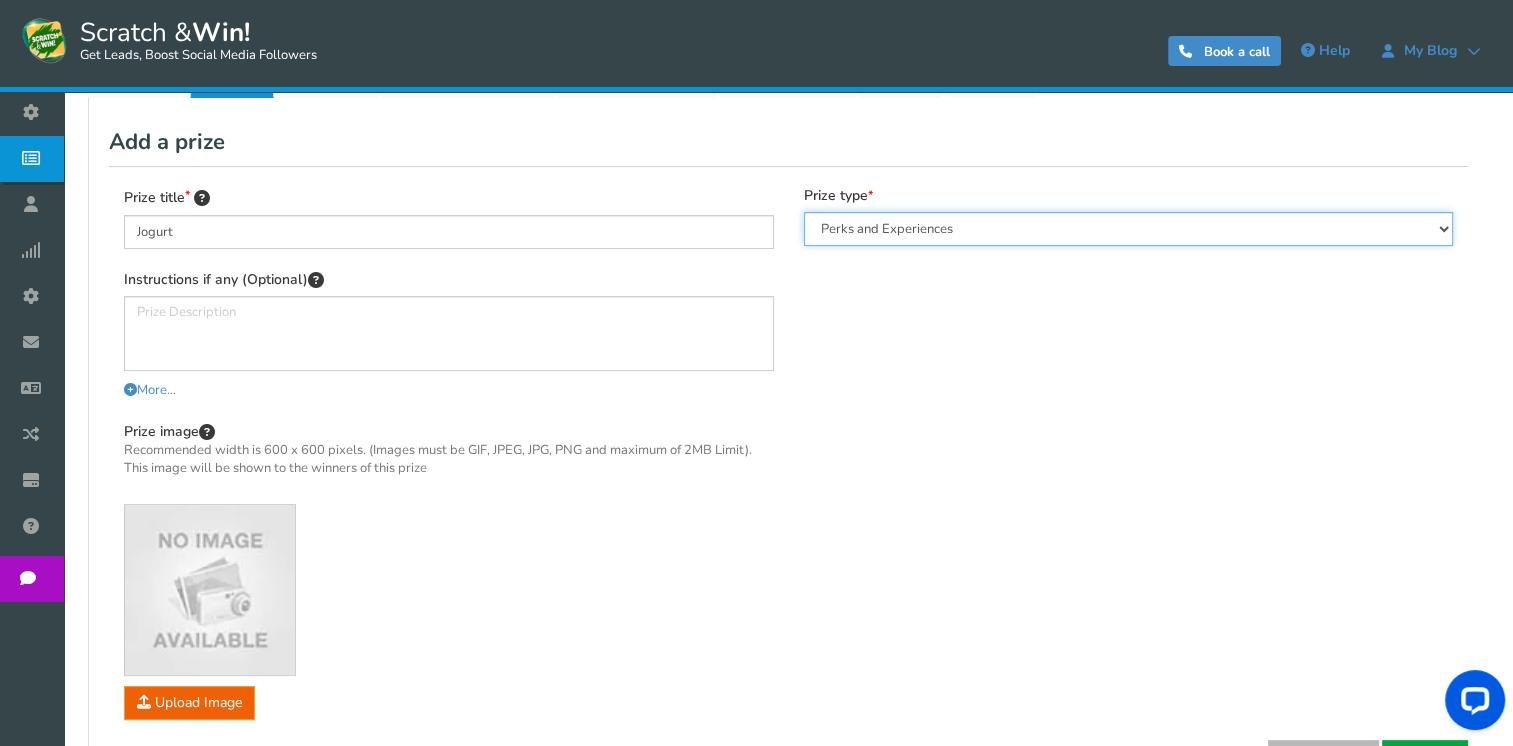 scroll, scrollTop: 450, scrollLeft: 0, axis: vertical 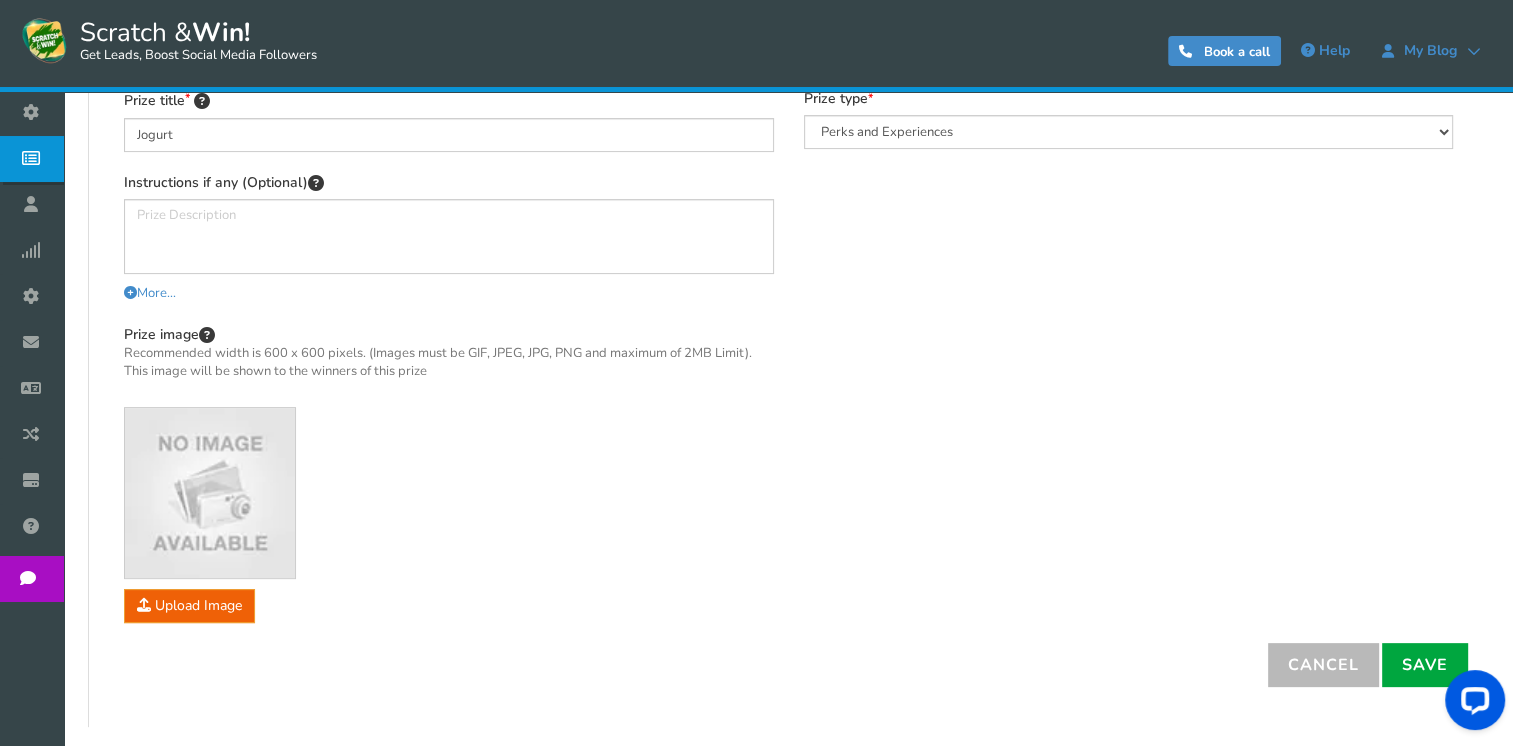 click at bounding box center (210, 493) 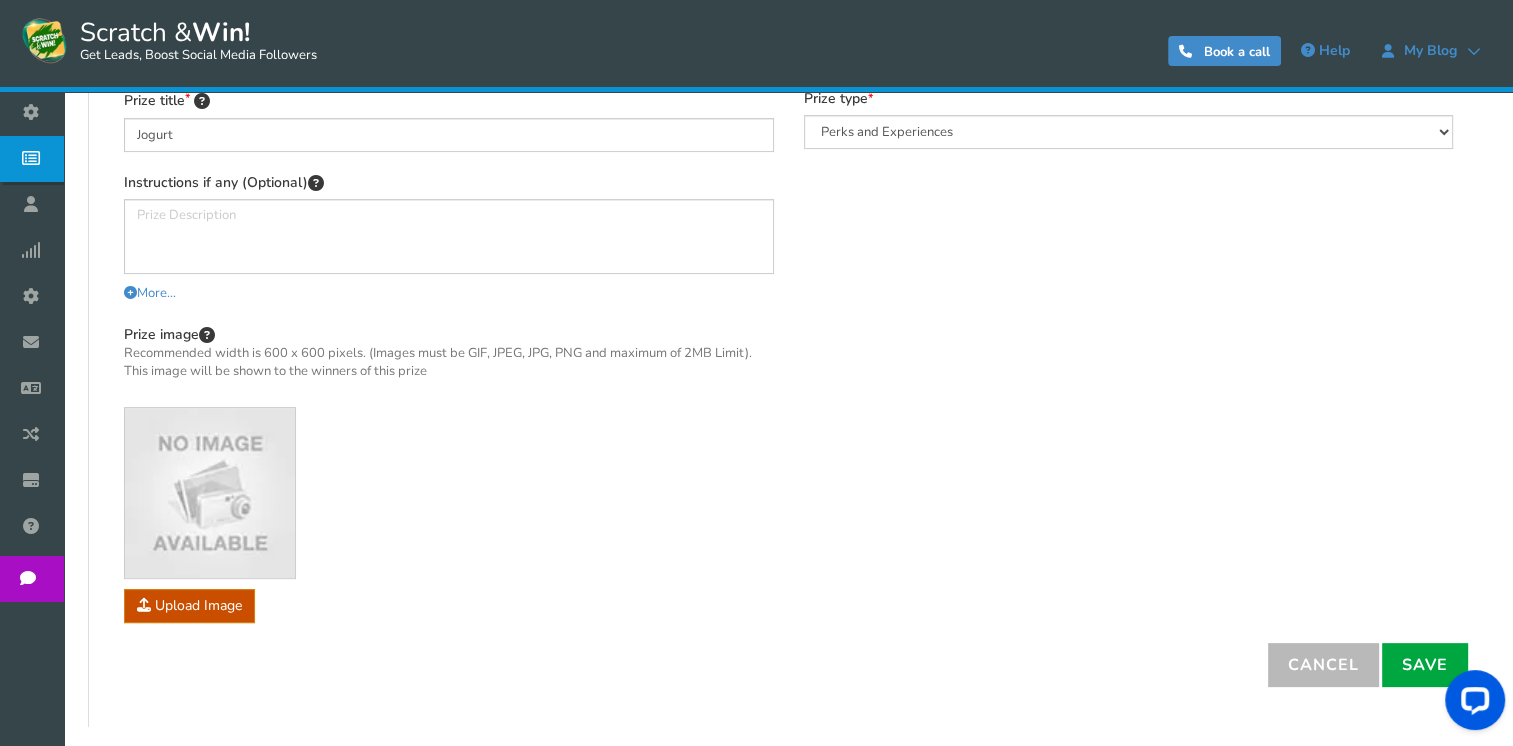 click at bounding box center [-1786, 733] 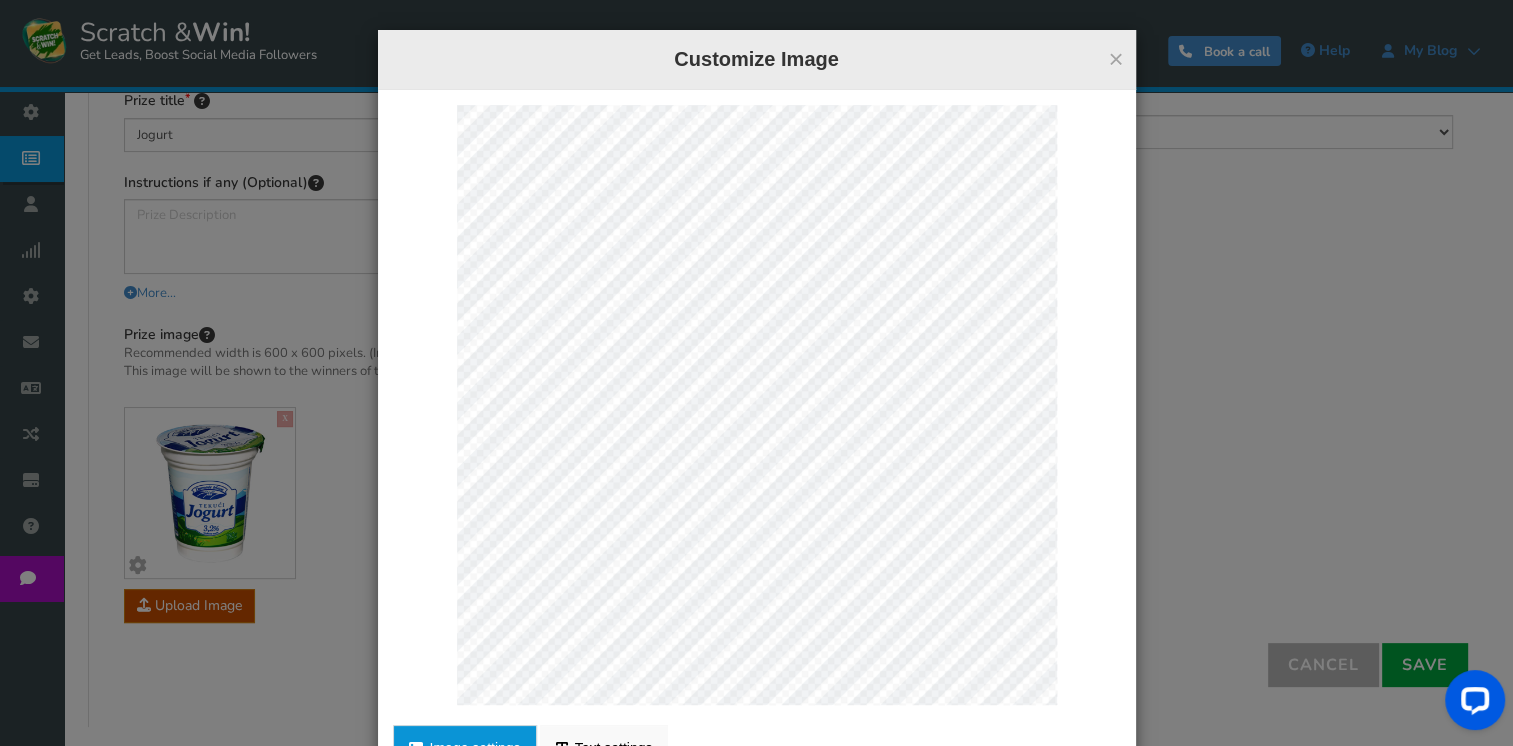 click on "Customize Image" at bounding box center (757, 59) 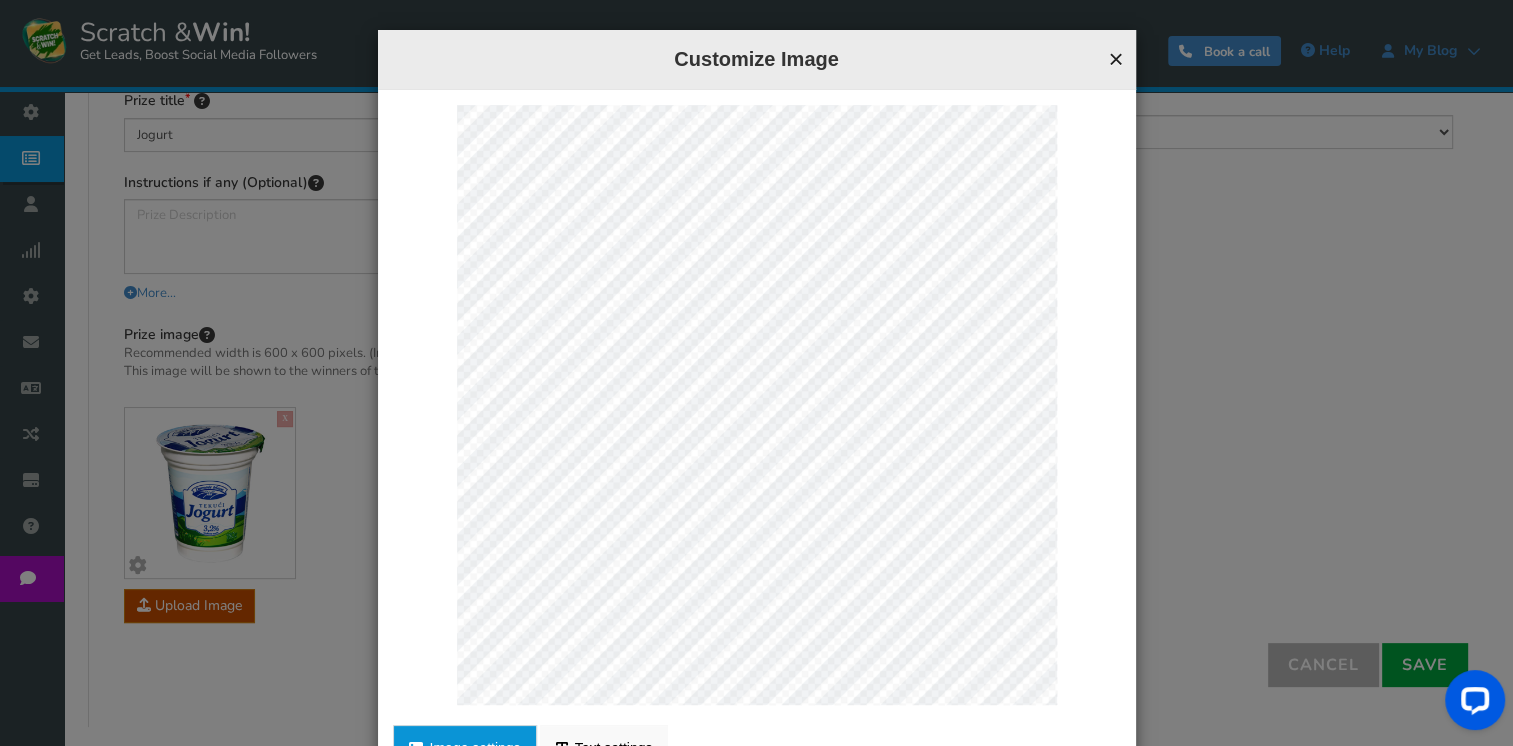 click on "×" at bounding box center [1115, 59] 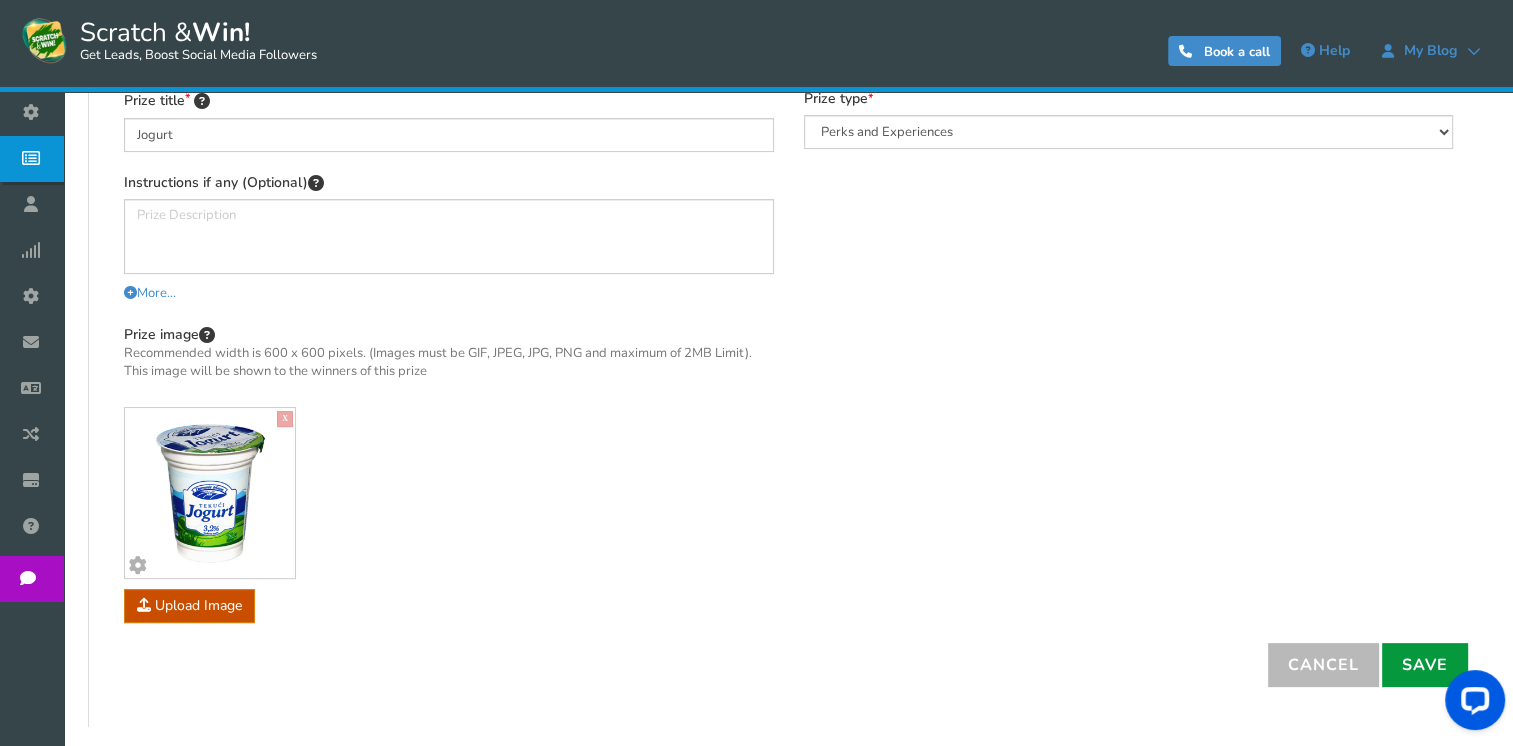 click on "Save" at bounding box center (1425, 665) 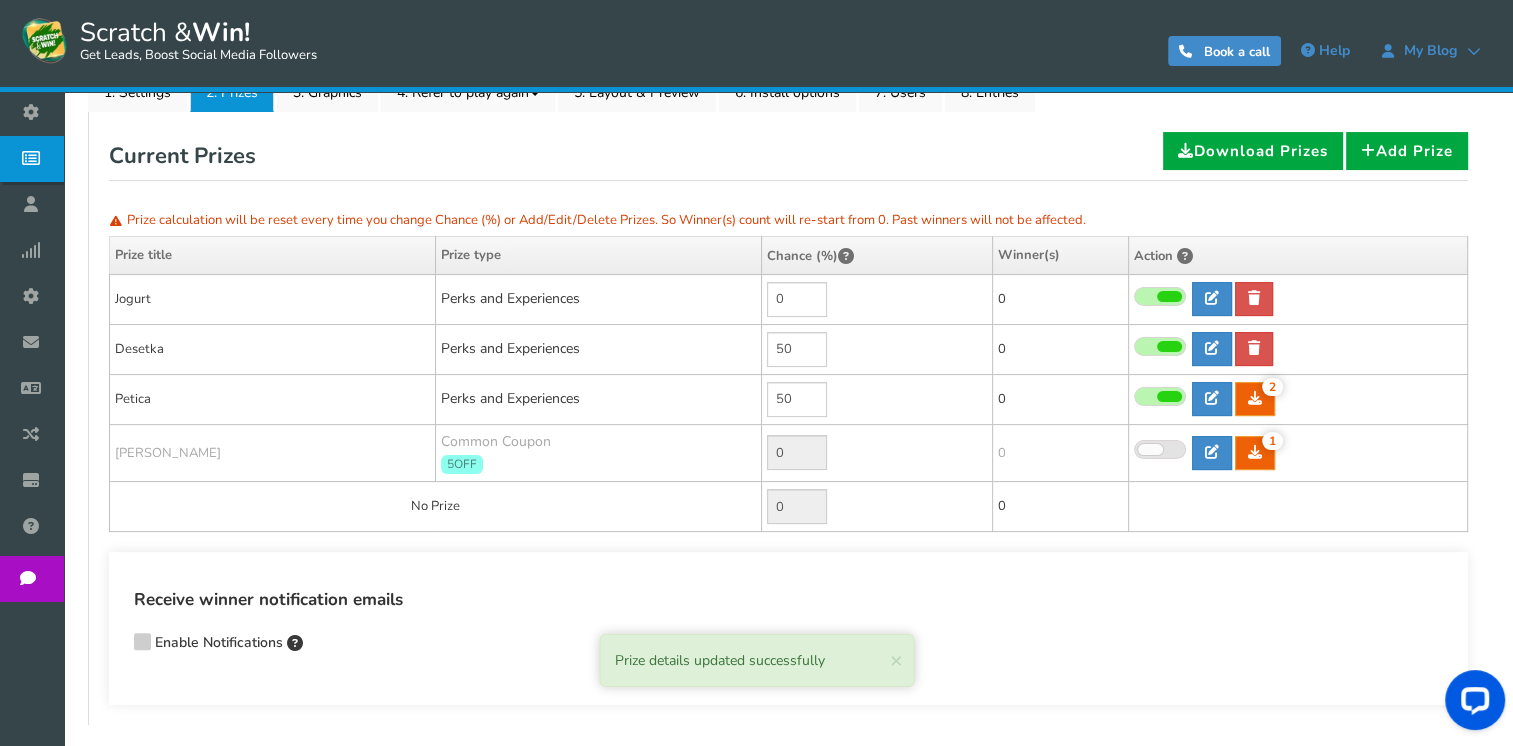 scroll, scrollTop: 335, scrollLeft: 0, axis: vertical 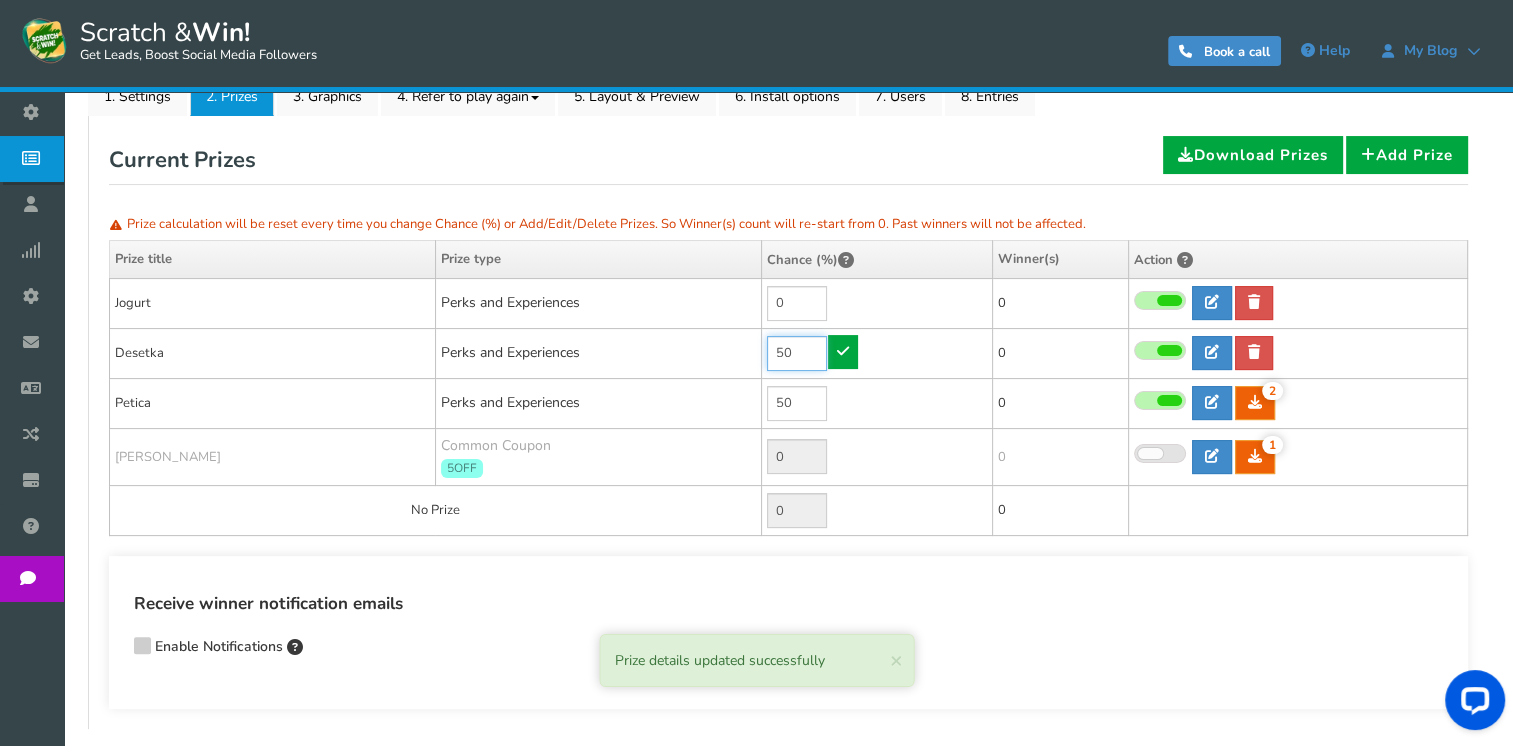 click on "50" at bounding box center (797, 353) 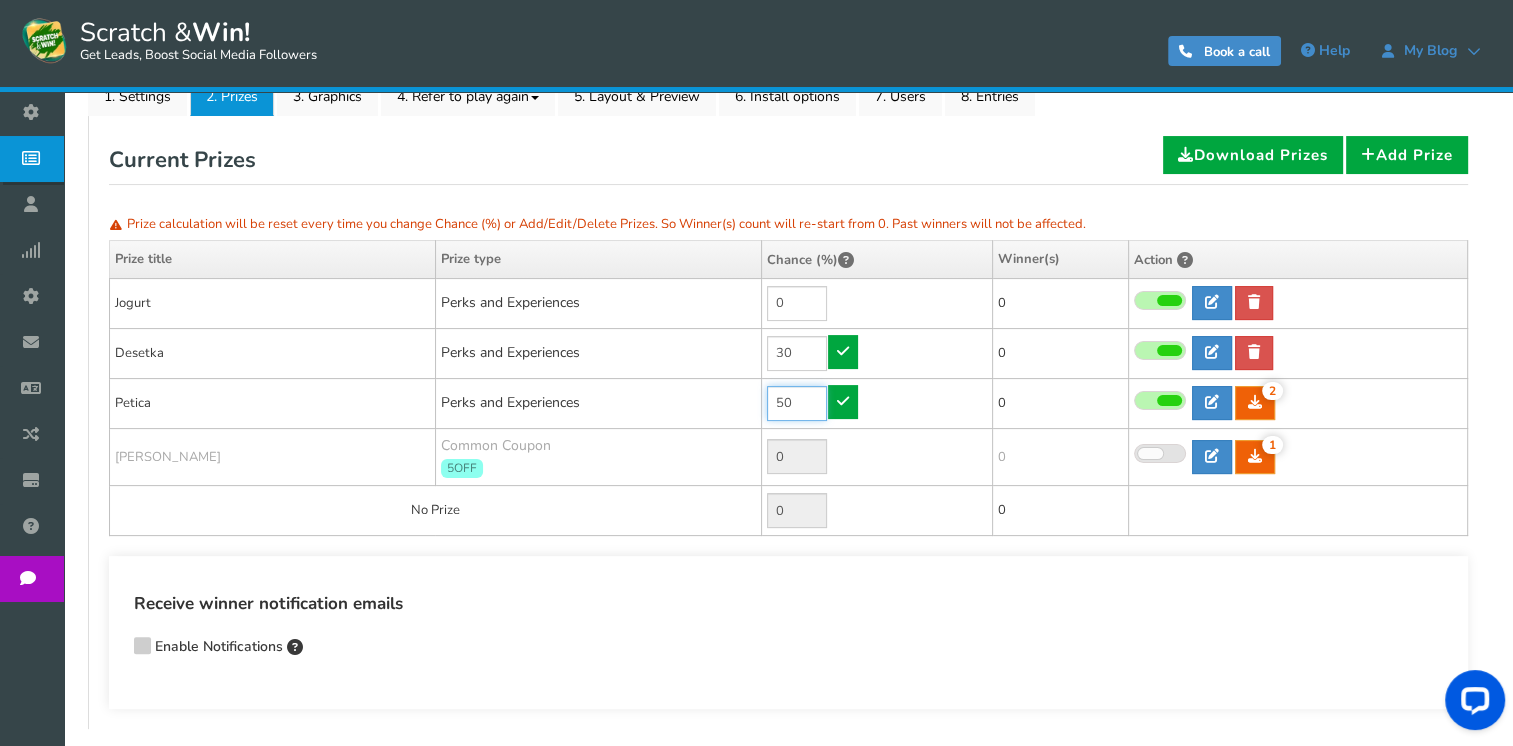 type on "50" 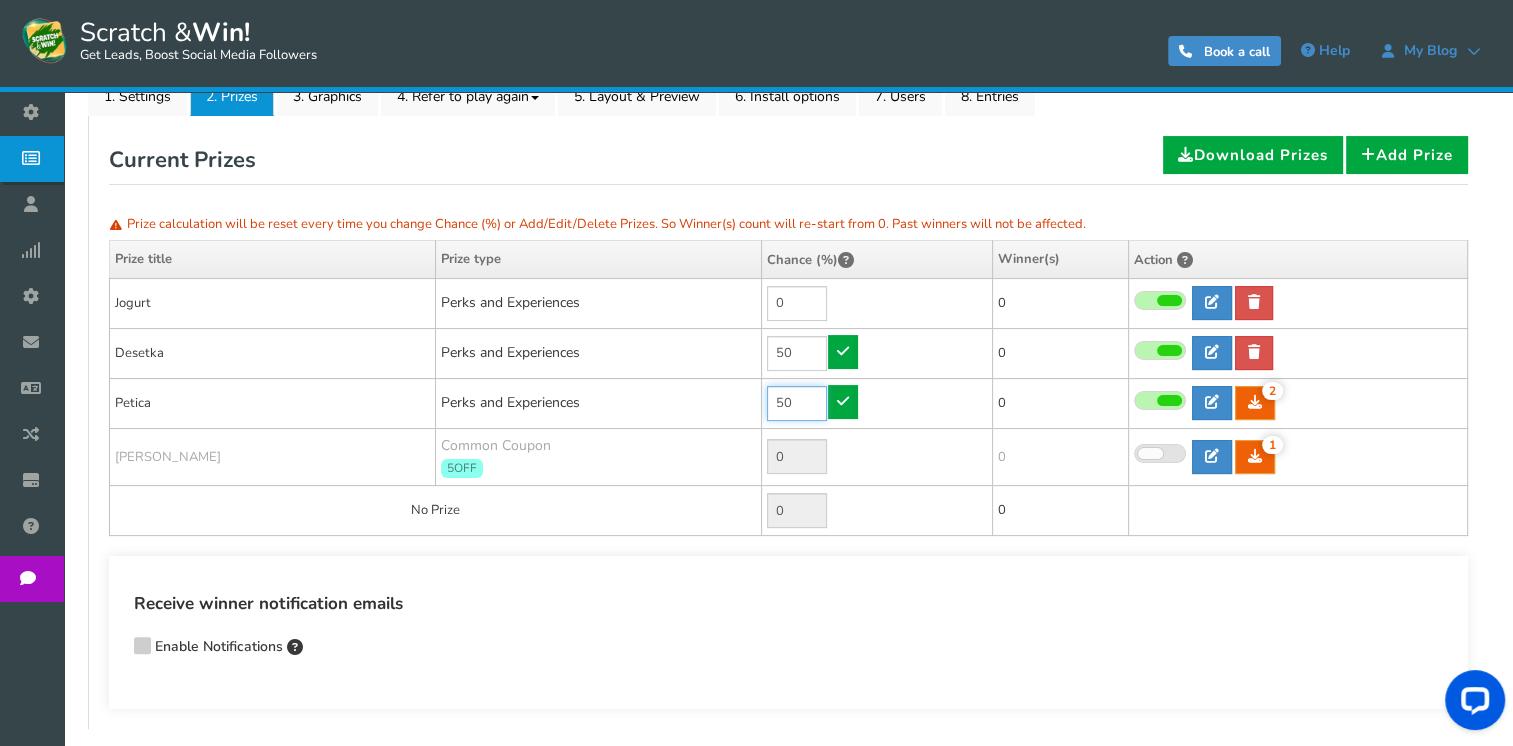 click on "50" at bounding box center (797, 403) 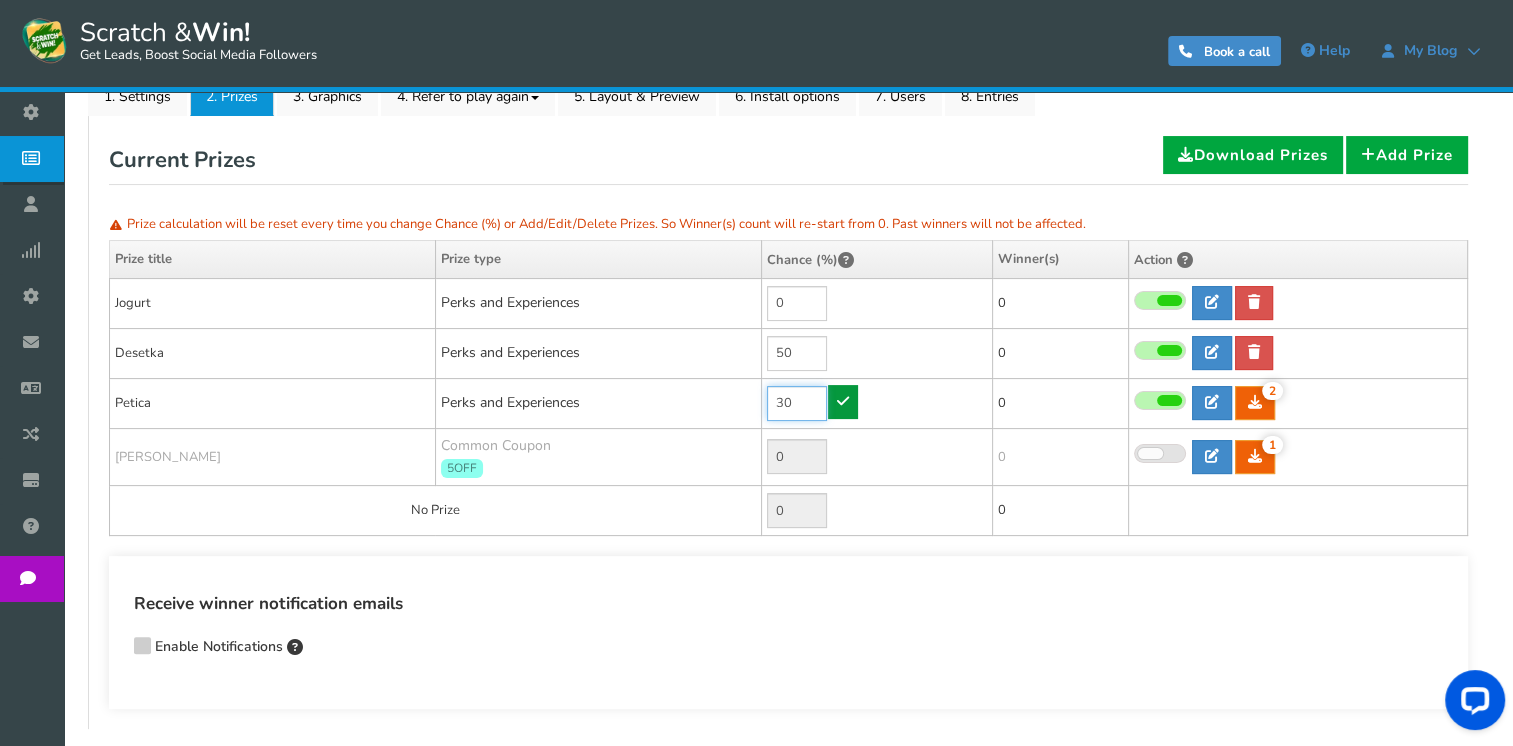 type on "30" 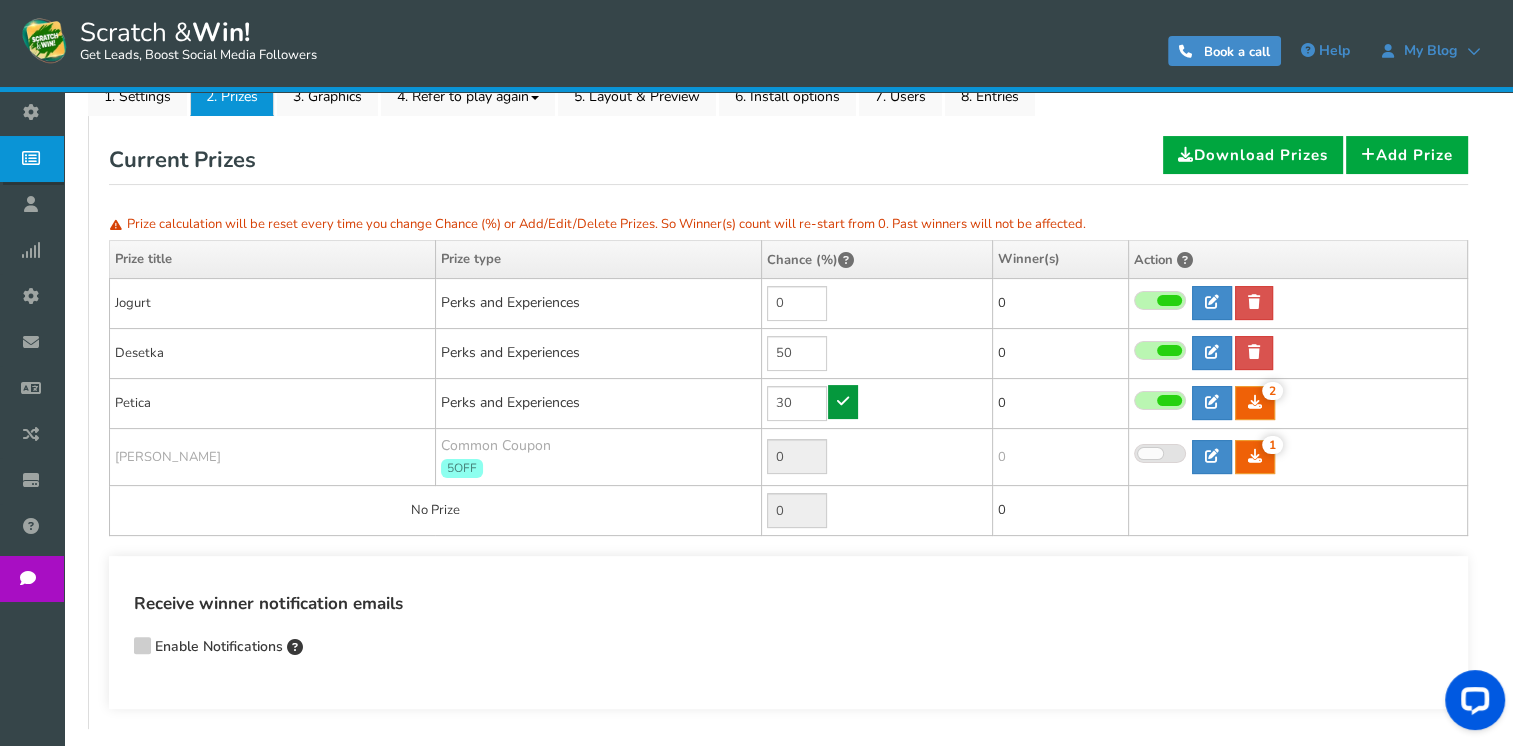 click at bounding box center [843, 402] 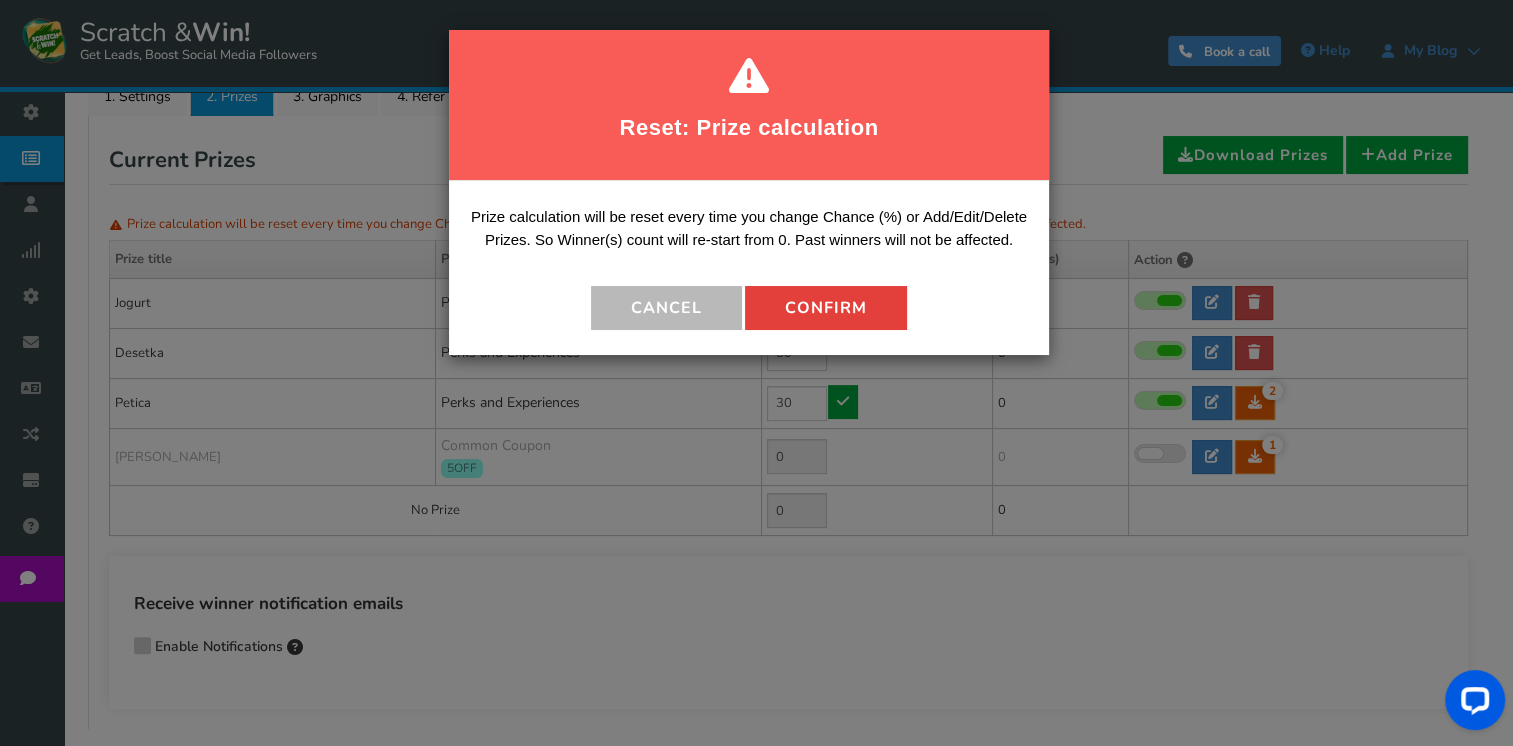 click on "Confirm" at bounding box center [826, 308] 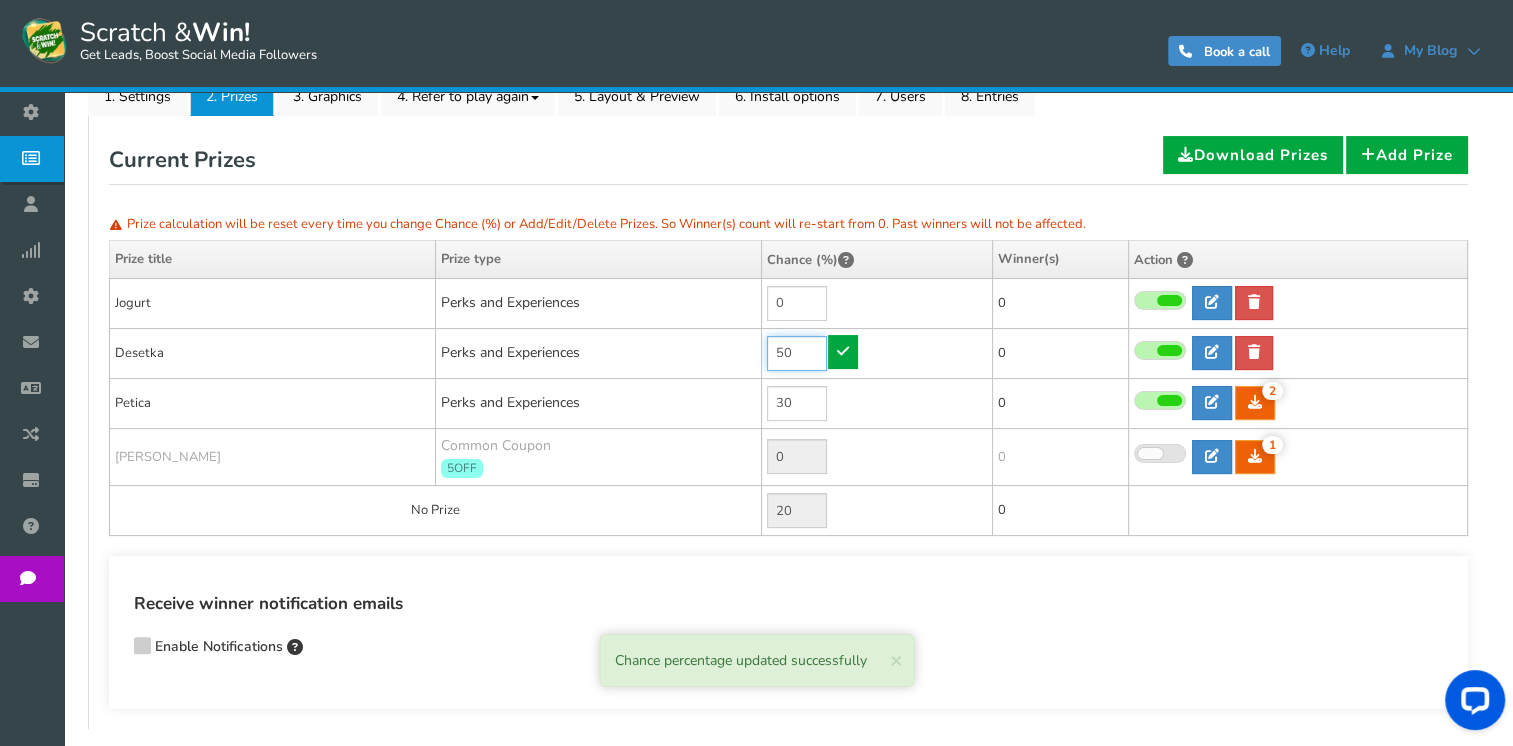click on "50" at bounding box center (797, 353) 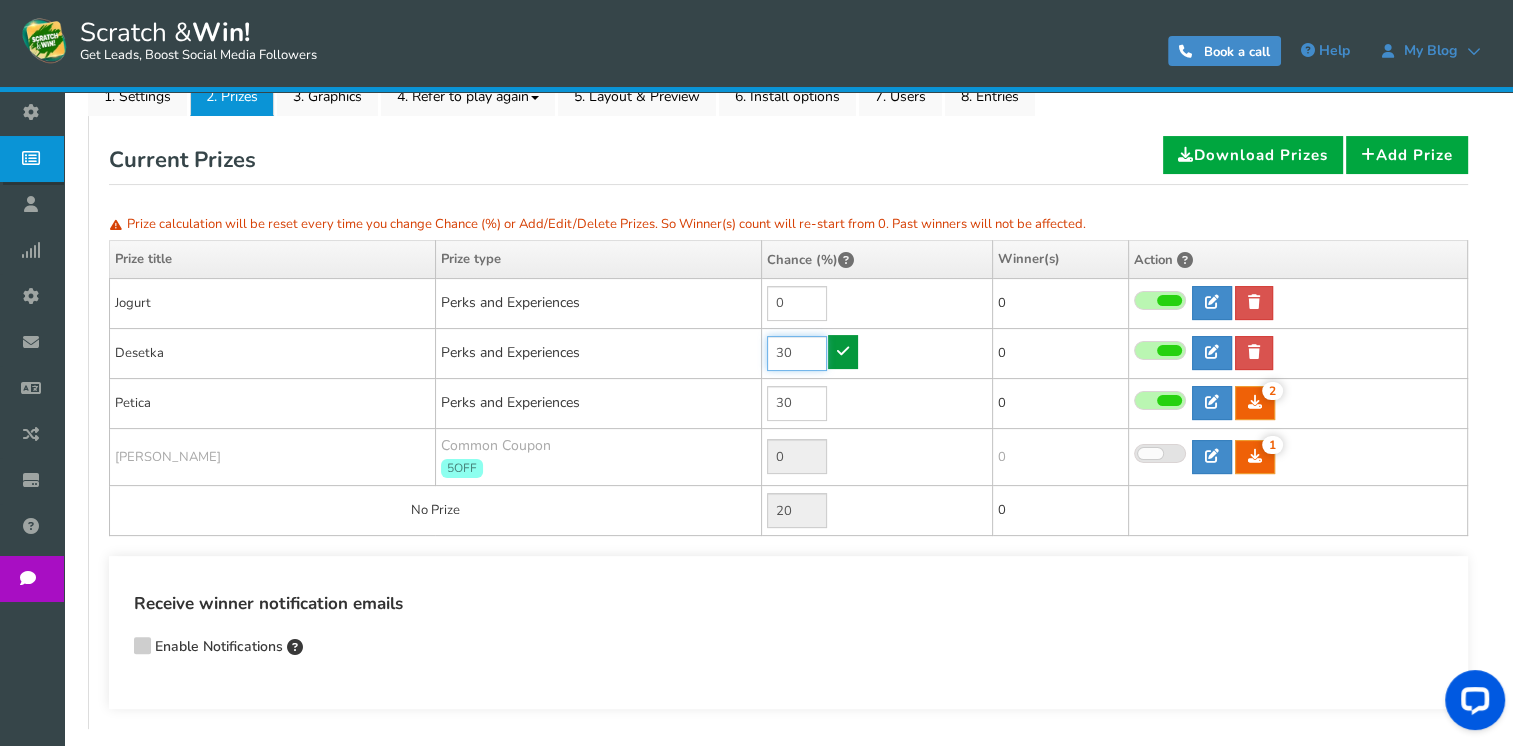 type on "30" 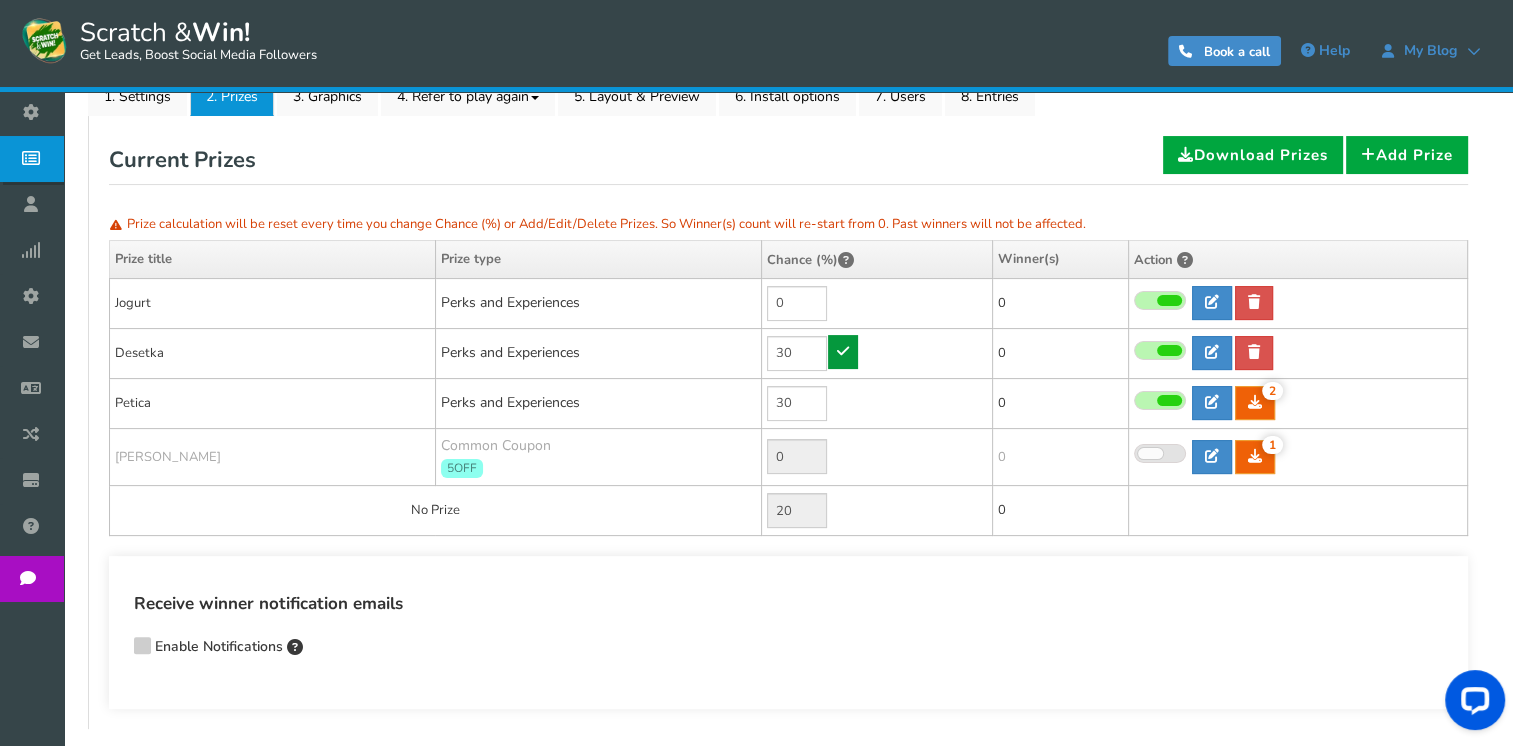 click at bounding box center (843, 351) 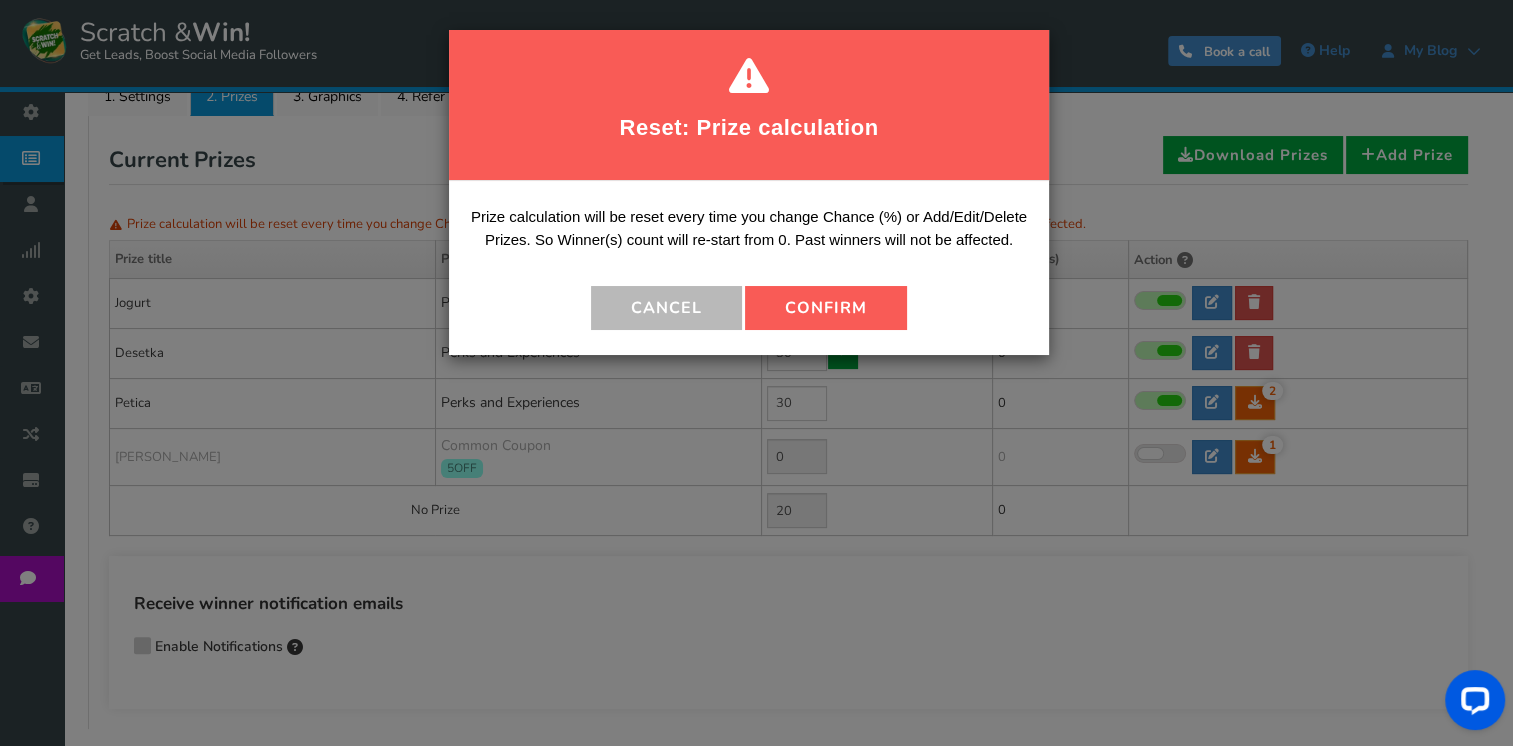 click on "Confirm" at bounding box center (826, 308) 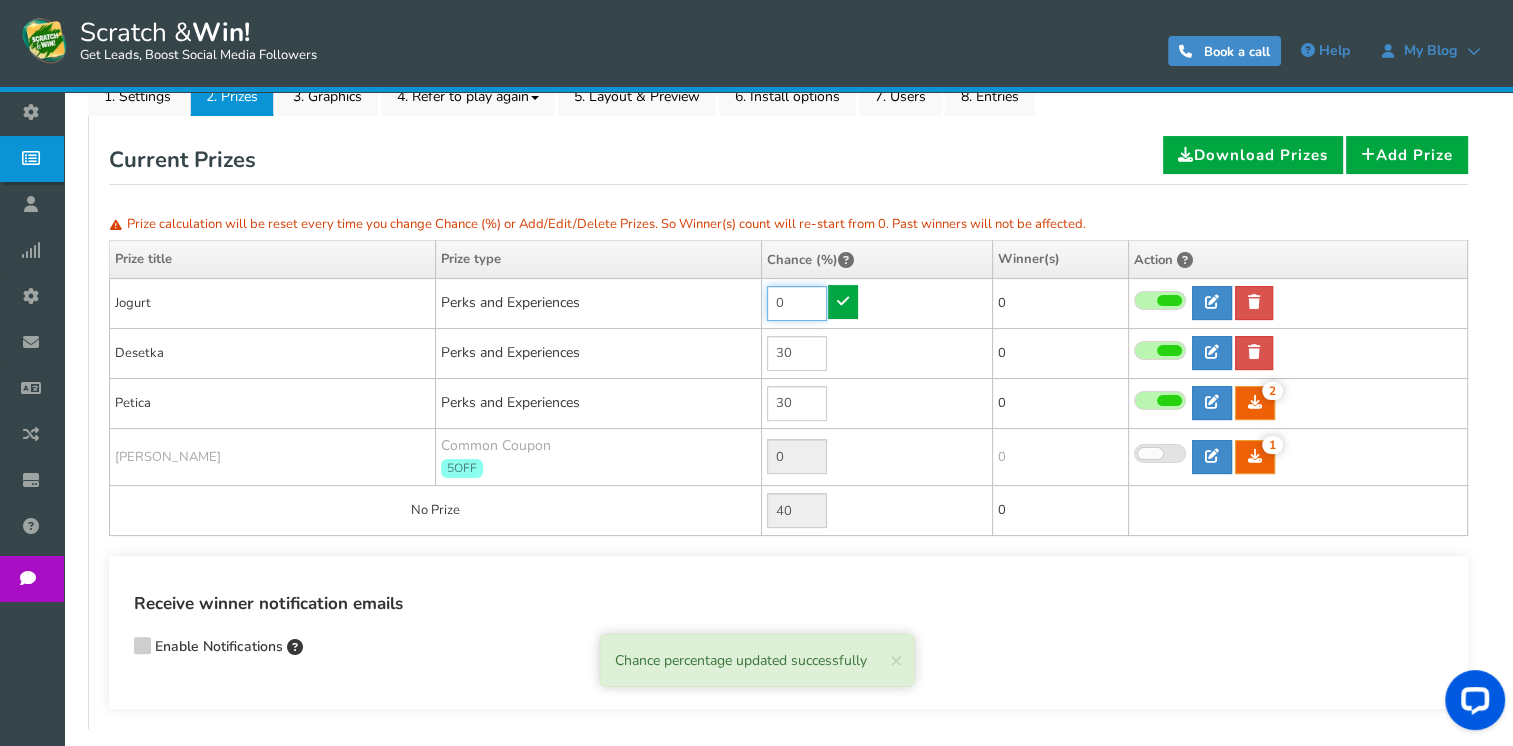 click on "0" at bounding box center [797, 303] 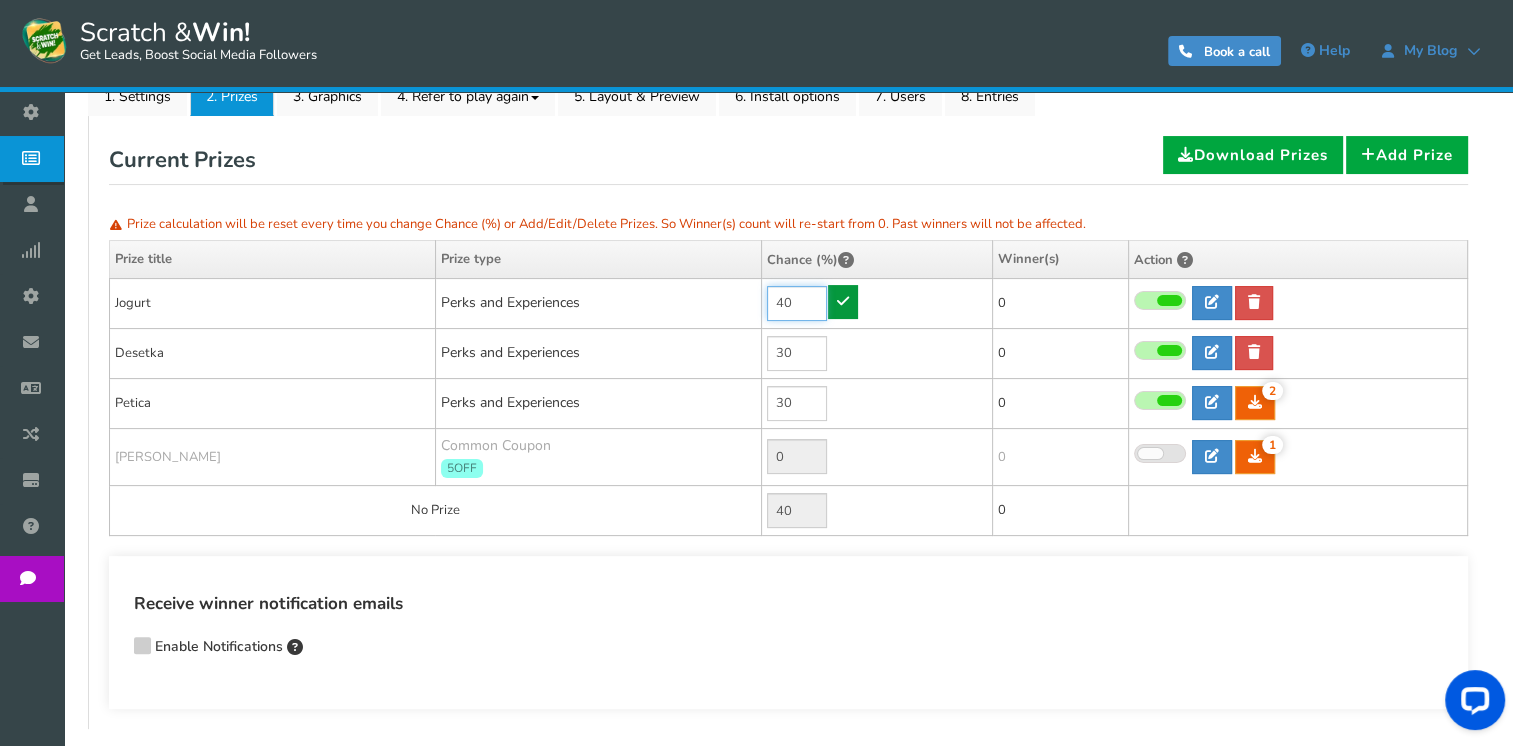 type on "40" 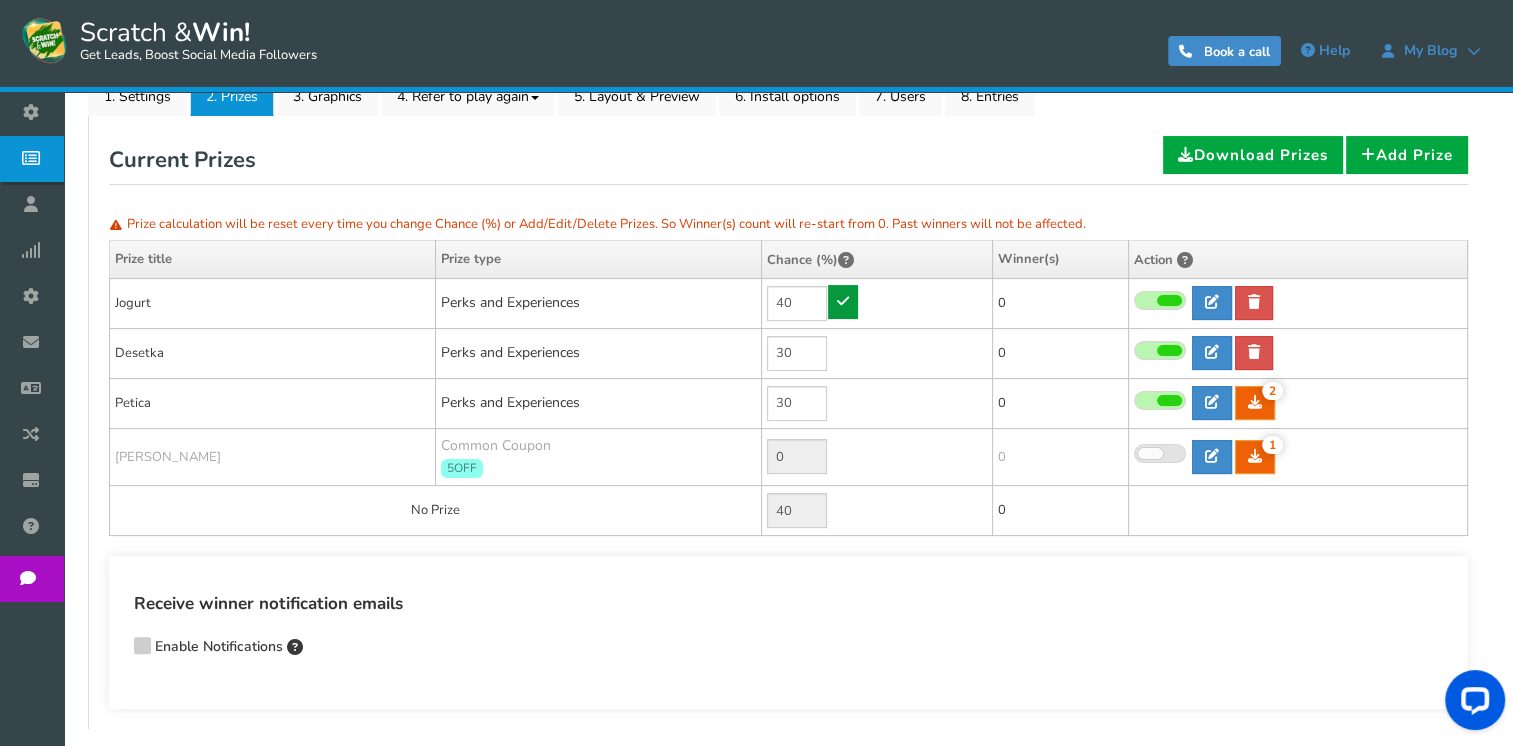 click at bounding box center [843, 302] 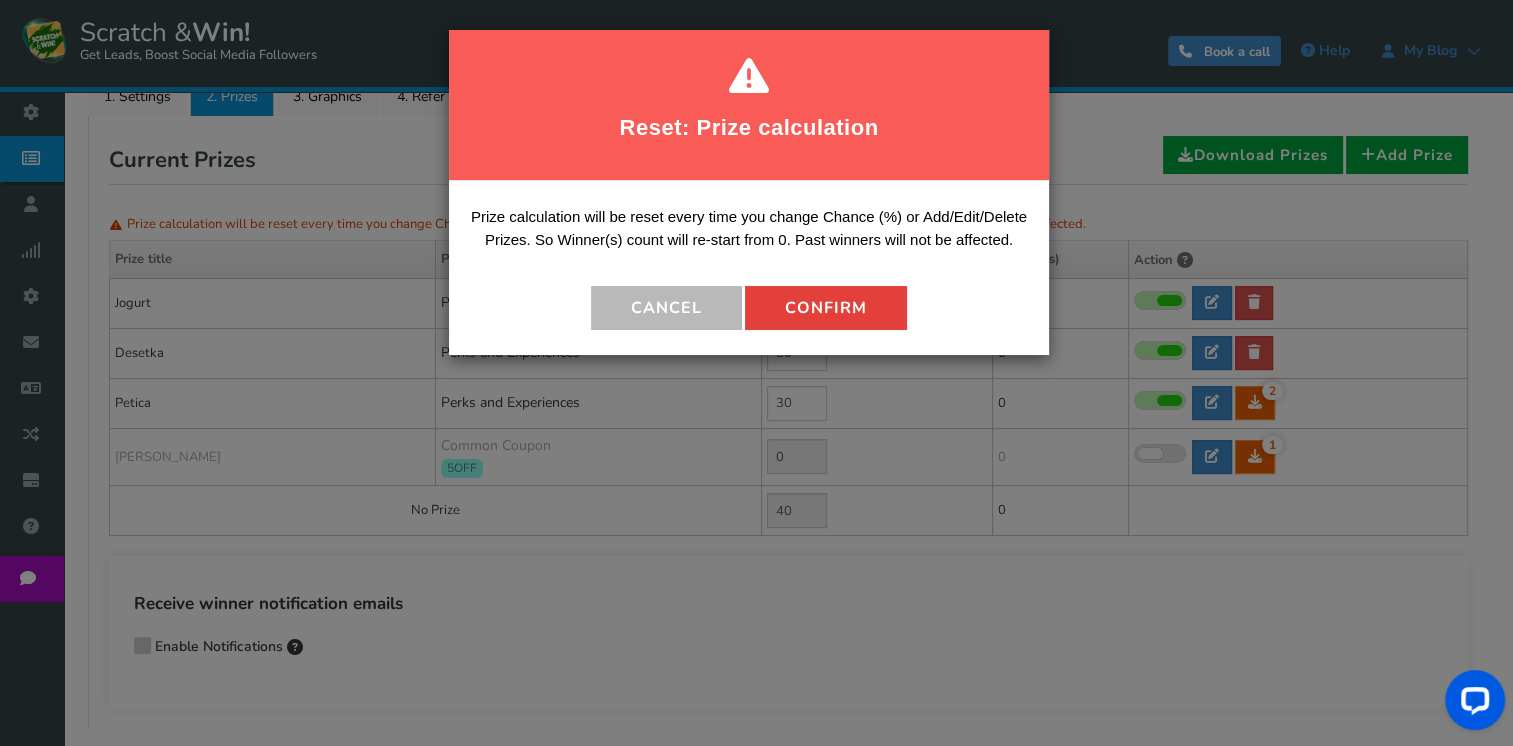 click on "Confirm" at bounding box center [826, 308] 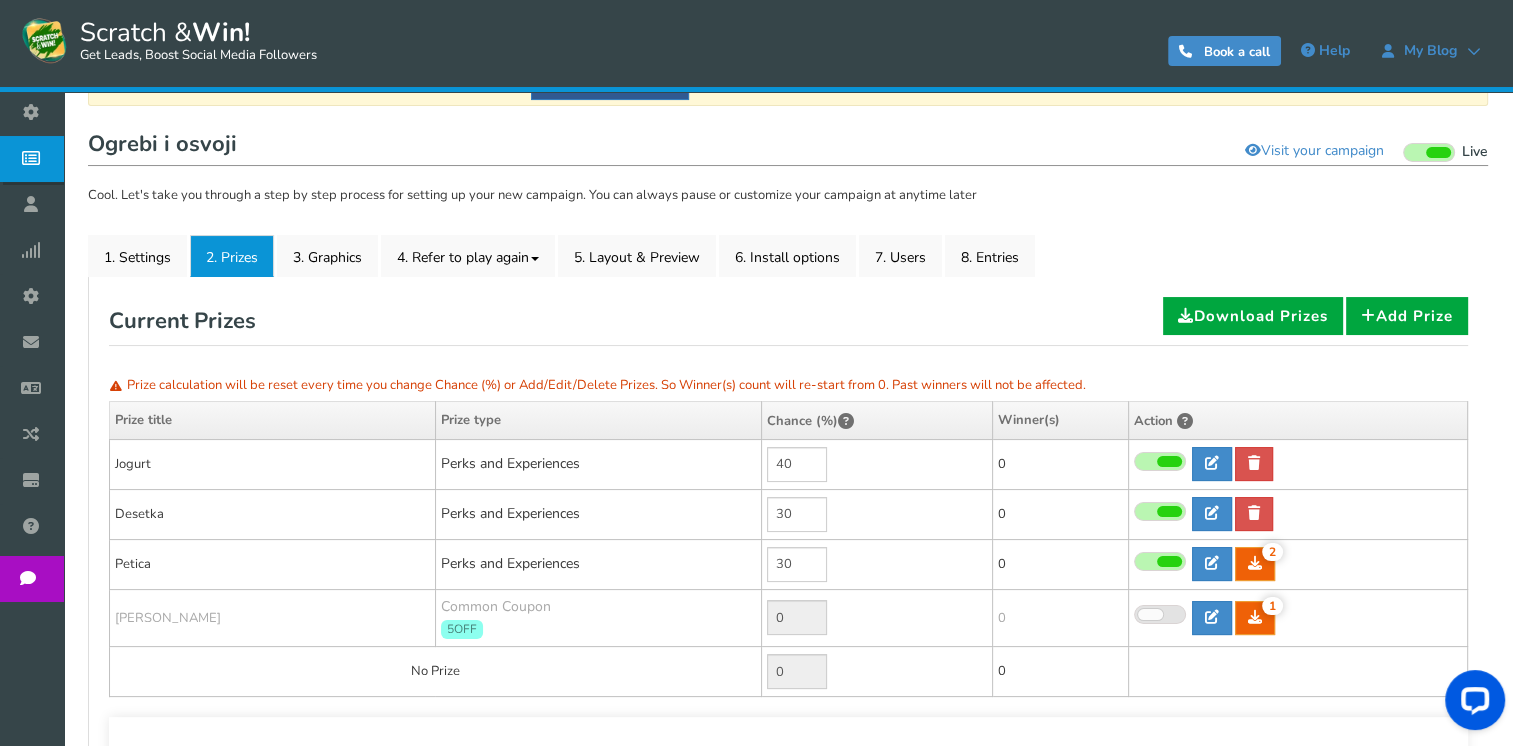 scroll, scrollTop: 335, scrollLeft: 0, axis: vertical 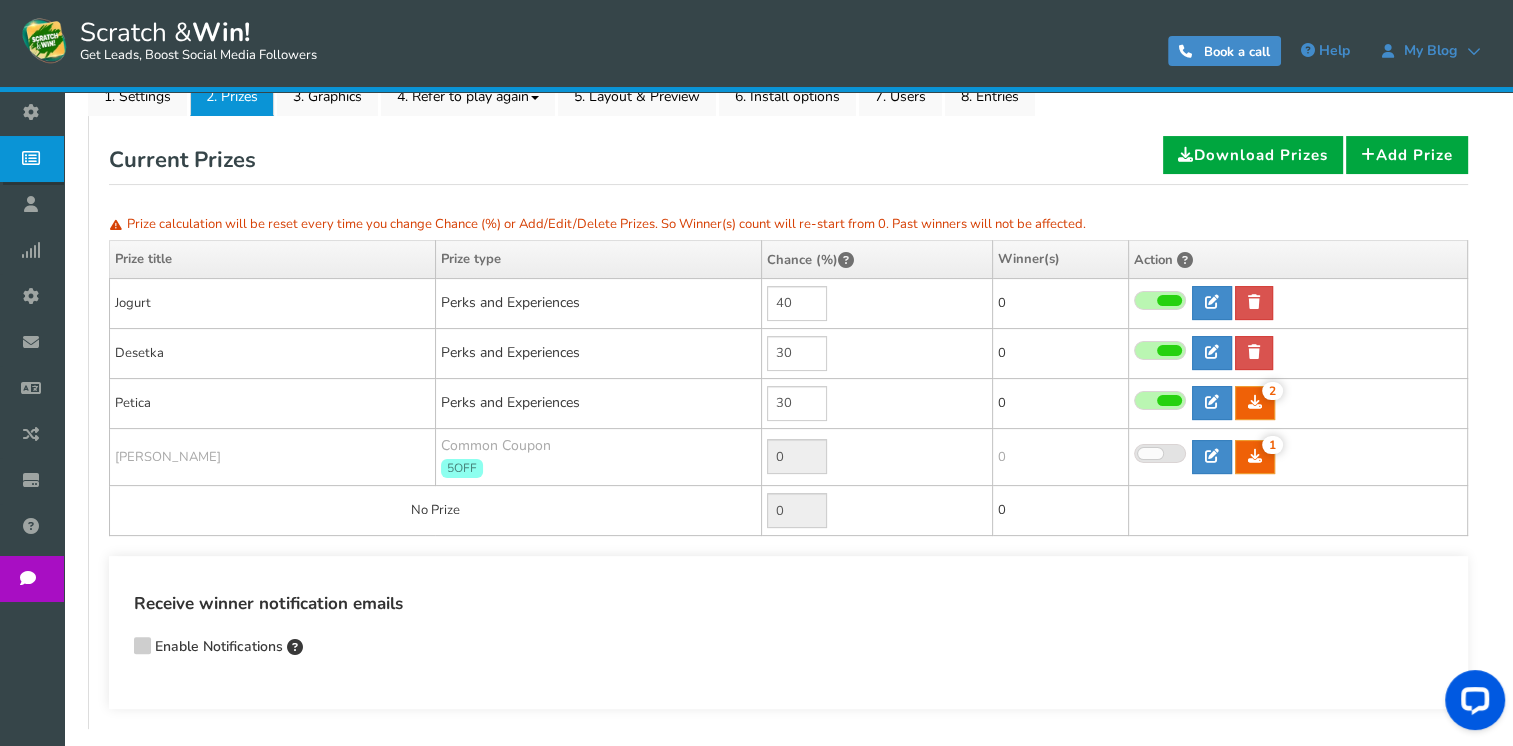 click on "Scratch &  Win!
Get Leads, Boost Social Media Followers" at bounding box center (255, 40) 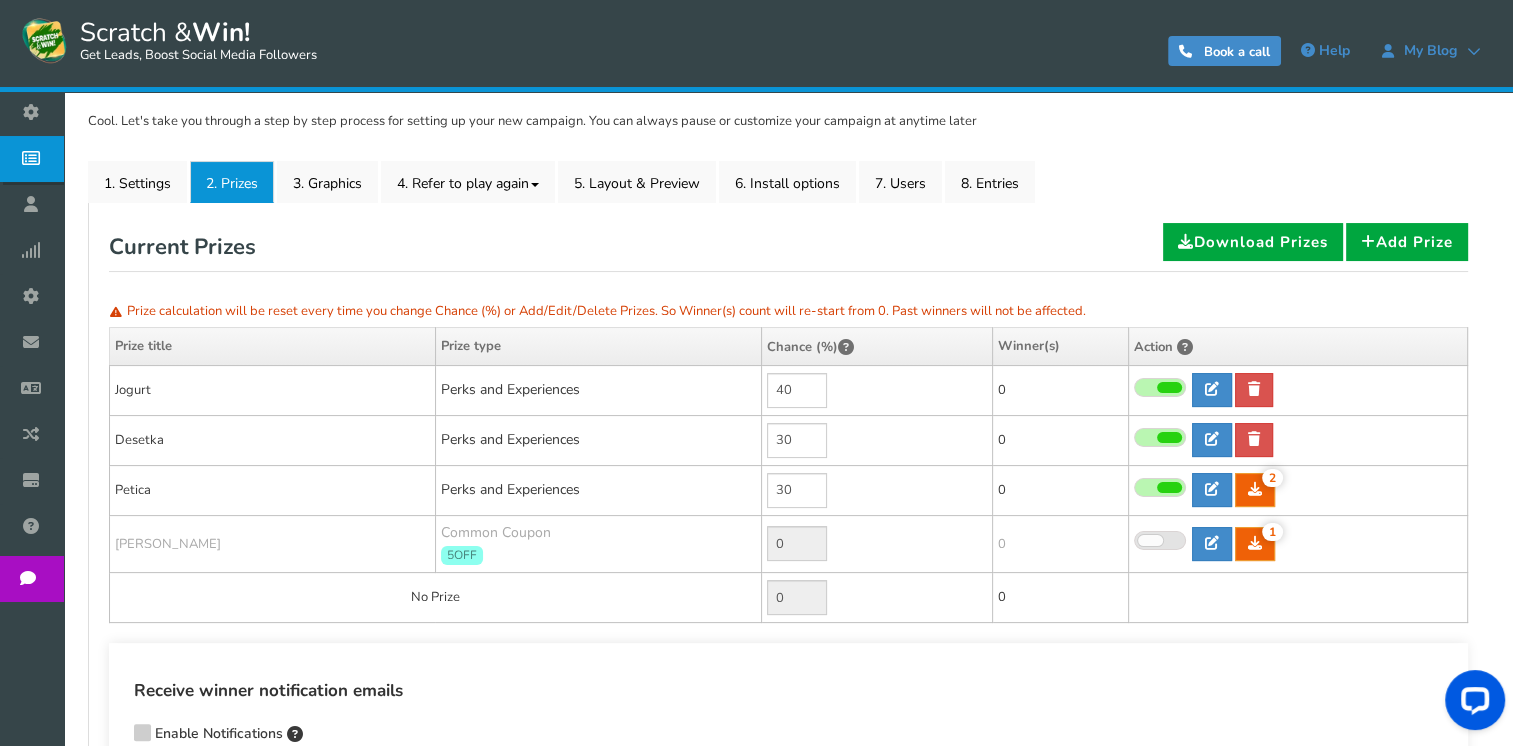 scroll, scrollTop: 135, scrollLeft: 0, axis: vertical 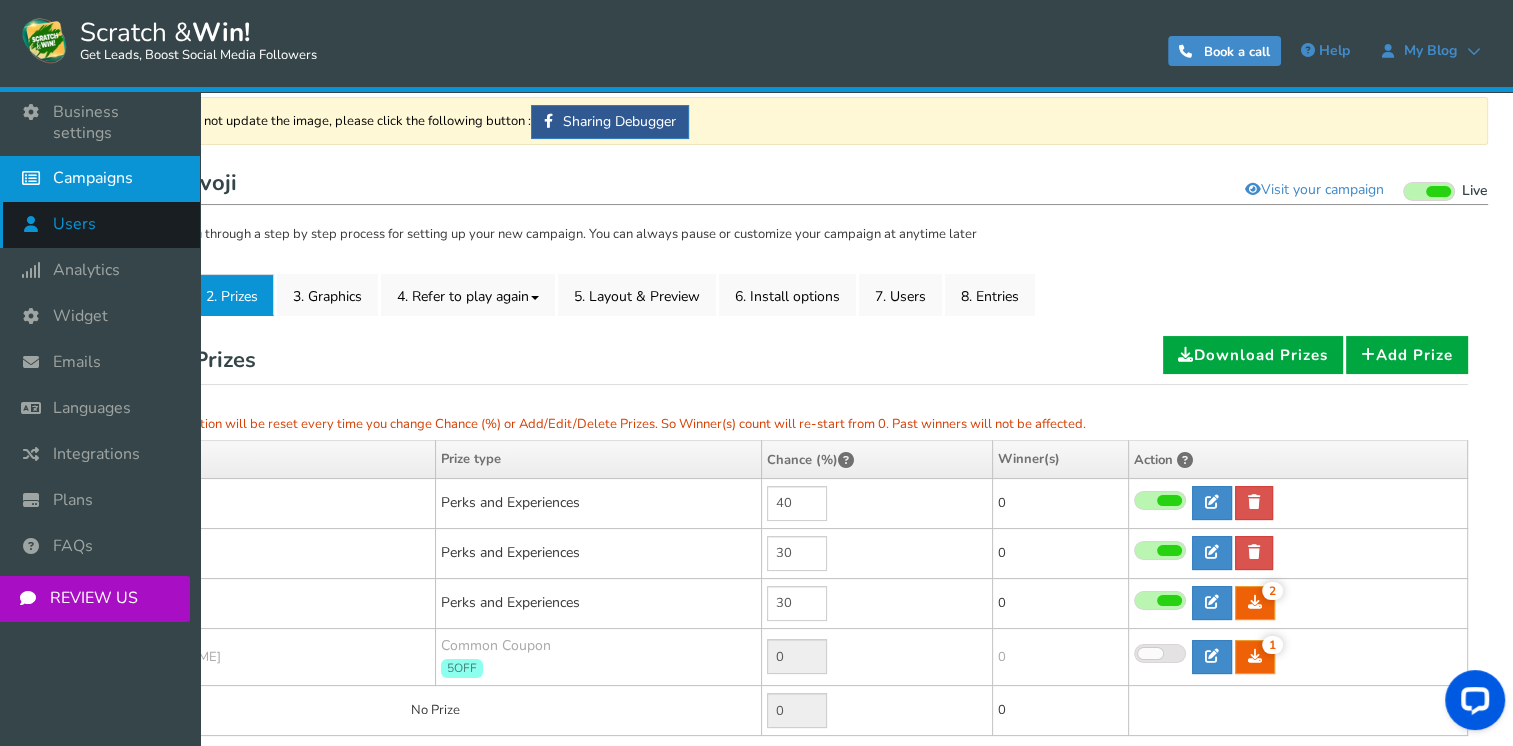 click on "Users" at bounding box center (74, 224) 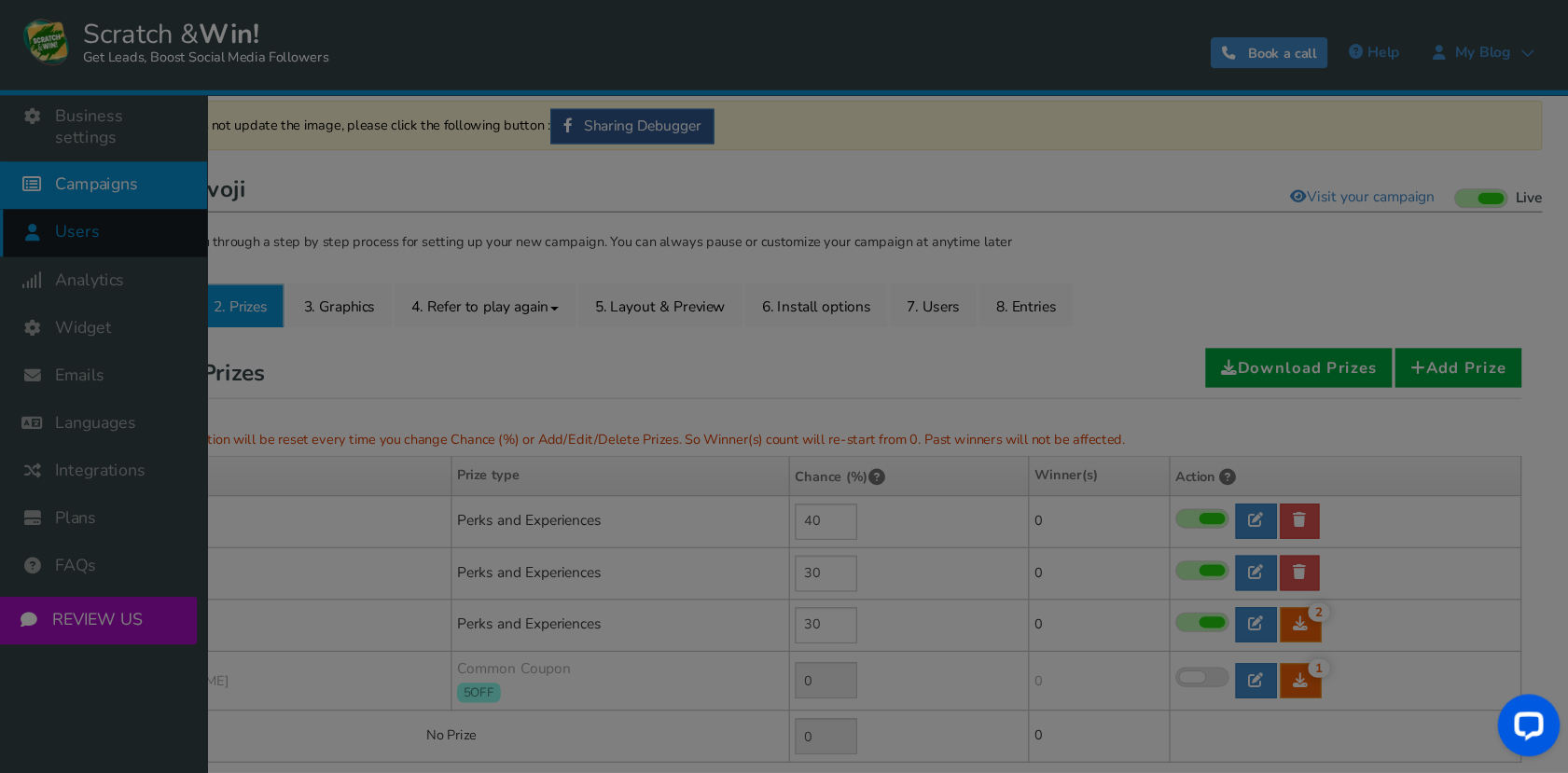 scroll, scrollTop: 0, scrollLeft: 0, axis: both 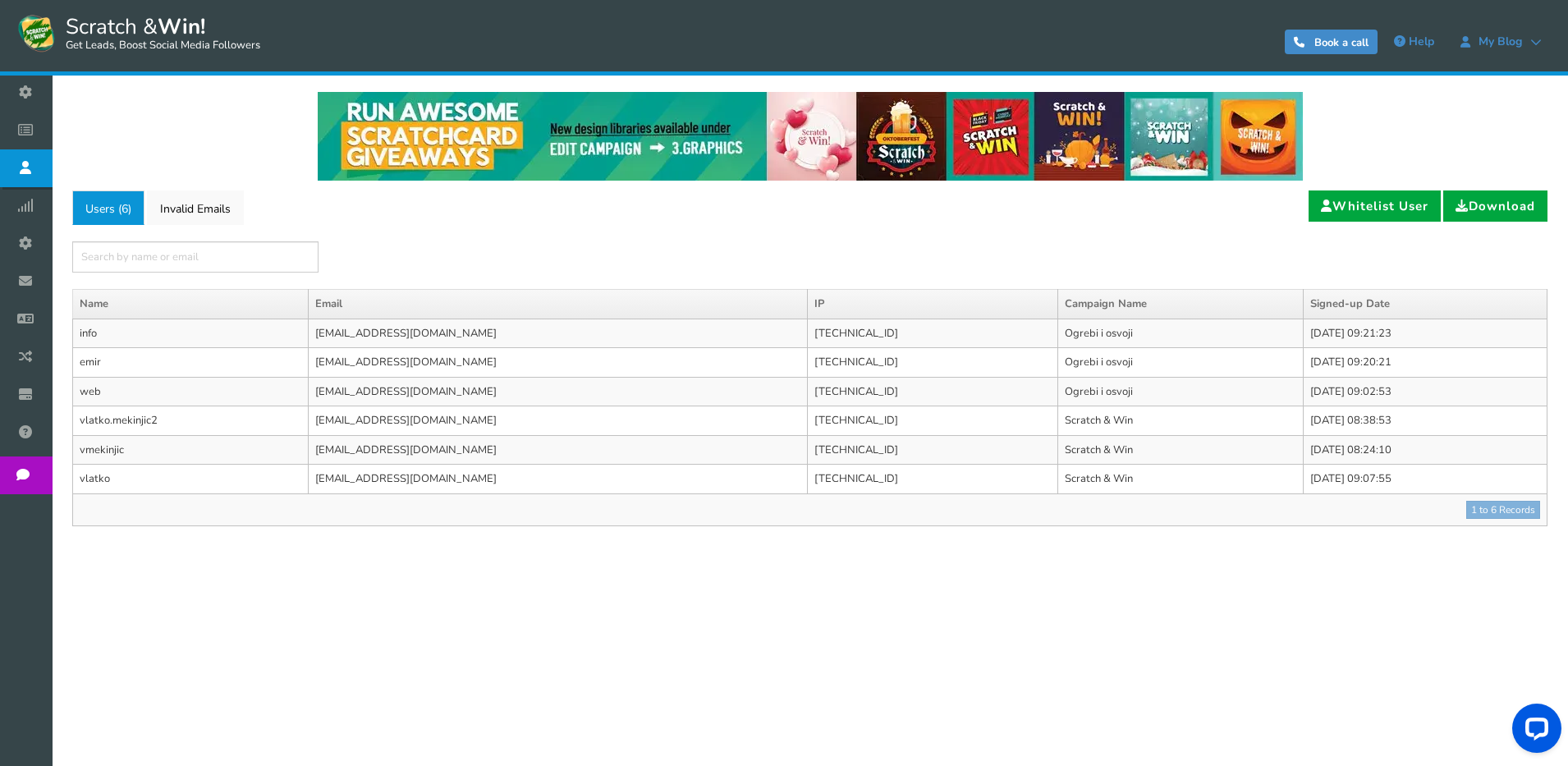 click on "info" at bounding box center (190, 333) 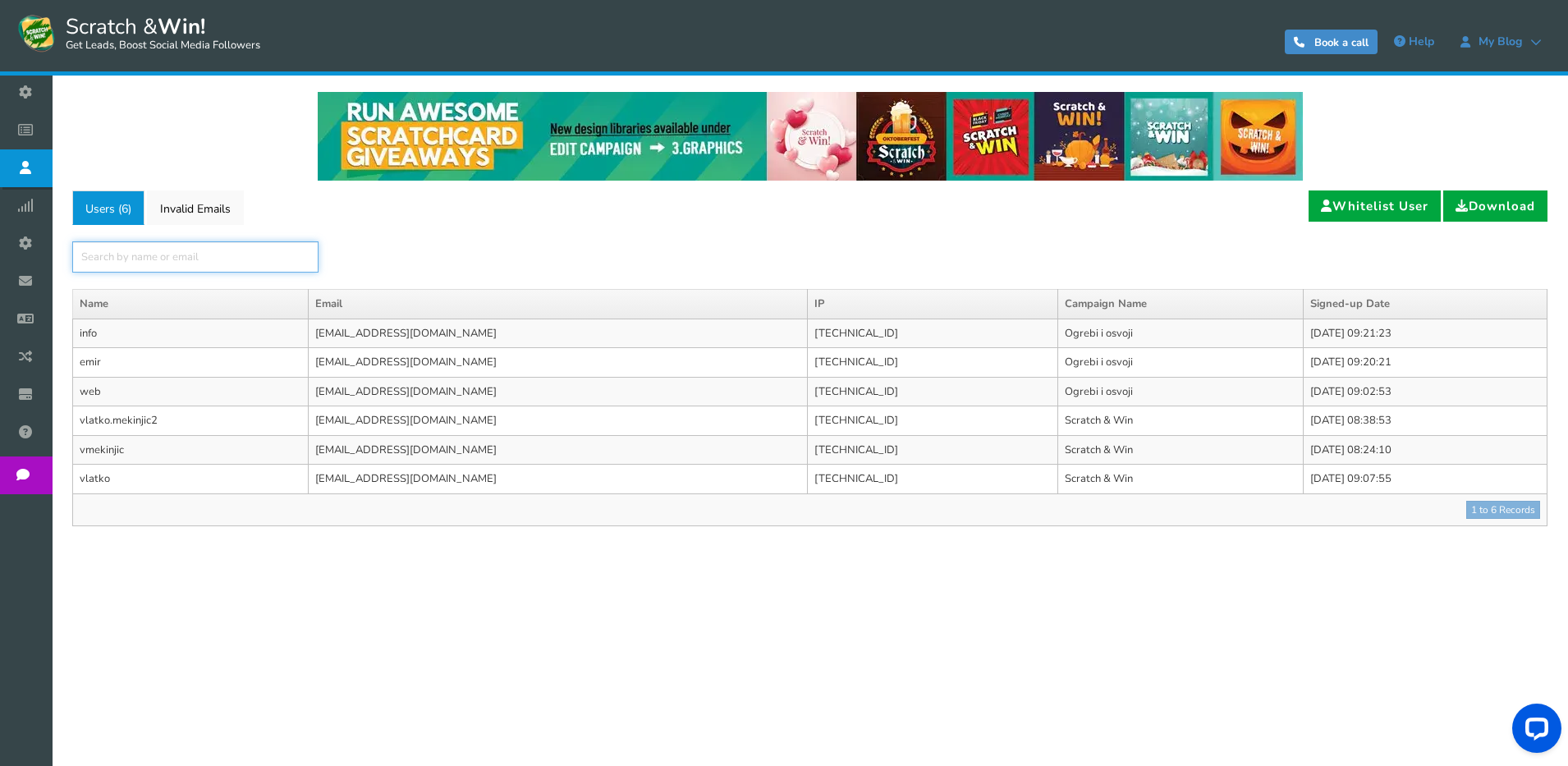 click at bounding box center (195, 257) 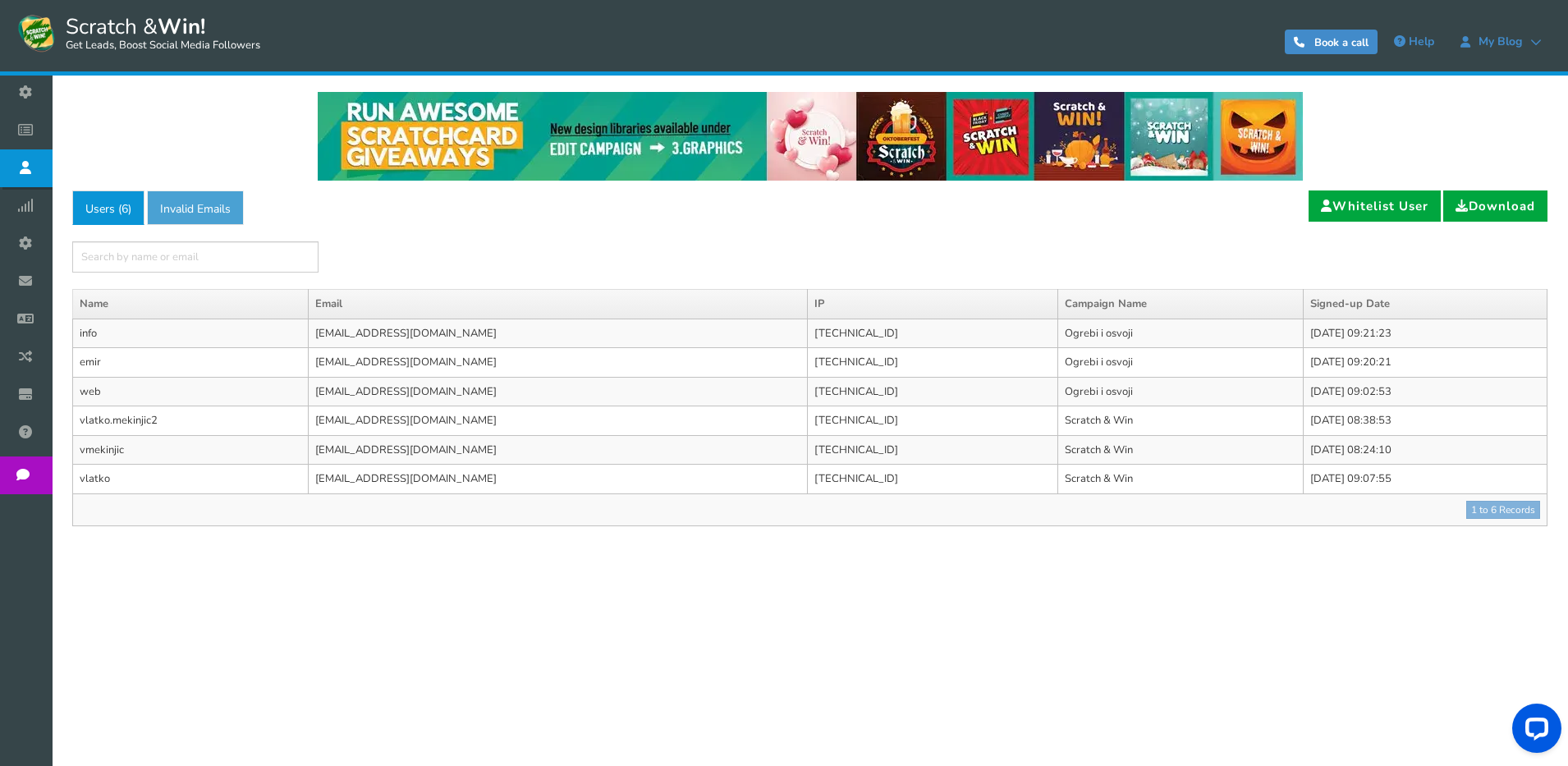 click on "Invalid Emails" at bounding box center (195, 208) 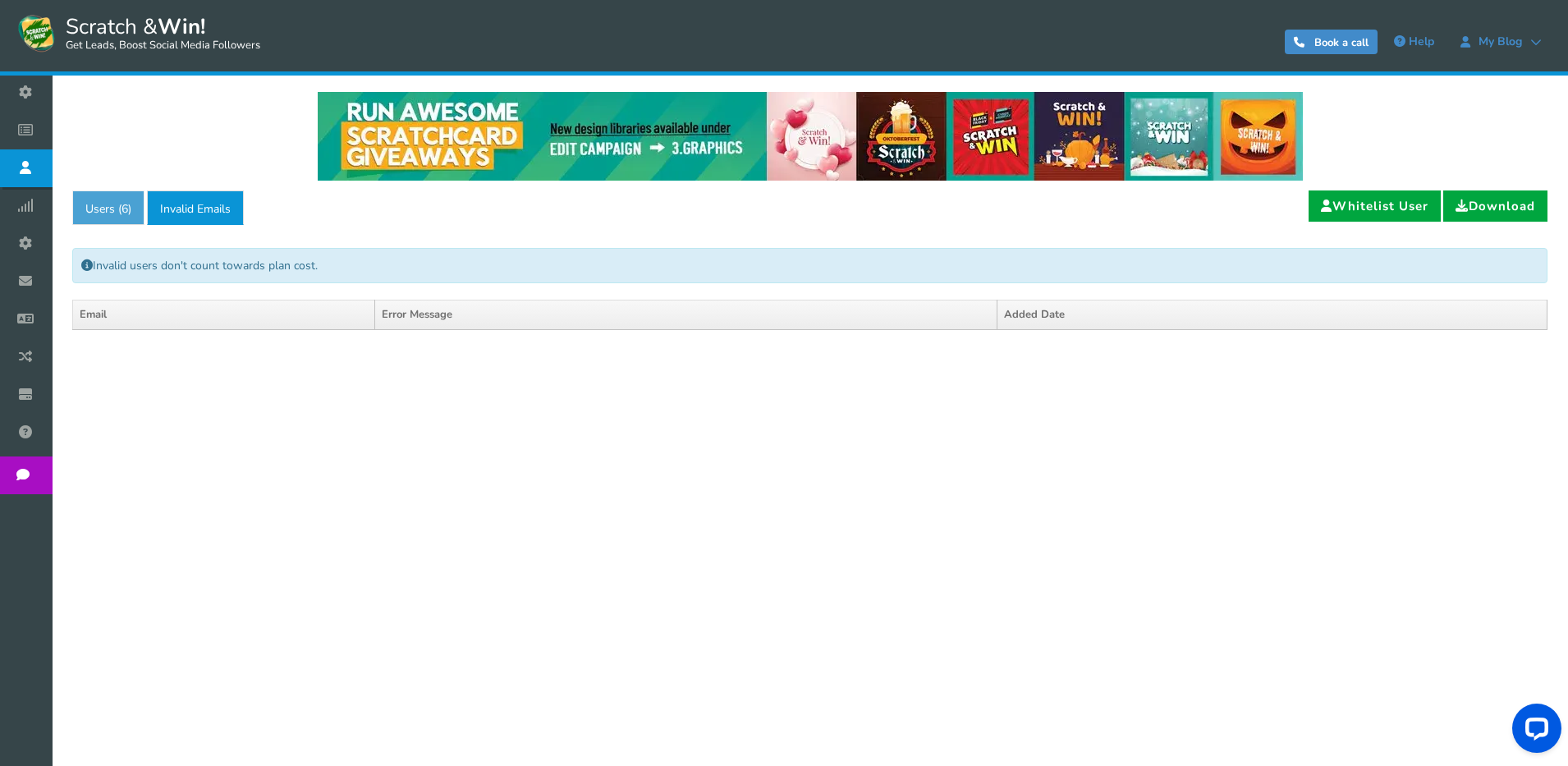 click on "Users ( 6 )" at bounding box center [108, 208] 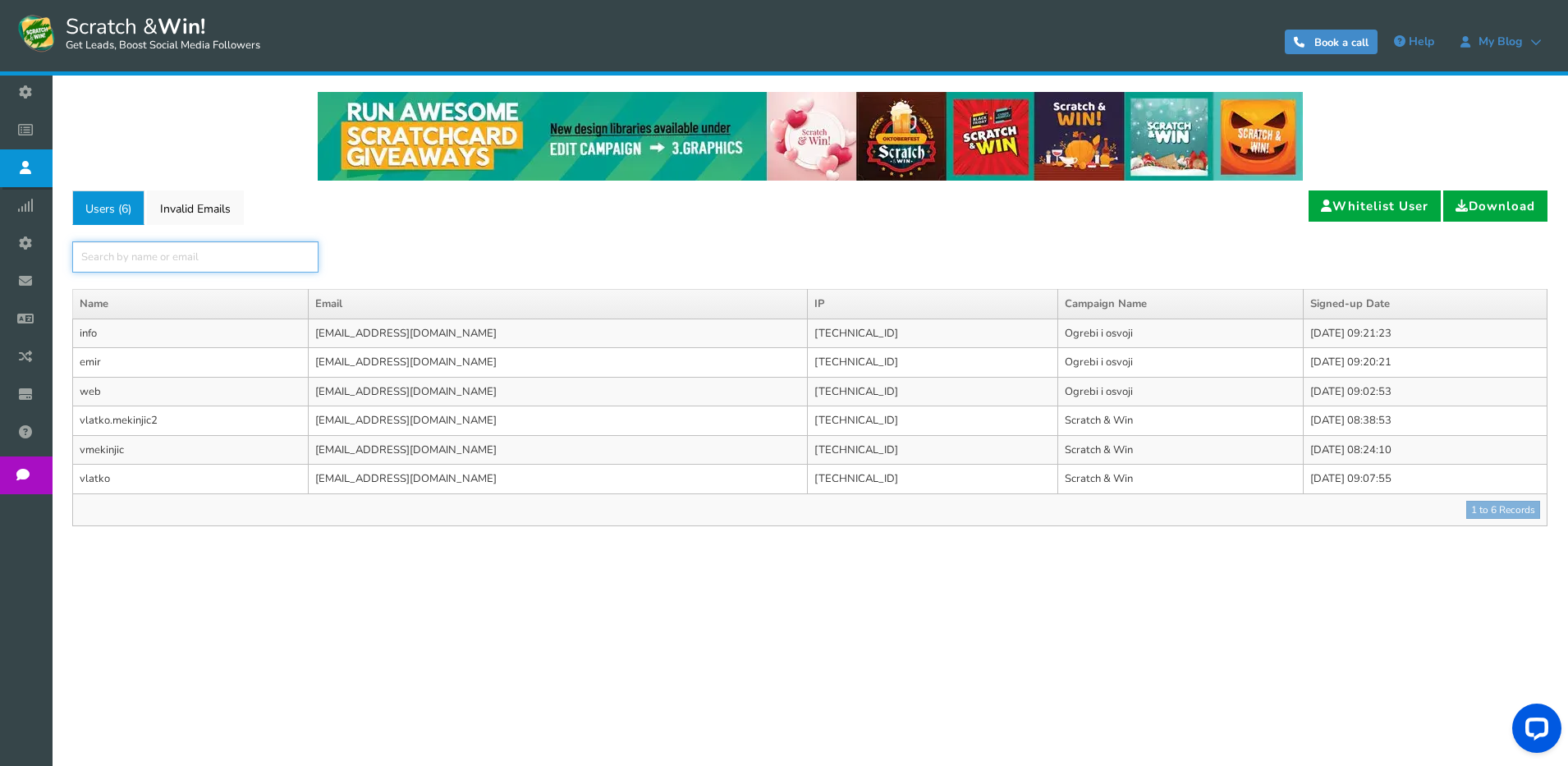 click at bounding box center [195, 257] 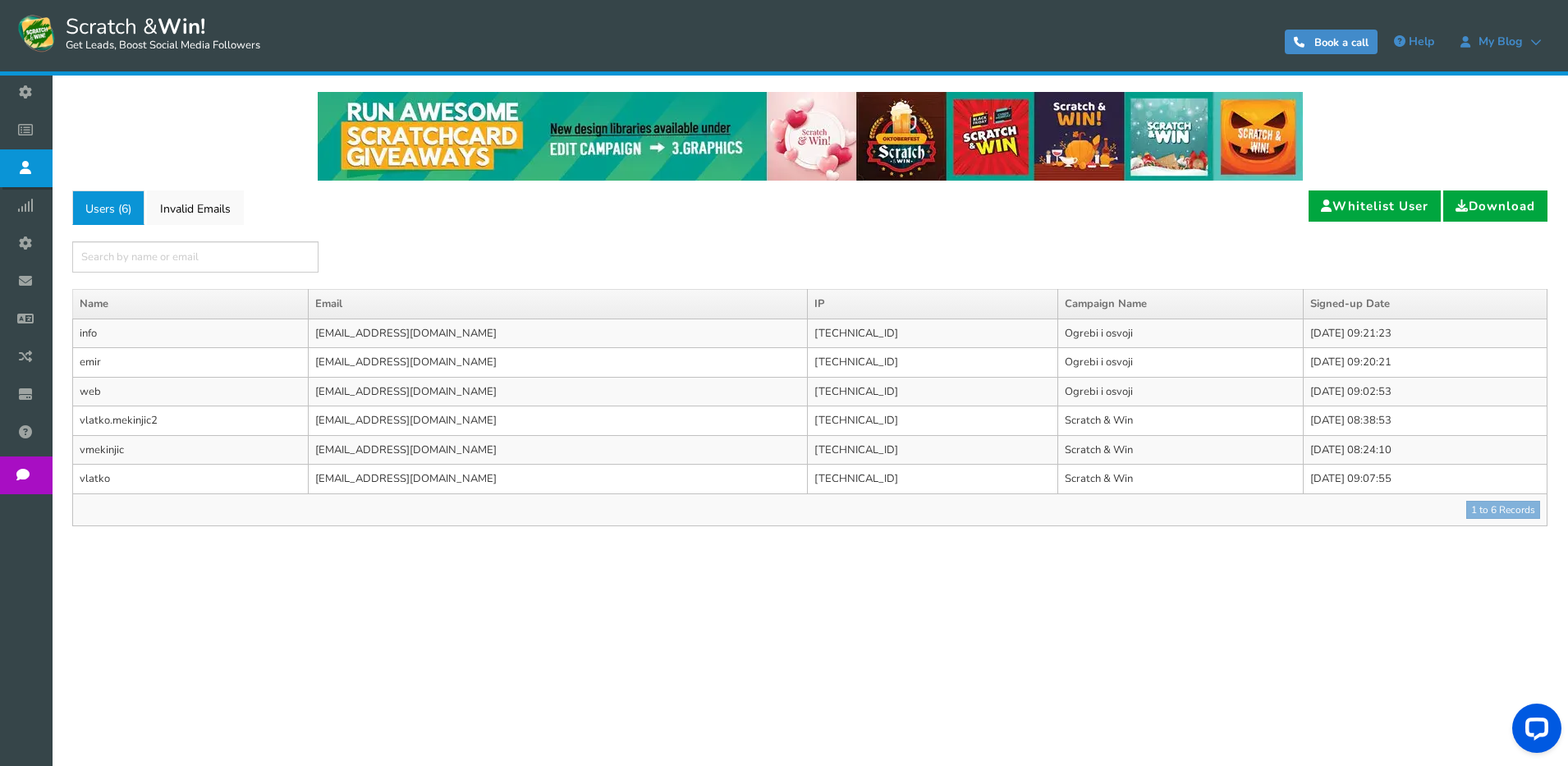 click on "1 to 6 Records
●  ●  ●  ● 	●  ●" at bounding box center (810, 509) 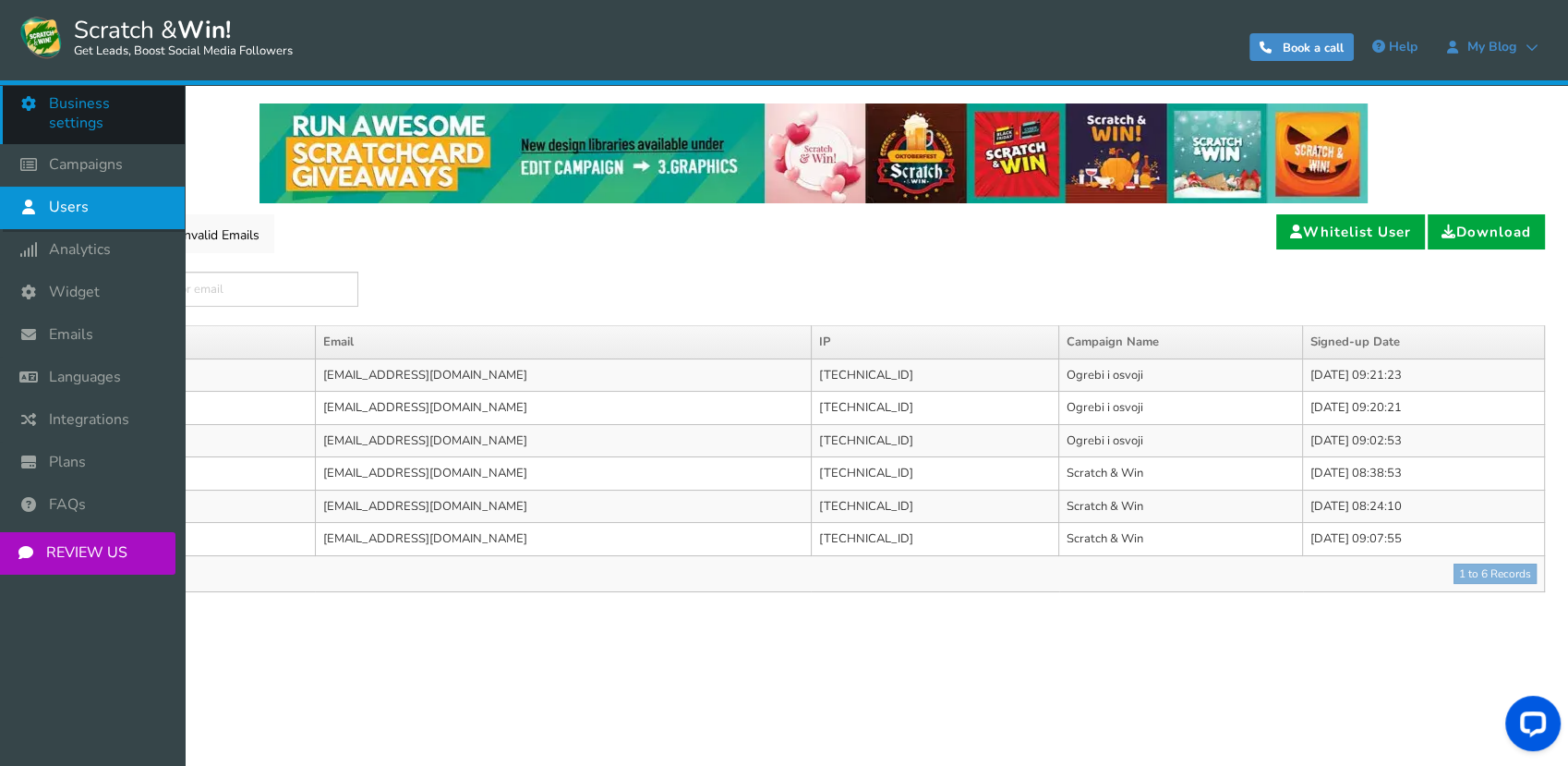 click on "Business settings" at bounding box center [107, 114] 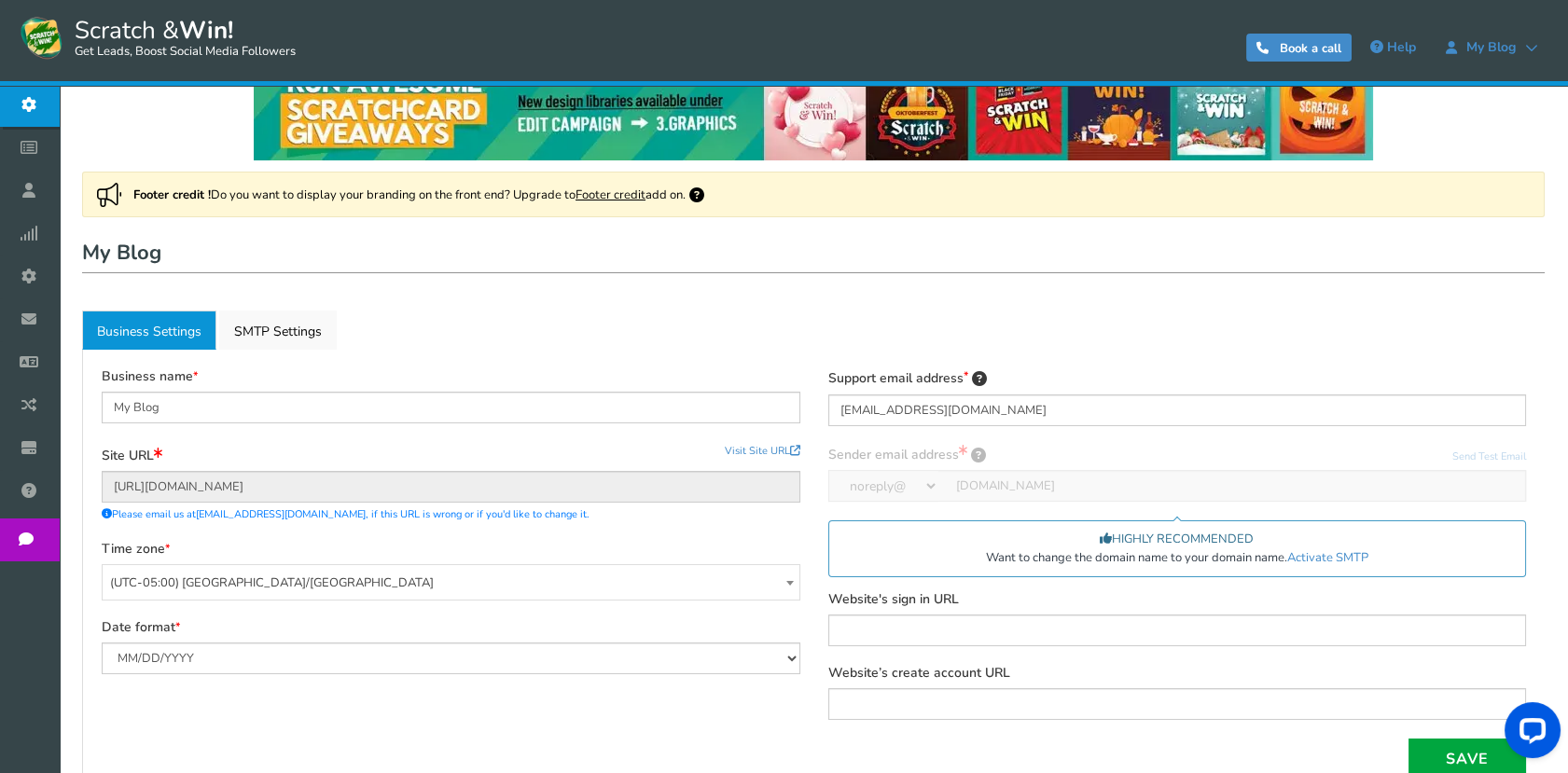 scroll, scrollTop: 89, scrollLeft: 0, axis: vertical 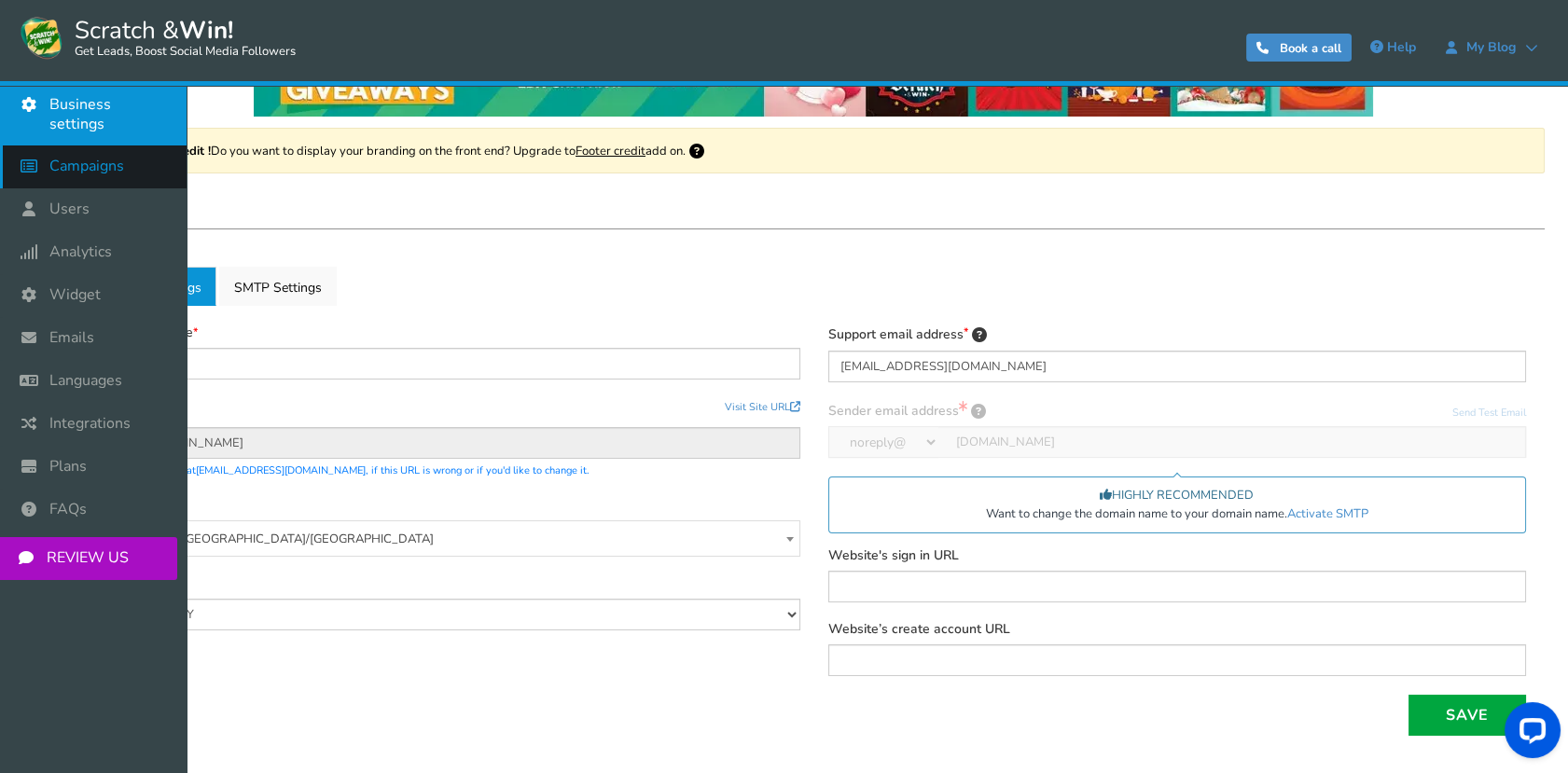 click on "Campaigns" at bounding box center [93, 167] 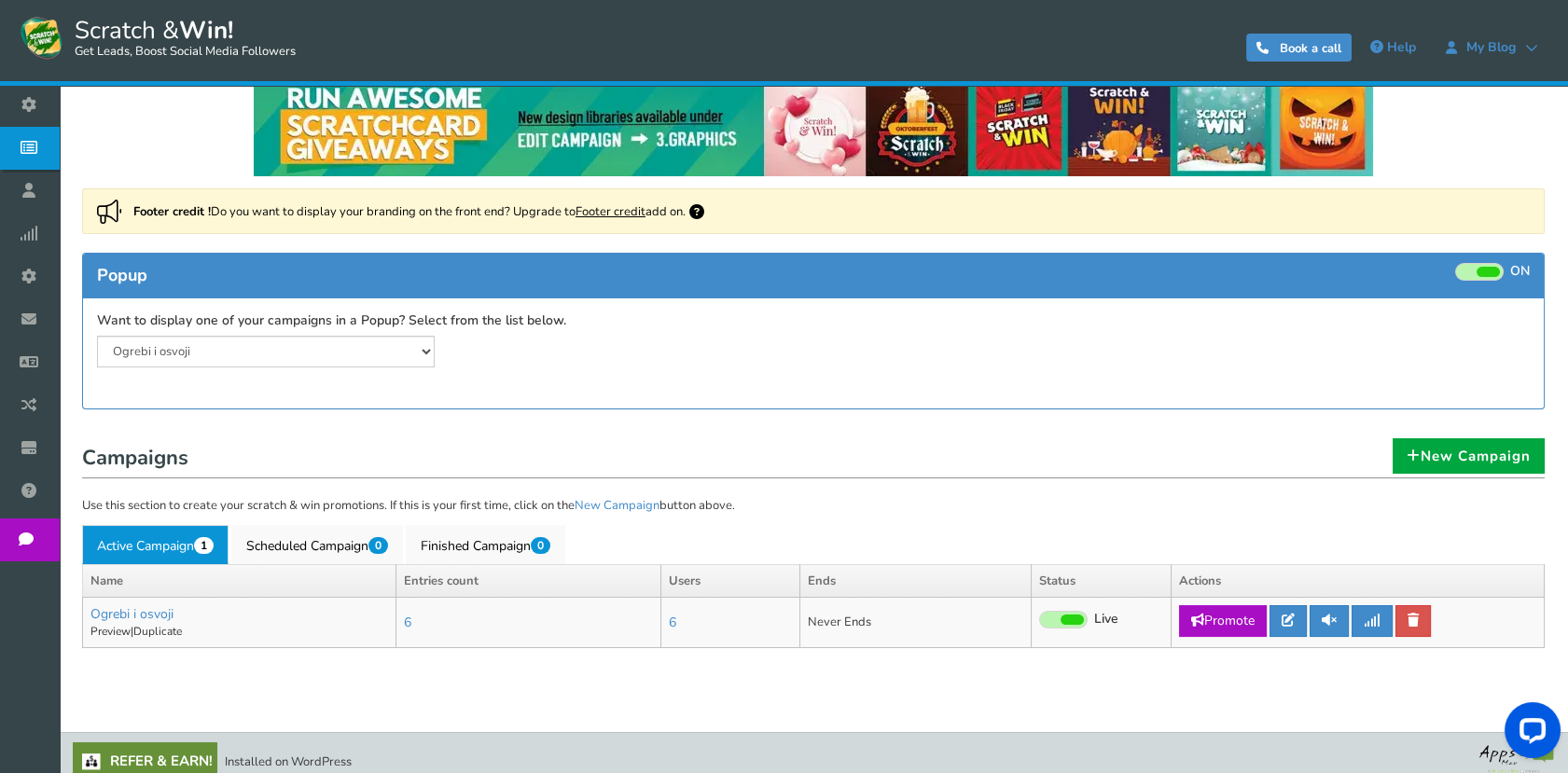 scroll, scrollTop: 45, scrollLeft: 0, axis: vertical 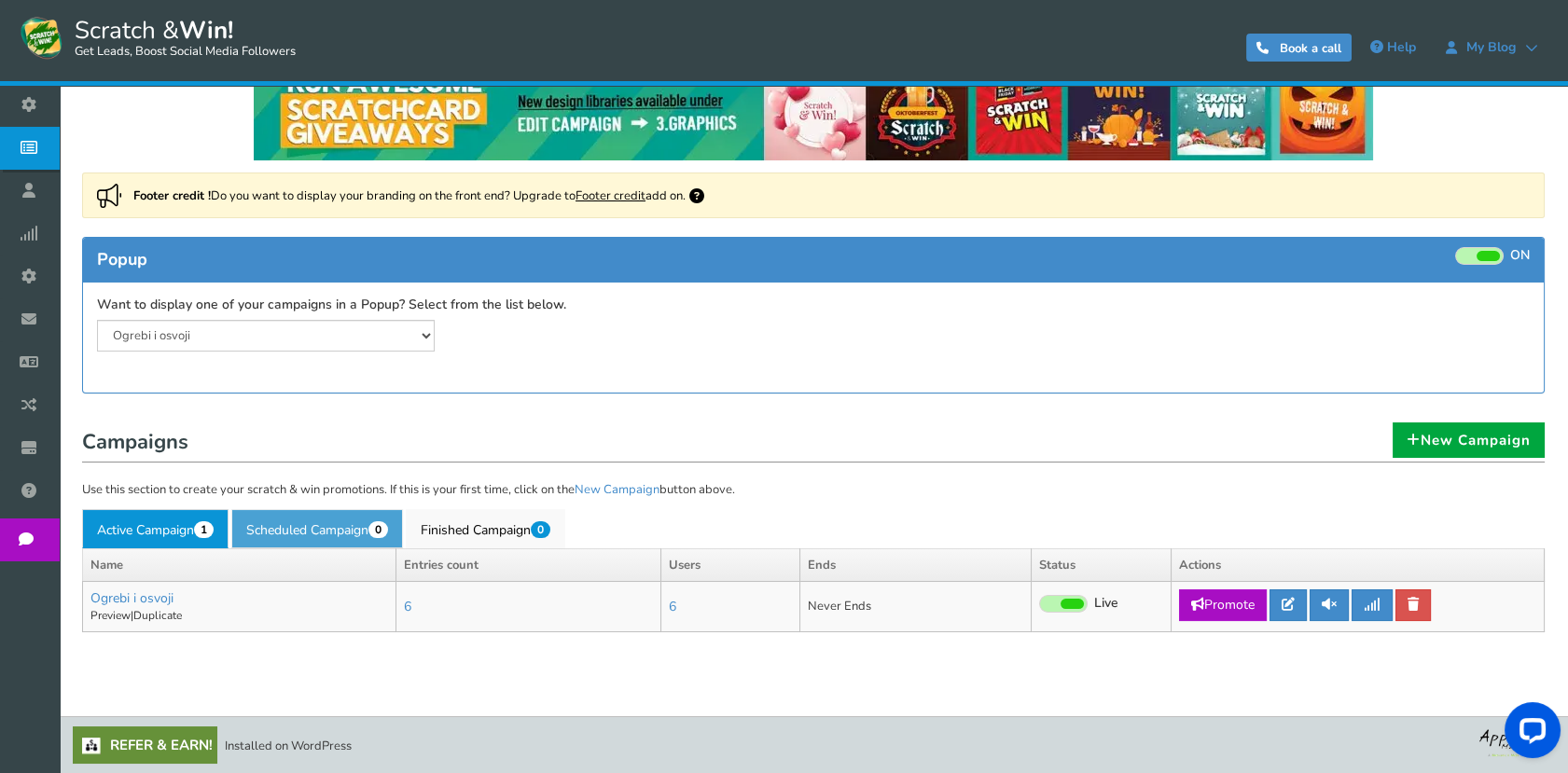 click on "Scheduled Campaign  0" at bounding box center [317, 529] 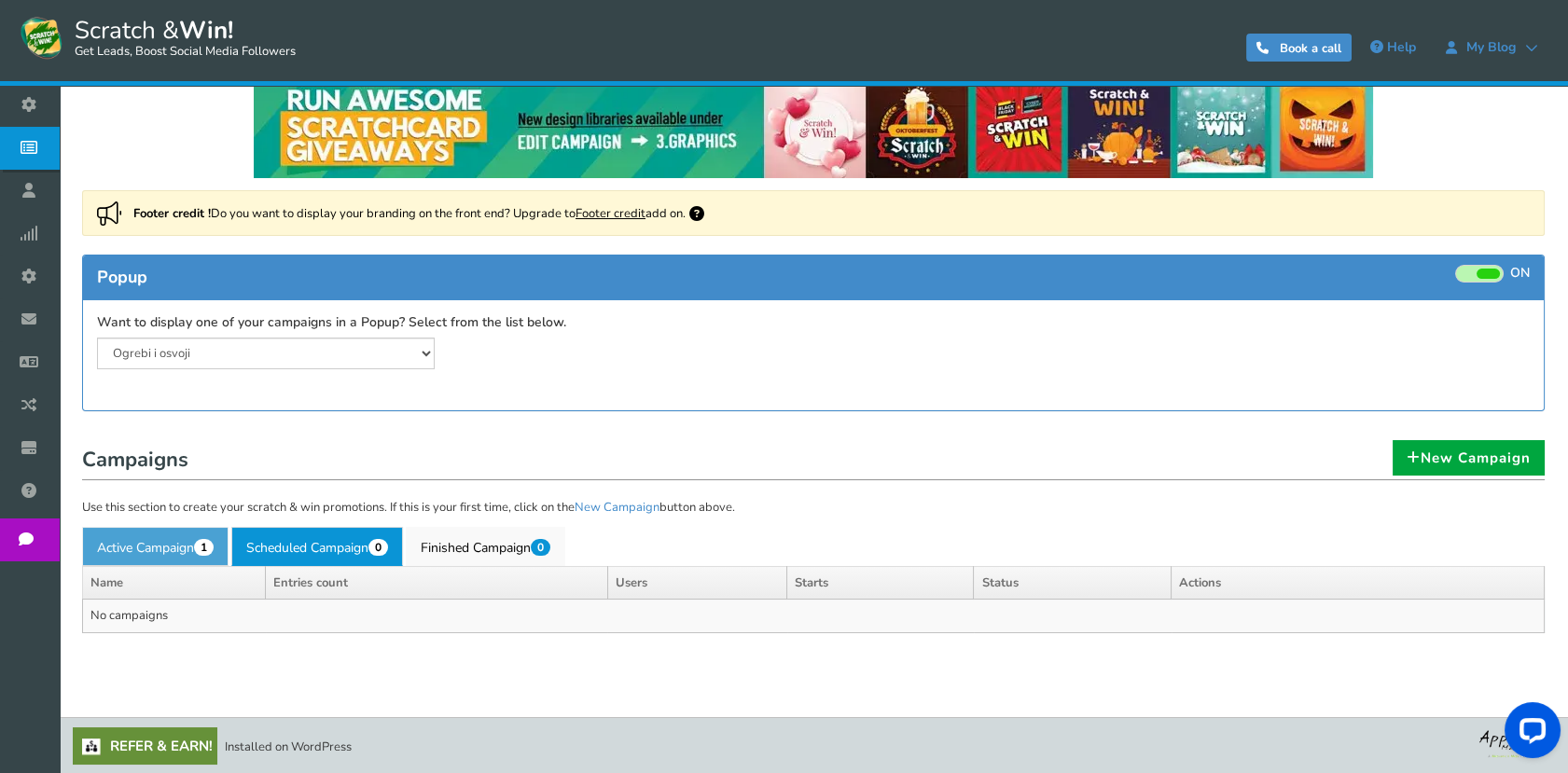 click on "Active Campaign  1" at bounding box center (155, 546) 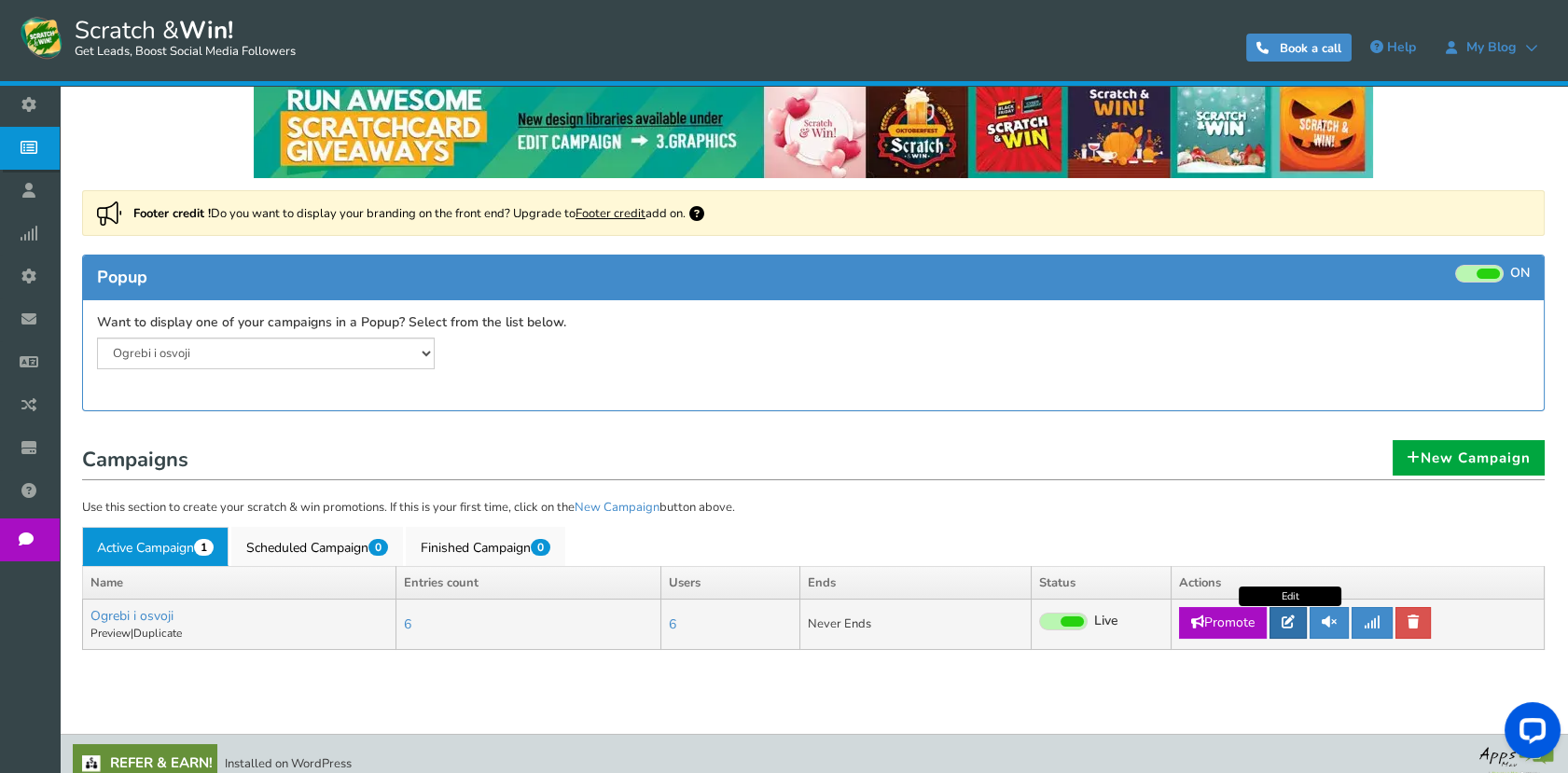click at bounding box center (1288, 623) 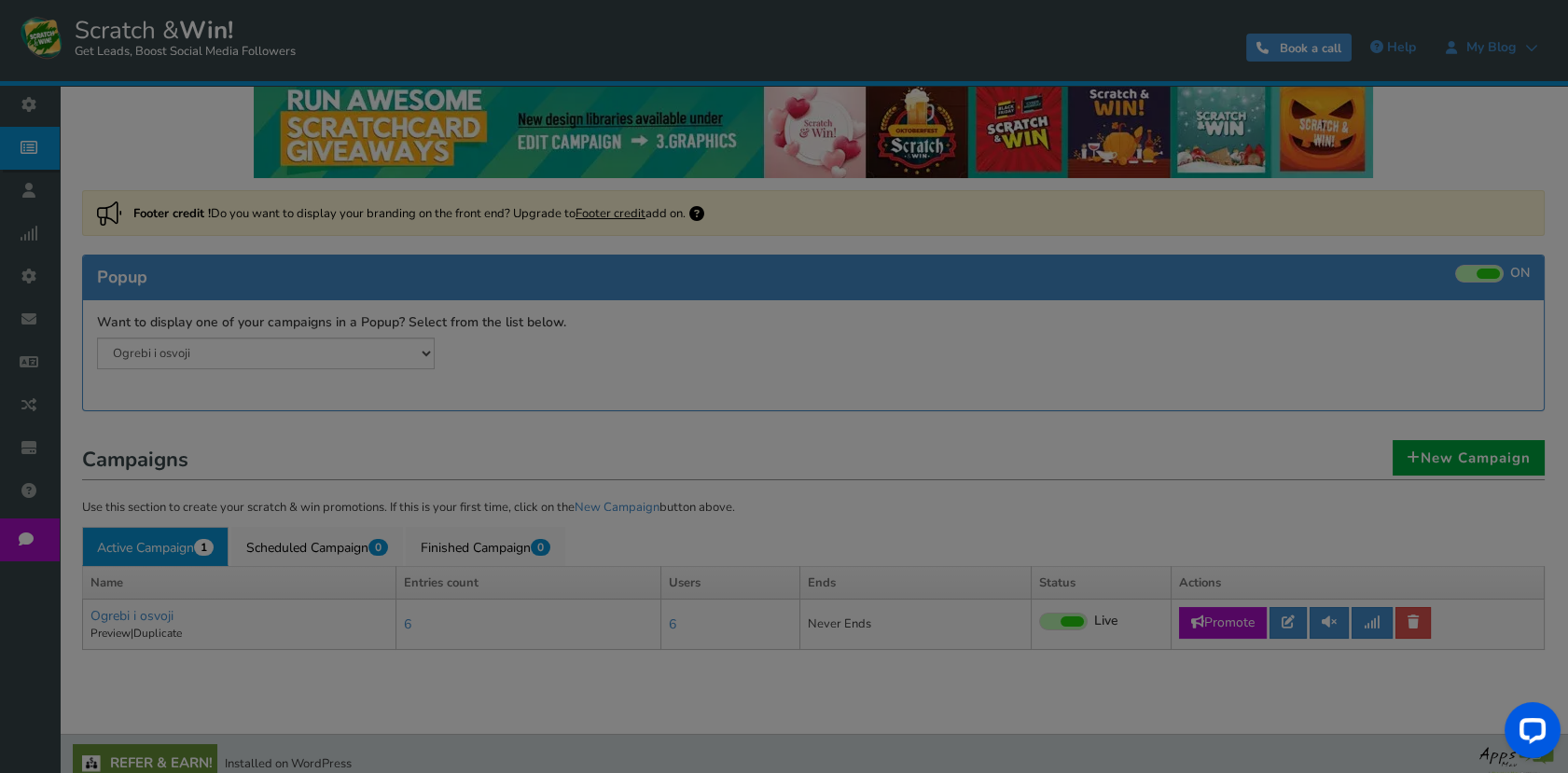 scroll, scrollTop: 0, scrollLeft: 0, axis: both 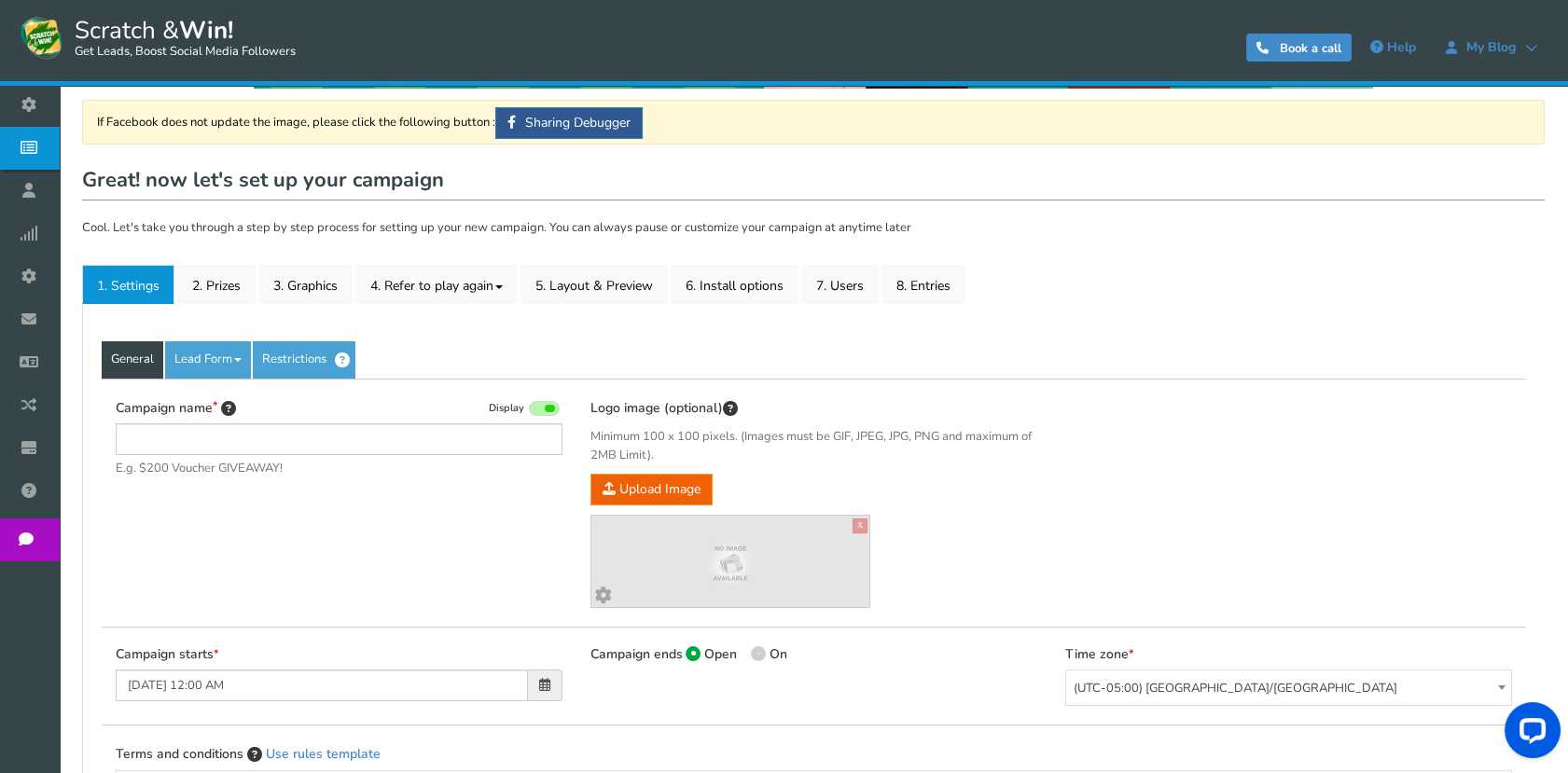 type on "Ogrebi i osvoji" 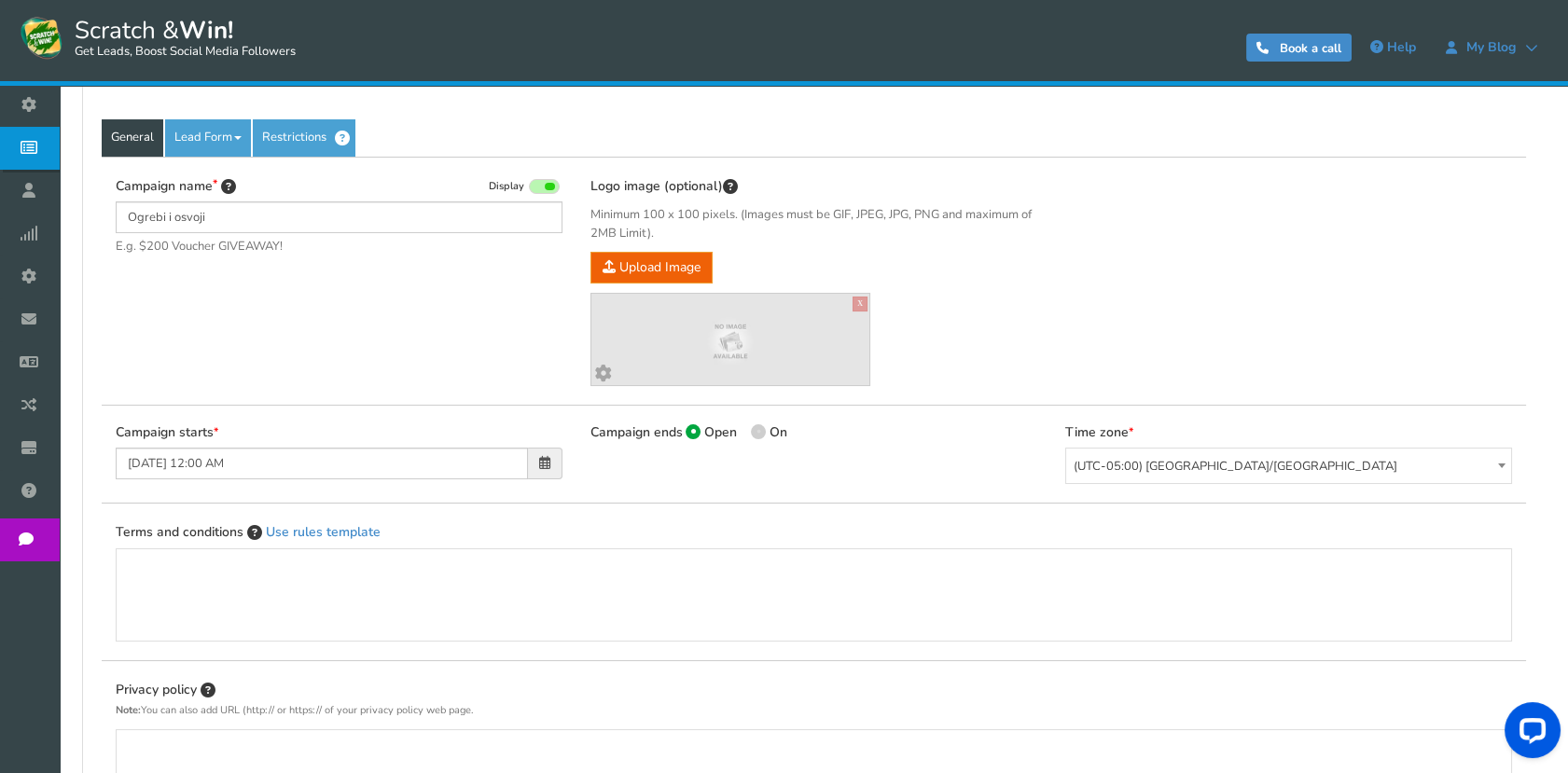 scroll, scrollTop: 311, scrollLeft: 0, axis: vertical 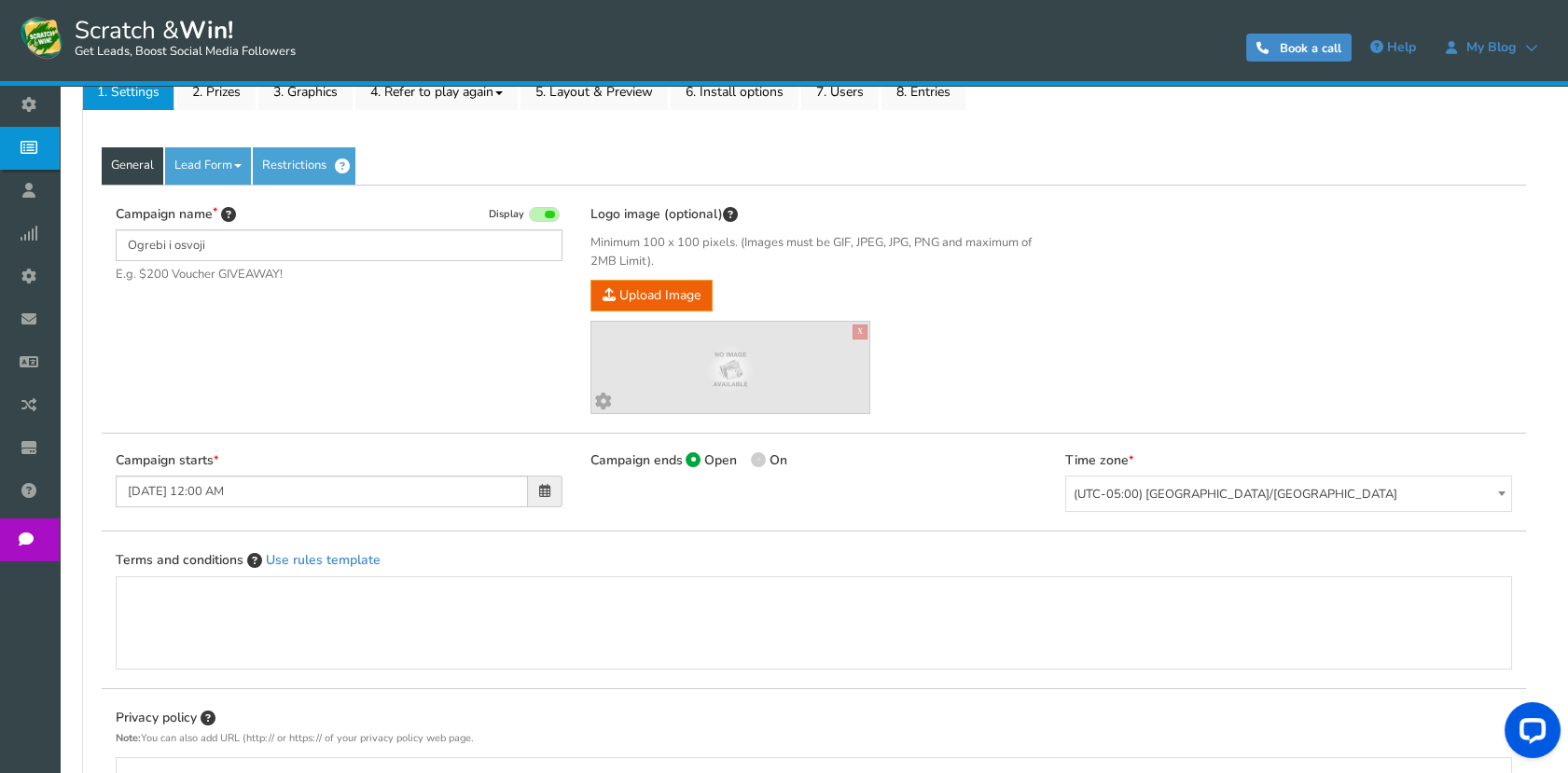 click at bounding box center (758, 460) 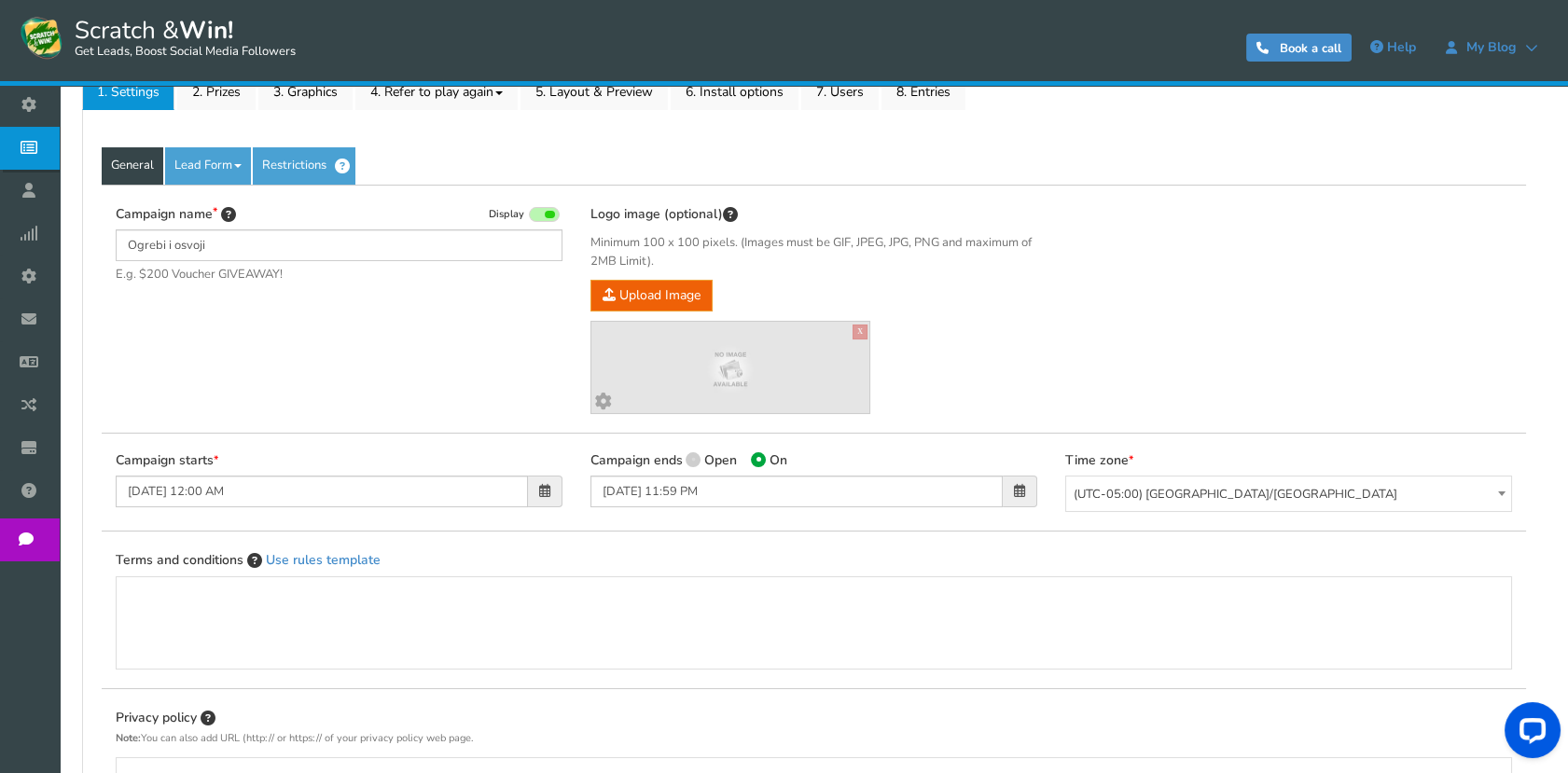 click at bounding box center [693, 460] 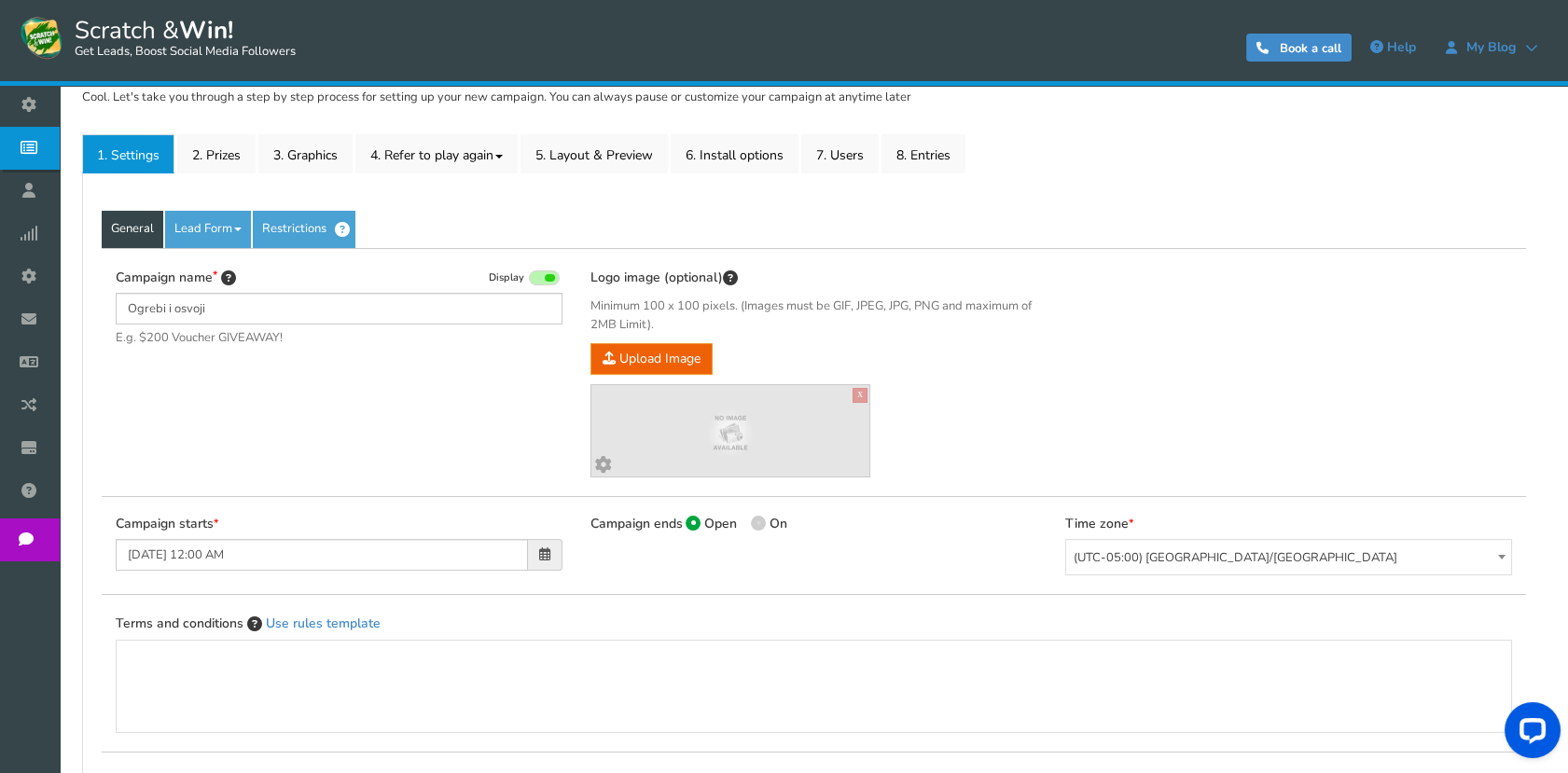 scroll, scrollTop: 200, scrollLeft: 0, axis: vertical 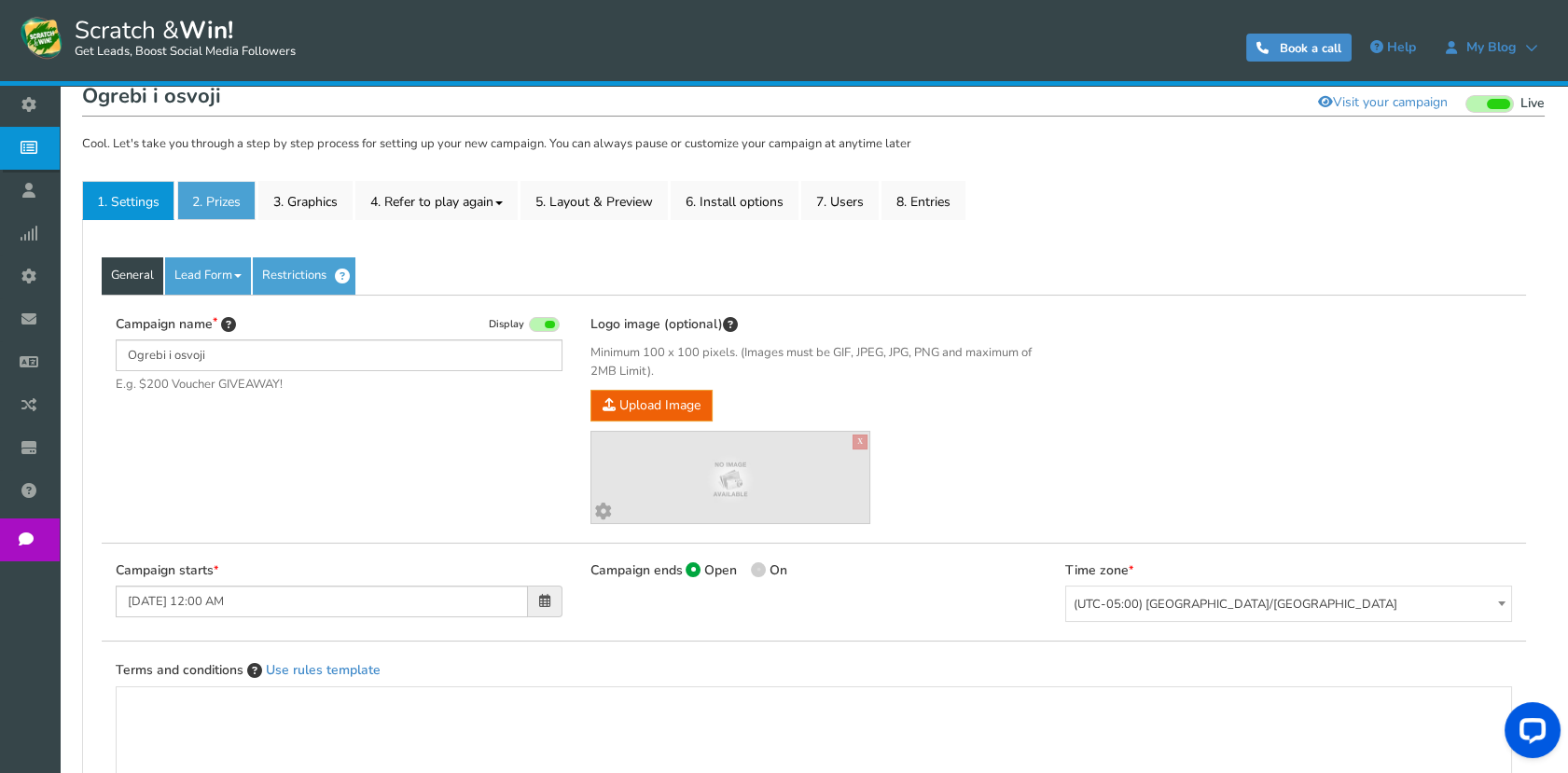 click on "2. Prizes" at bounding box center (216, 200) 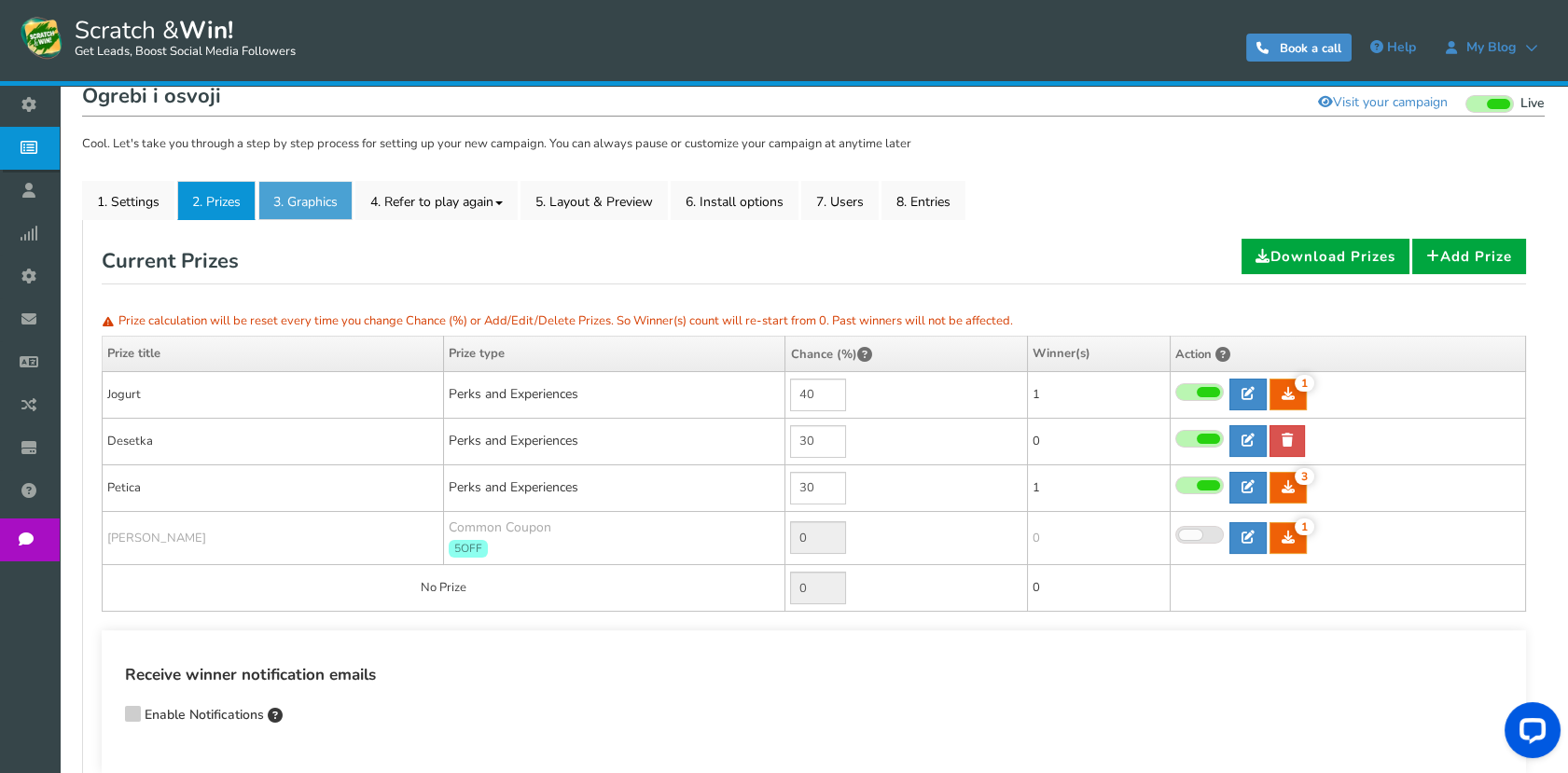 click on "3. Graphics" at bounding box center (305, 200) 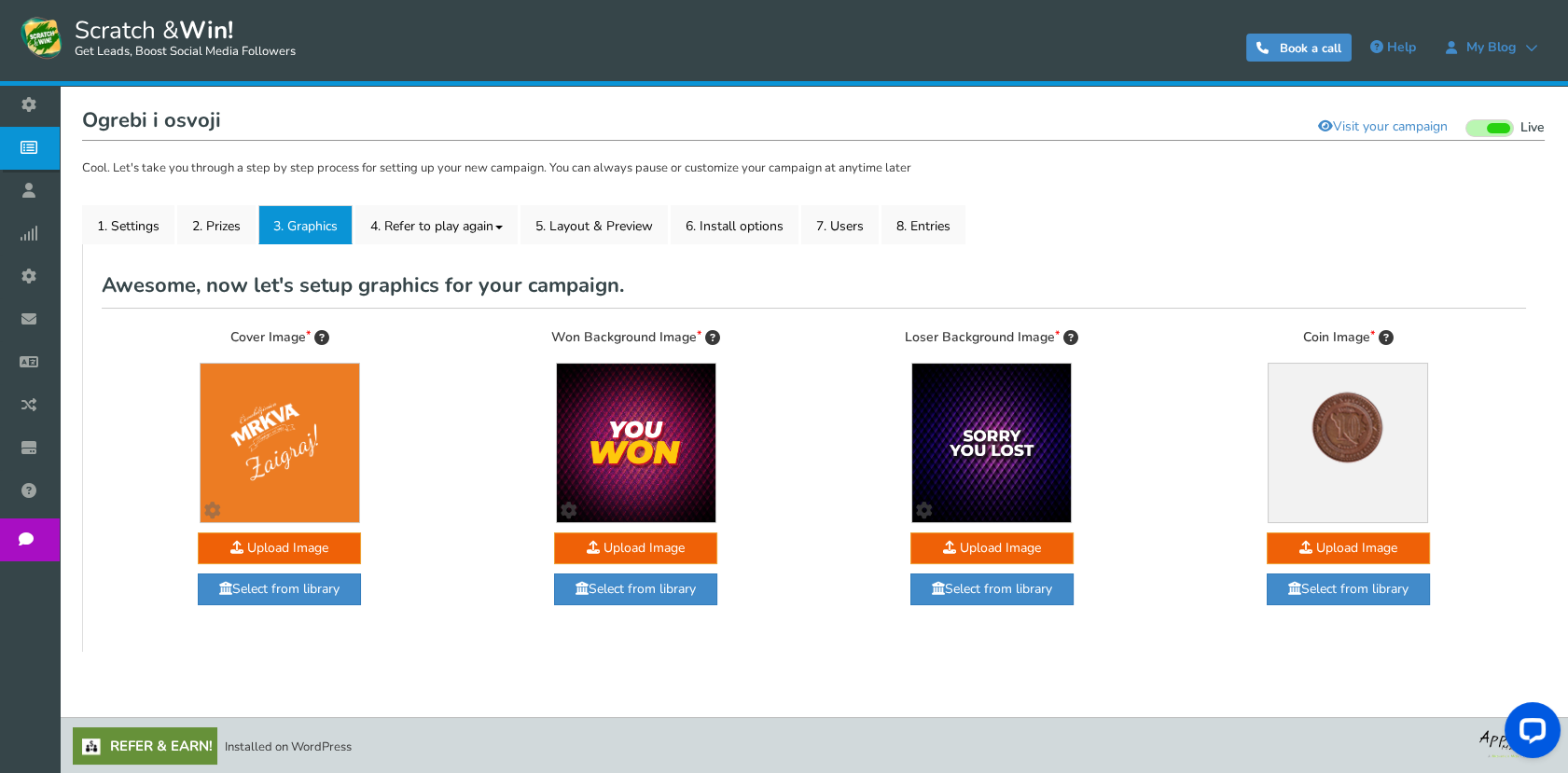 drag, startPoint x: 242, startPoint y: 193, endPoint x: 241, endPoint y: 205, distance: 12.041595 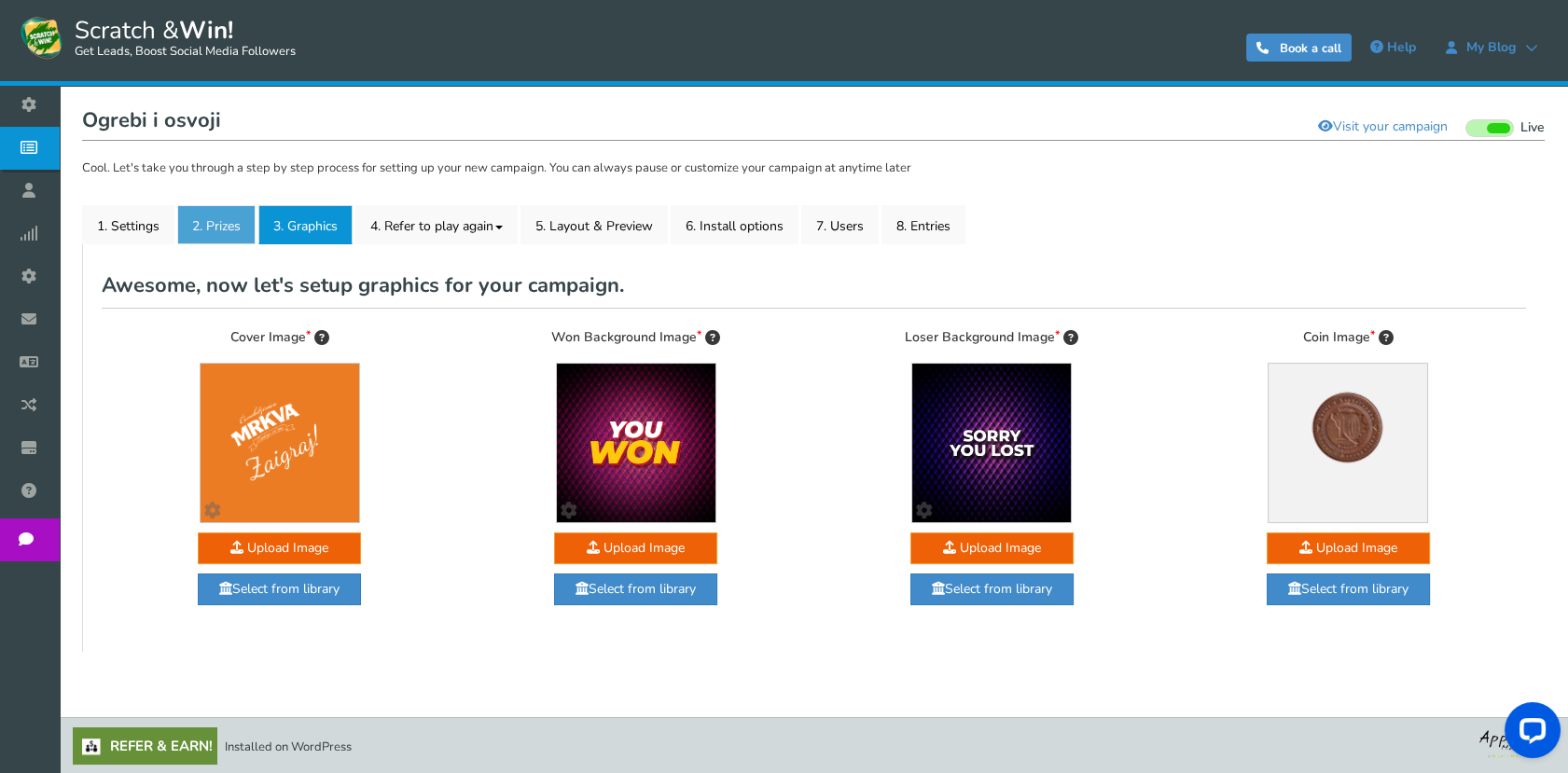 click on "2. Prizes" at bounding box center (216, 225) 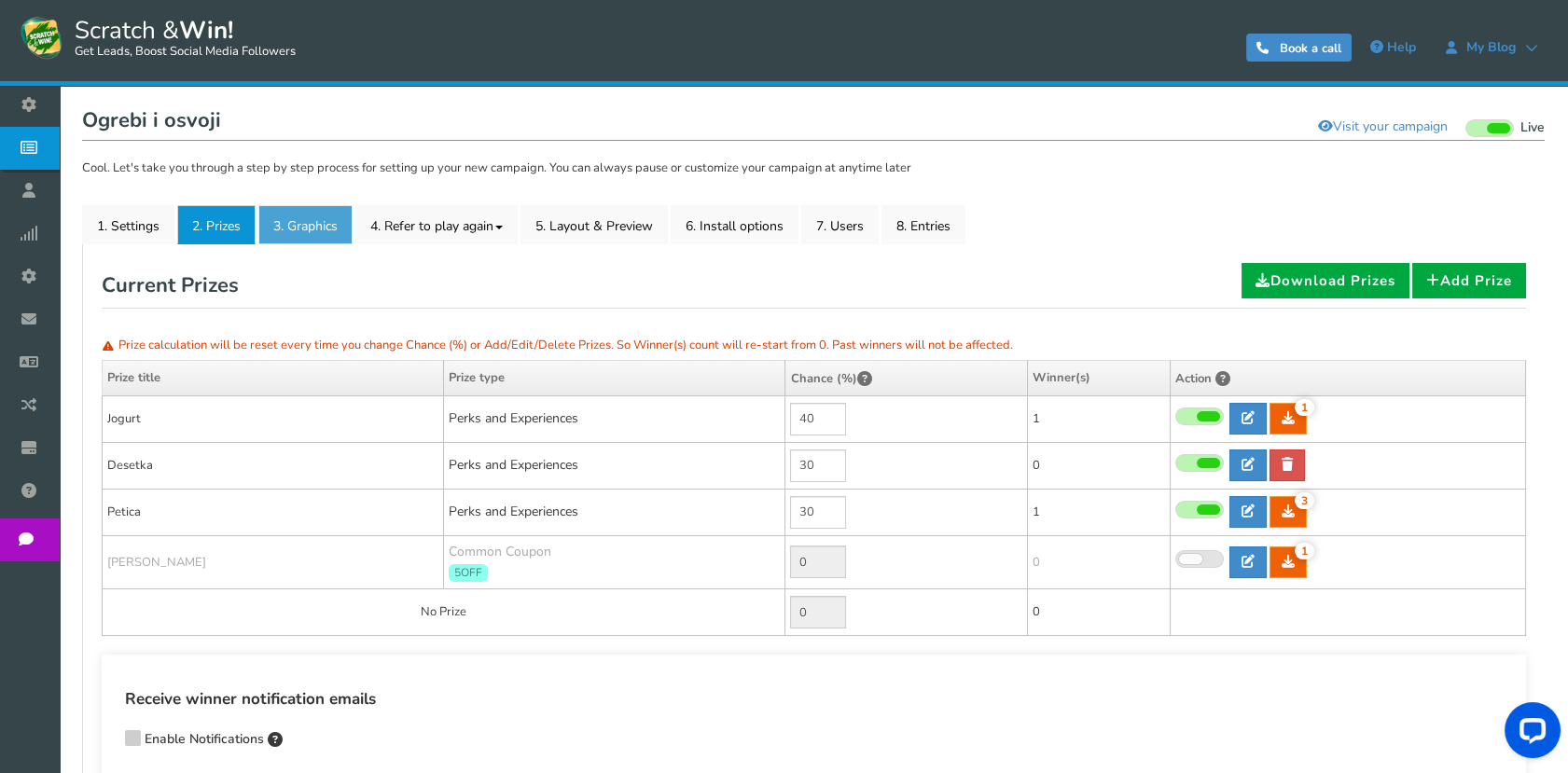 click on "3. Graphics" at bounding box center [305, 225] 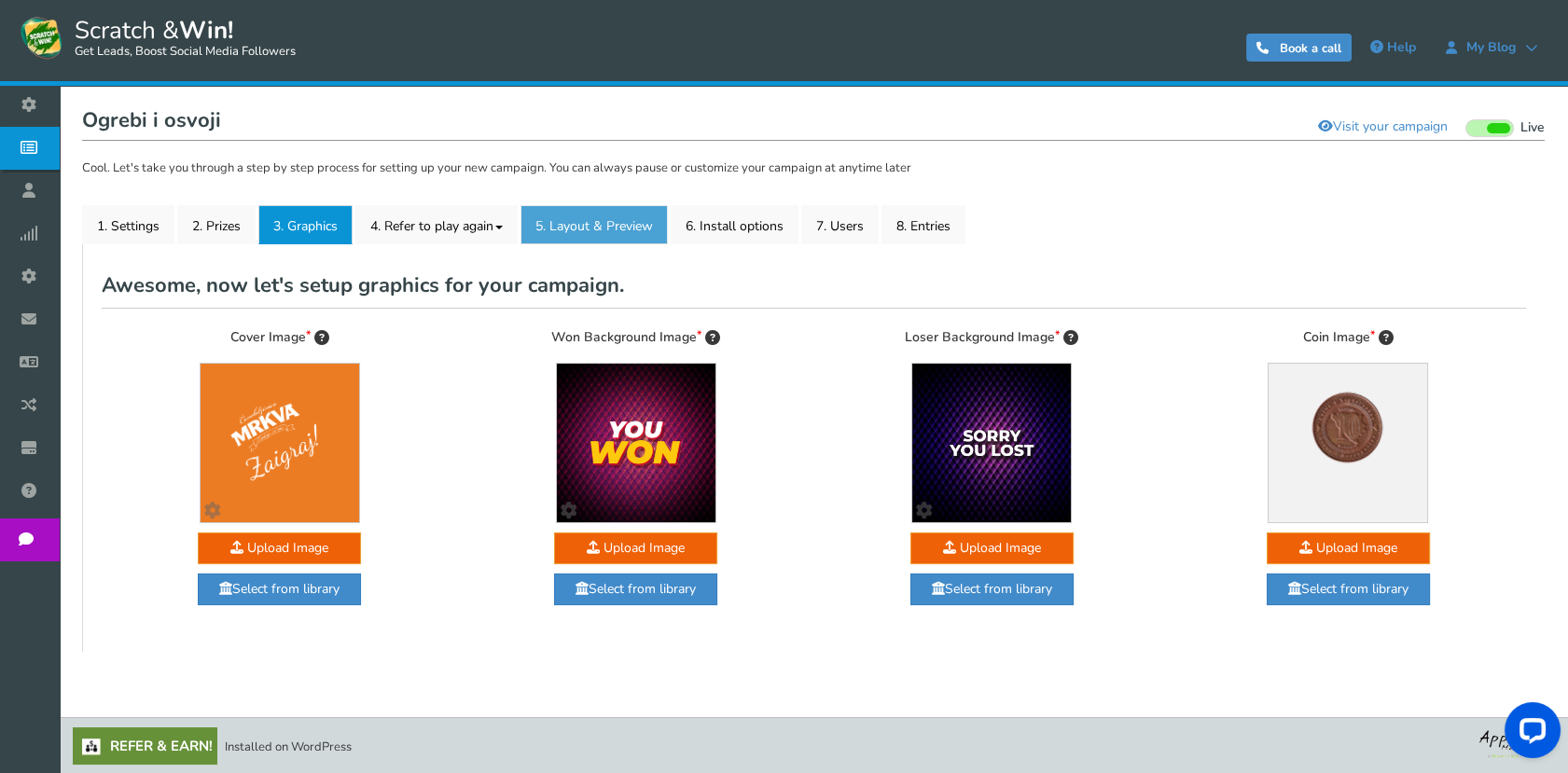 click on "5. Layout & Preview" at bounding box center [594, 225] 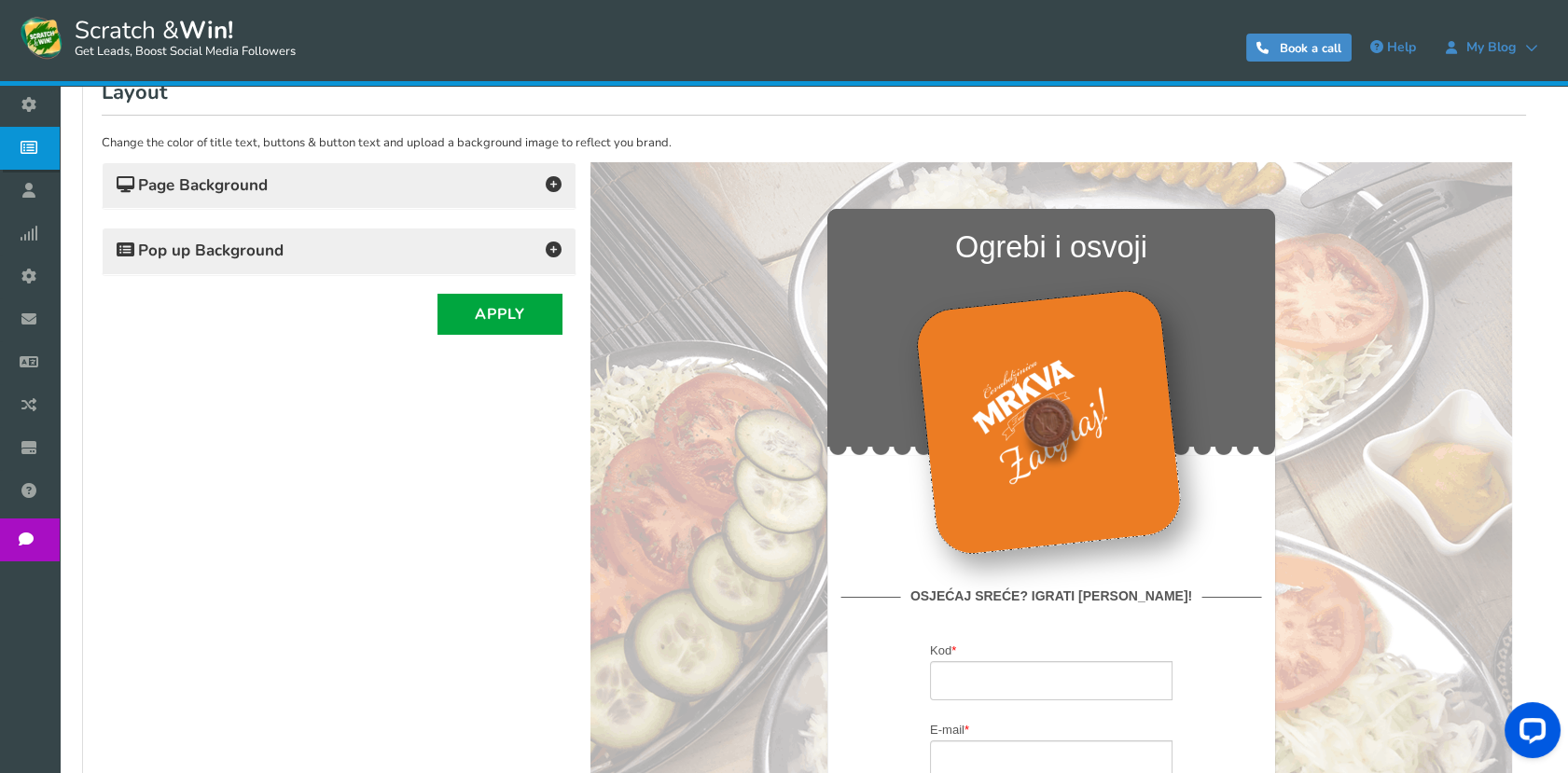 scroll, scrollTop: 176, scrollLeft: 0, axis: vertical 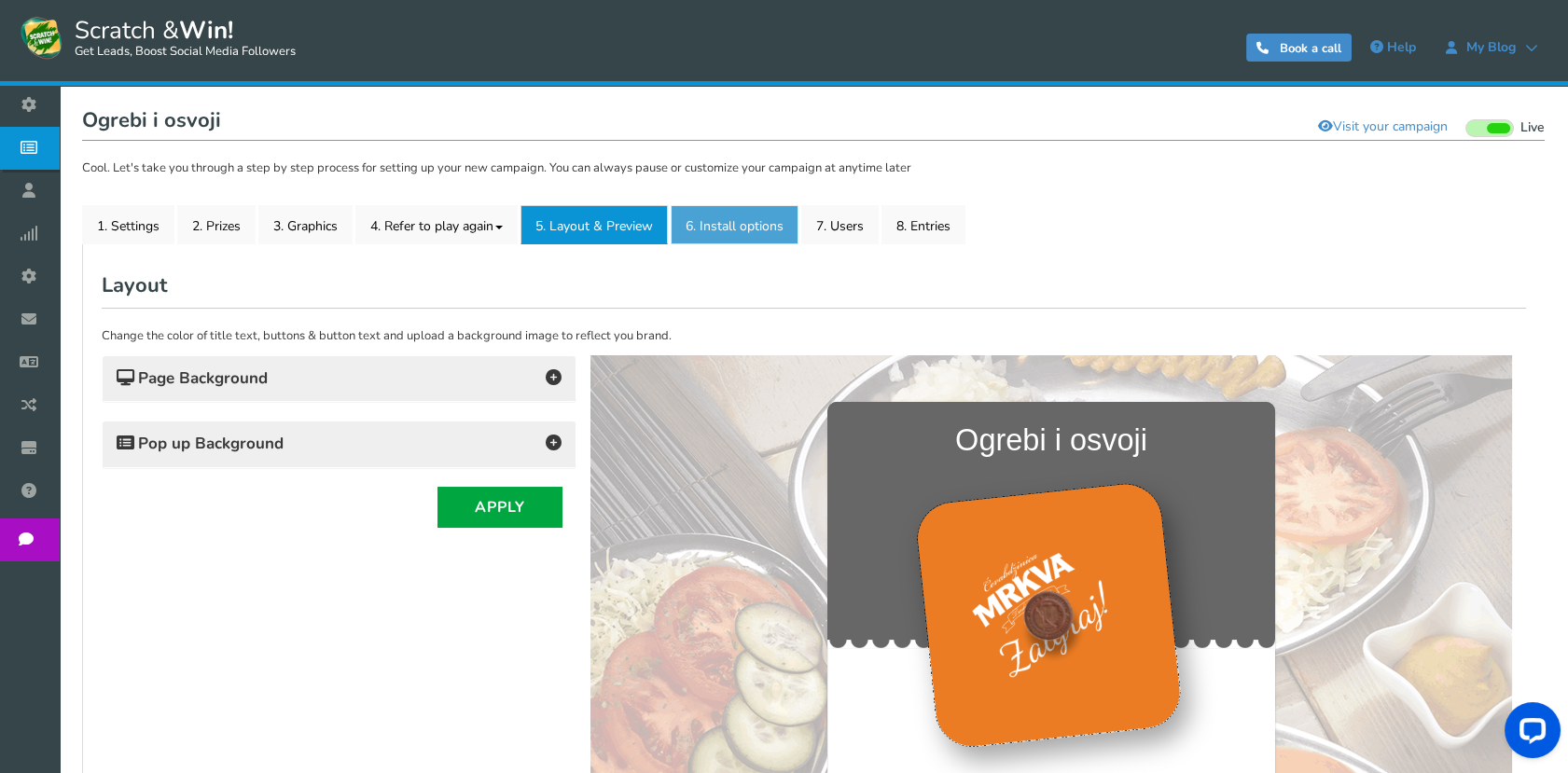 click on "6. Install options  New" at bounding box center (734, 225) 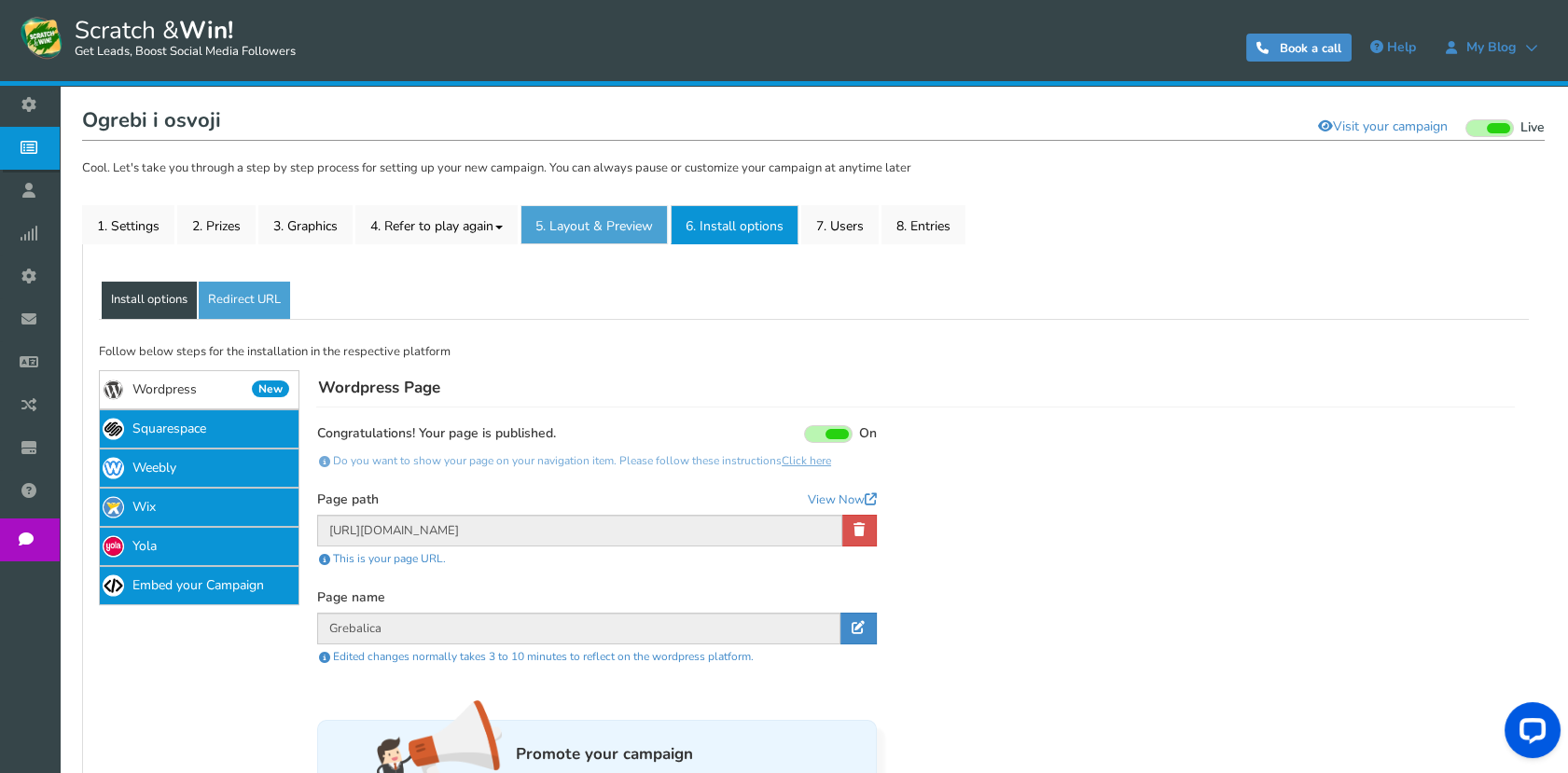 click on "5. Layout & Preview" at bounding box center (594, 225) 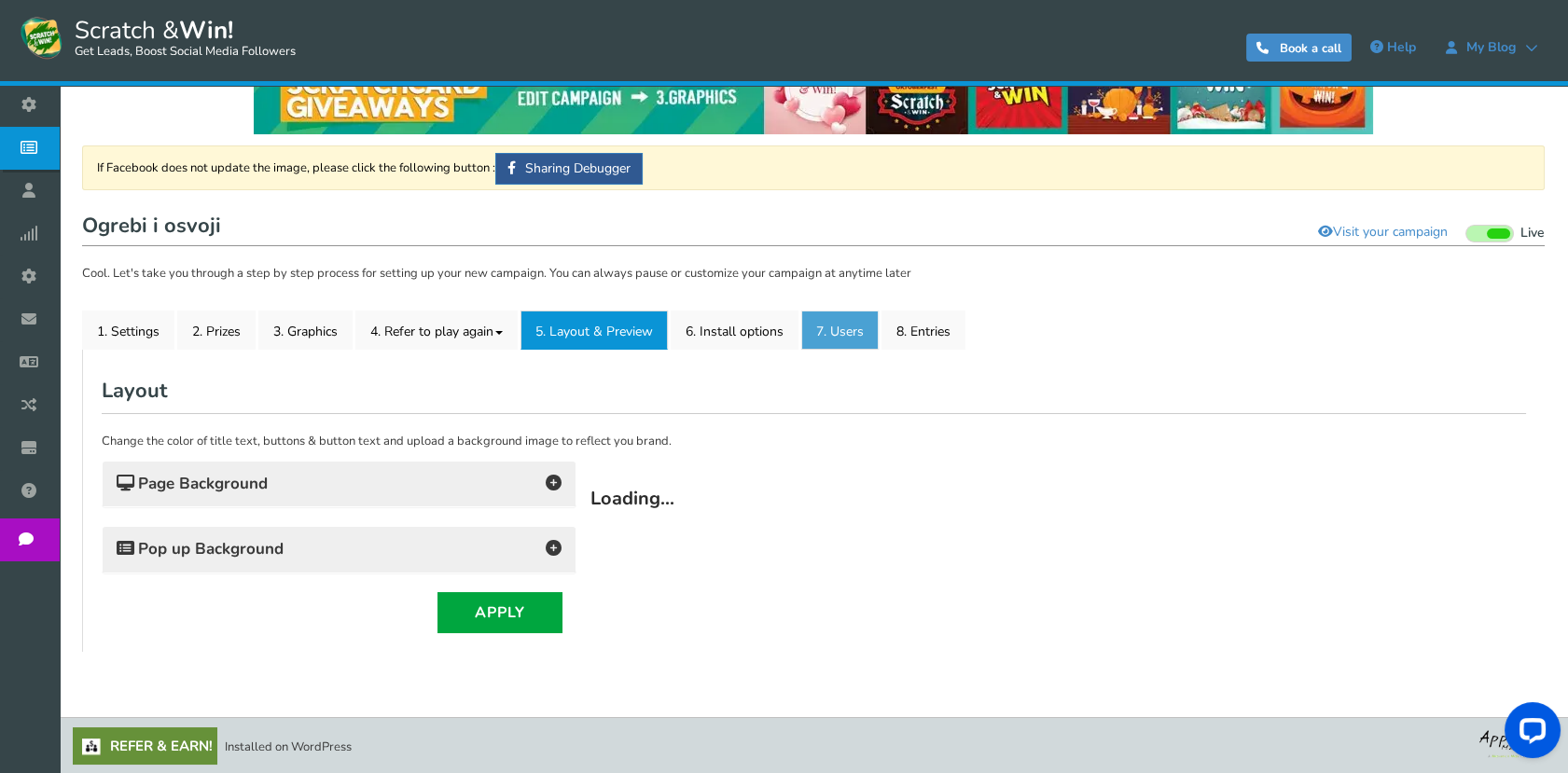 scroll, scrollTop: 176, scrollLeft: 0, axis: vertical 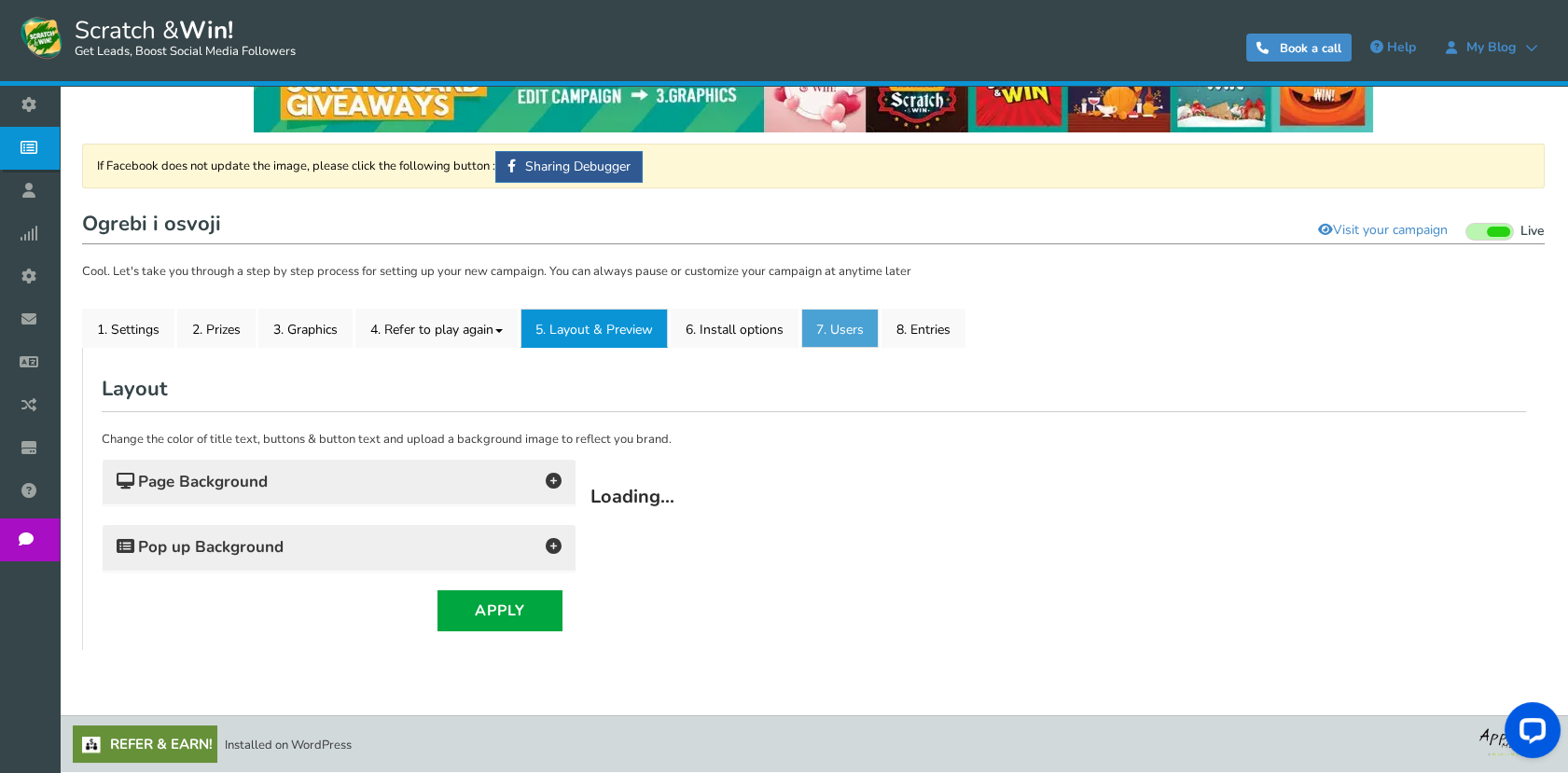 click on "Change the color of title text, buttons & button text and upload a background image to reflect you brand." at bounding box center [813, 440] 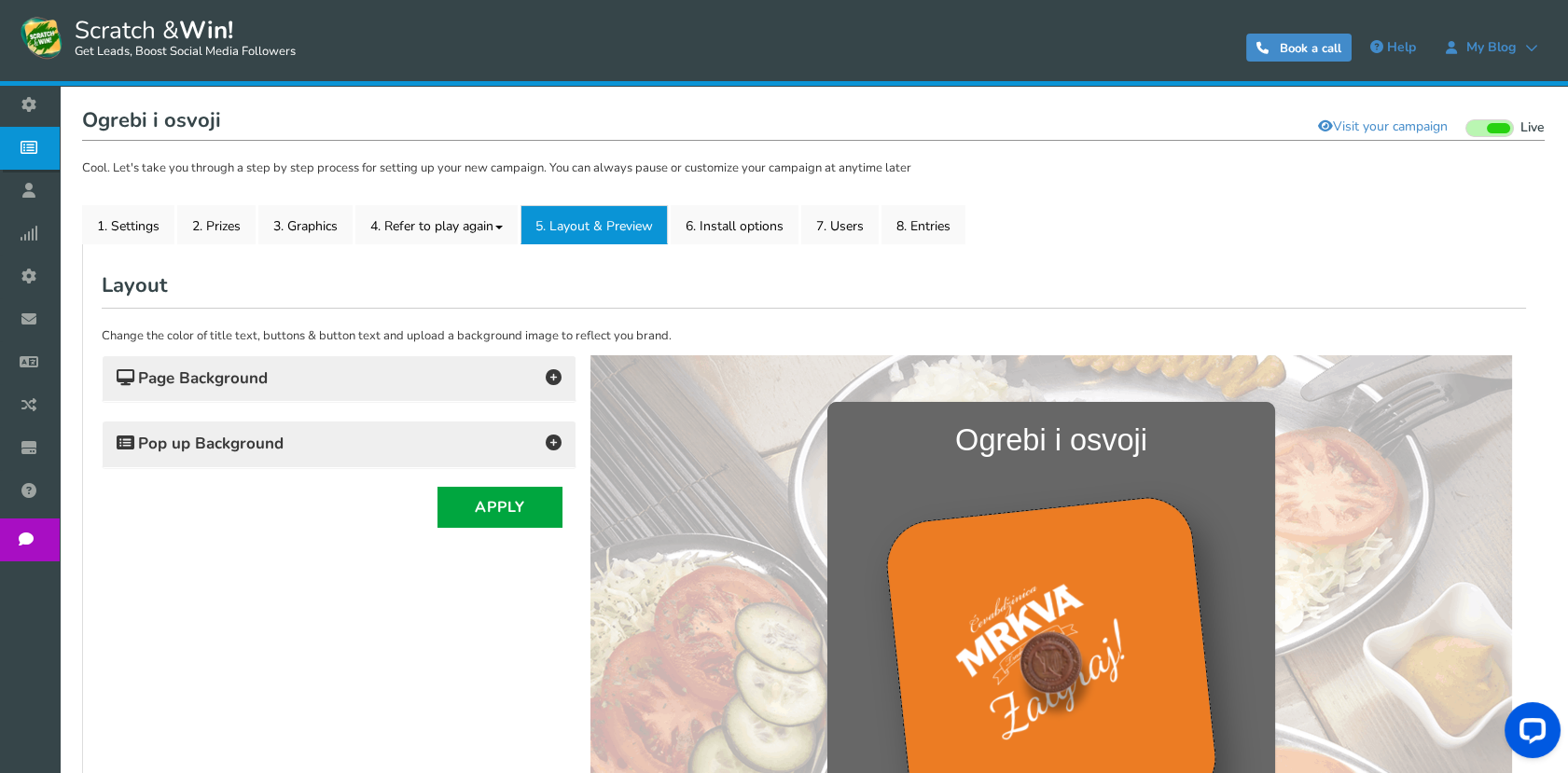 click on "General
Lead Form
Labels
Fields setup
Restrictions
Allow users to play again after a certain time interval
Yes
Recommended
No 1440 in Minutes" at bounding box center [813, 620] 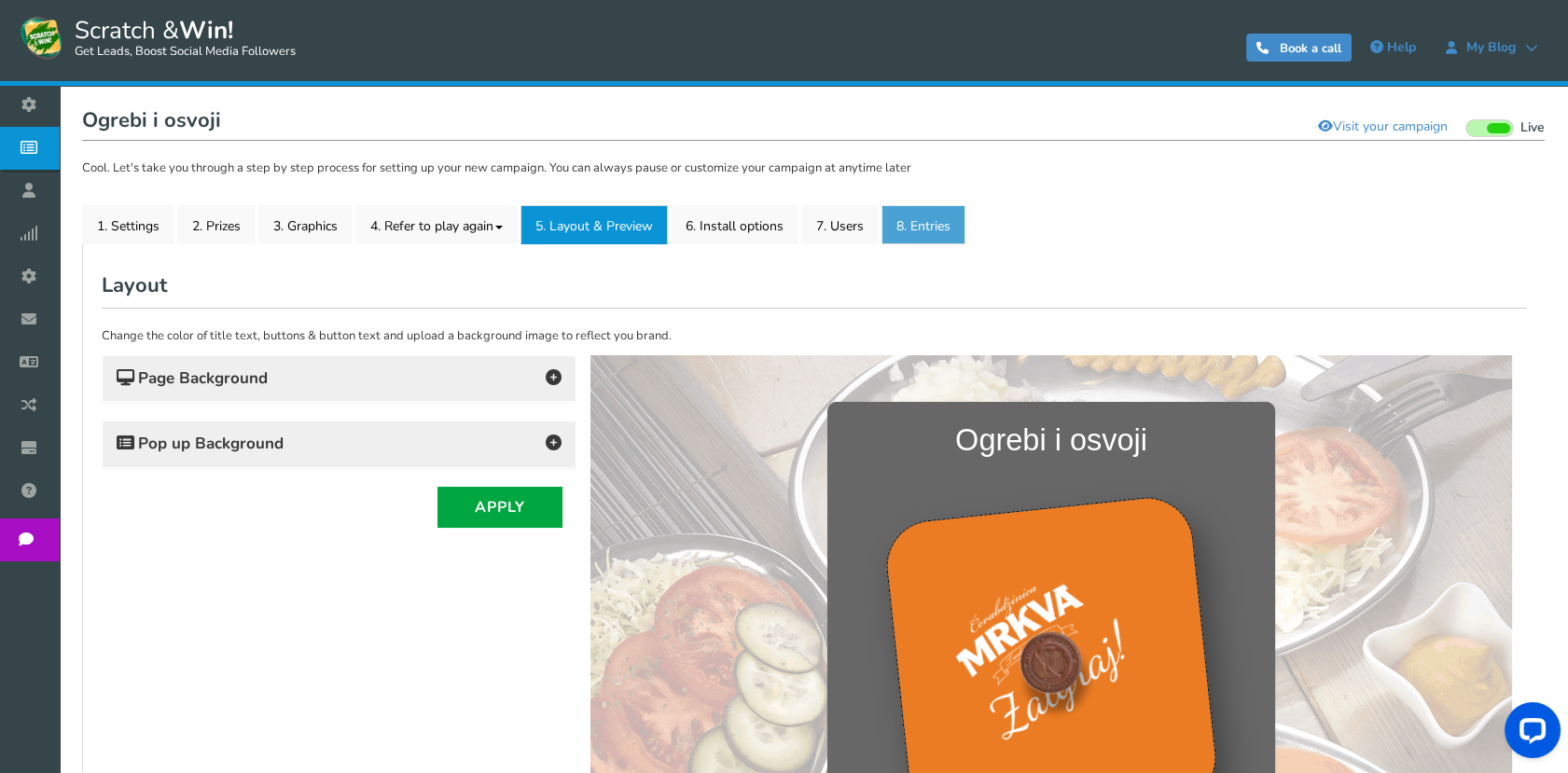 click on "8. Entries" at bounding box center [923, 225] 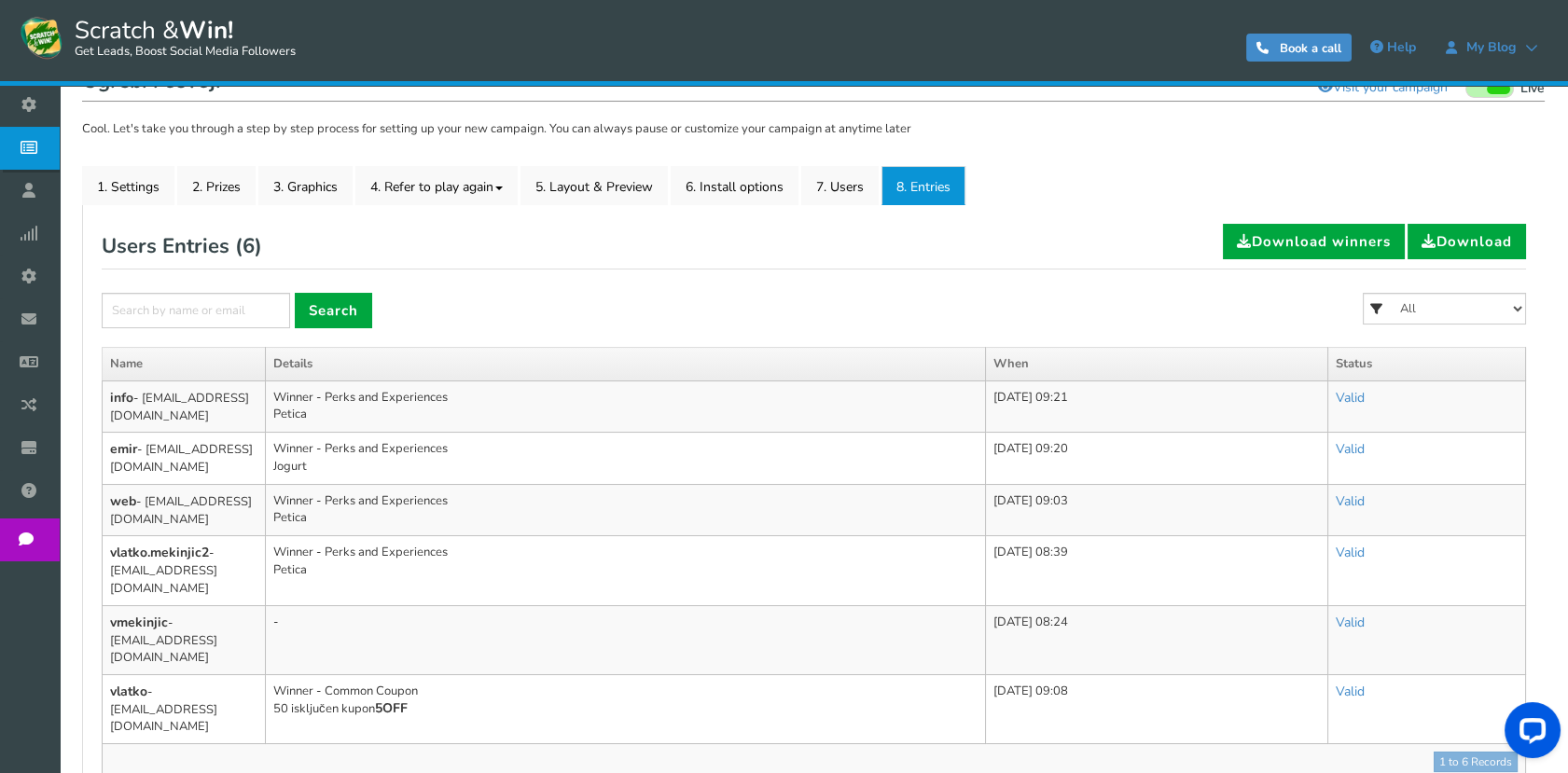 scroll, scrollTop: 280, scrollLeft: 0, axis: vertical 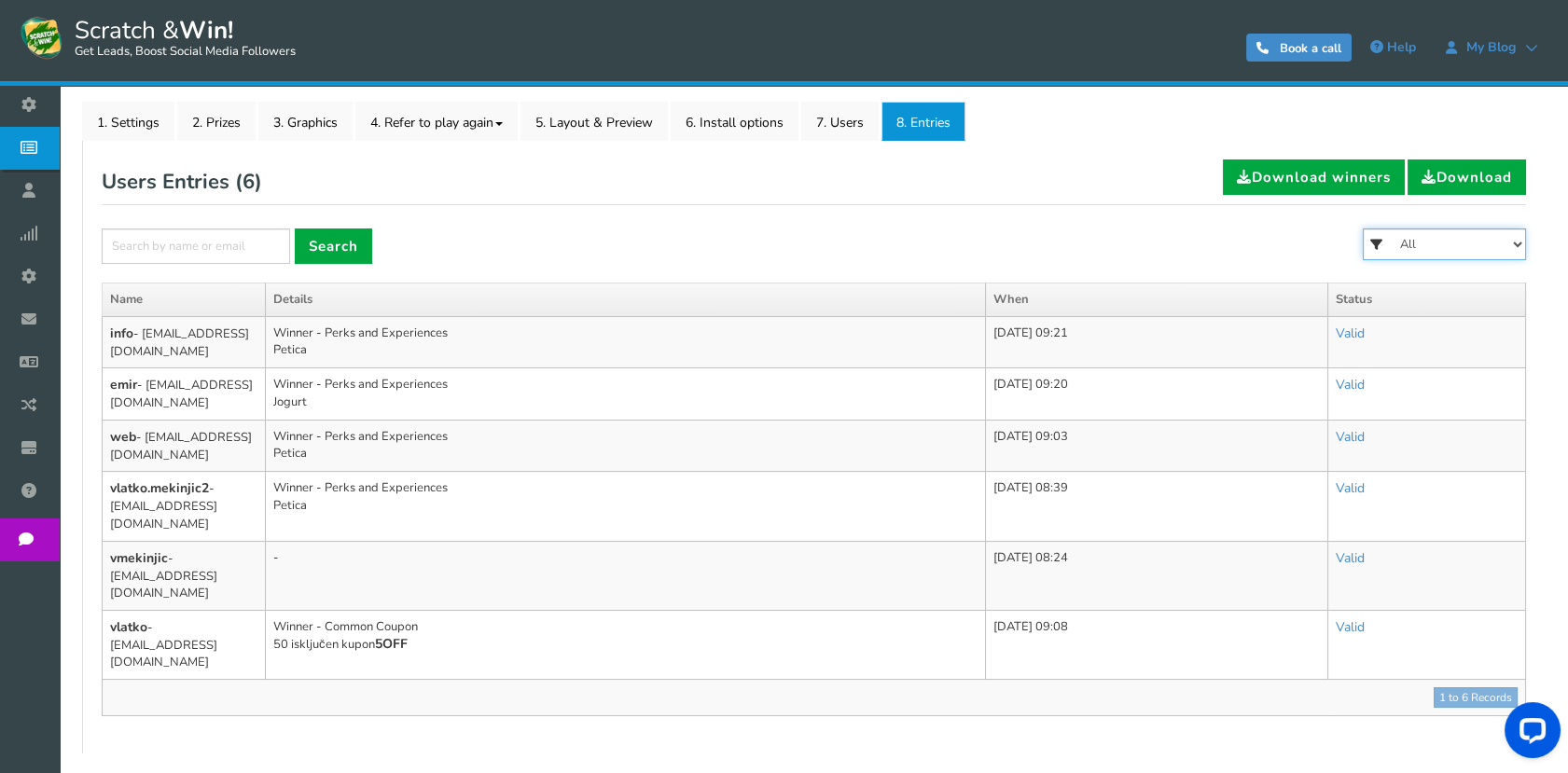 click on "All
Jogurt Desetka Petica Nunčić" at bounding box center (1444, 244) 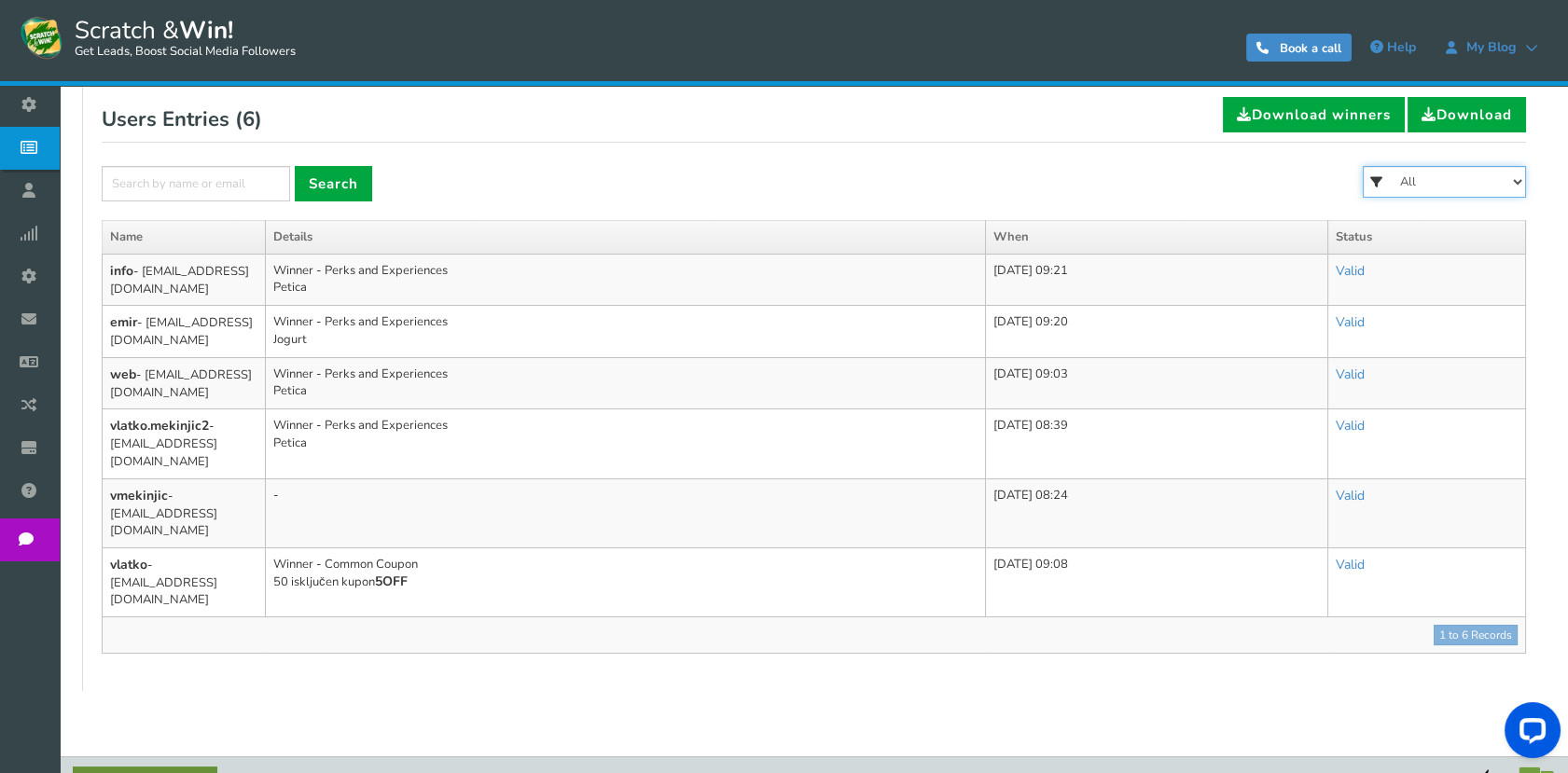 scroll, scrollTop: 0, scrollLeft: 0, axis: both 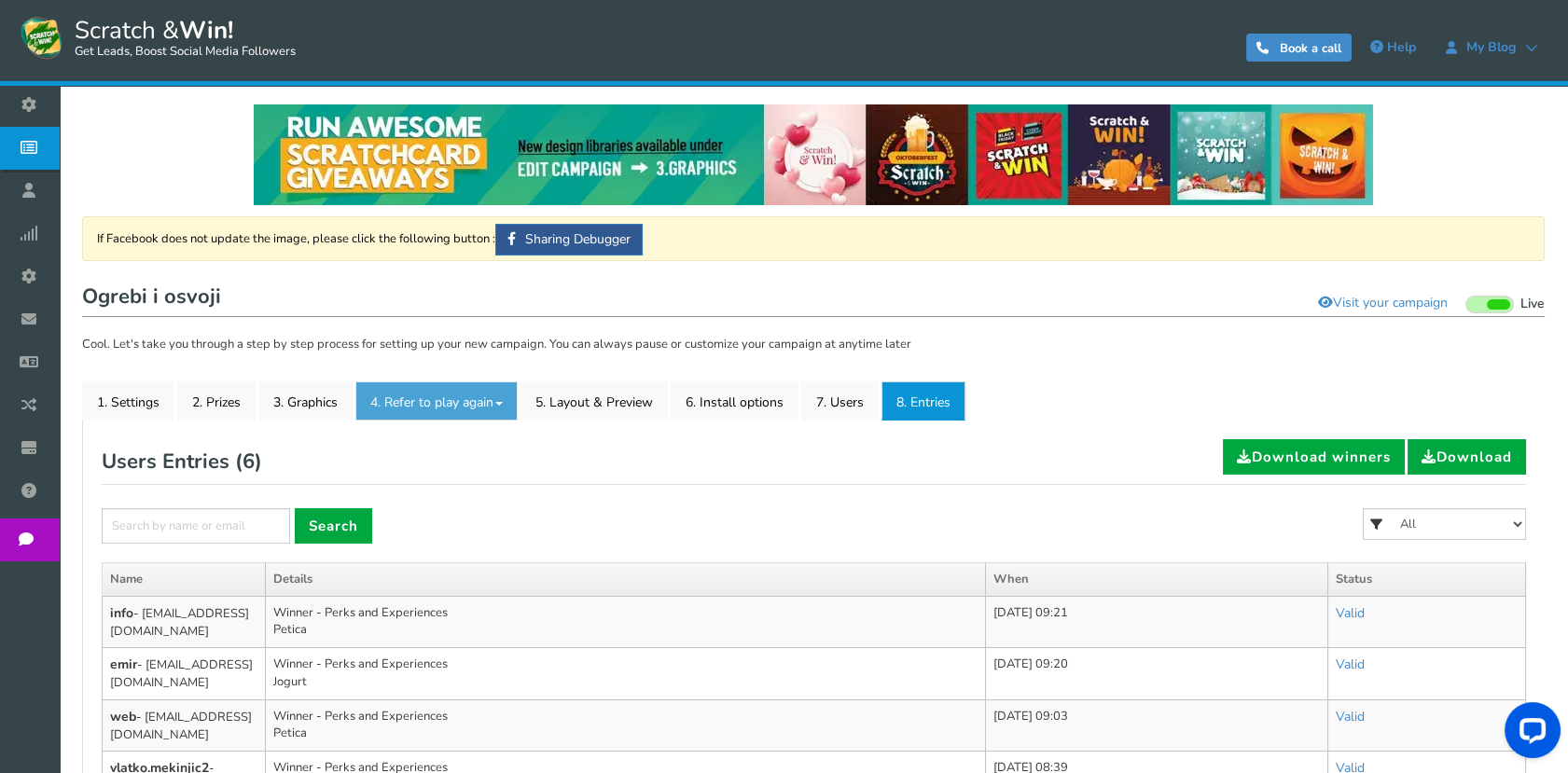click on "4. Refer to play again" at bounding box center (437, 401) 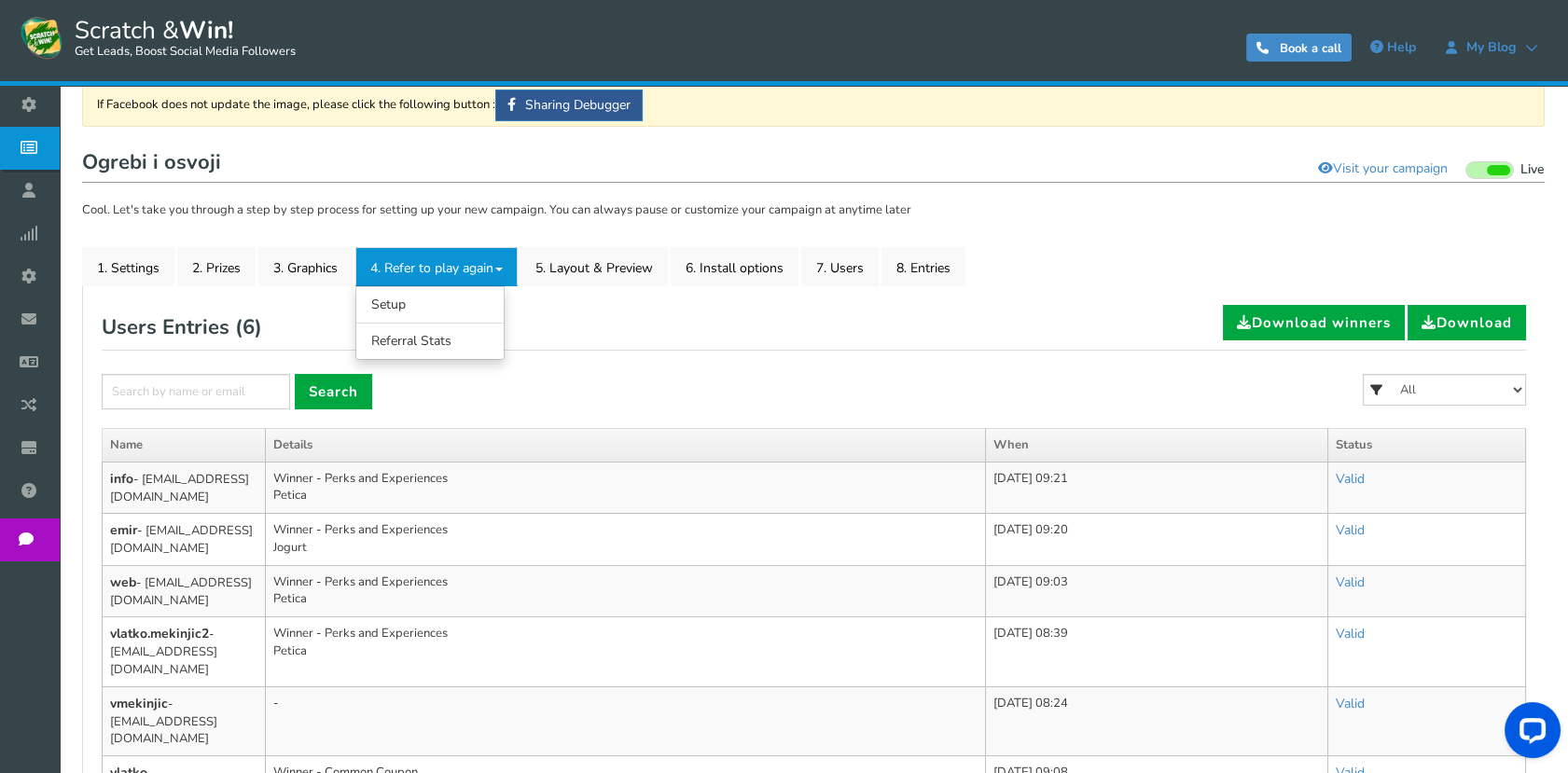 scroll, scrollTop: 0, scrollLeft: 0, axis: both 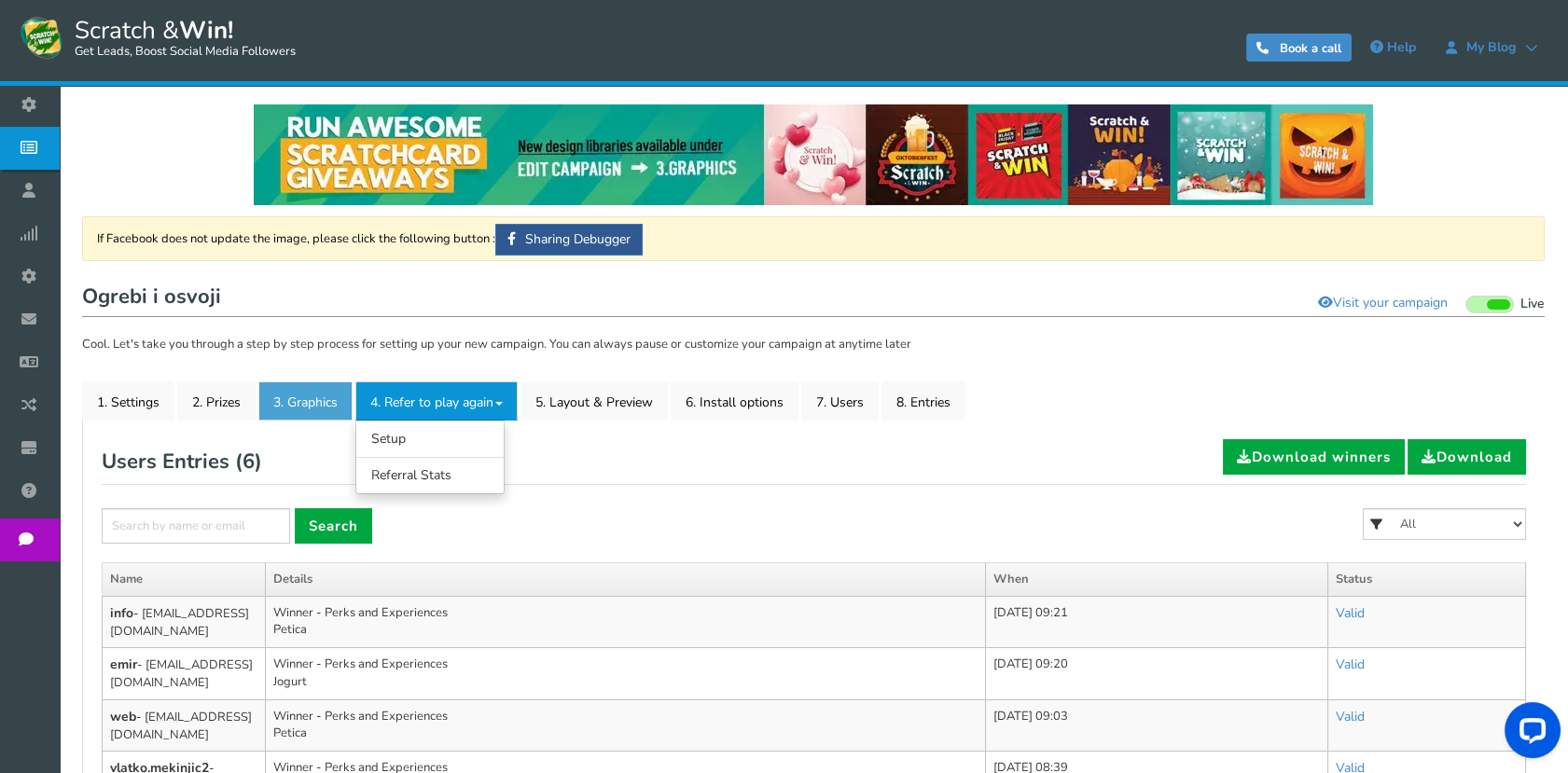 click on "3. Graphics" at bounding box center (305, 401) 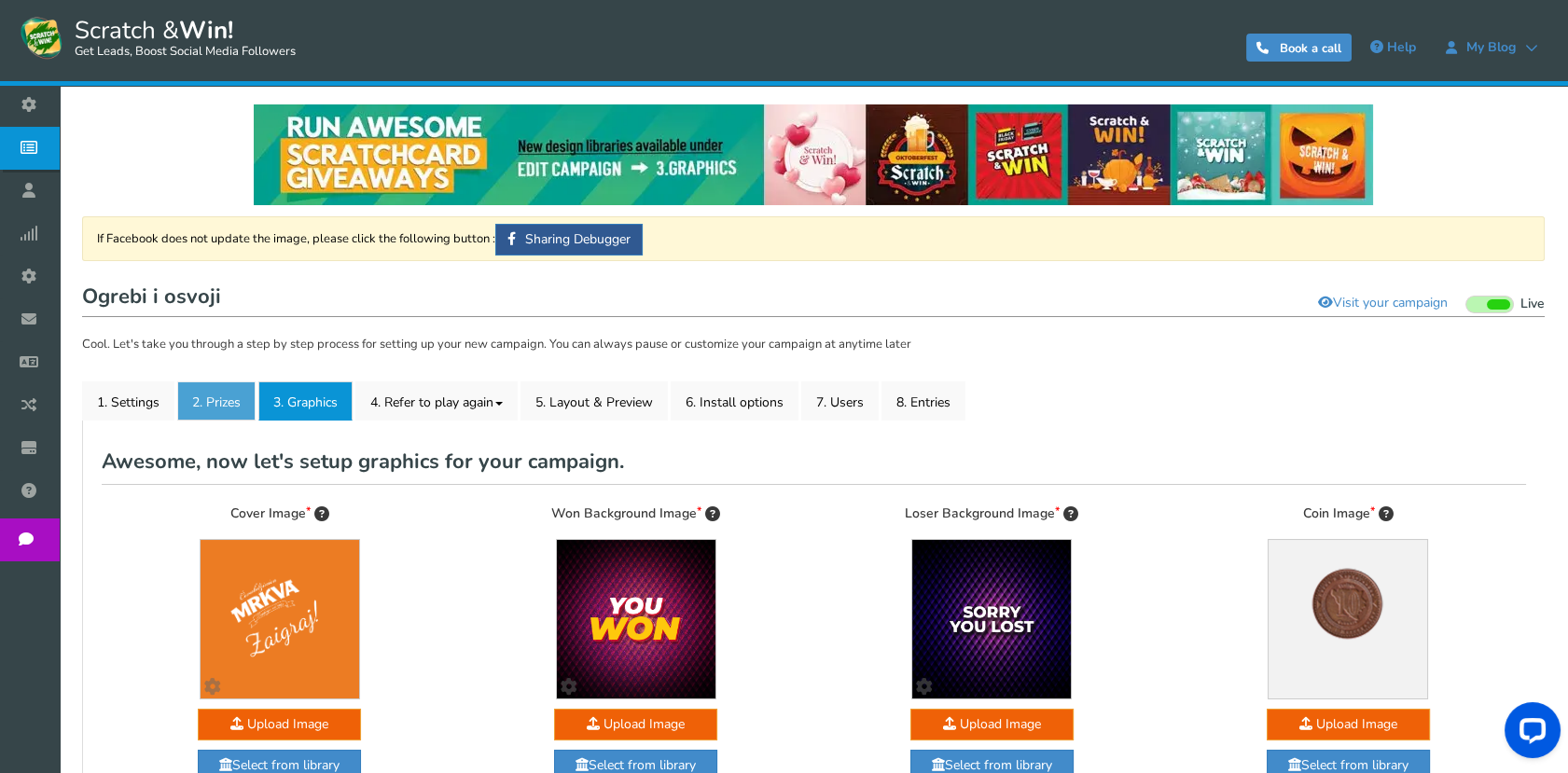 click on "2. Prizes" at bounding box center [216, 401] 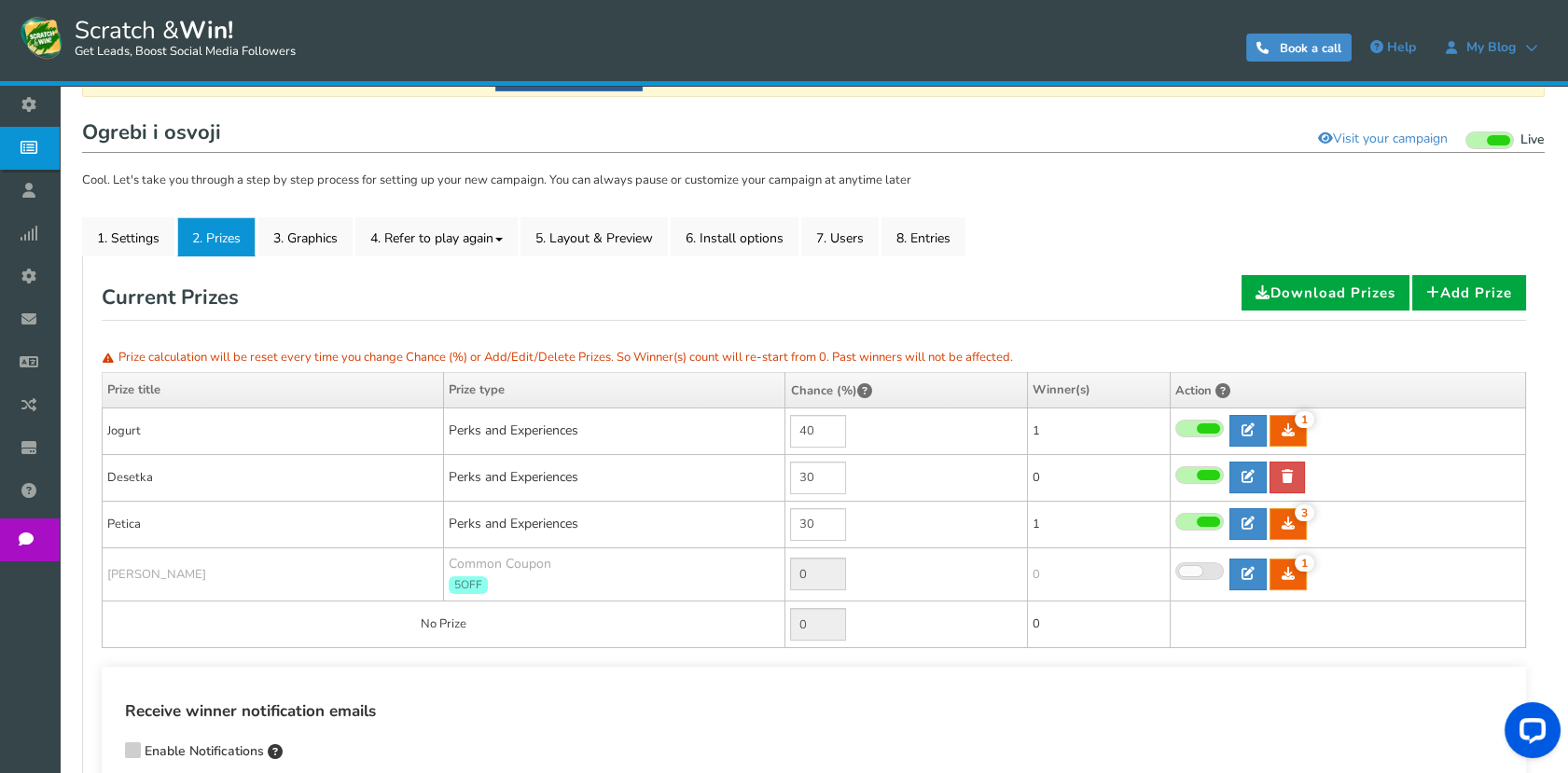 scroll, scrollTop: 0, scrollLeft: 0, axis: both 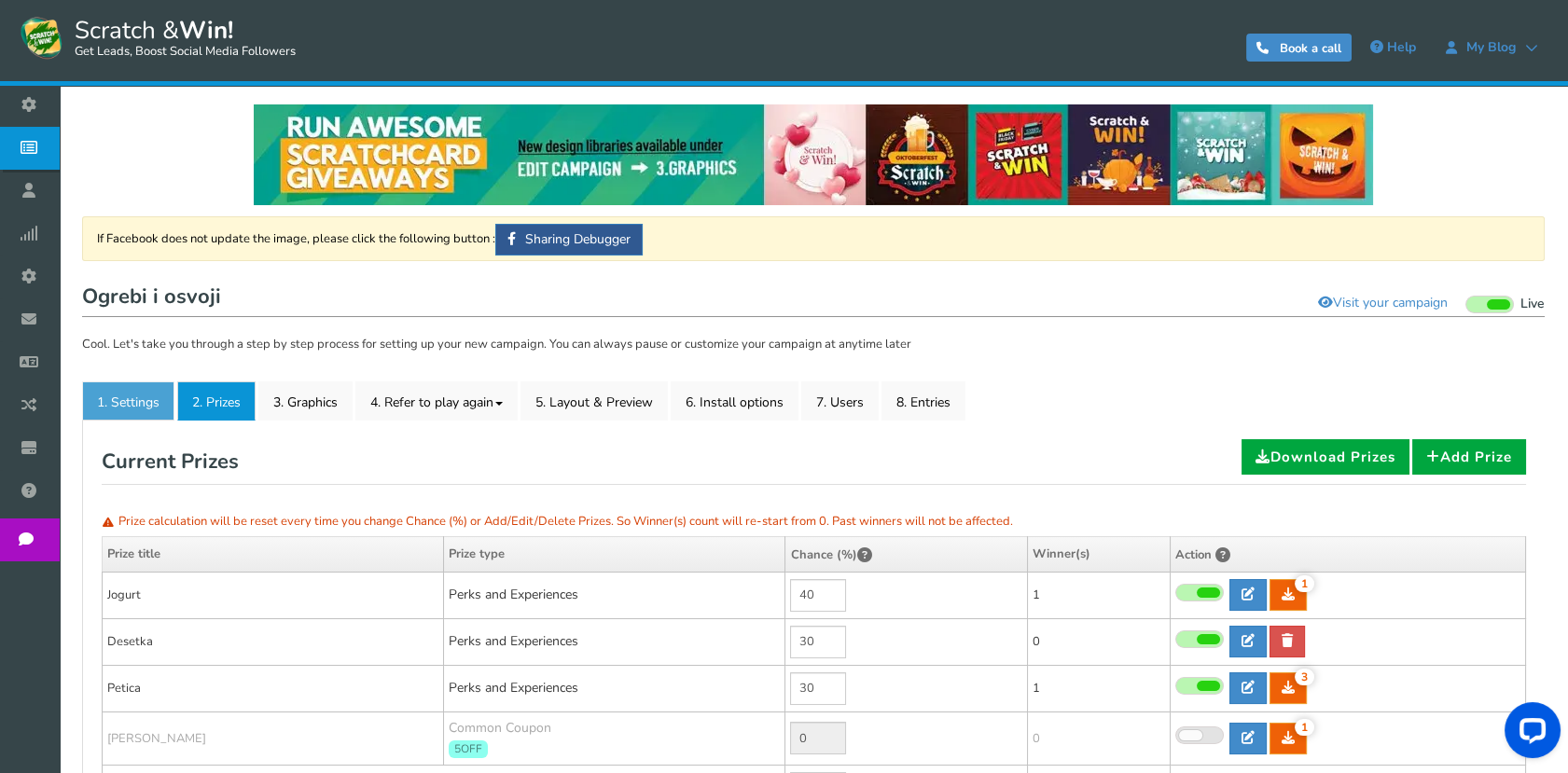 click on "1. Settings" at bounding box center [128, 401] 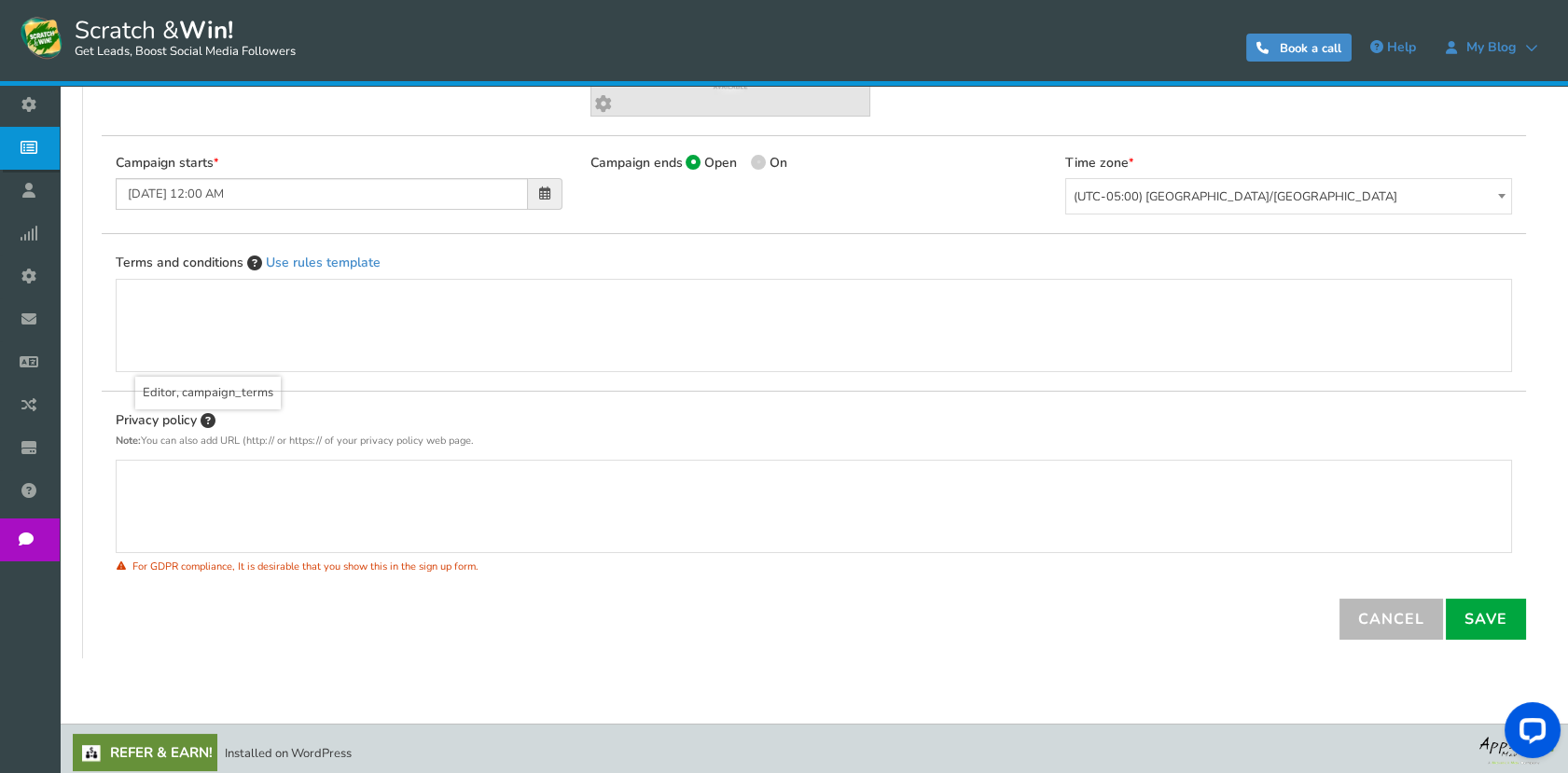 scroll, scrollTop: 200, scrollLeft: 0, axis: vertical 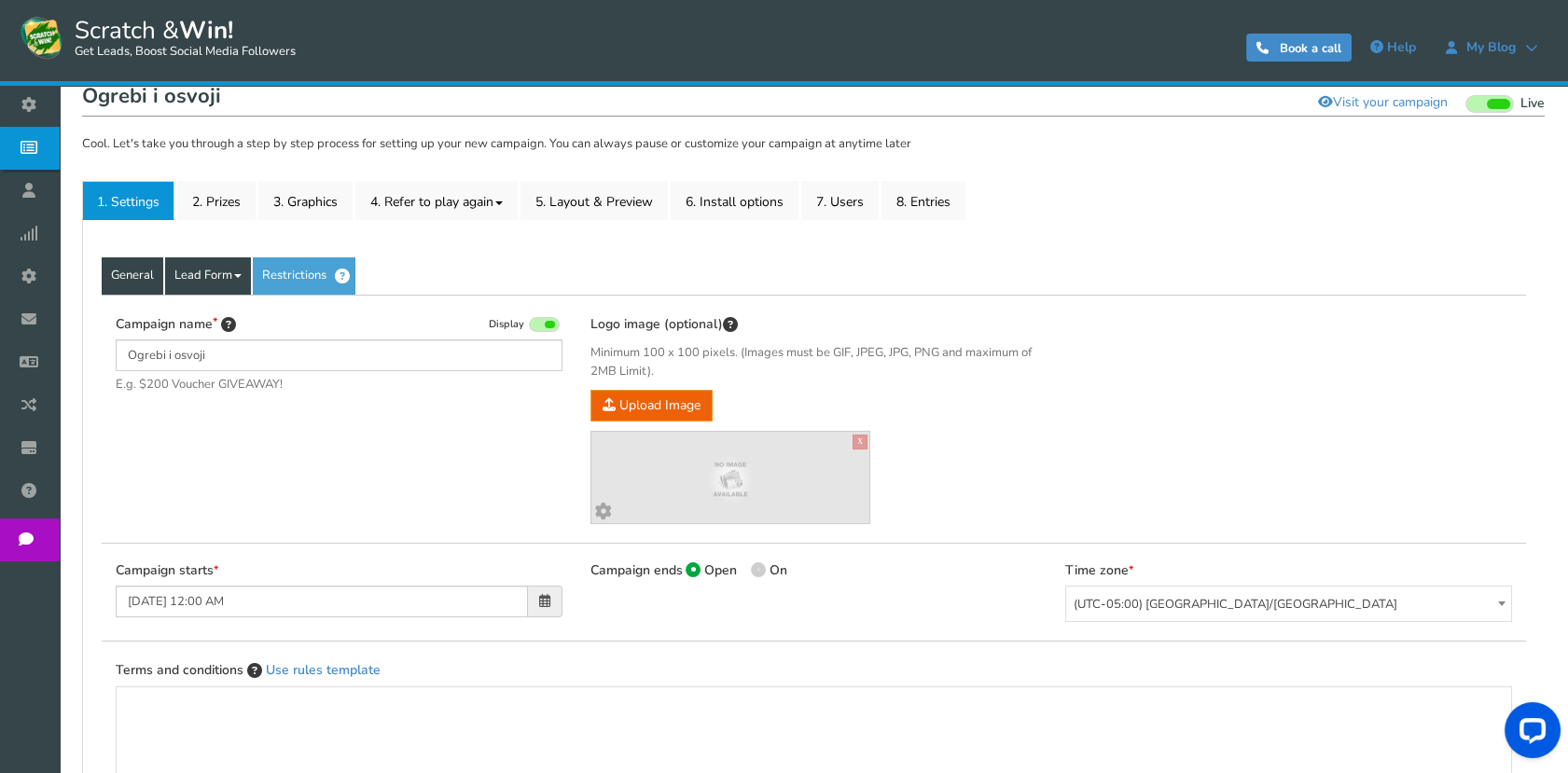 click on "Lead Form" at bounding box center [208, 276] 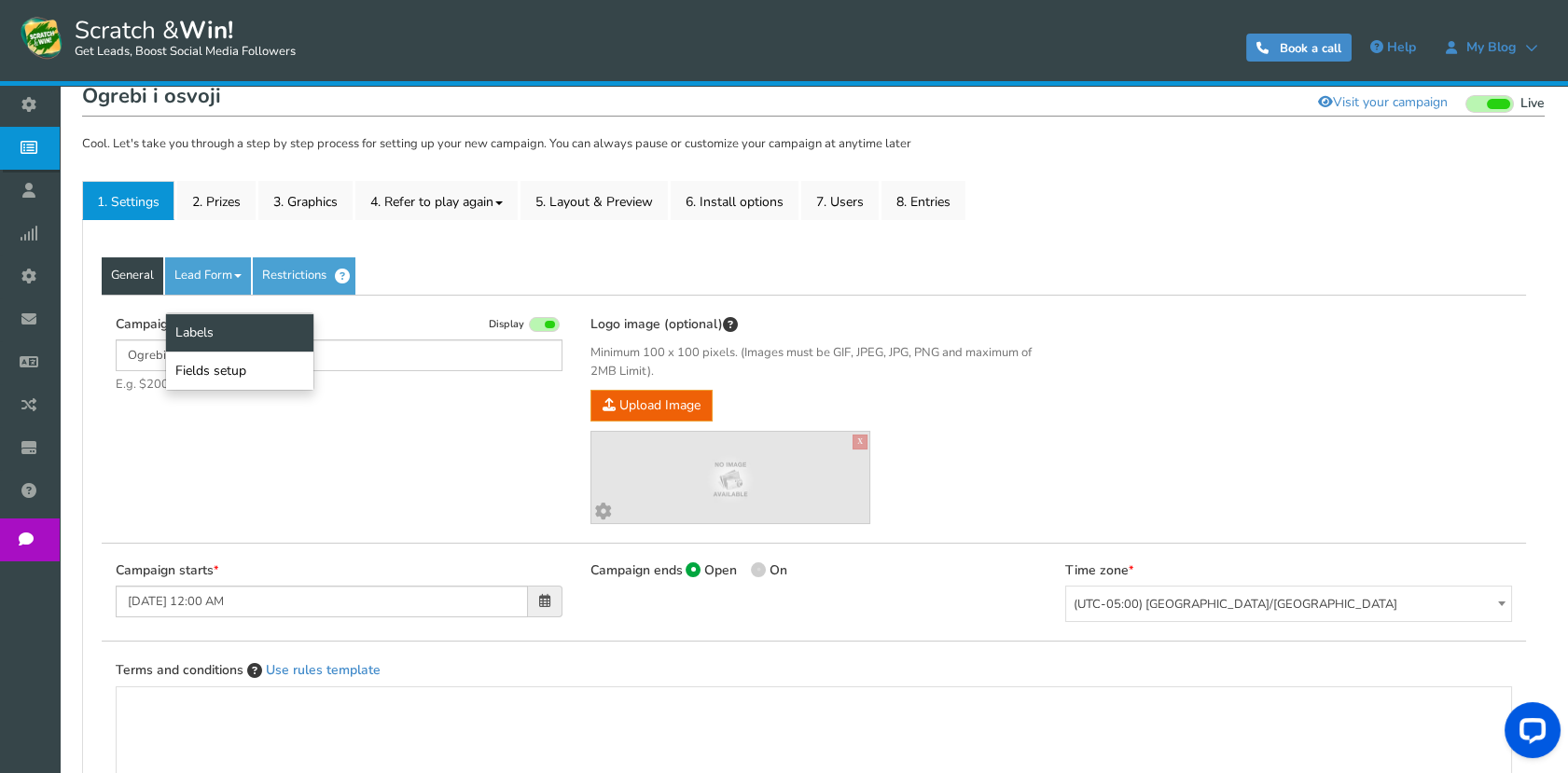 click on "Labels" at bounding box center (240, 332) 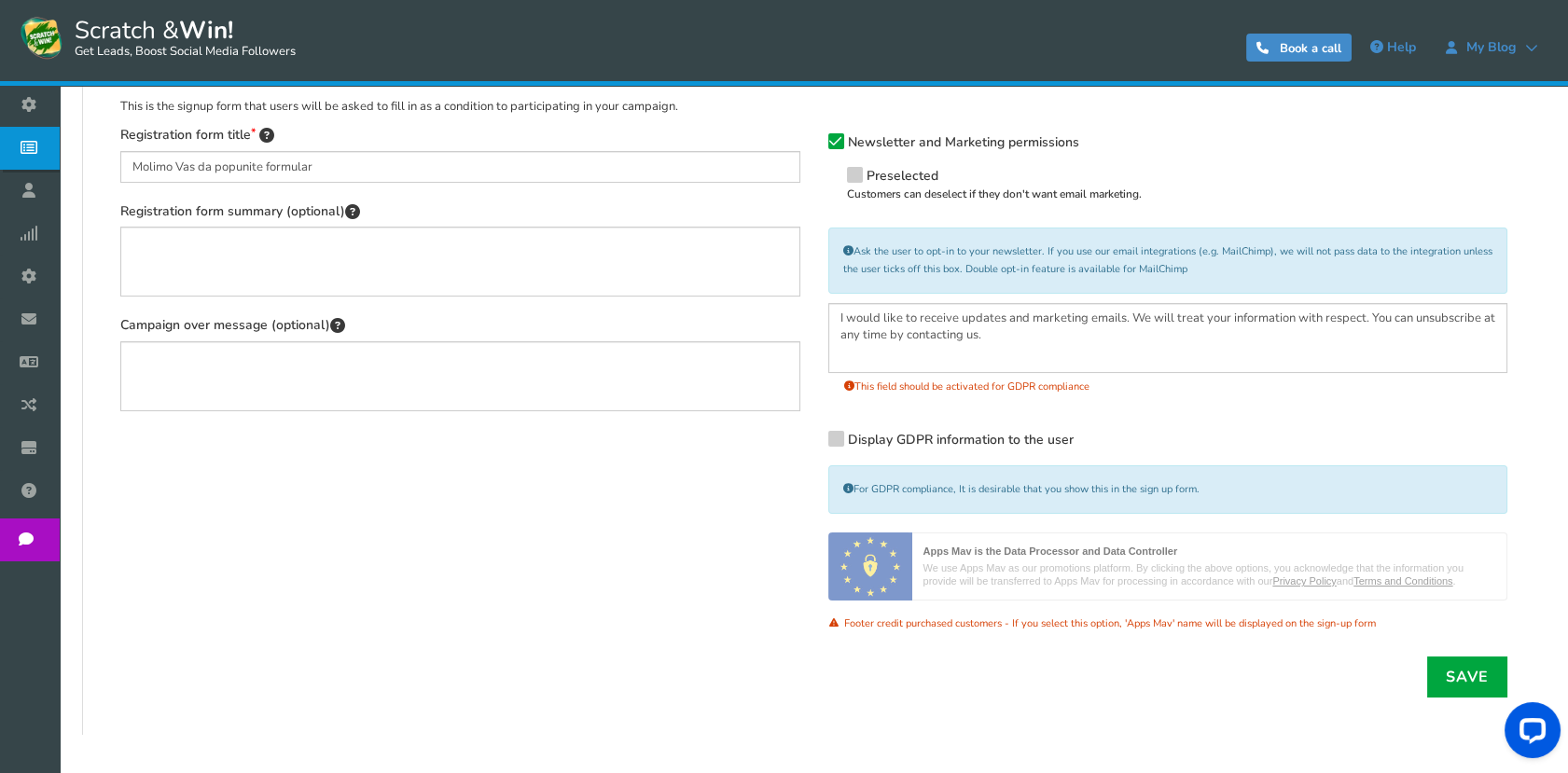 scroll, scrollTop: 292, scrollLeft: 0, axis: vertical 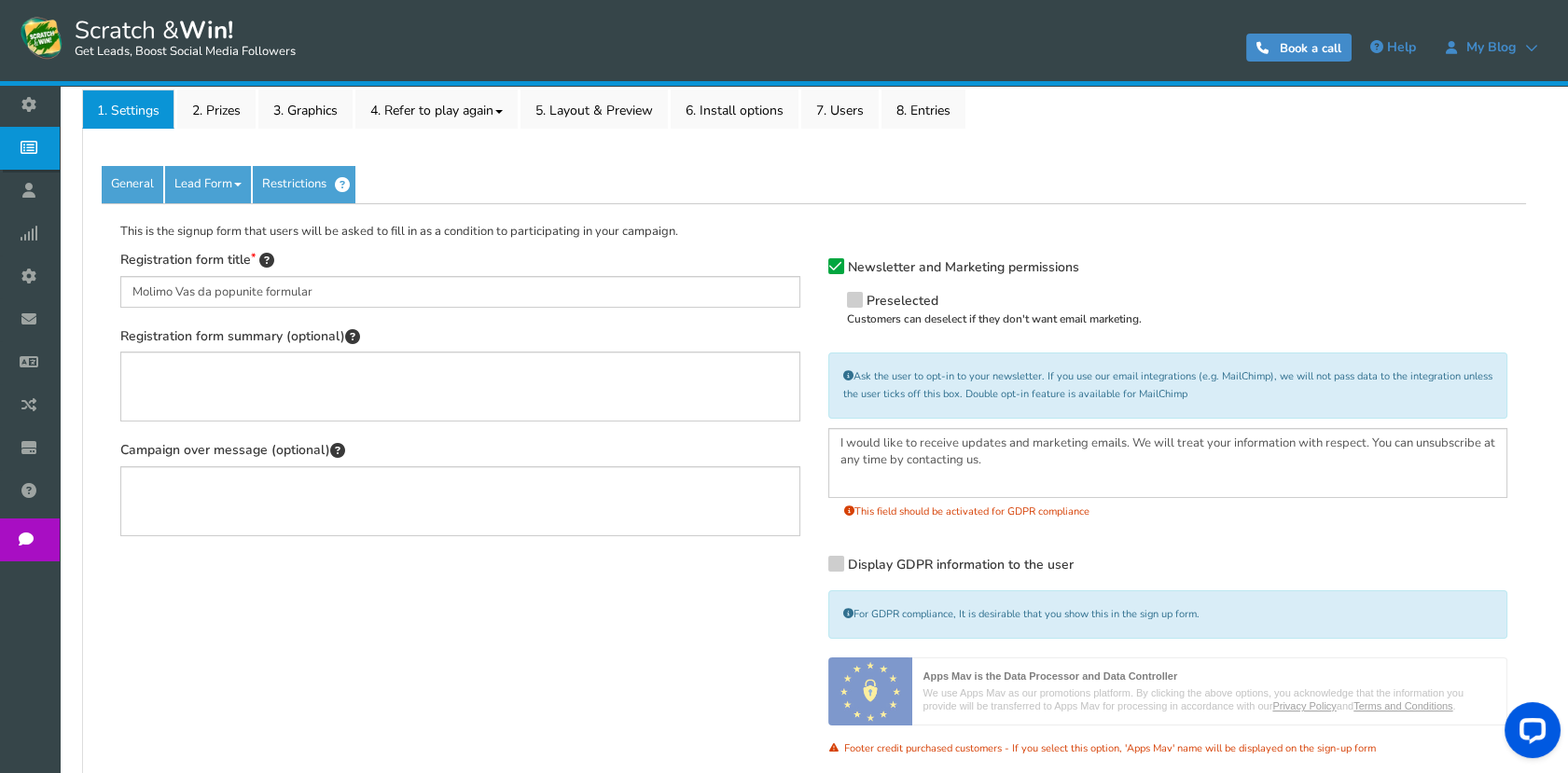 click at bounding box center [836, 267] 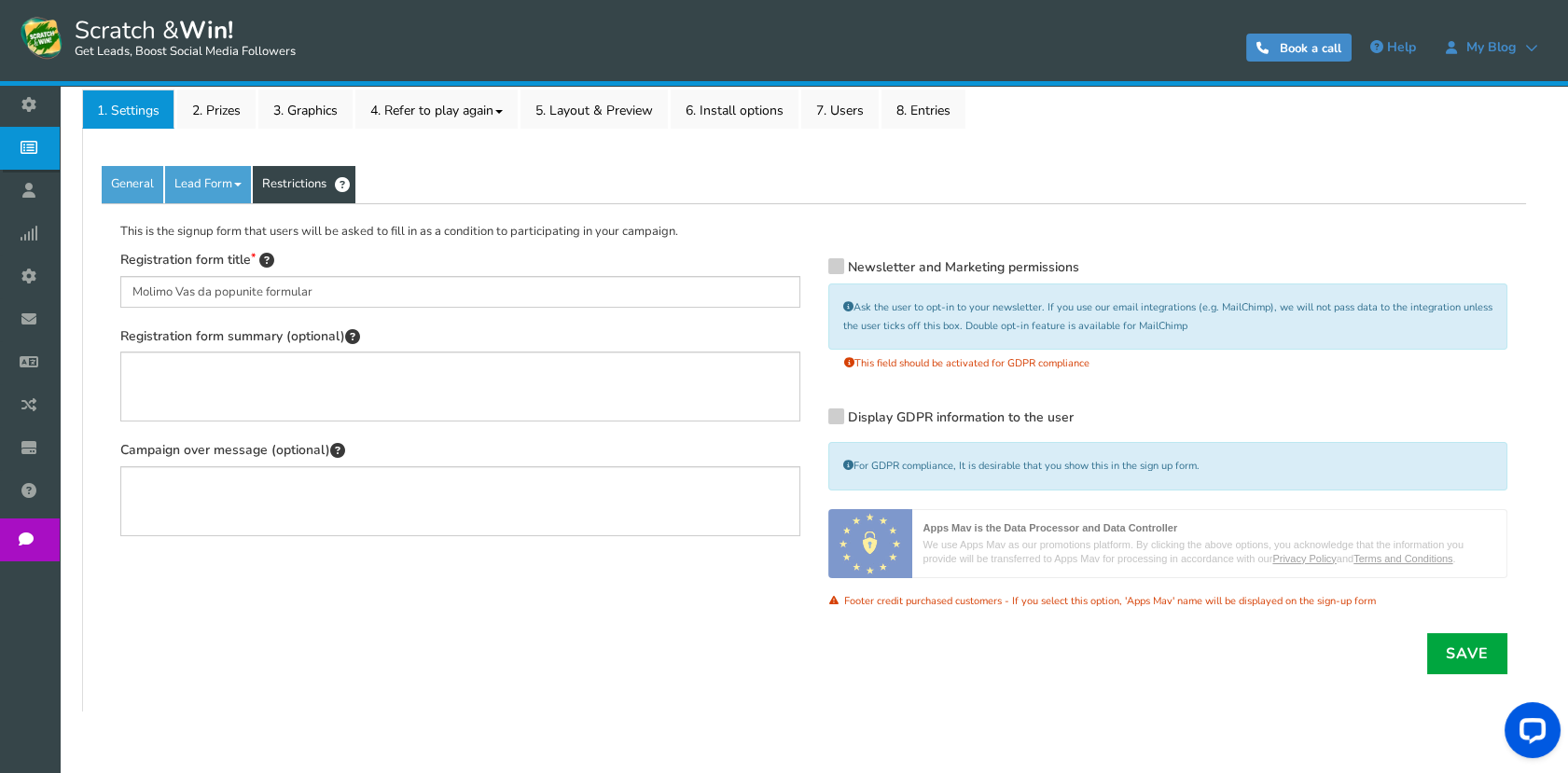 click on "Restrictions" at bounding box center (304, 185) 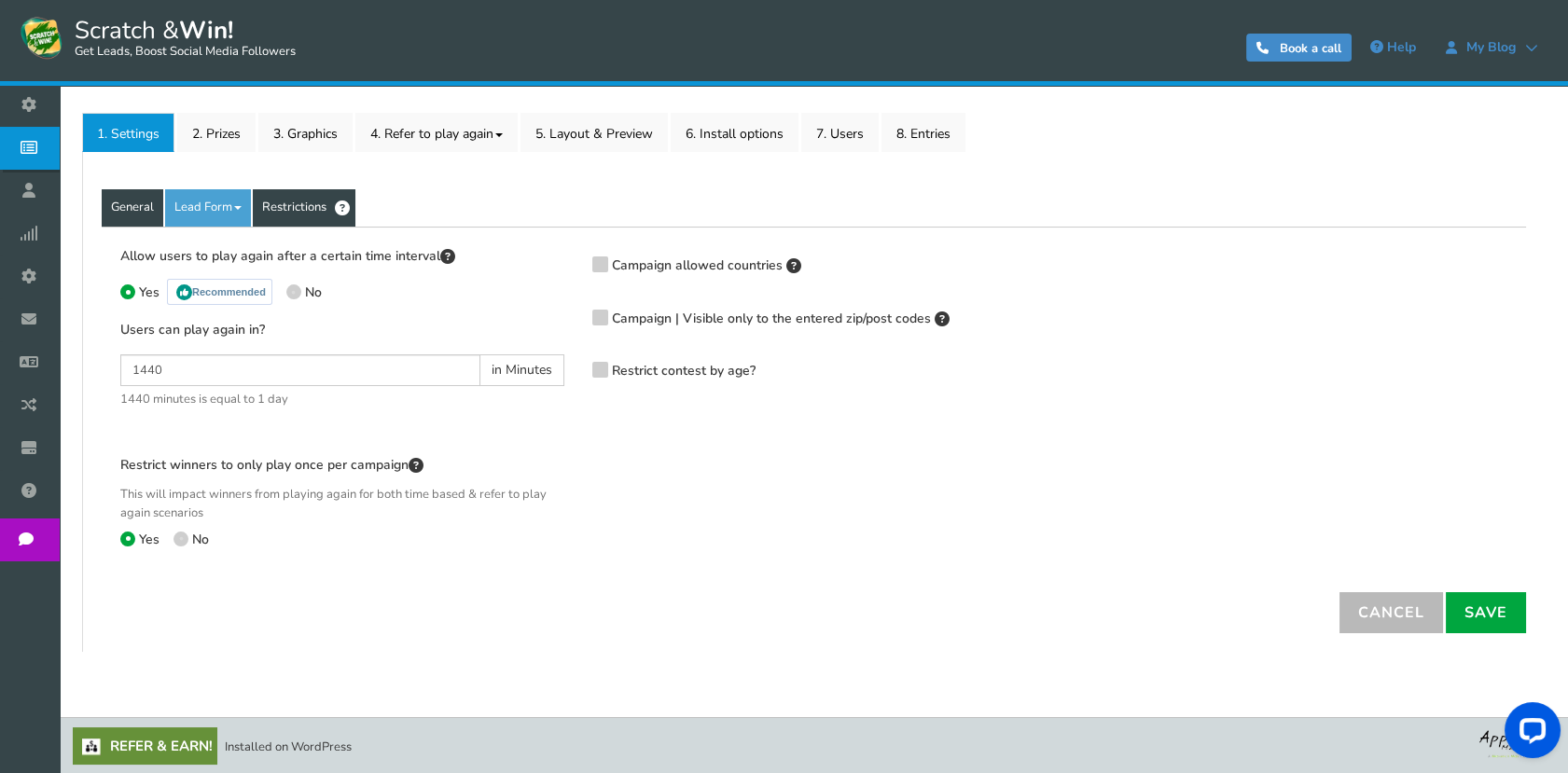 click on "General" at bounding box center [132, 208] 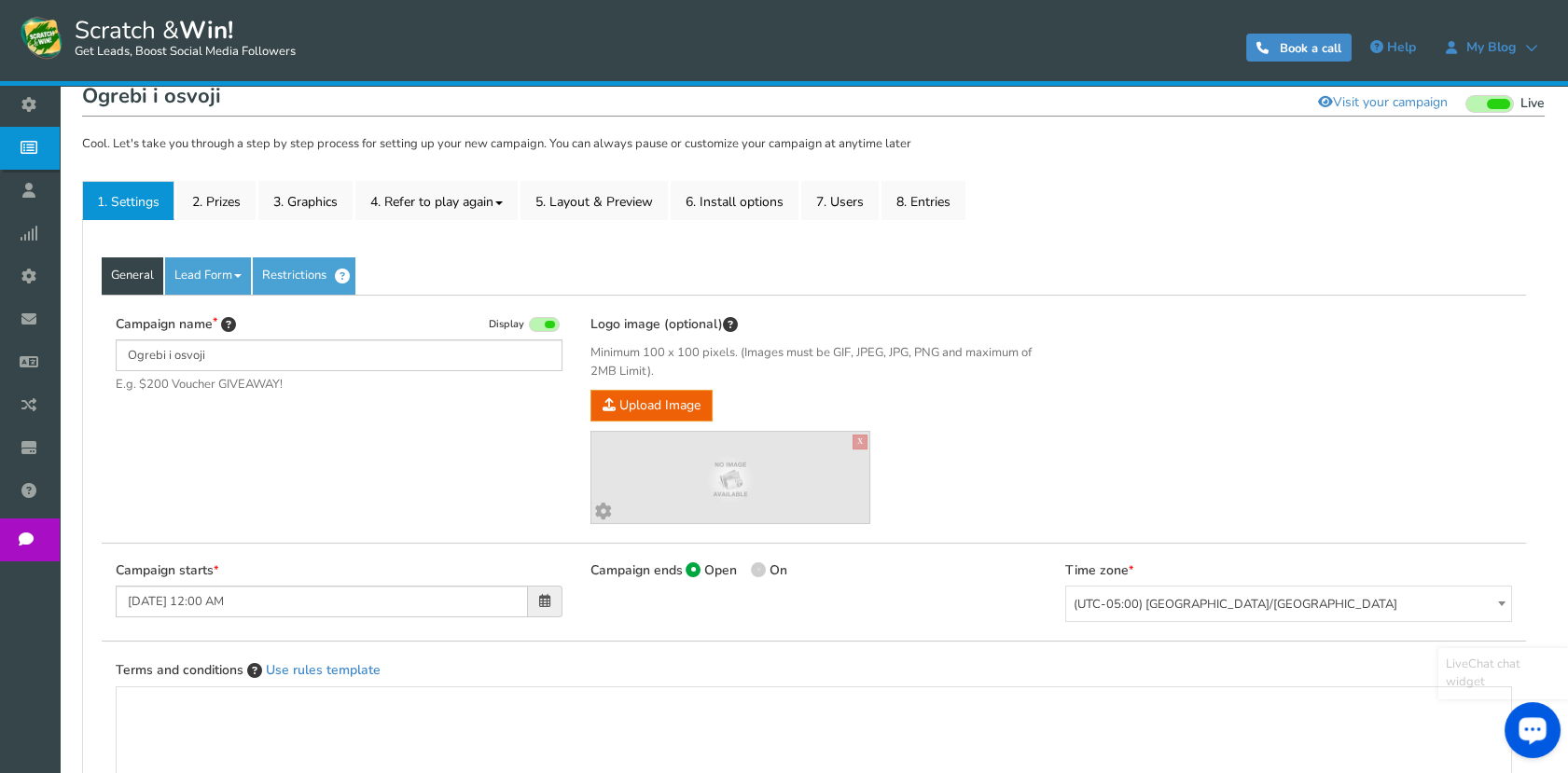 scroll, scrollTop: 614, scrollLeft: 0, axis: vertical 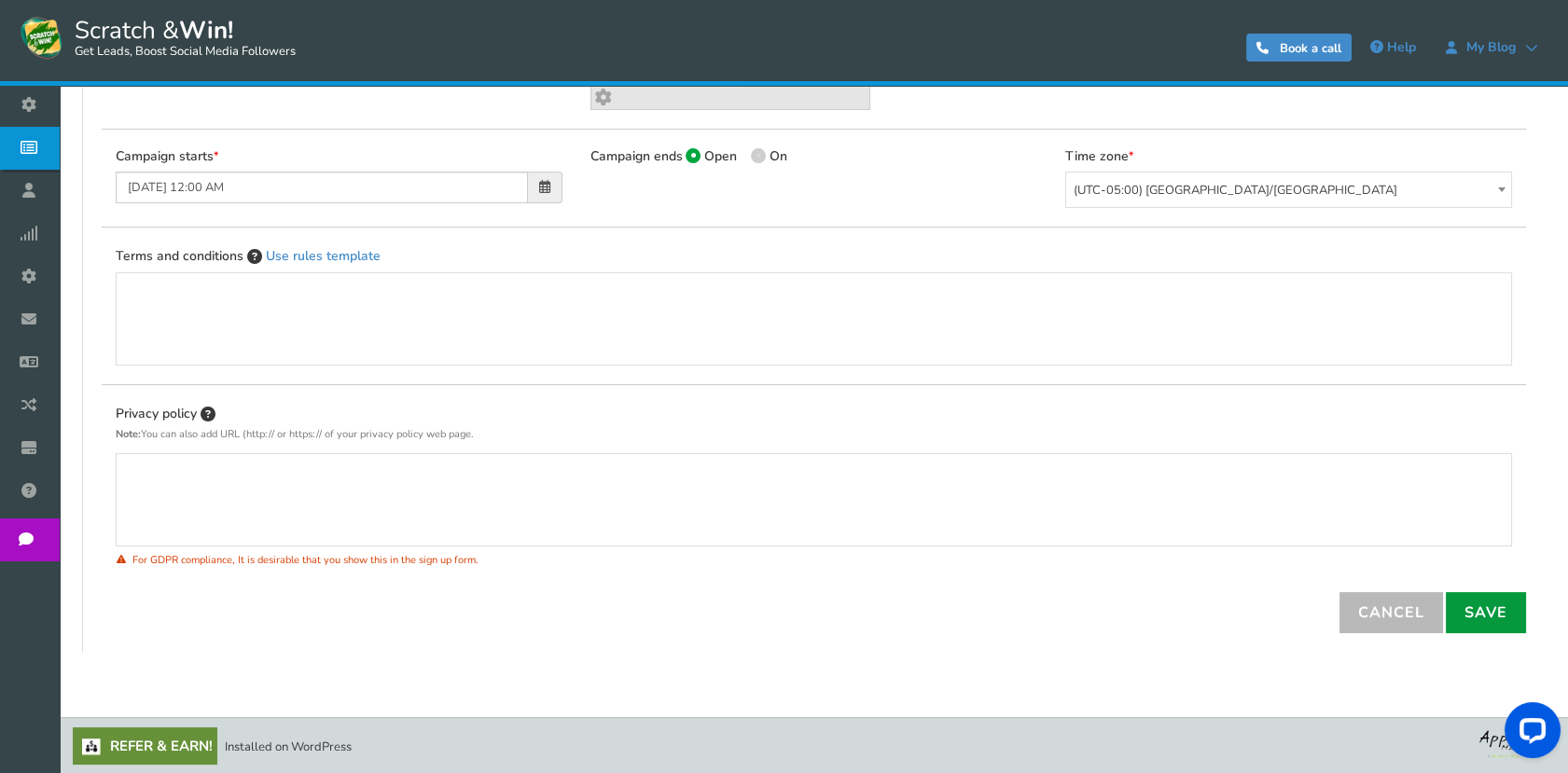 click on "Save" at bounding box center (1486, 613) 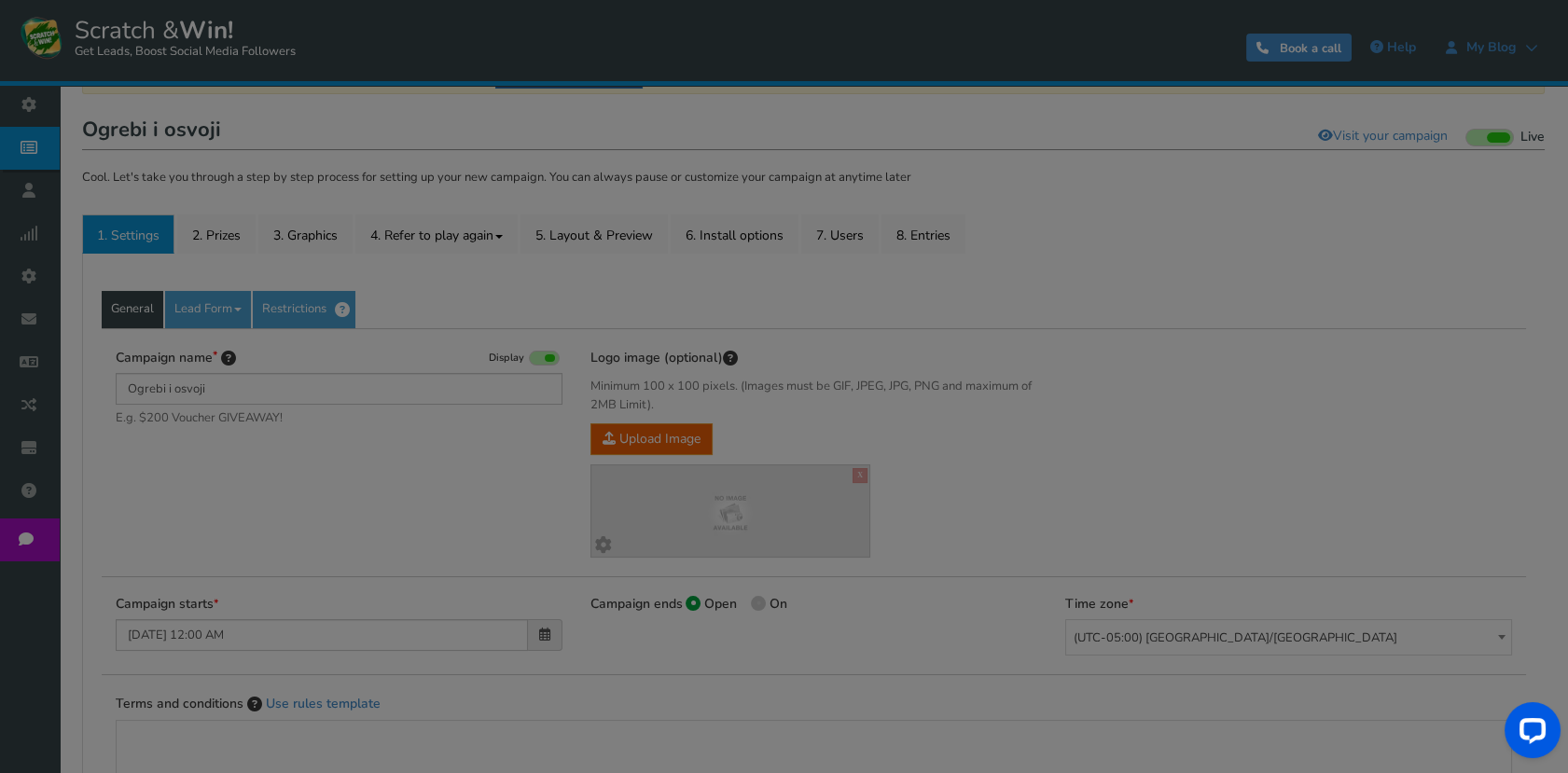 scroll, scrollTop: 97, scrollLeft: 0, axis: vertical 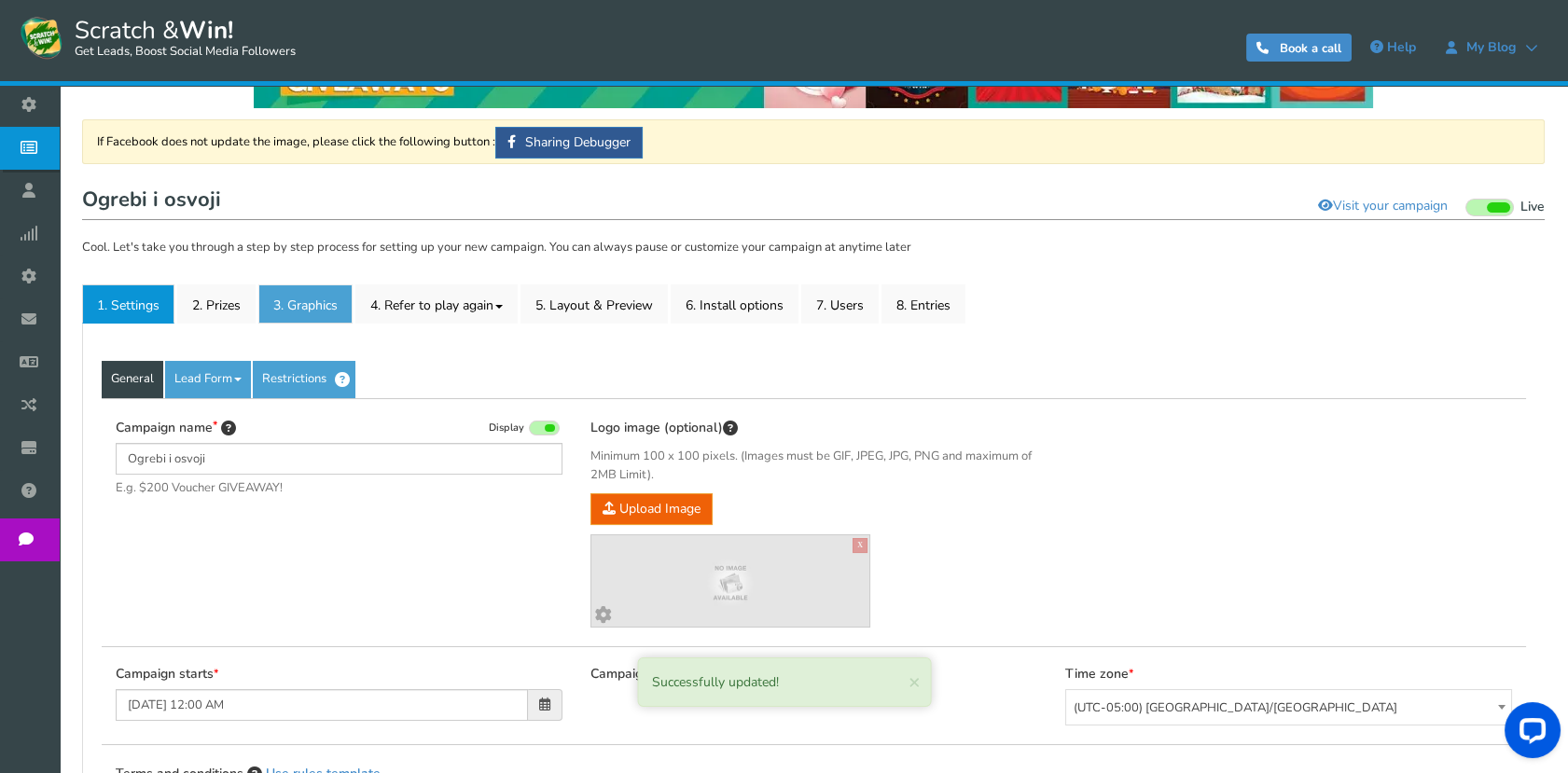 click on "3. Graphics" at bounding box center (305, 304) 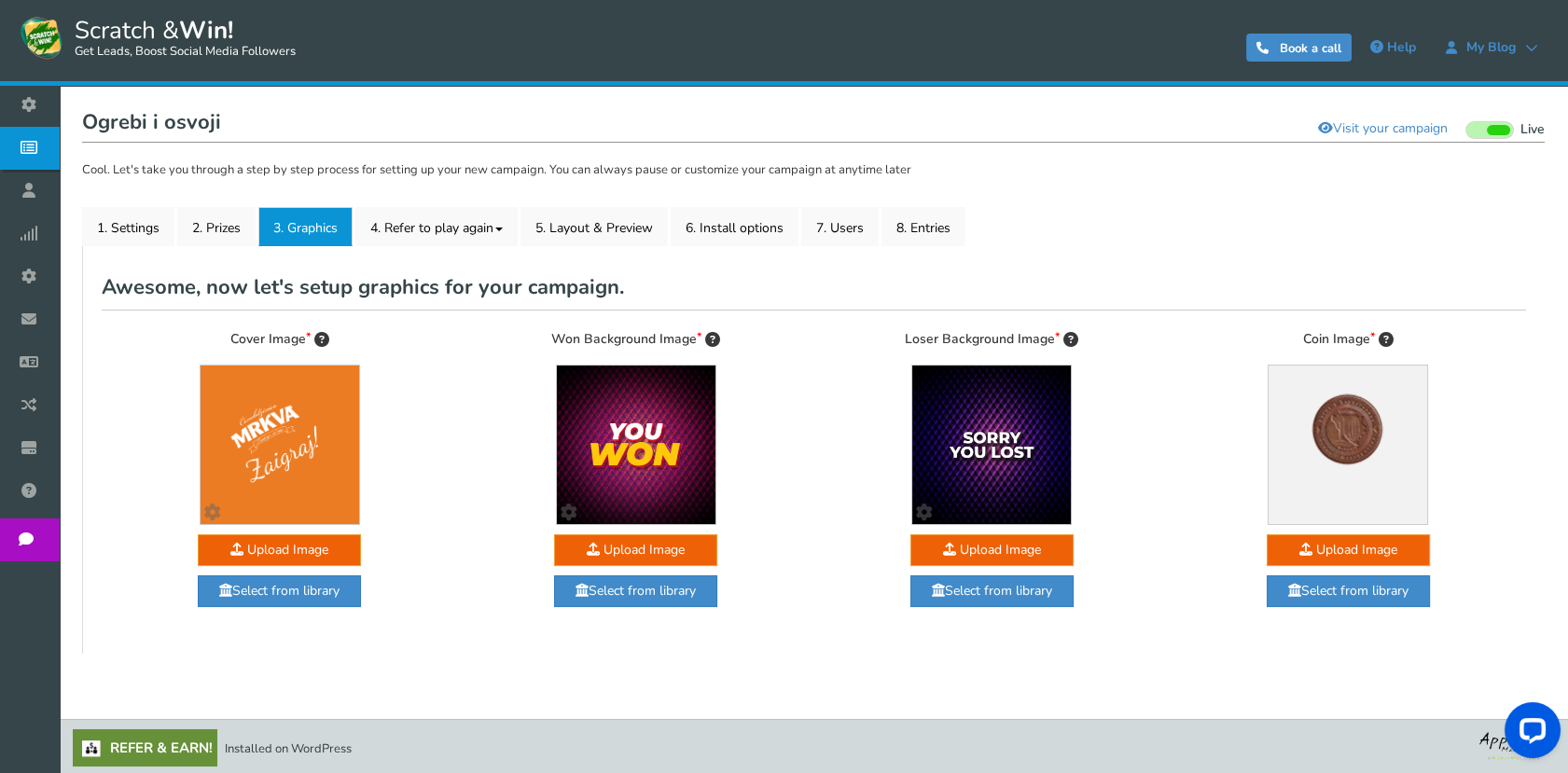 scroll, scrollTop: 0, scrollLeft: 0, axis: both 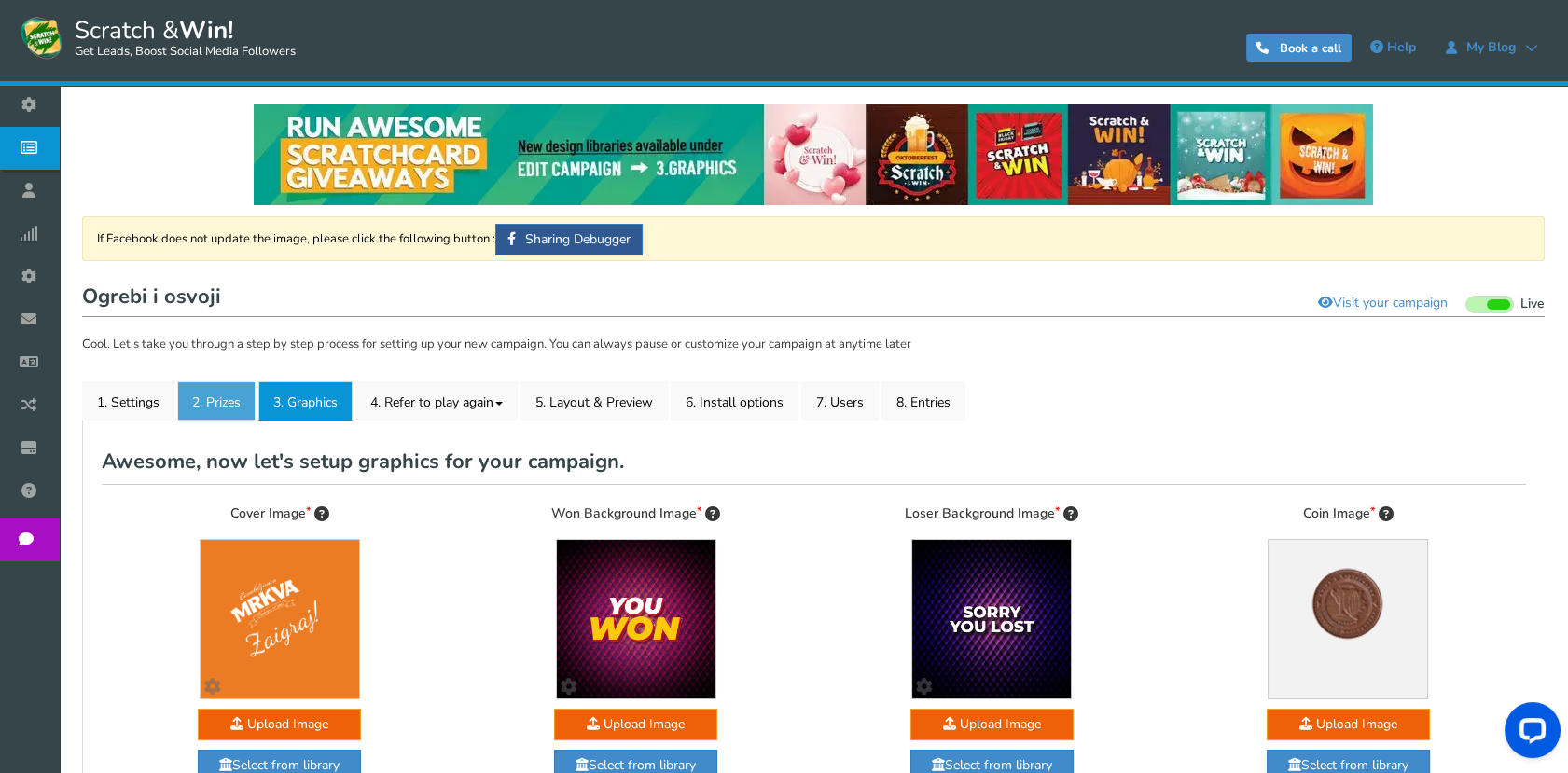 click on "2. Prizes" at bounding box center [216, 401] 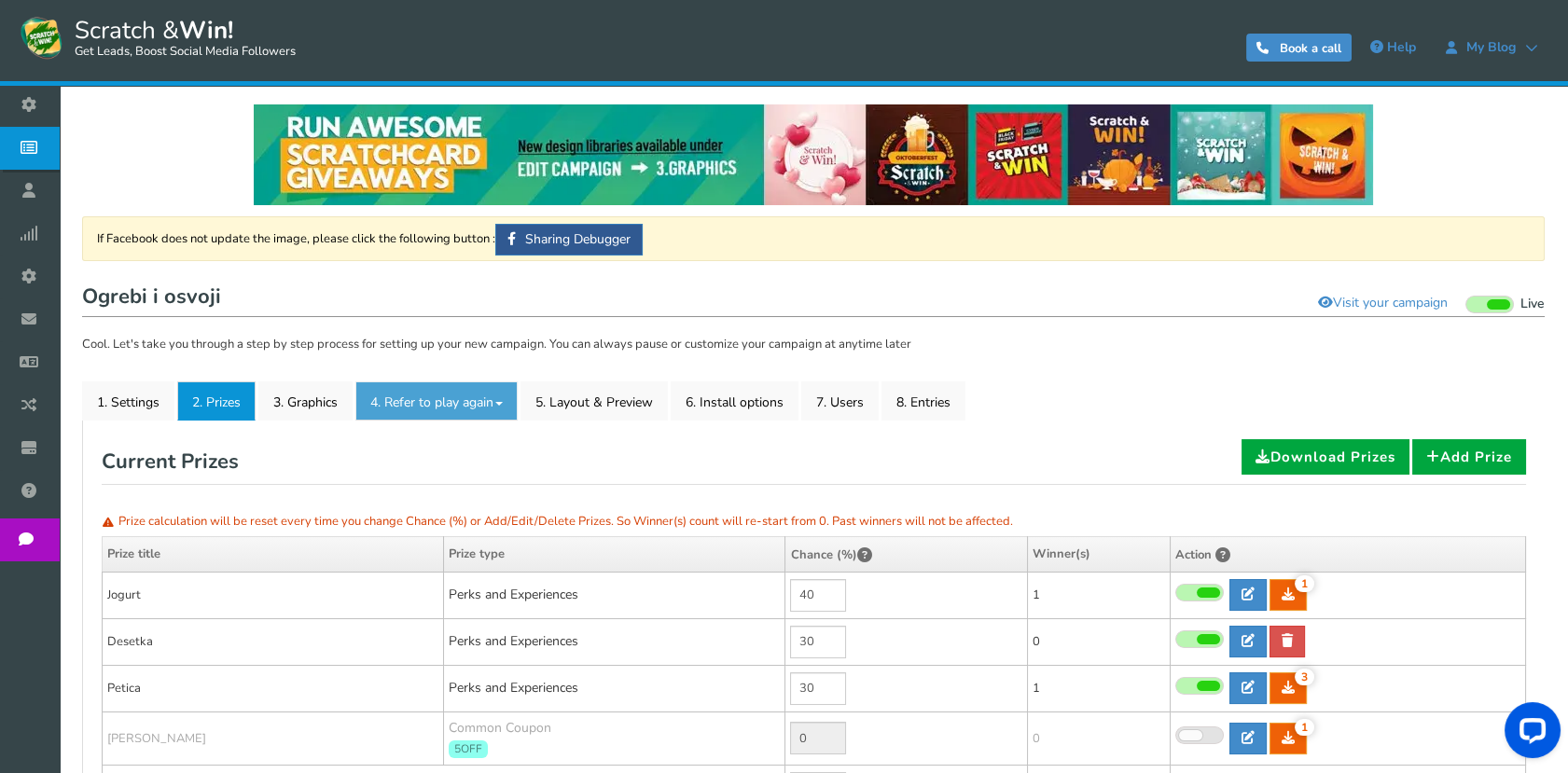 click on "4. Refer to play again" at bounding box center (437, 401) 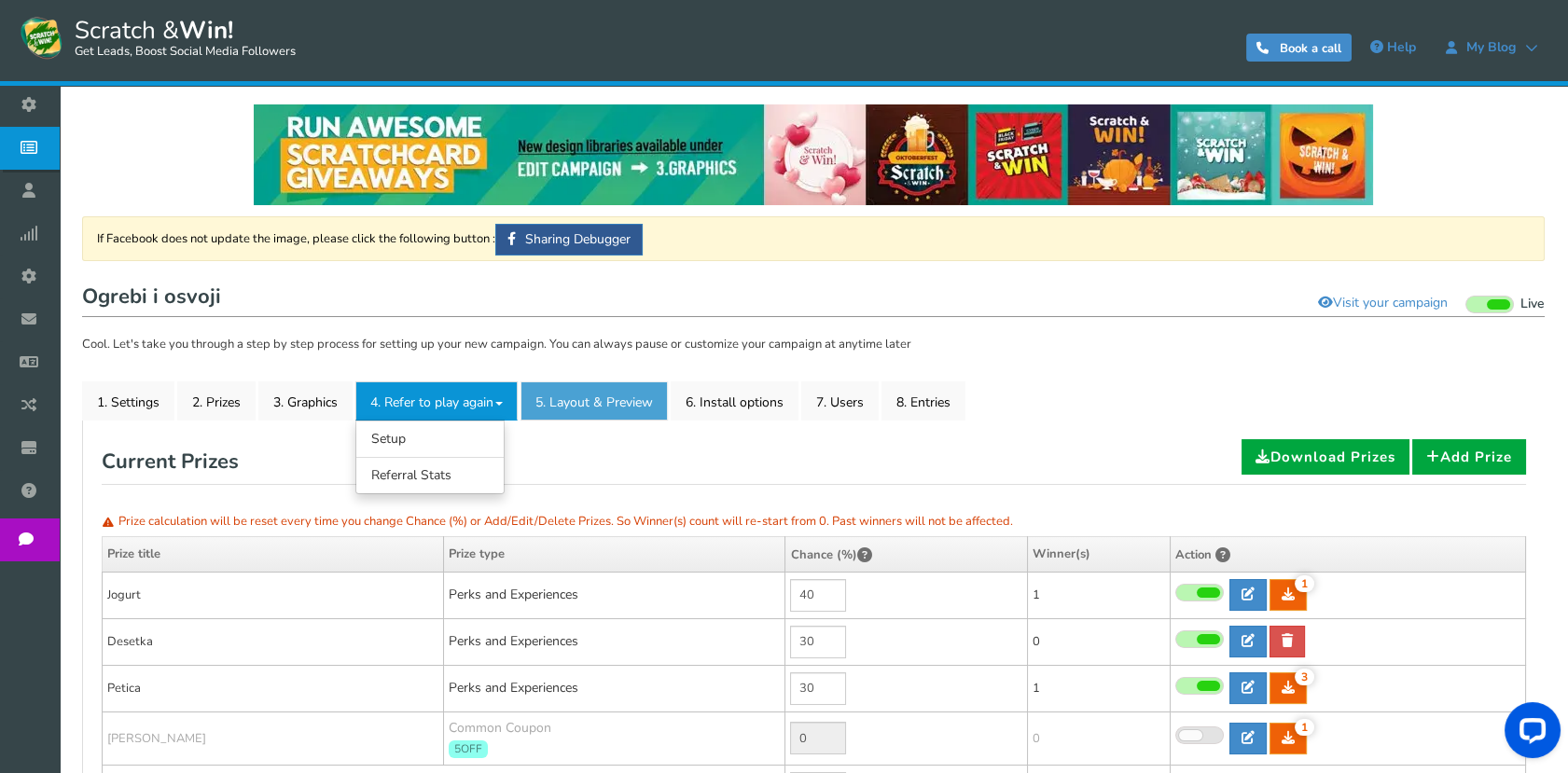 click on "5. Layout & Preview" at bounding box center (594, 401) 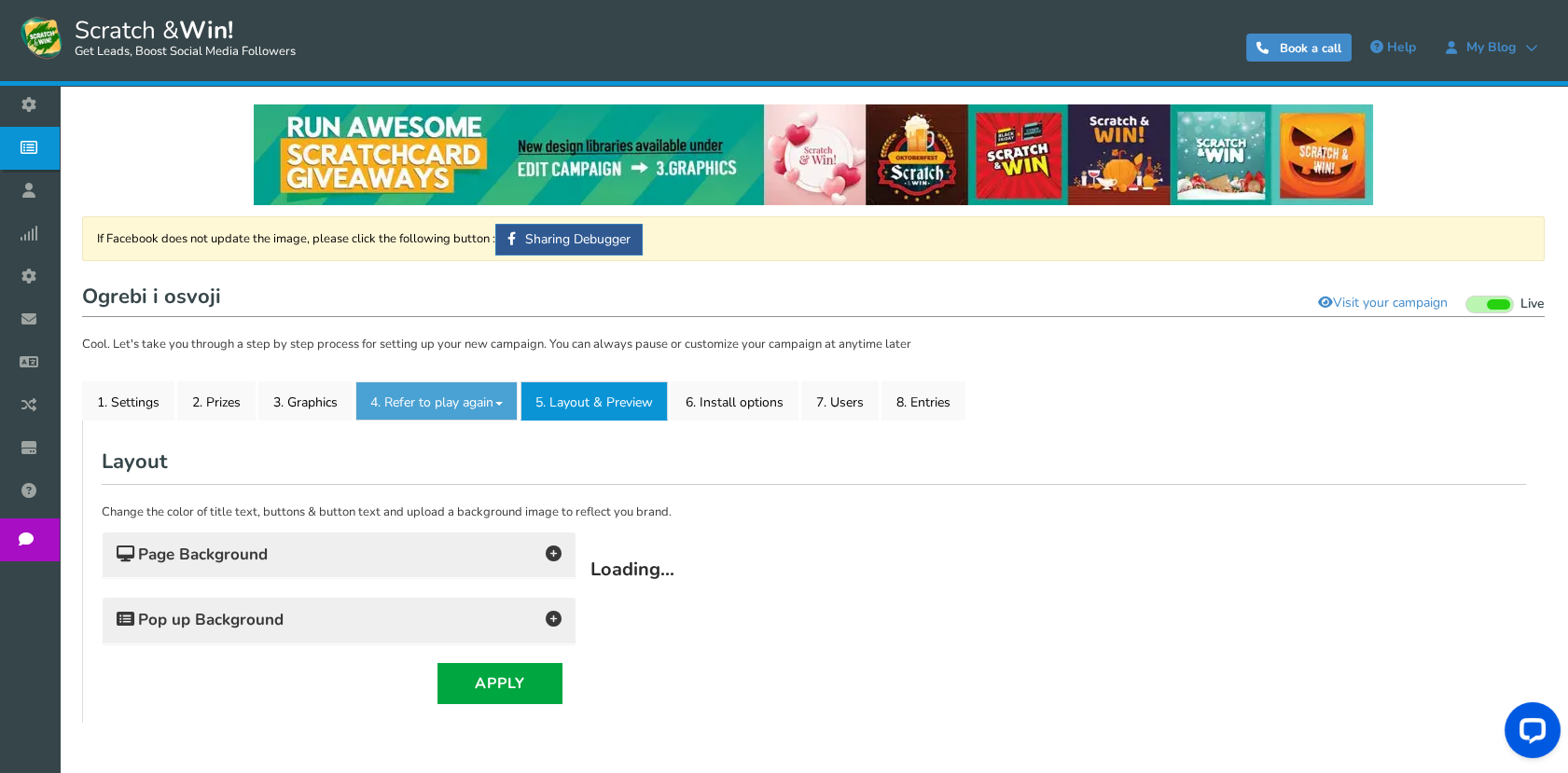 click on "4. Refer to play again" at bounding box center (437, 401) 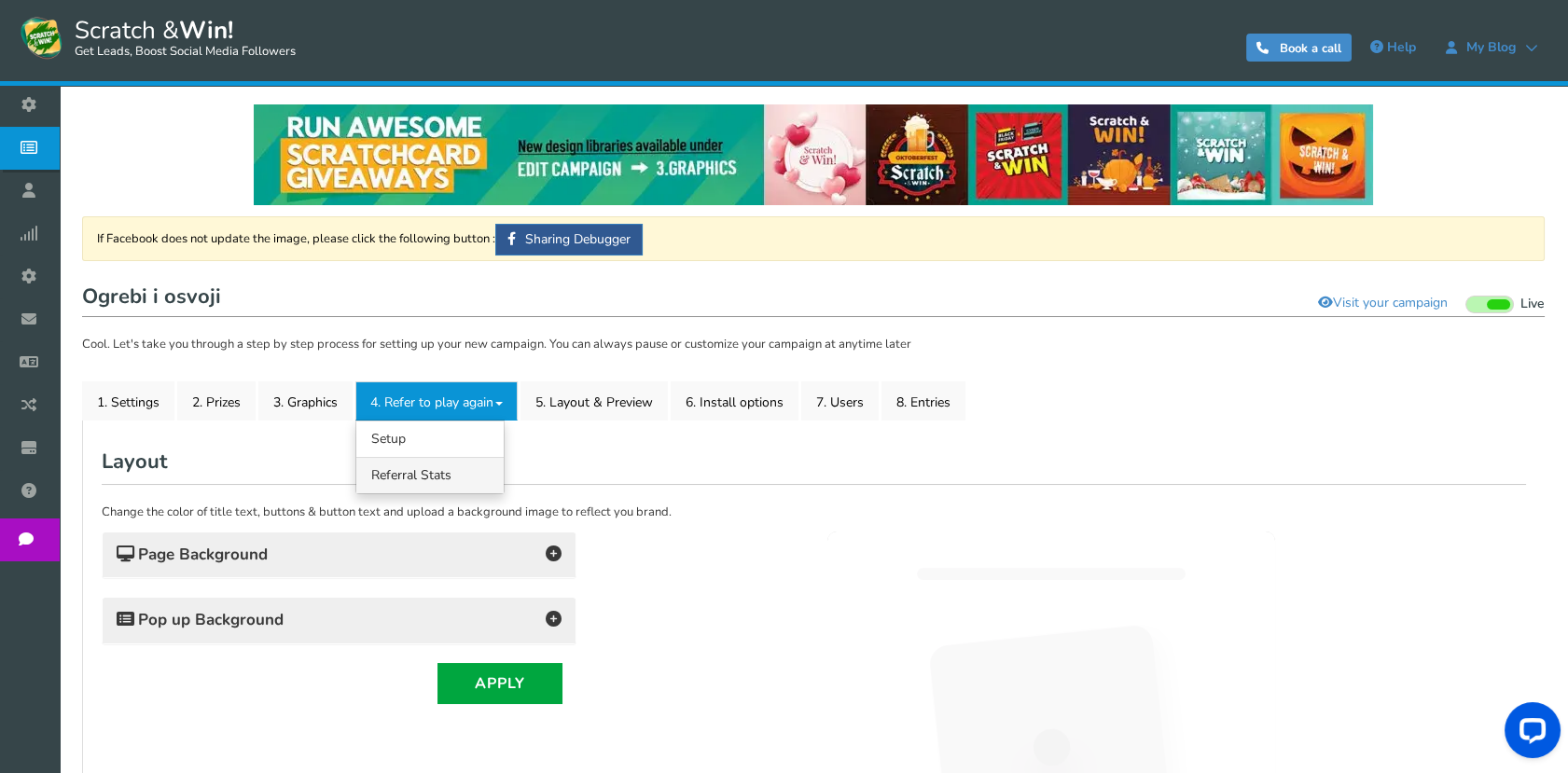 scroll, scrollTop: 0, scrollLeft: 0, axis: both 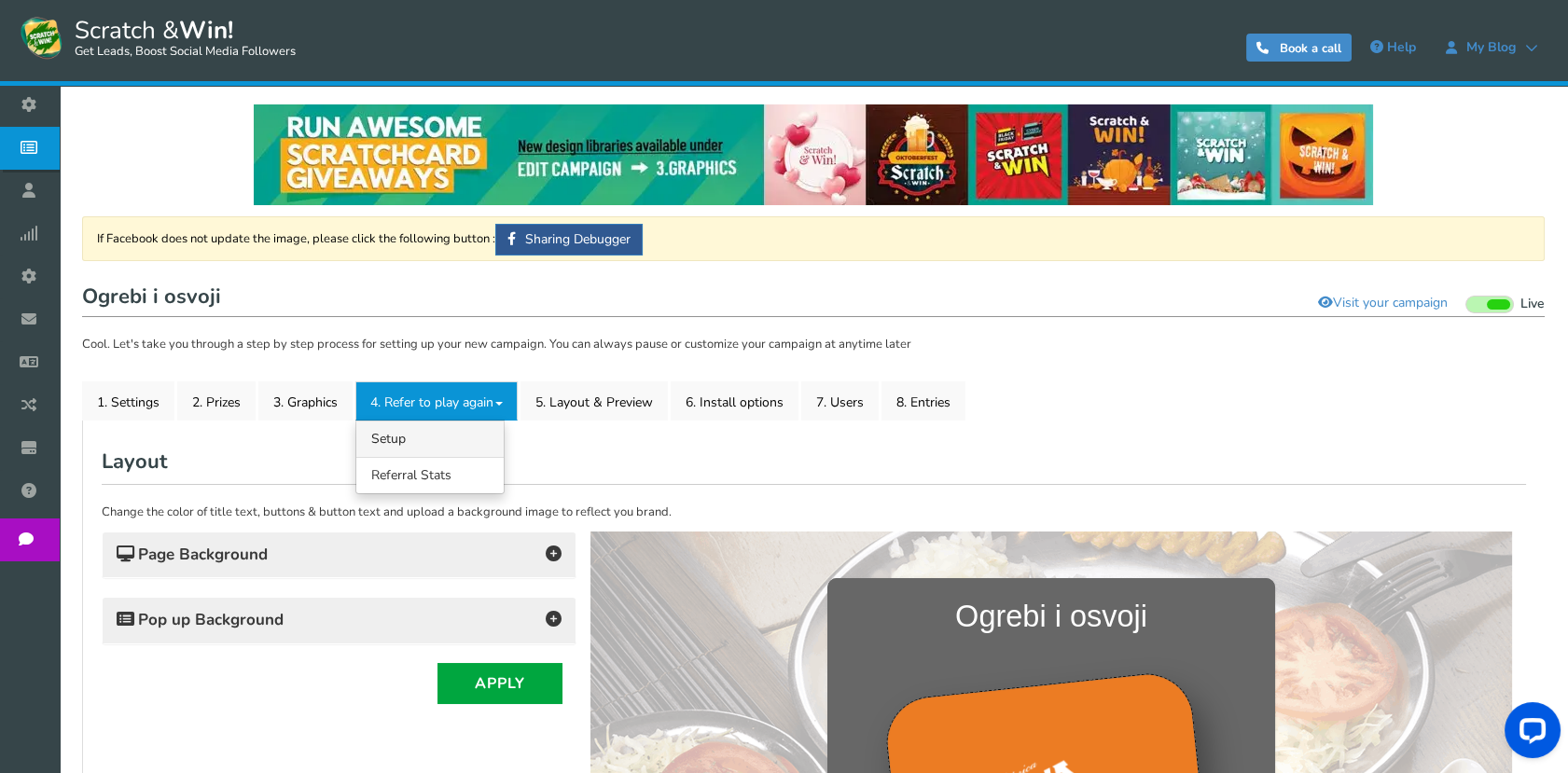 click on "4.1 Referrals  Setup" at bounding box center (430, 438) 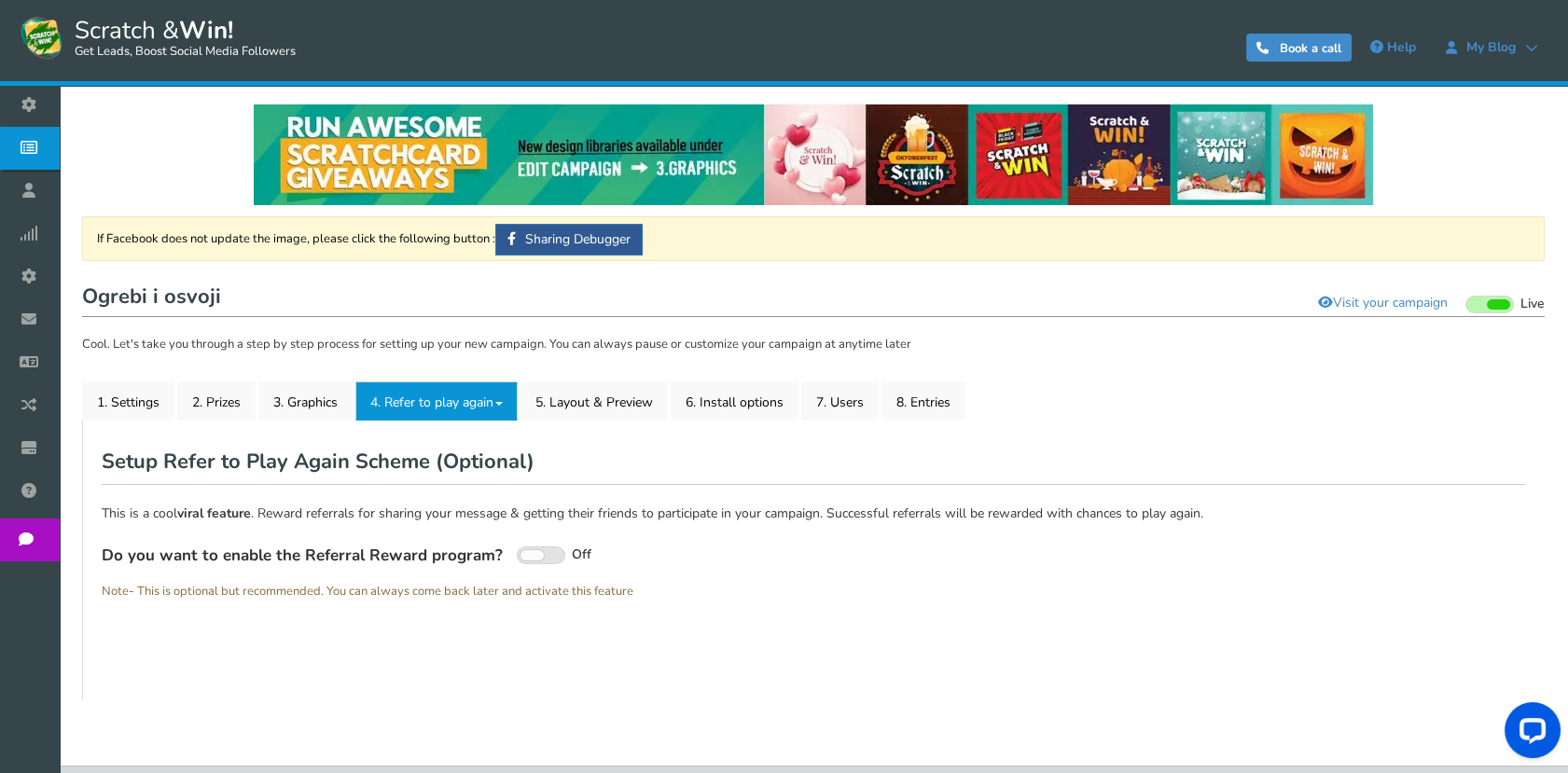 click on "4. Refer to play again" at bounding box center [437, 401] 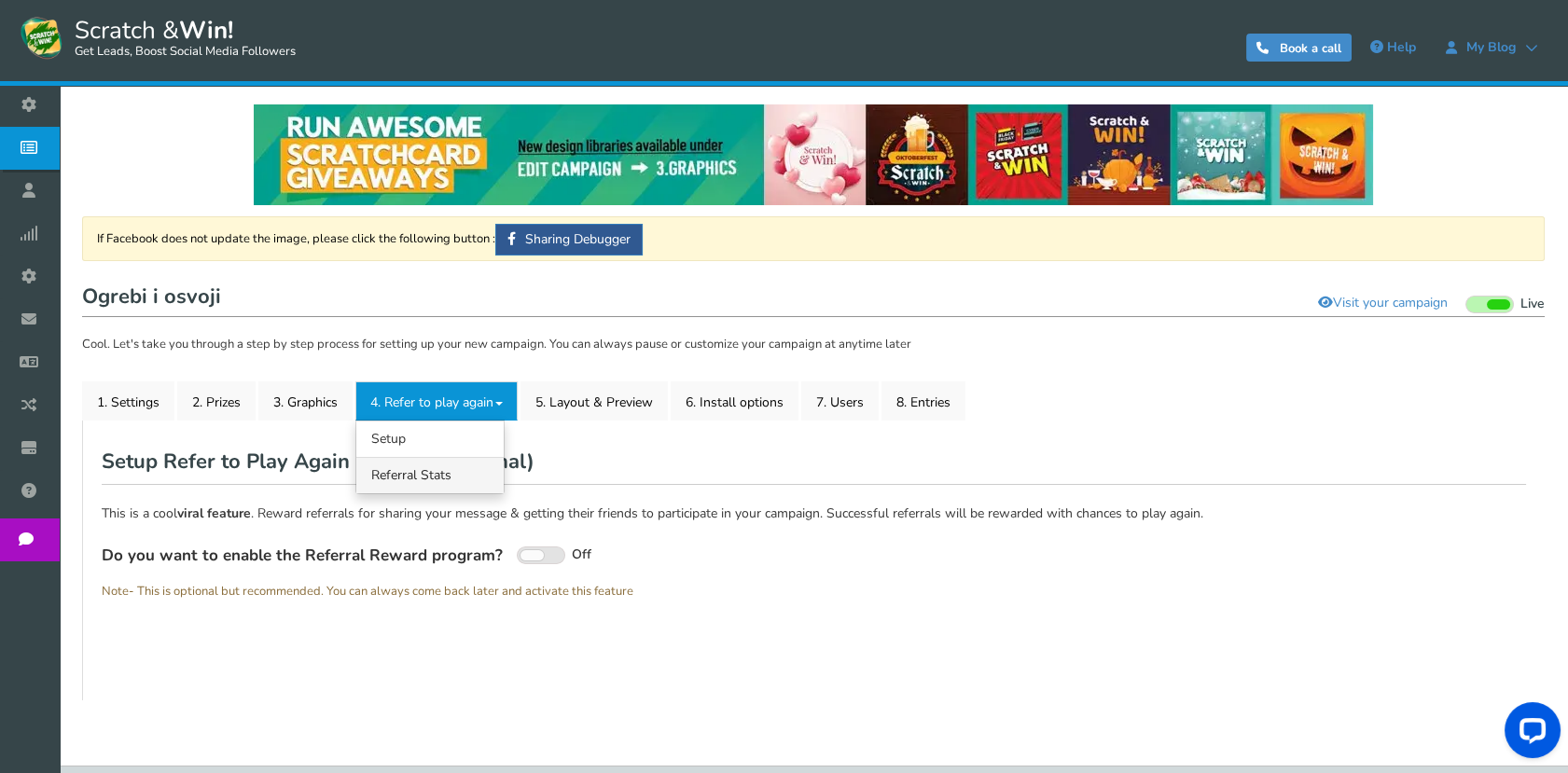 click on "4.2  Referral Stats" at bounding box center (430, 475) 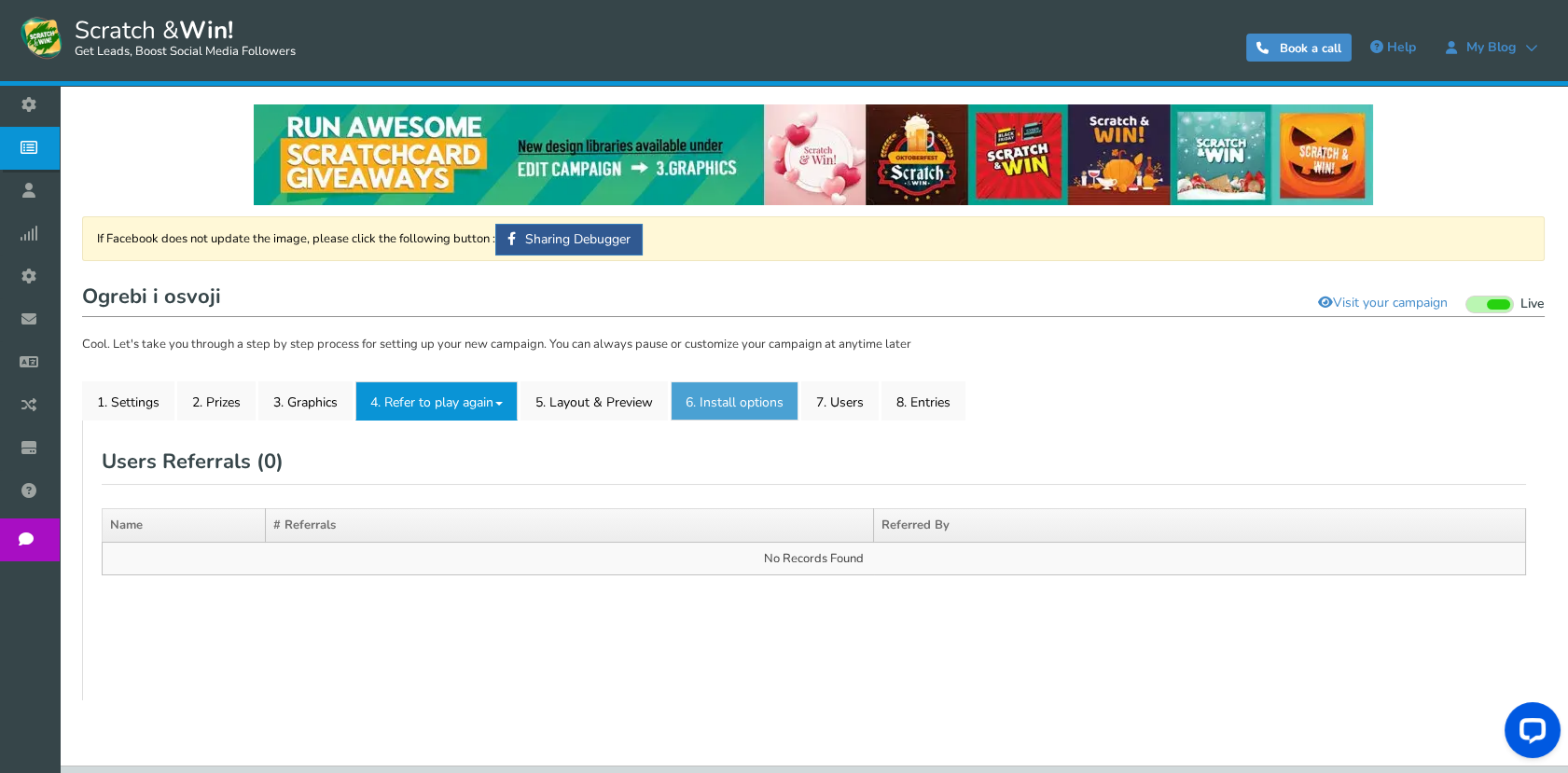 click on "6. Install options  New" at bounding box center [734, 401] 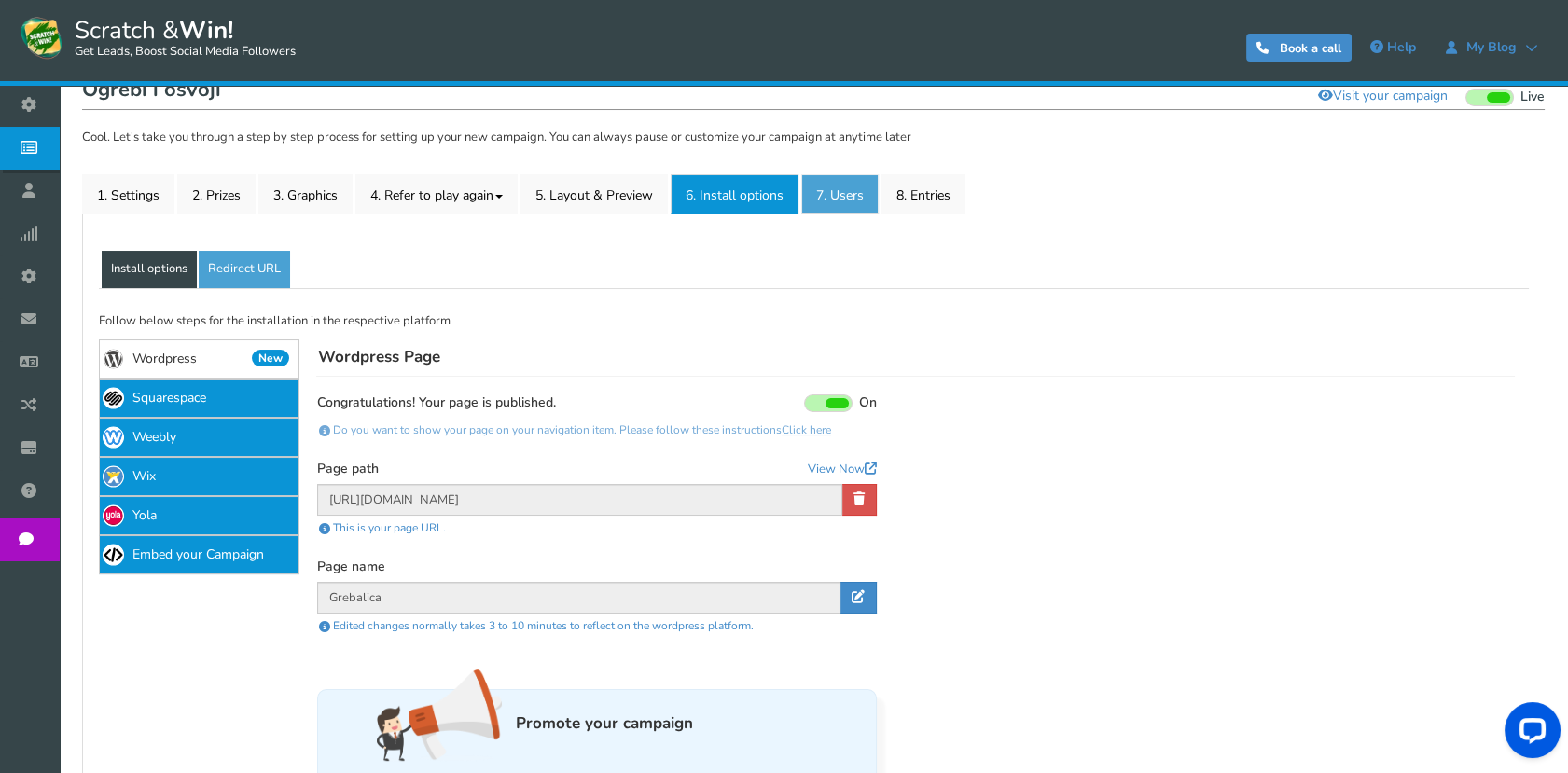 click on "7. Users" at bounding box center (840, 194) 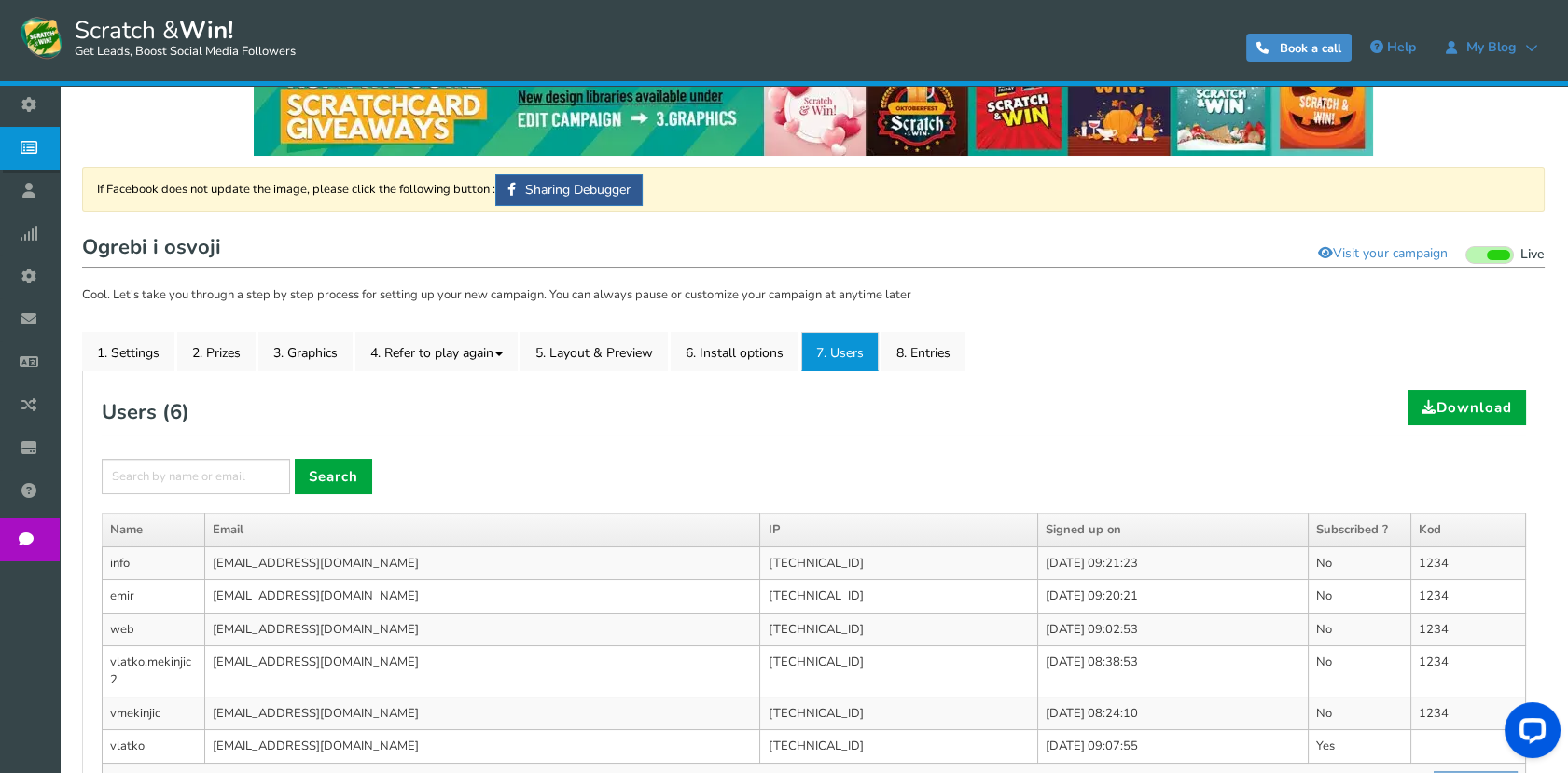 scroll, scrollTop: 207, scrollLeft: 0, axis: vertical 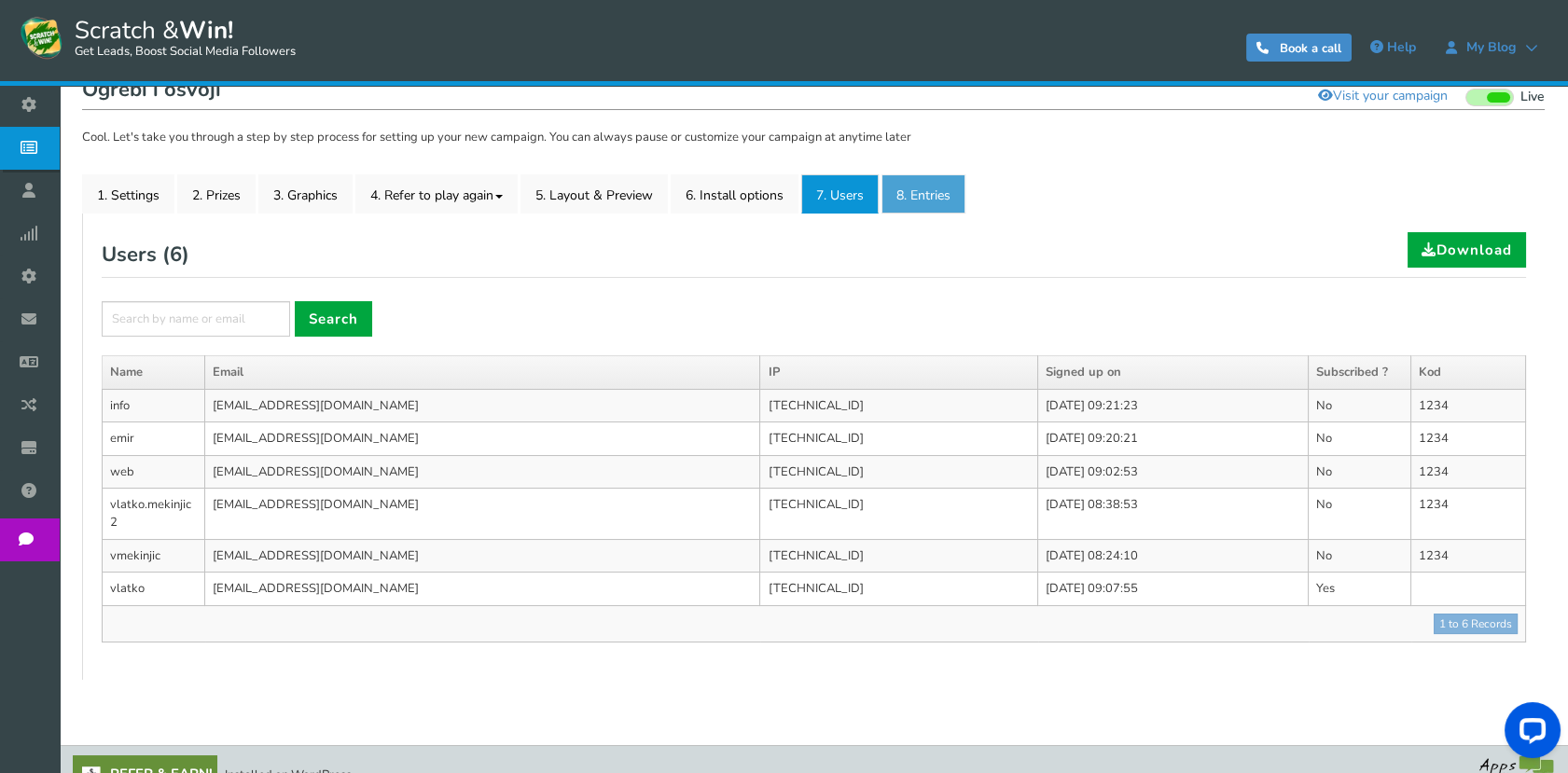 click on "8. Entries" at bounding box center [923, 194] 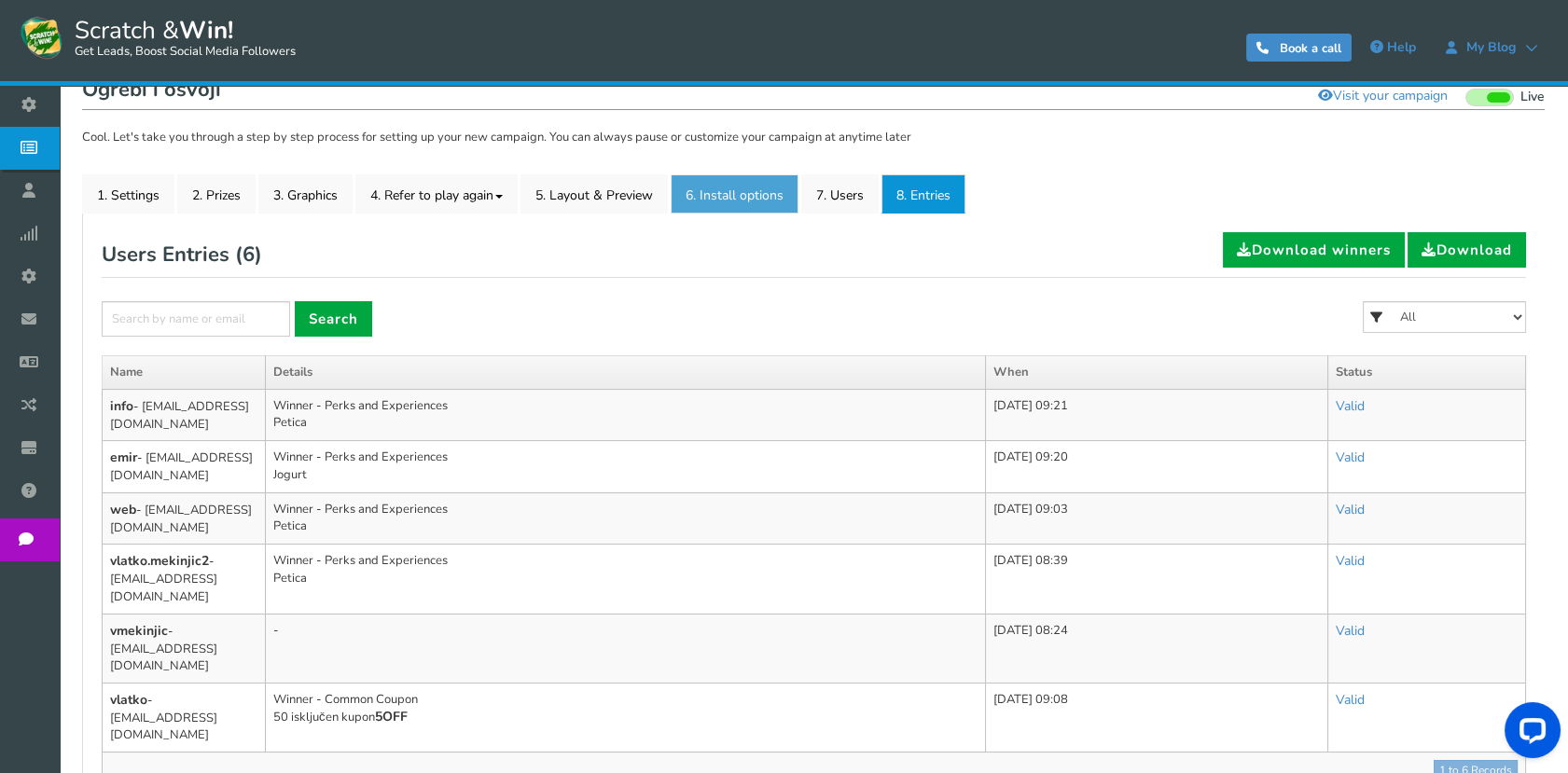 click on "6. Install options  New" at bounding box center [734, 194] 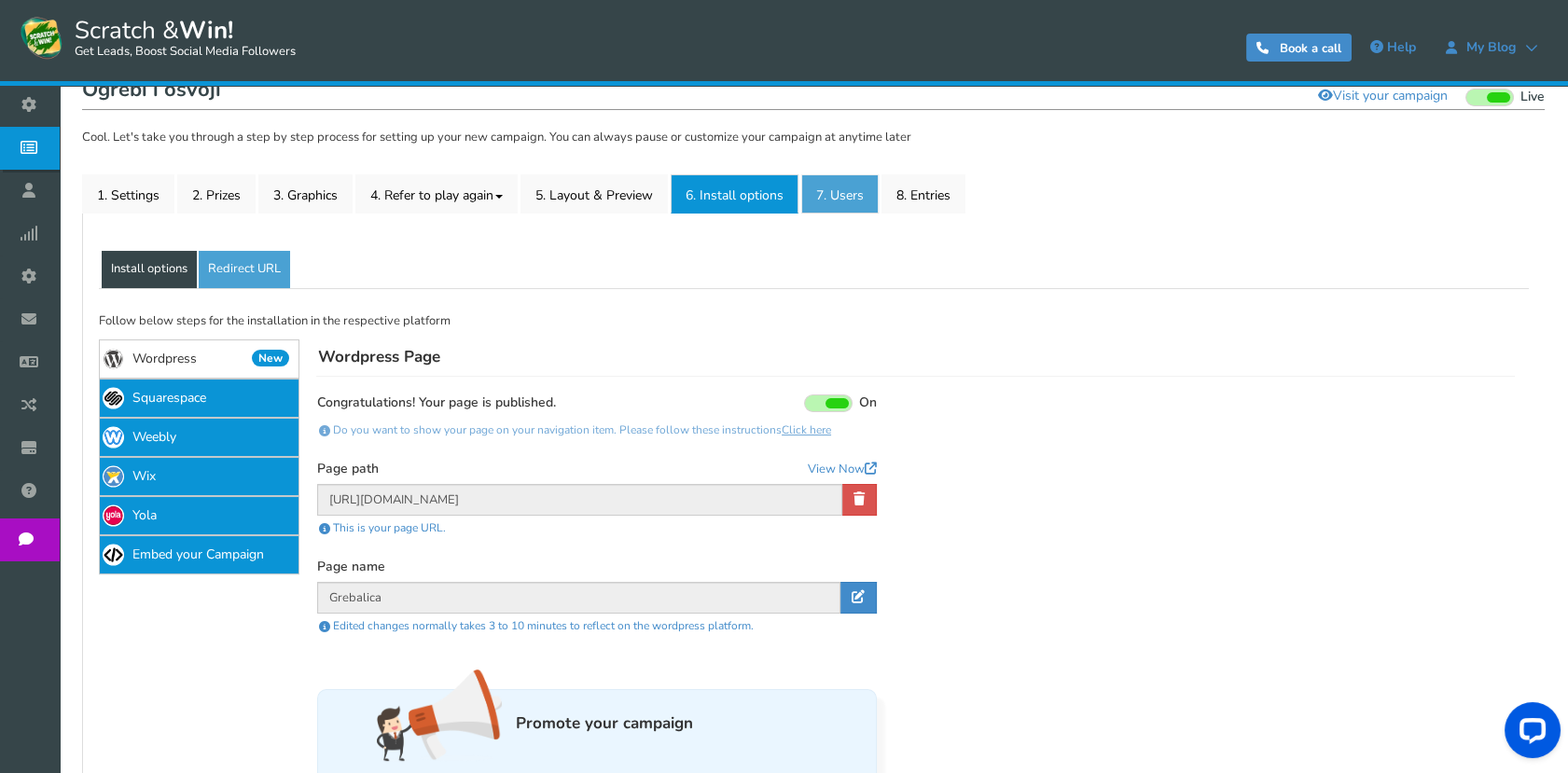 click on "7. Users" at bounding box center (840, 194) 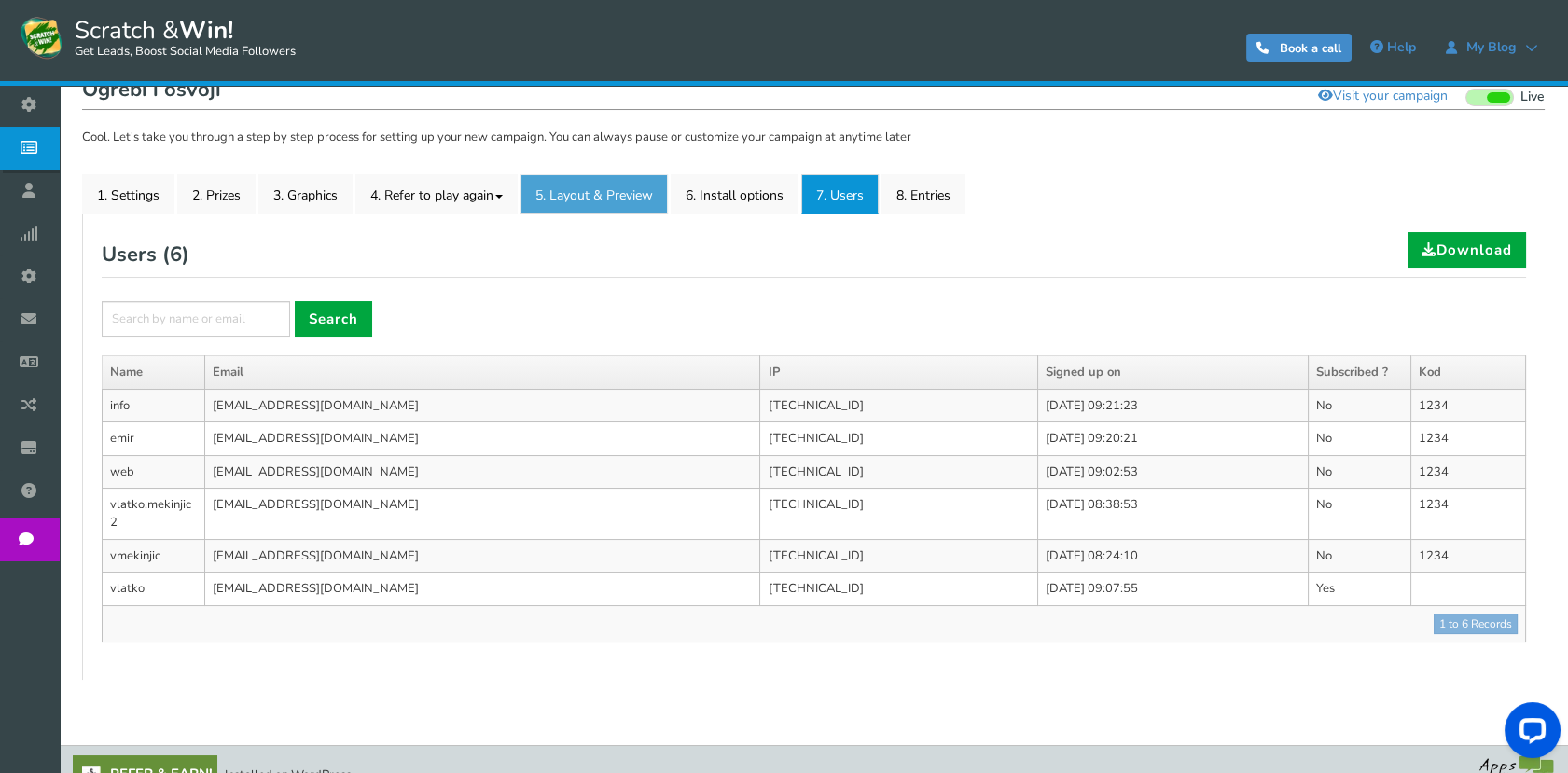 click on "5. Layout & Preview" at bounding box center [594, 194] 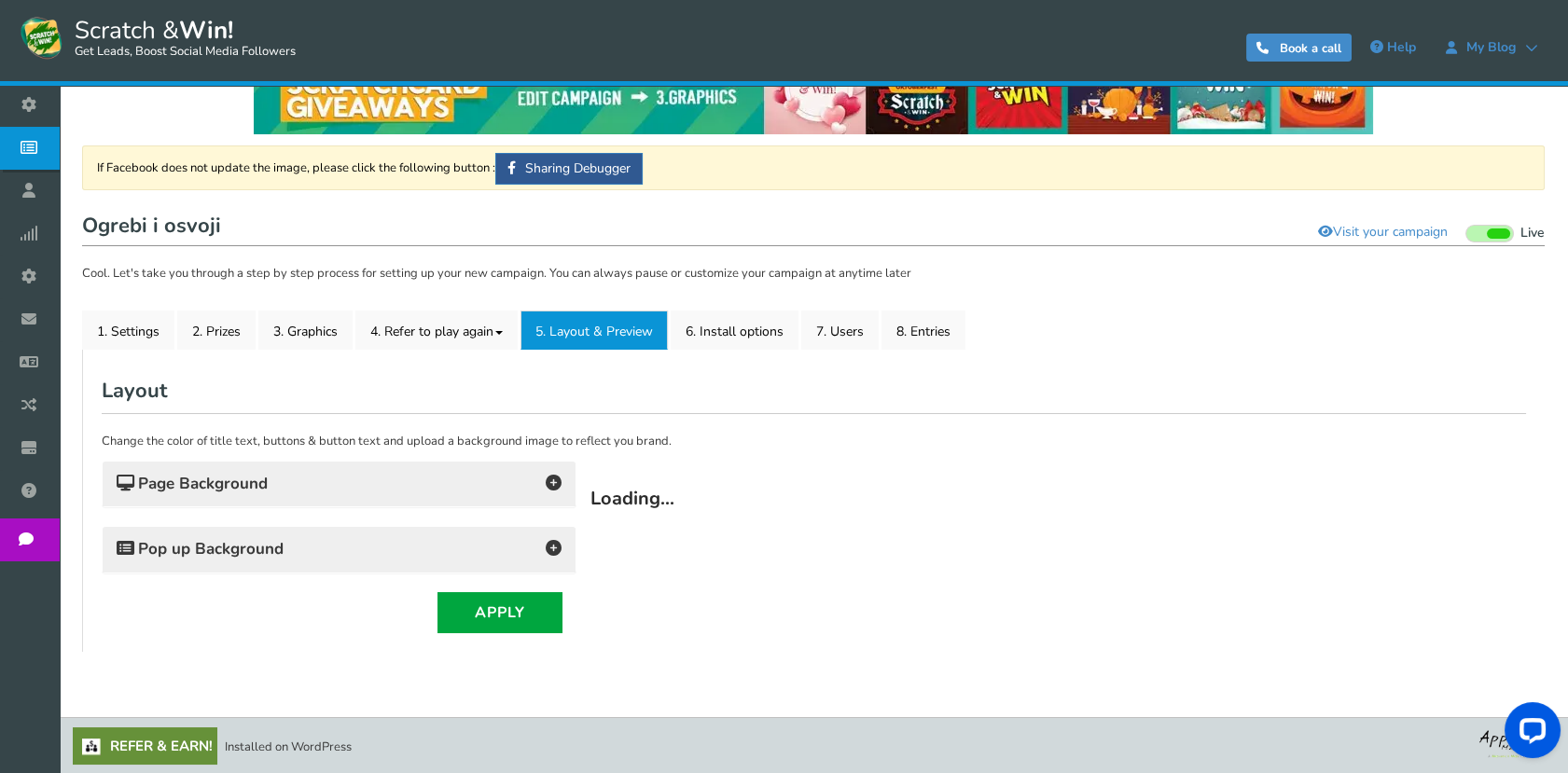 scroll, scrollTop: 207, scrollLeft: 0, axis: vertical 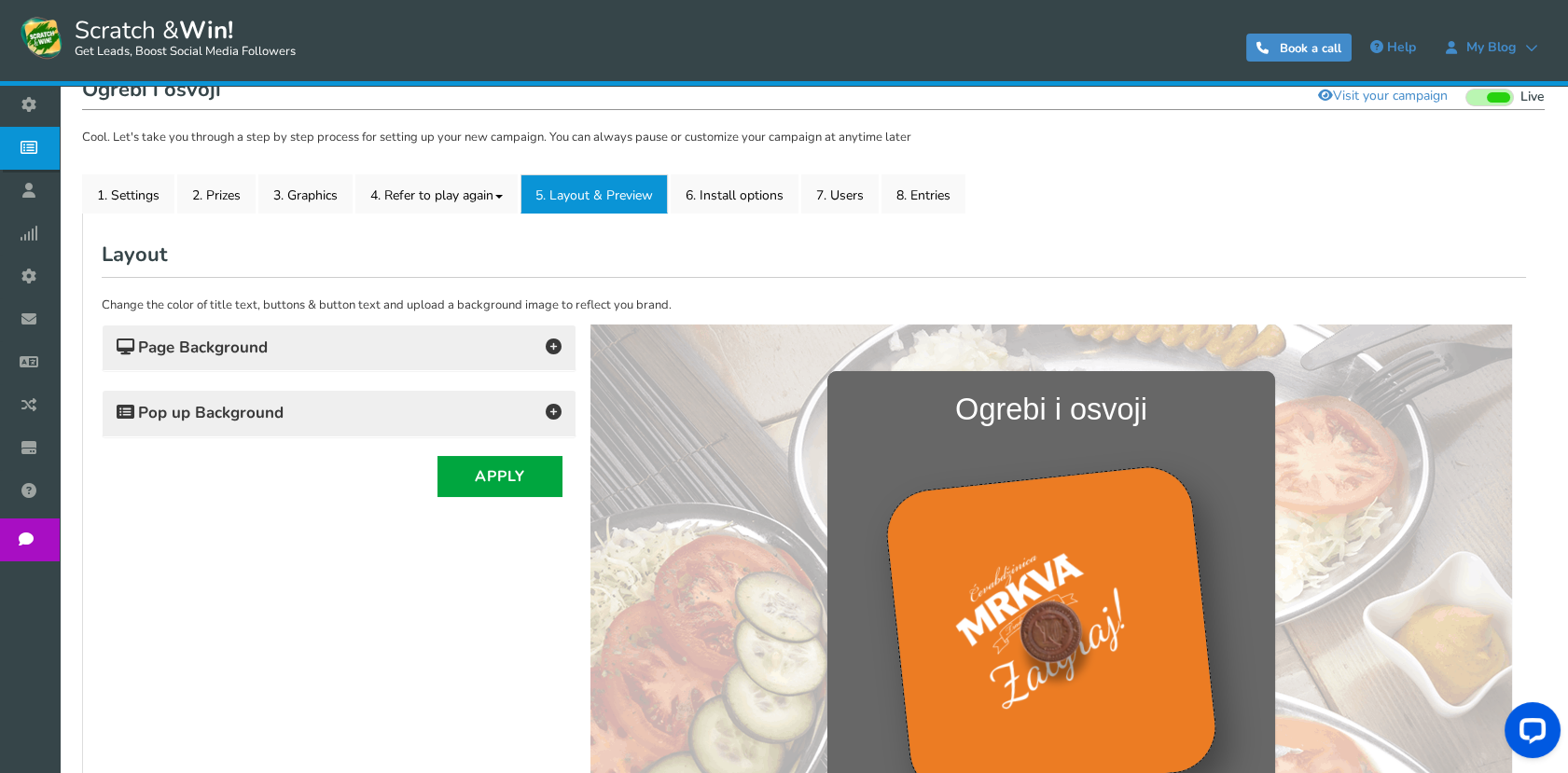 click on "Pop up Background" at bounding box center [339, 413] 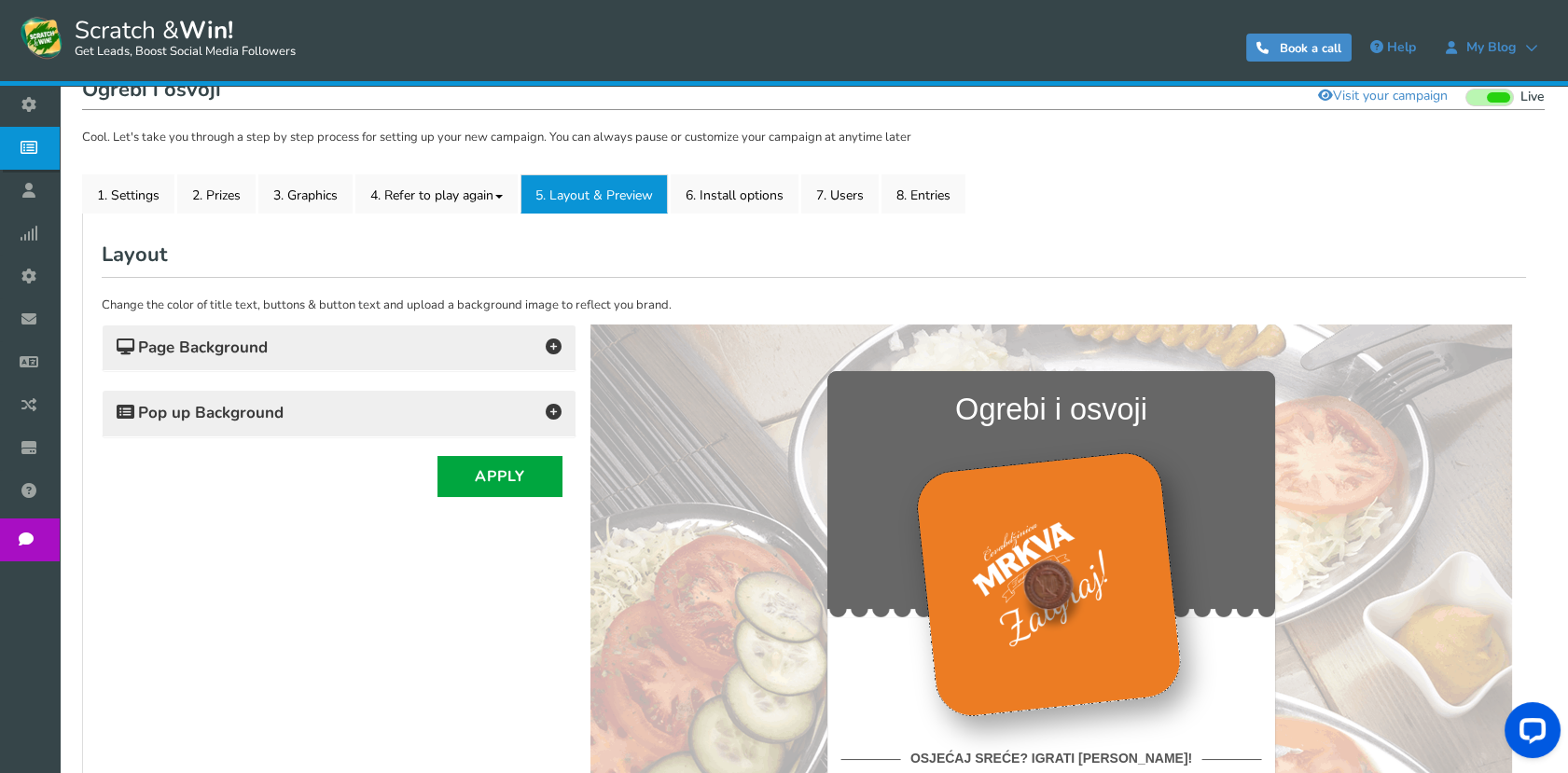 click at bounding box center [553, 411] 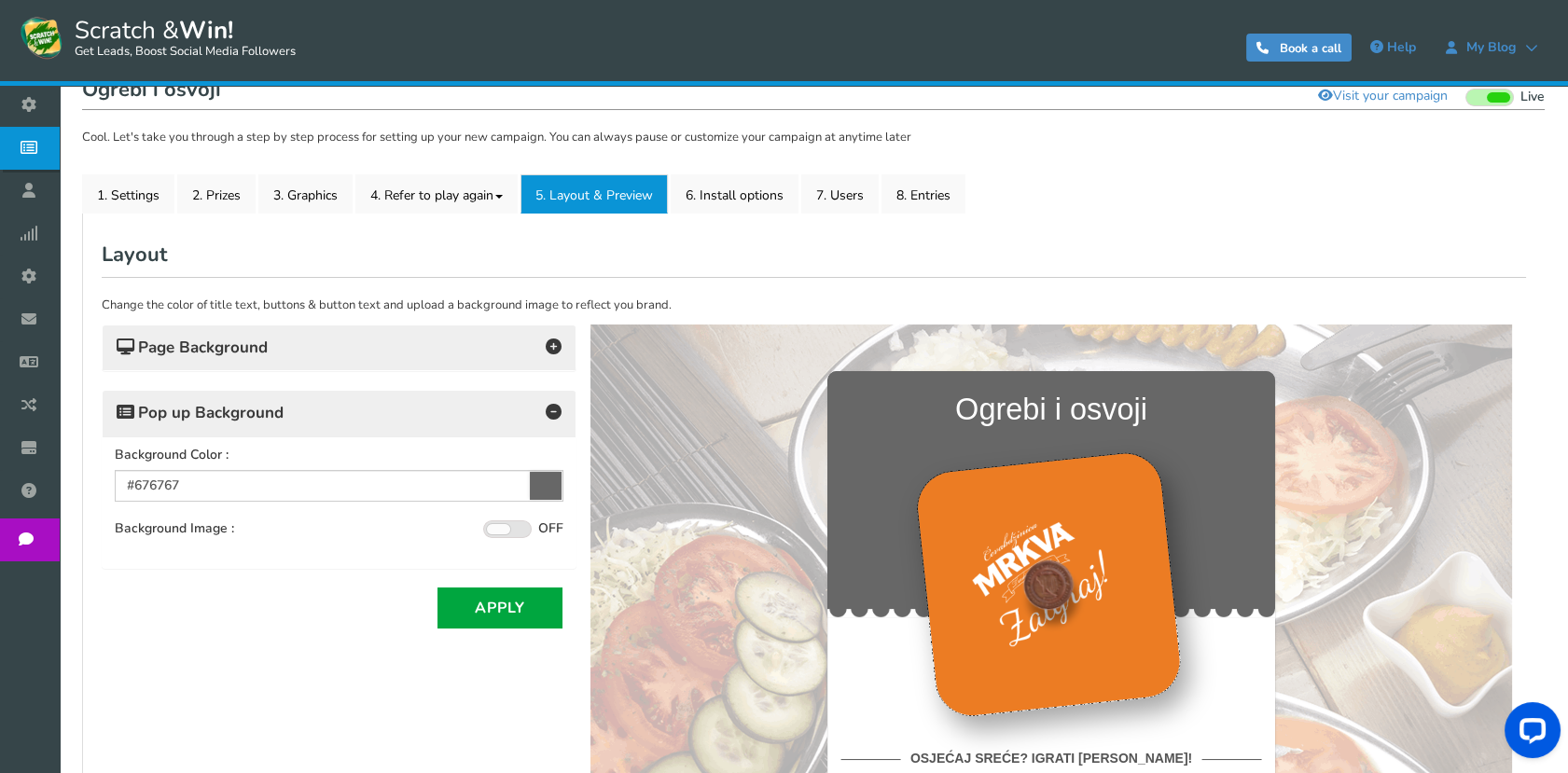 click on "Page Background" at bounding box center [339, 348] 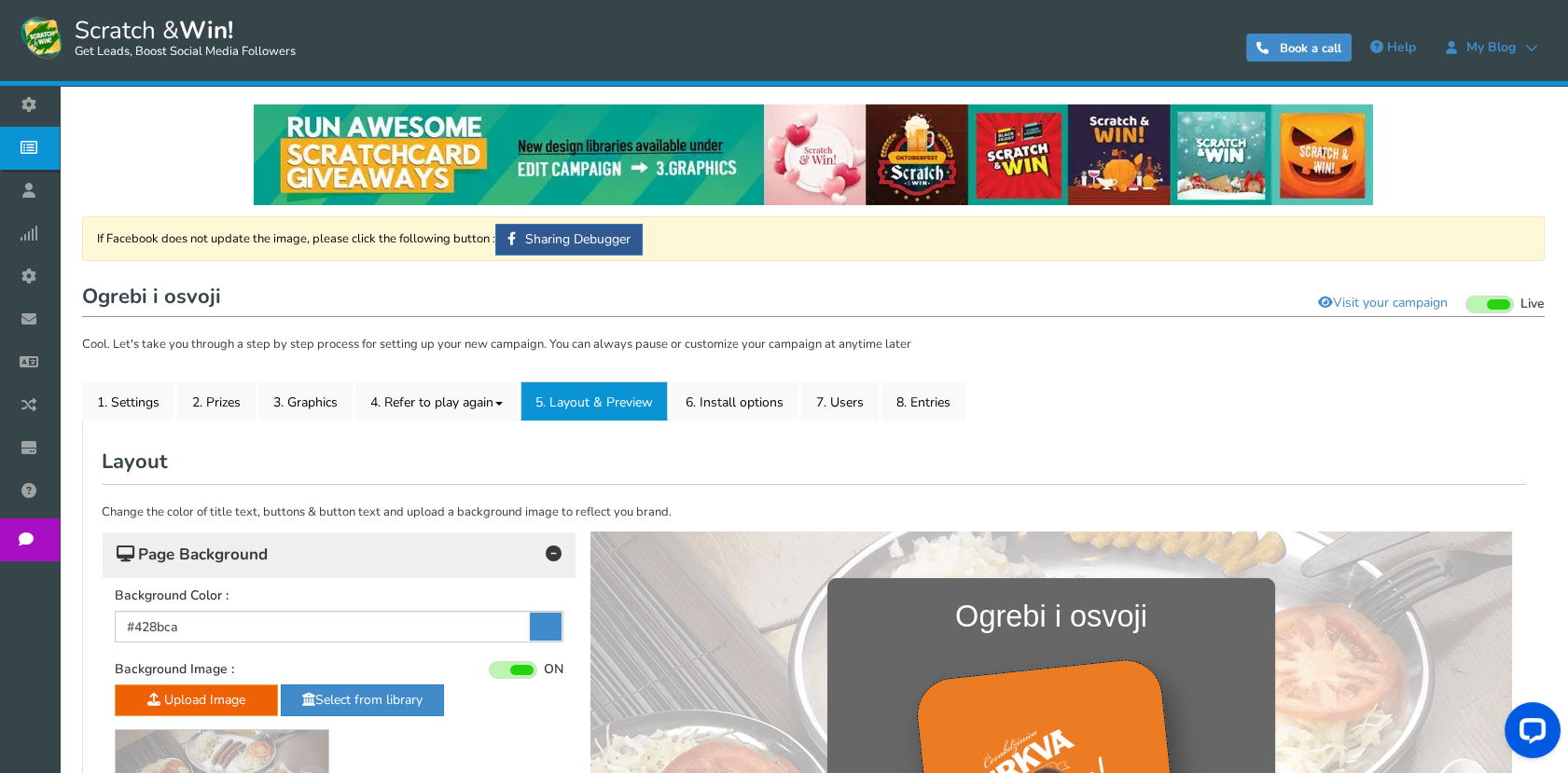 scroll, scrollTop: 518, scrollLeft: 0, axis: vertical 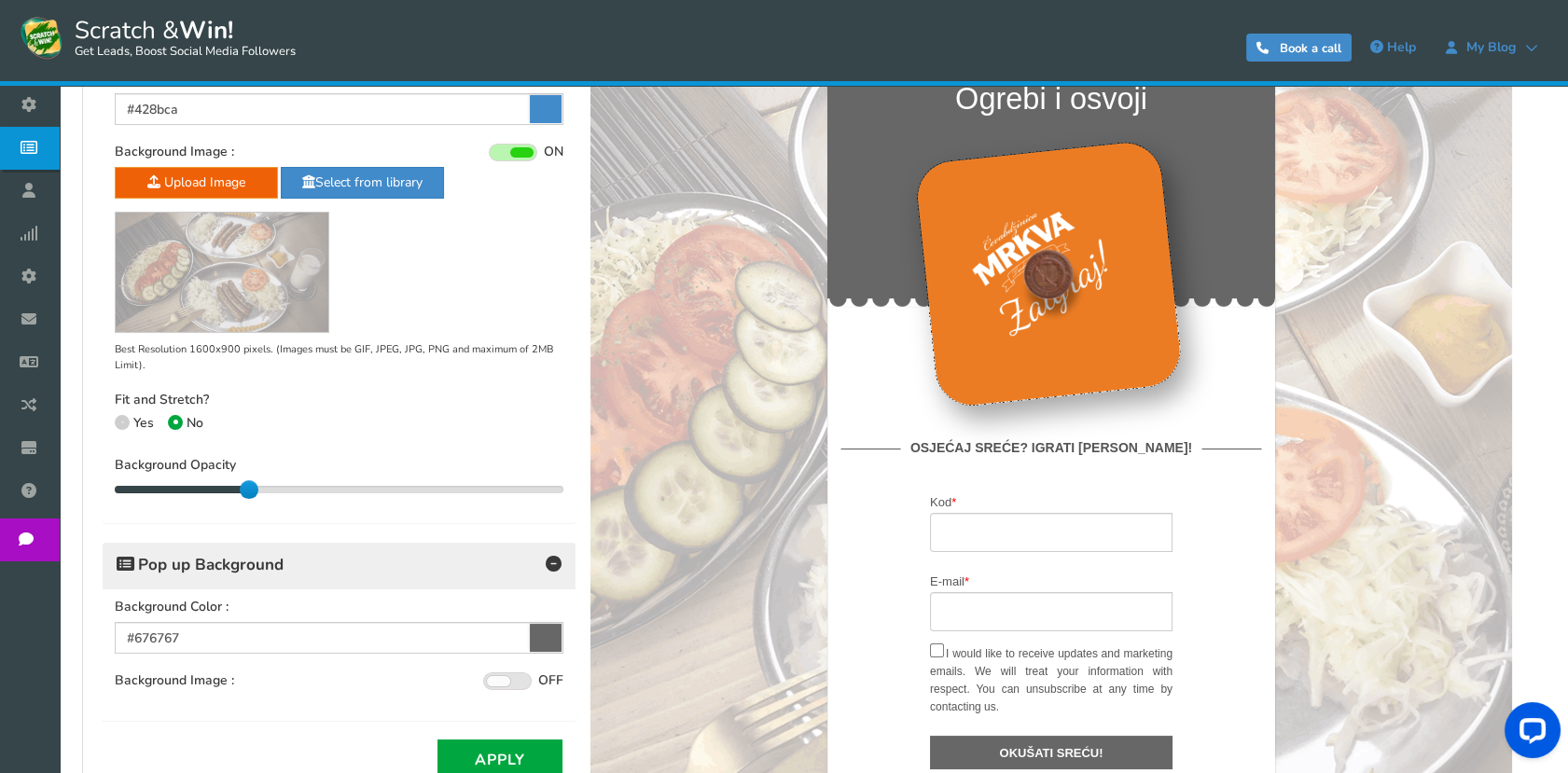 click at bounding box center (122, 422) 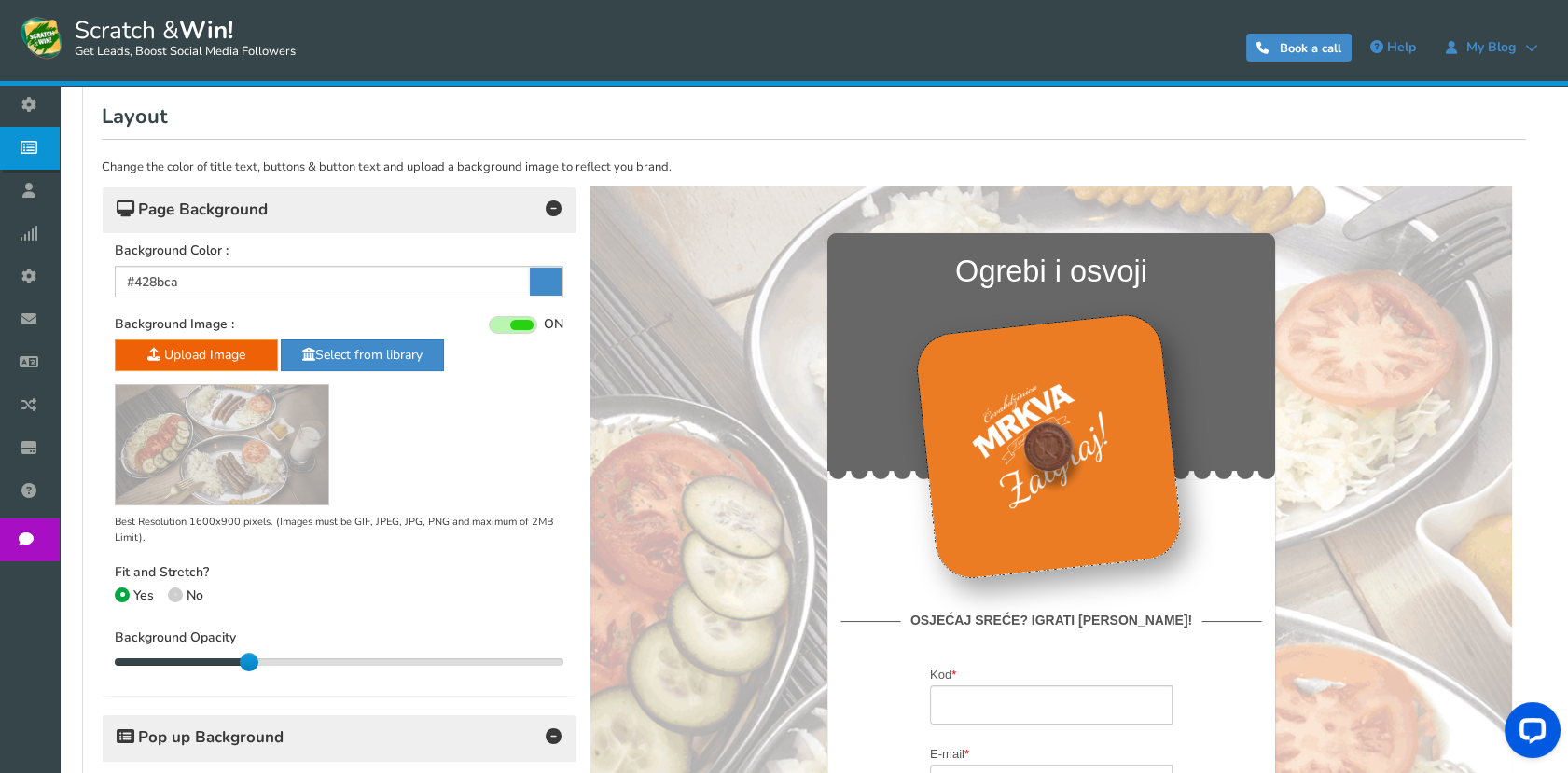 scroll, scrollTop: 207, scrollLeft: 0, axis: vertical 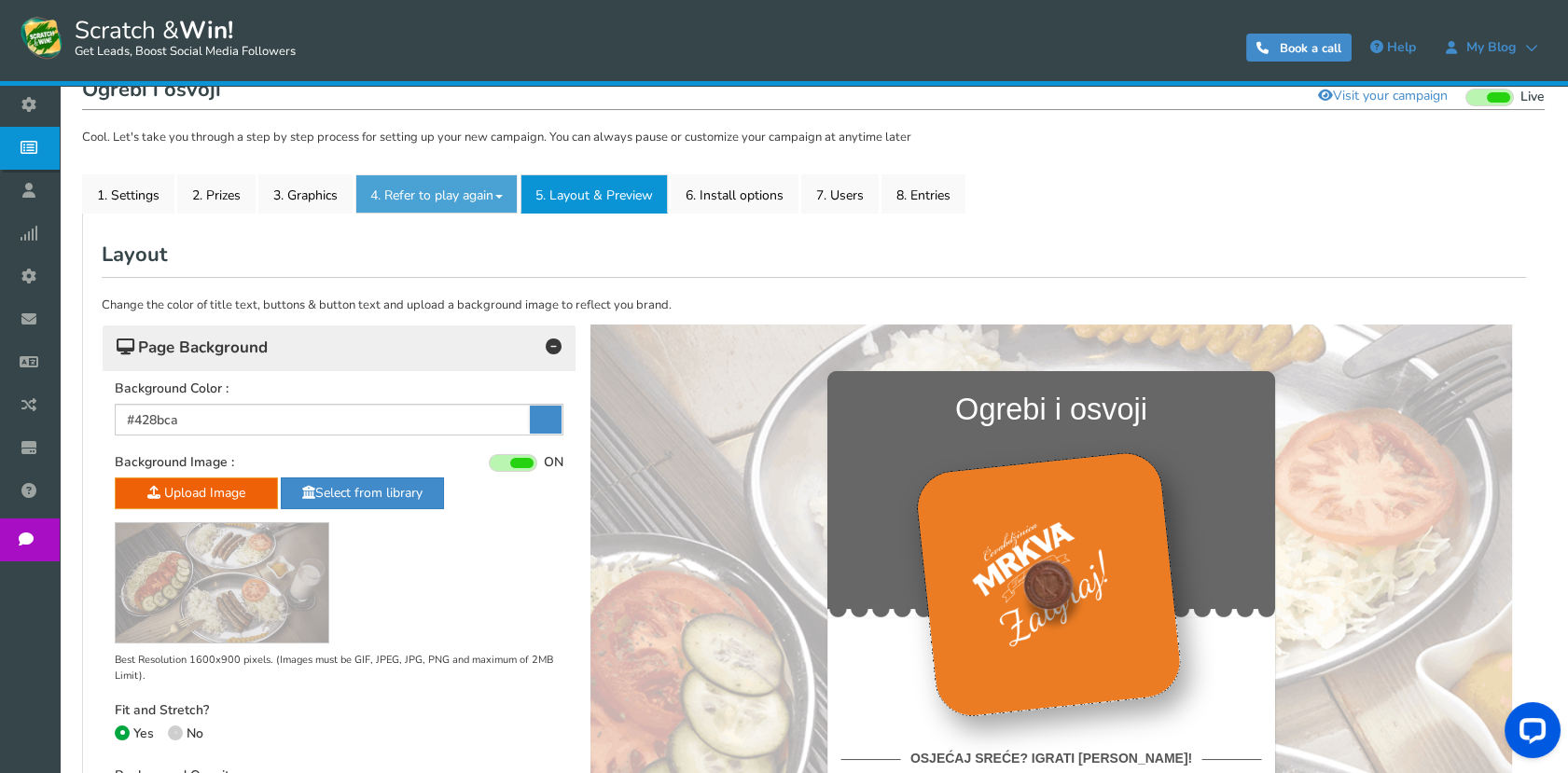 click on "4. Refer to play again" at bounding box center [437, 194] 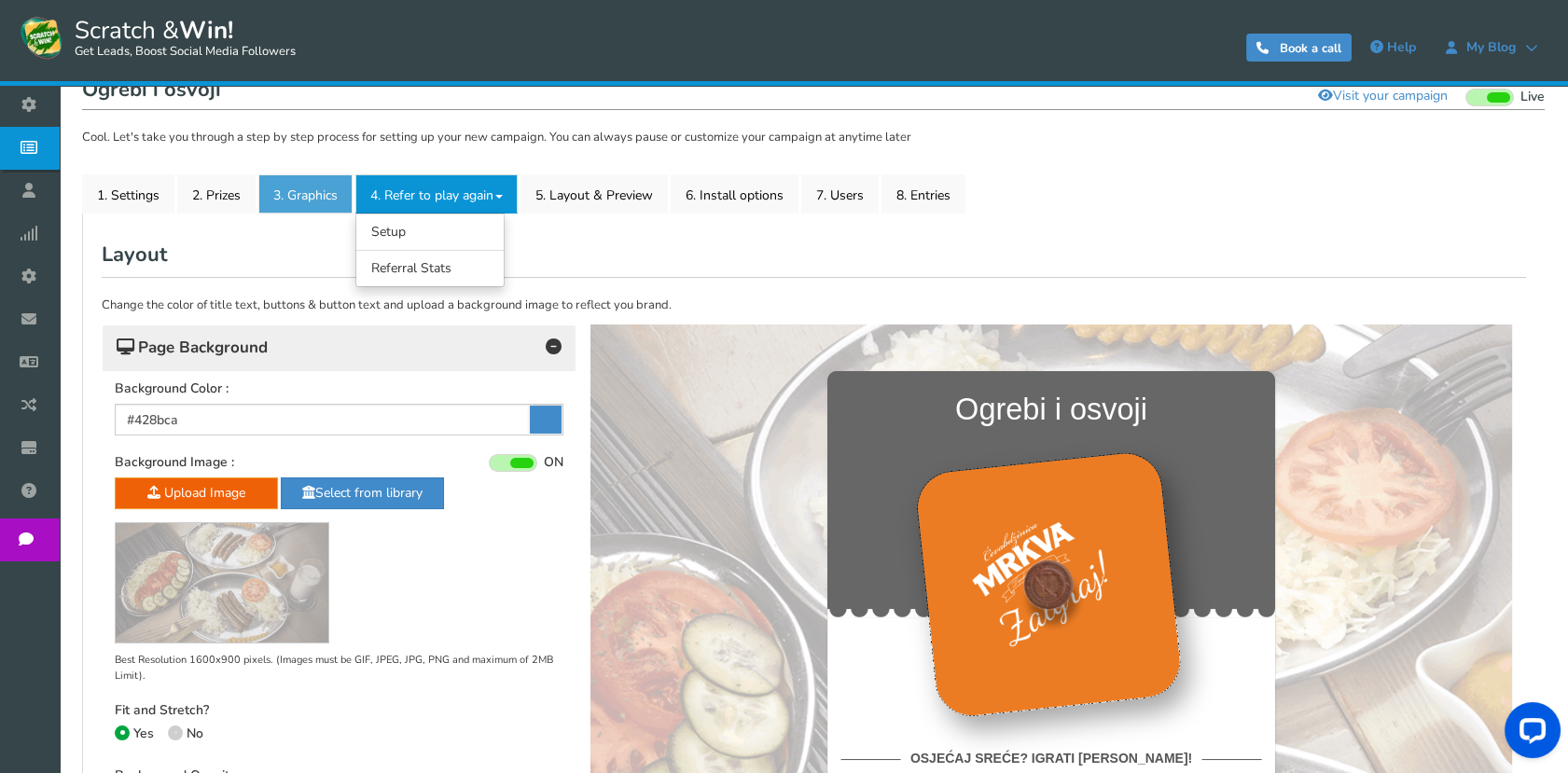 click on "3. Graphics" at bounding box center (305, 194) 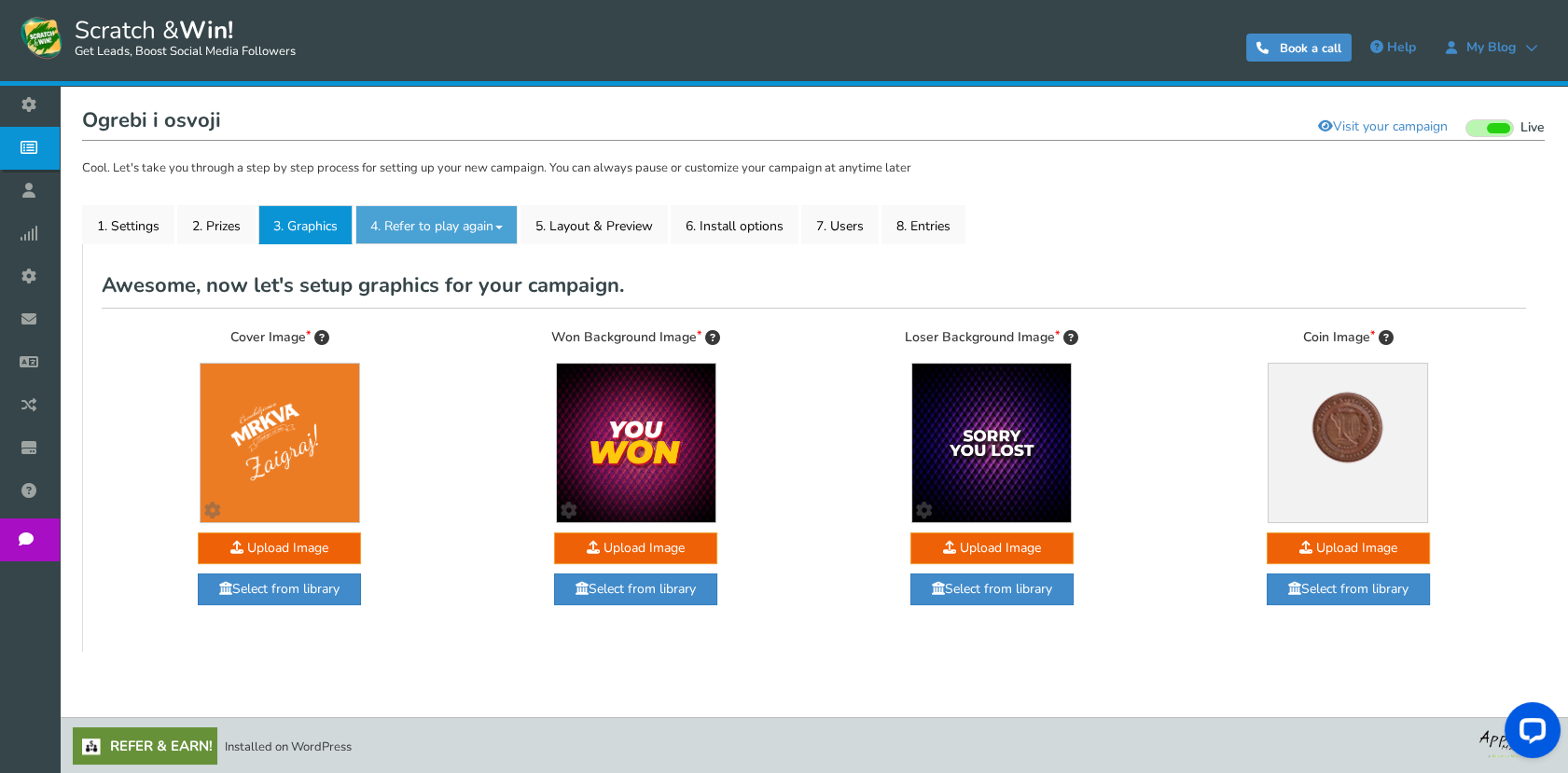 click on "4. Refer to play again" at bounding box center [437, 225] 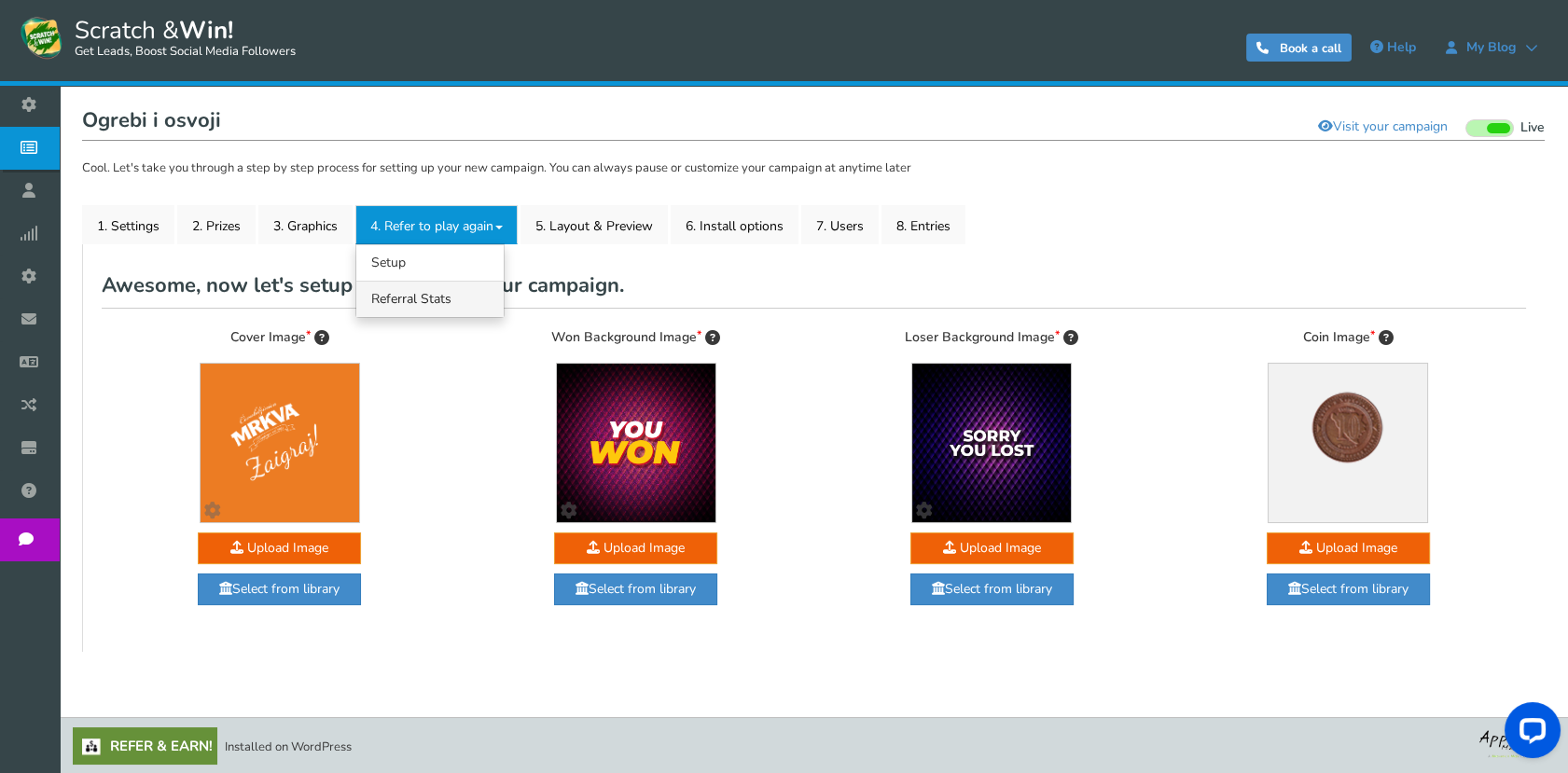 click on "4.2  Referral Stats" at bounding box center [430, 298] 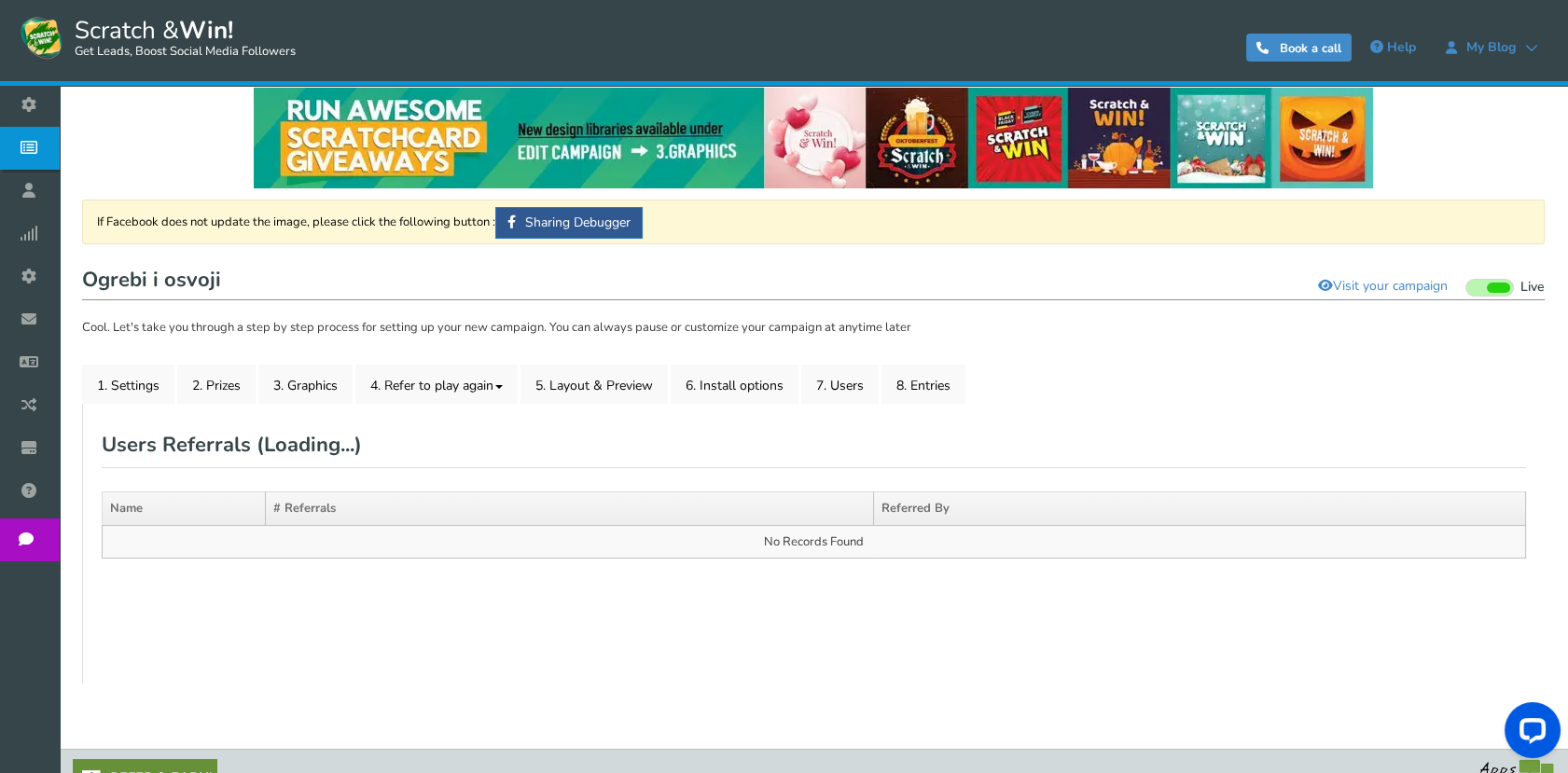 scroll, scrollTop: 0, scrollLeft: 0, axis: both 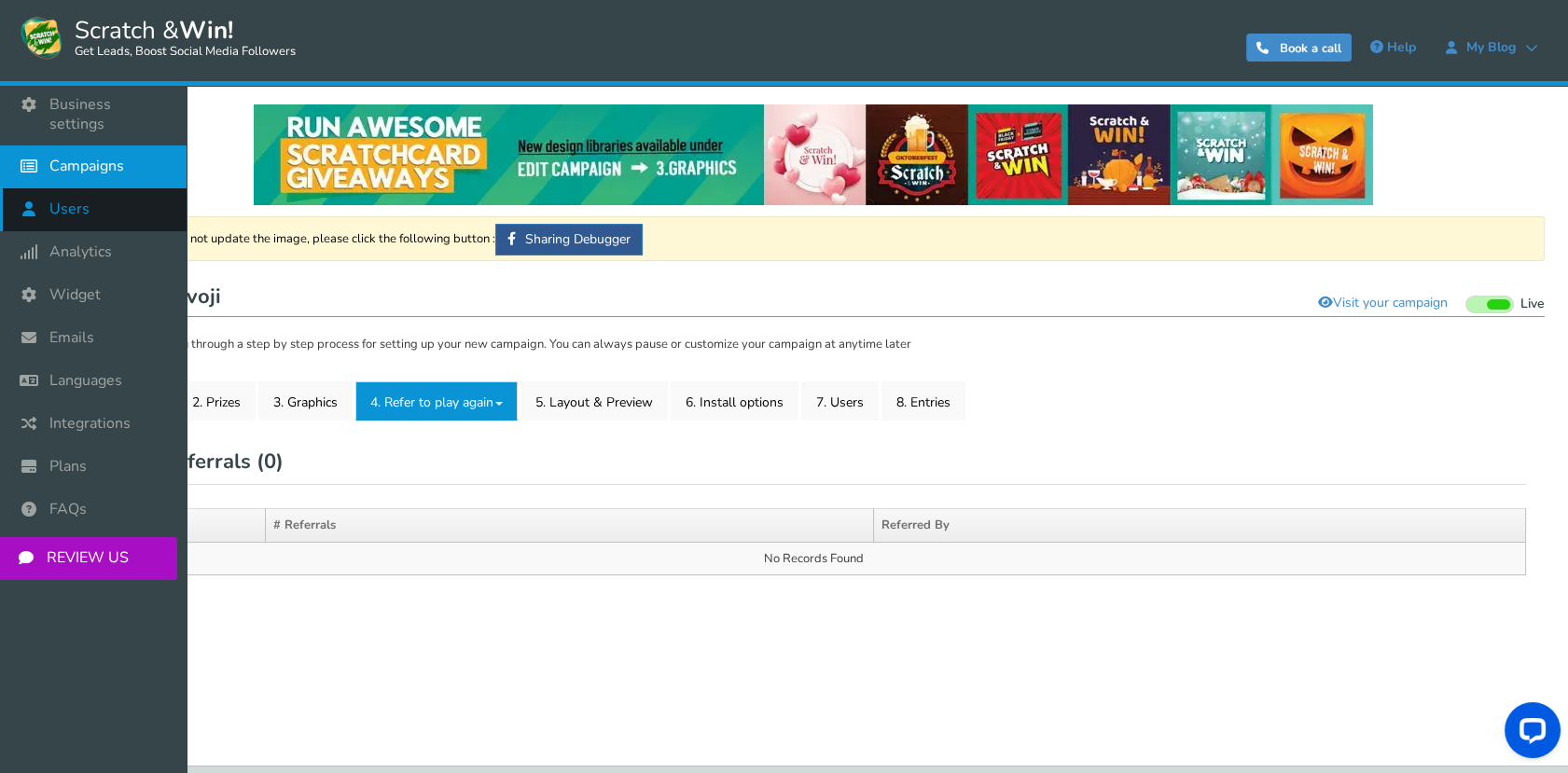 click at bounding box center [34, 209] 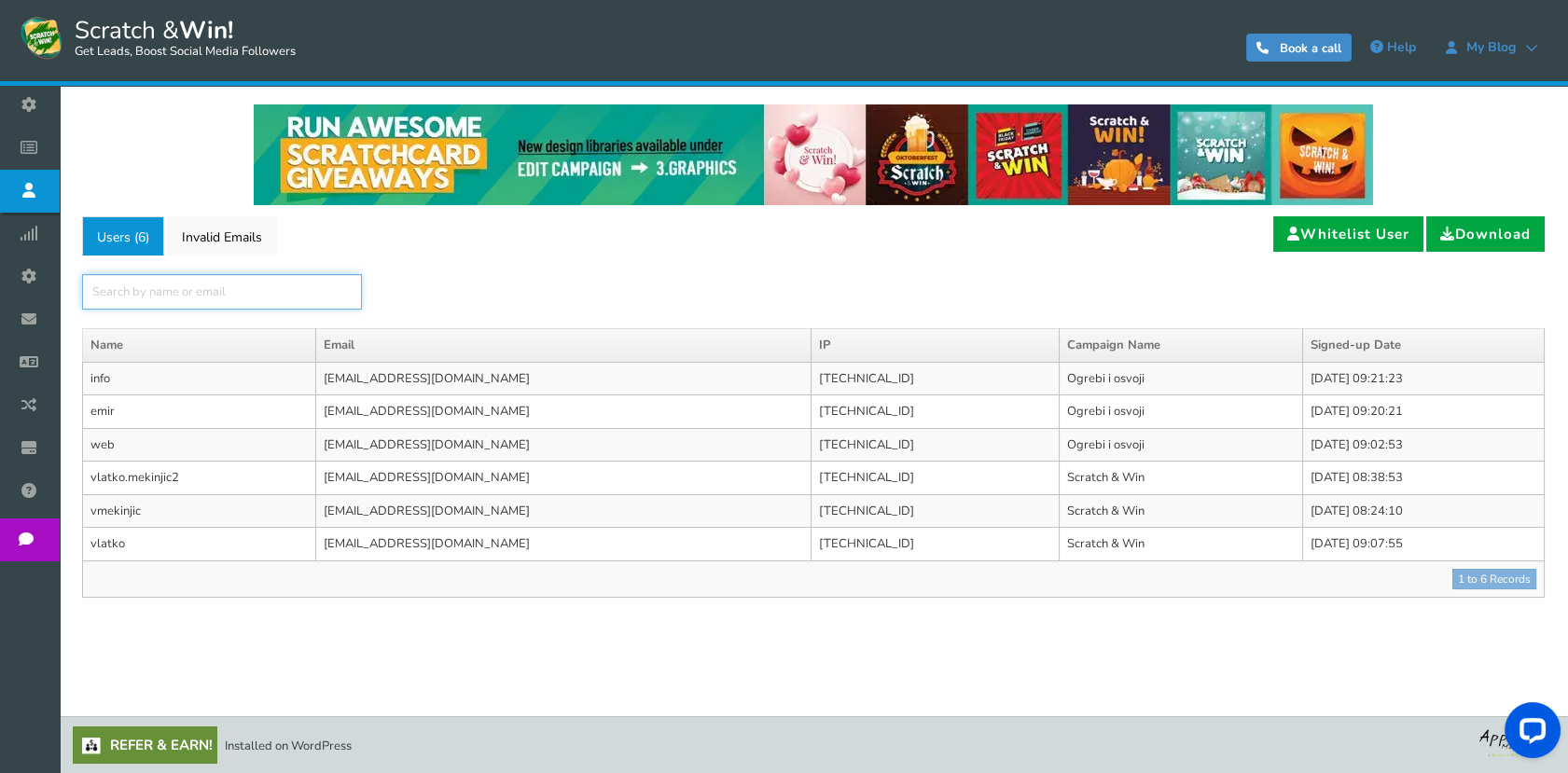 click at bounding box center [222, 292] 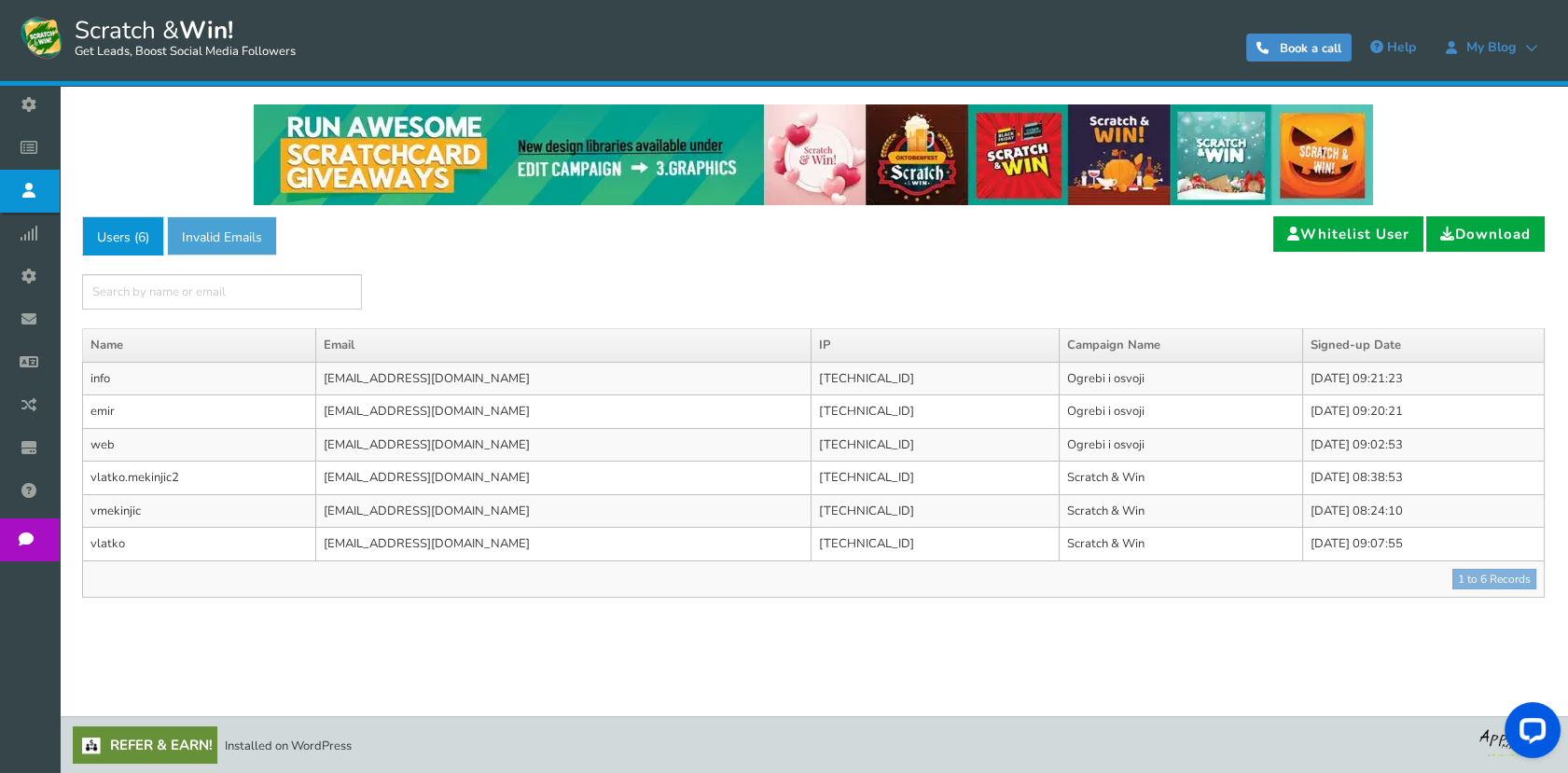 click on "Invalid Emails" at bounding box center (222, 236) 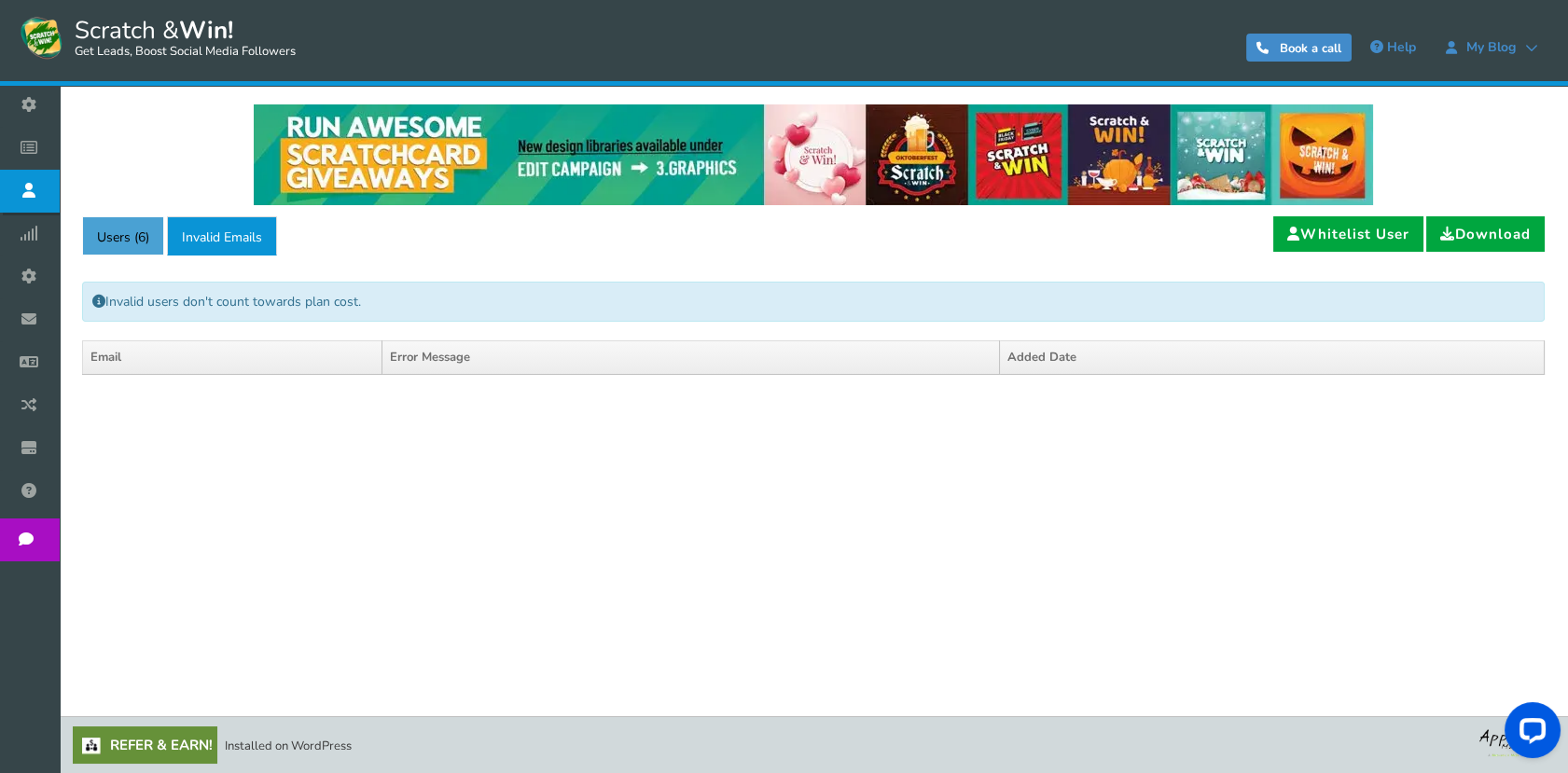click on "Users ( 6 )" at bounding box center [123, 236] 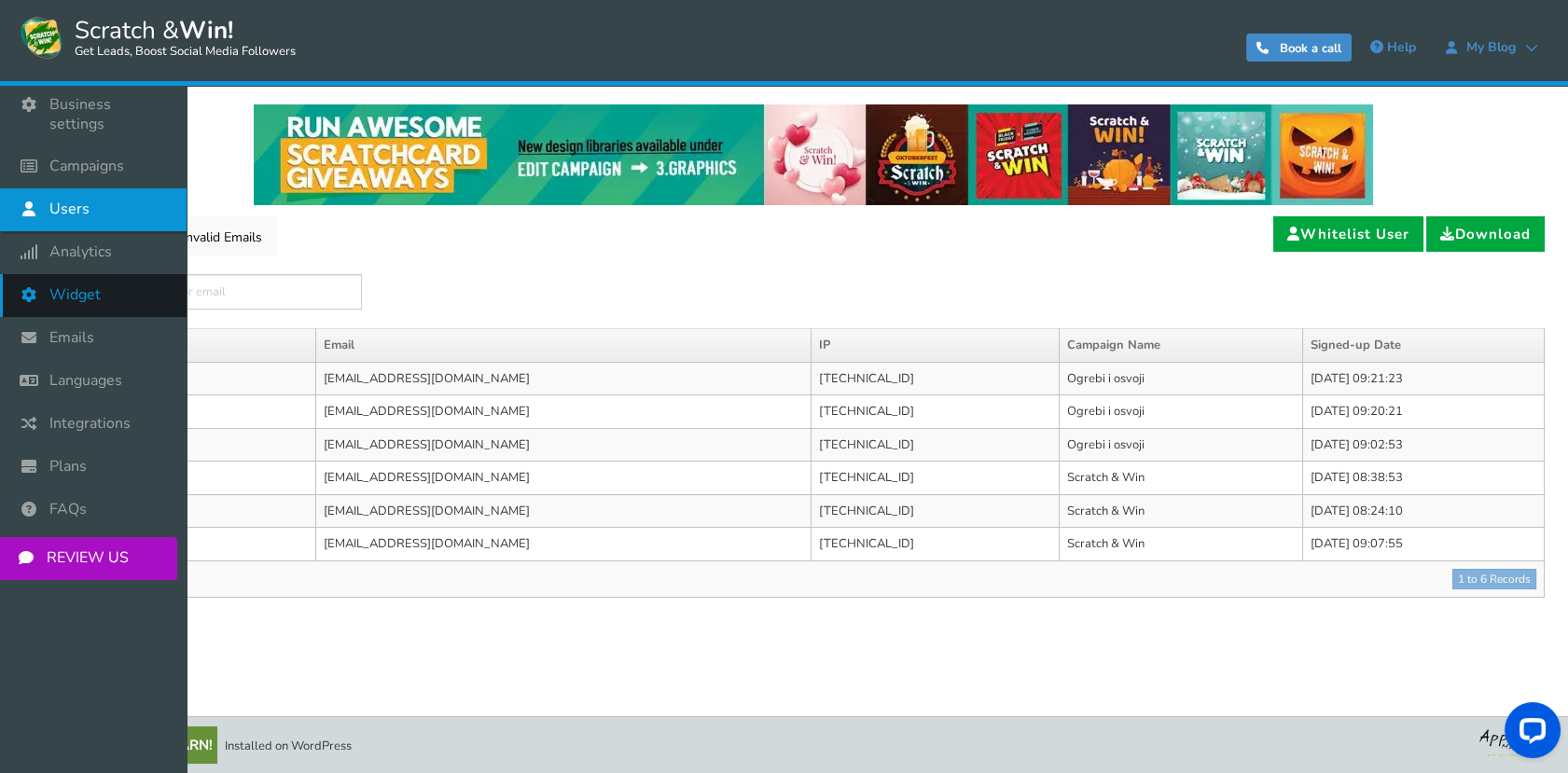 click on "Widget" at bounding box center [93, 296] 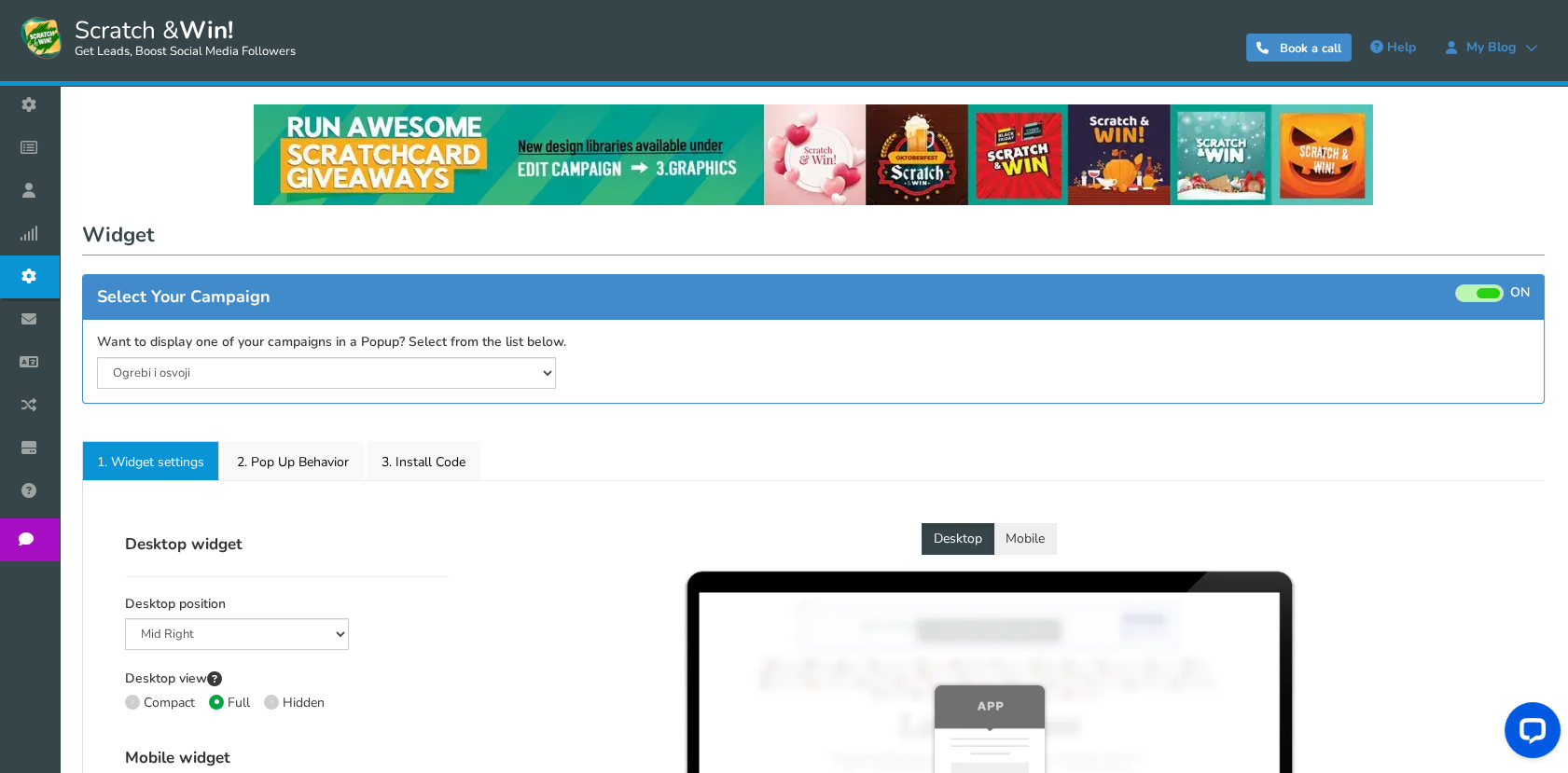 select on "mid-bottom-bar" 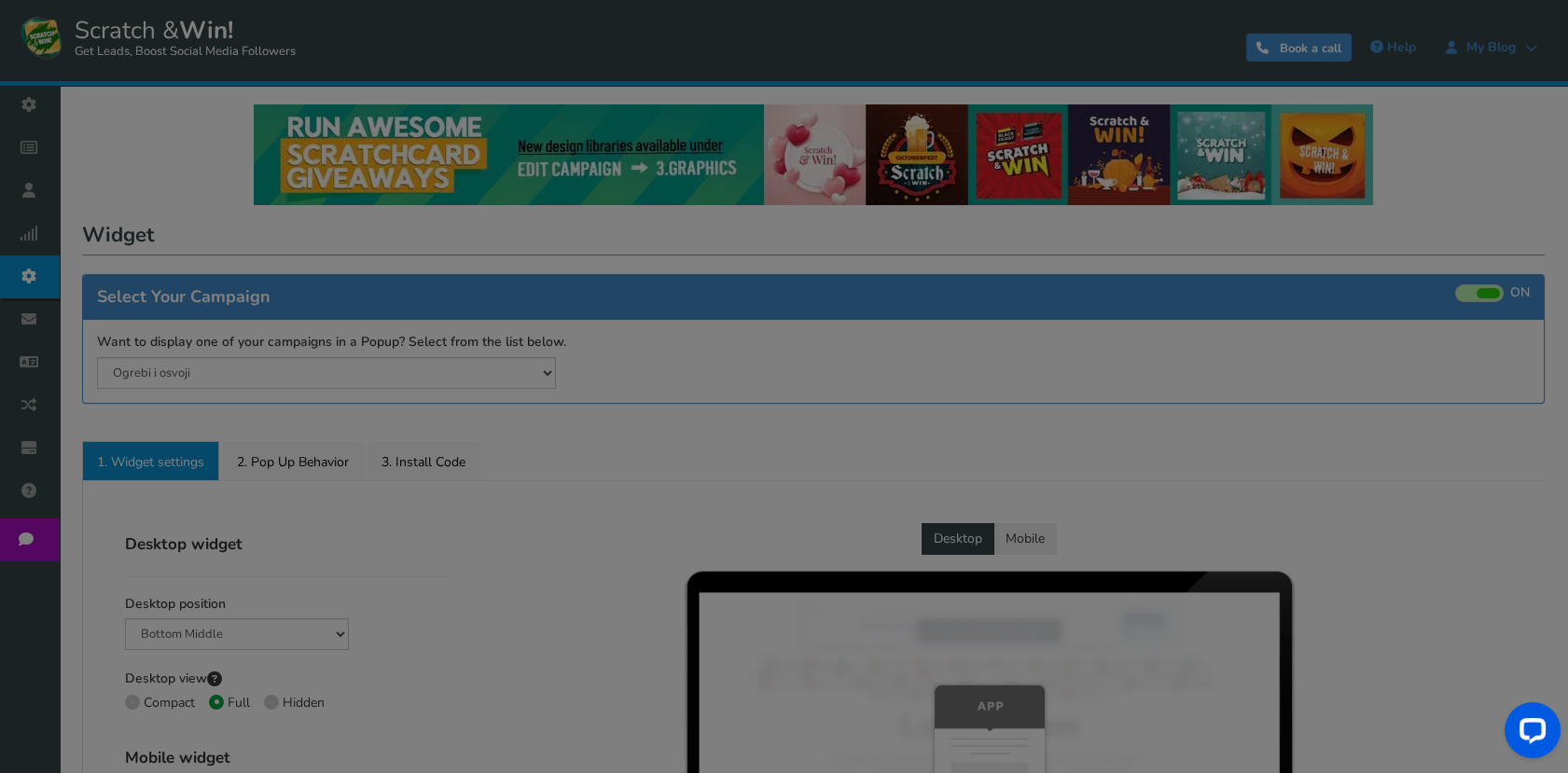 radio on "true" 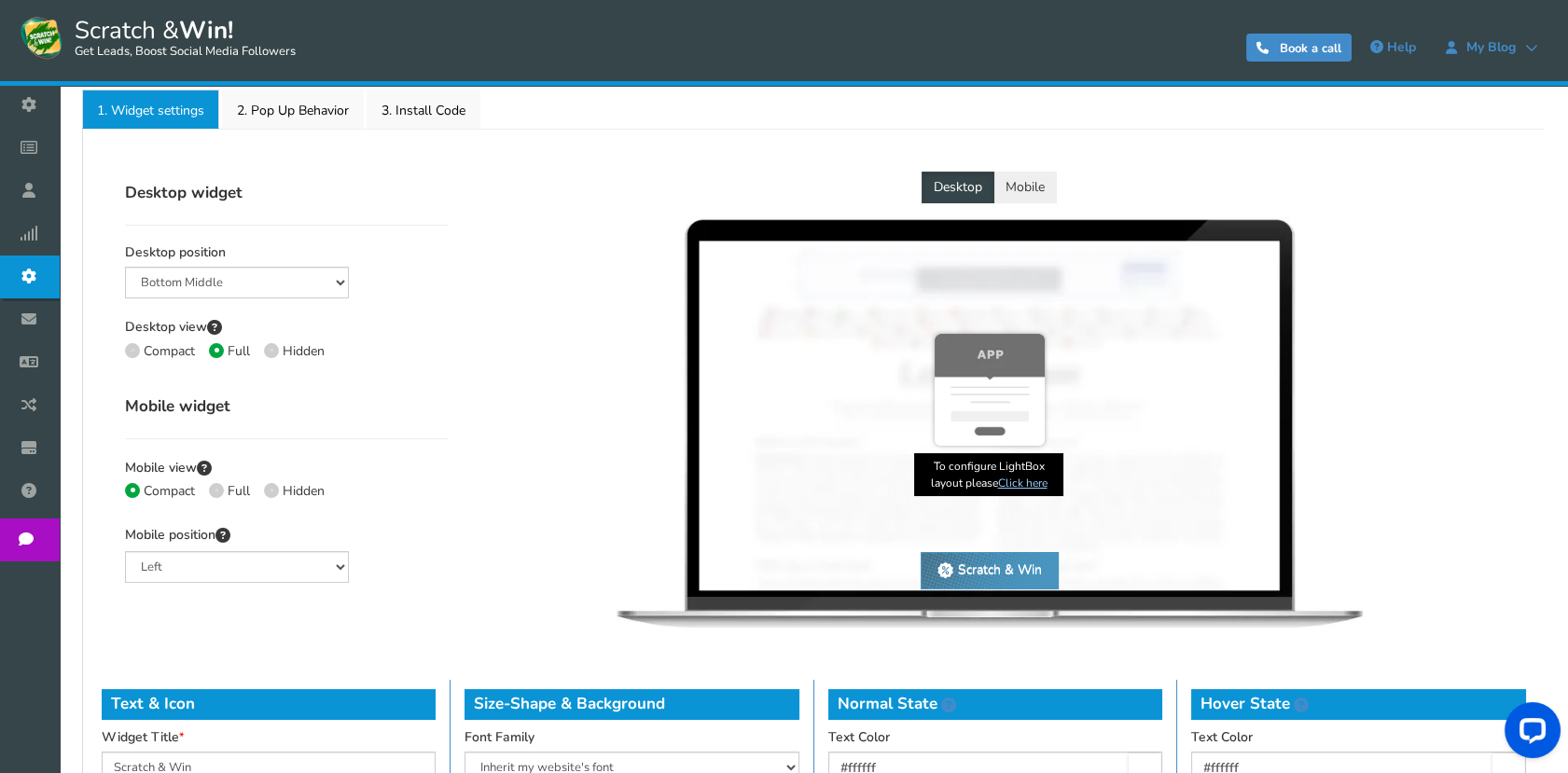 scroll, scrollTop: 311, scrollLeft: 0, axis: vertical 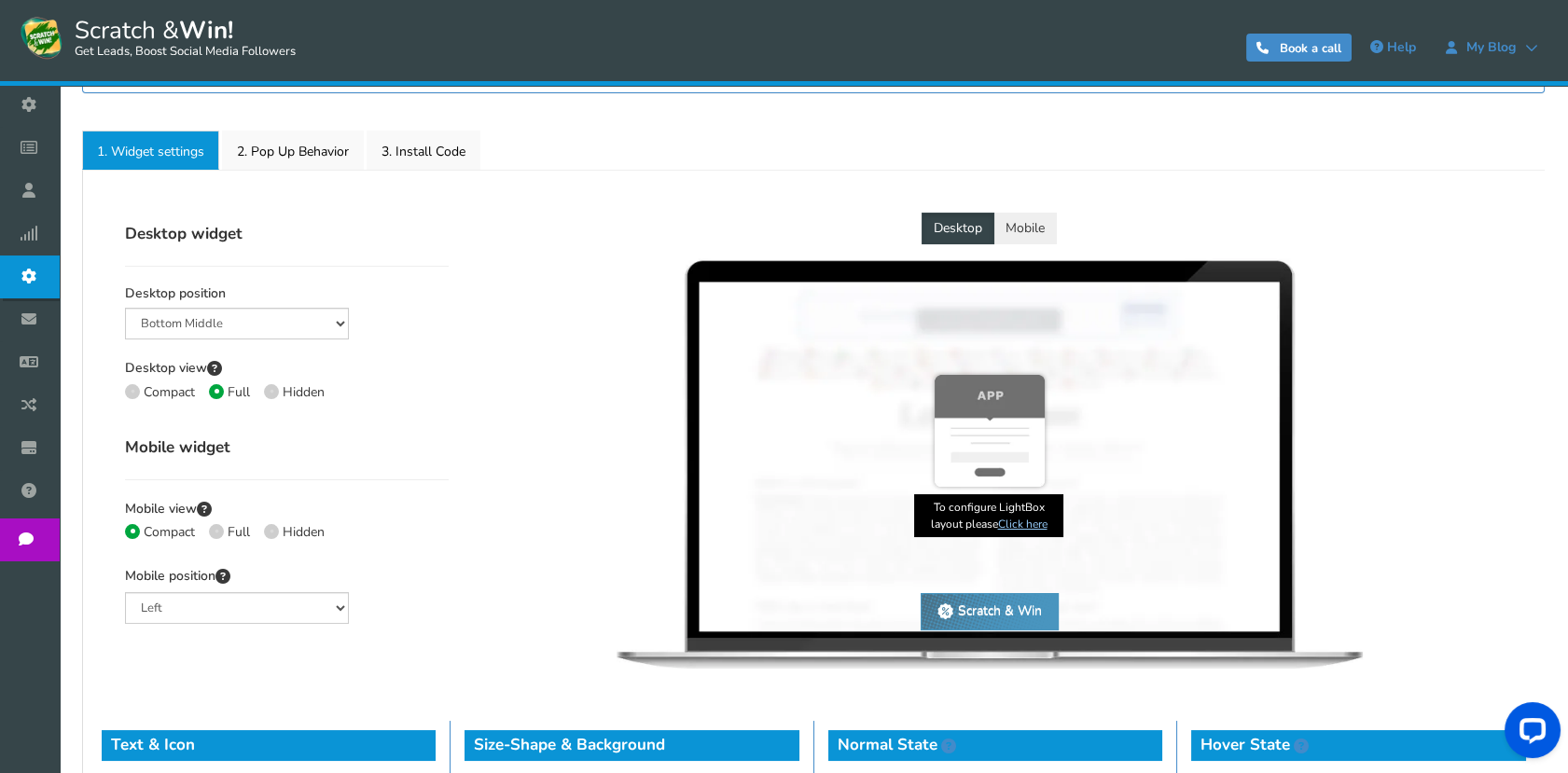 click at bounding box center (271, 392) 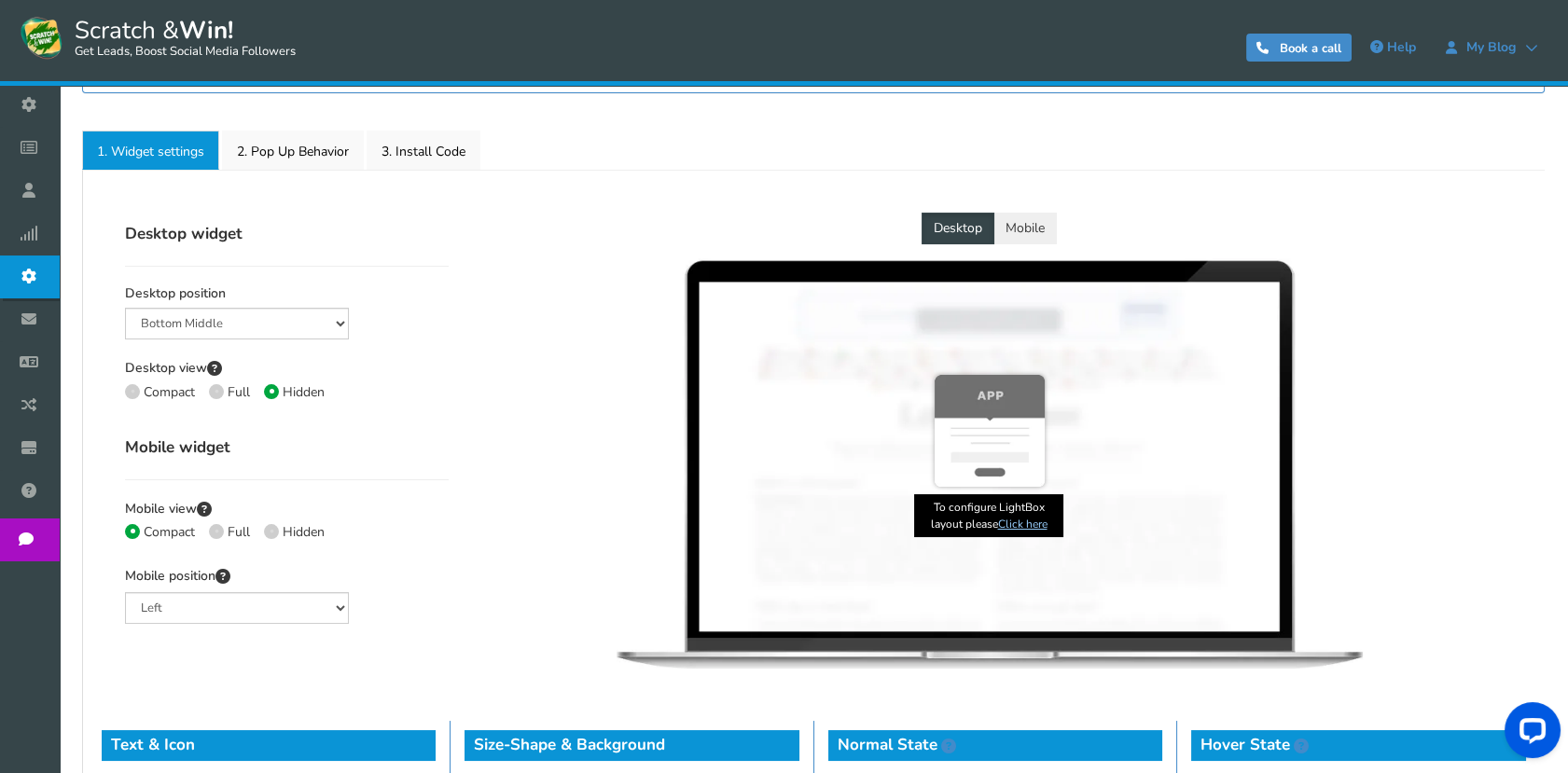 click on "Compact
Full
Hidden" at bounding box center [286, 395] 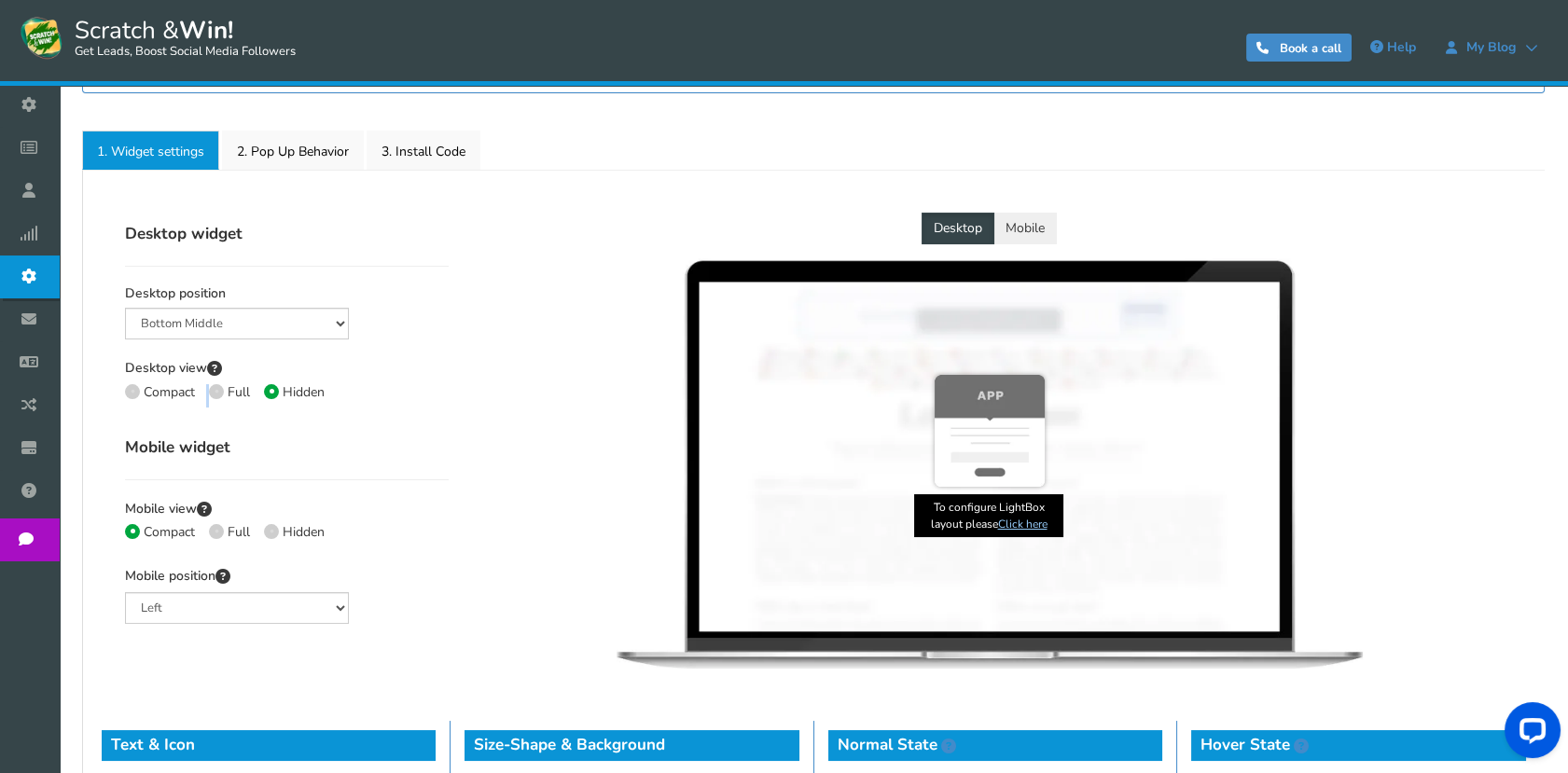click at bounding box center [216, 392] 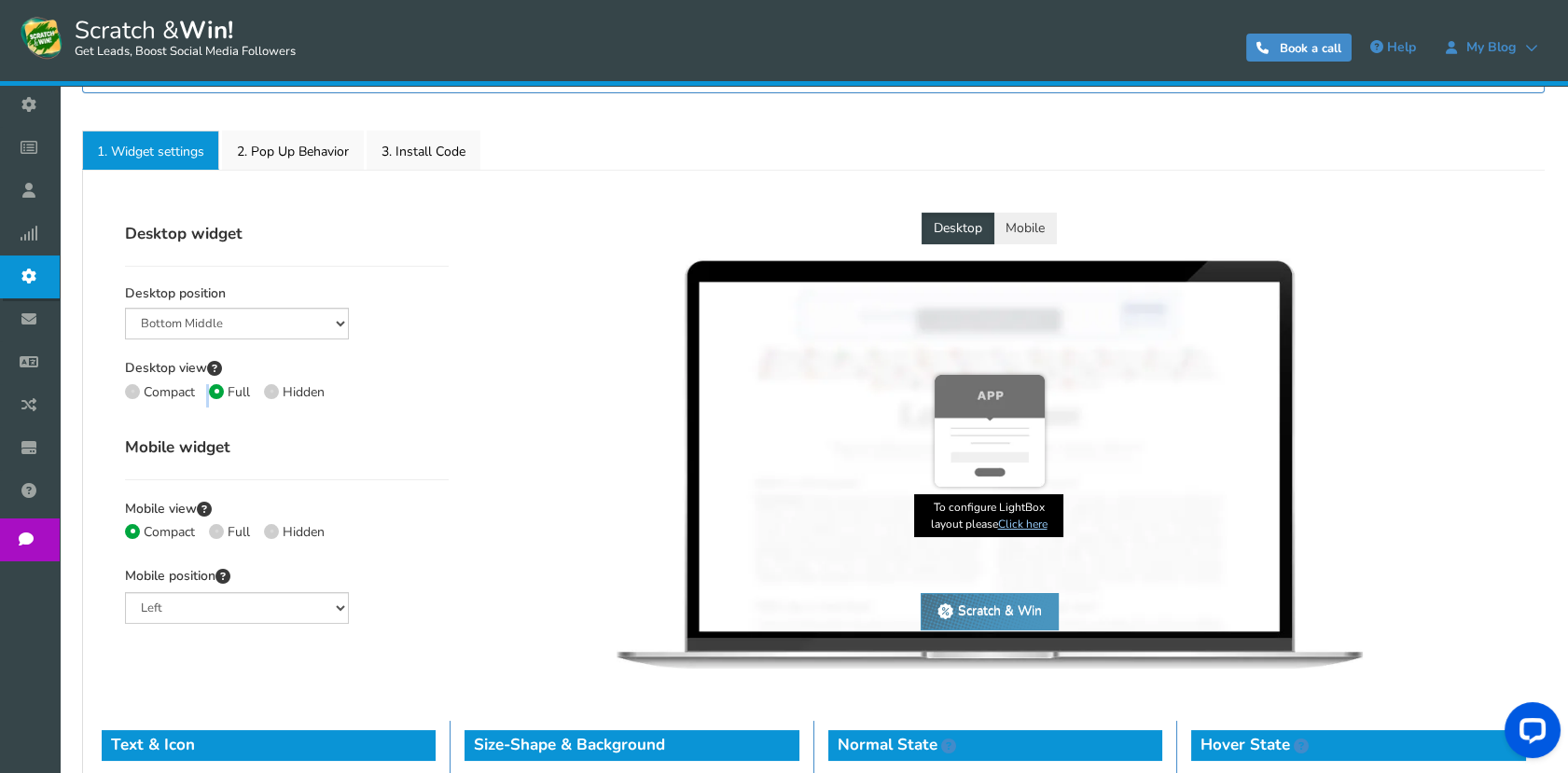 click at bounding box center (271, 392) 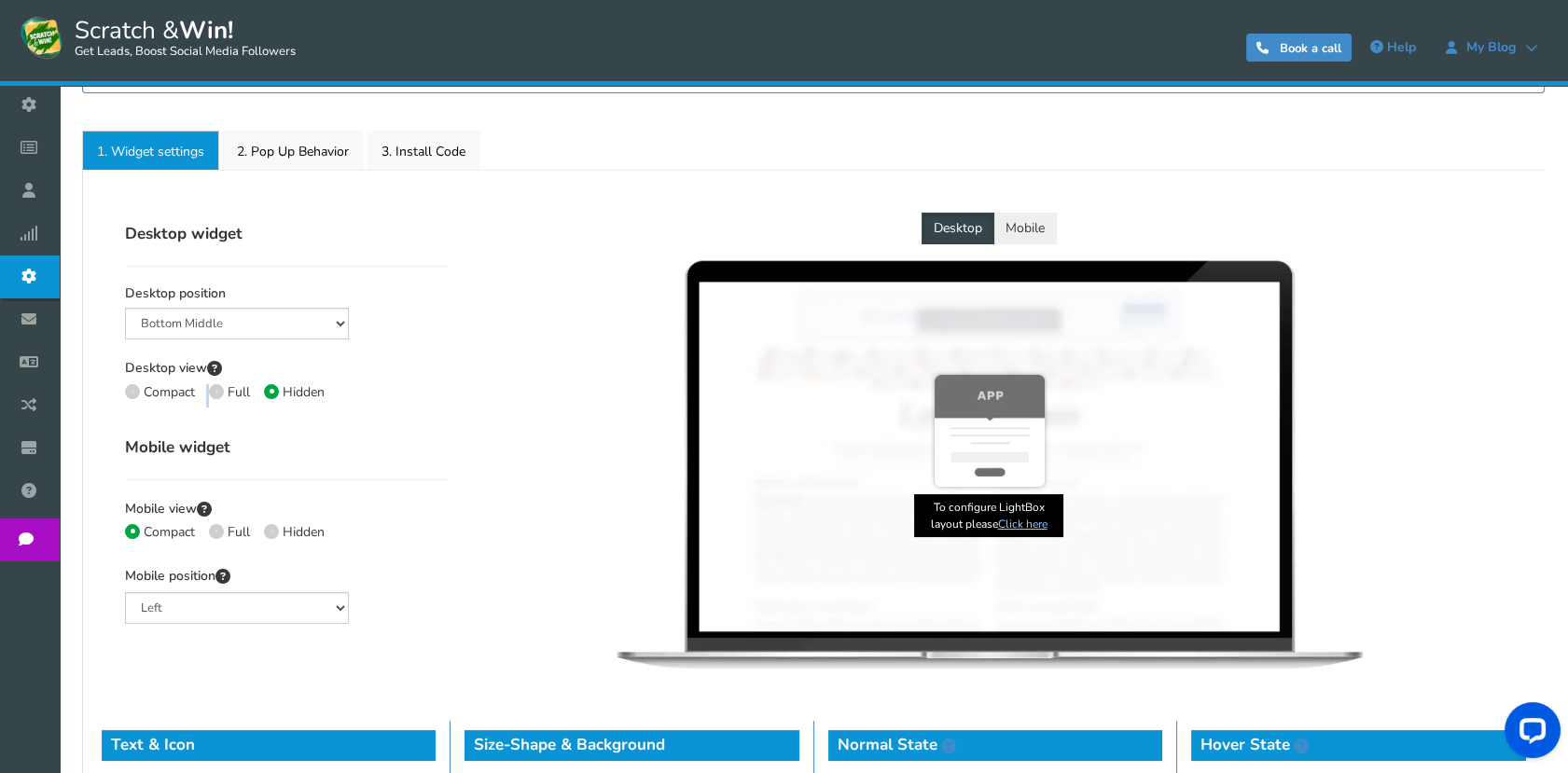 click at bounding box center (271, 531) 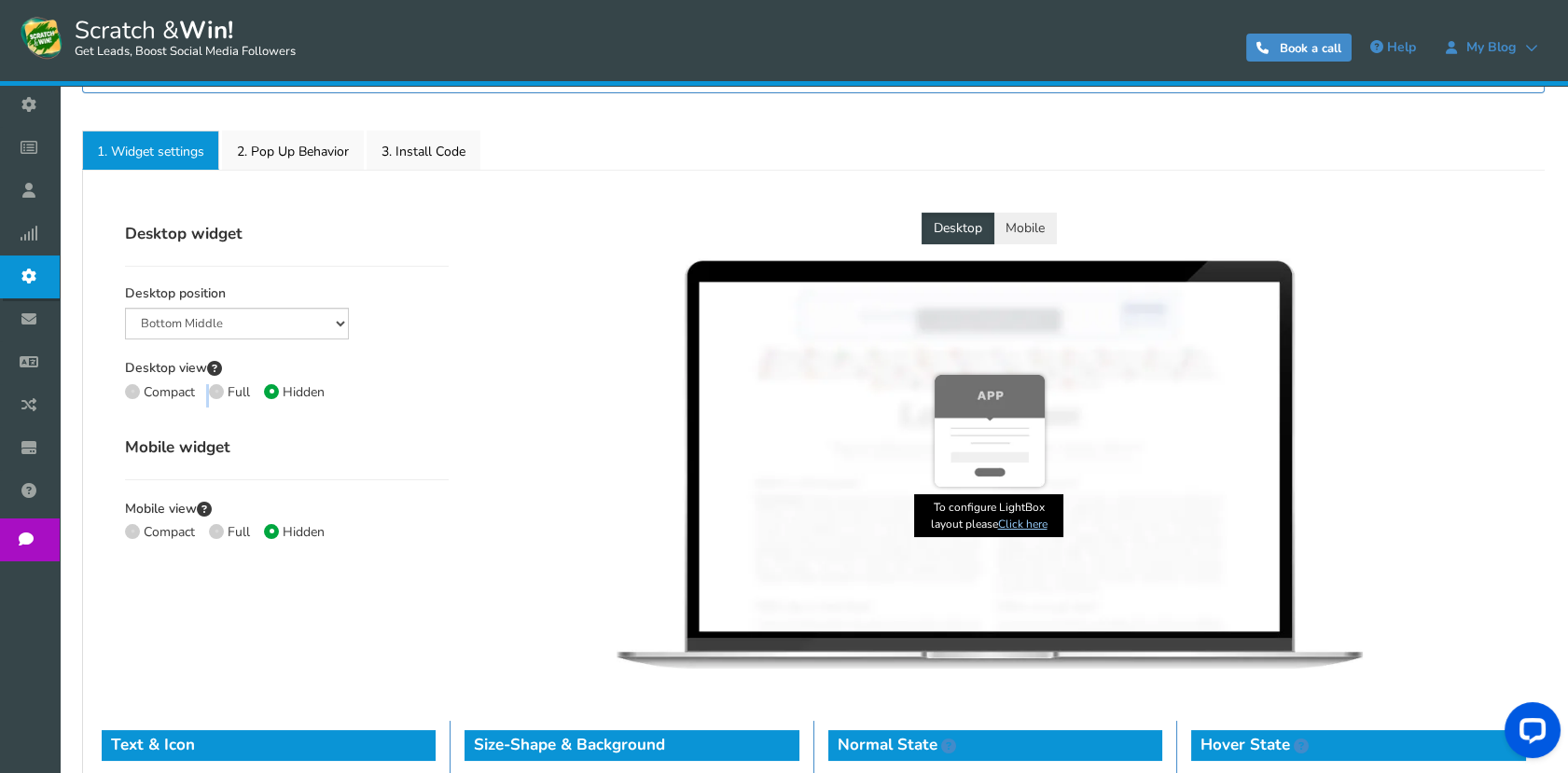 click at bounding box center (216, 531) 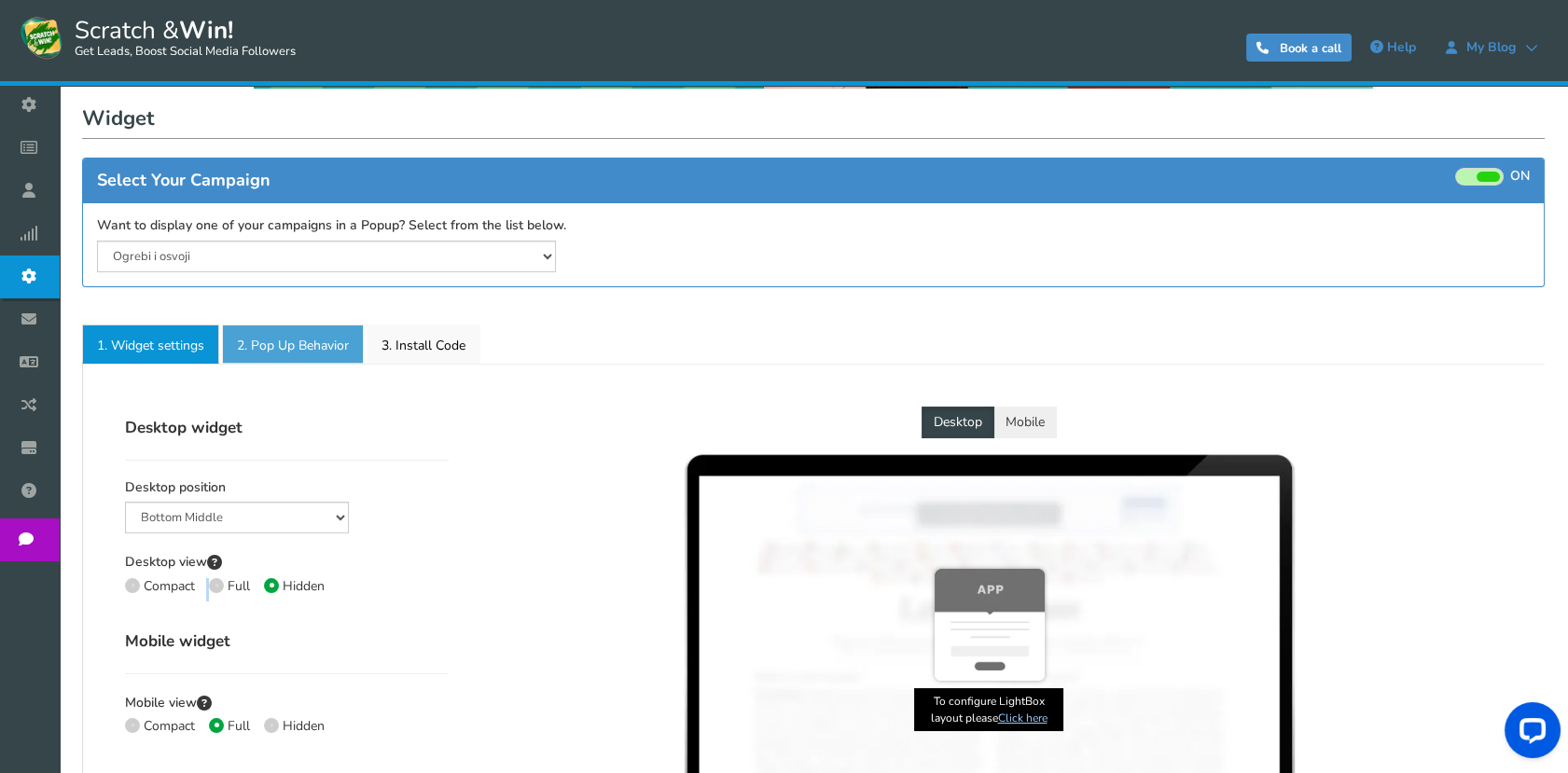 scroll, scrollTop: 0, scrollLeft: 0, axis: both 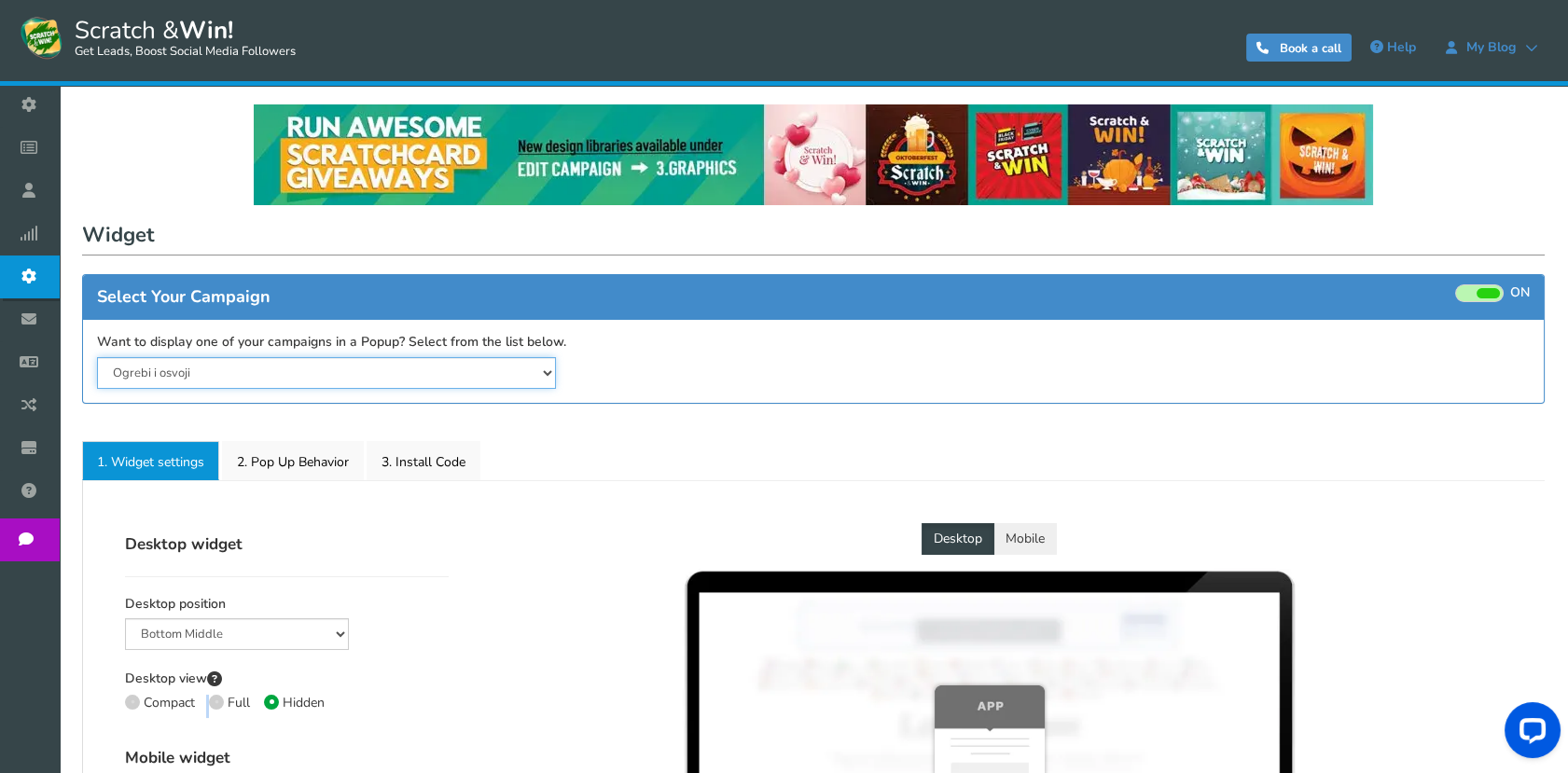 click on "Ogrebi i osvoji" at bounding box center [326, 373] 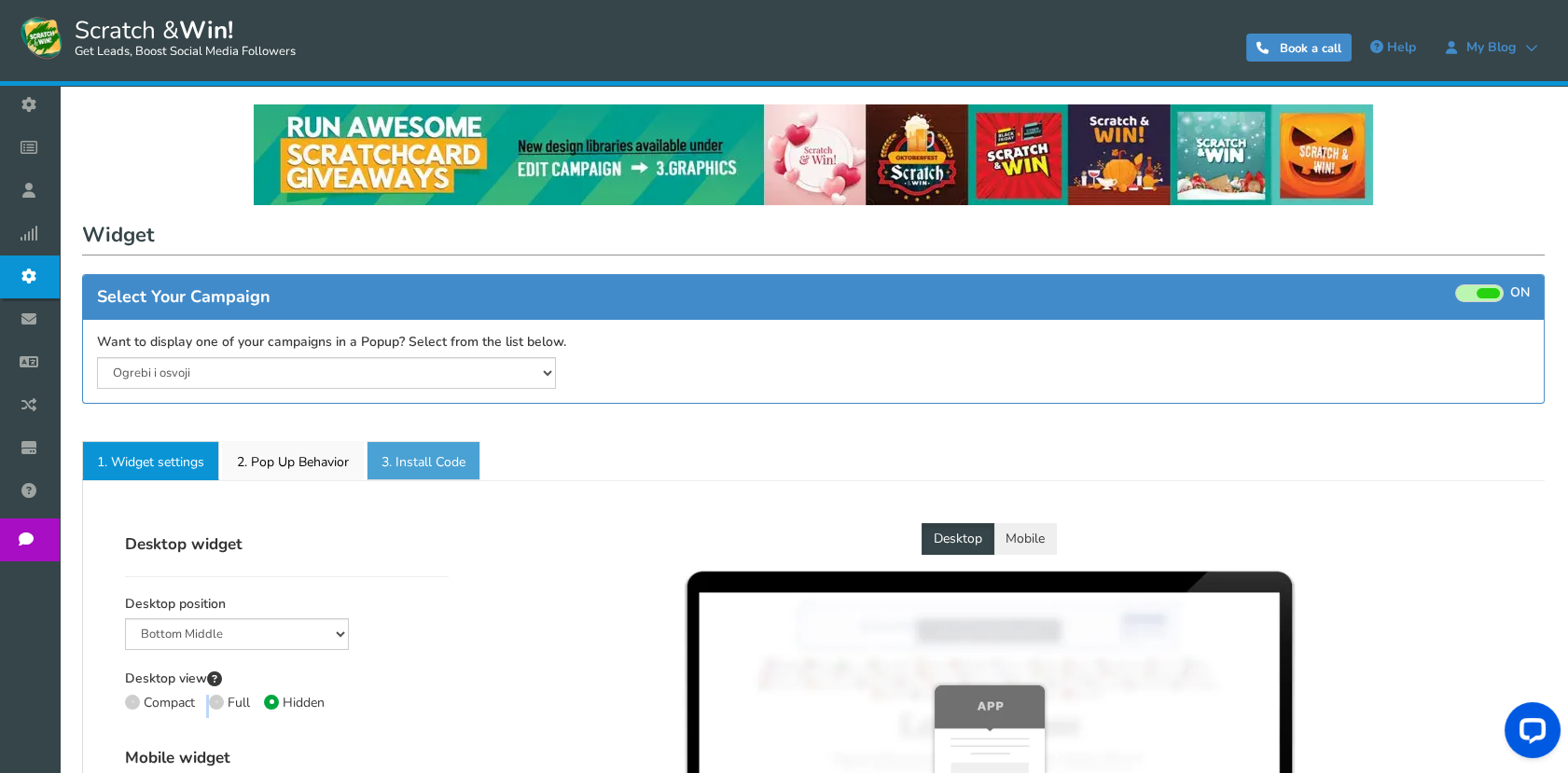 click on "3. Install Code" at bounding box center (423, 461) 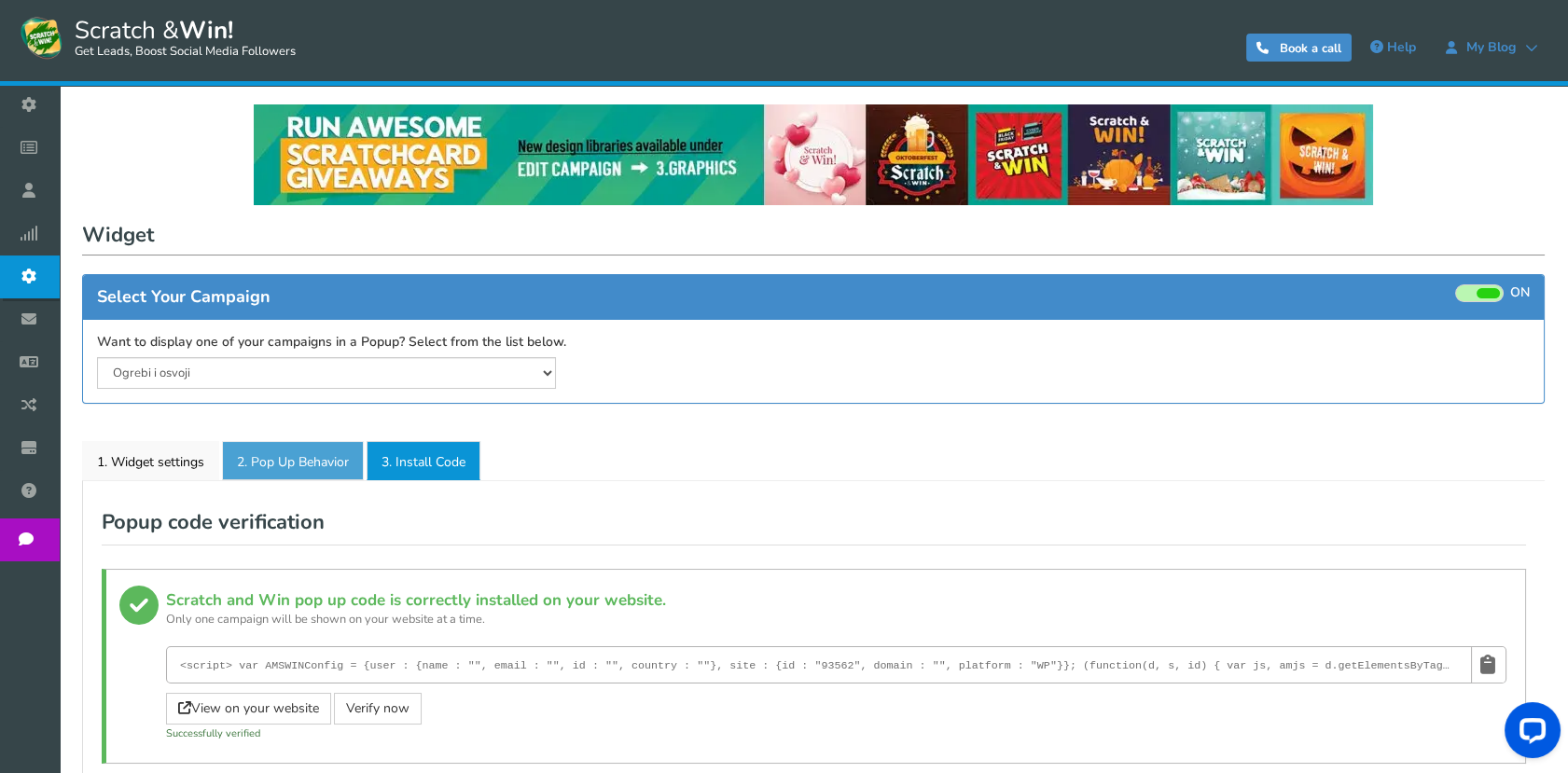 click on "2. Pop Up Behavior" at bounding box center [293, 461] 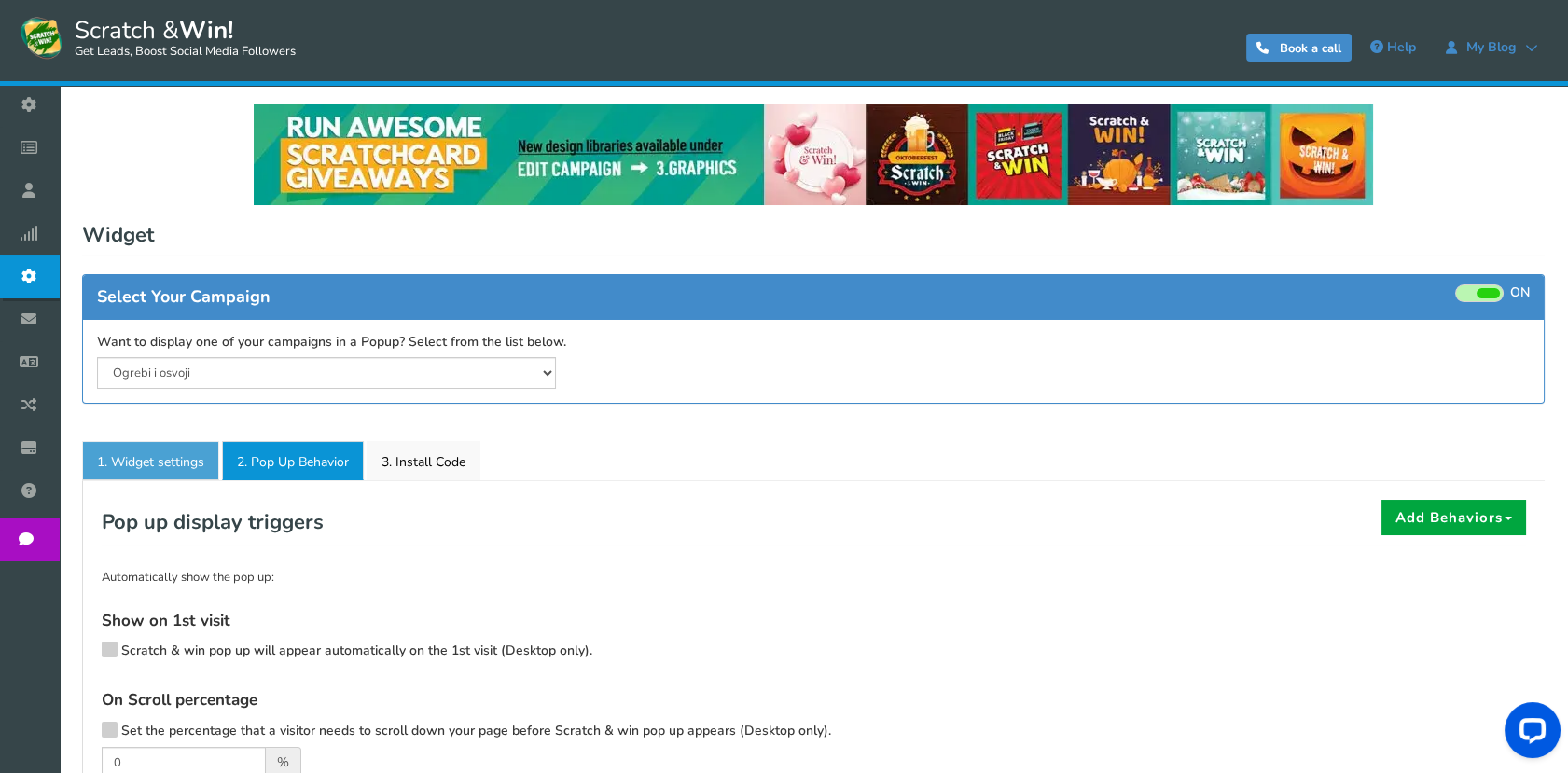 click on "1. Widget settings" at bounding box center (150, 461) 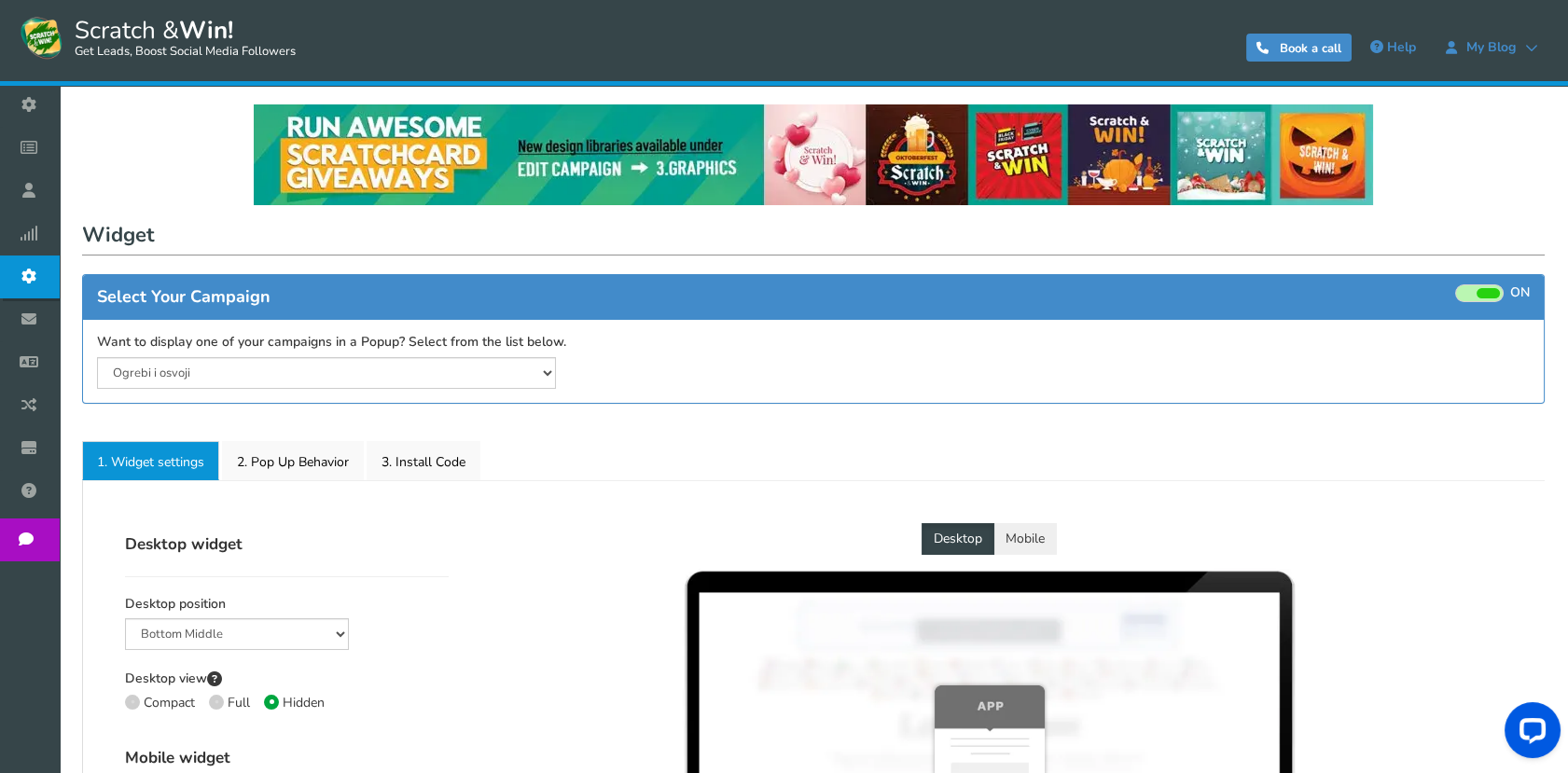 click on "Widget
× Close
Pop up embed script
copy and paste this pop up script tag on the page(s) header or footer where you want the pop up to appear. This code loads the IFrame API code asynchronously, to communicate with us remotely.
<script>
var AMSWINConfig = {user : {name : "", email : "", id : "", country : ""}, site : {id : "93562", domain : "", platform : "WP"}};
(function(d, s, id) {
var js, amjs = d.getElementsByTagName(s)[0];
if (d.getElementById(id)) return;
js = d.createElement(s); js.id = id; js.async = true;
js.src = "https://cdn.appsmav.com/win/assets/js/swin-widget-sdk.js?v=3.21";
amjs.parentNode.insertBefore(js, amjs);
}(document, "script", "swin-sdk"));
</script>
Cancel
× Close
Please confirm before removing this configuration
Cancel
Delete" at bounding box center (813, 966) 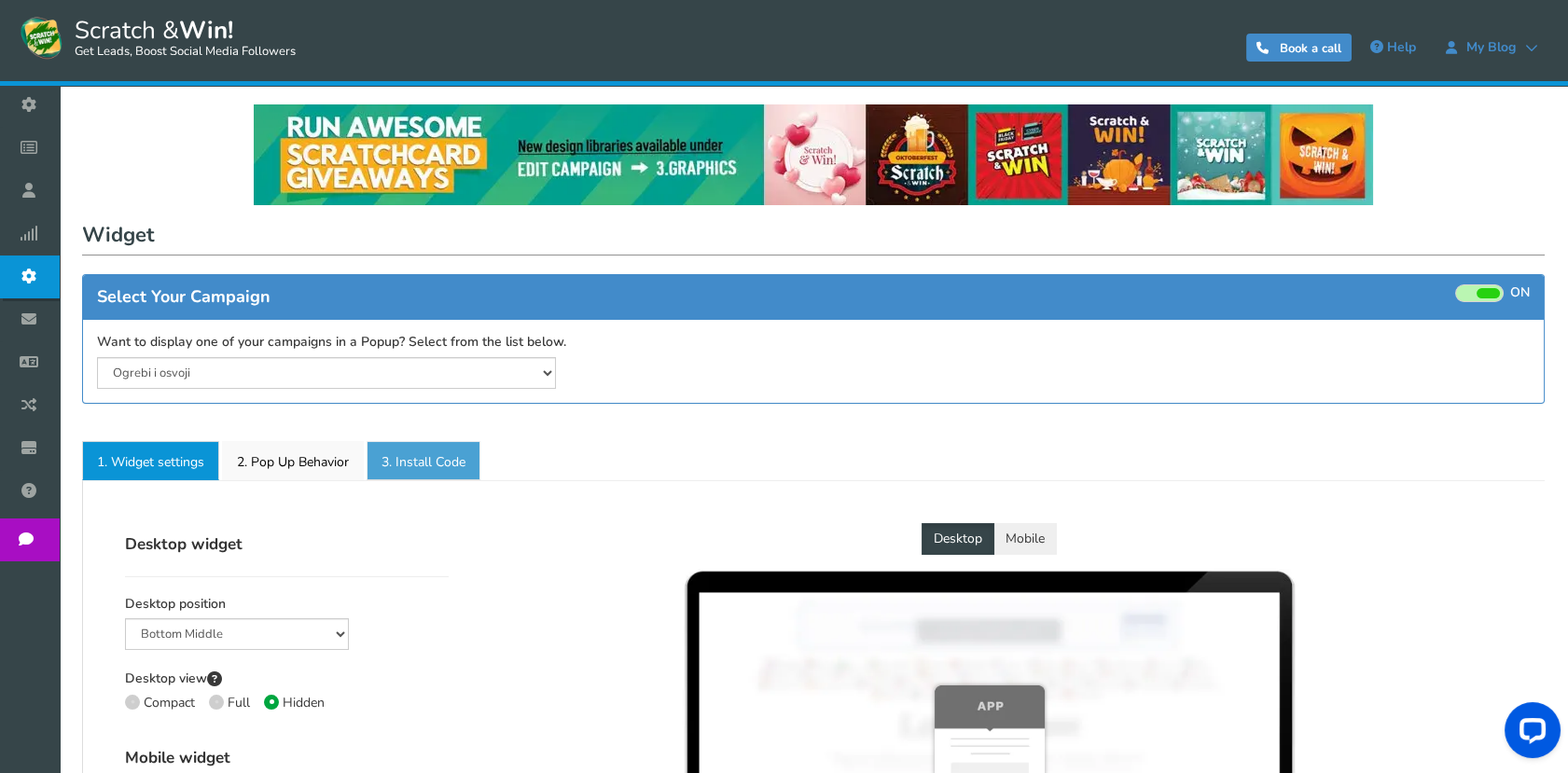 click on "3. Install Code" at bounding box center (423, 461) 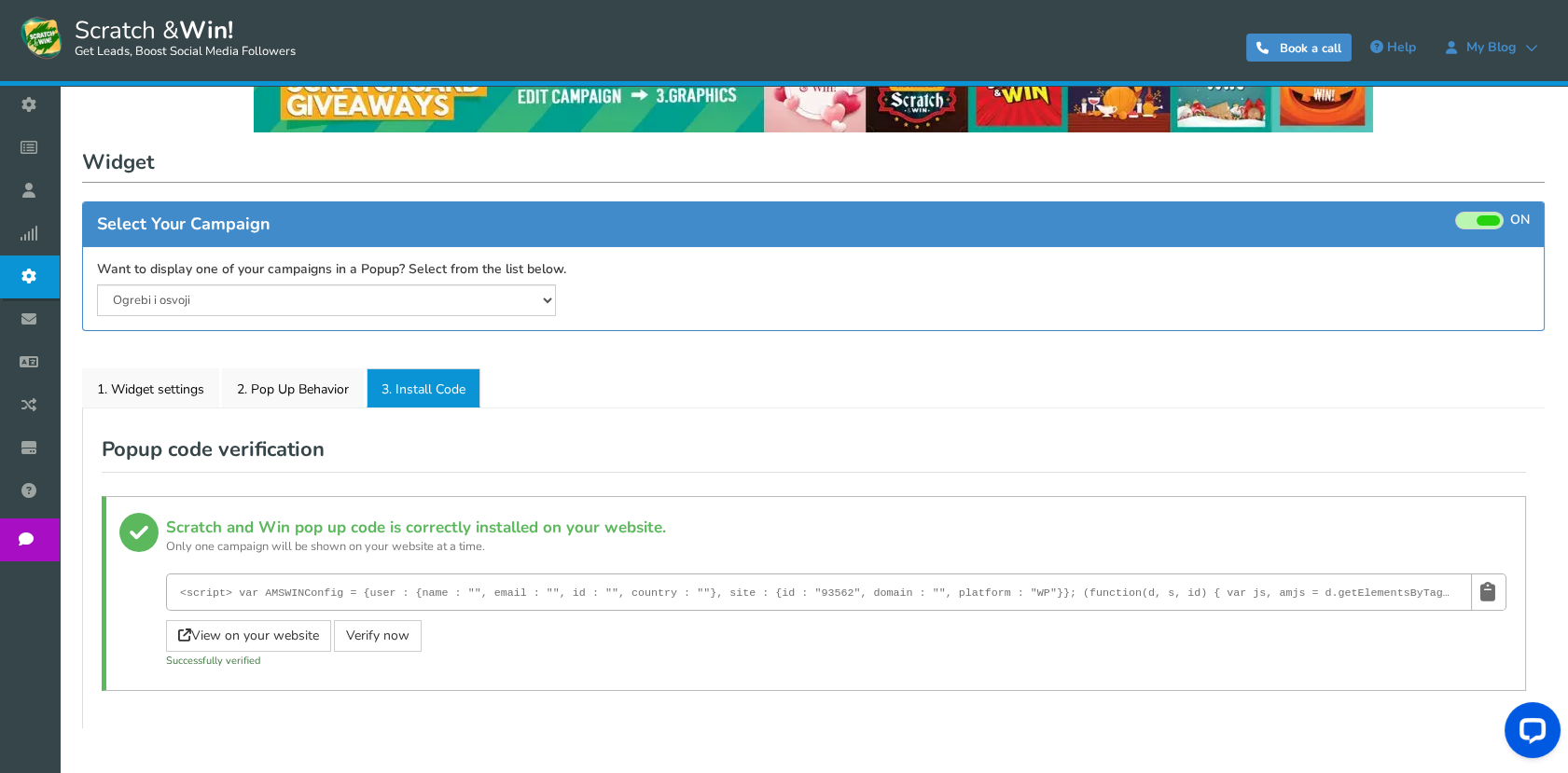 scroll, scrollTop: 149, scrollLeft: 0, axis: vertical 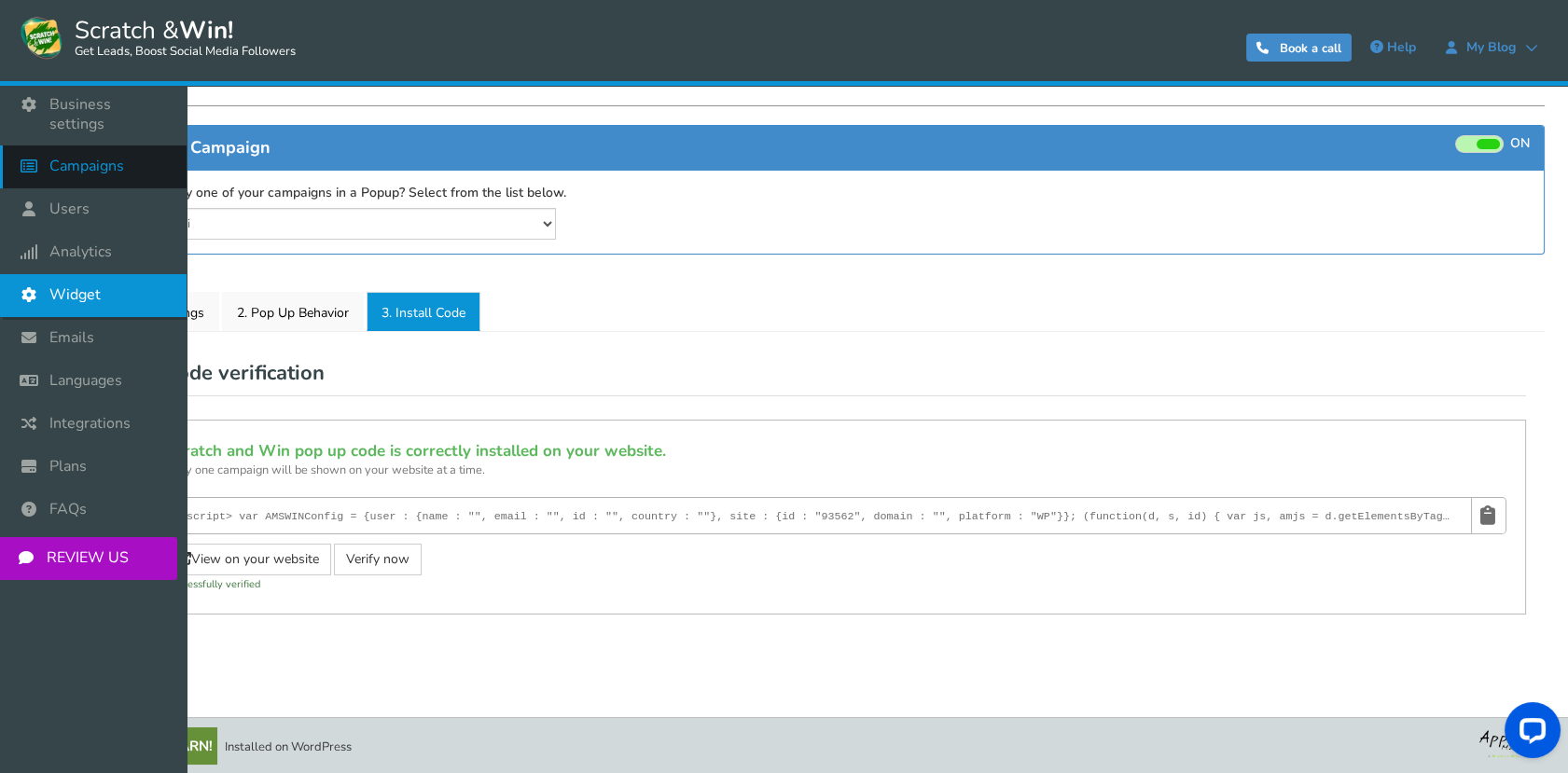 click on "Campaigns" at bounding box center [87, 166] 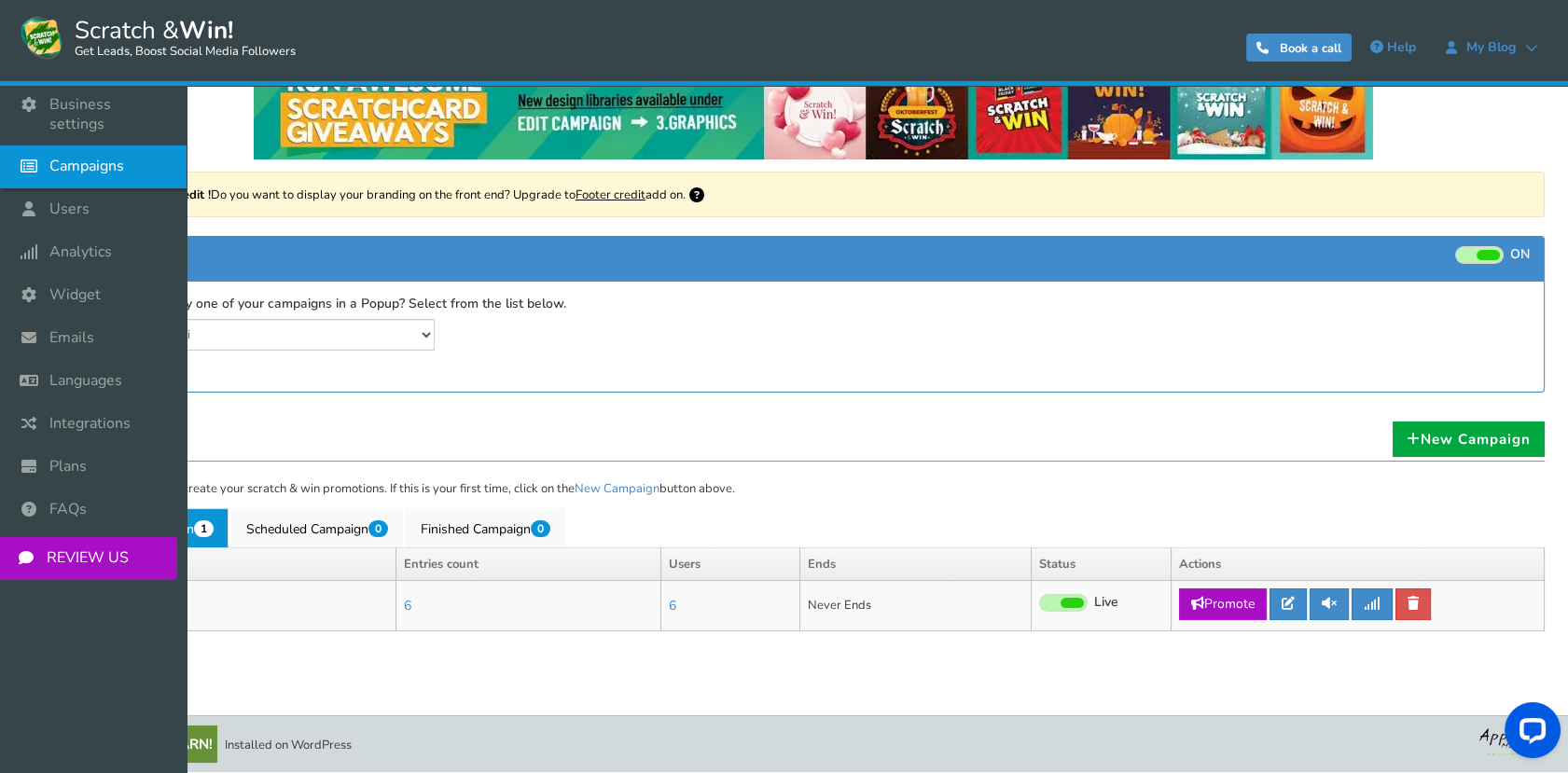 scroll, scrollTop: 0, scrollLeft: 0, axis: both 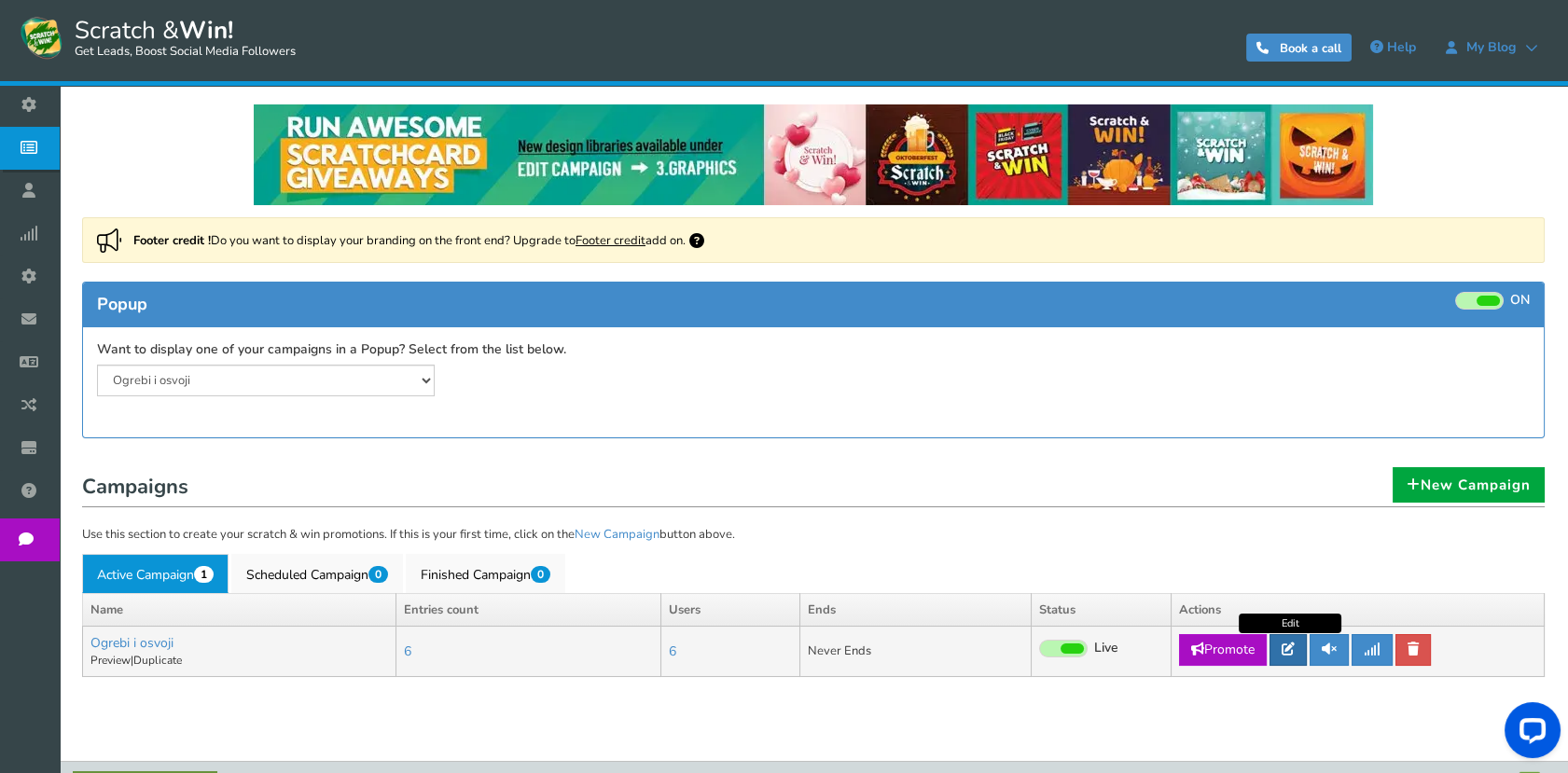 click at bounding box center (1288, 649) 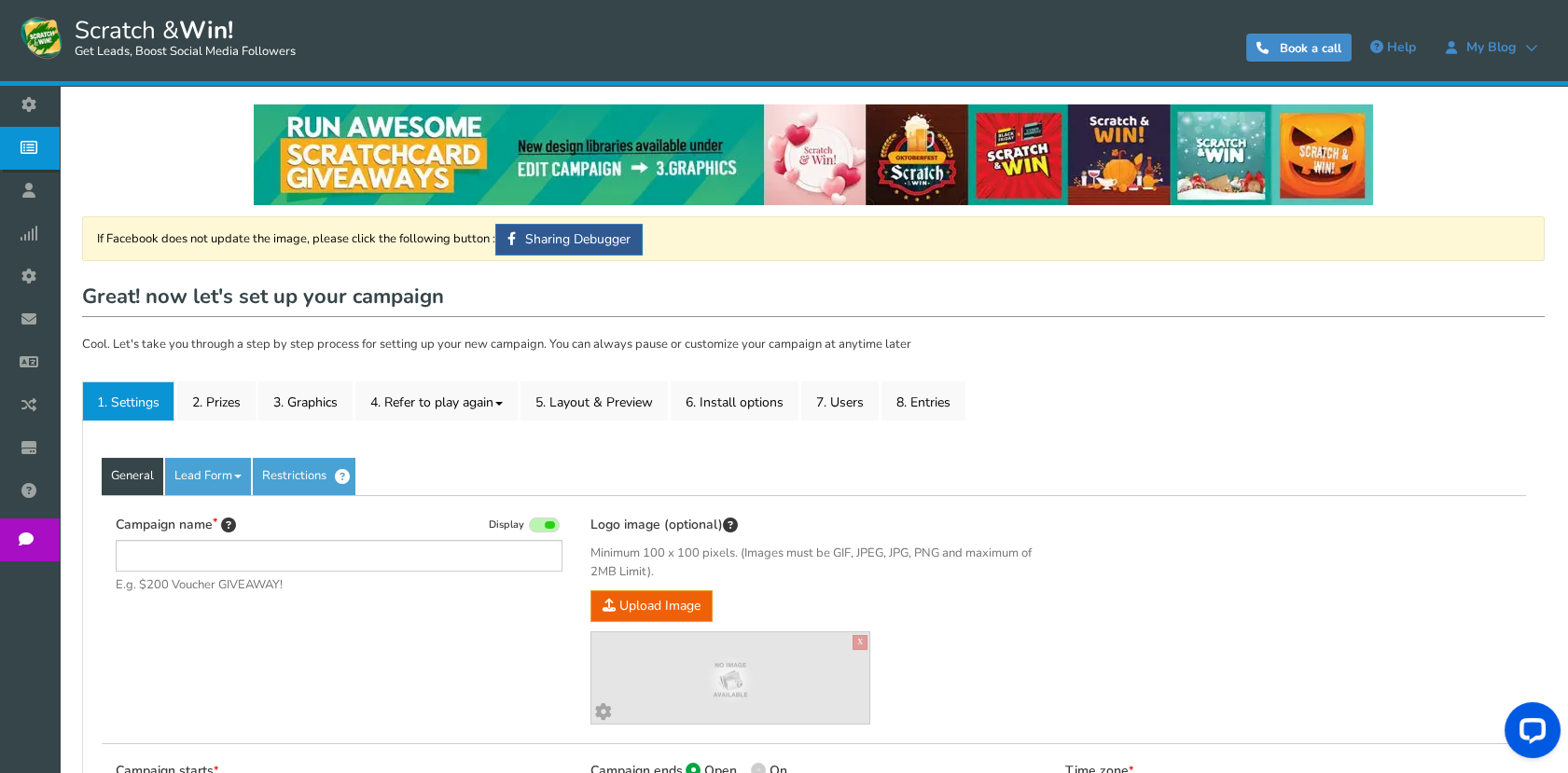type on "Ogrebi i osvoji" 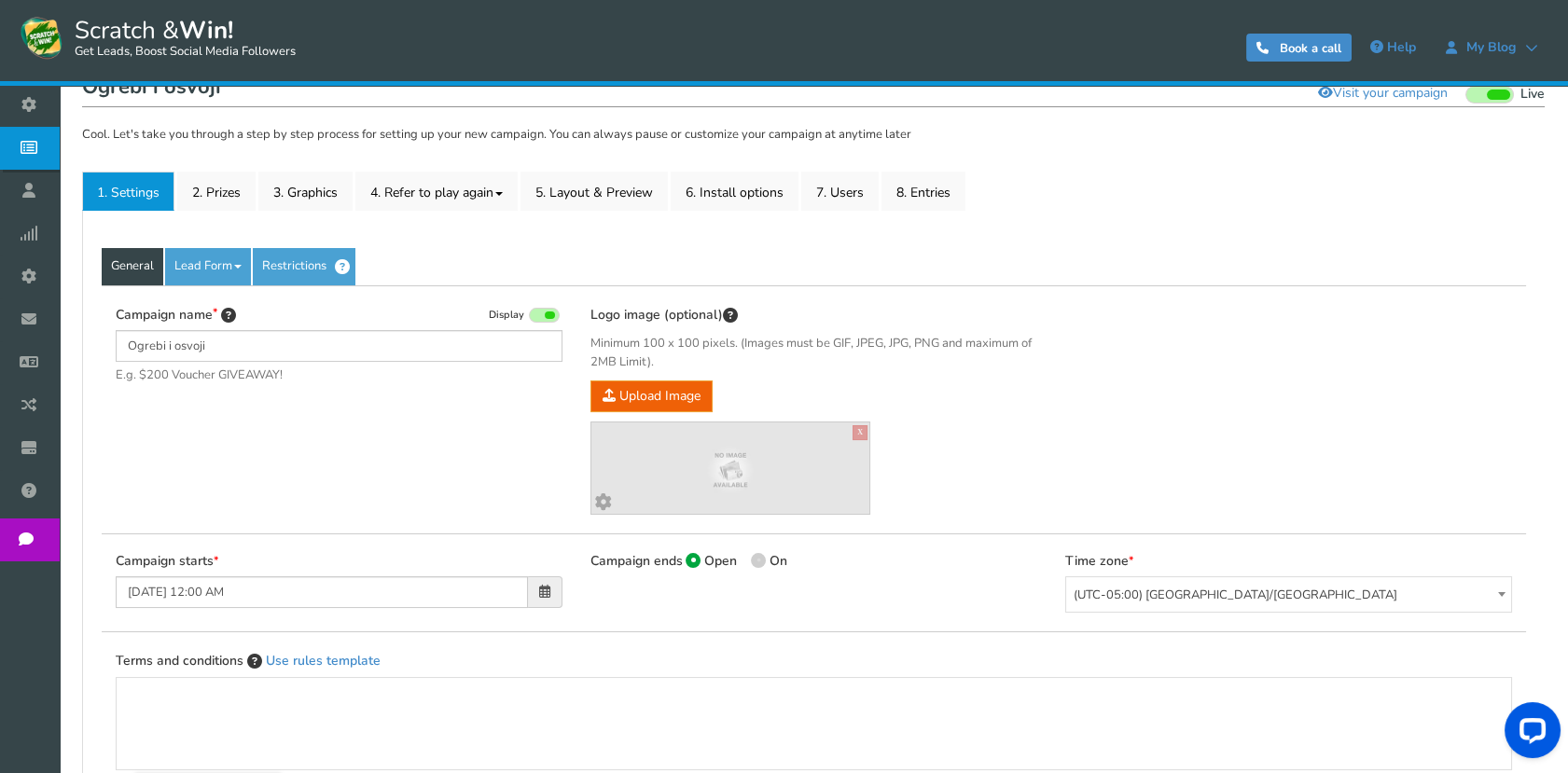 scroll, scrollTop: 0, scrollLeft: 0, axis: both 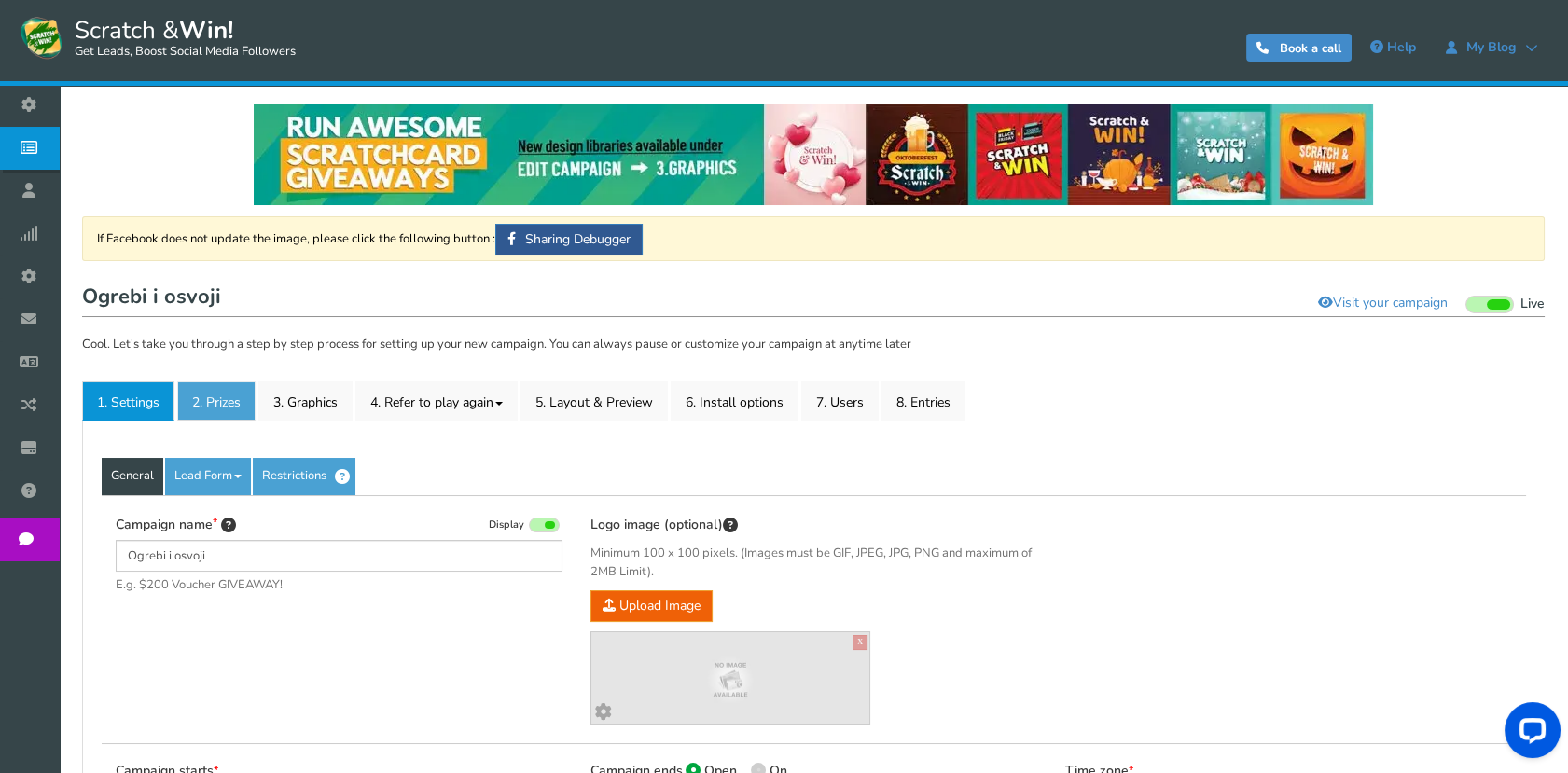 click on "2. Prizes" at bounding box center (216, 401) 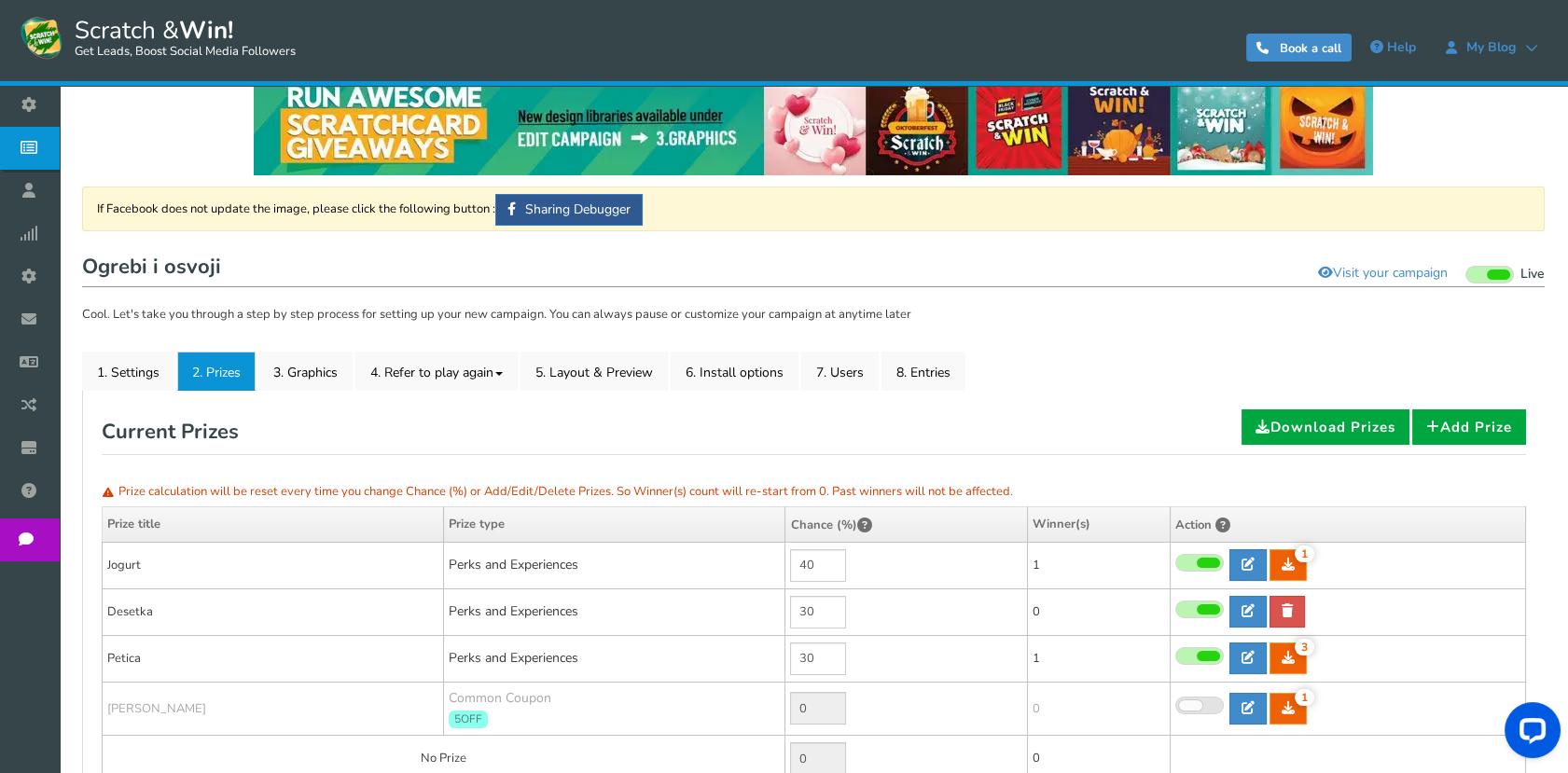 scroll, scrollTop: 29, scrollLeft: 0, axis: vertical 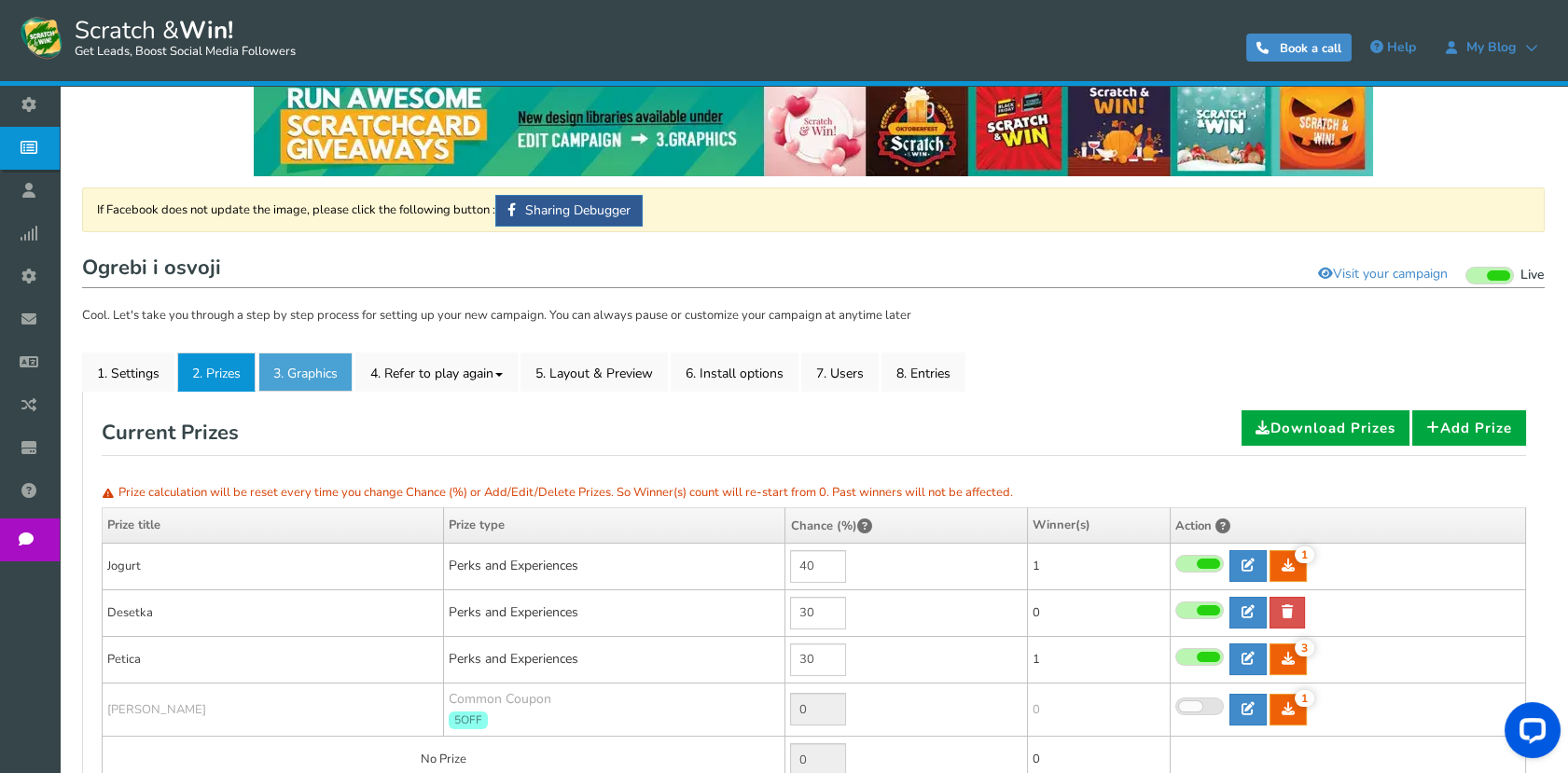 click on "3. Graphics" at bounding box center (305, 372) 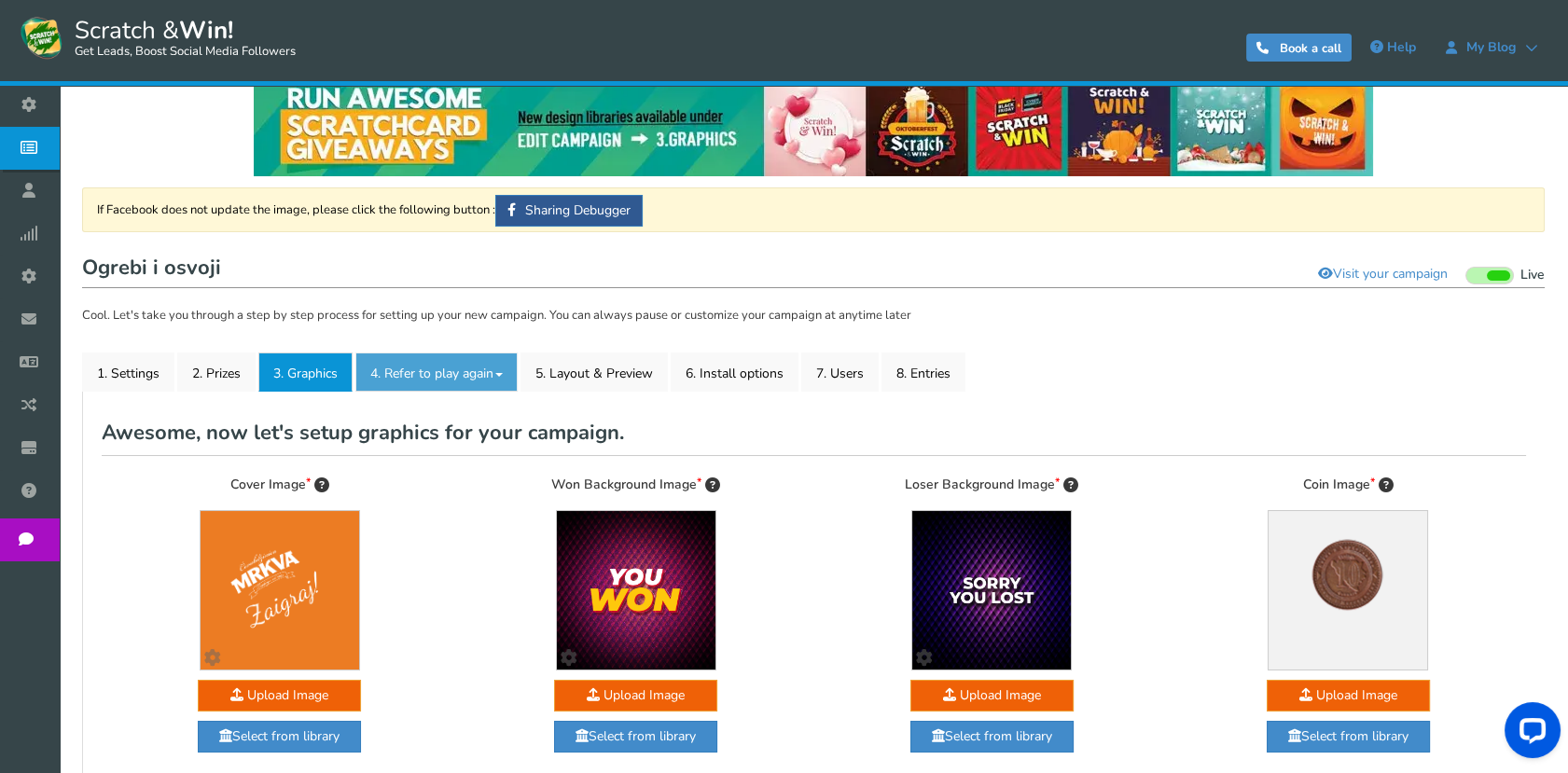 click on "4. Refer to play again" at bounding box center [437, 372] 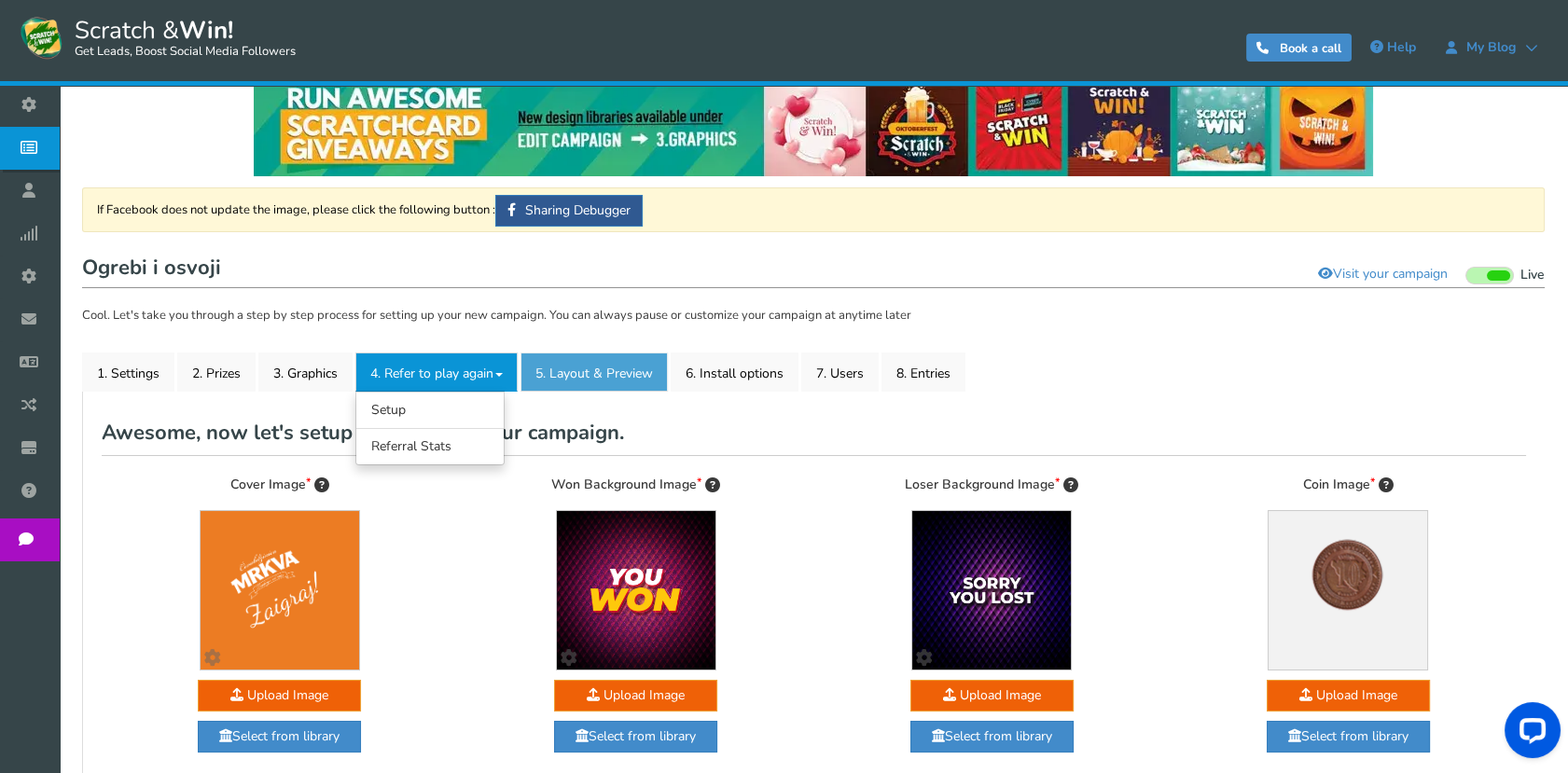 click on "5. Layout & Preview" at bounding box center [594, 372] 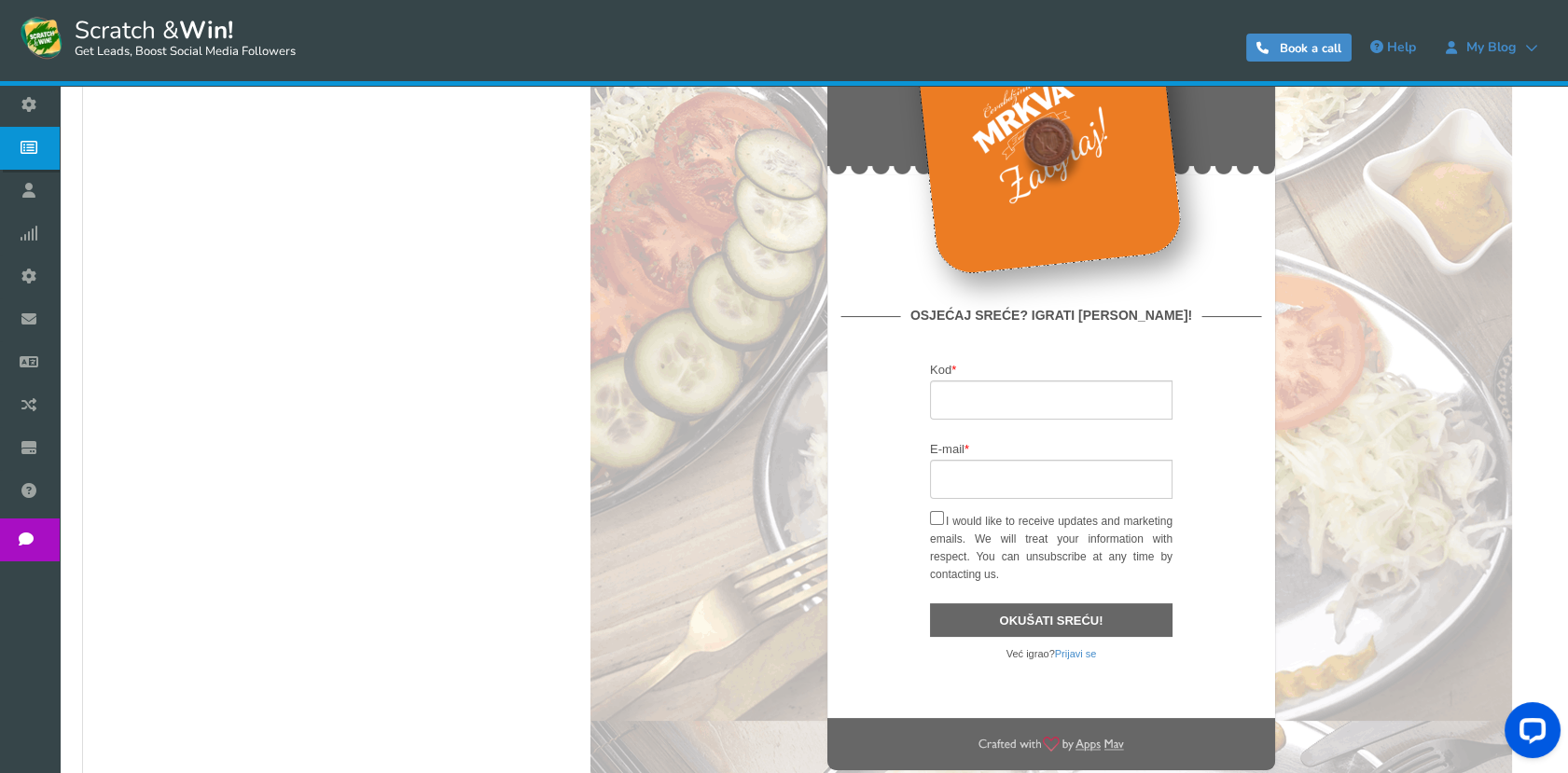 scroll, scrollTop: 29, scrollLeft: 0, axis: vertical 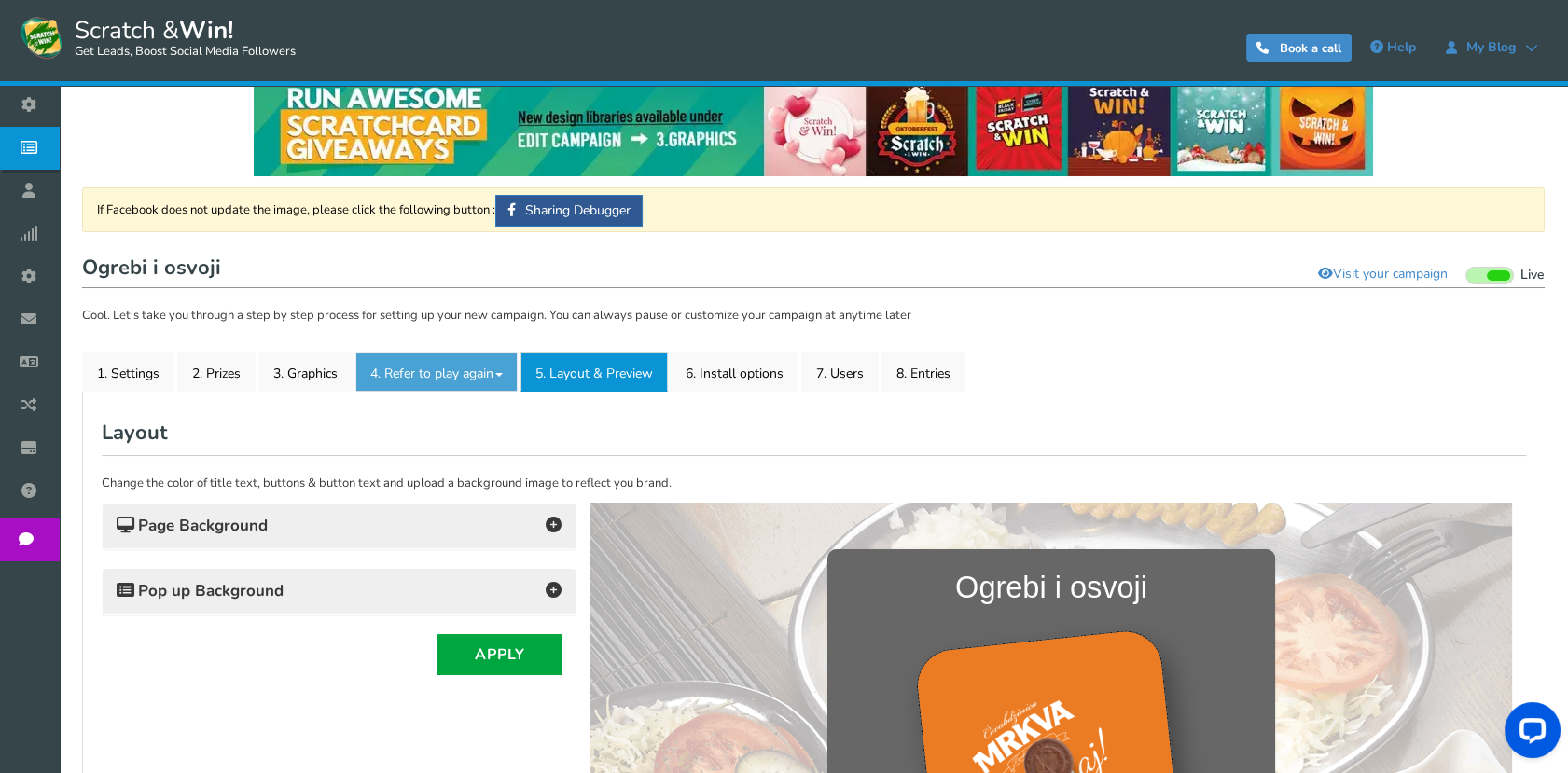 click on "4. Refer to play again" at bounding box center [437, 372] 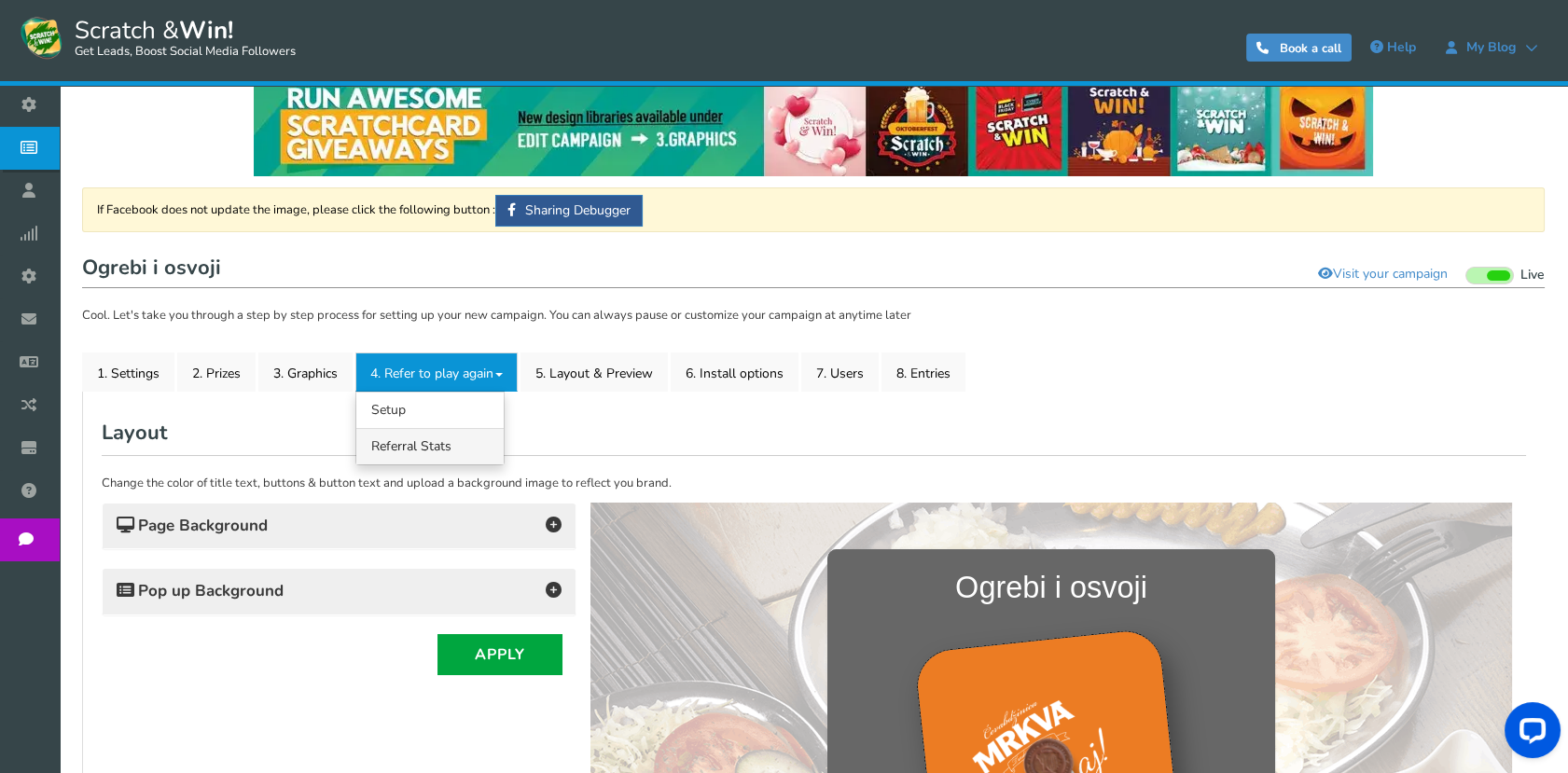 click on "4.2  Referral Stats" at bounding box center (430, 446) 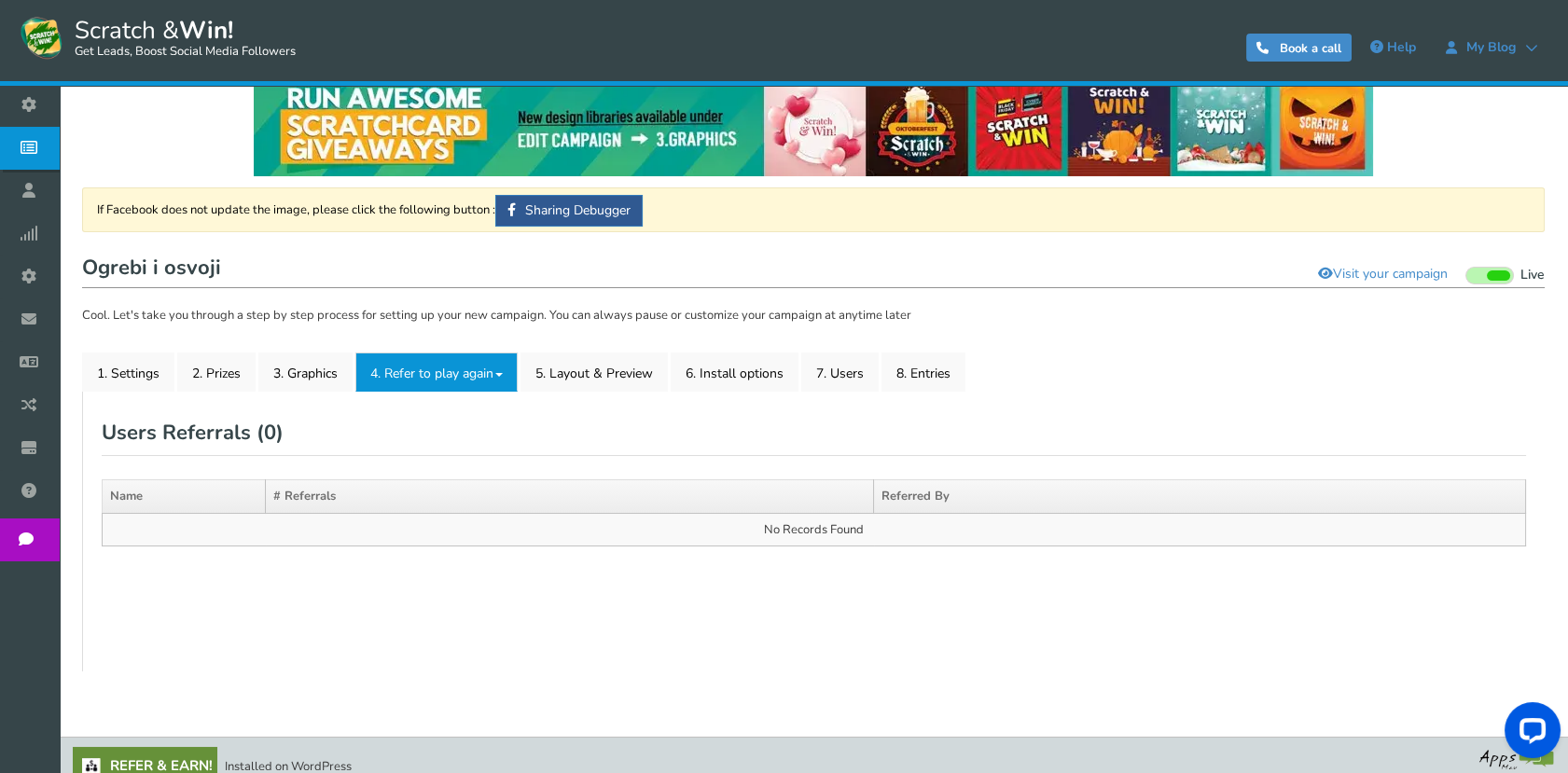 scroll, scrollTop: 49, scrollLeft: 0, axis: vertical 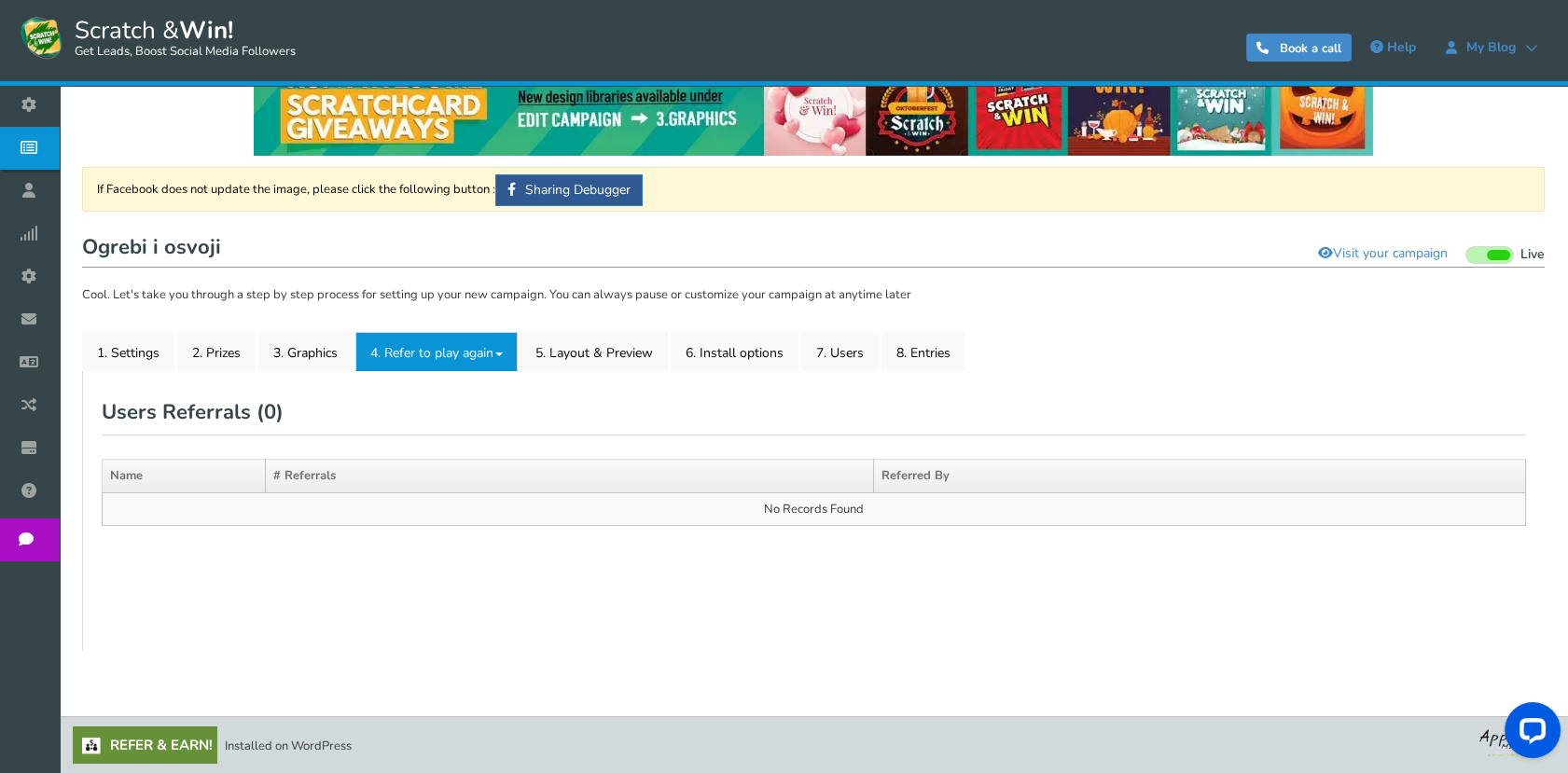 click on "4. Refer to play again" at bounding box center (437, 352) 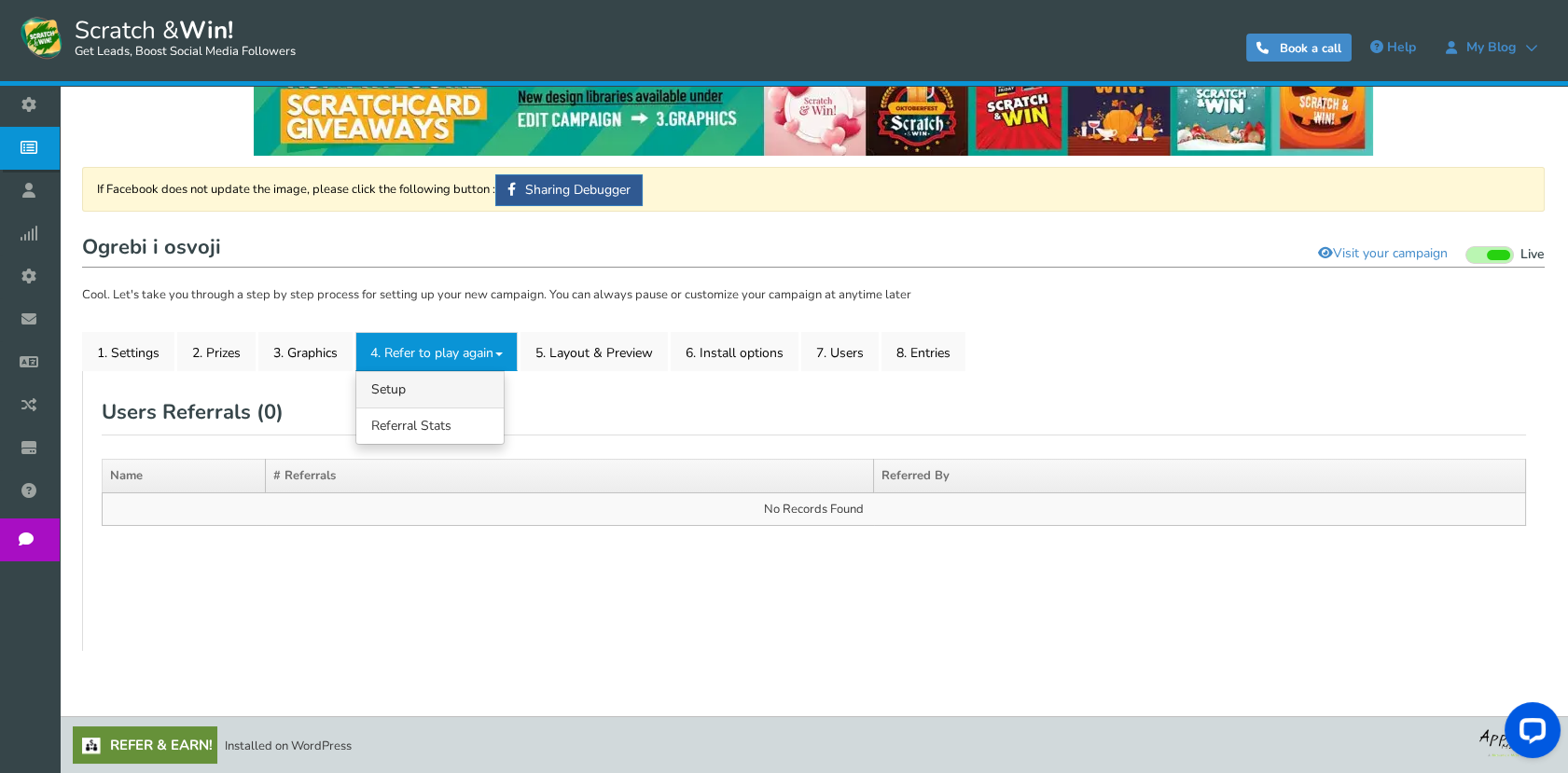 click on "4.1 Referrals  Setup" at bounding box center [430, 389] 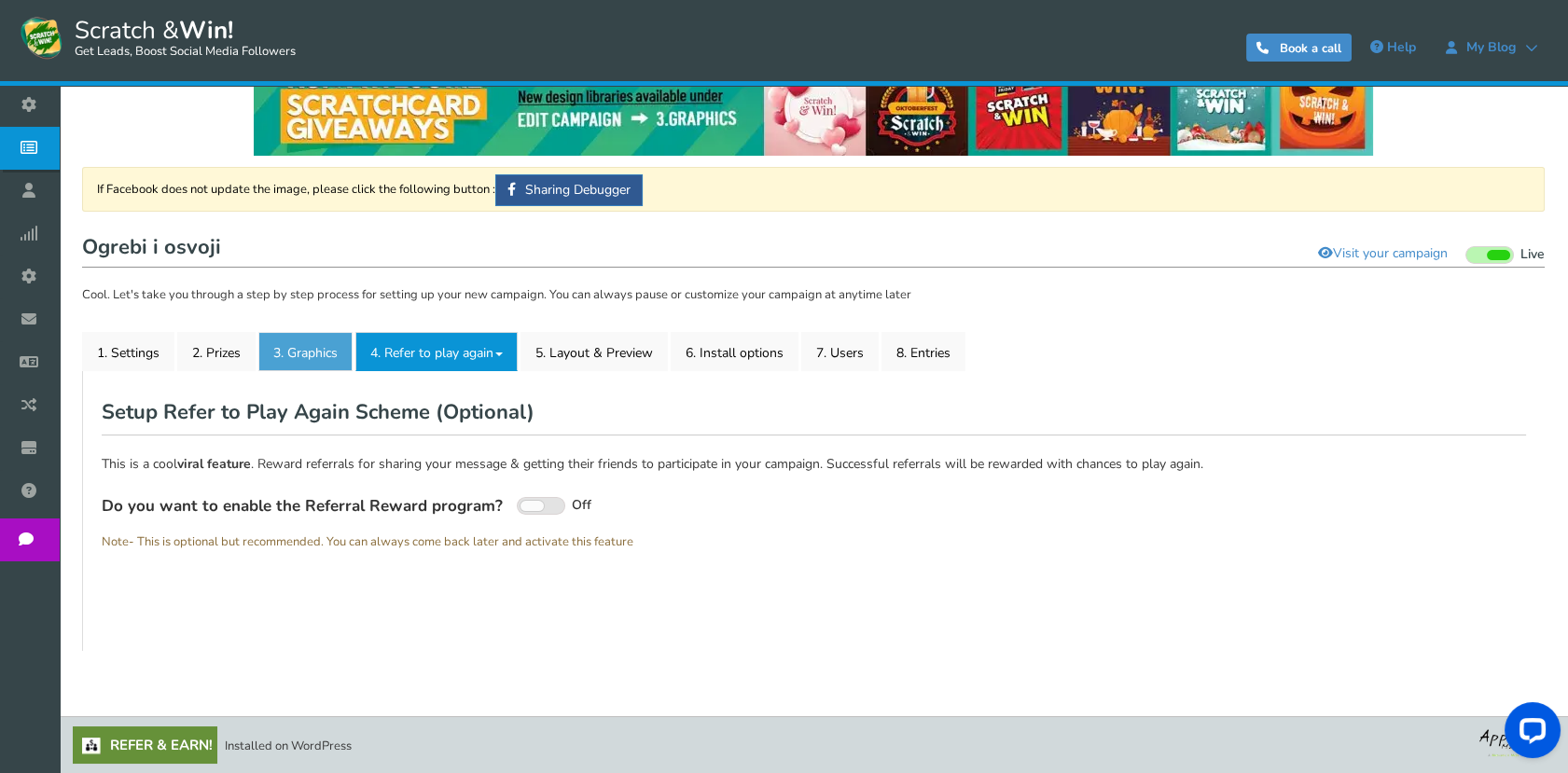 click on "3. Graphics" at bounding box center (305, 352) 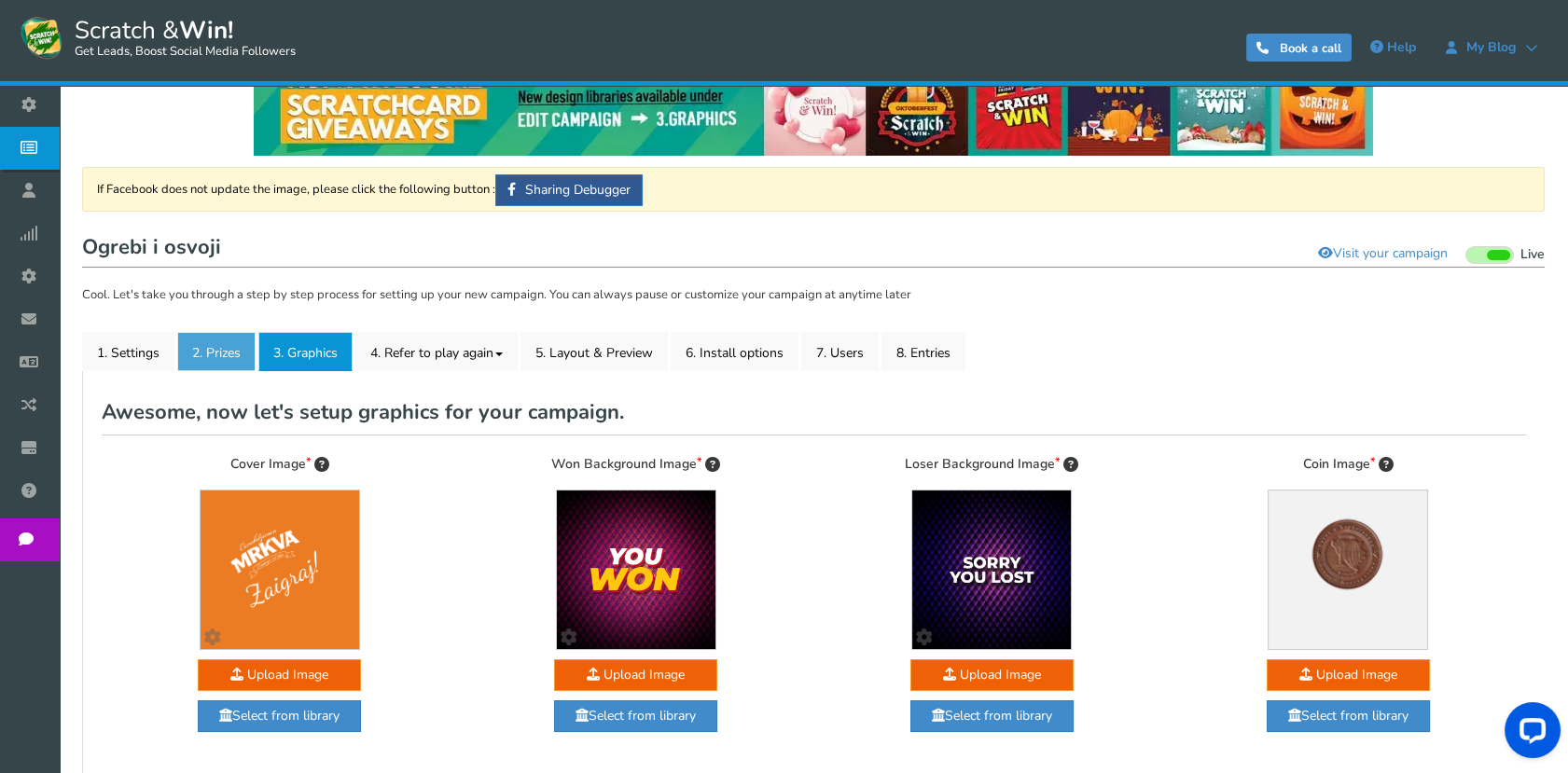 click on "2. Prizes" at bounding box center [216, 352] 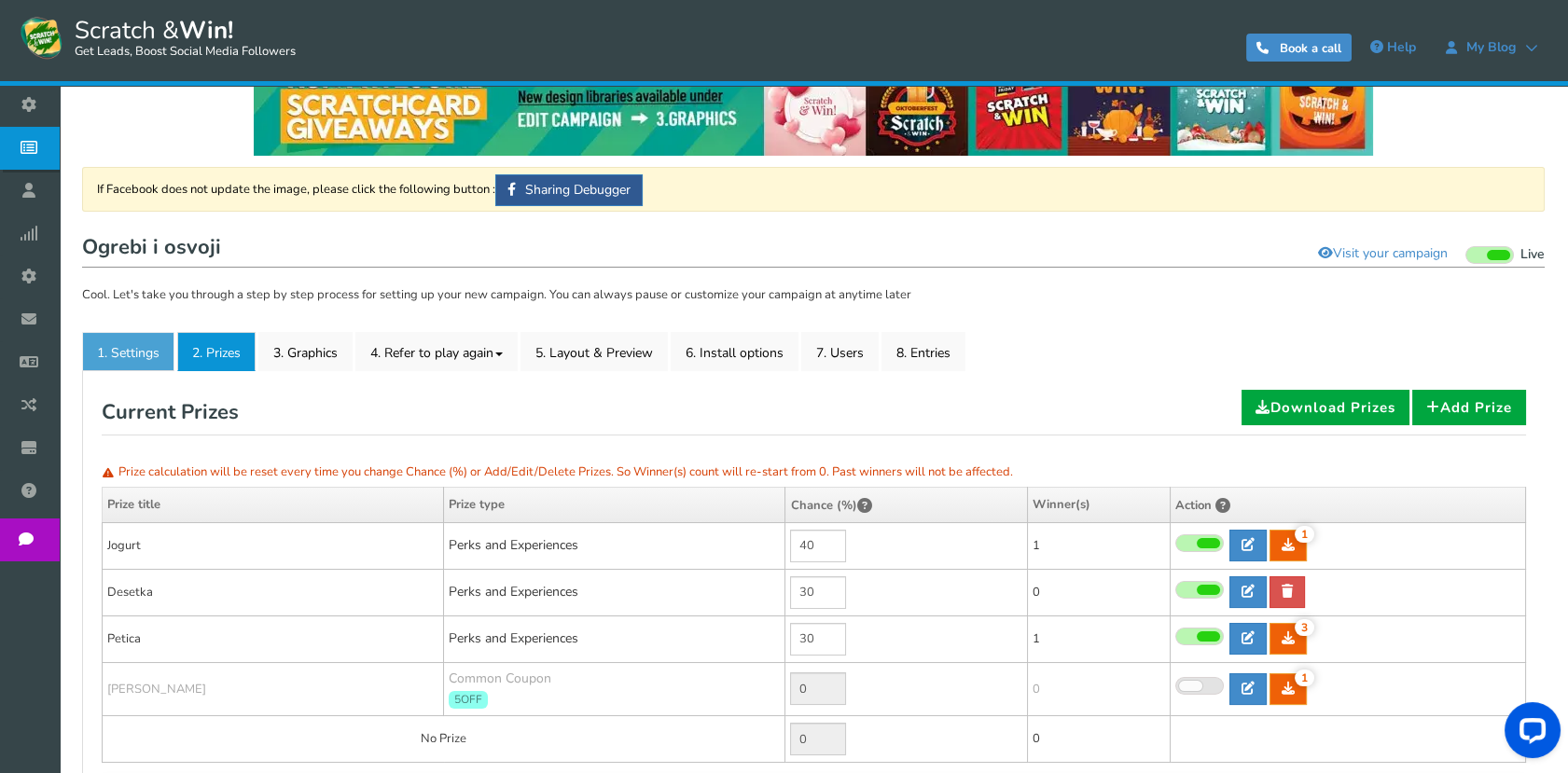 click on "1. Settings" at bounding box center (128, 352) 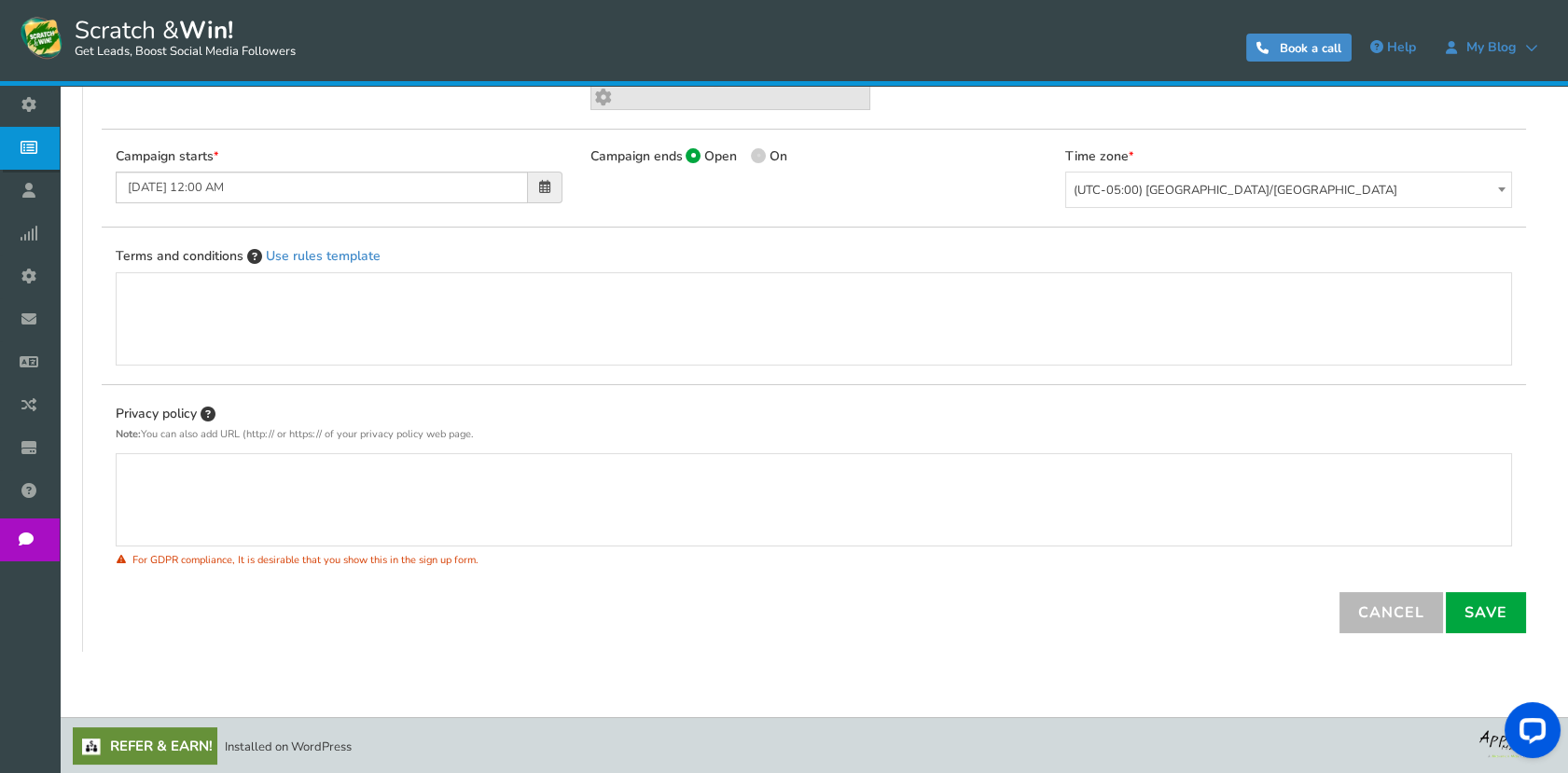 scroll, scrollTop: 0, scrollLeft: 0, axis: both 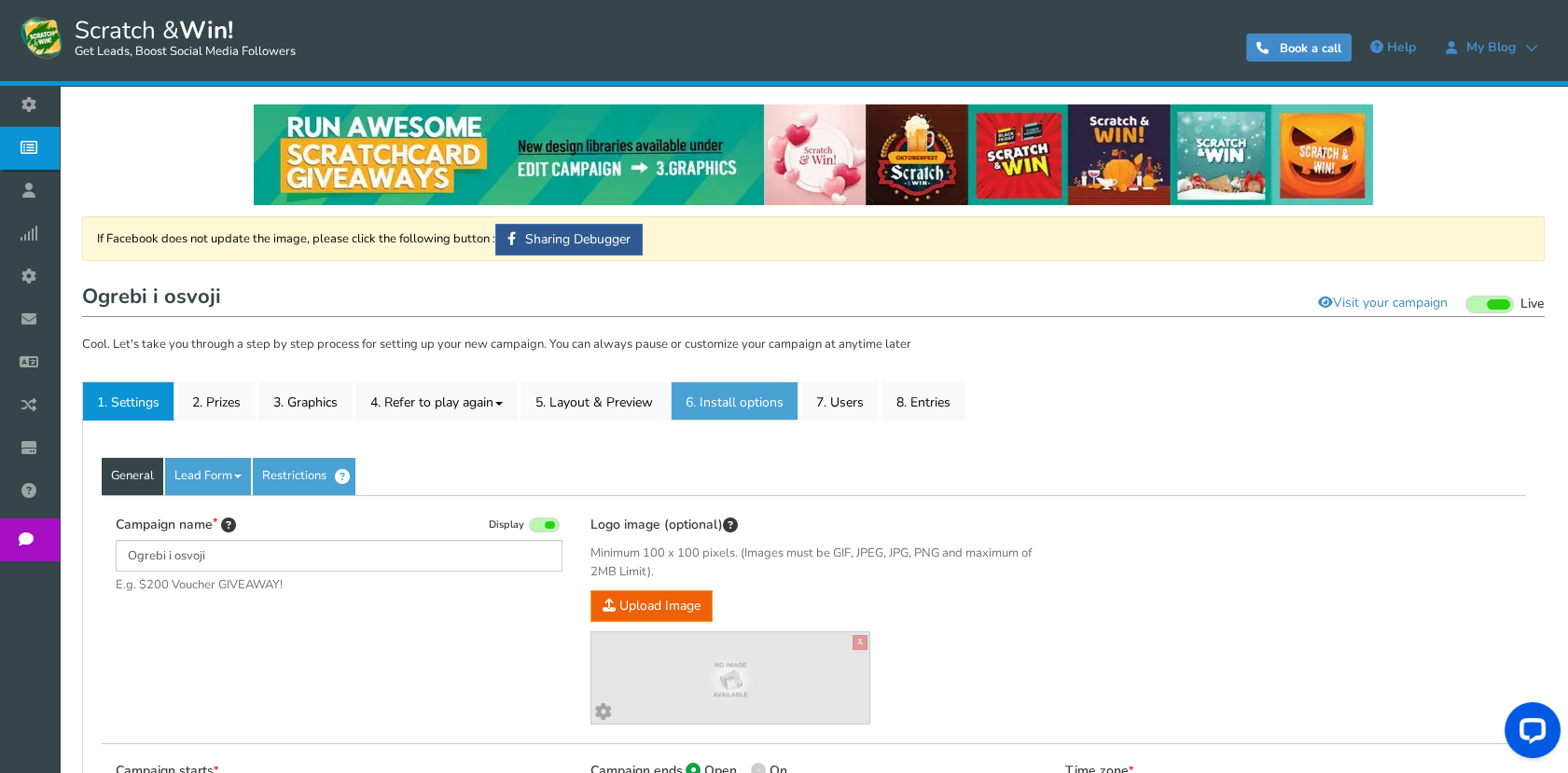 click on "6. Install options  New" at bounding box center [734, 401] 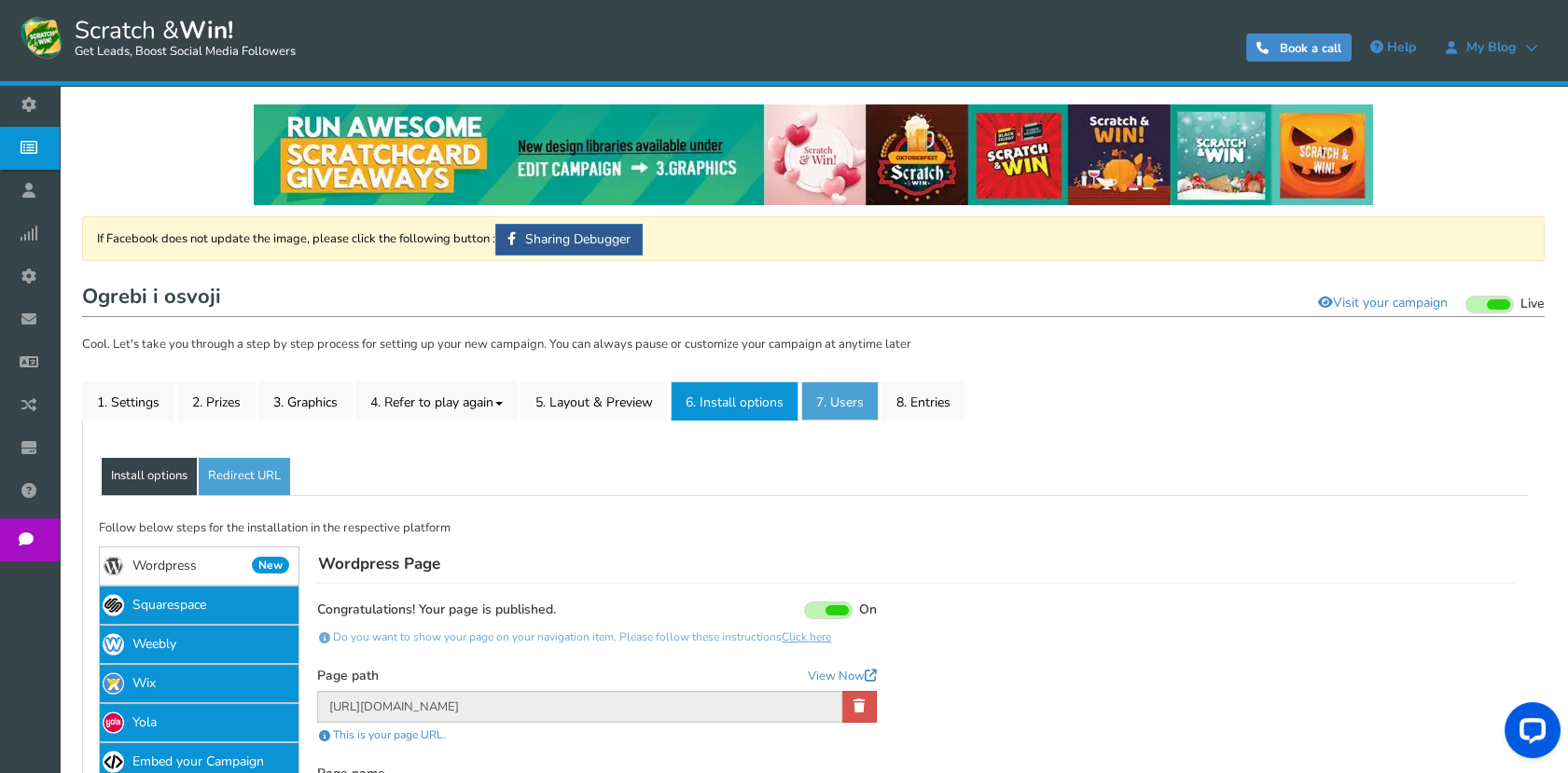 click on "7. Users" at bounding box center (840, 401) 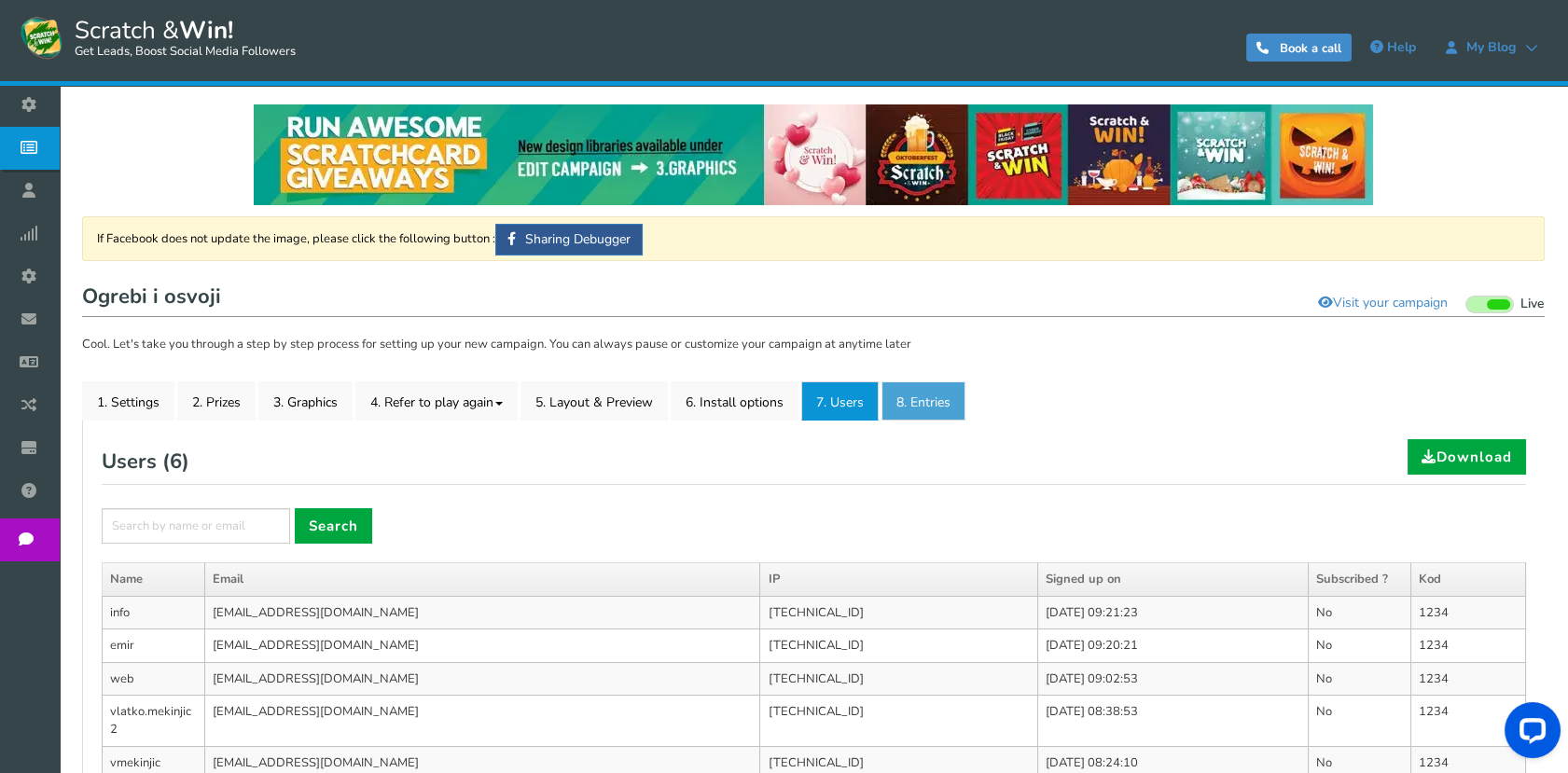 click on "8. Entries" at bounding box center (923, 401) 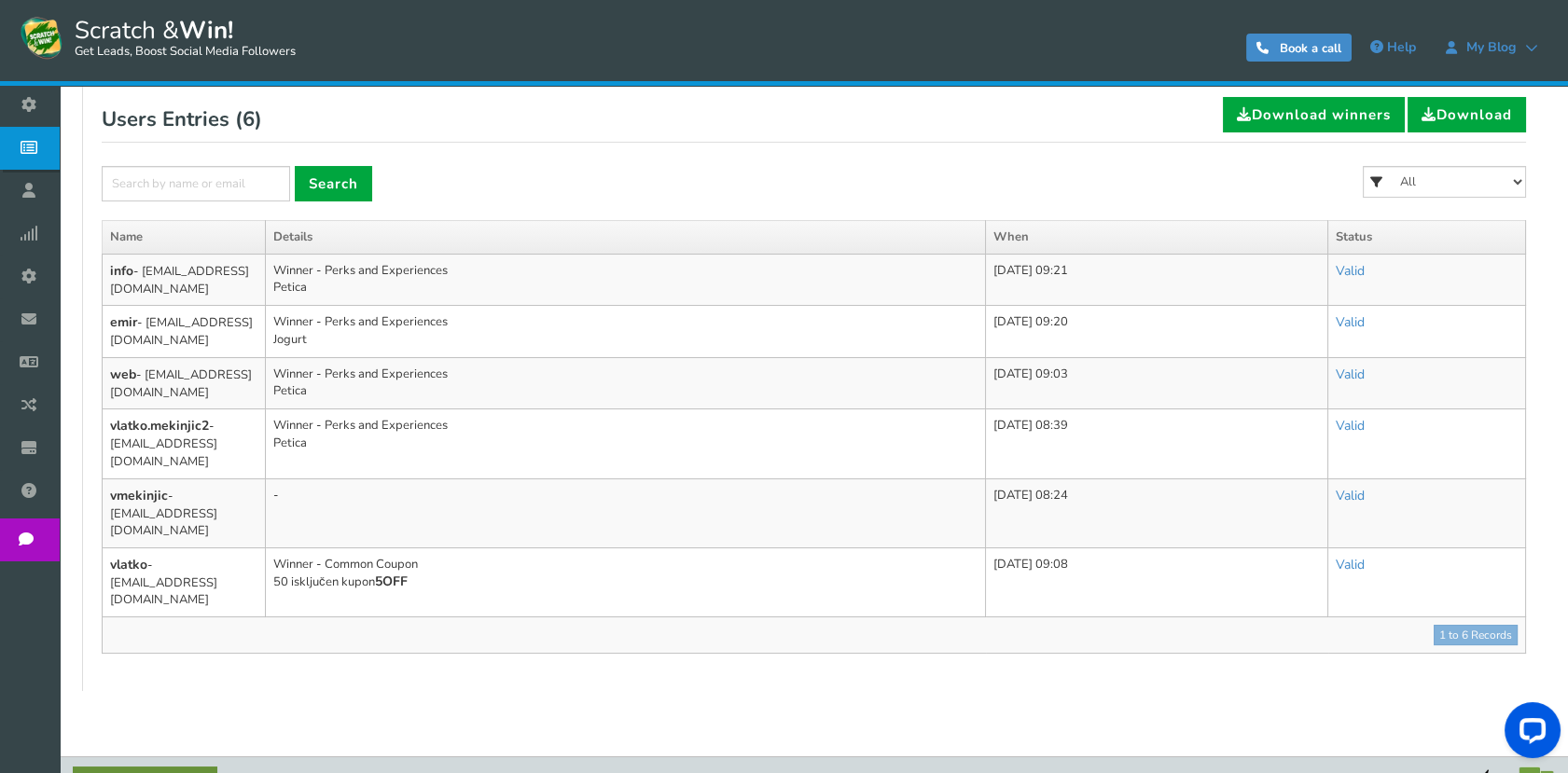 scroll, scrollTop: 0, scrollLeft: 0, axis: both 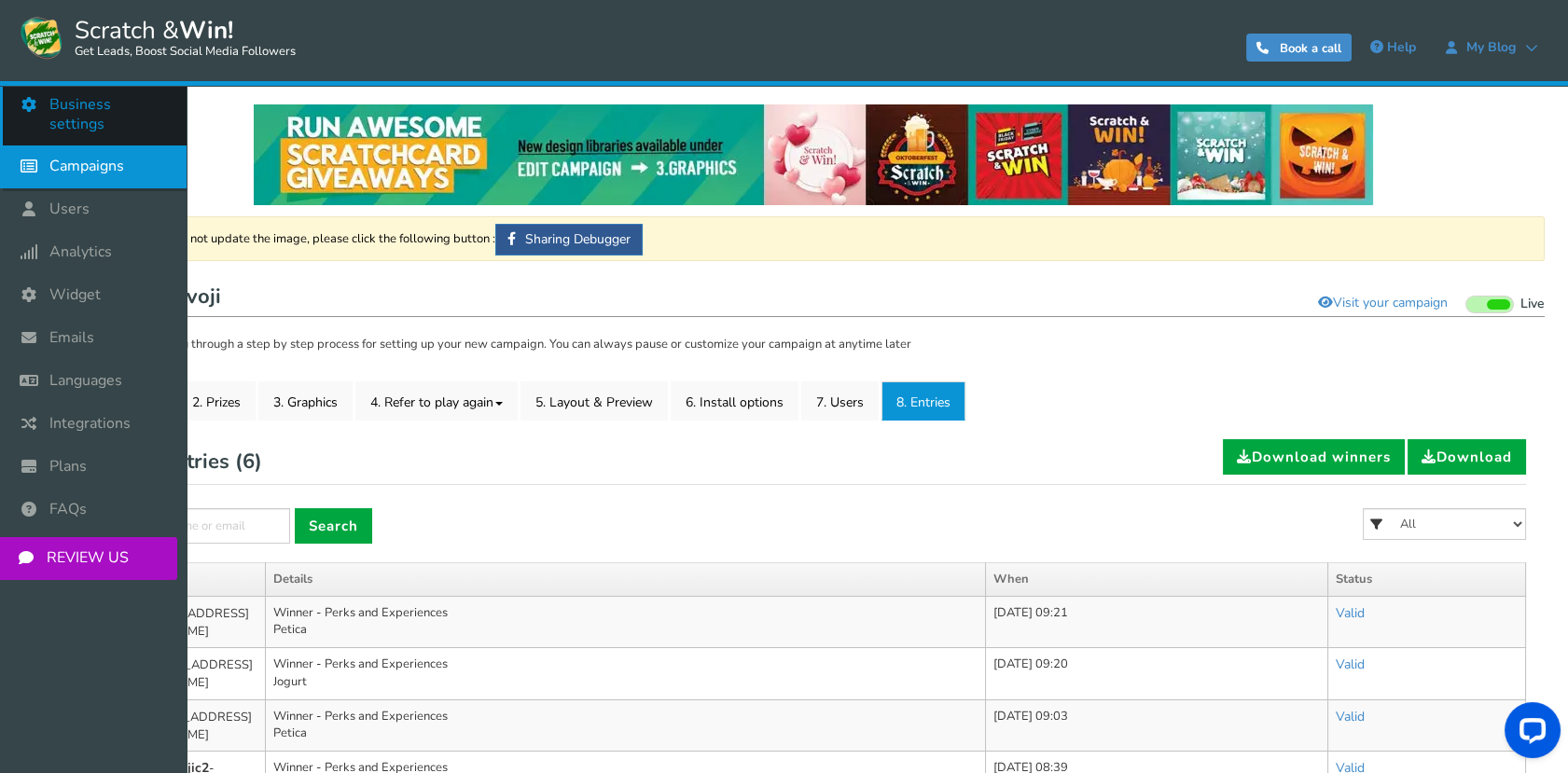 click on "Business settings" at bounding box center (108, 115) 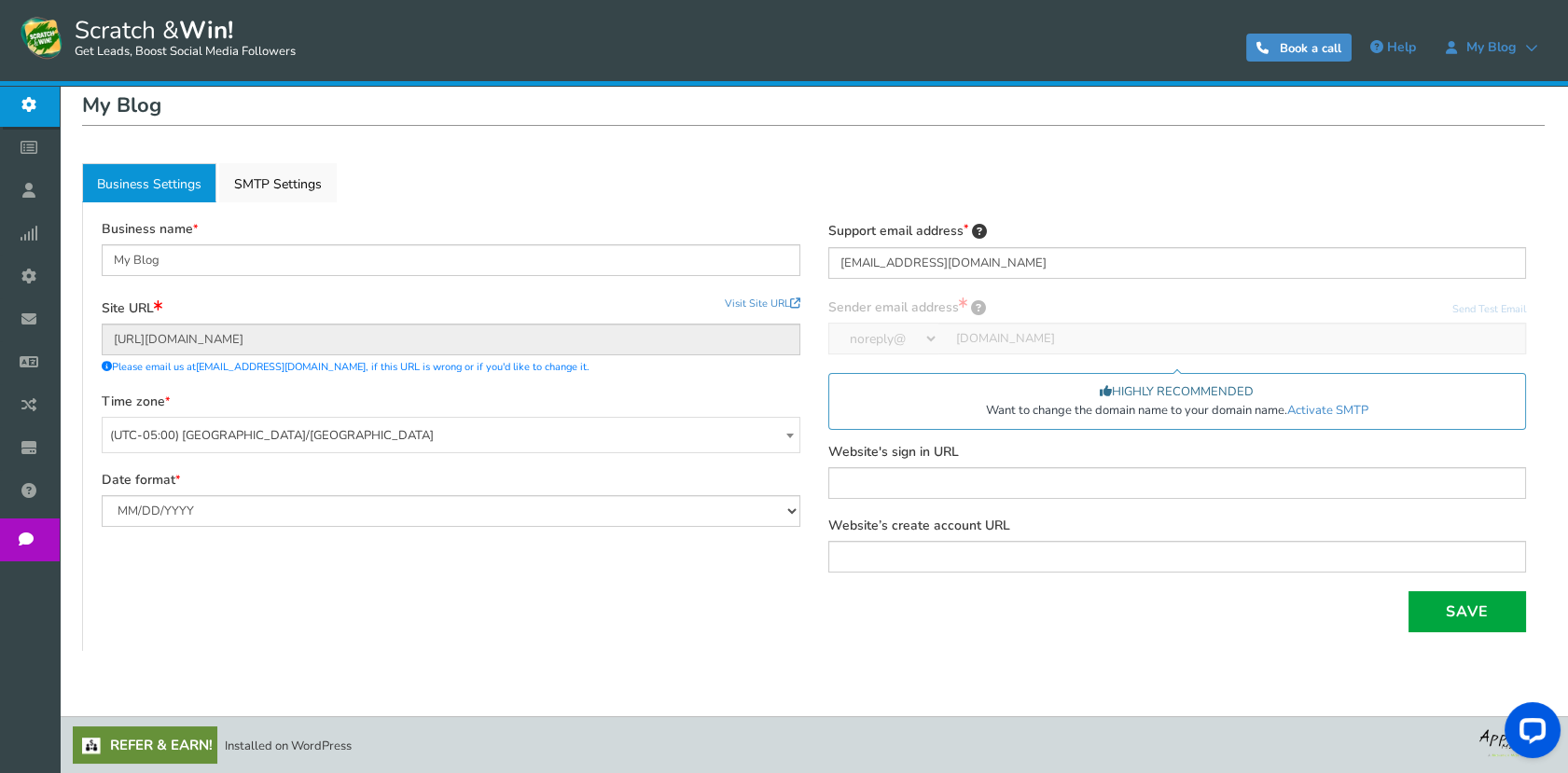 scroll, scrollTop: 0, scrollLeft: 0, axis: both 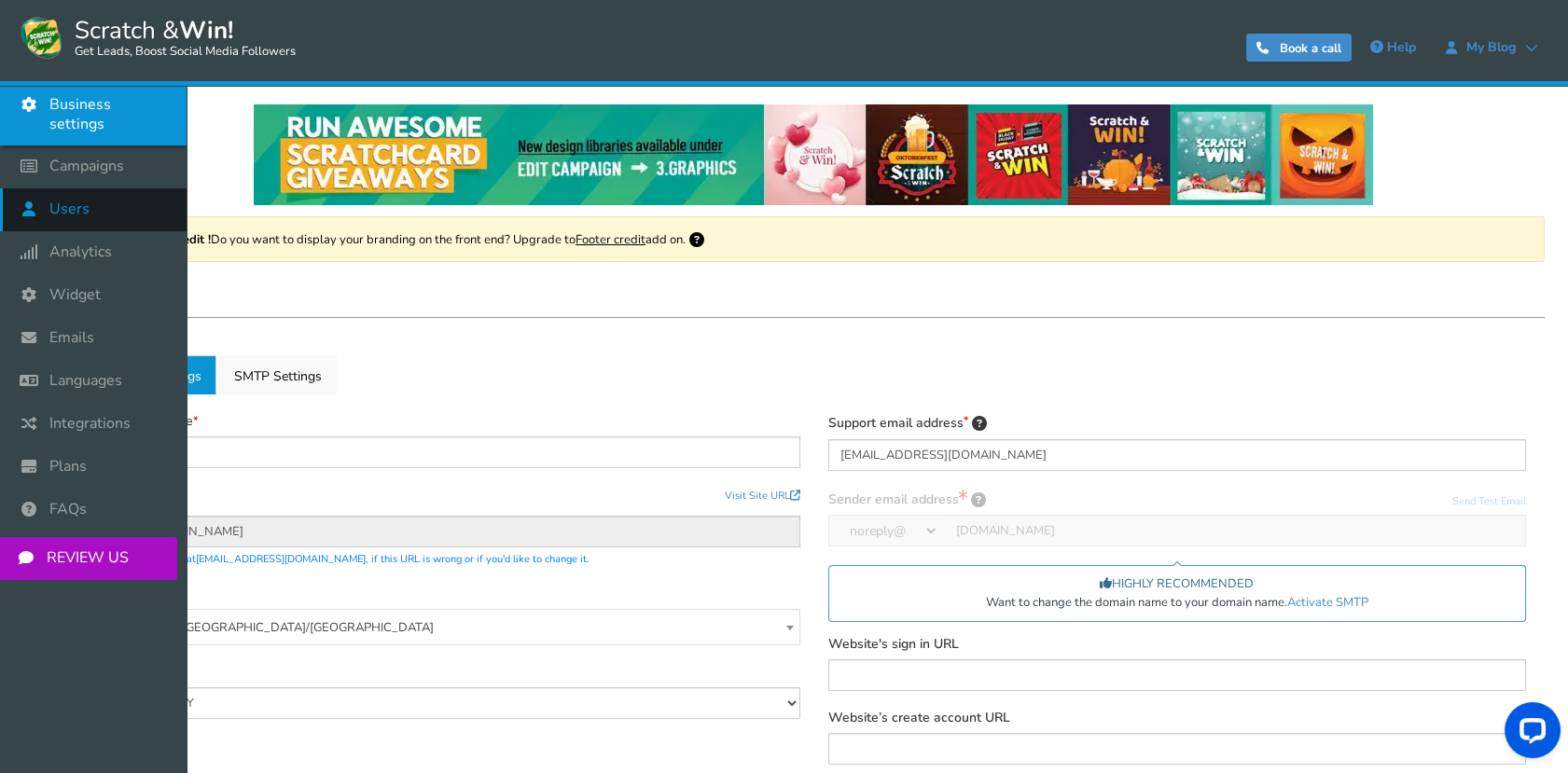 click on "Users" at bounding box center (93, 210) 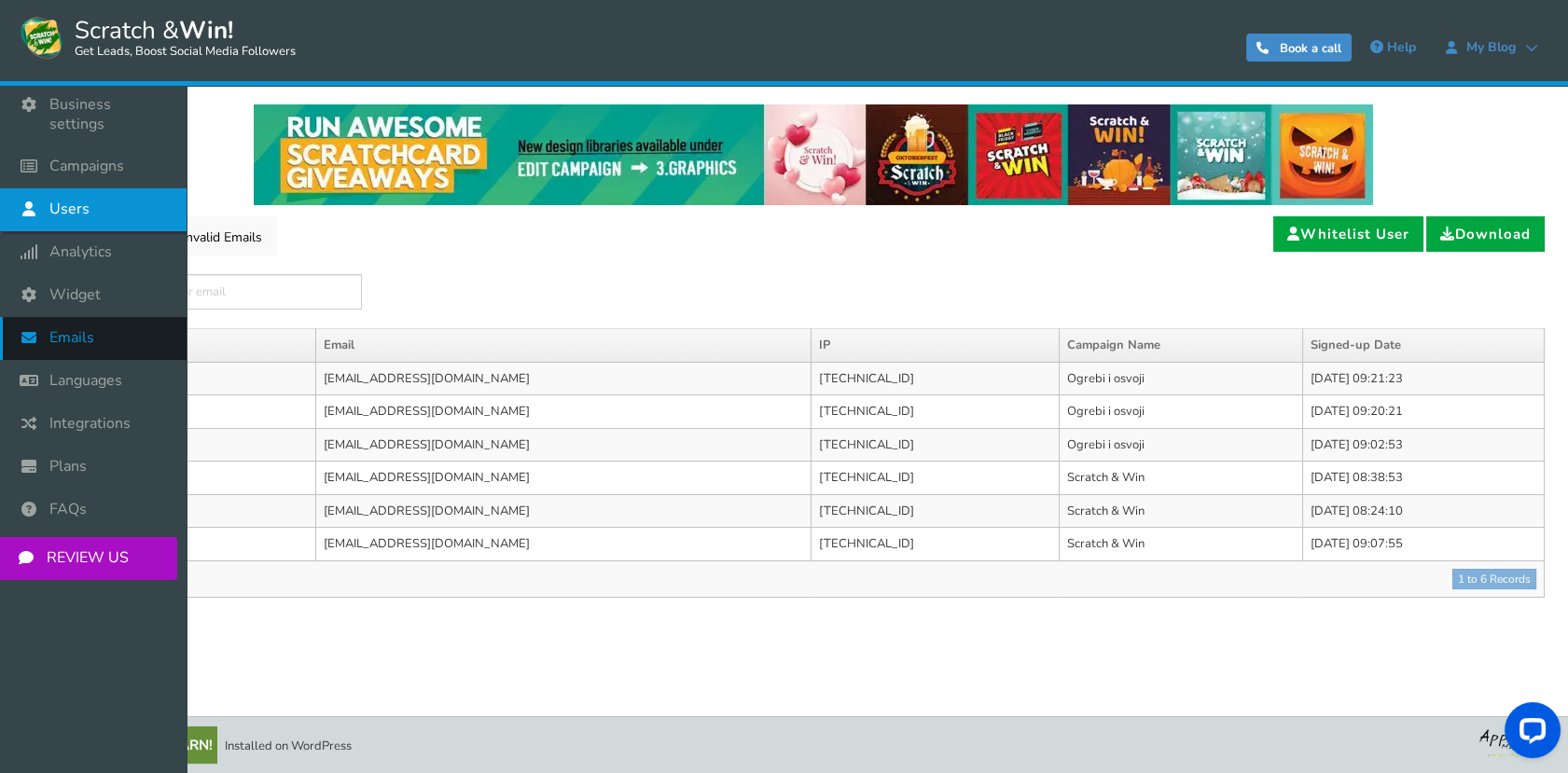 click on "Emails" at bounding box center [72, 338] 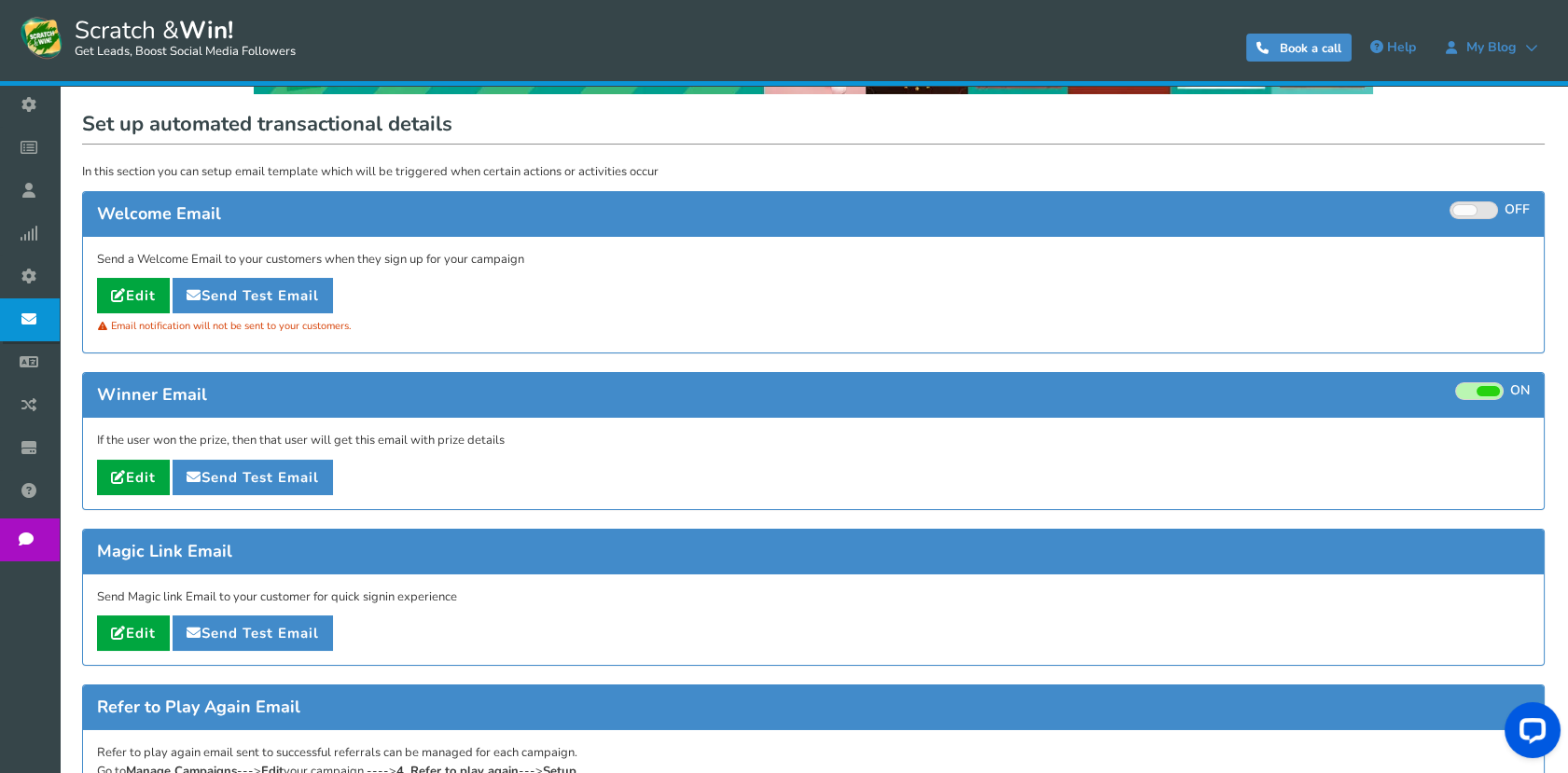 scroll, scrollTop: 0, scrollLeft: 0, axis: both 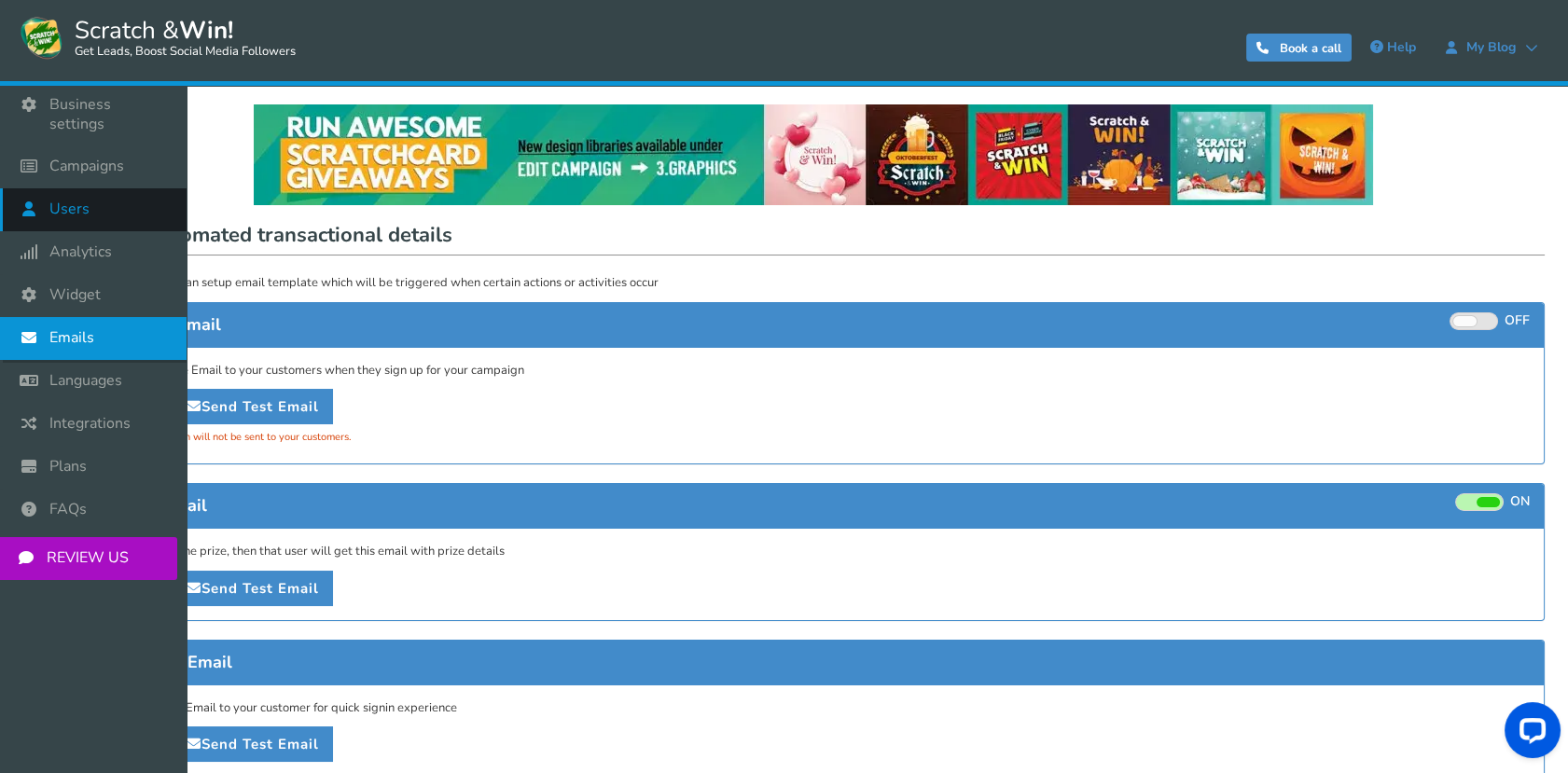 click on "Users" at bounding box center (69, 209) 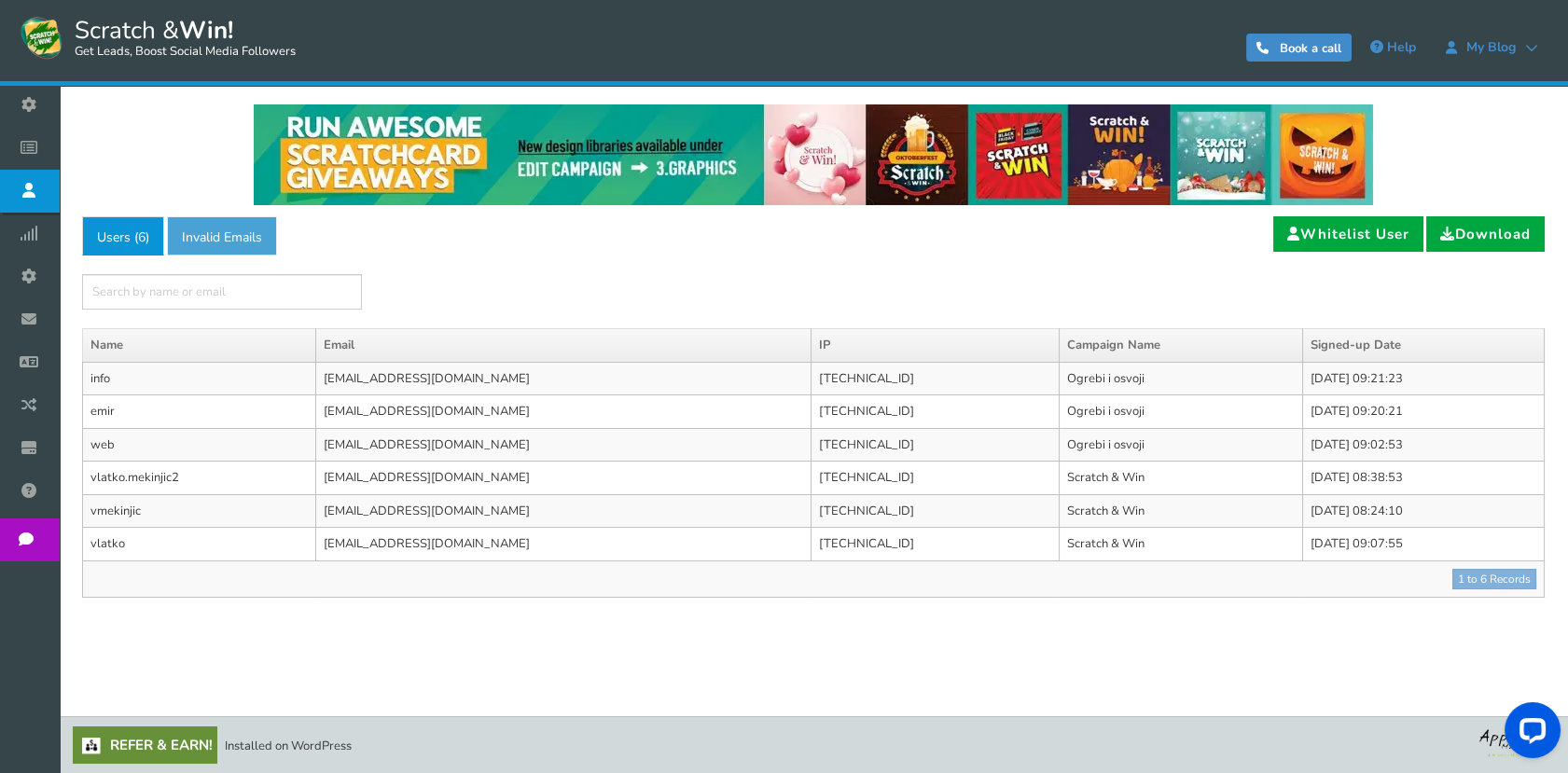 click on "Invalid Emails" at bounding box center [222, 236] 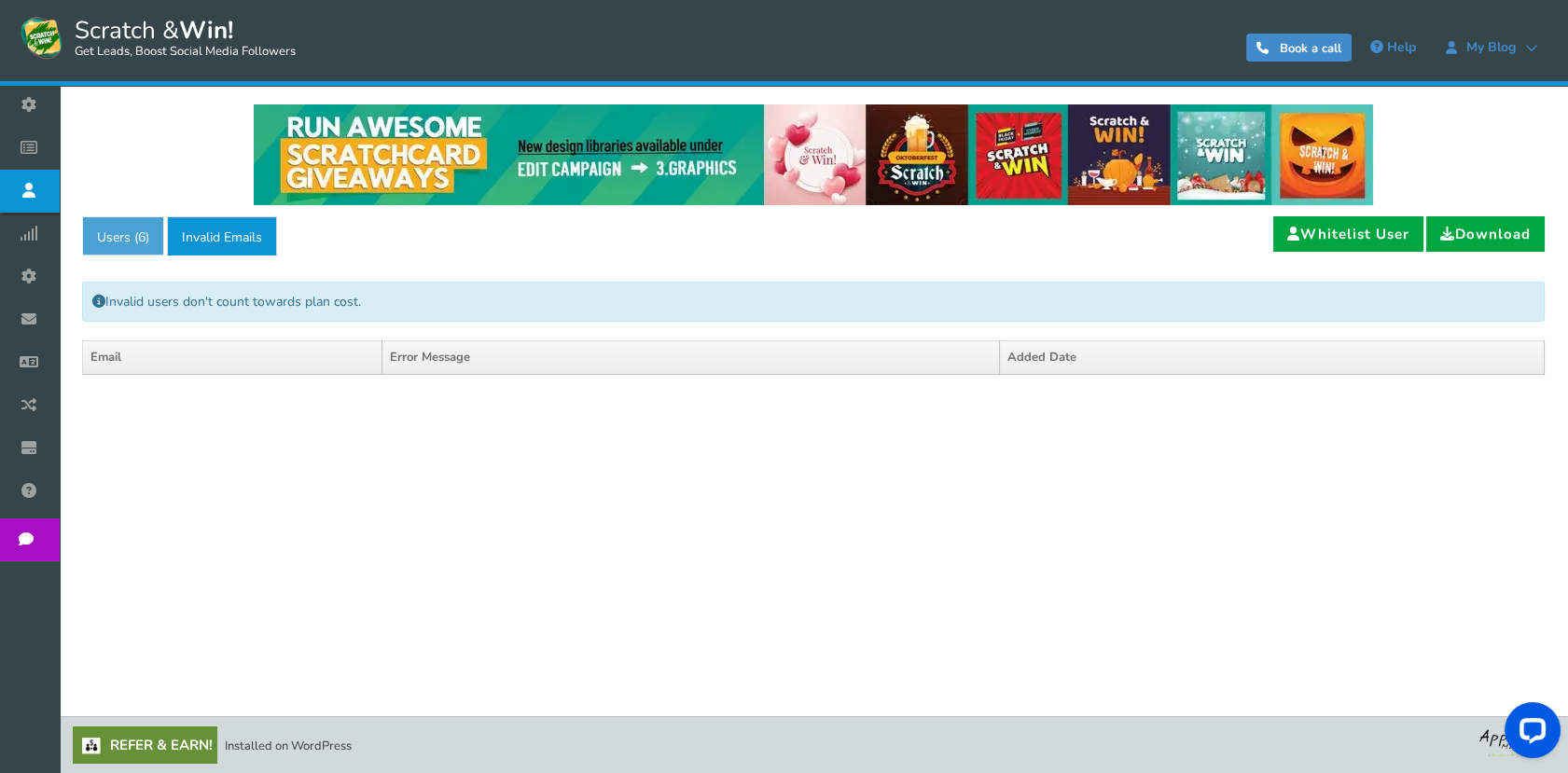 click on "Users ( 6 )" at bounding box center (123, 236) 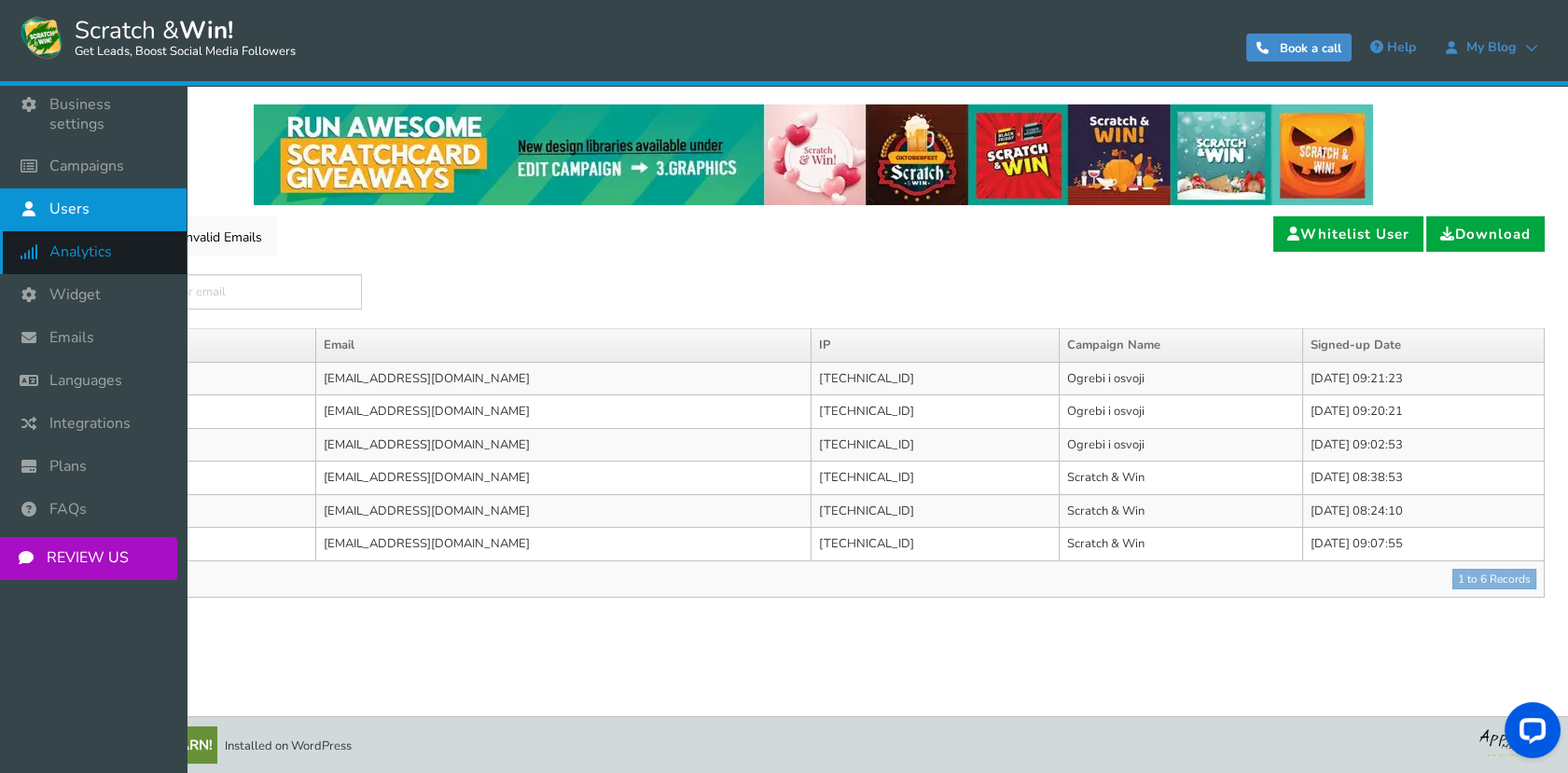 click on "Analytics" at bounding box center [80, 252] 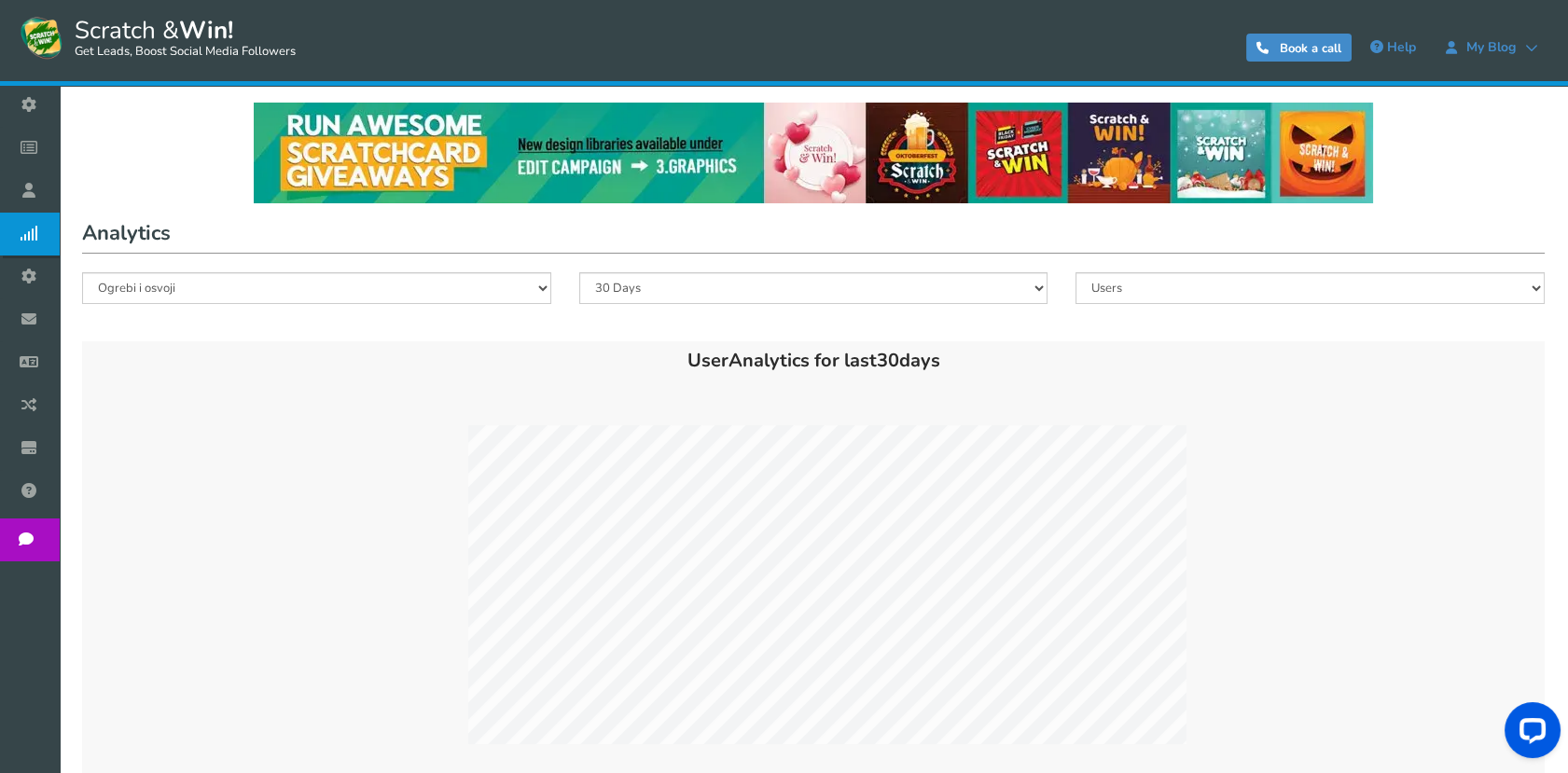 scroll, scrollTop: 0, scrollLeft: 0, axis: both 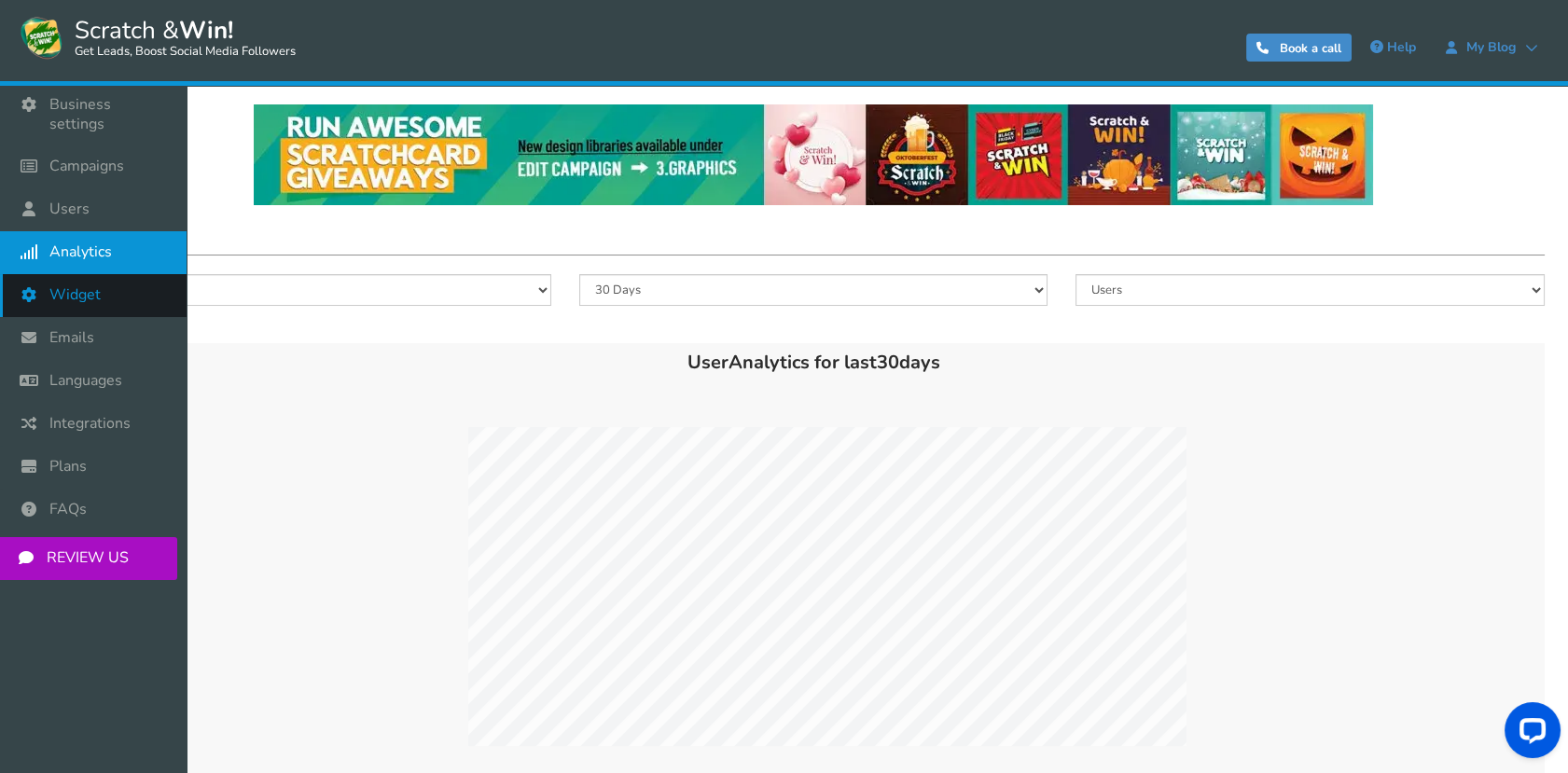 click on "Widget" at bounding box center (75, 295) 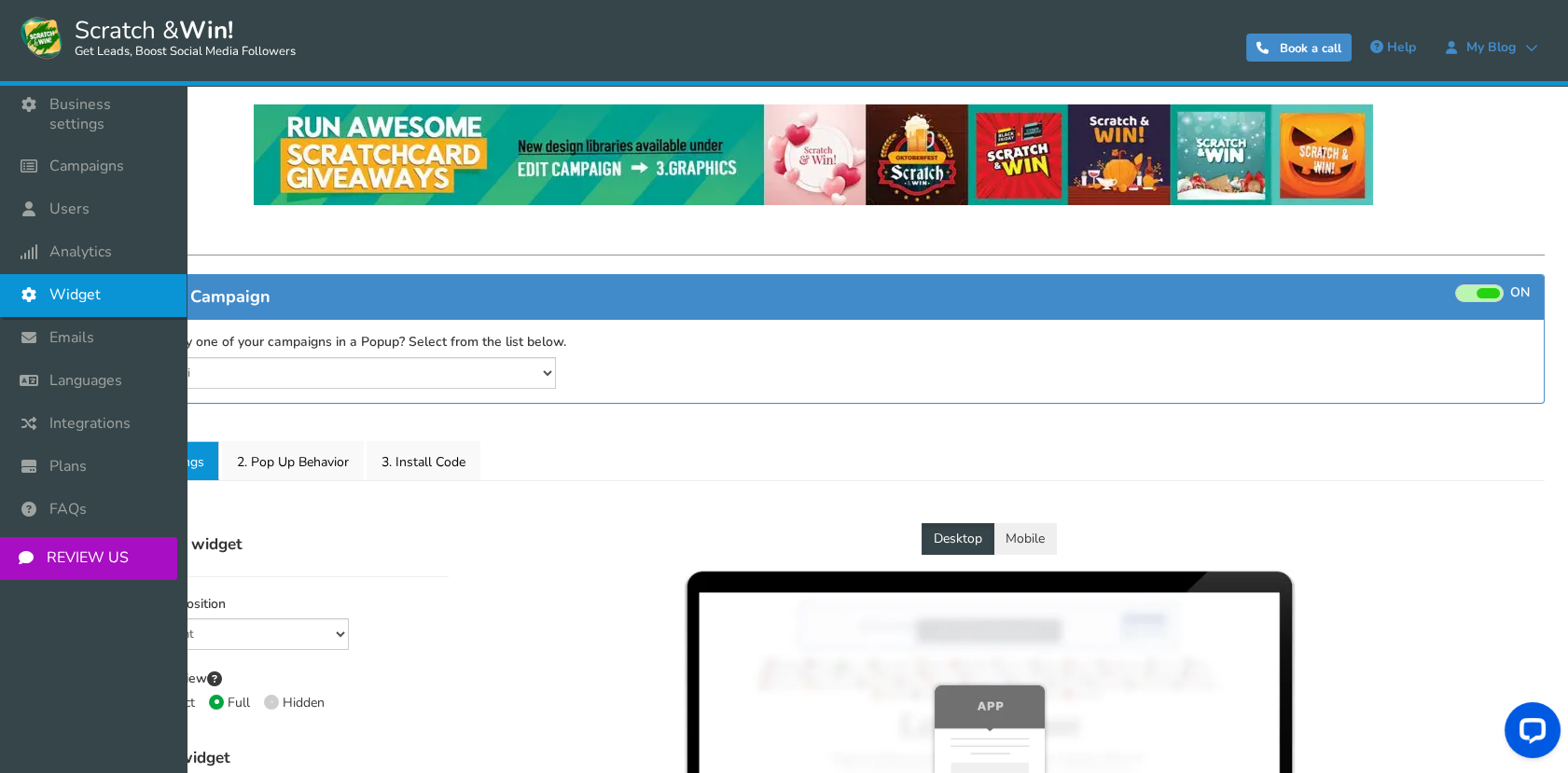 select on "mid-bottom-bar" 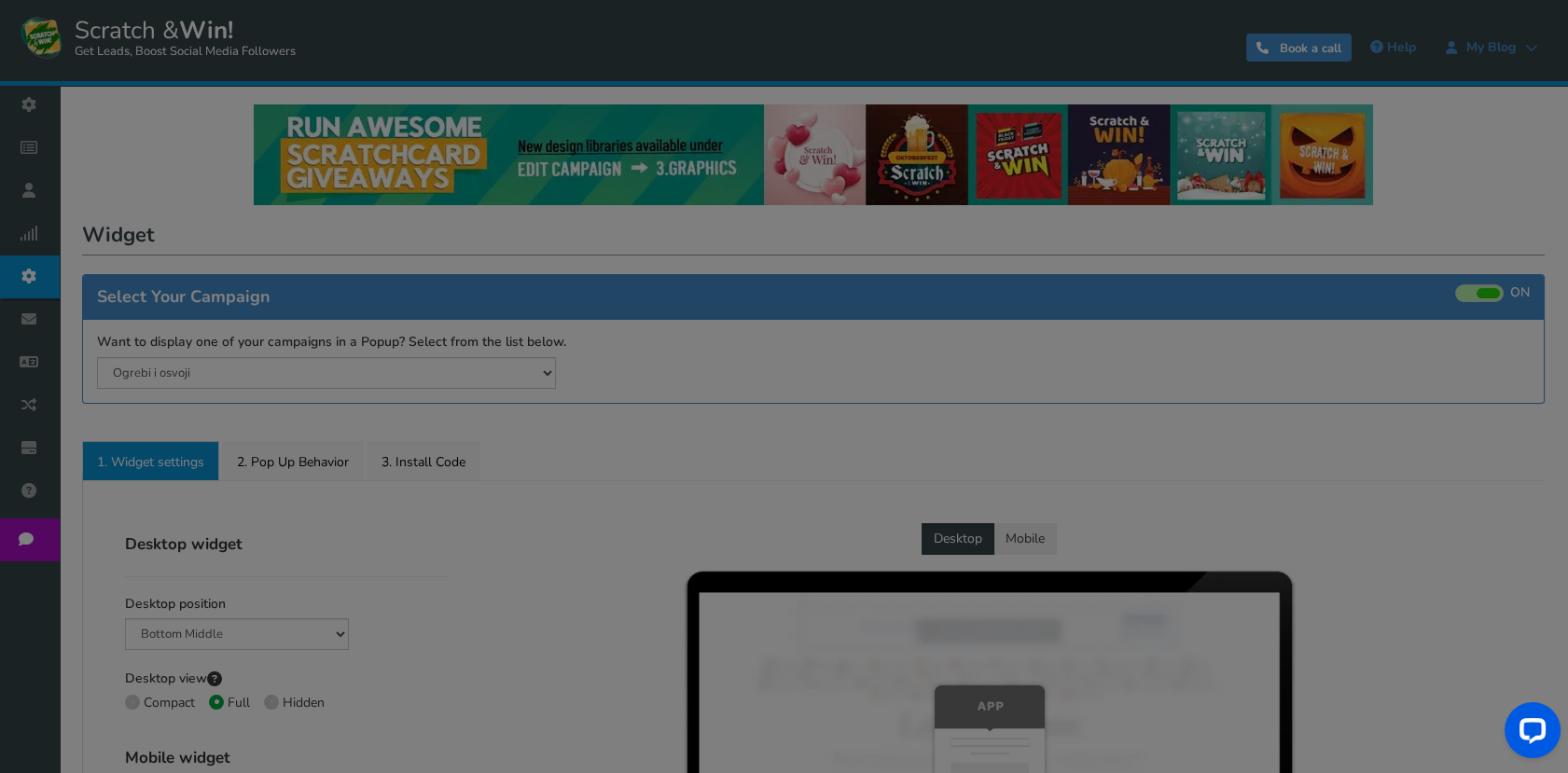 radio on "true" 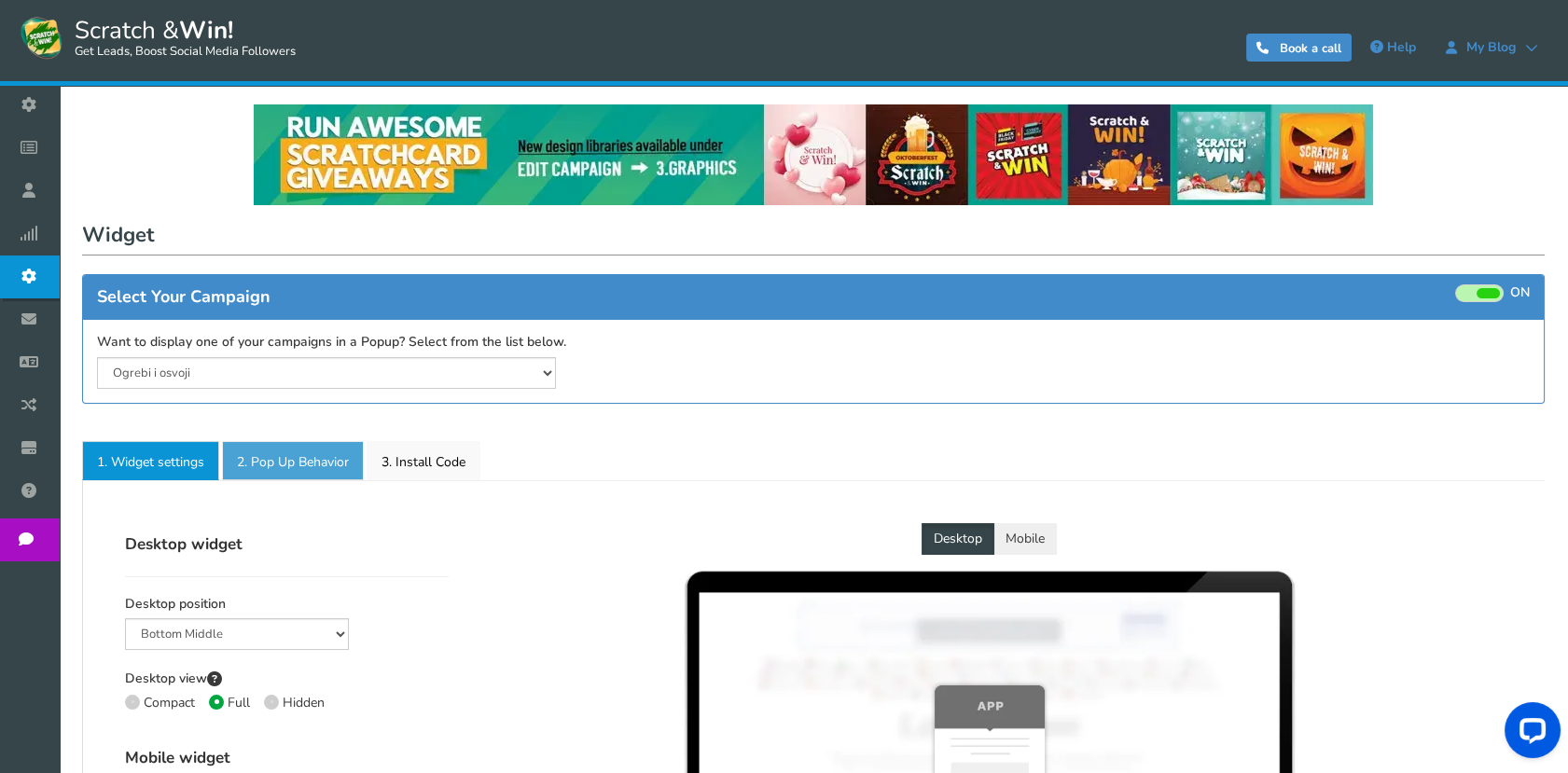 click on "2. Pop Up Behavior" at bounding box center (293, 461) 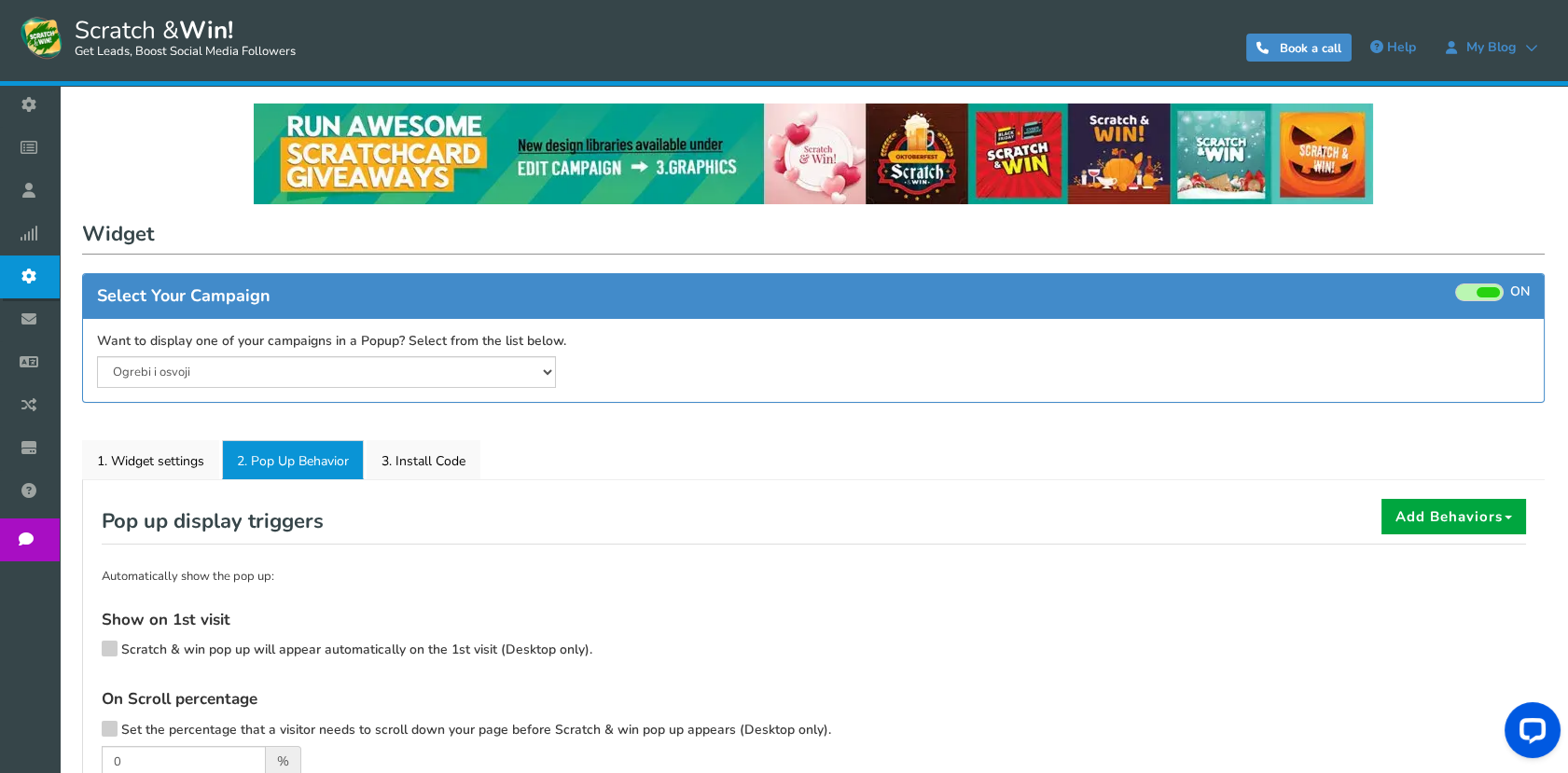 scroll, scrollTop: 0, scrollLeft: 0, axis: both 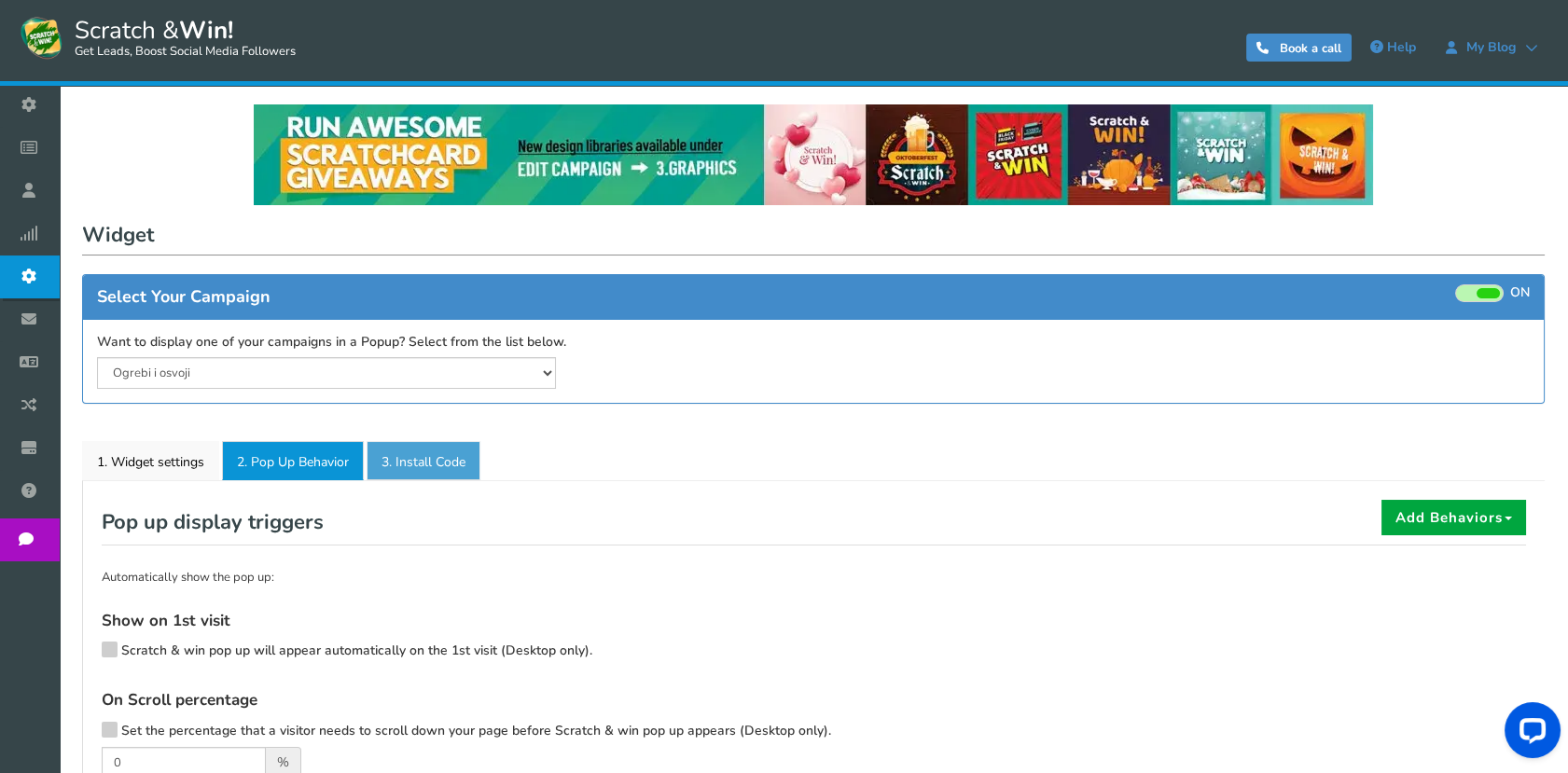 click on "3. Install Code" at bounding box center [423, 461] 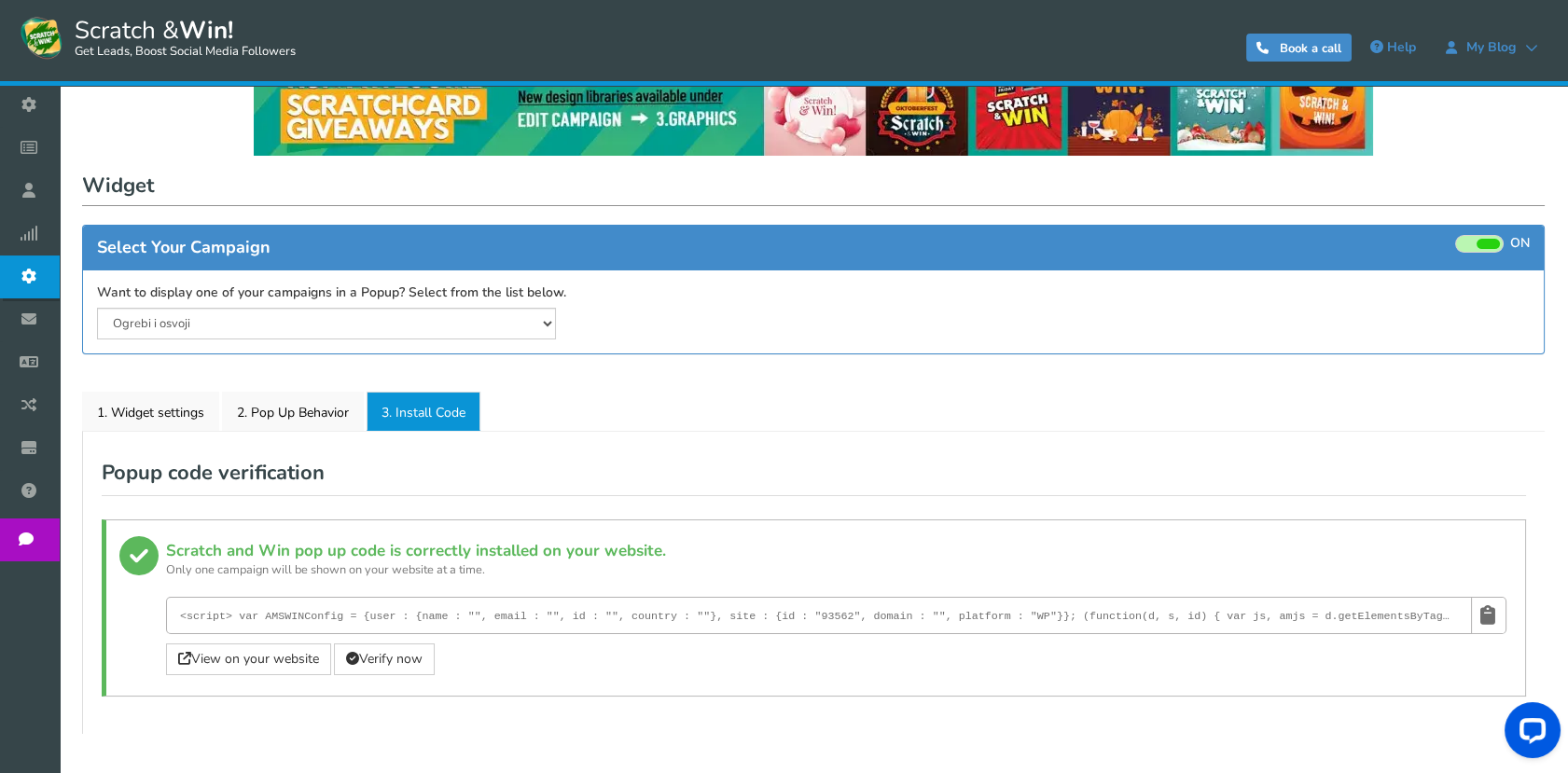 scroll, scrollTop: 131, scrollLeft: 0, axis: vertical 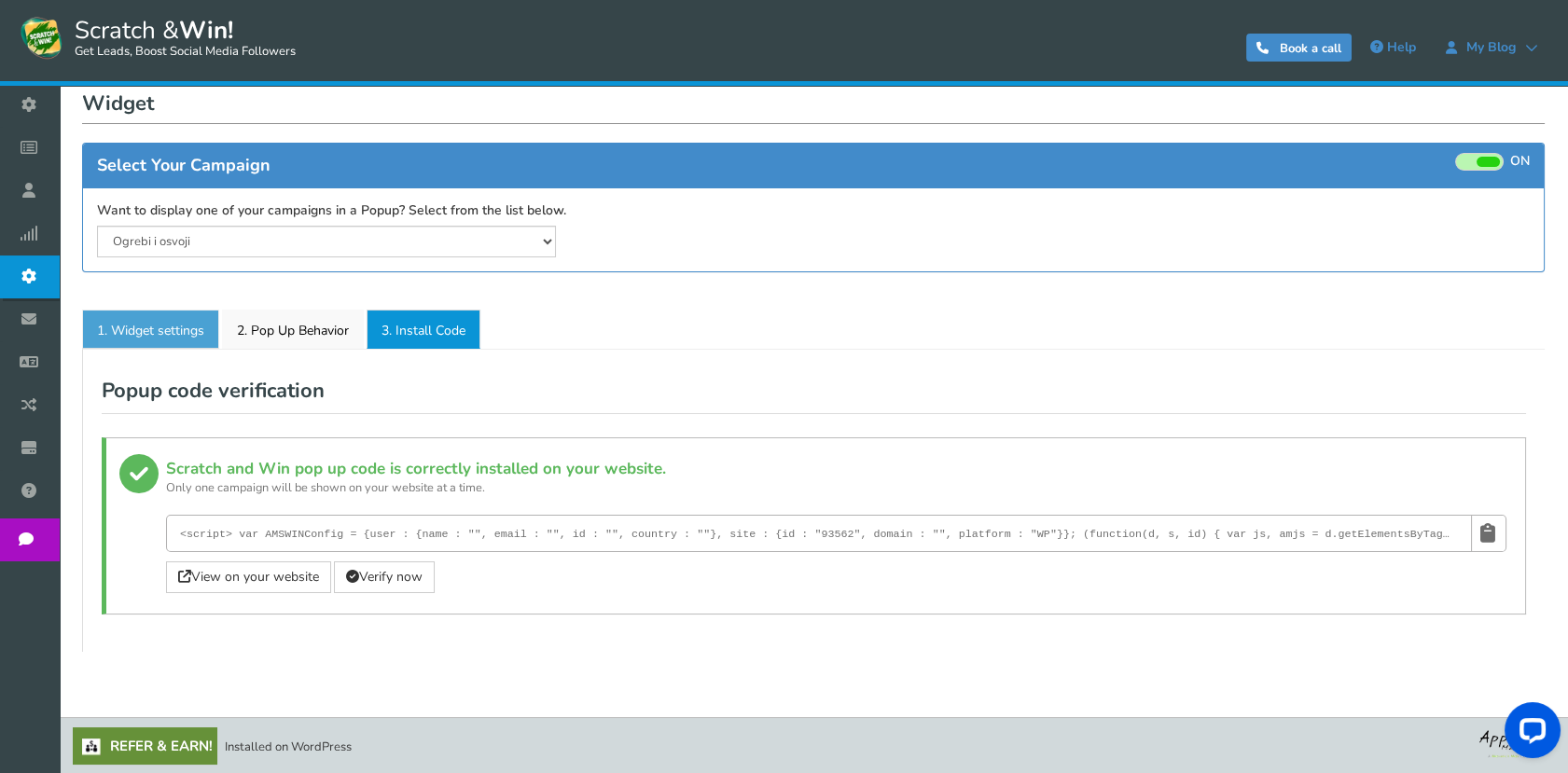 click on "1. Widget settings" at bounding box center (150, 329) 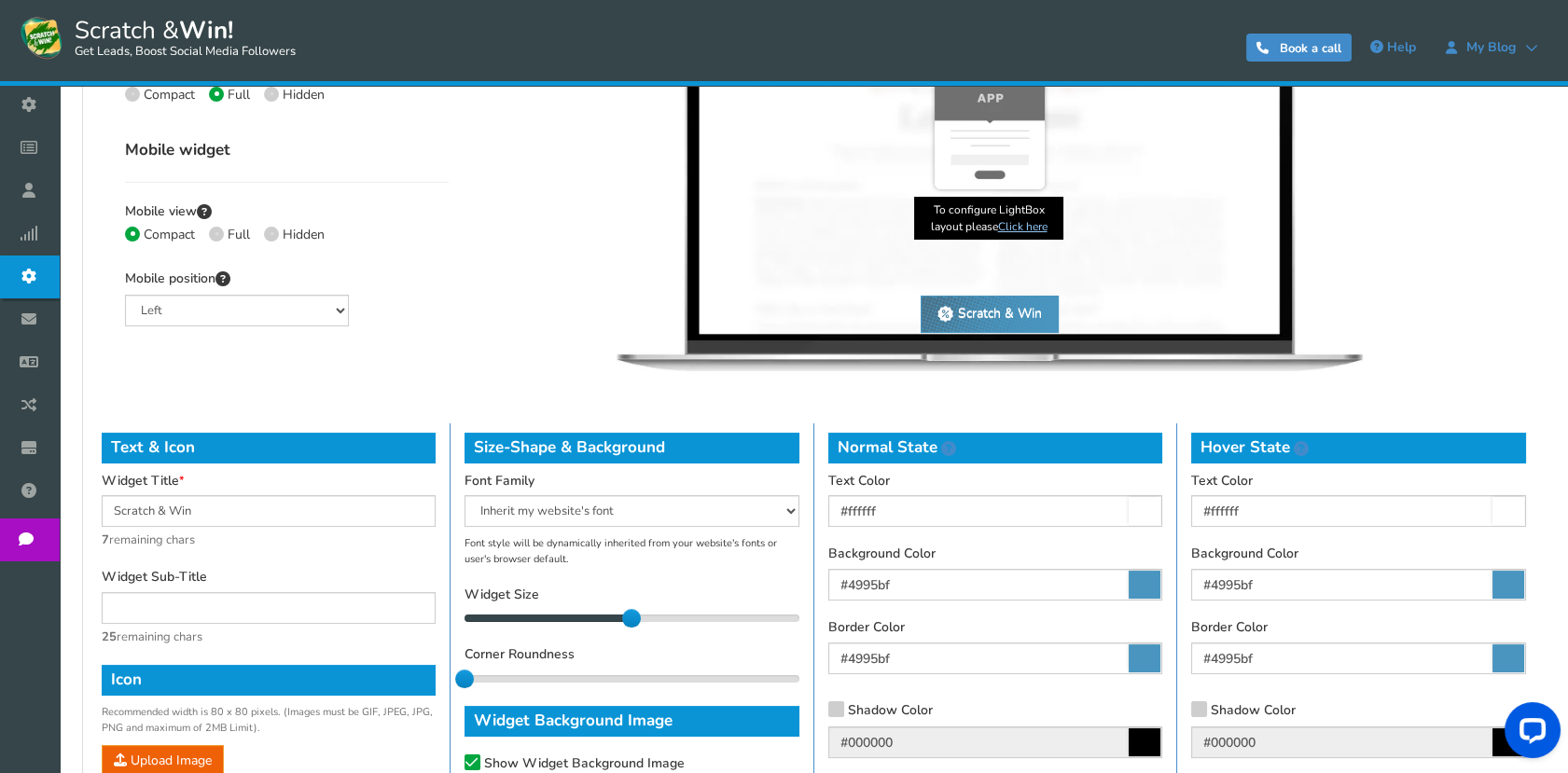 scroll, scrollTop: 234, scrollLeft: 0, axis: vertical 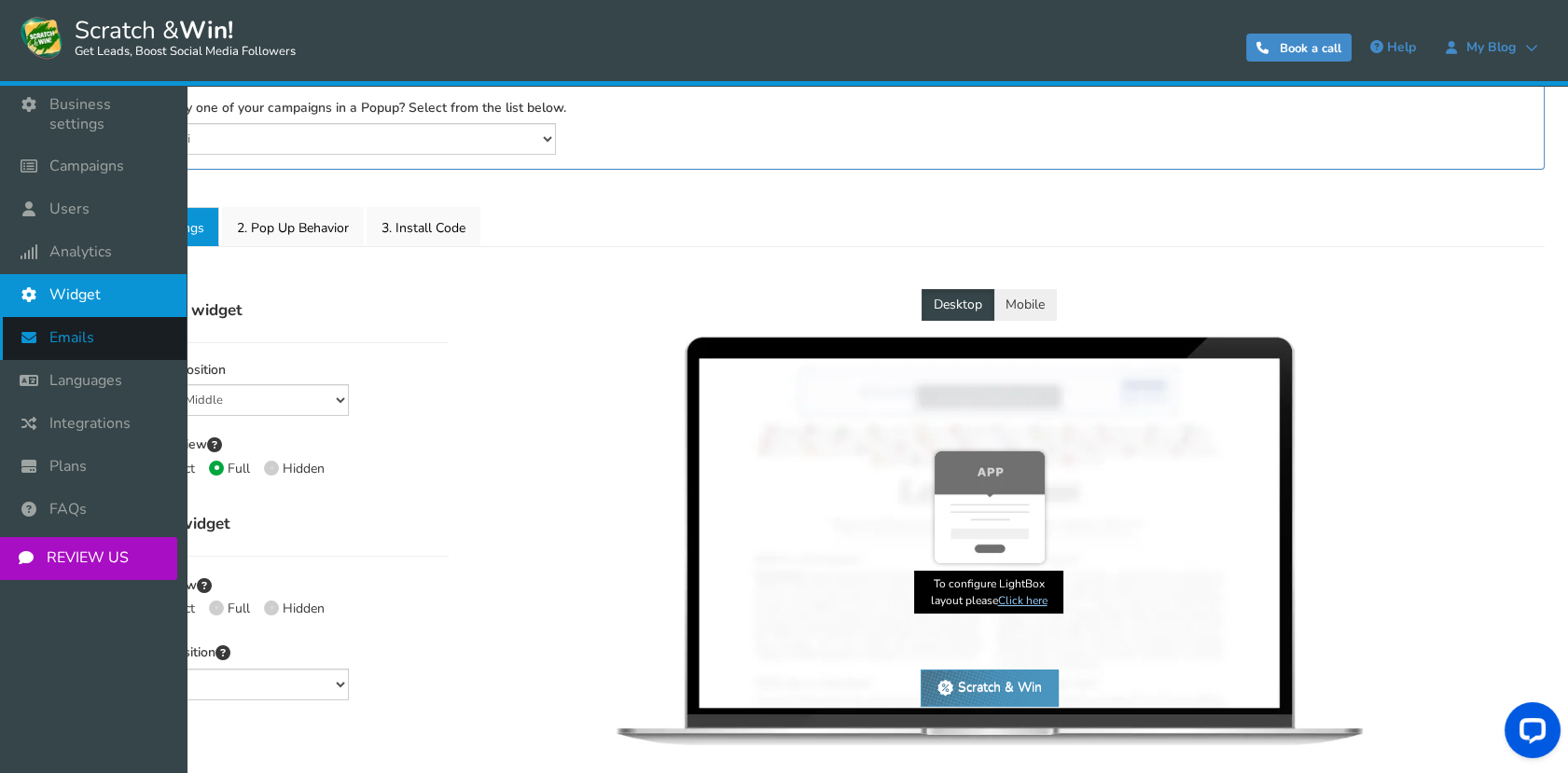 click on "Emails" at bounding box center (72, 338) 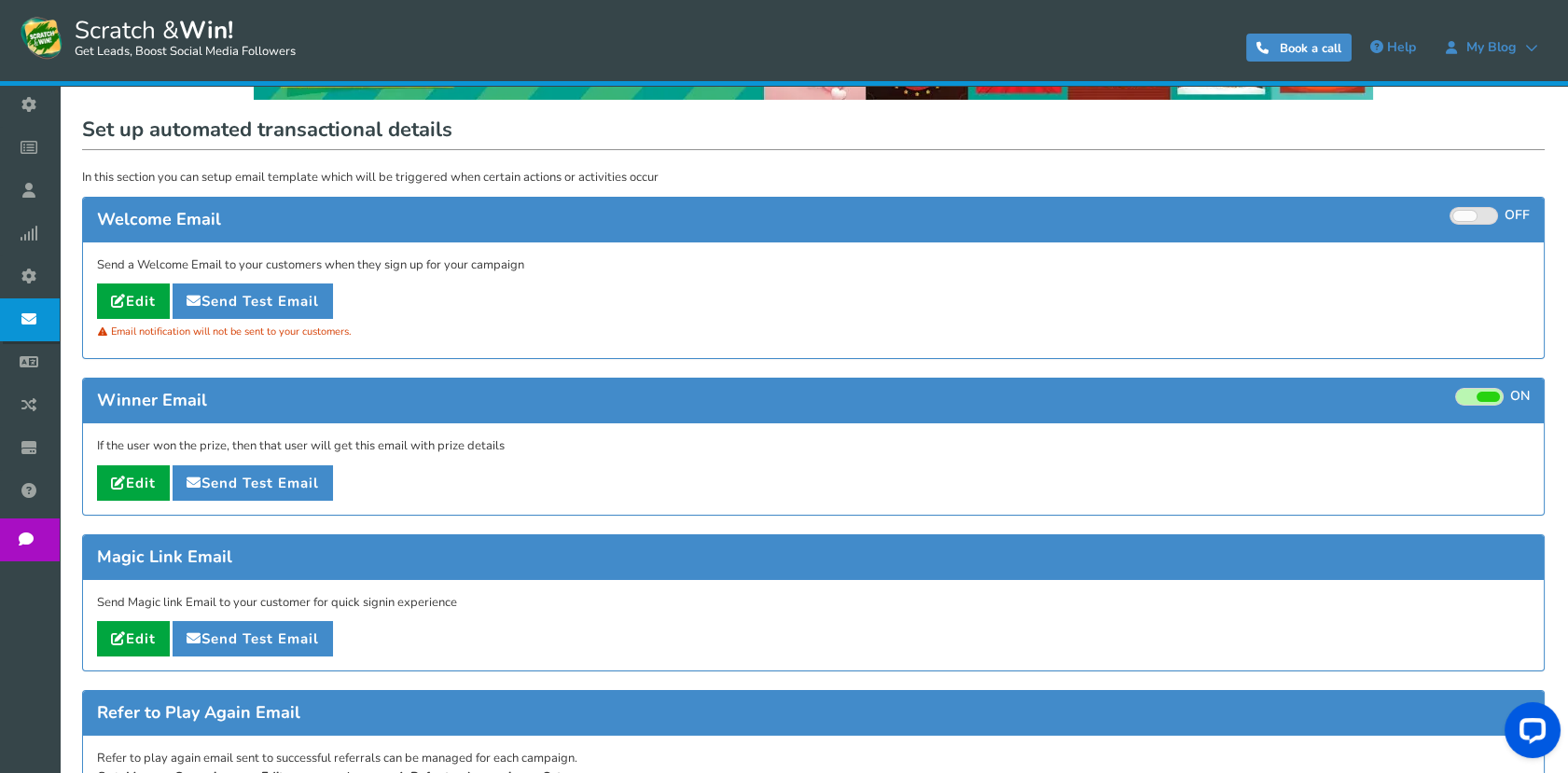 scroll, scrollTop: 283, scrollLeft: 0, axis: vertical 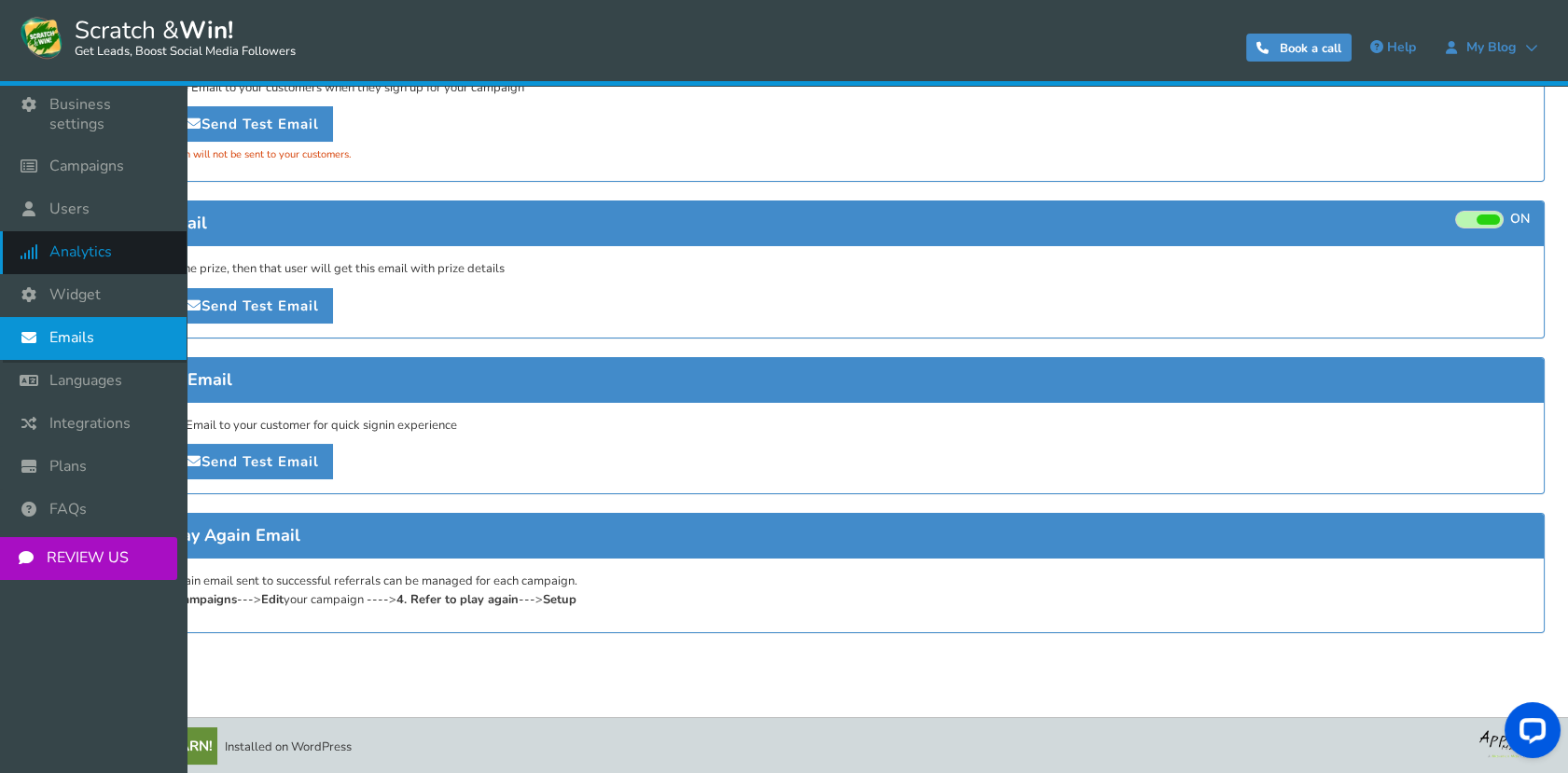 click at bounding box center (34, 252) 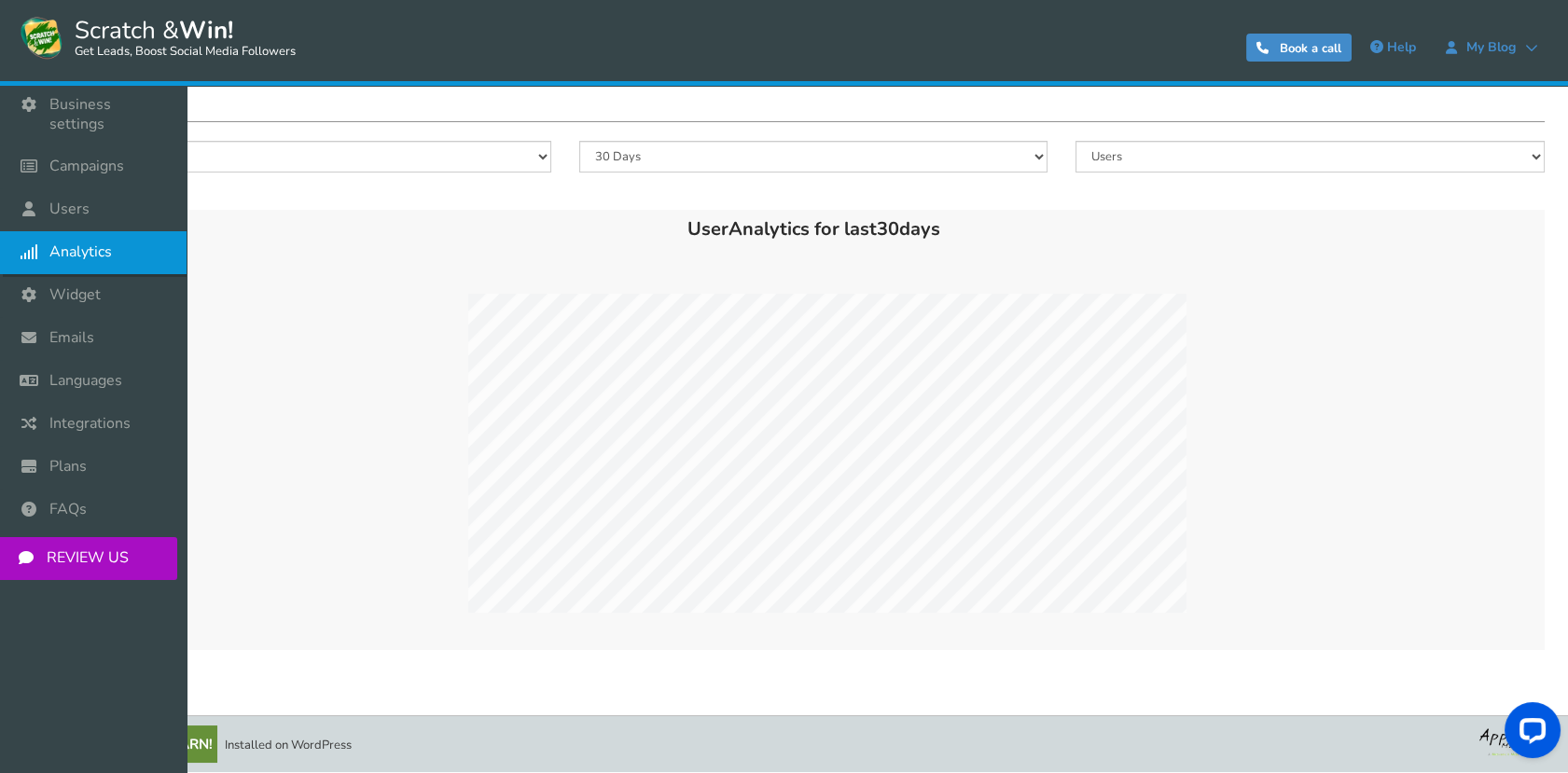 scroll, scrollTop: 0, scrollLeft: 0, axis: both 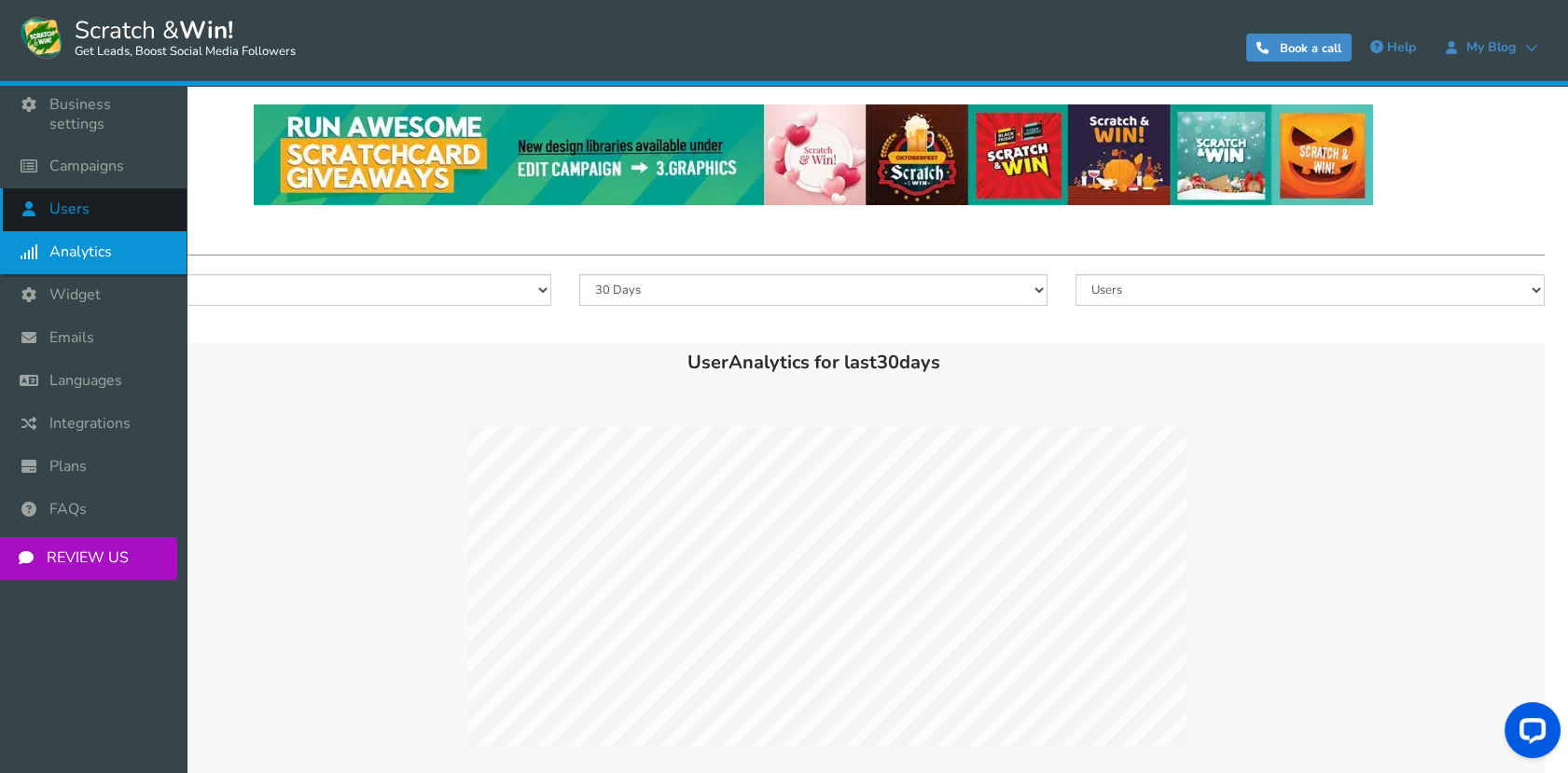 click on "Users" at bounding box center [93, 210] 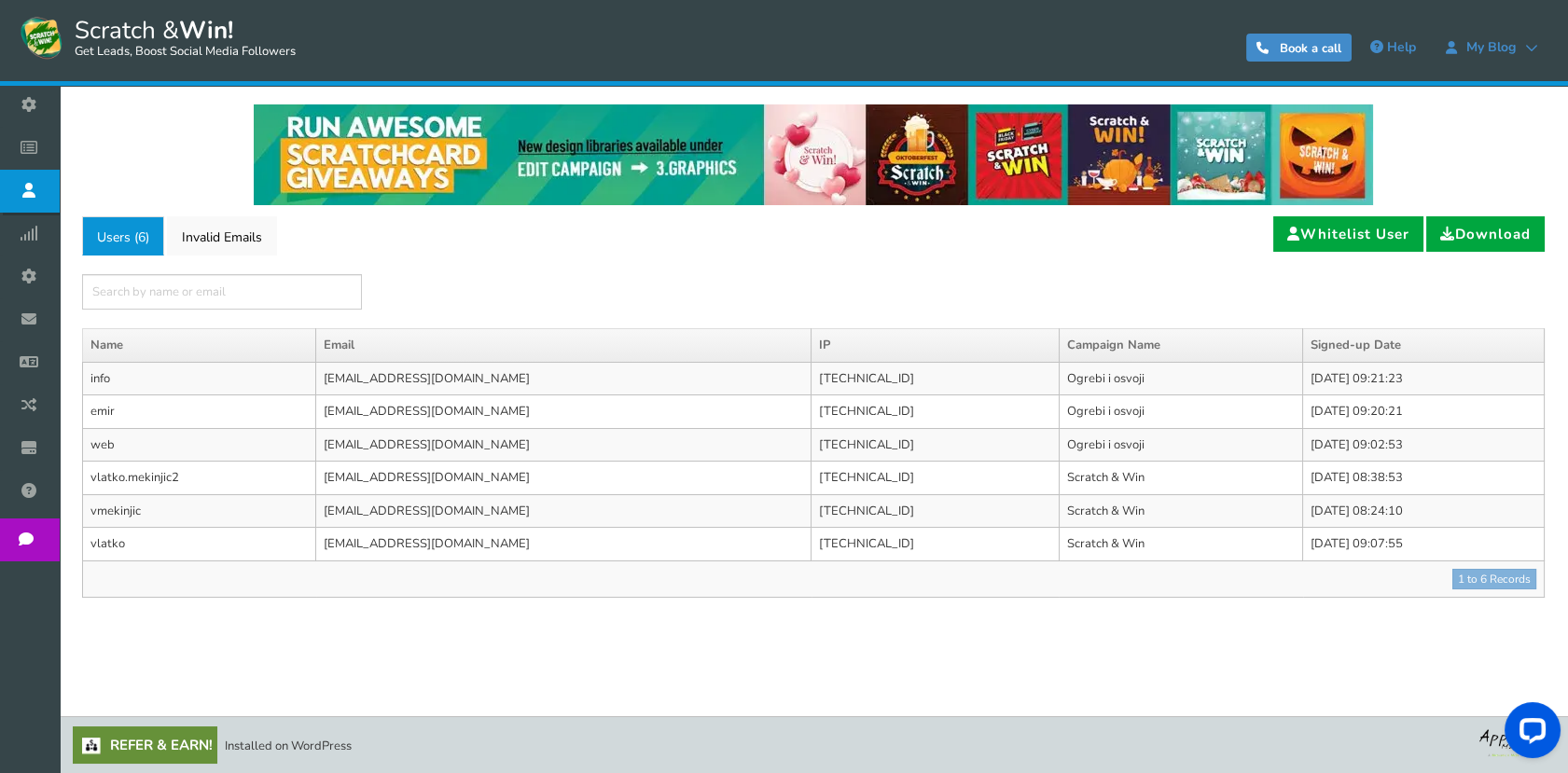 scroll, scrollTop: 0, scrollLeft: 0, axis: both 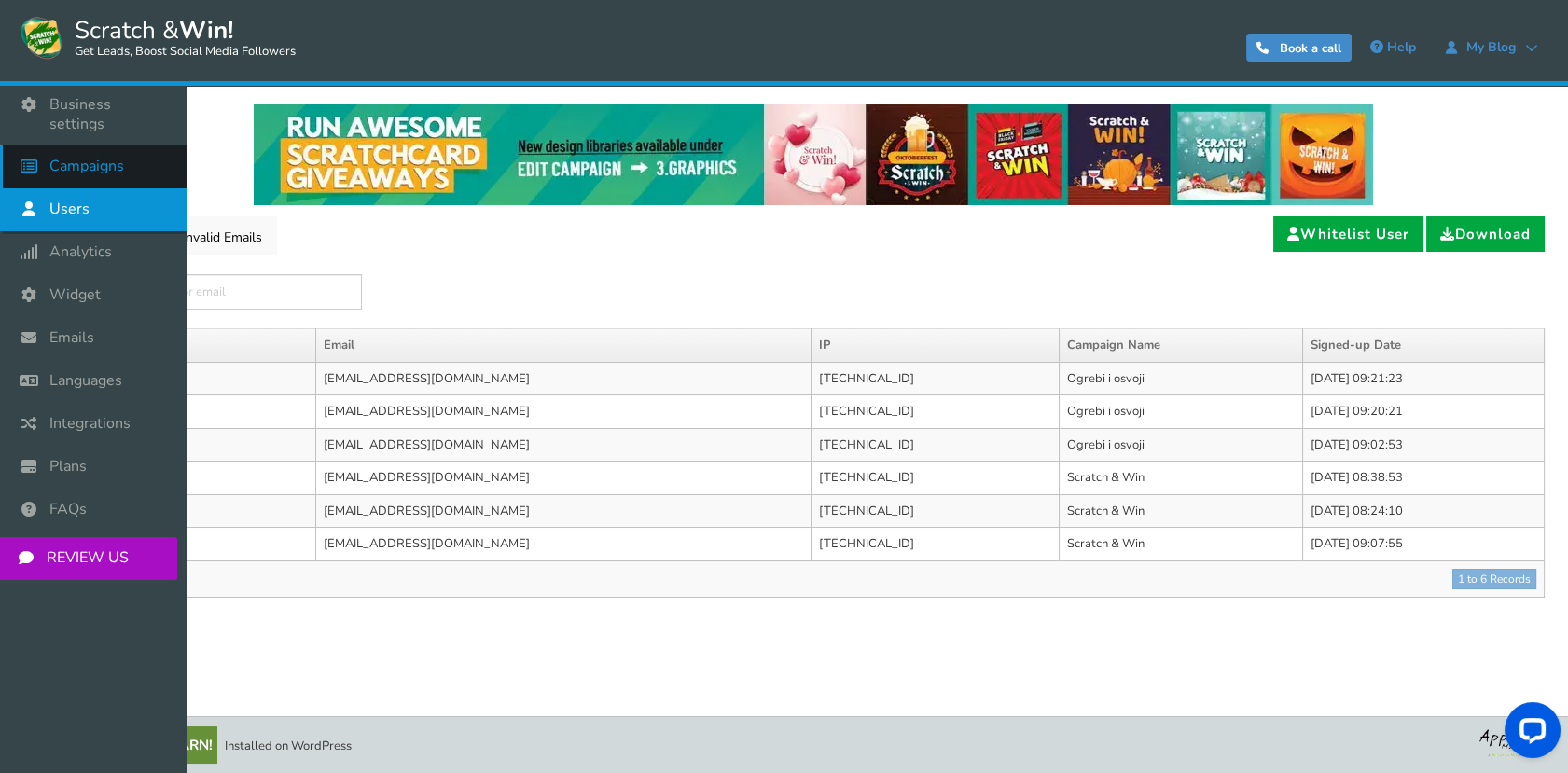 click on "Campaigns" at bounding box center [87, 166] 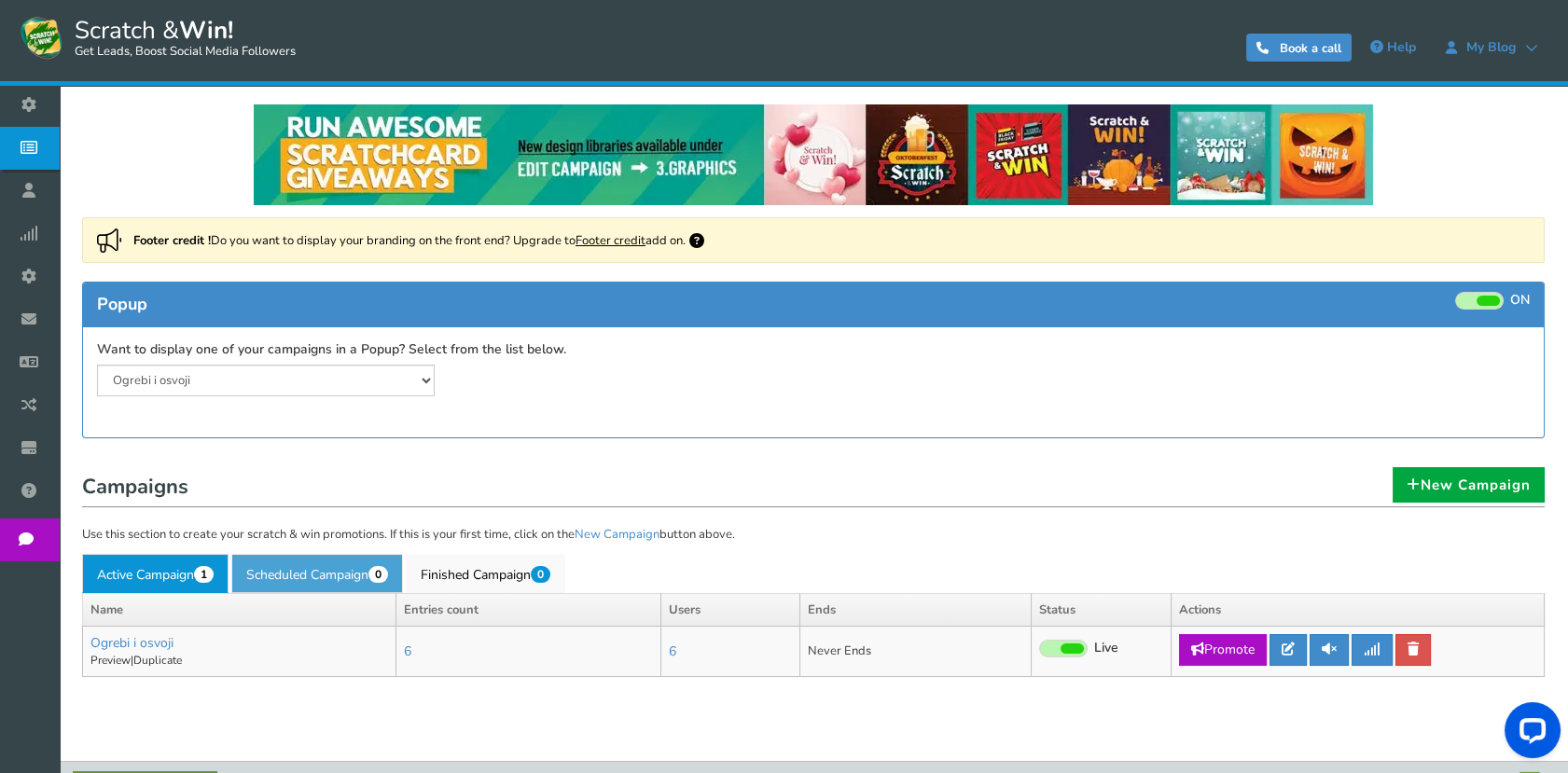click on "Scheduled Campaign  0" at bounding box center (317, 573) 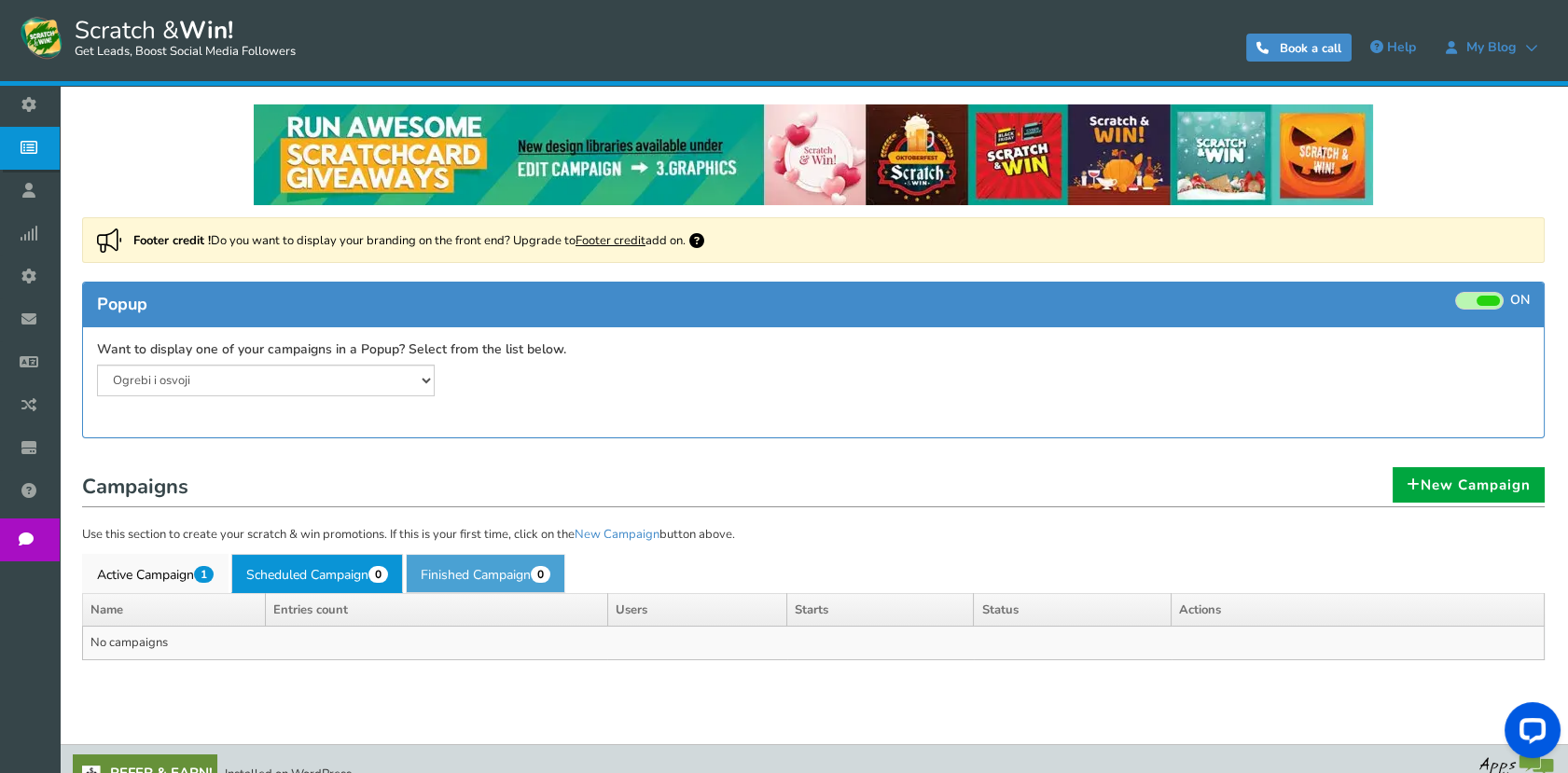 click on "Finished Campaign  0" at bounding box center (485, 573) 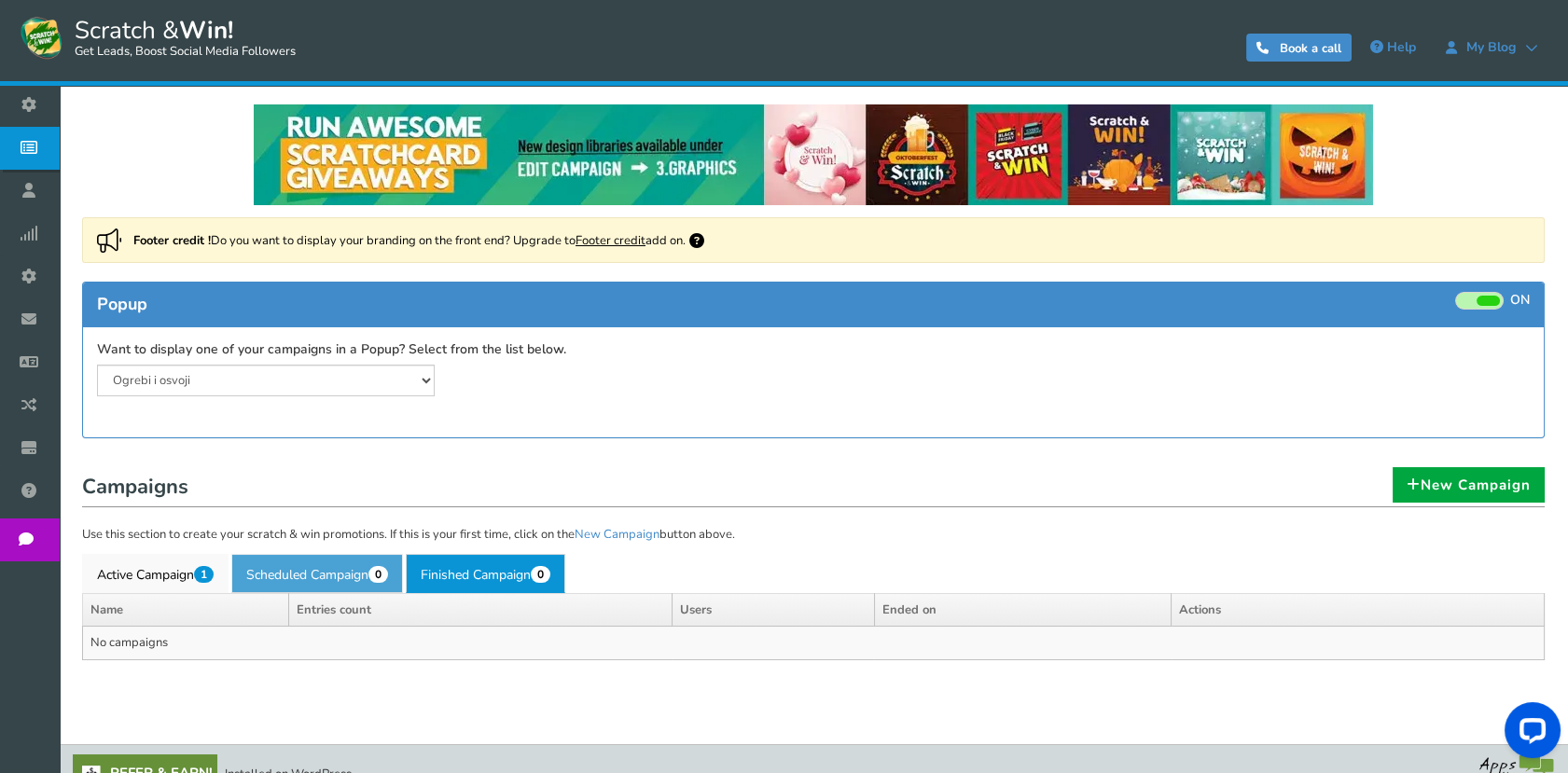 click on "Scheduled Campaign  0" at bounding box center [317, 573] 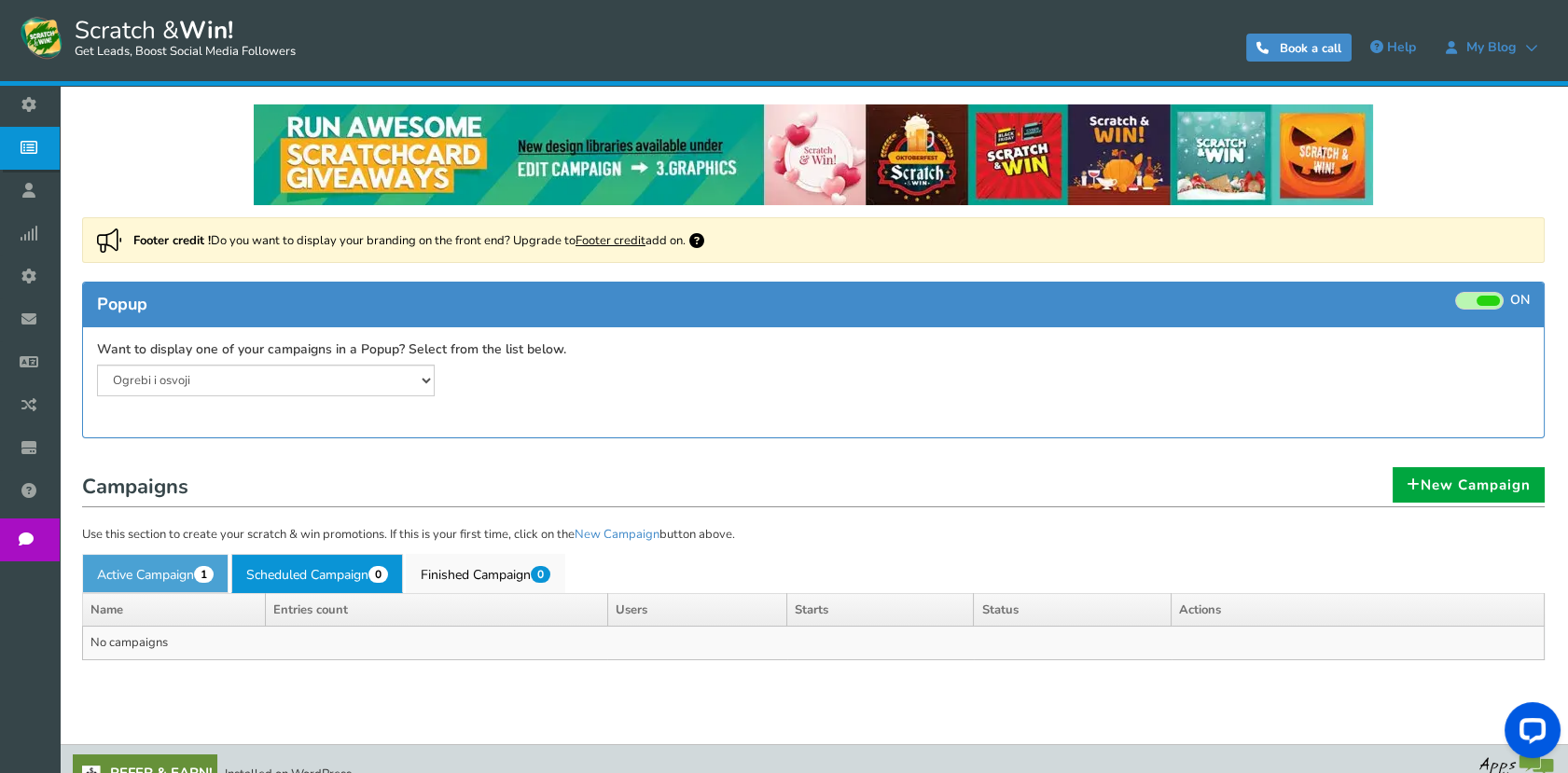 click on "Active Campaign  1" at bounding box center (155, 573) 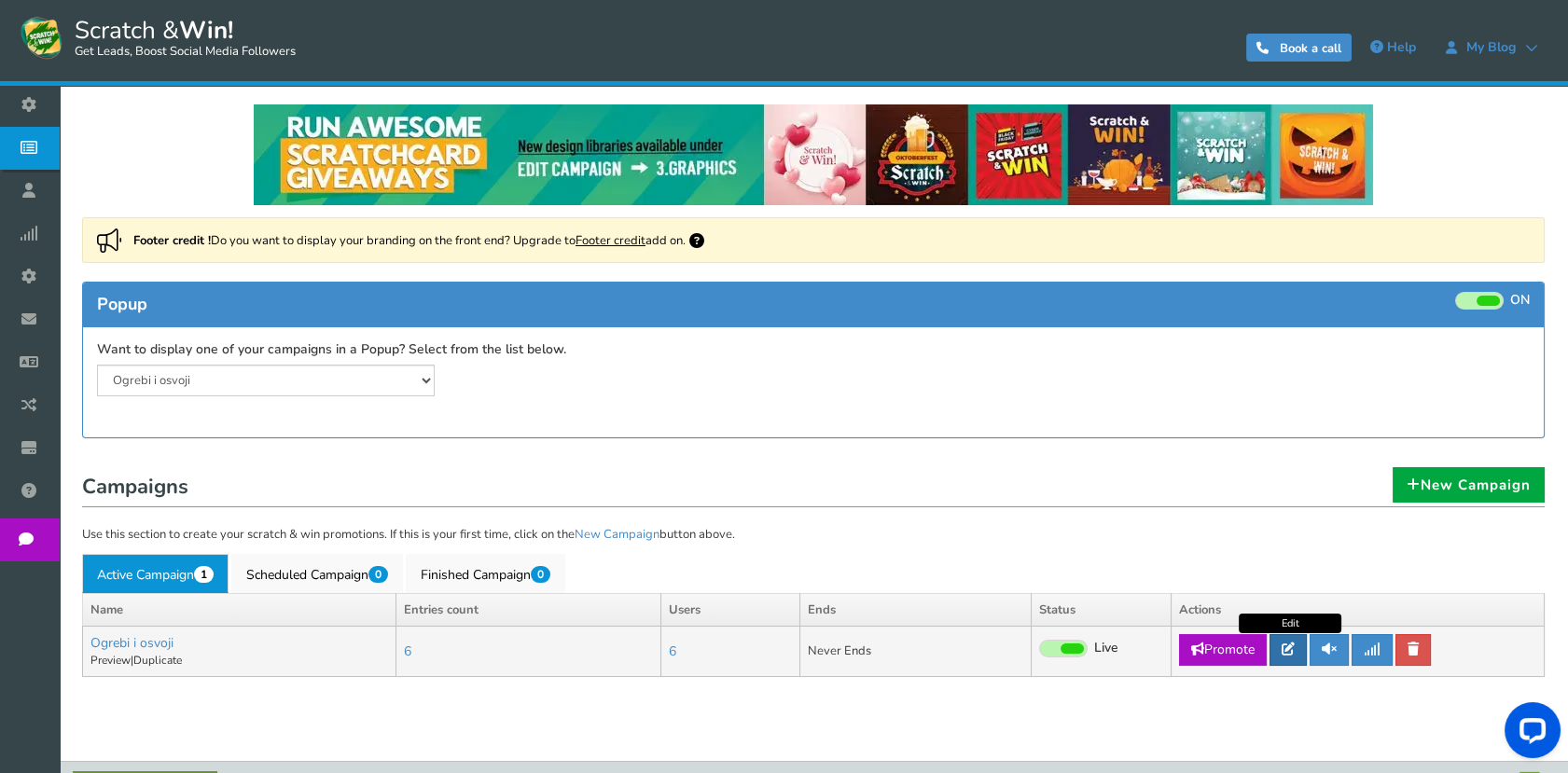 click at bounding box center (1288, 649) 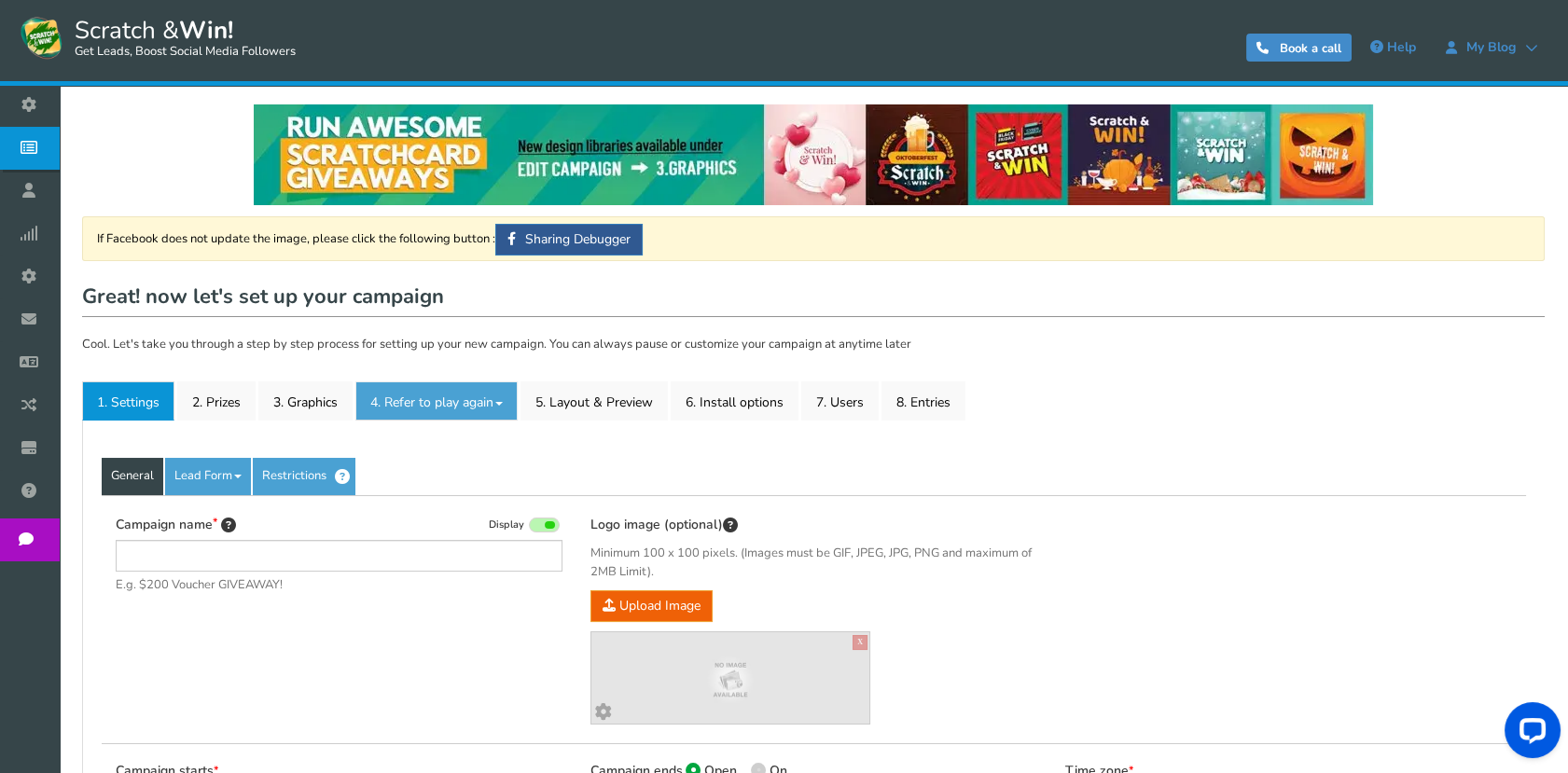 type on "Ogrebi i osvoji" 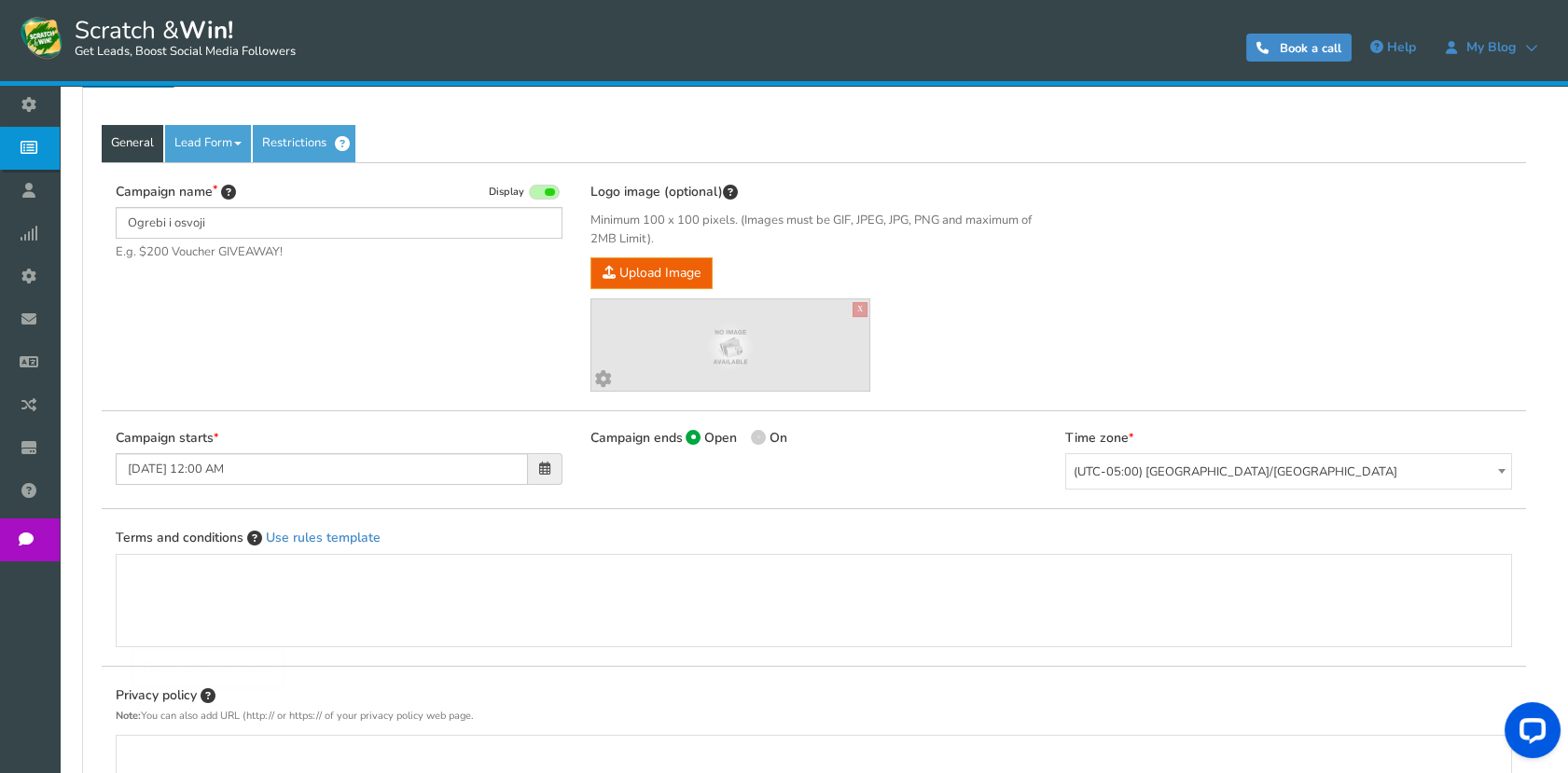 scroll, scrollTop: 511, scrollLeft: 0, axis: vertical 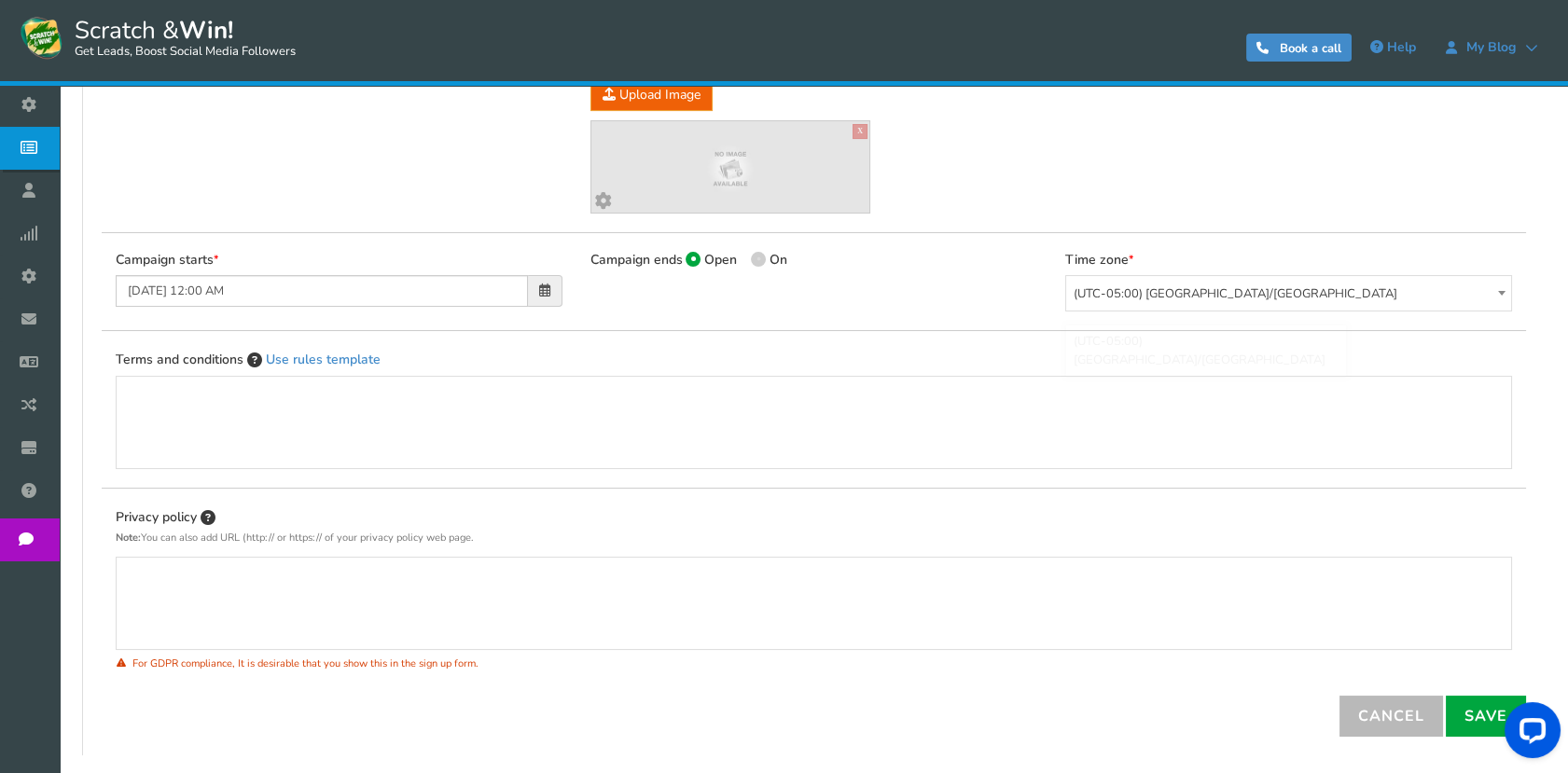 click on "(UTC-05:00) [GEOGRAPHIC_DATA]/[GEOGRAPHIC_DATA]" at bounding box center (1288, 294) 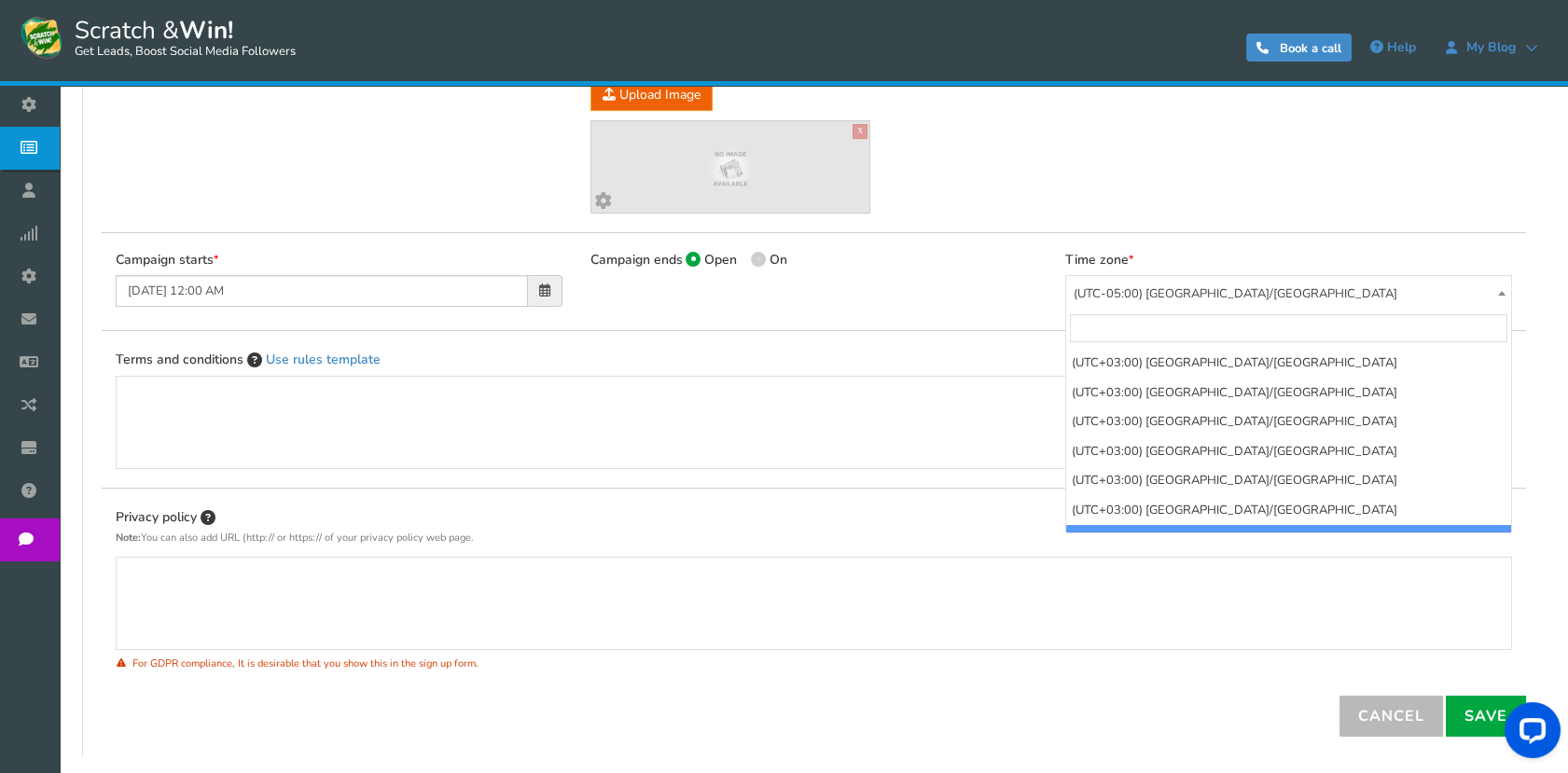 scroll, scrollTop: 7522, scrollLeft: 0, axis: vertical 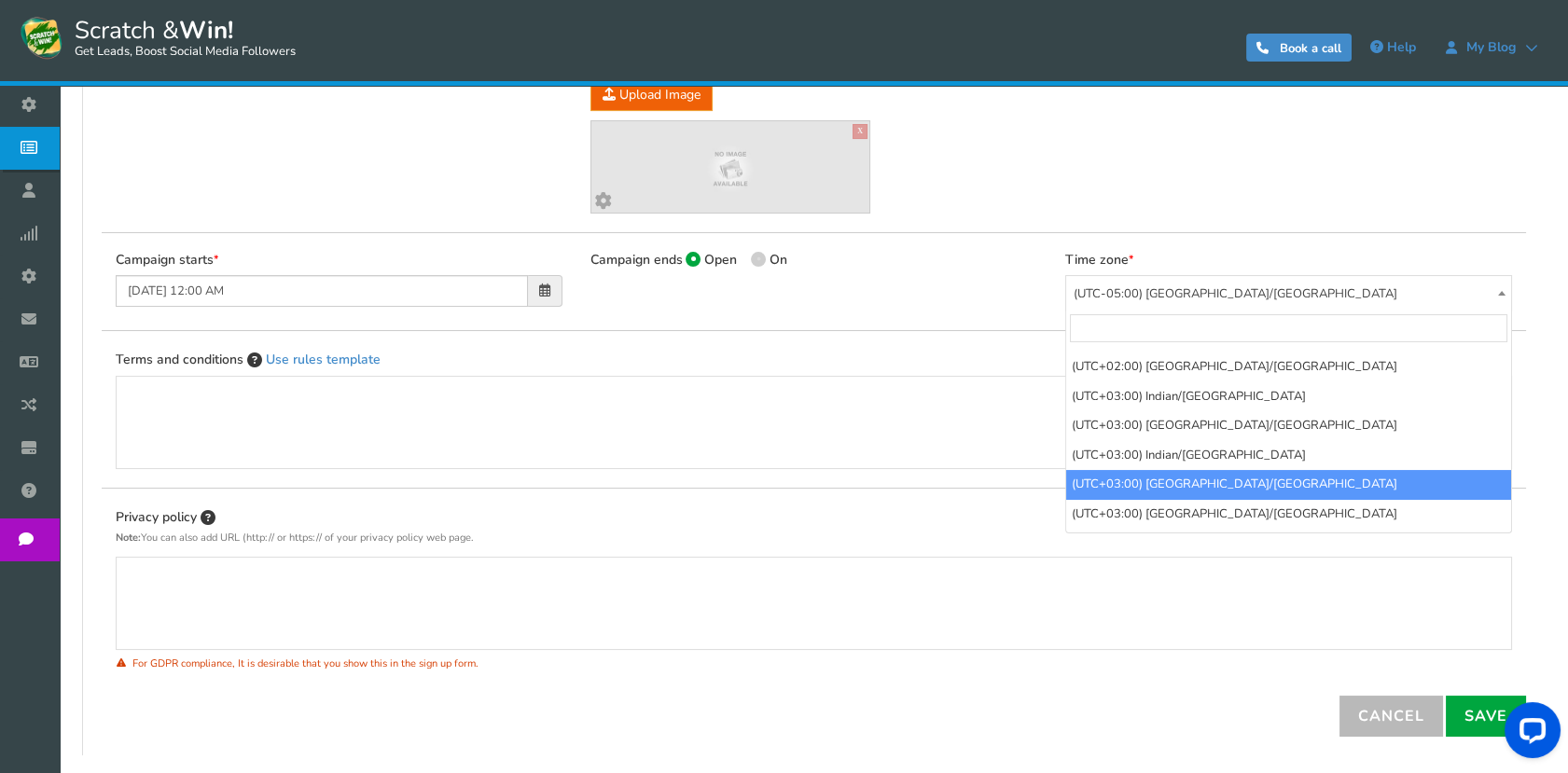 click at bounding box center (1288, 328) 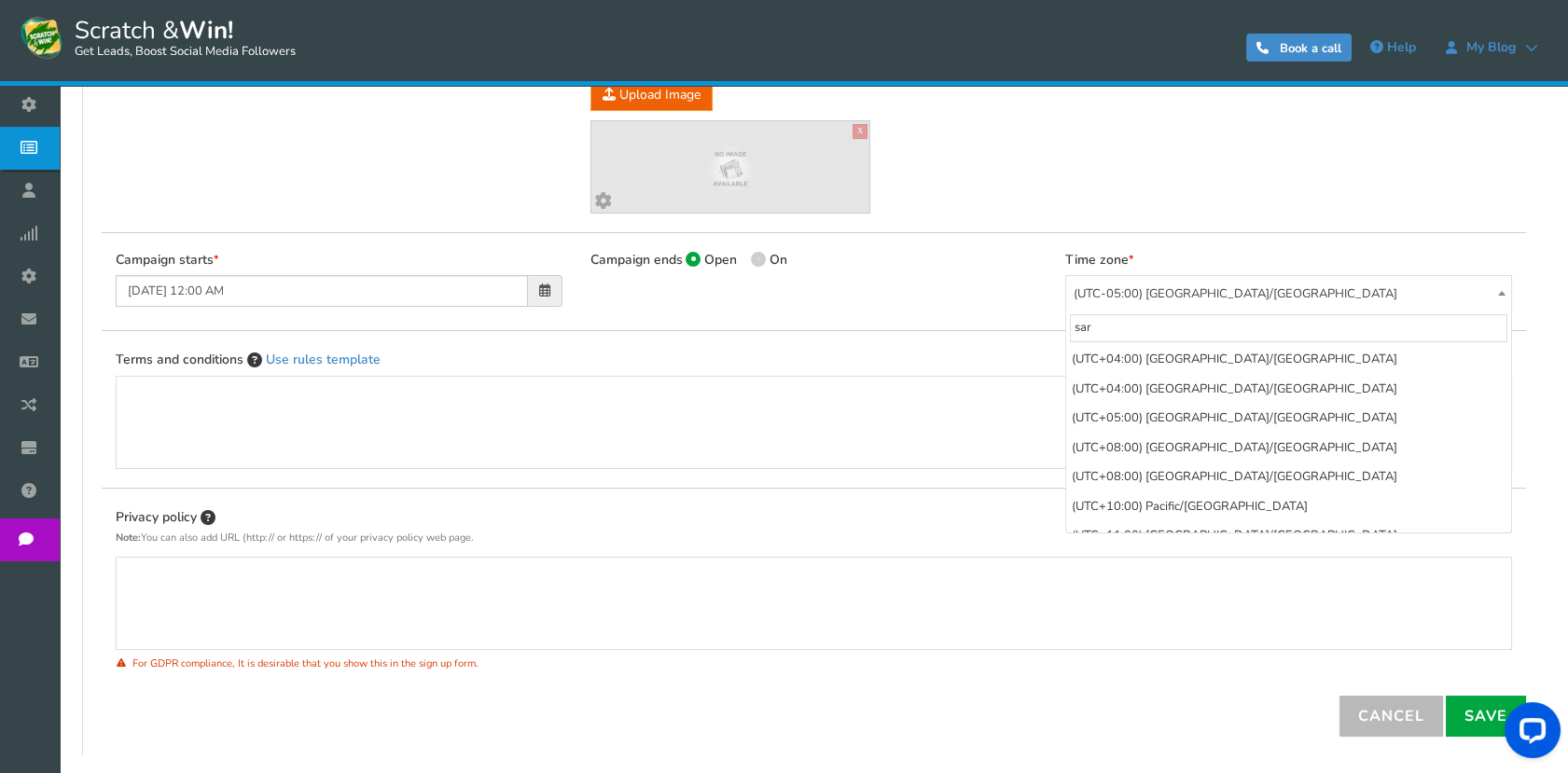 scroll, scrollTop: 0, scrollLeft: 0, axis: both 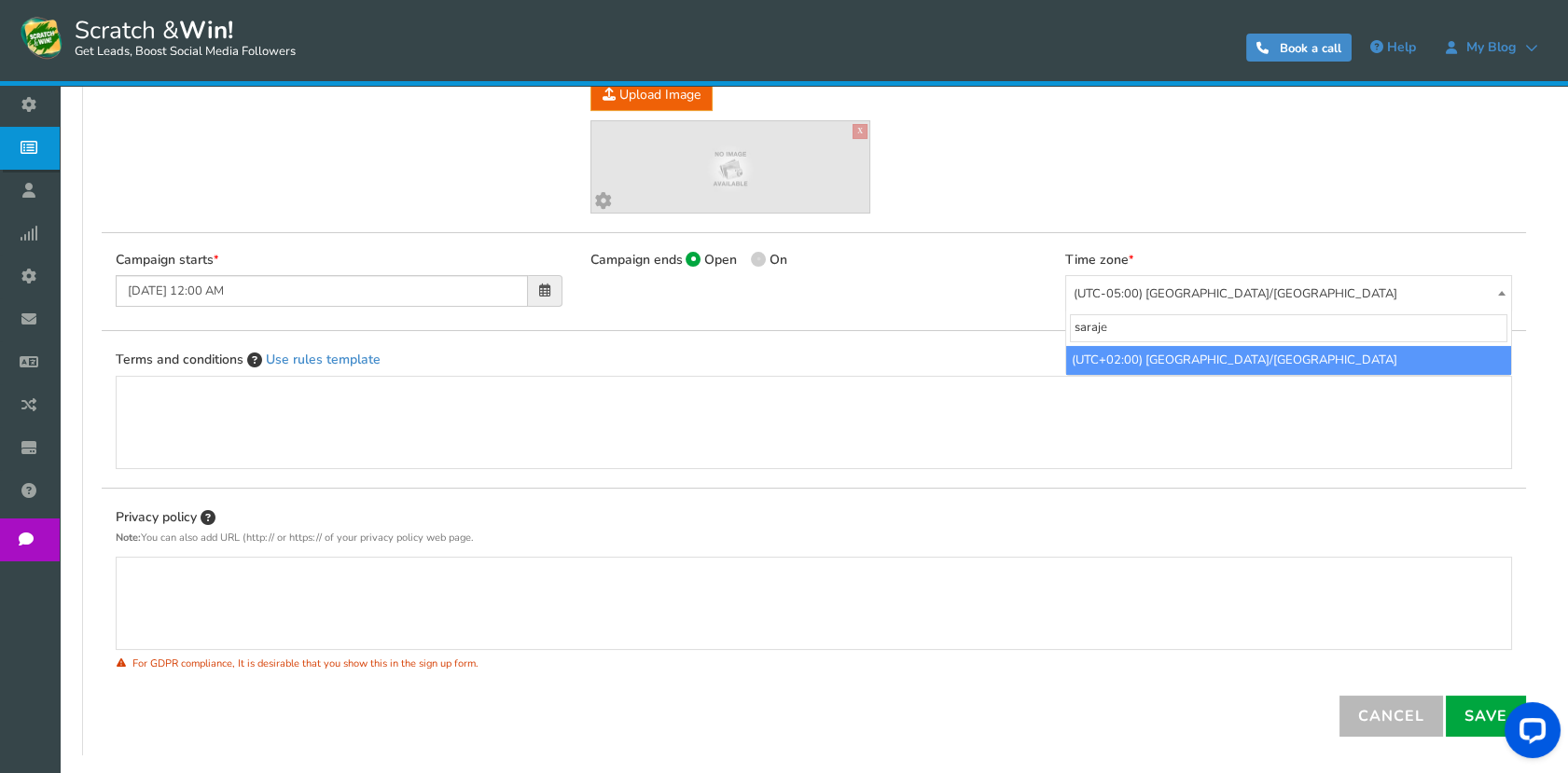 type on "saraje" 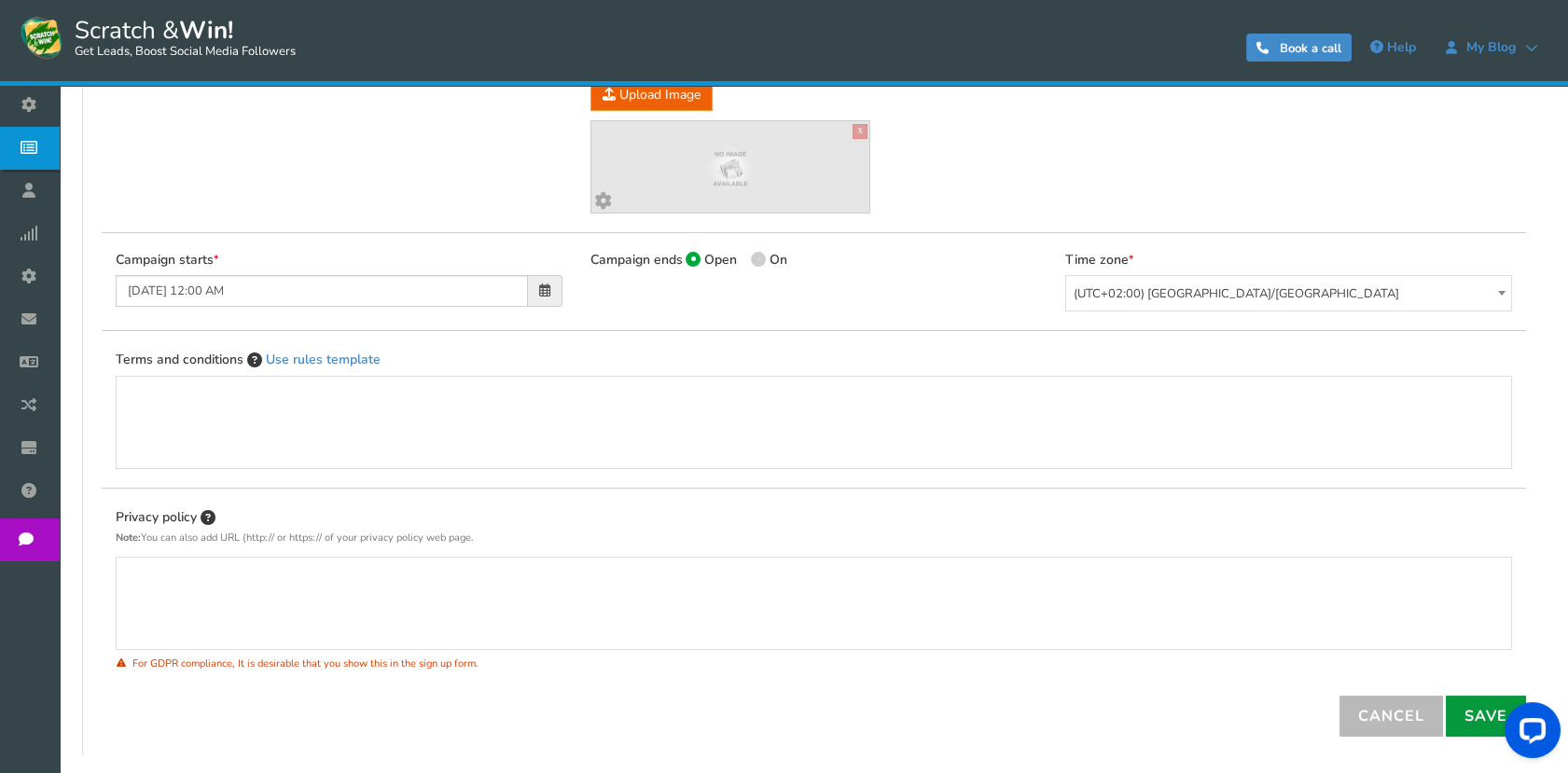 click on "Save" at bounding box center (1486, 716) 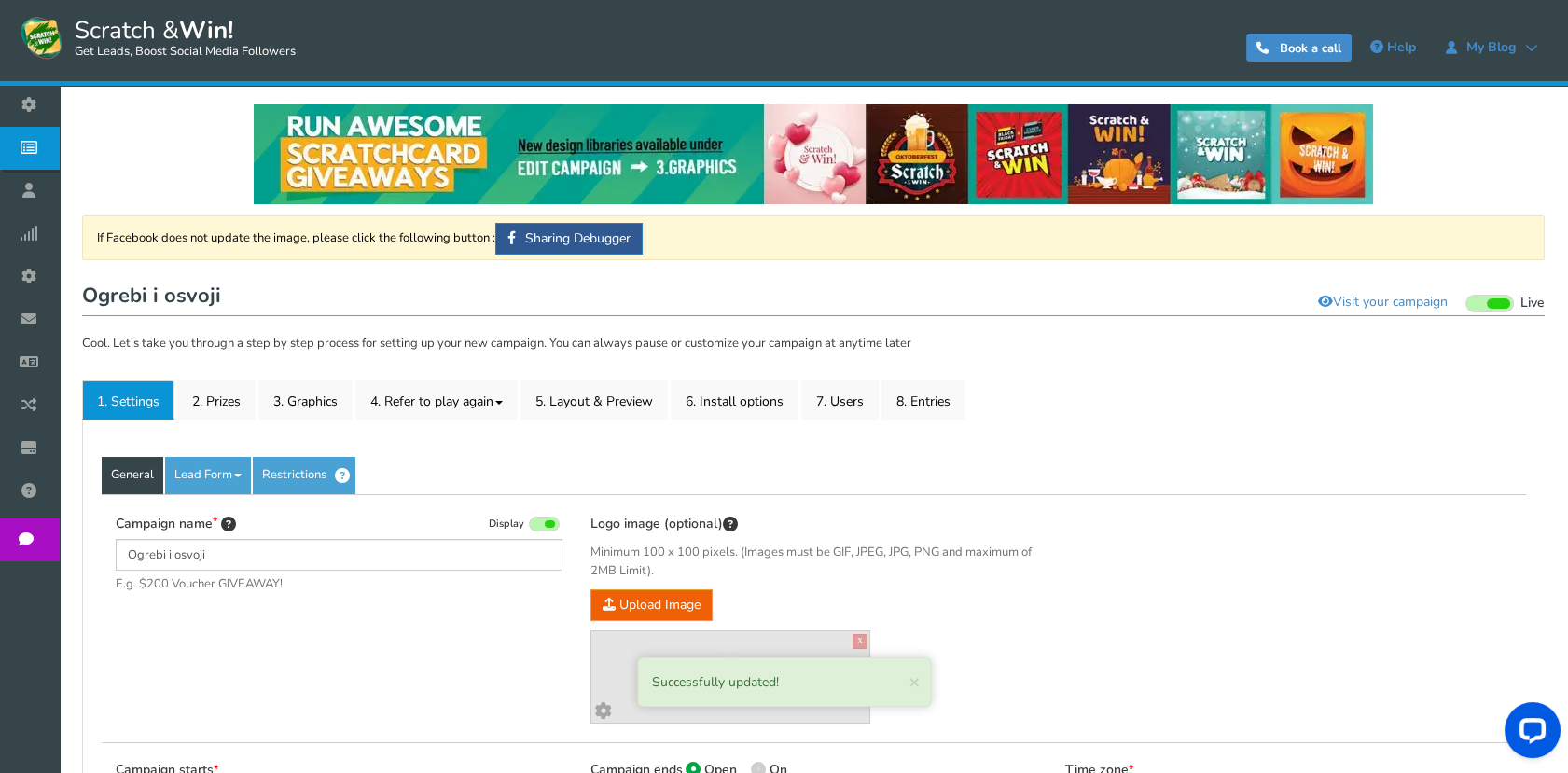 scroll, scrollTop: 0, scrollLeft: 0, axis: both 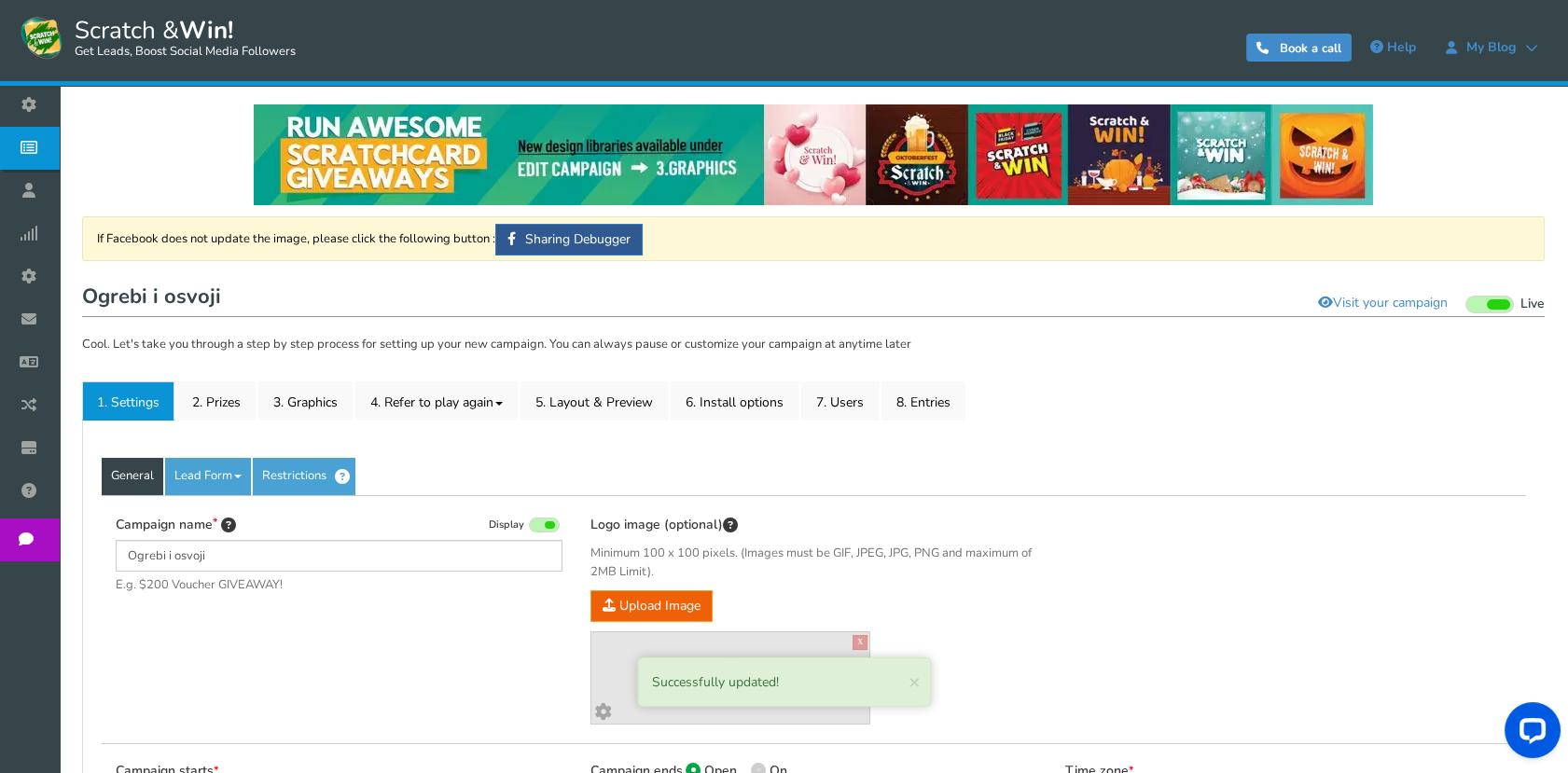 click on "If Facebook does not update the image, please click the following button :   Sharing Debugger
Great! now let's set up your campaign
Ogrebi i osvoji
Visit your campaign
Preview your campaign
Live
Paused
Cool. Let's take you through a step by step process for setting up your new campaign. You can always pause or customize your campaign at anytime later
× Close
Select from library
Want to show your own text on an image?  Choose from our blank templates & use our image editor." at bounding box center (813, 741) 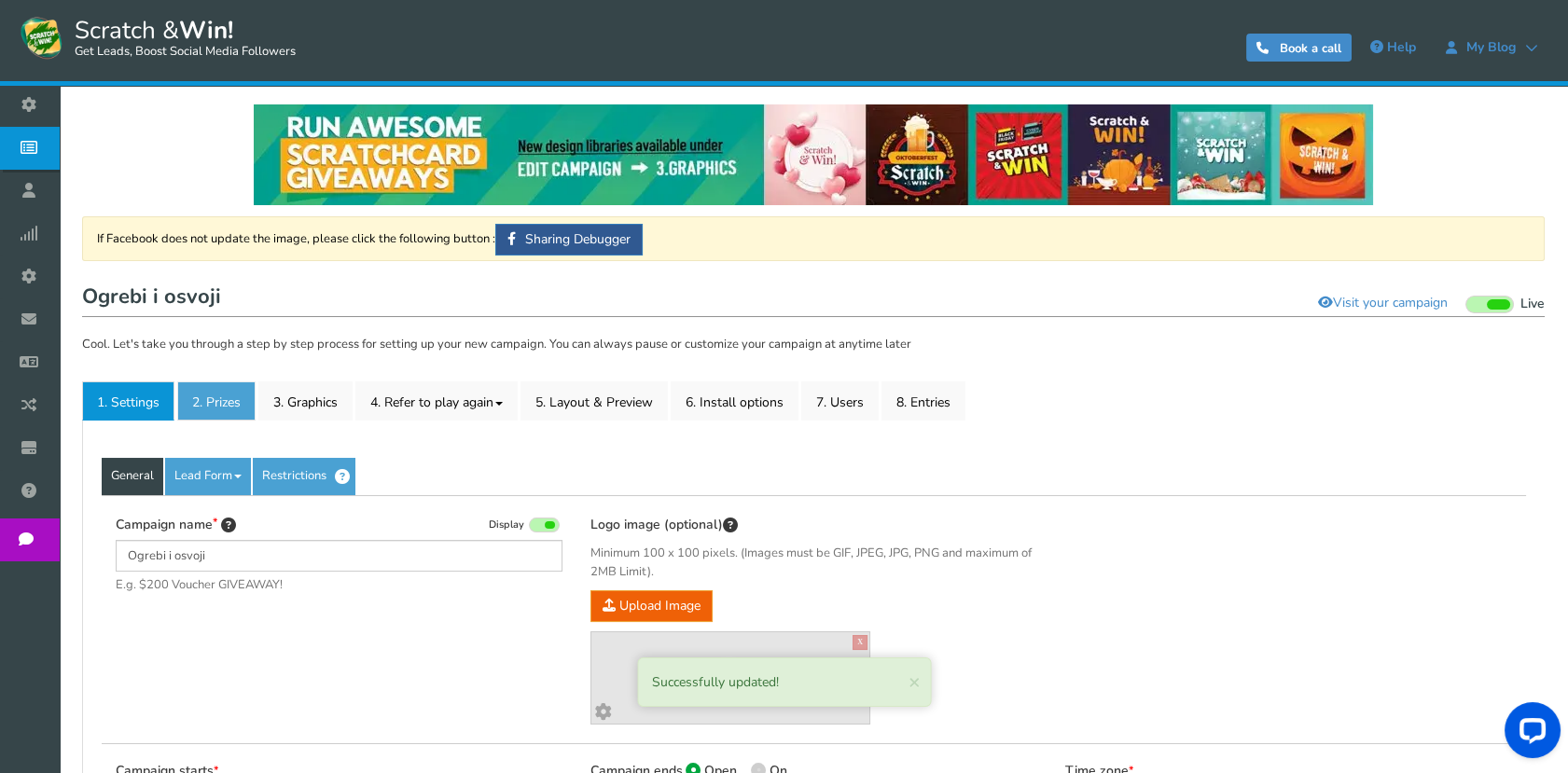 click on "2. Prizes" at bounding box center [216, 401] 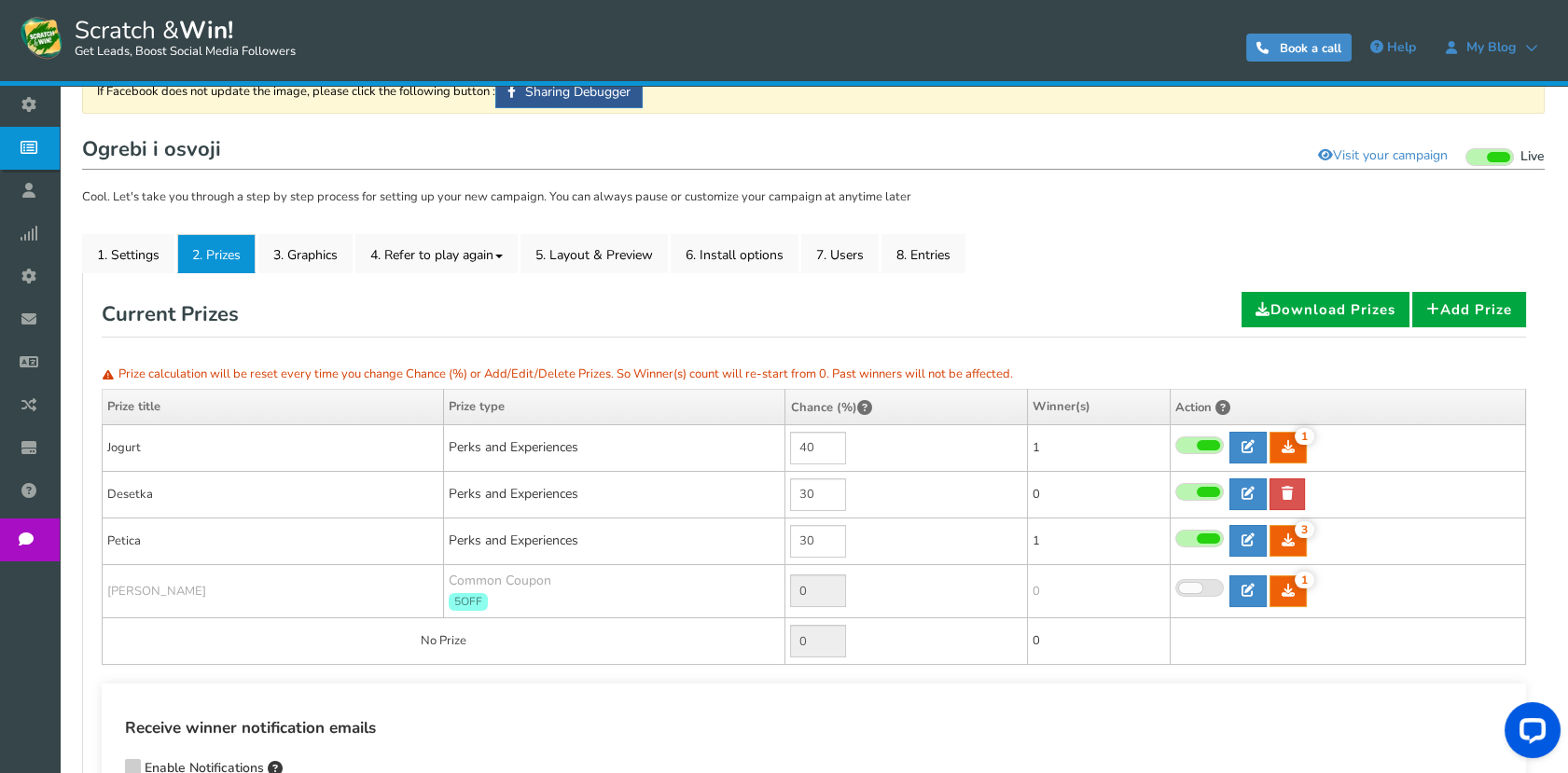 scroll, scrollTop: 0, scrollLeft: 0, axis: both 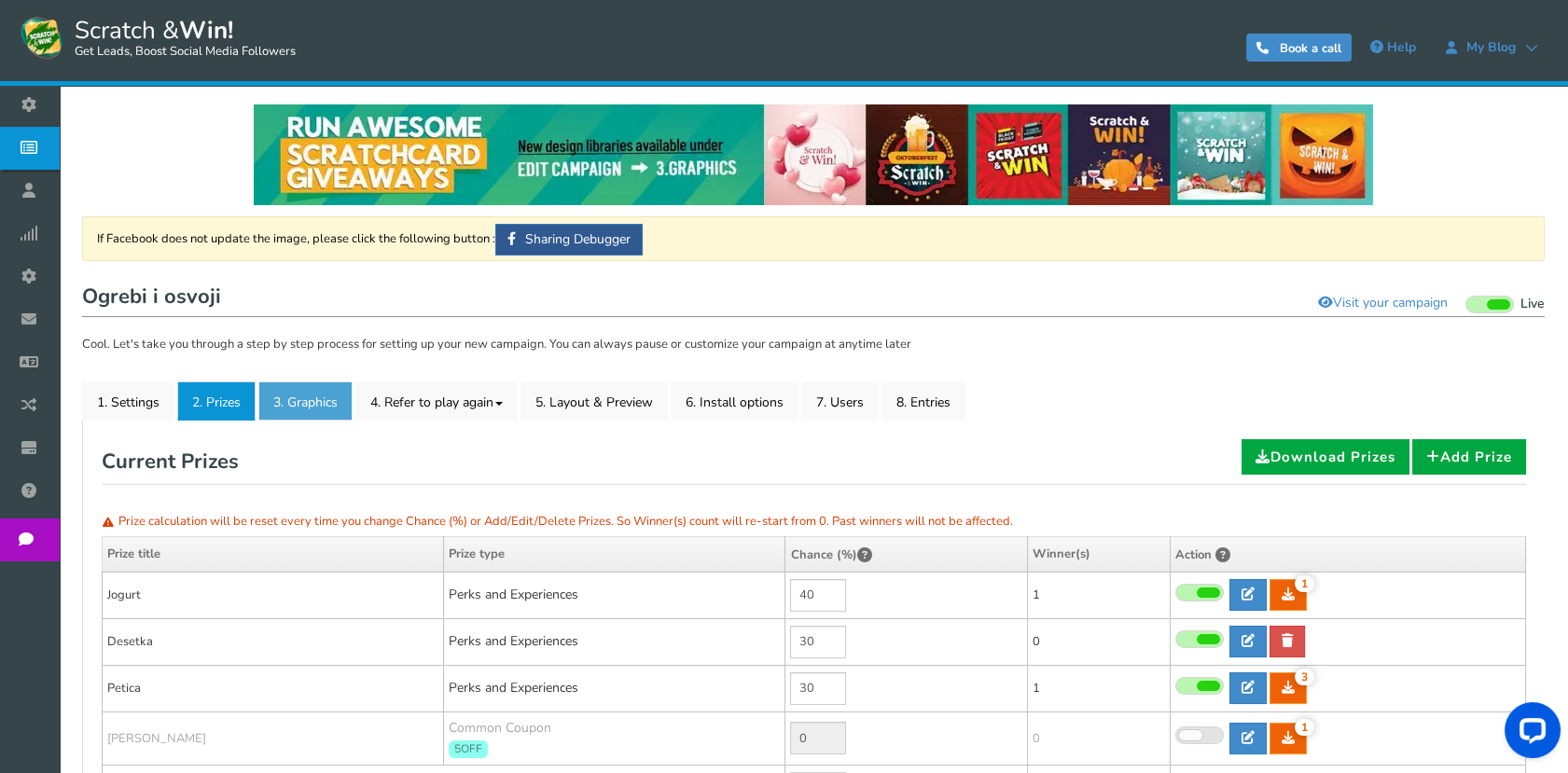 click on "3. Graphics" at bounding box center (305, 401) 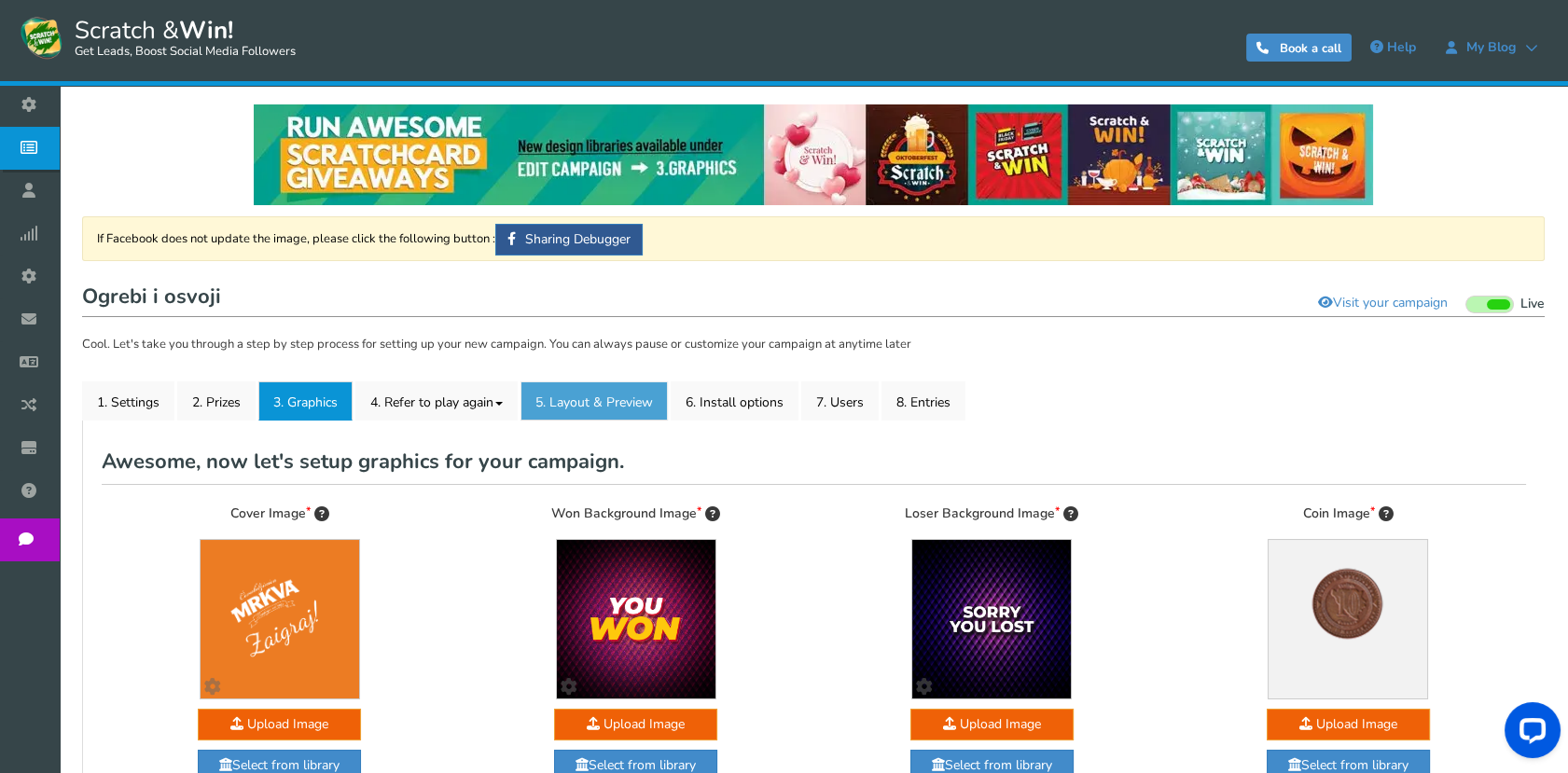 click on "5. Layout & Preview" at bounding box center [594, 401] 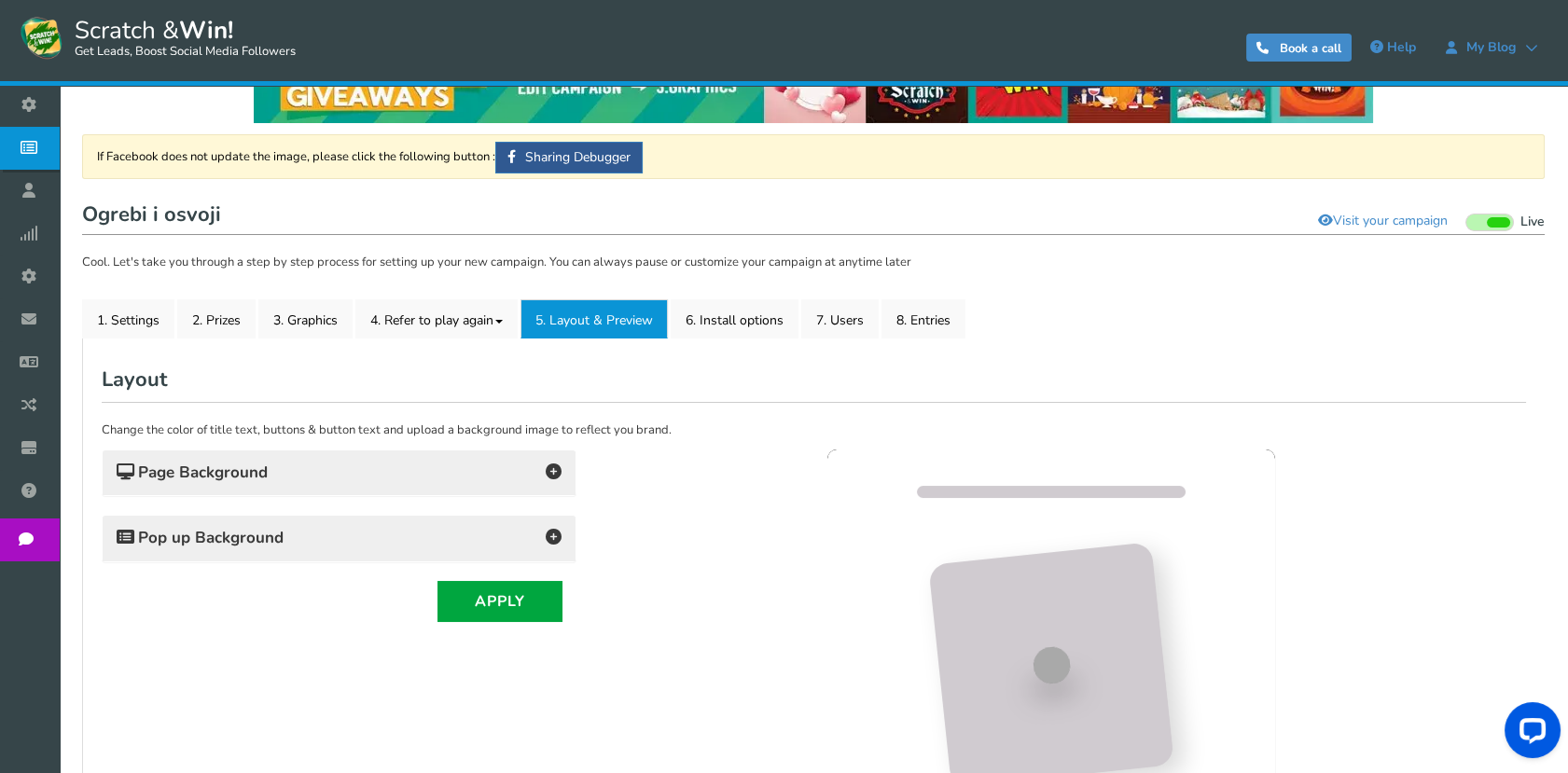 scroll, scrollTop: 207, scrollLeft: 0, axis: vertical 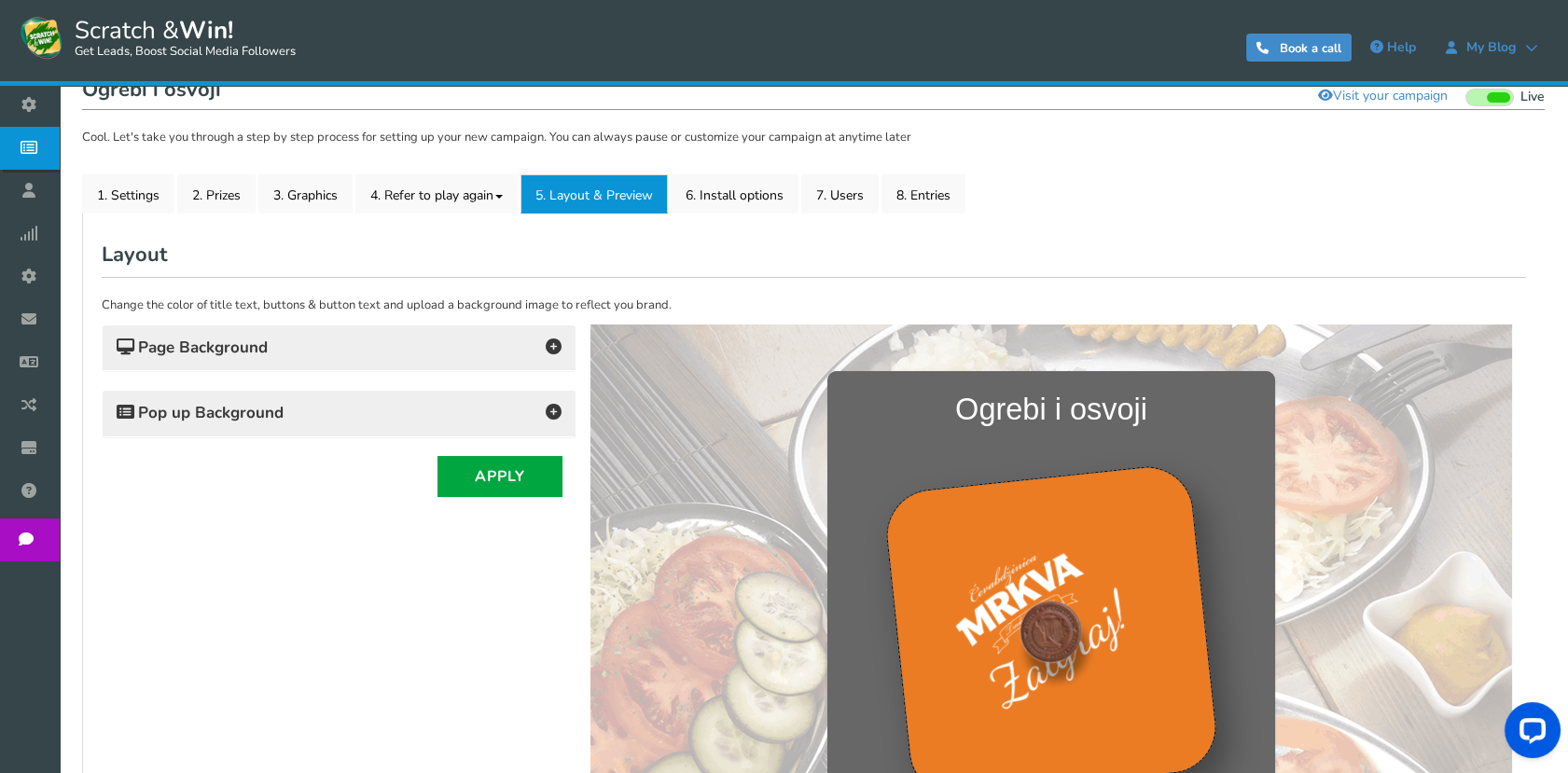 click on "General
Lead Form
Labels
Fields setup
Restrictions
Allow users to play again after a certain time interval
Yes
Recommended
No 1440 in Minutes" at bounding box center [813, 589] 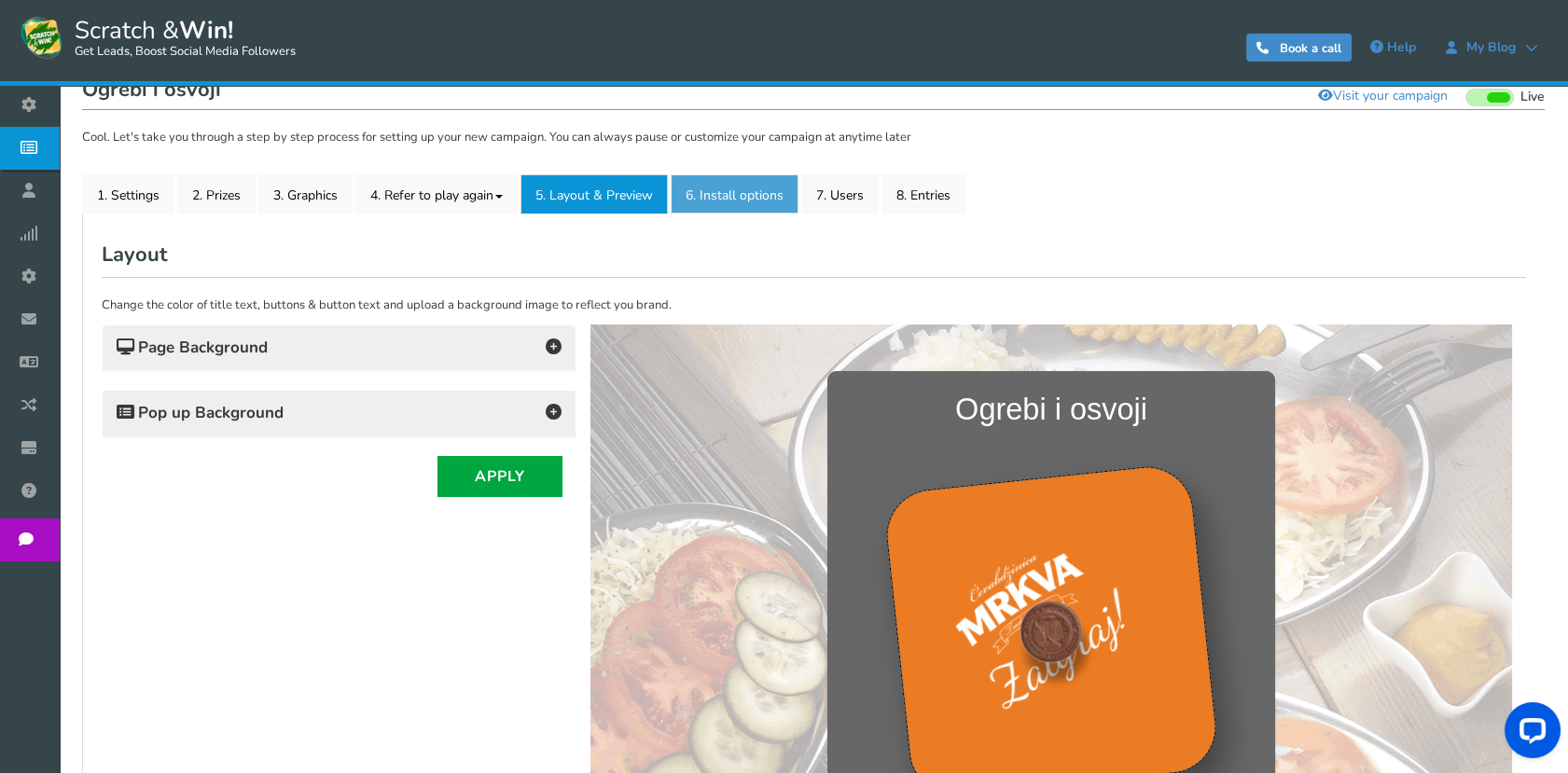 click on "6. Install options  New" at bounding box center [734, 194] 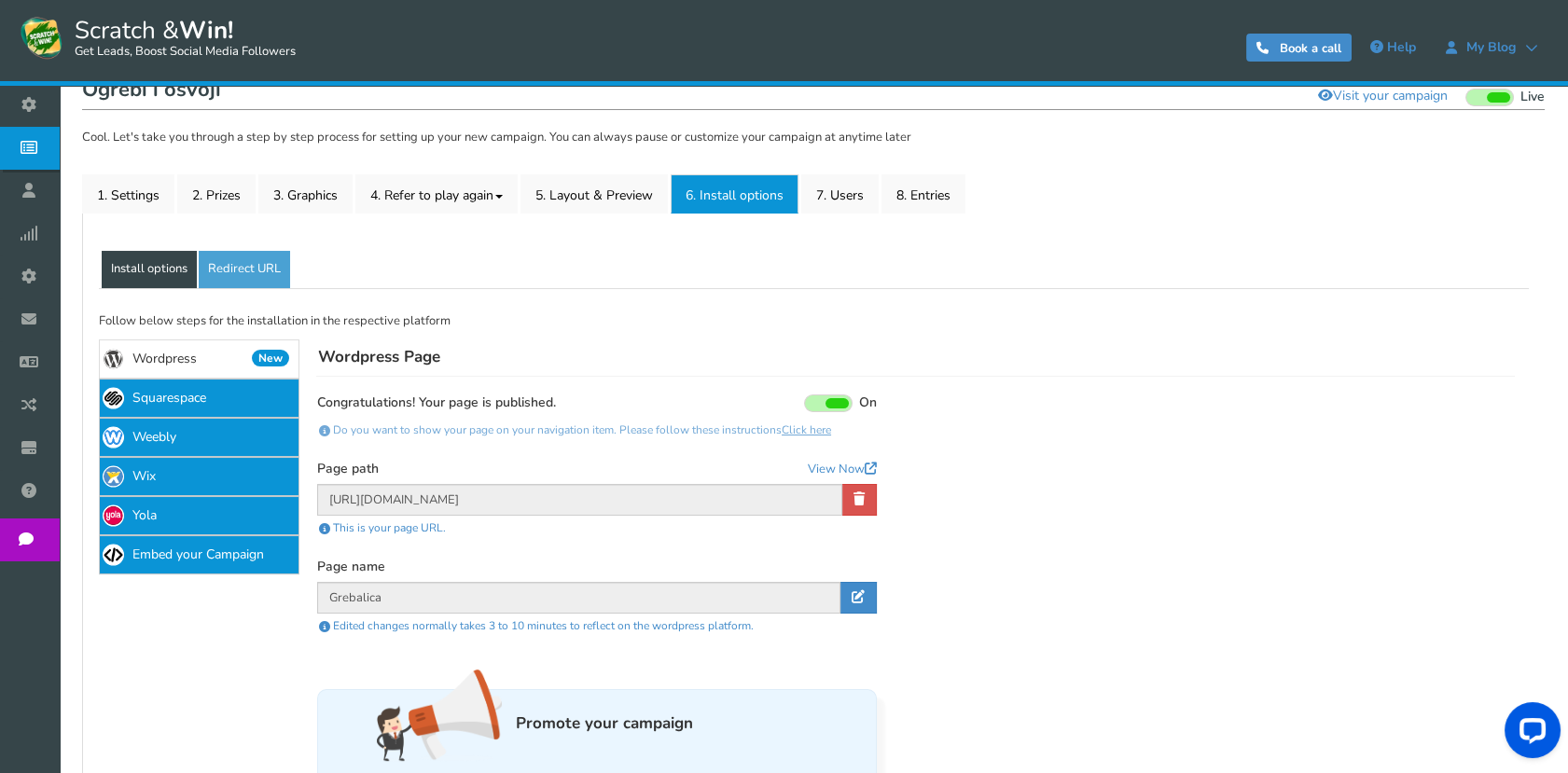 click on "New" at bounding box center [271, 358] 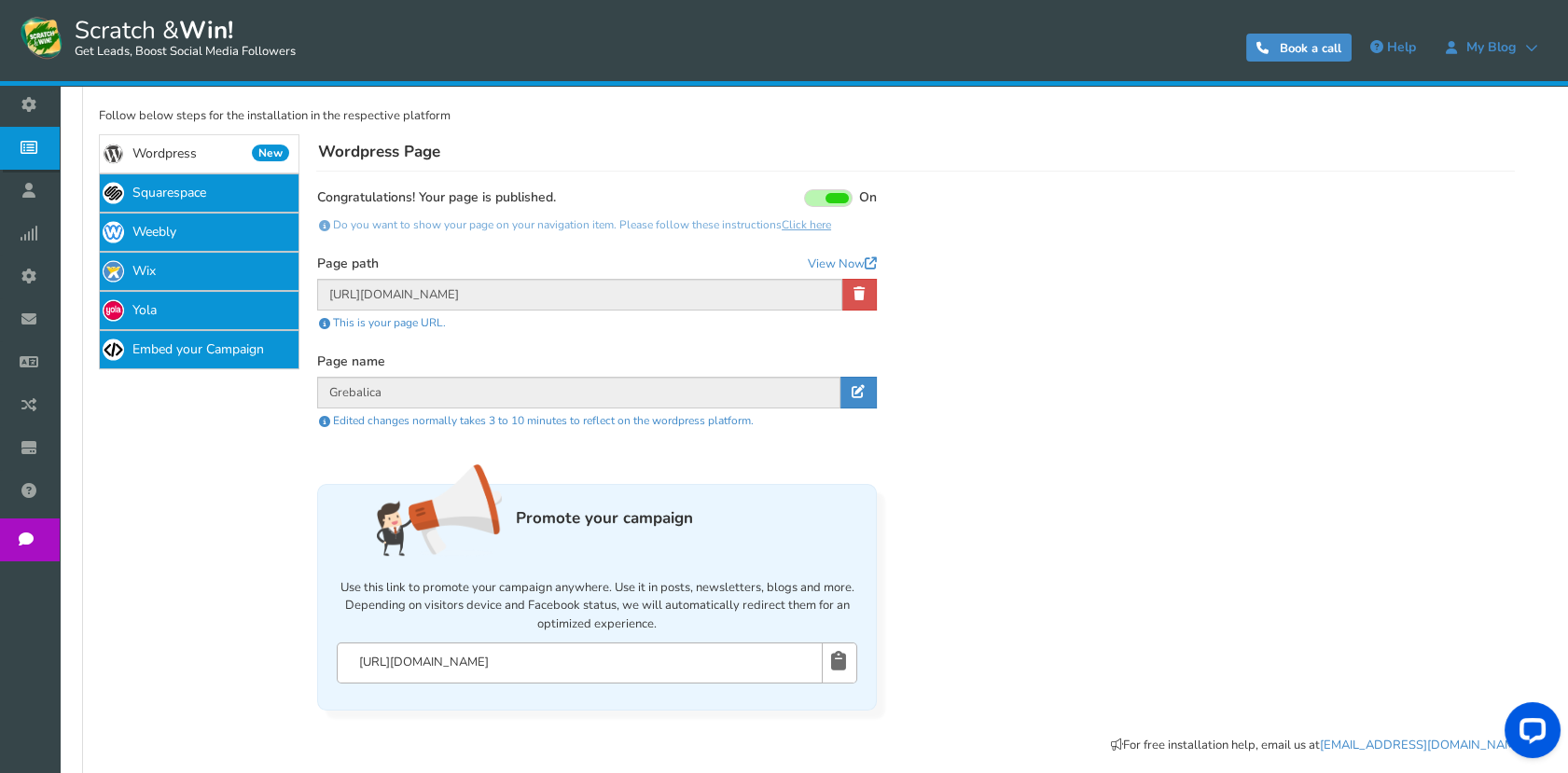 scroll, scrollTop: 311, scrollLeft: 0, axis: vertical 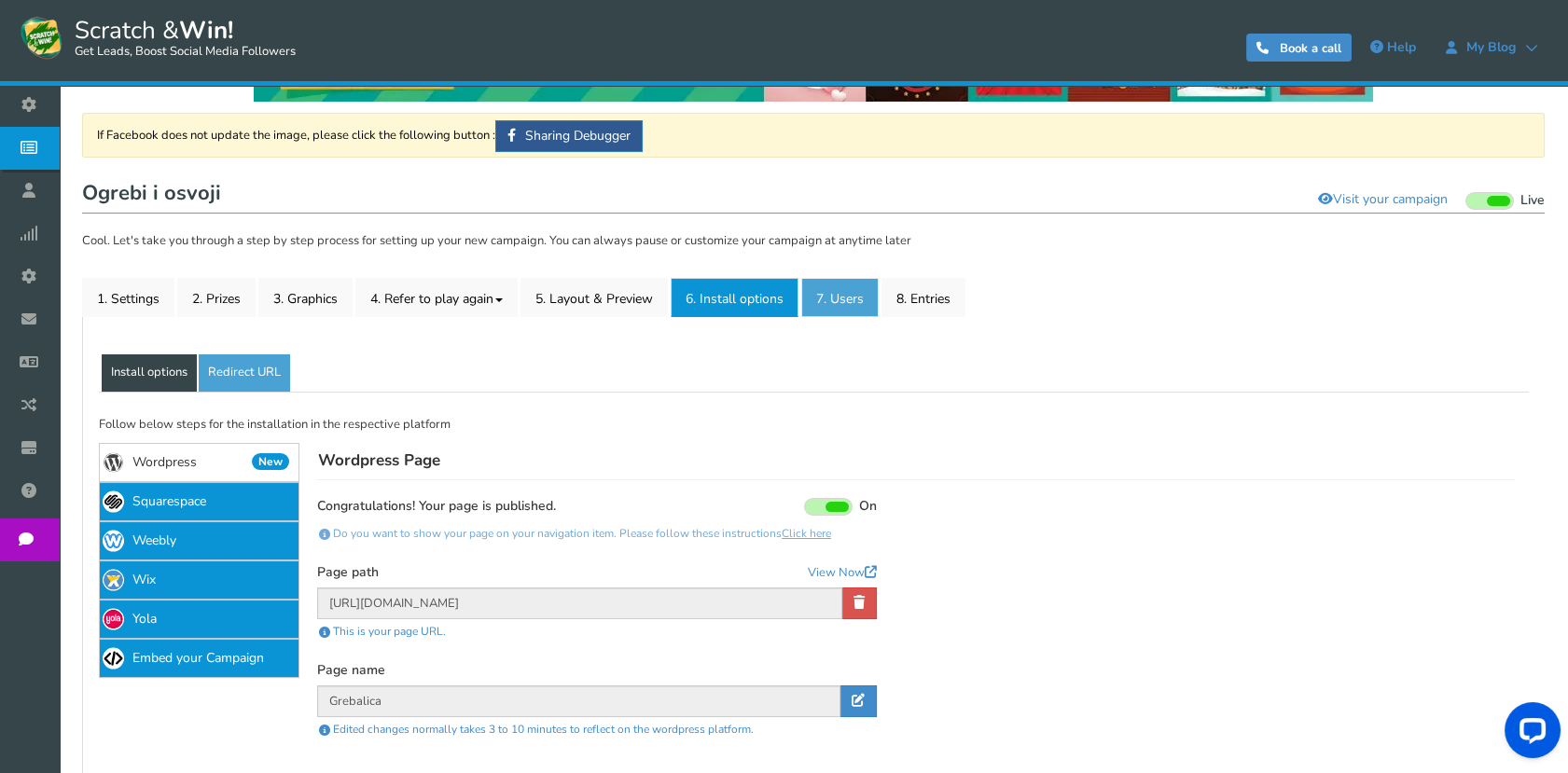 click on "7. Users" at bounding box center (840, 297) 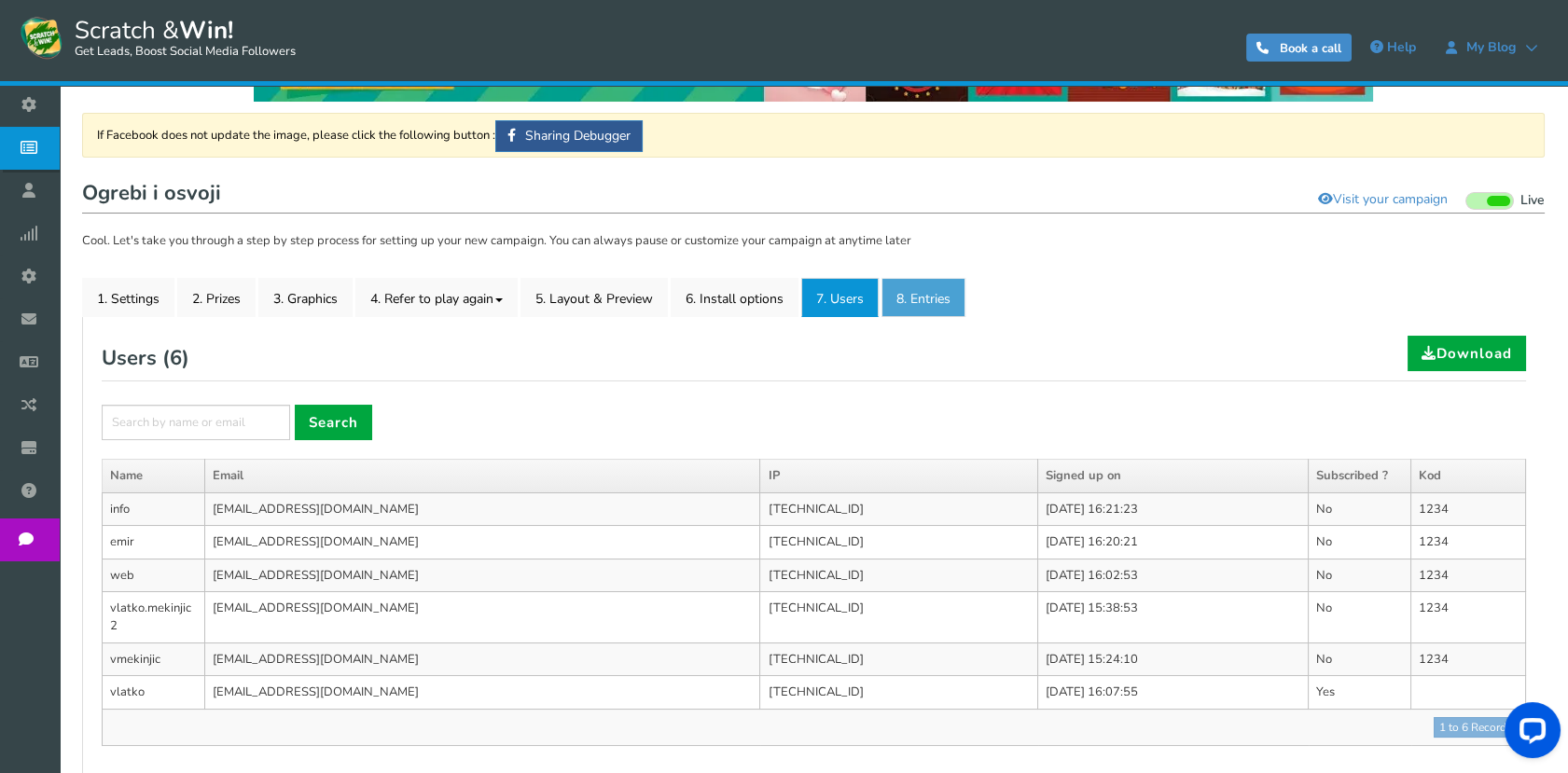 click on "8. Entries" at bounding box center (923, 297) 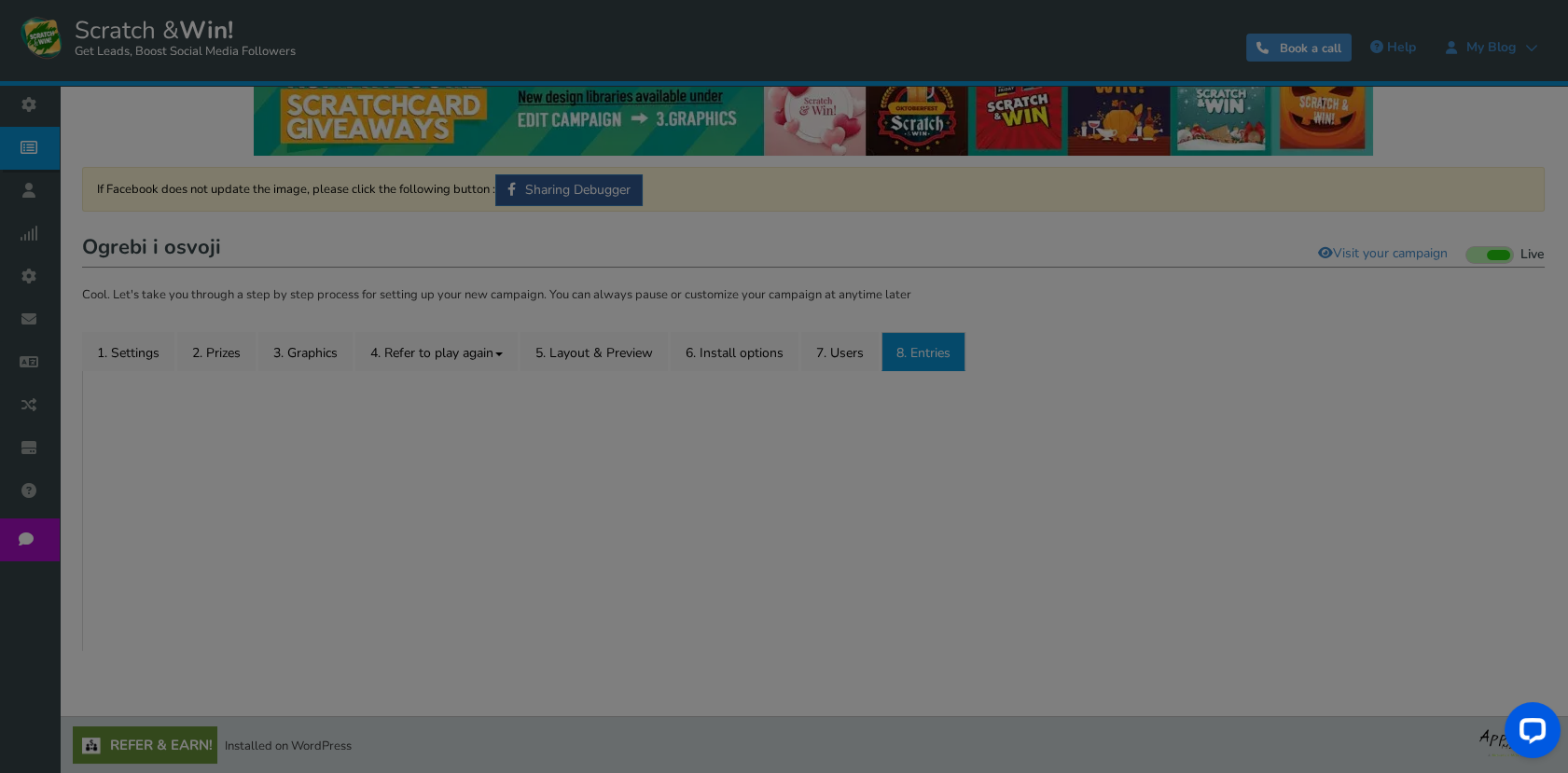 scroll, scrollTop: 104, scrollLeft: 0, axis: vertical 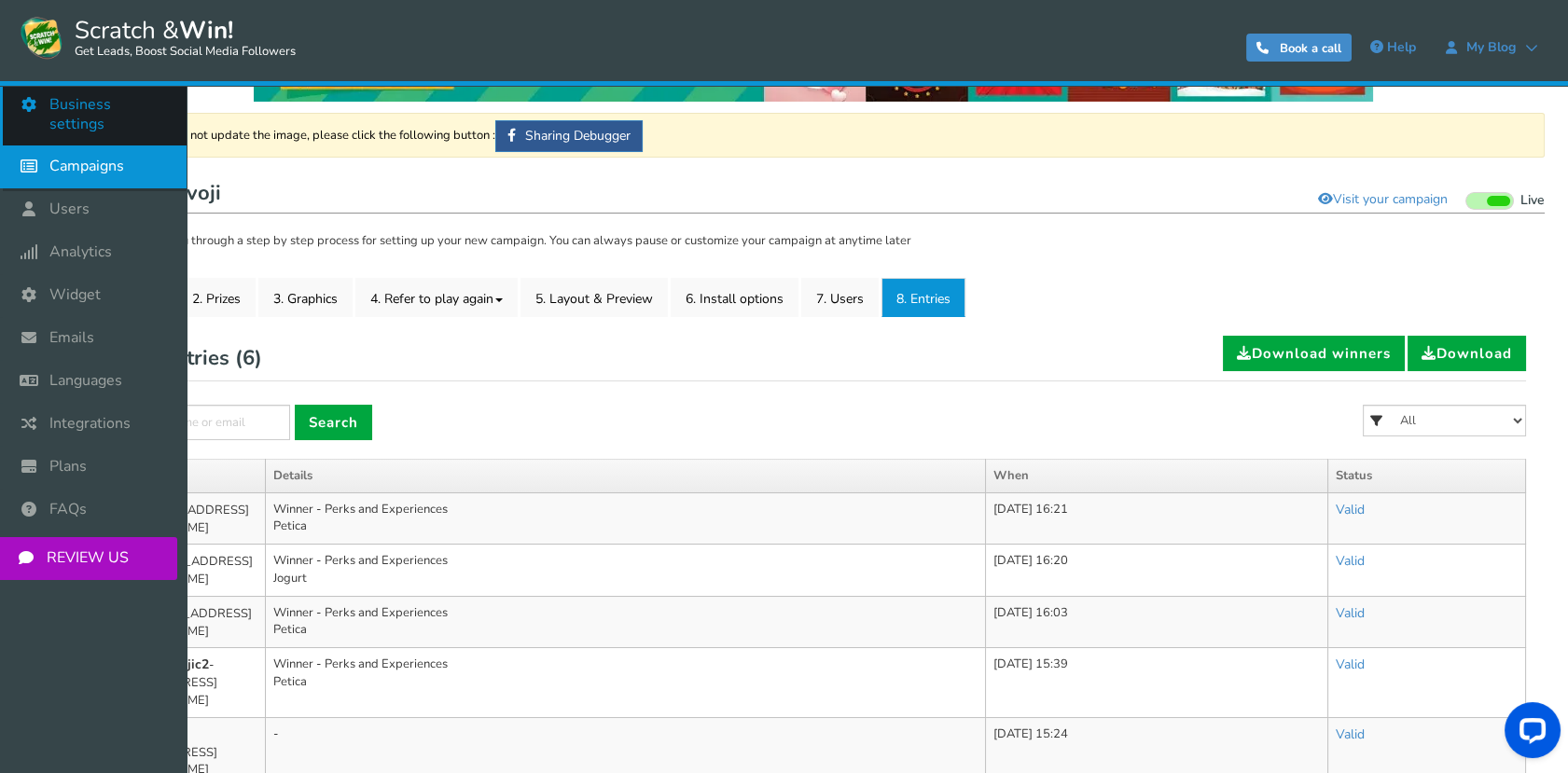 click at bounding box center [34, 104] 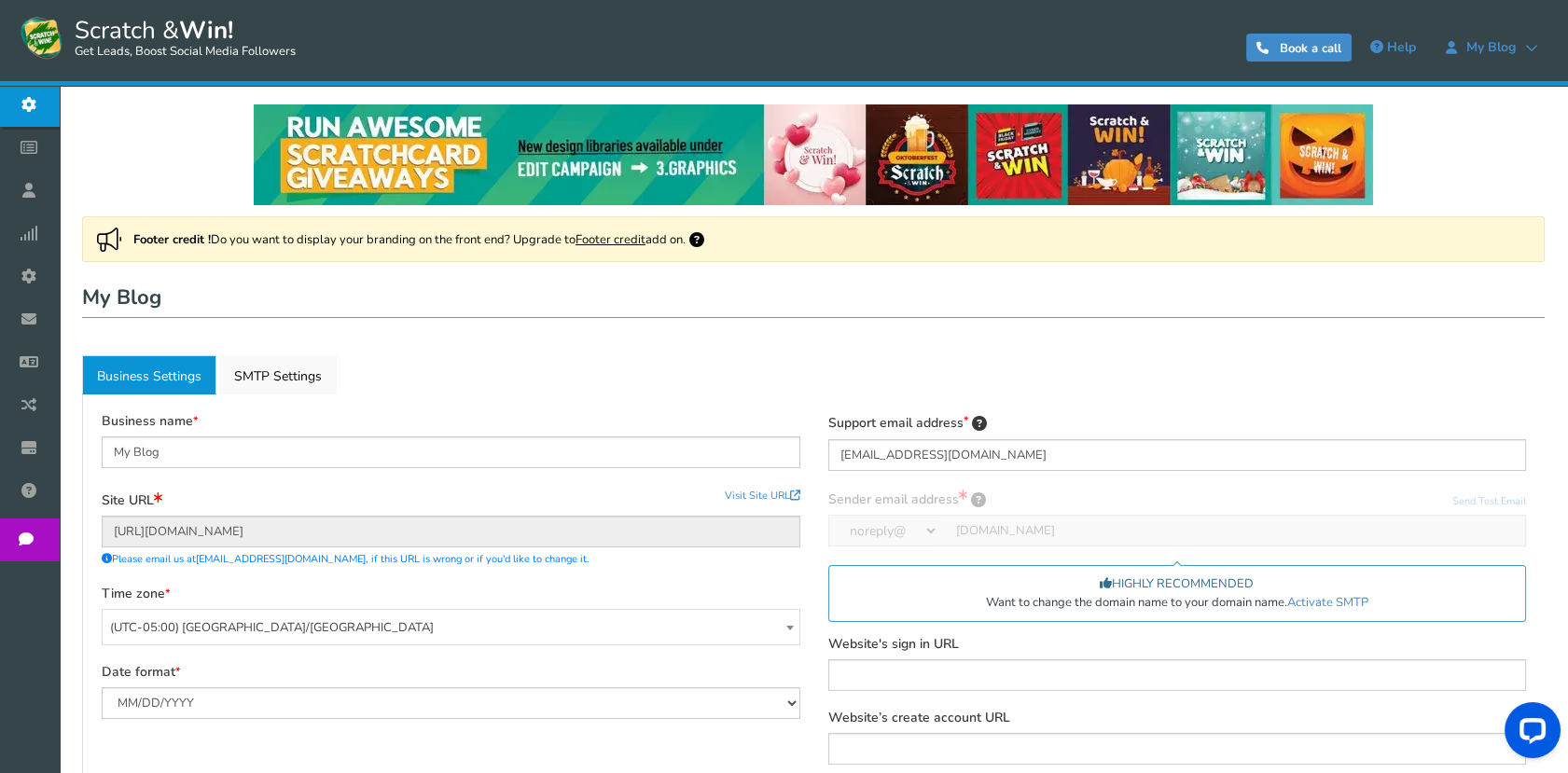 scroll, scrollTop: 192, scrollLeft: 0, axis: vertical 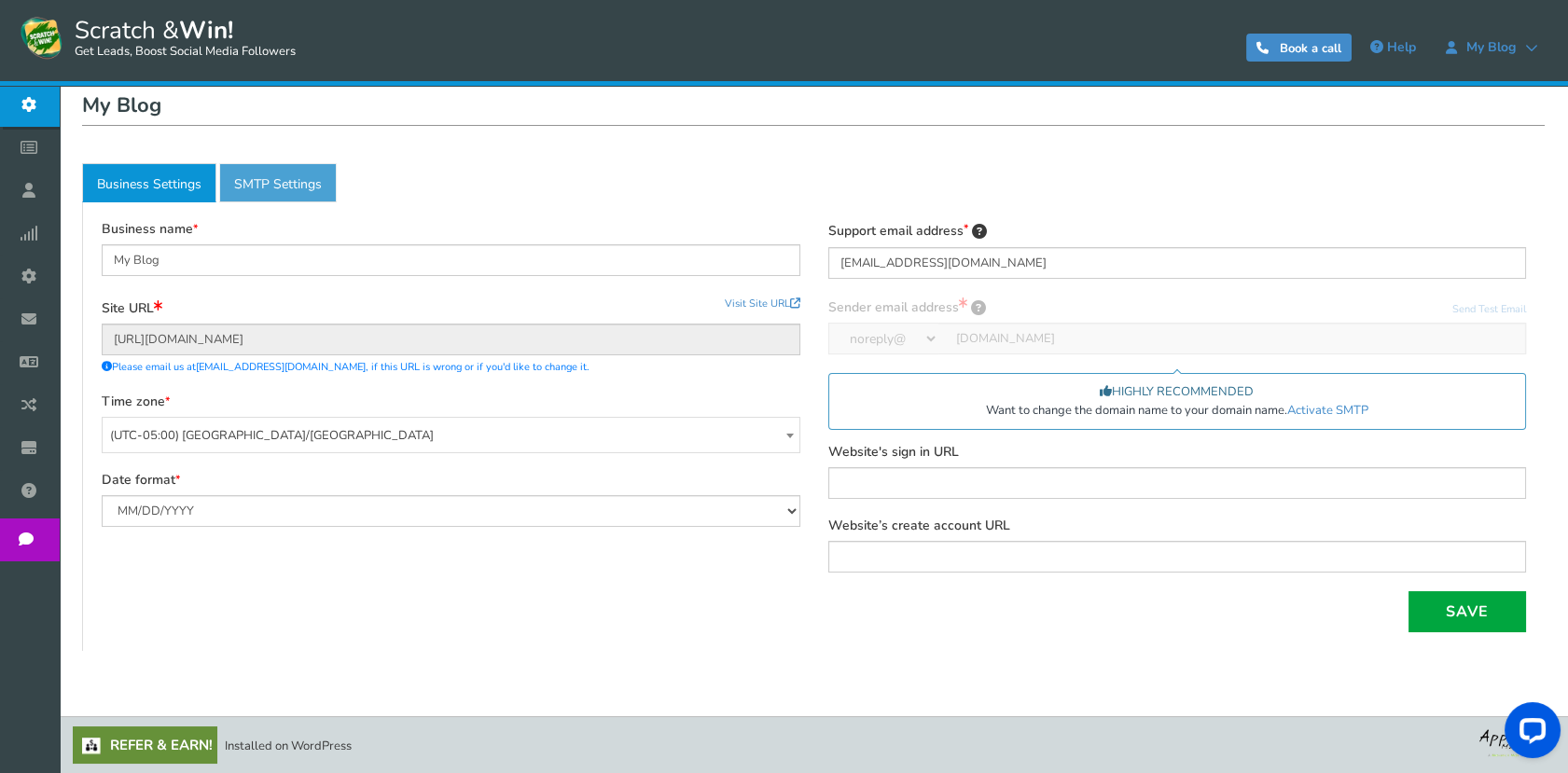 click on "Active SMTP Settings" at bounding box center [278, 183] 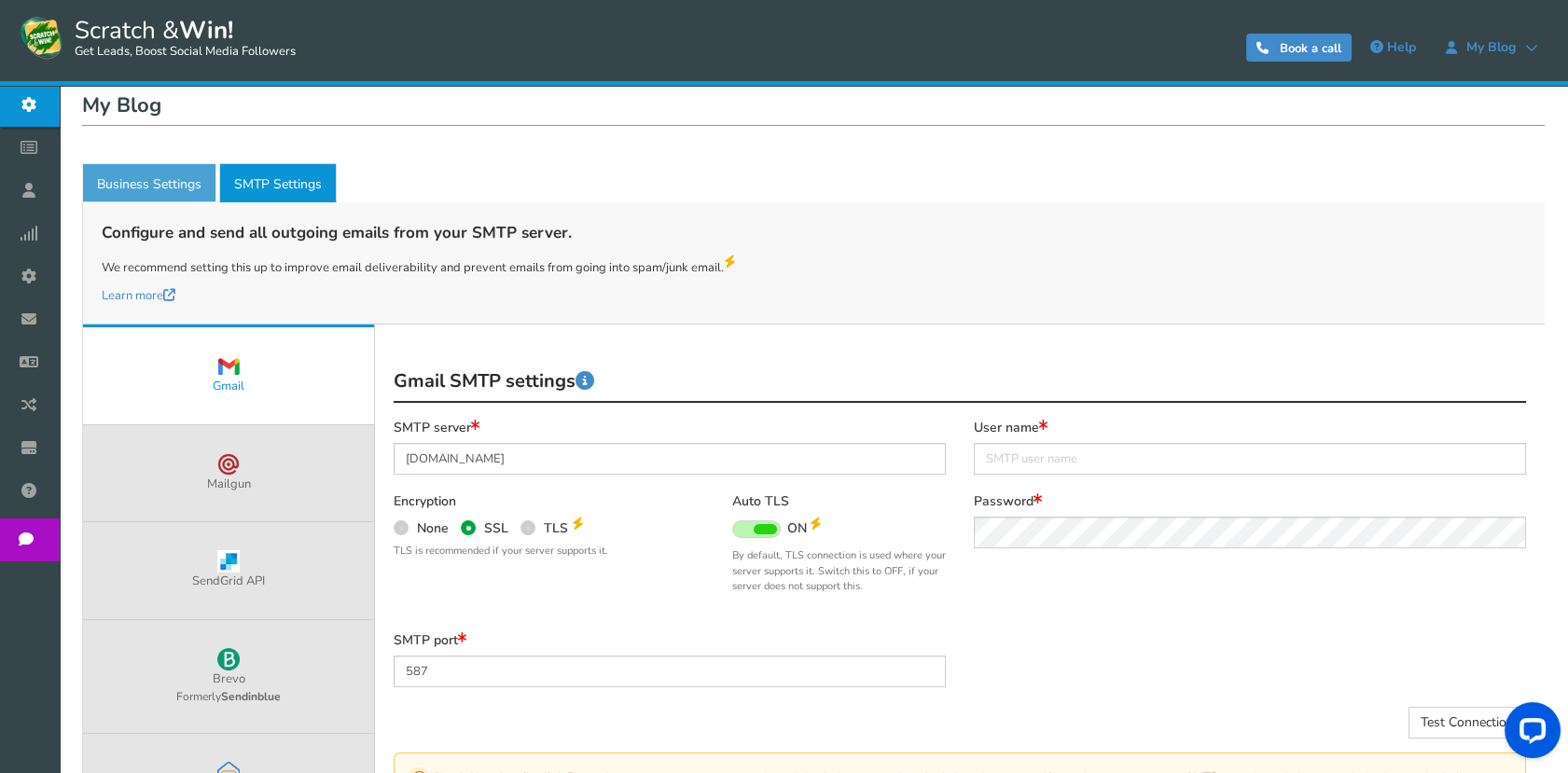 click on "Business Settings" at bounding box center [149, 183] 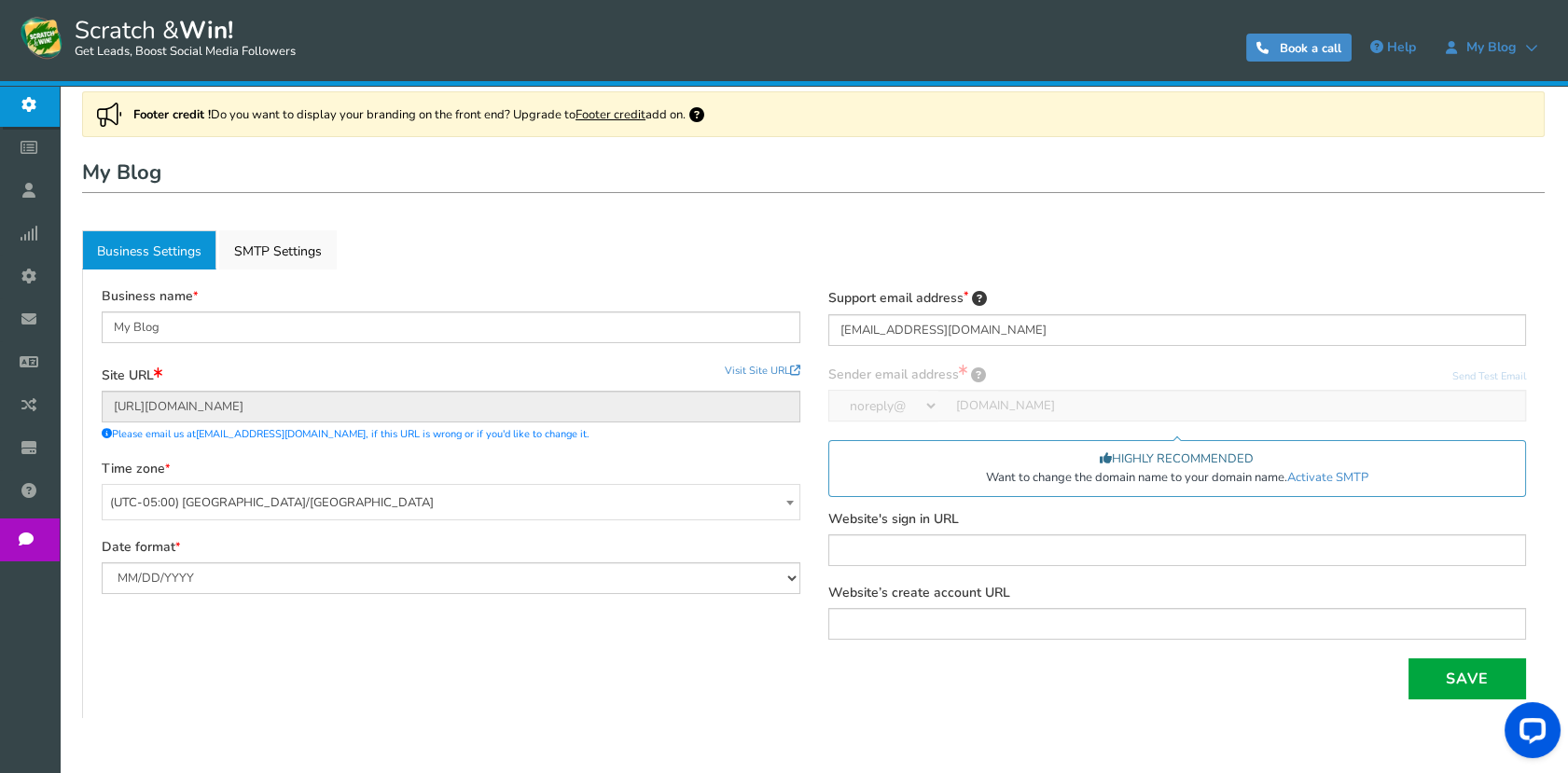scroll, scrollTop: 89, scrollLeft: 0, axis: vertical 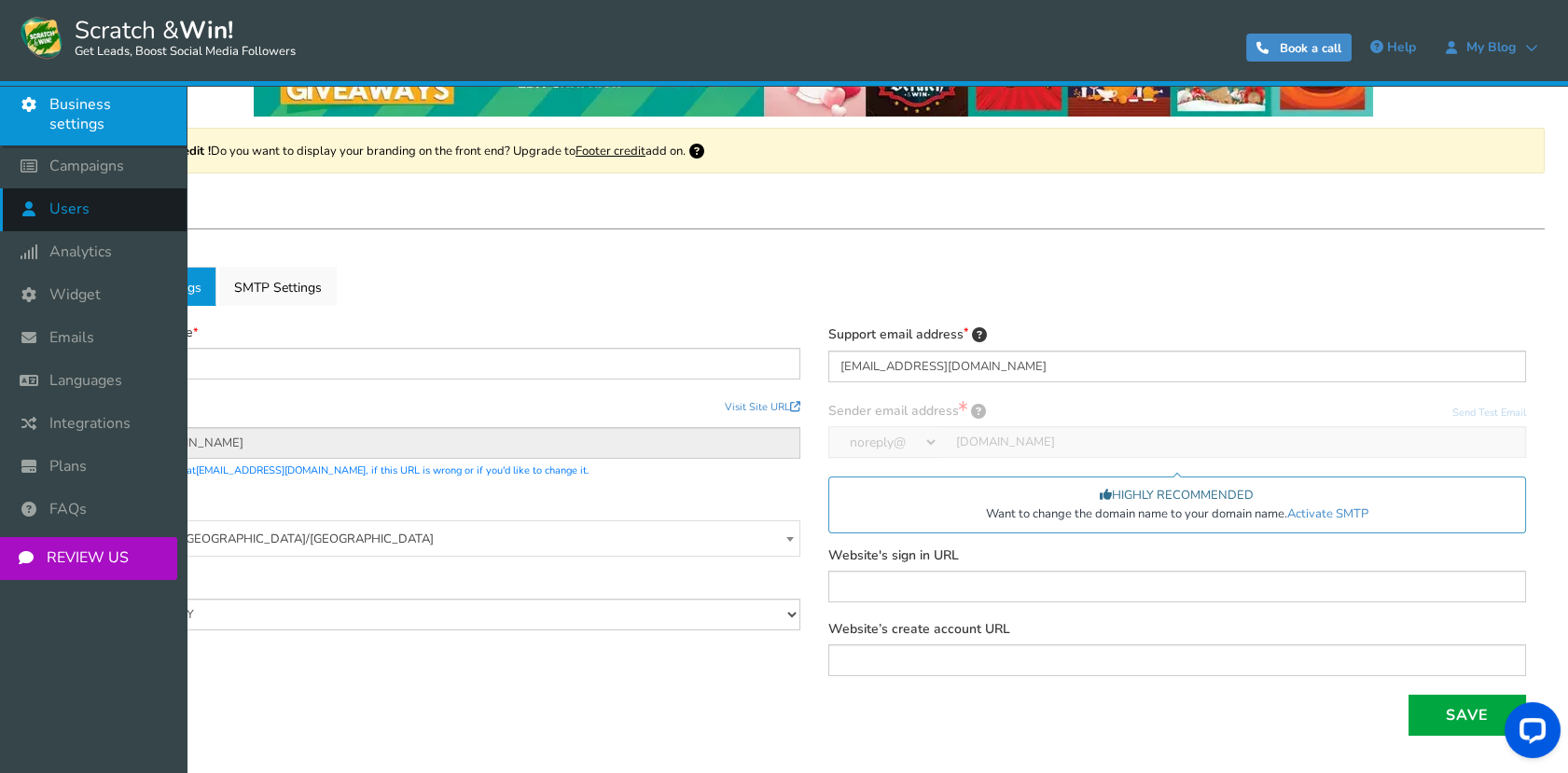 click at bounding box center (34, 209) 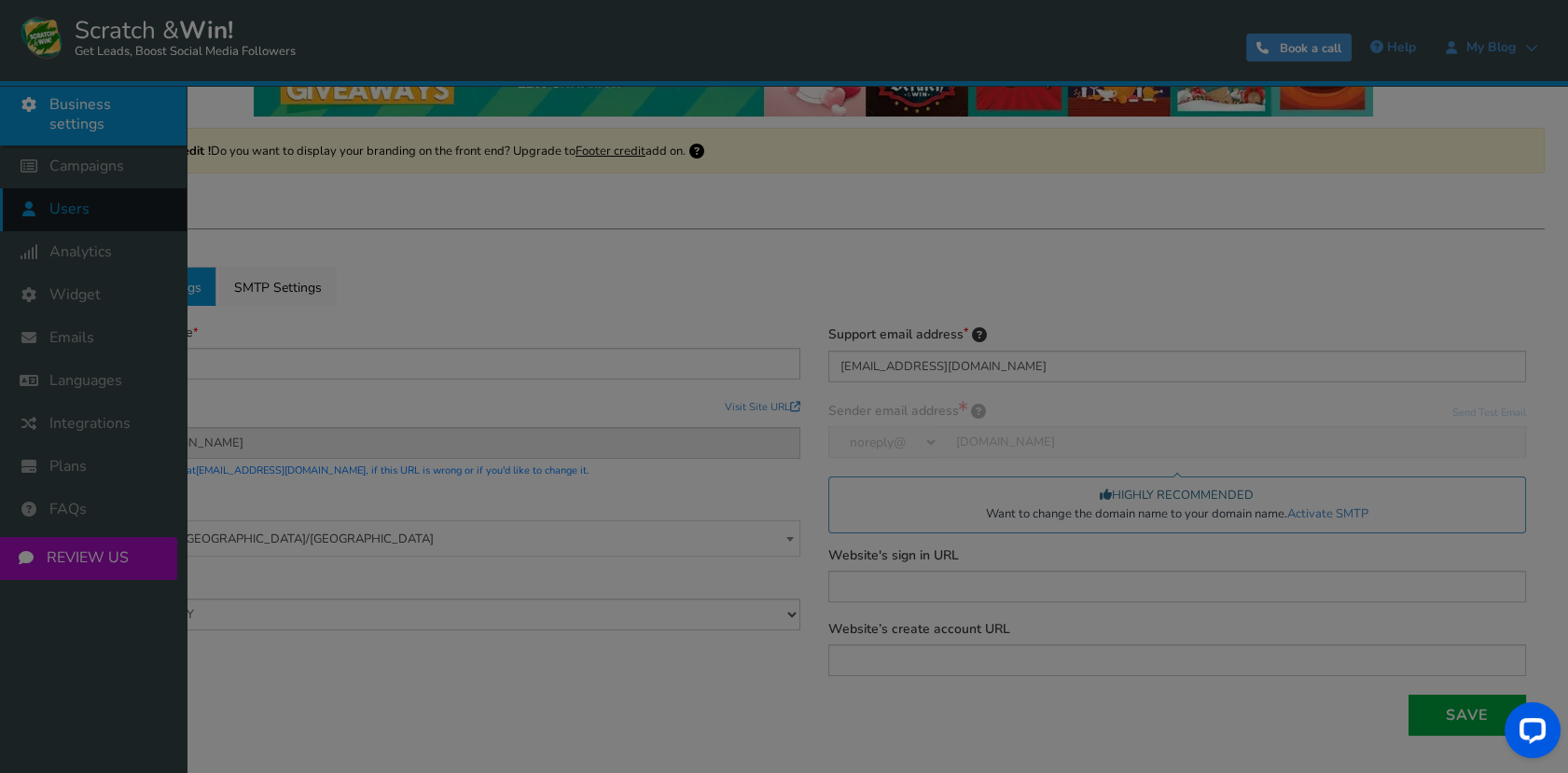 scroll, scrollTop: 0, scrollLeft: 0, axis: both 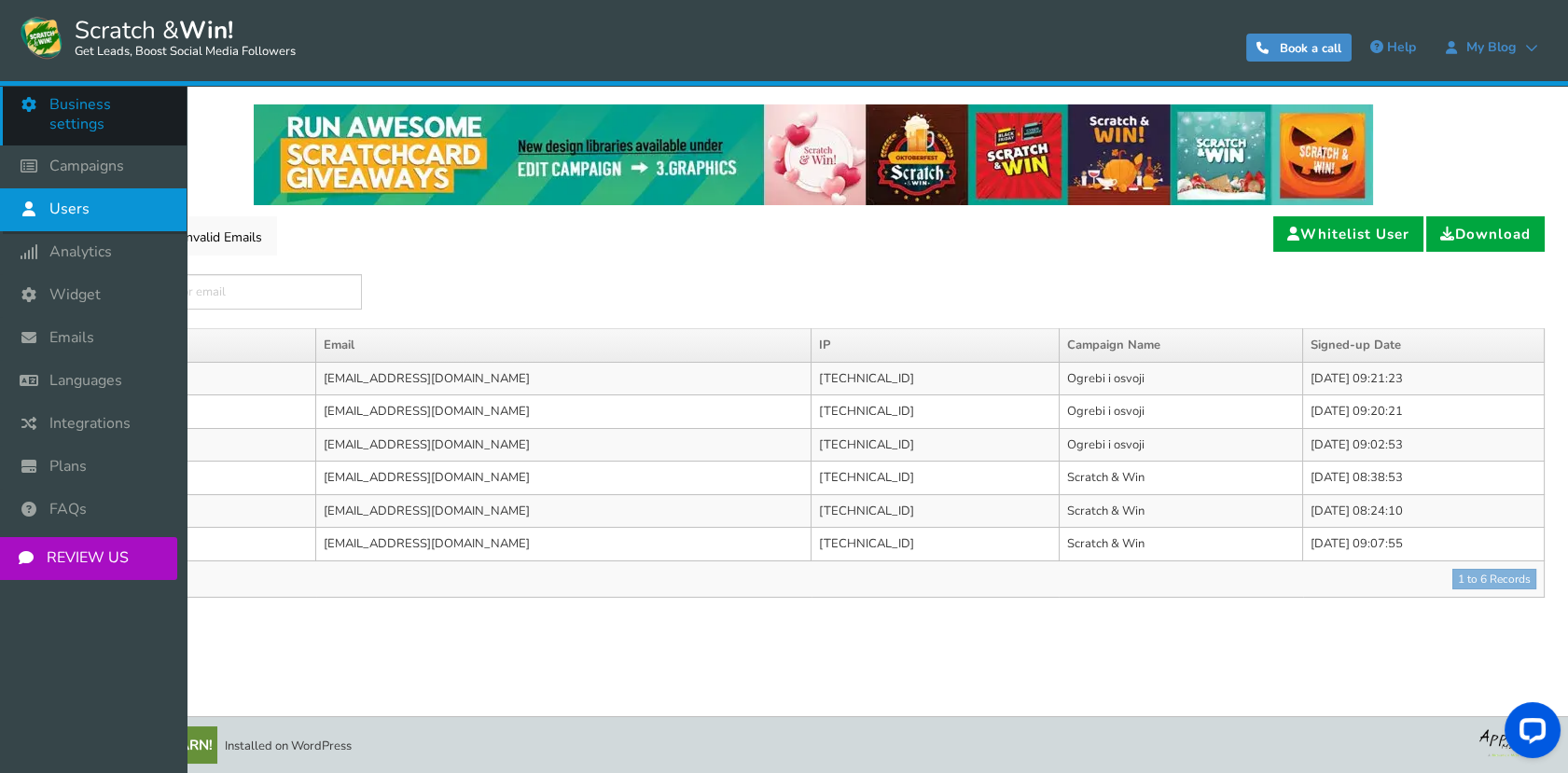 click on "Business settings" at bounding box center [108, 115] 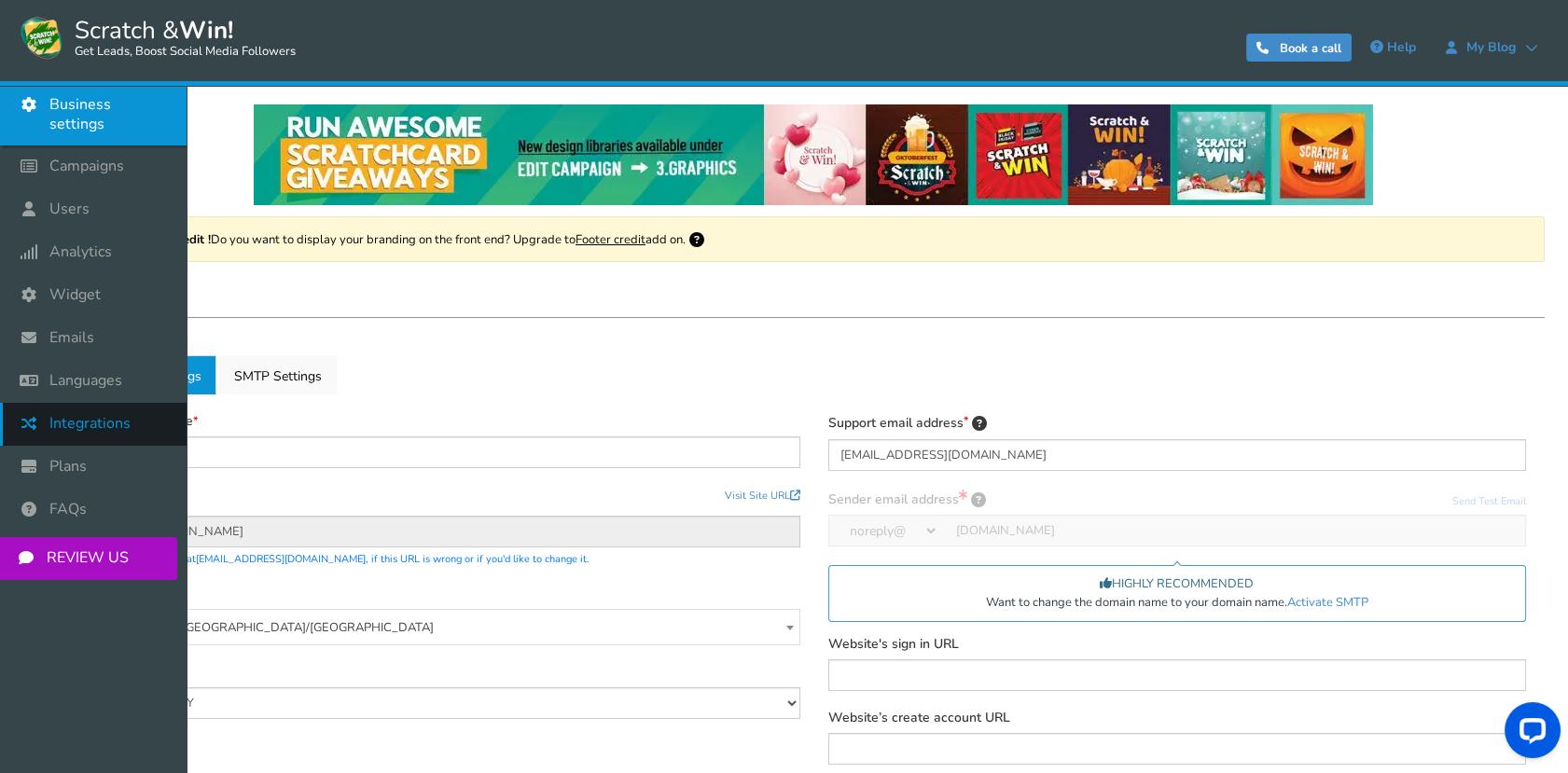 click on "Integrations" at bounding box center (90, 423) 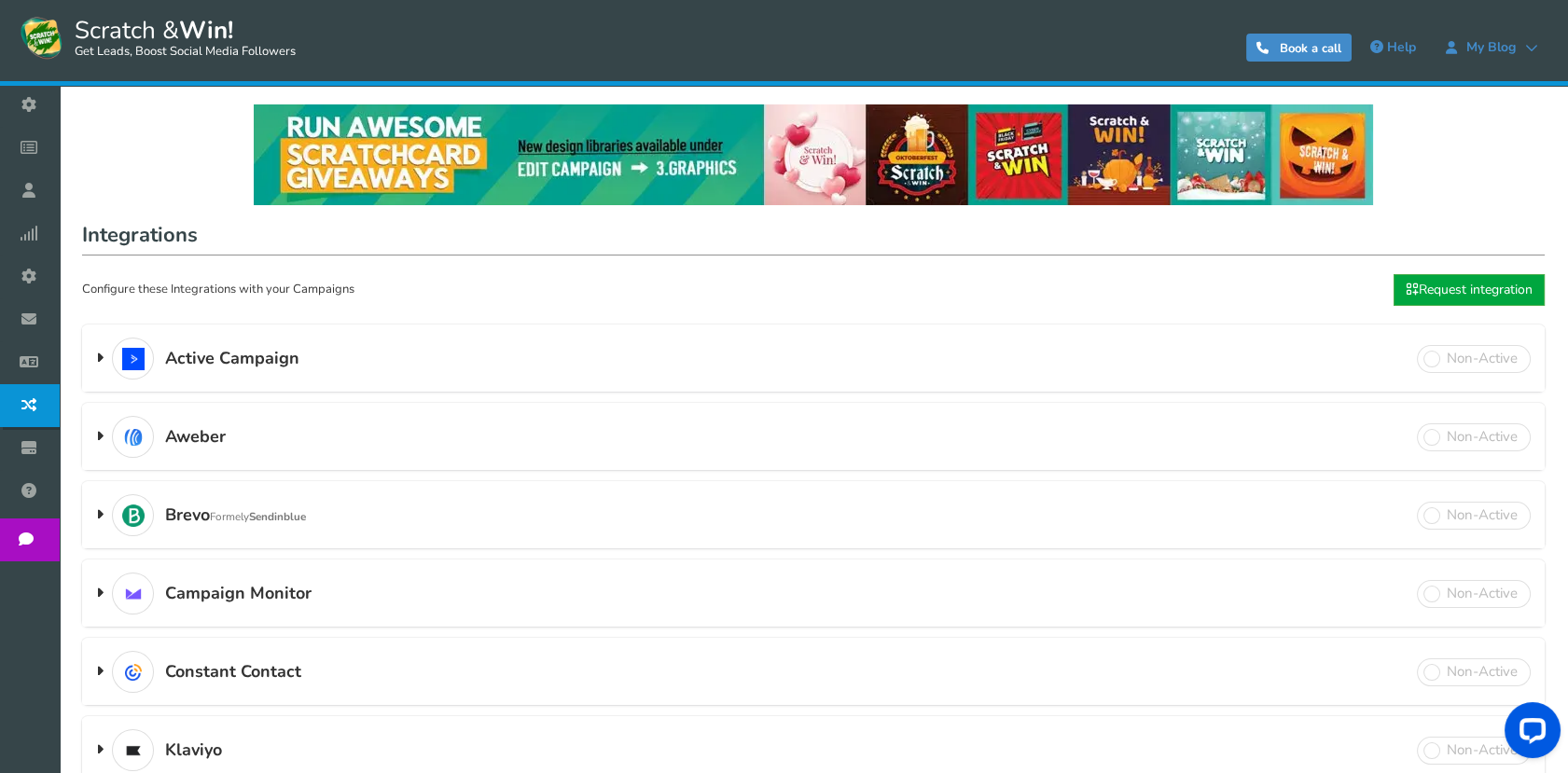 click on "Active Campaign" at bounding box center (232, 359) 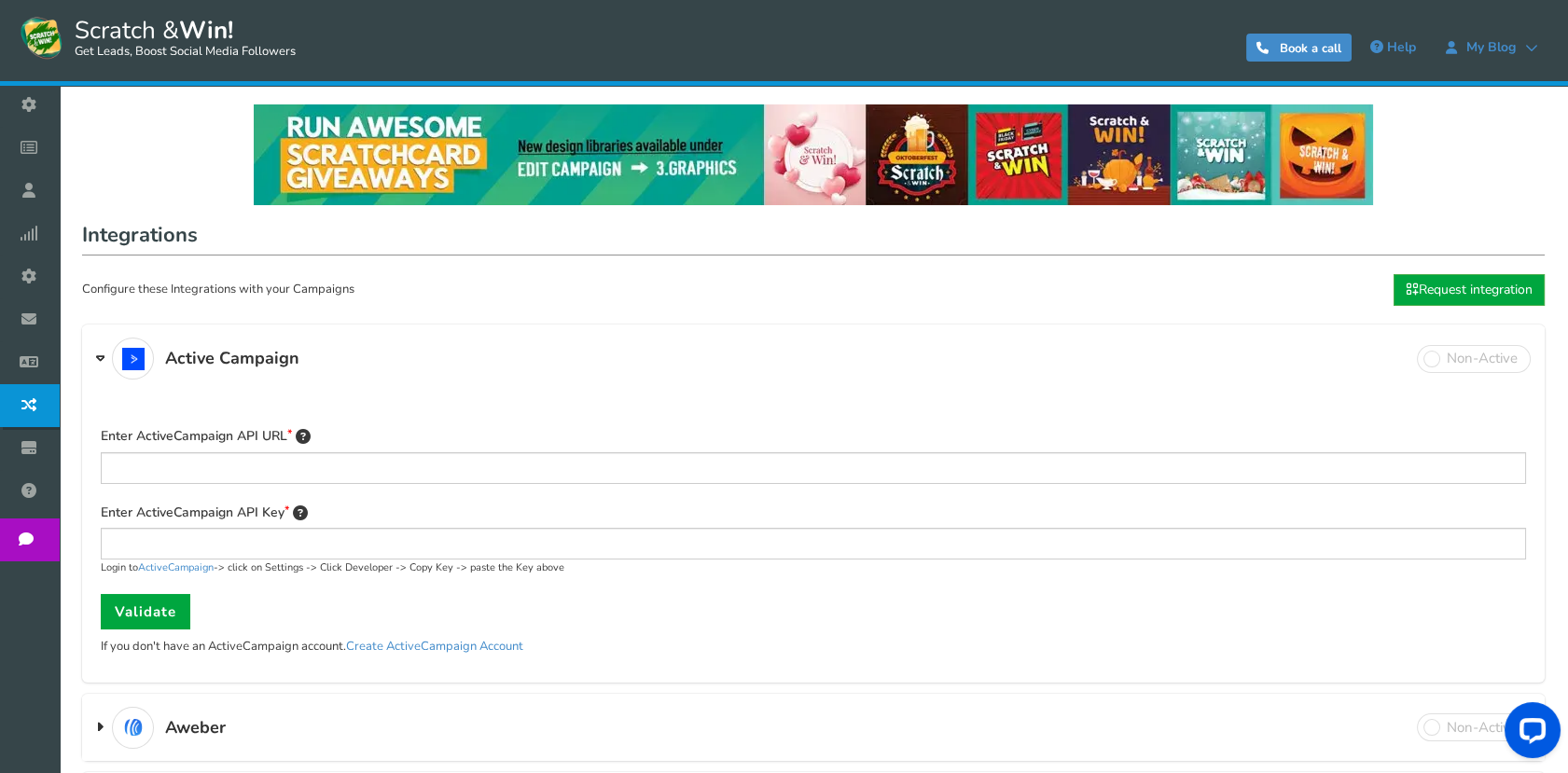 click on "Active Campaign" at bounding box center [232, 359] 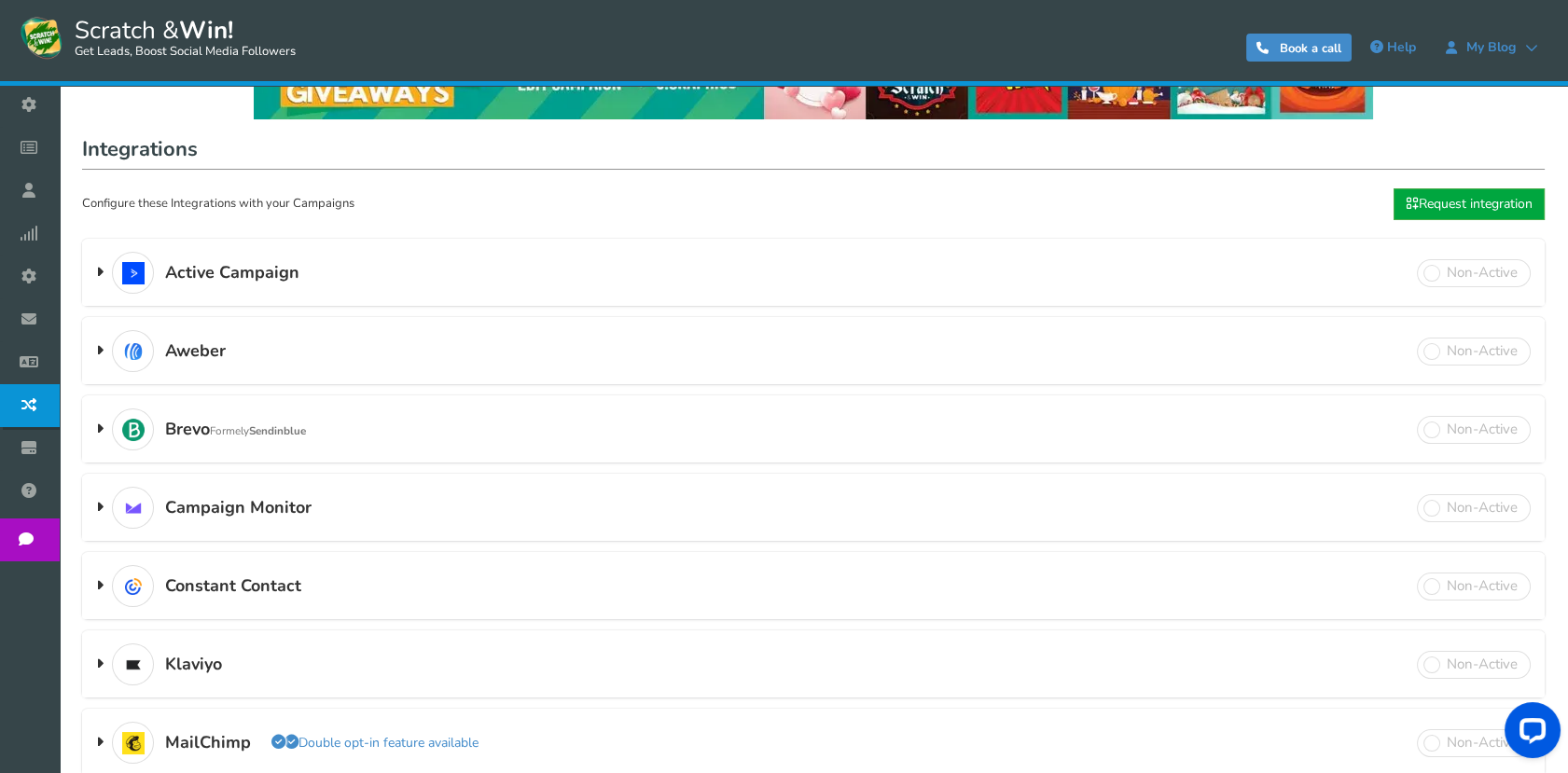scroll, scrollTop: 0, scrollLeft: 0, axis: both 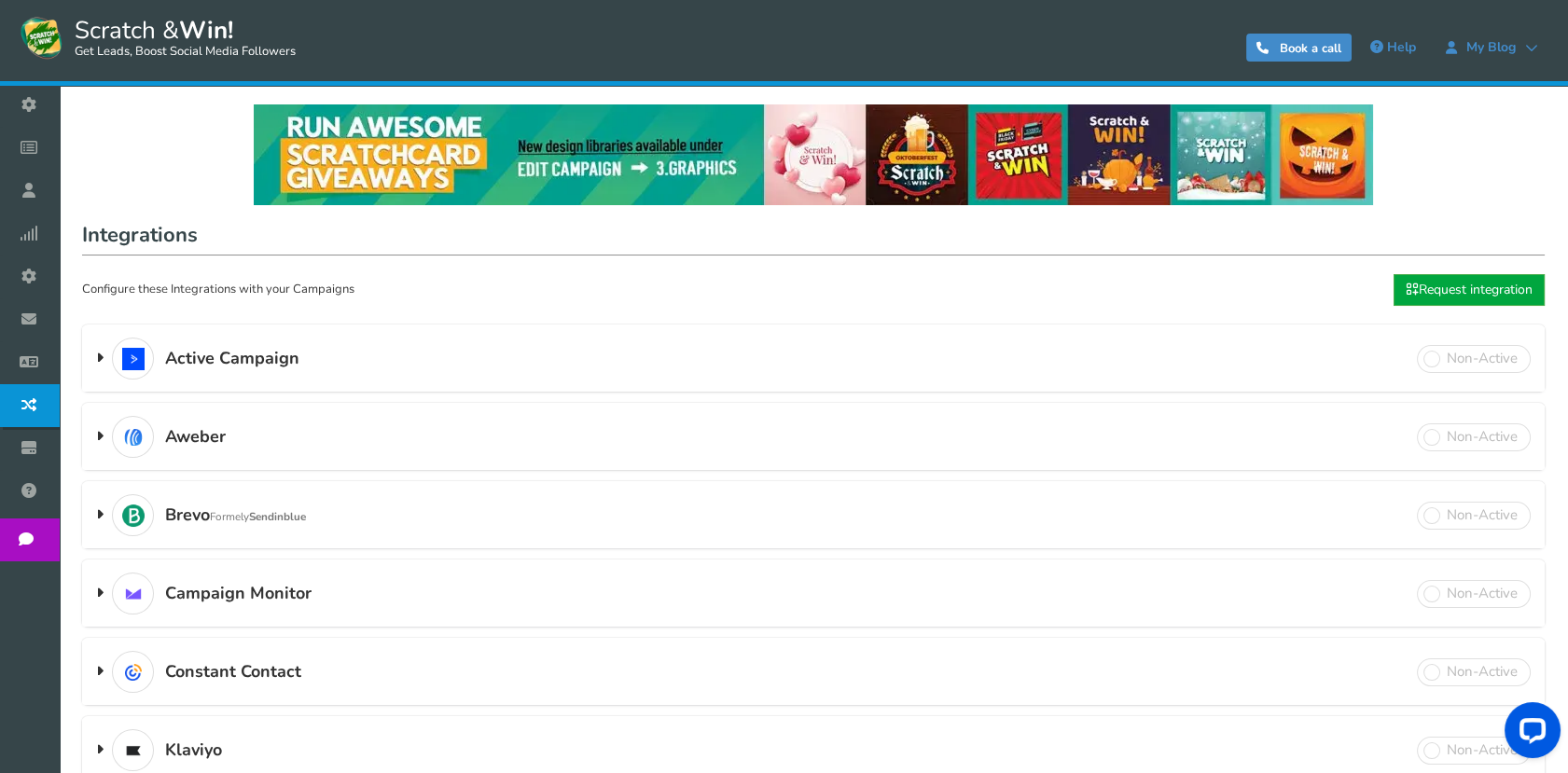 click on "Scratch &  Win!
Get Leads, Boost Social Media Followers" at bounding box center (180, 37) 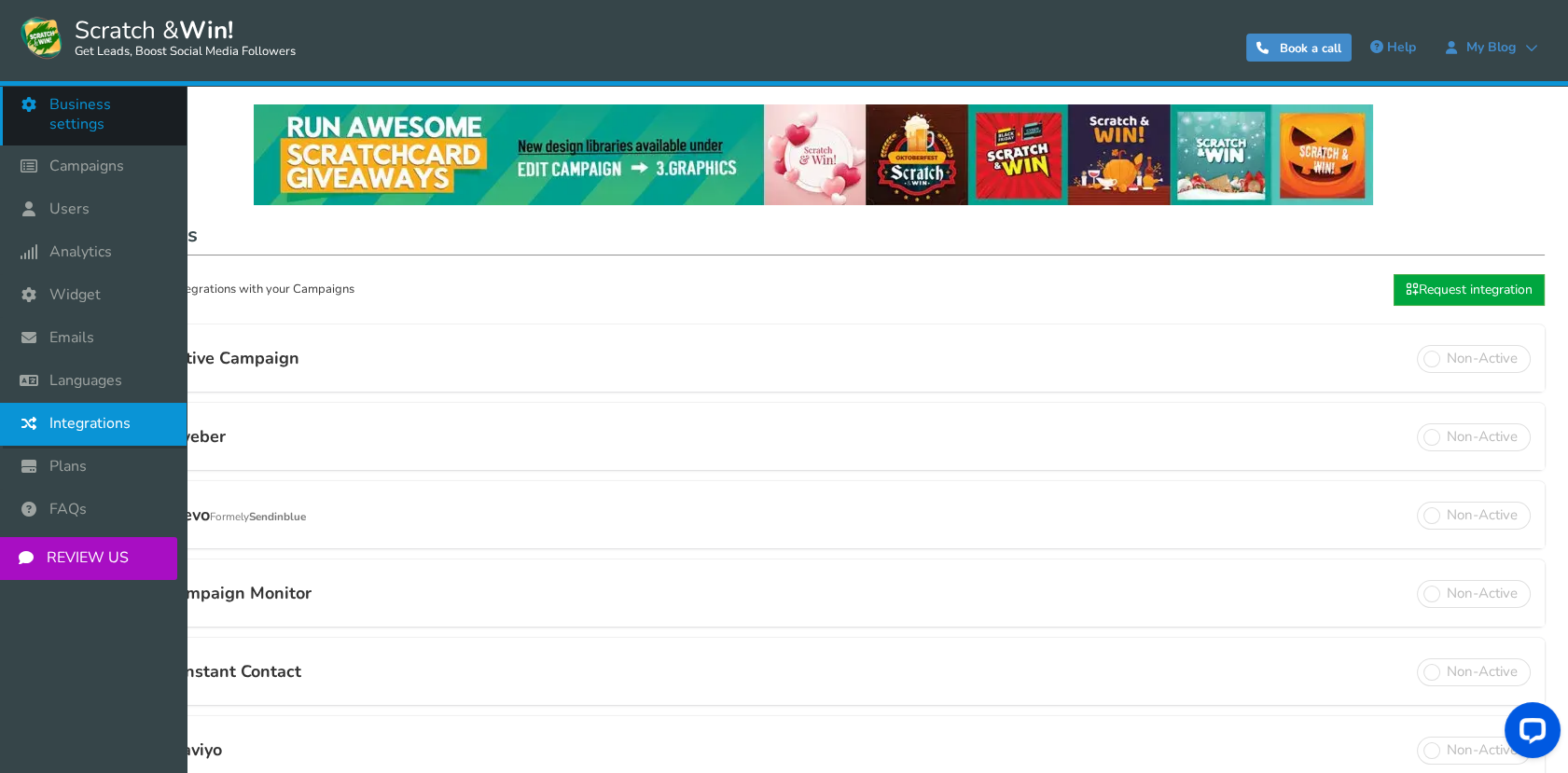 click at bounding box center [34, 104] 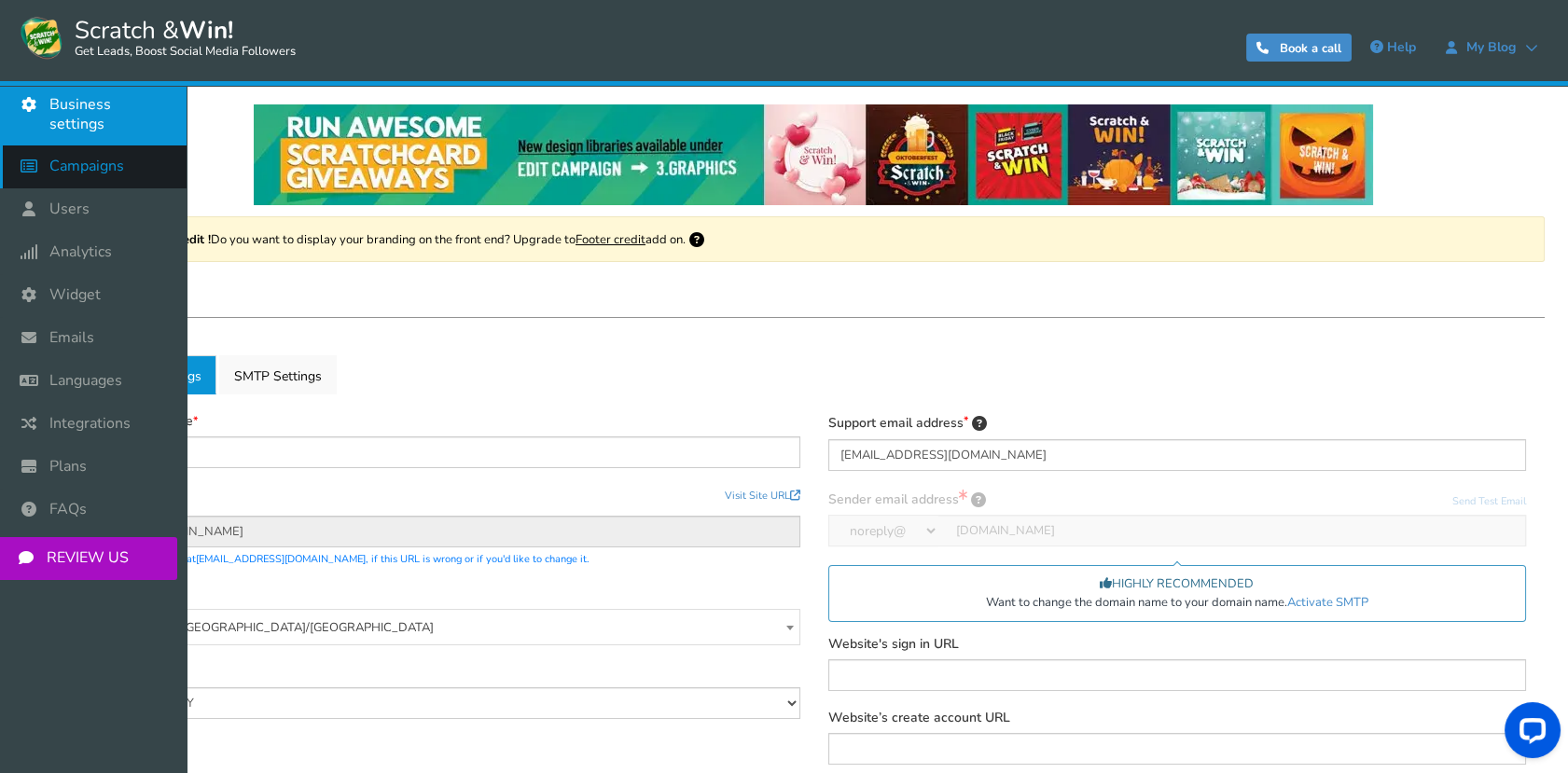 click on "Campaigns" at bounding box center [93, 167] 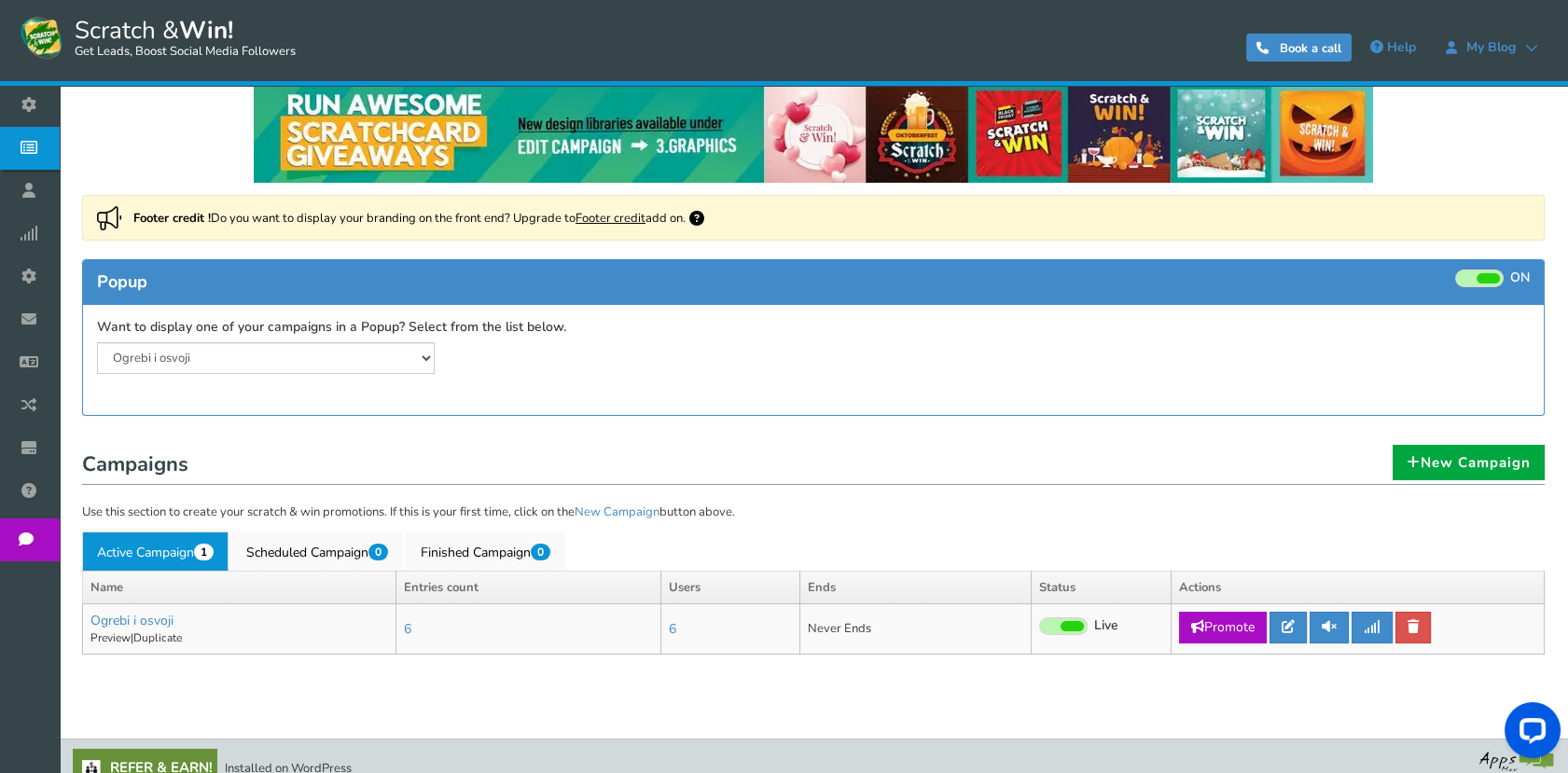 scroll, scrollTop: 45, scrollLeft: 0, axis: vertical 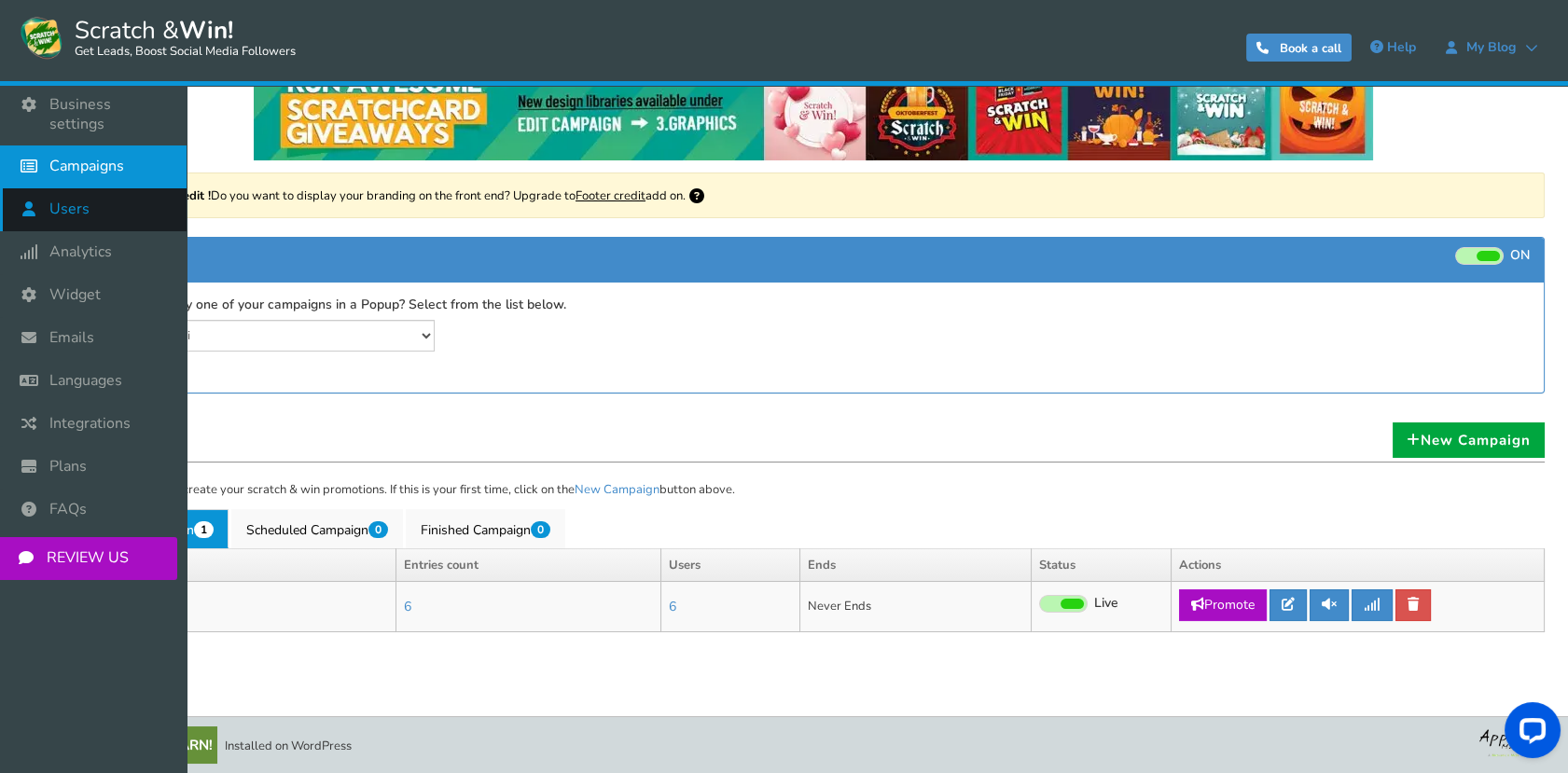 click at bounding box center [34, 209] 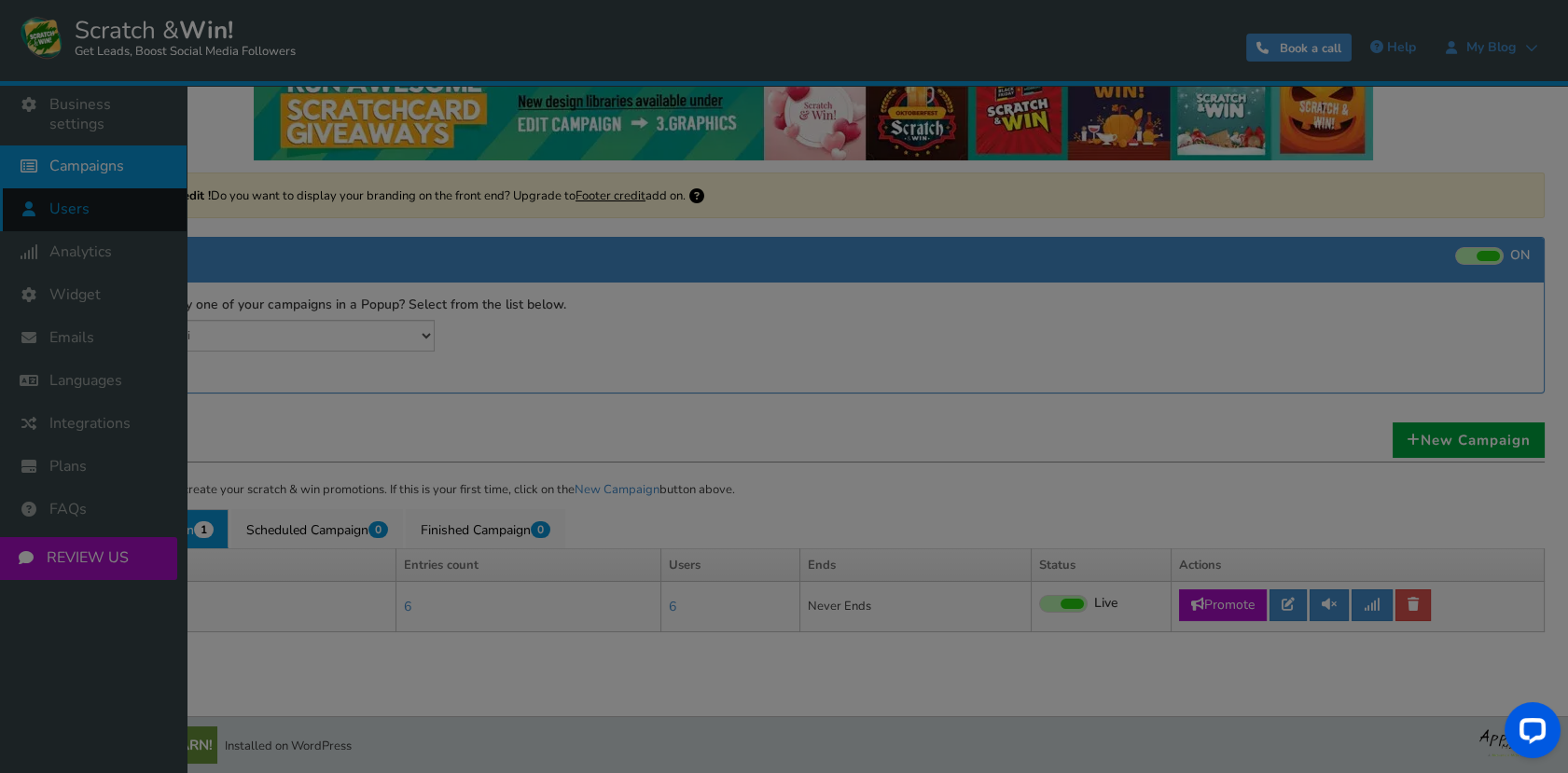 scroll, scrollTop: 0, scrollLeft: 0, axis: both 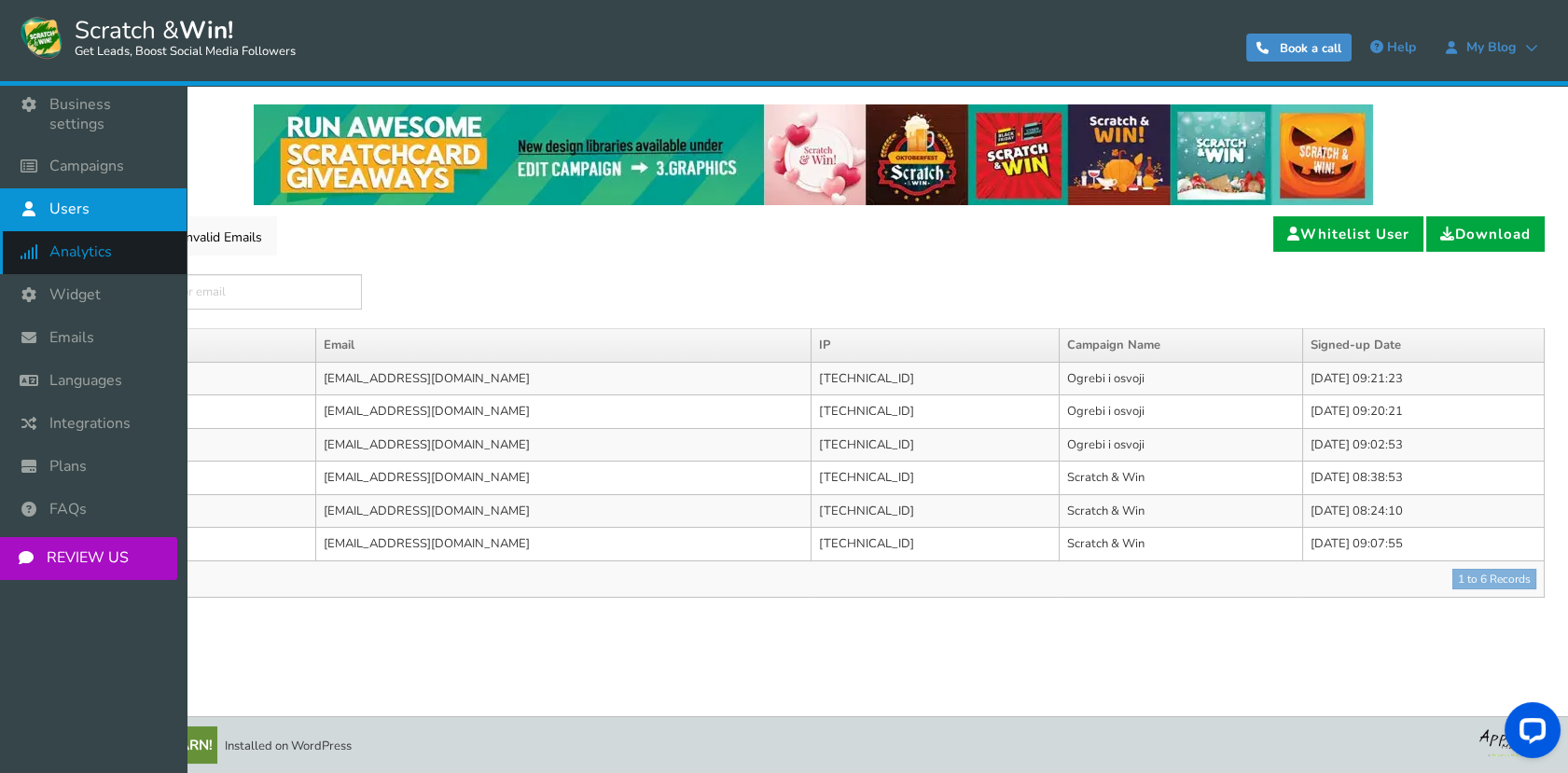 click on "Analytics" at bounding box center (93, 253) 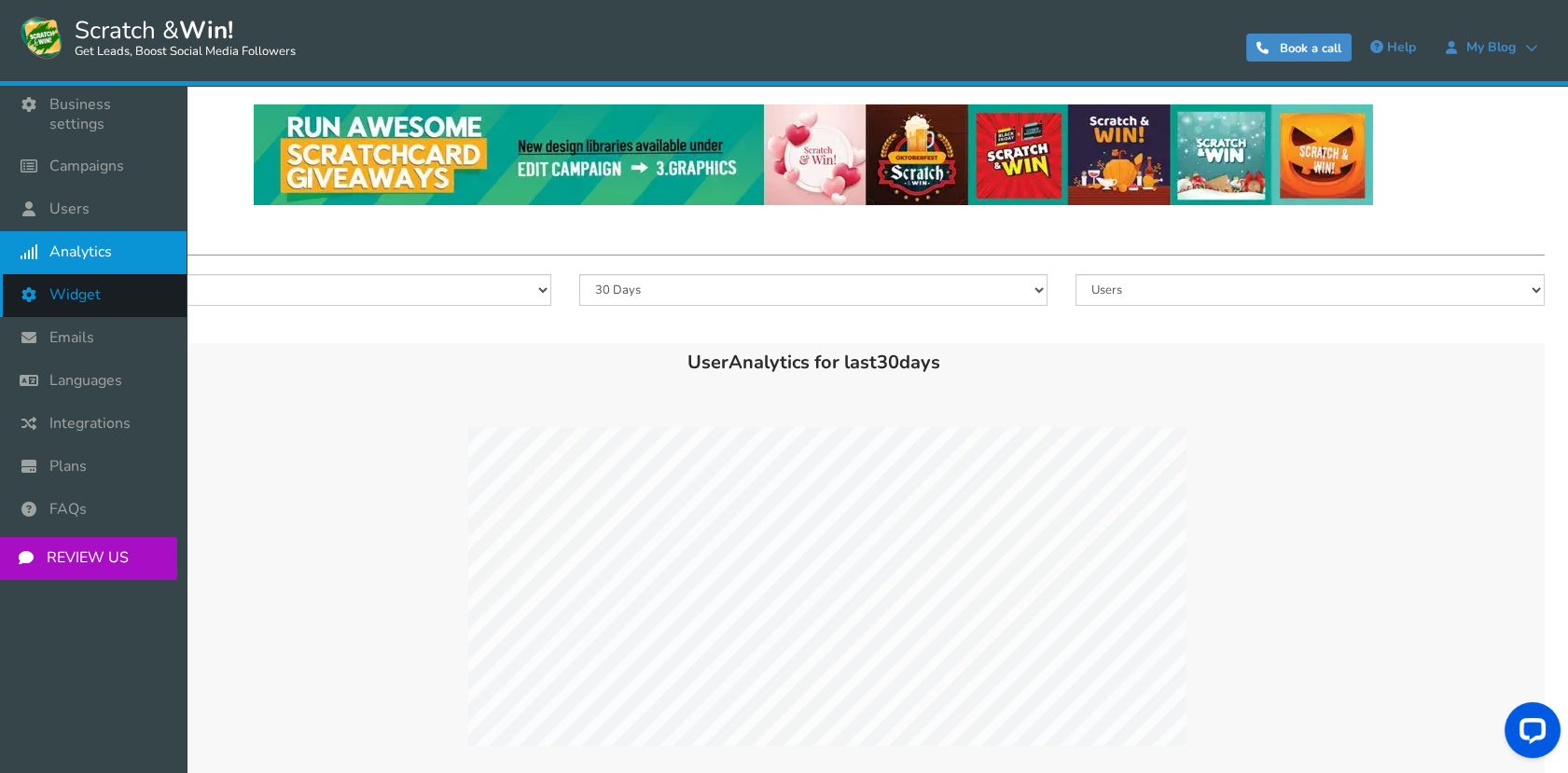 click on "Widget" at bounding box center [75, 295] 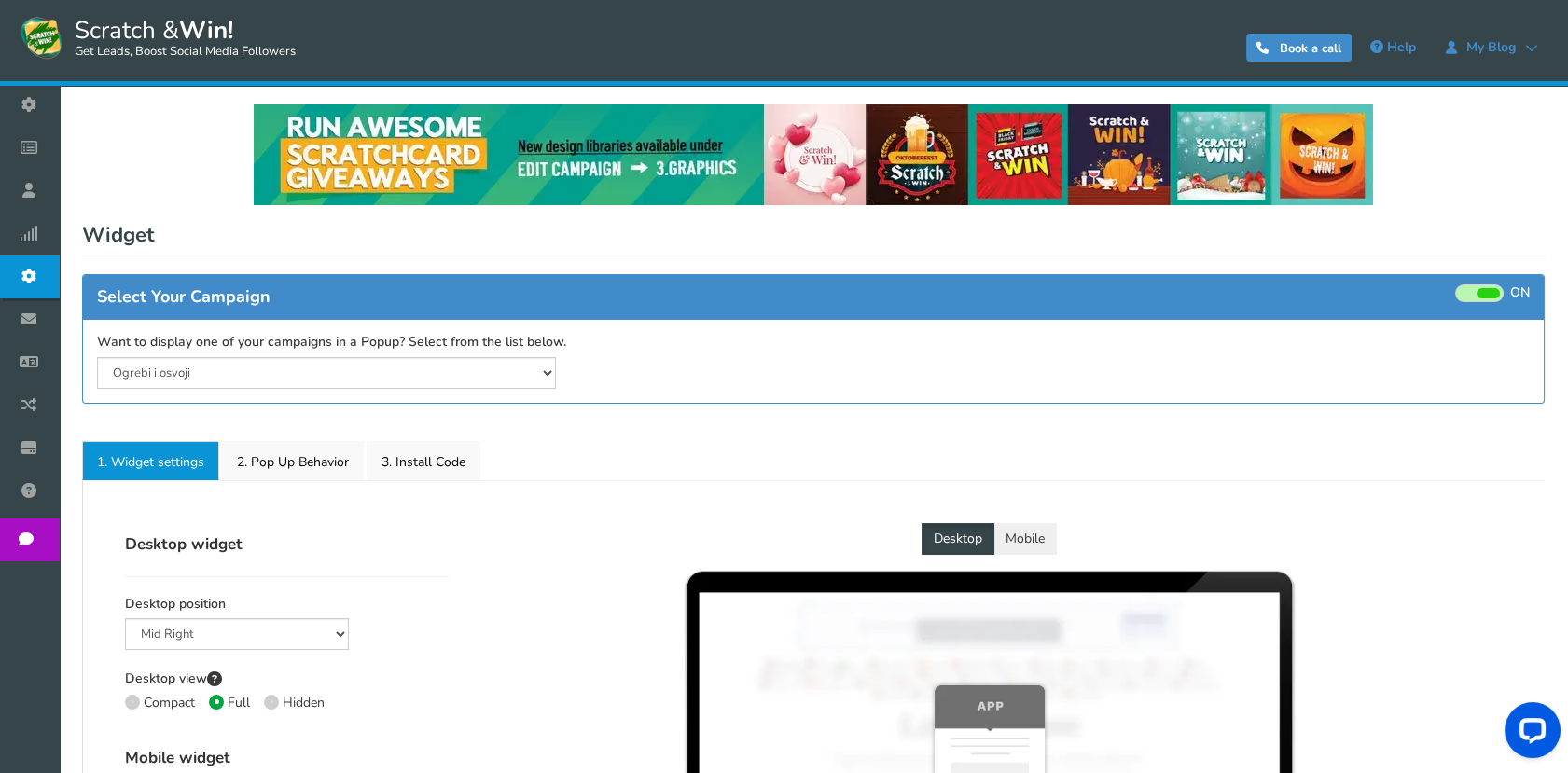 select on "mid-bottom-bar" 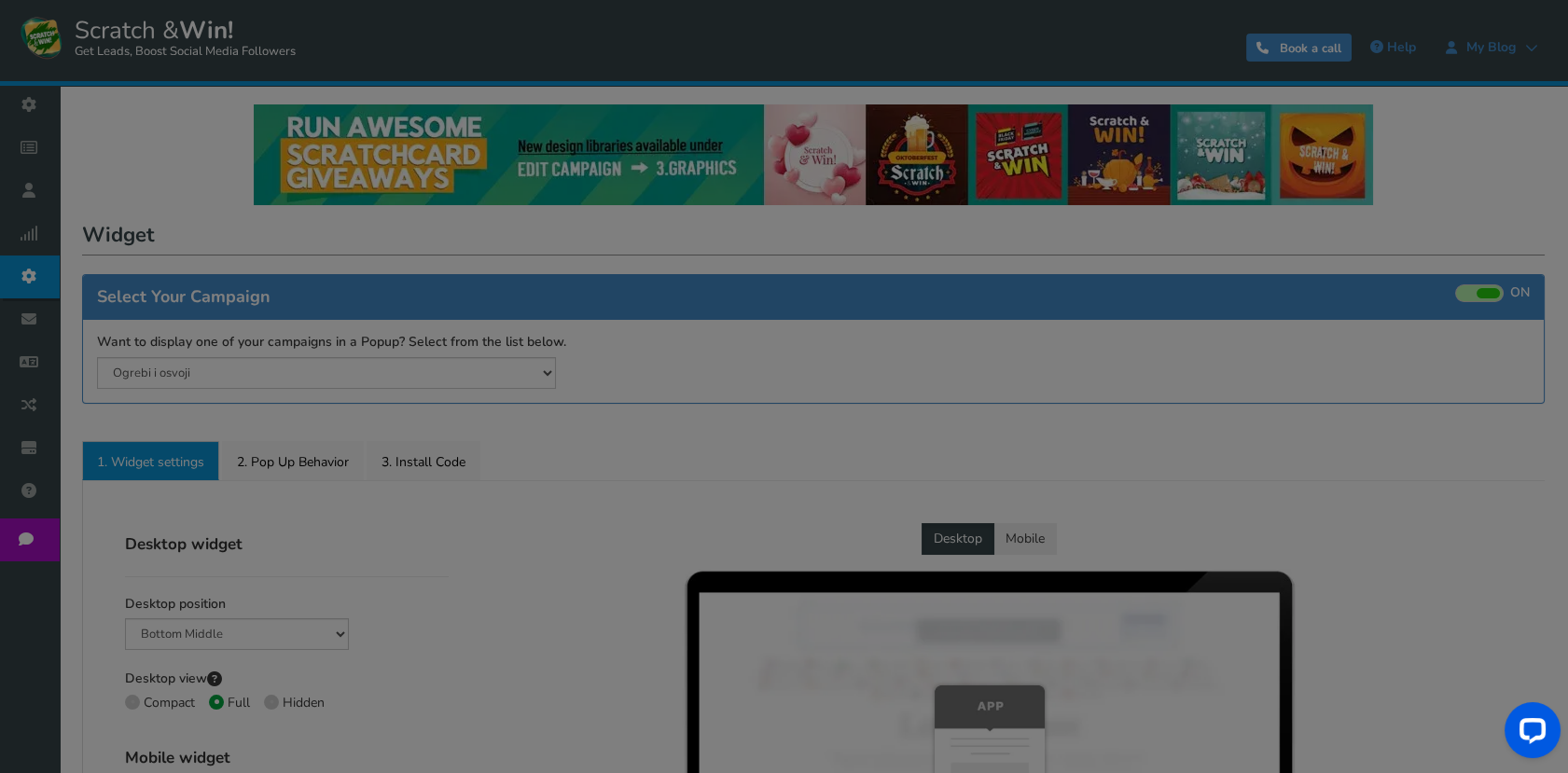 radio on "true" 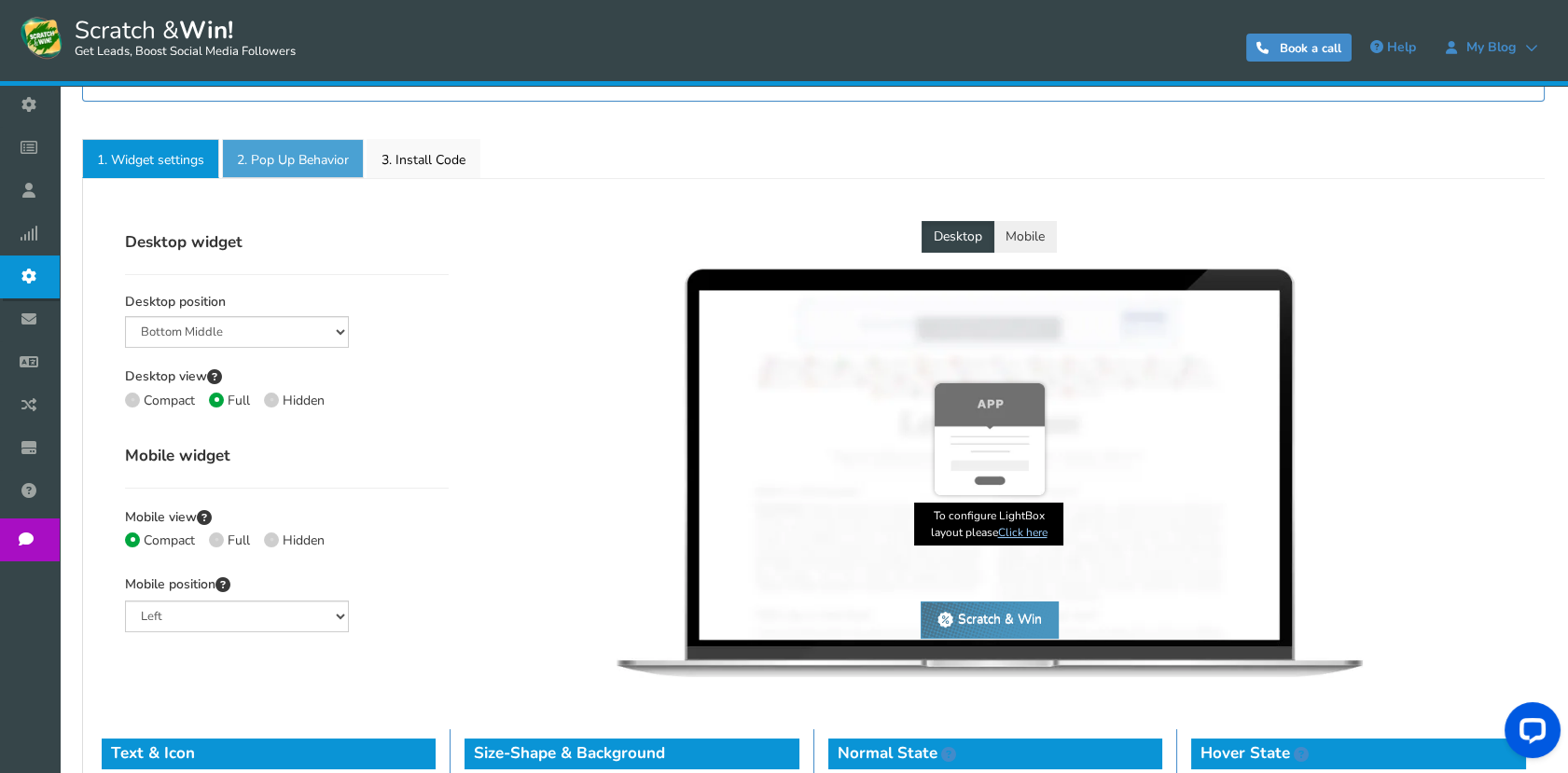 scroll, scrollTop: 0, scrollLeft: 0, axis: both 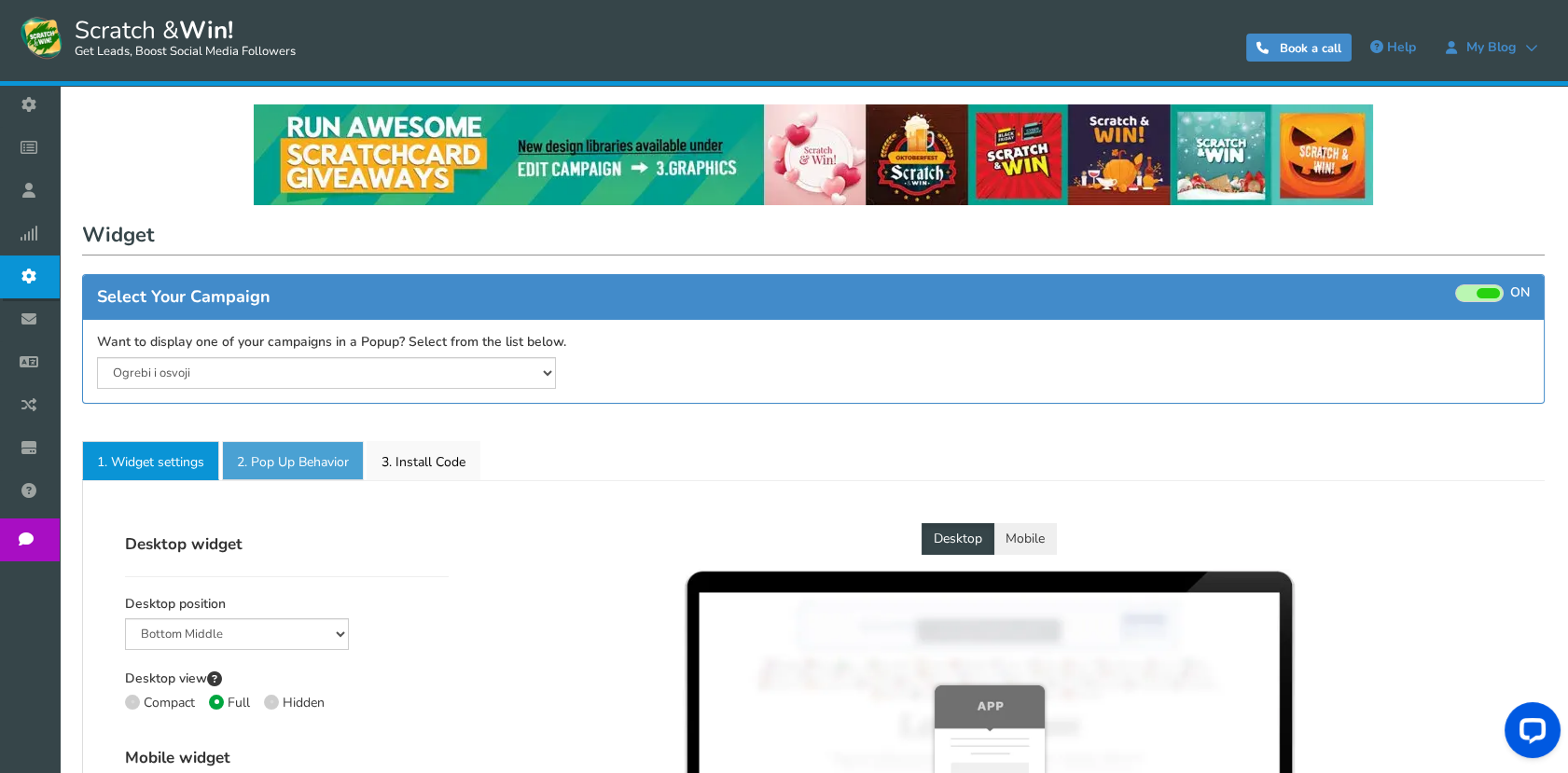 click on "2. Pop Up Behavior" at bounding box center (293, 461) 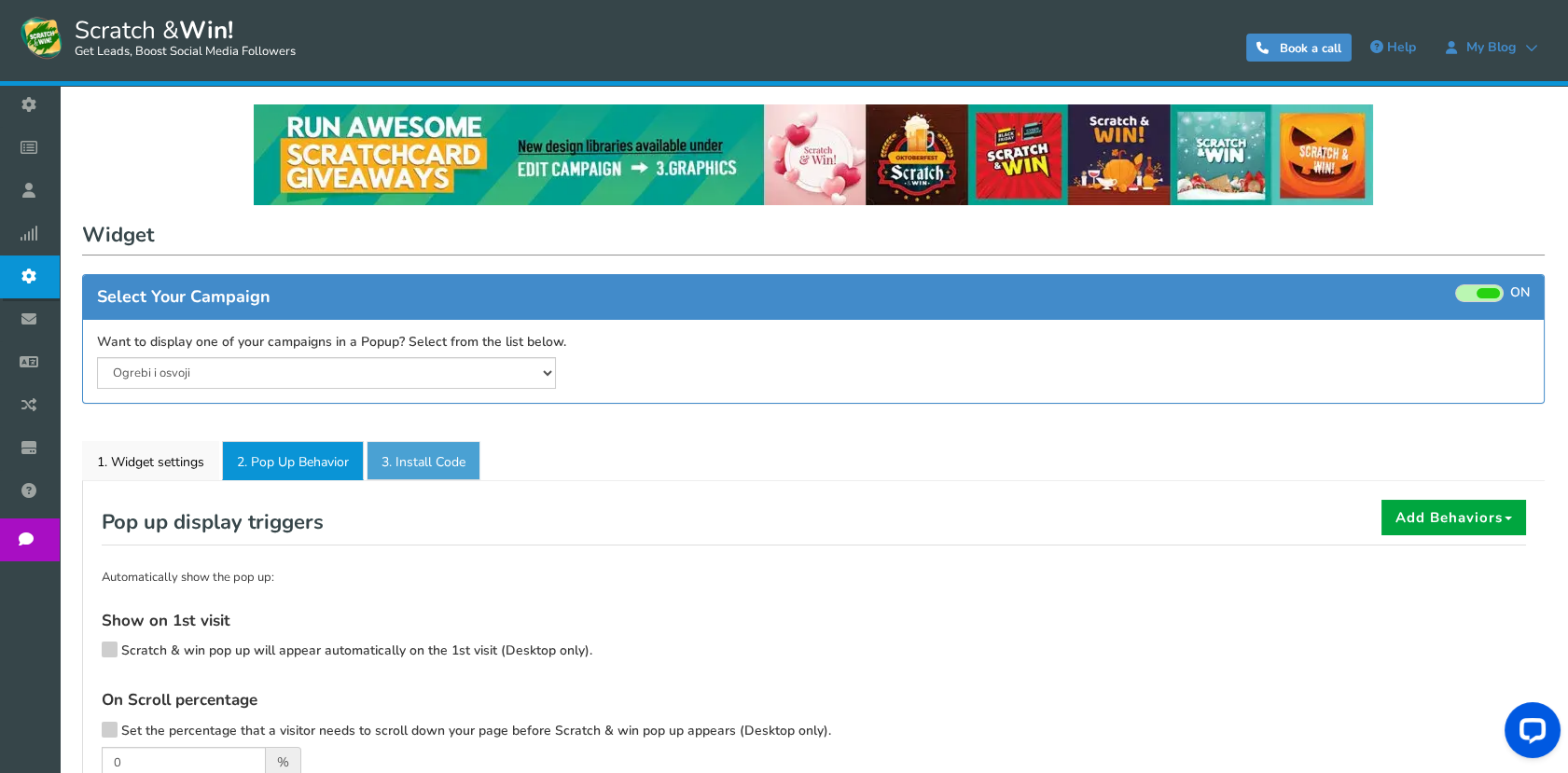 click on "3. Install Code" at bounding box center (423, 461) 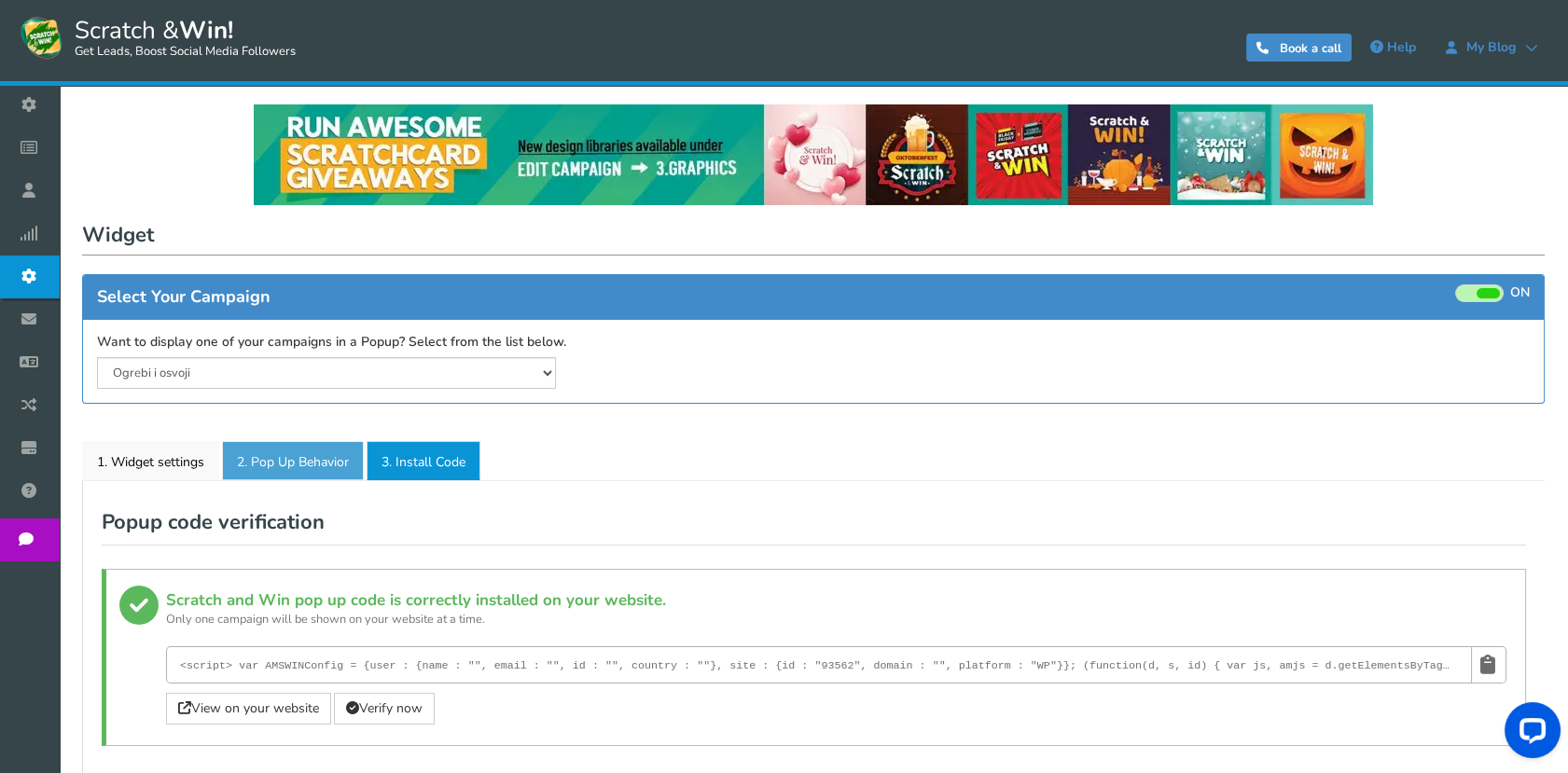 click on "2. Pop Up Behavior" at bounding box center [293, 461] 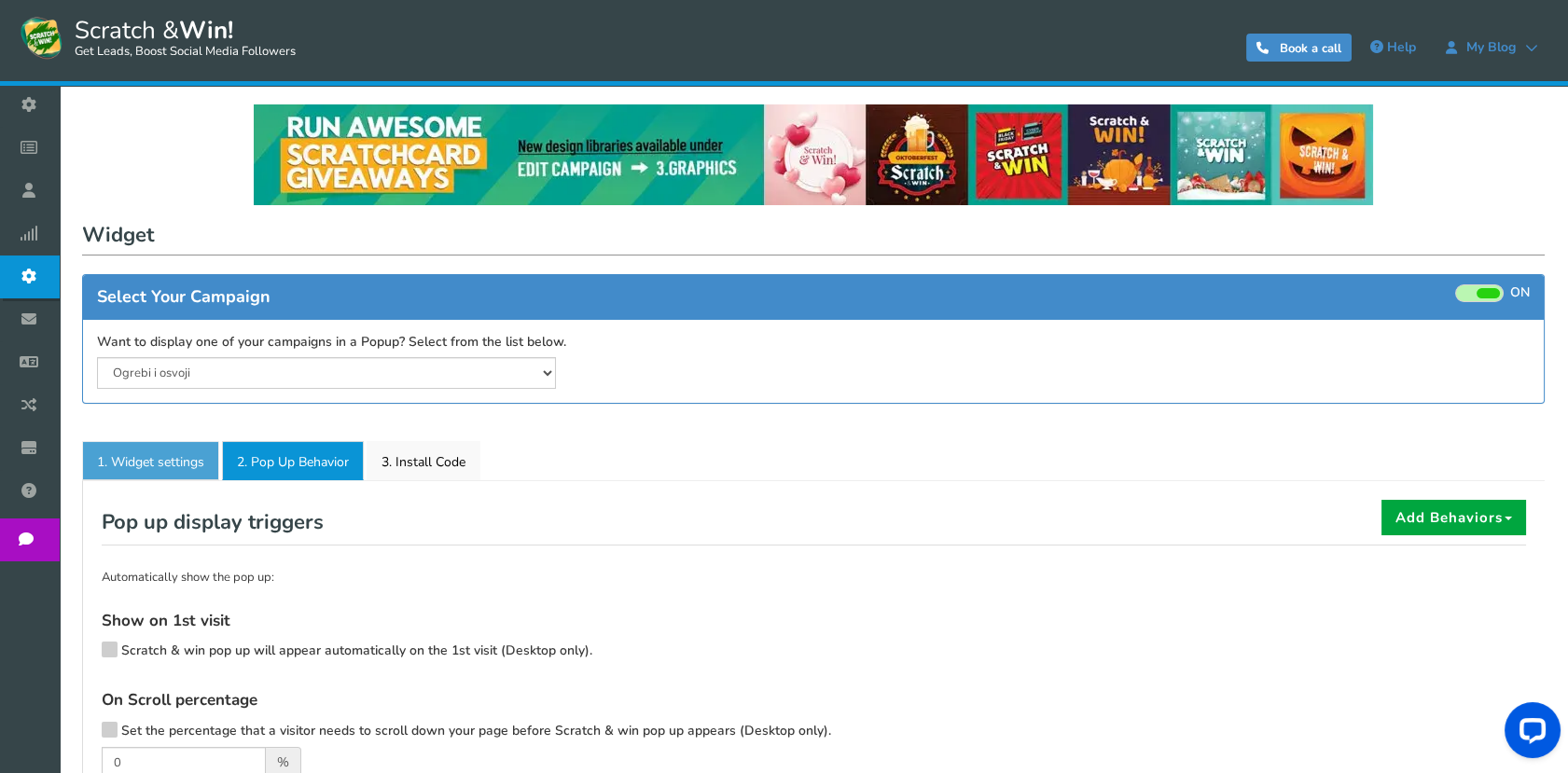 click on "1. Widget settings" at bounding box center (150, 461) 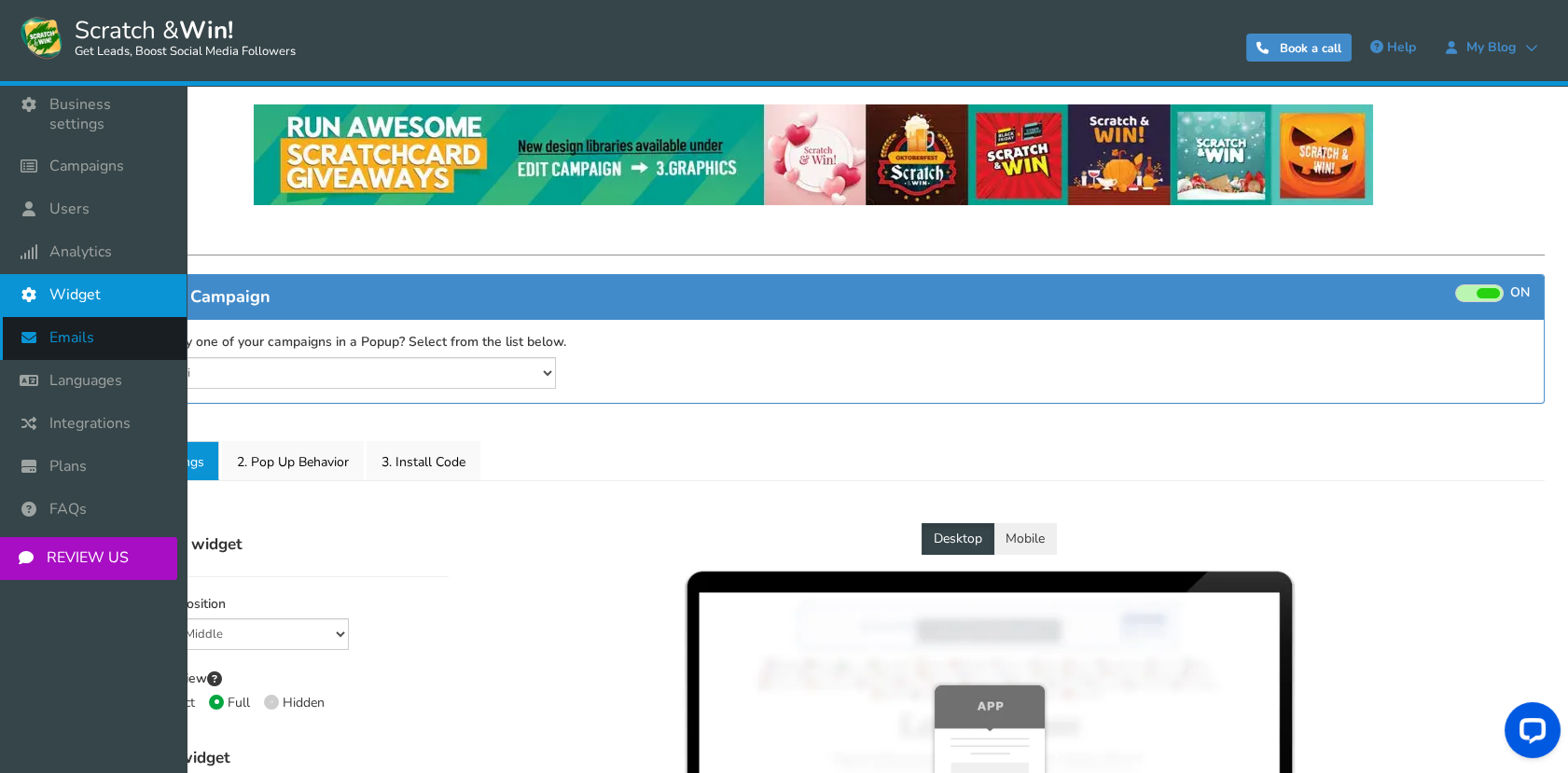 click on "Emails" at bounding box center (72, 338) 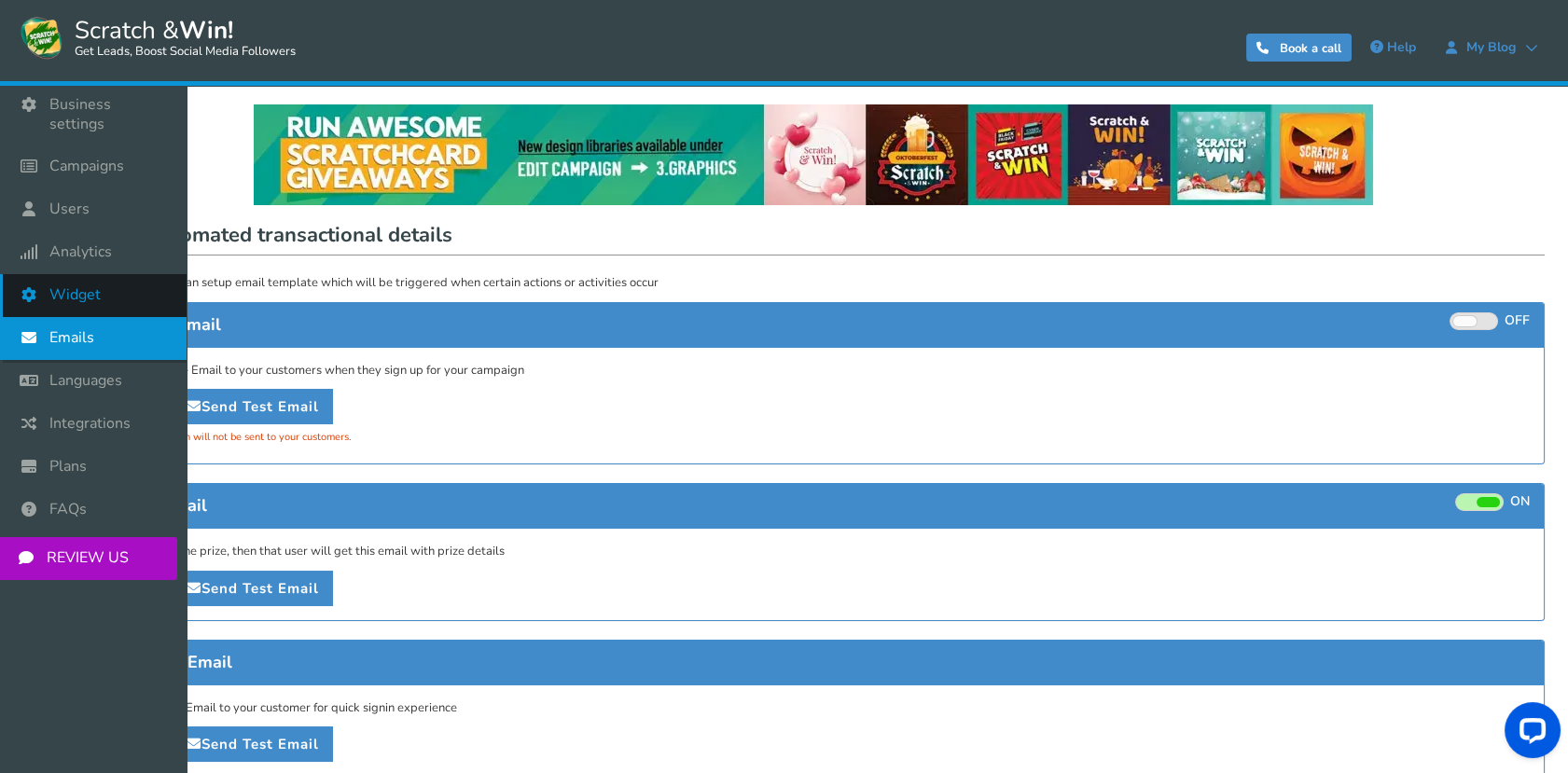 click on "Widget" at bounding box center [75, 295] 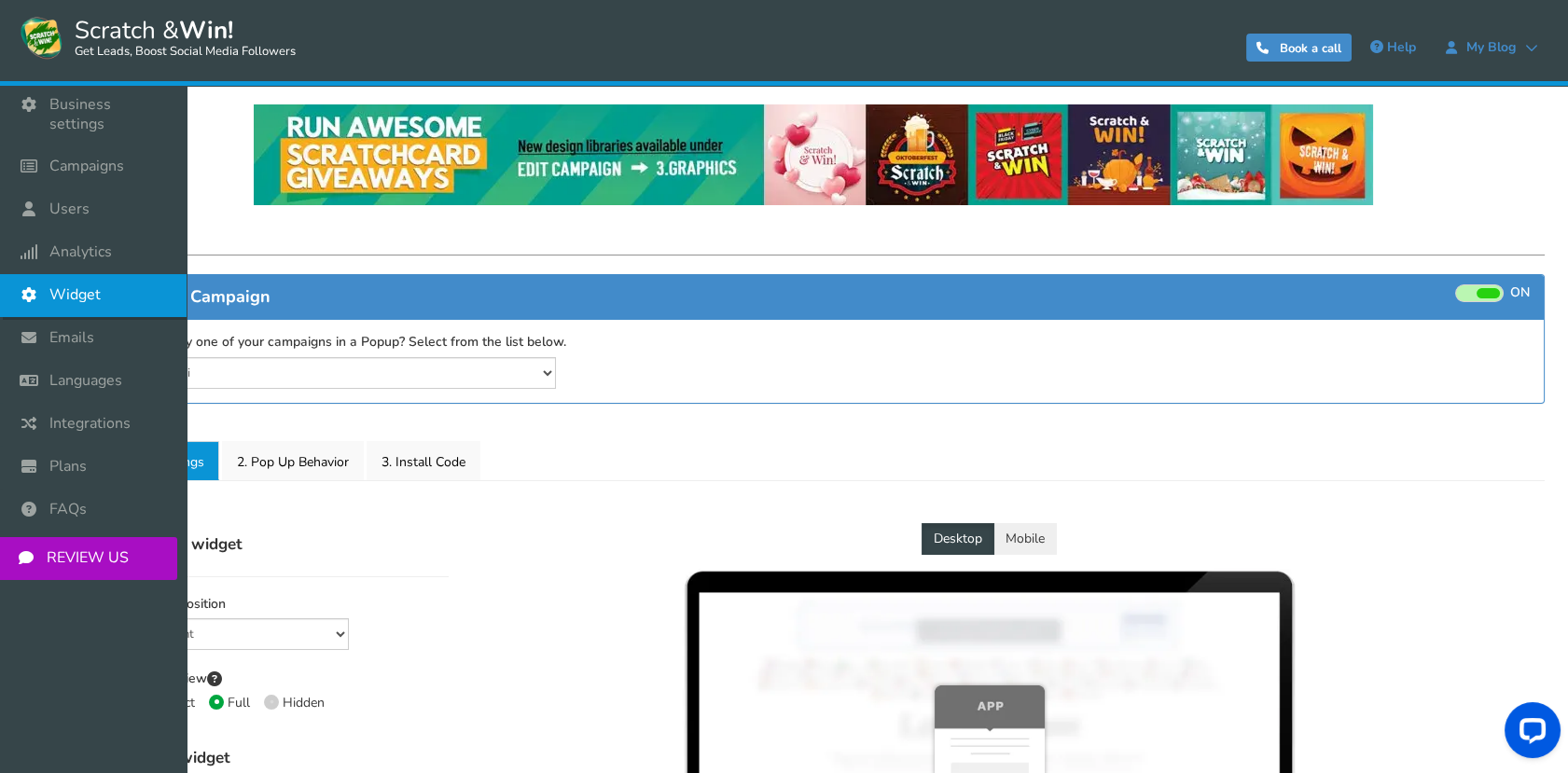 select on "mid-bottom-bar" 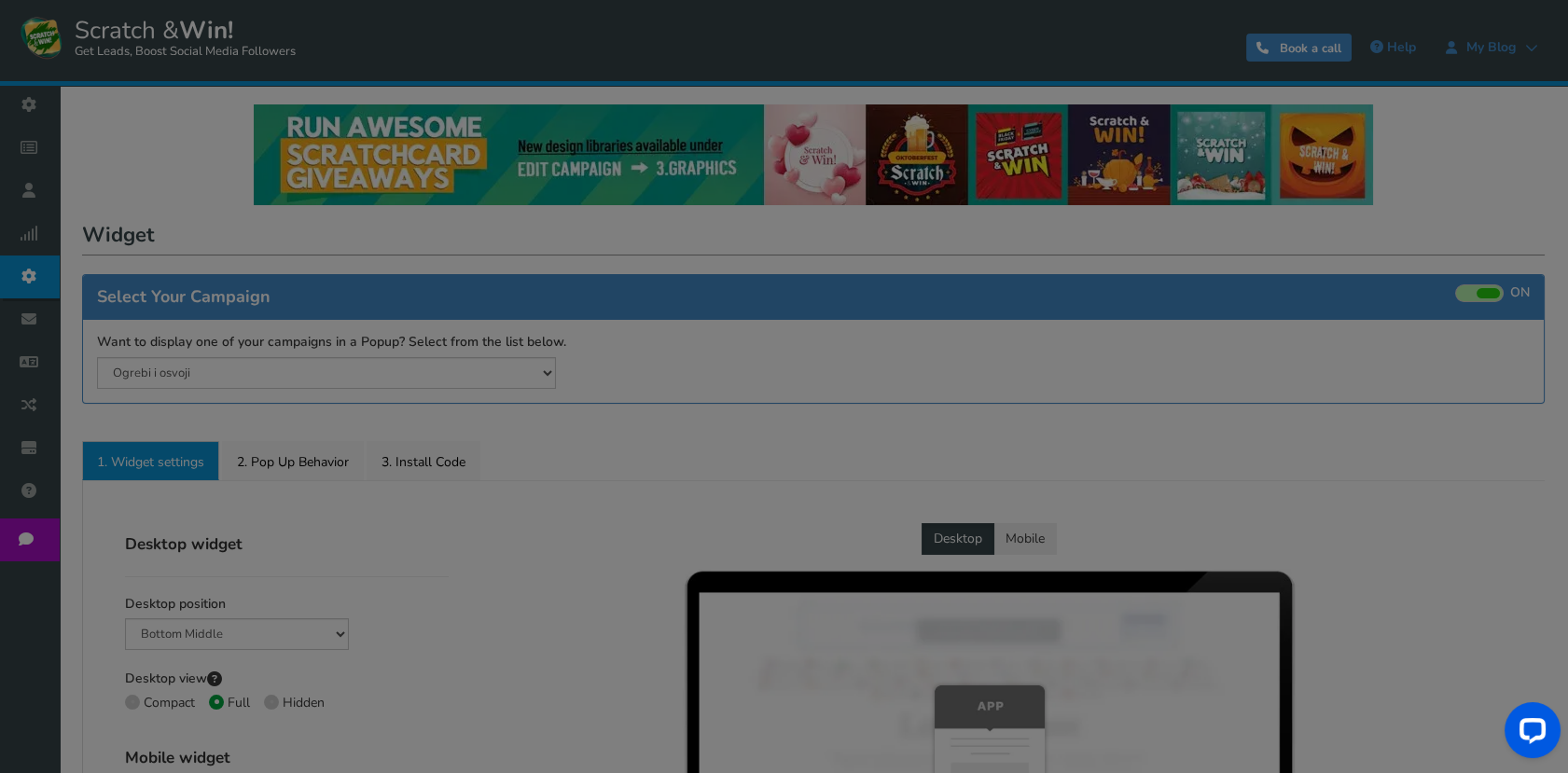 radio on "true" 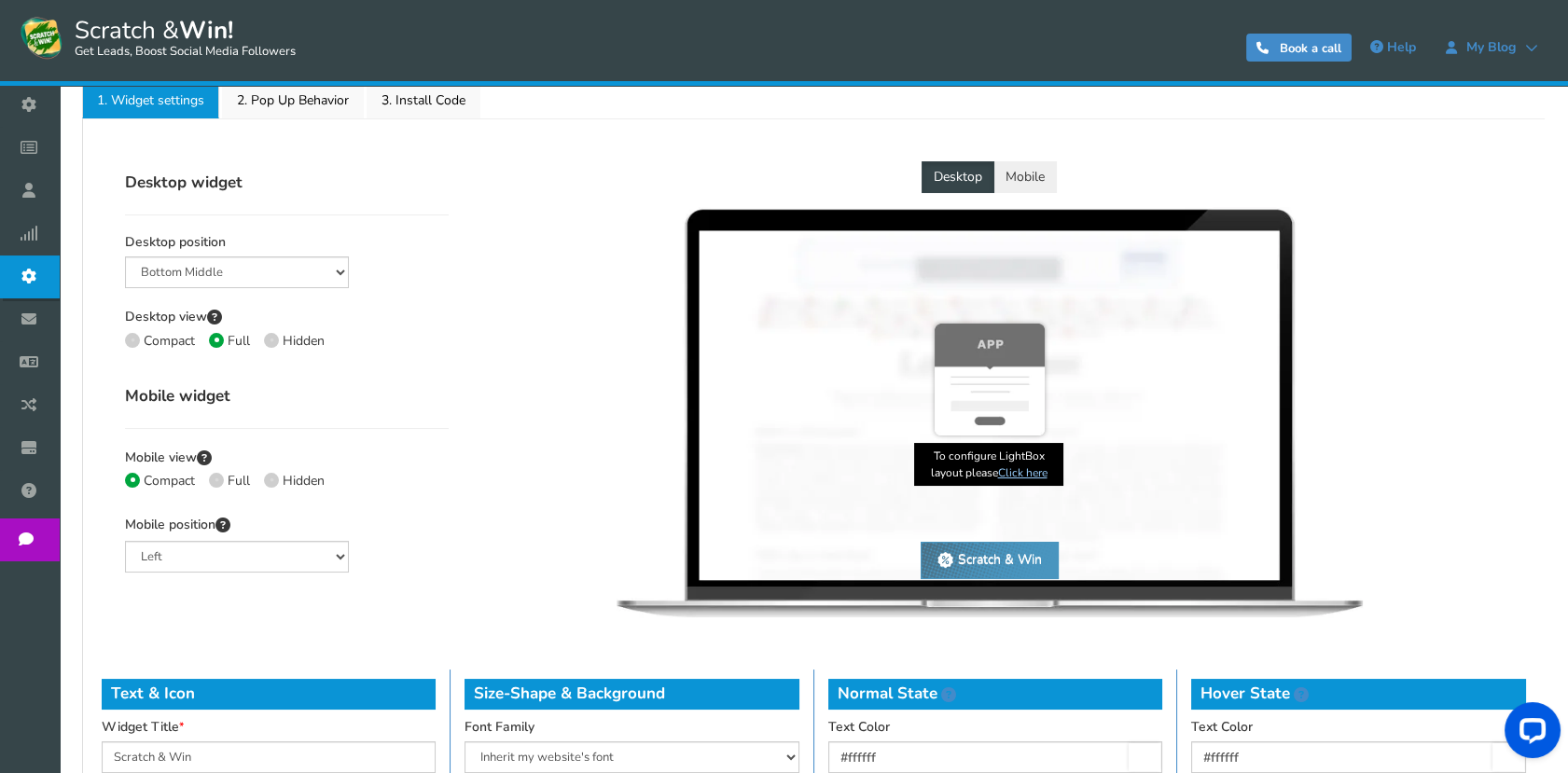 scroll, scrollTop: 338, scrollLeft: 0, axis: vertical 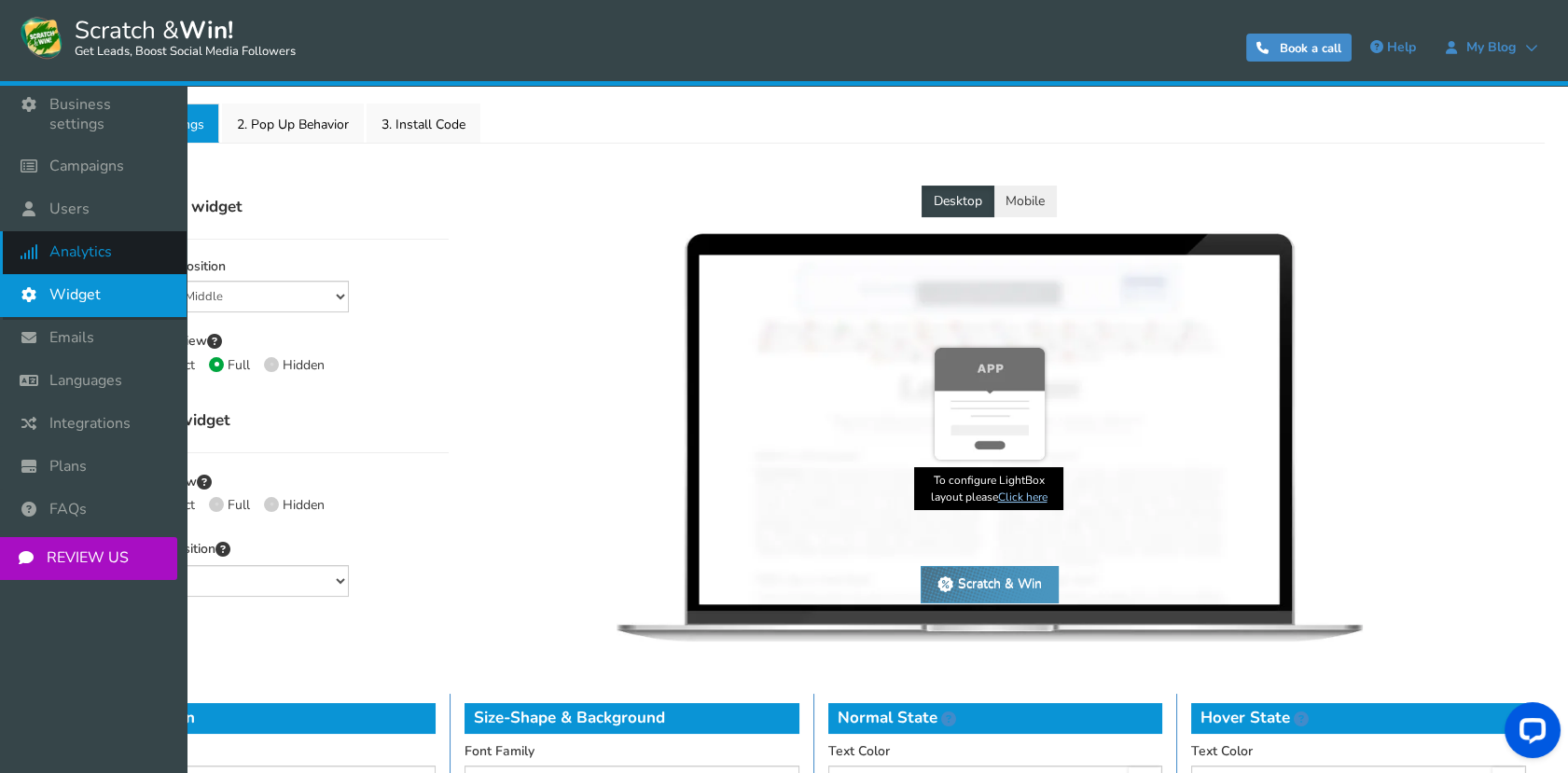 click on "Analytics" at bounding box center (80, 252) 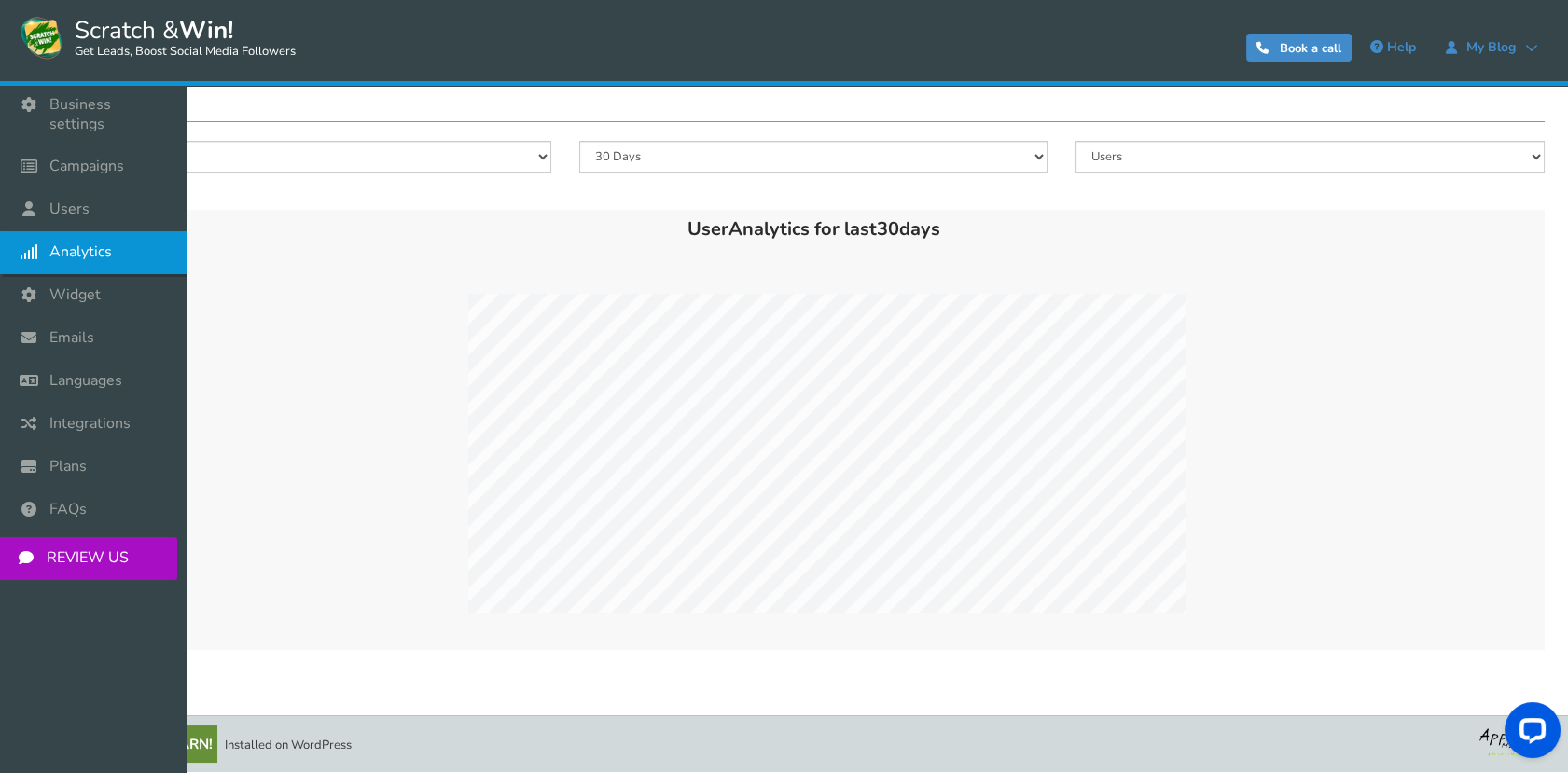 scroll, scrollTop: 0, scrollLeft: 0, axis: both 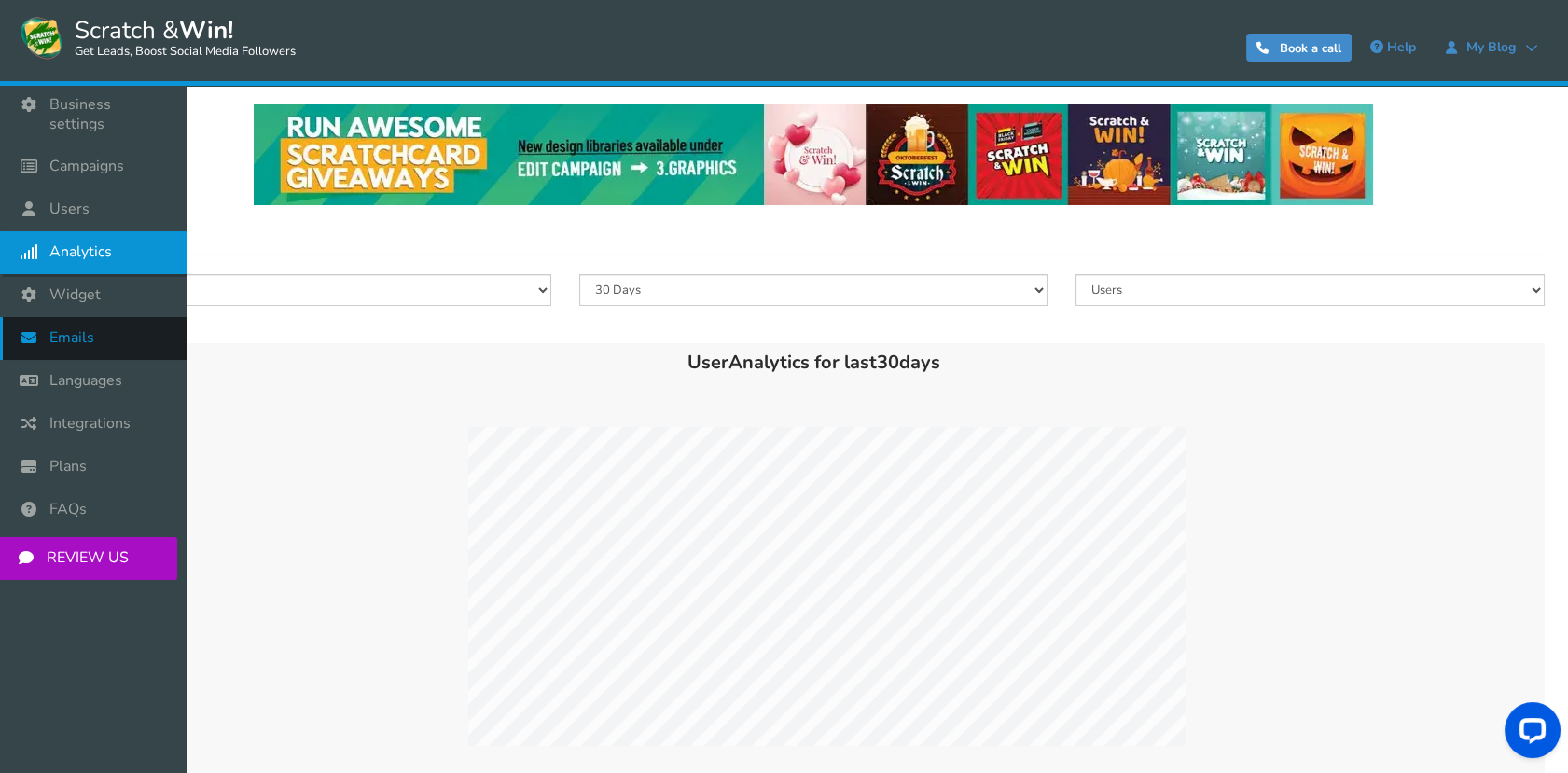 click on "Emails" at bounding box center [93, 338] 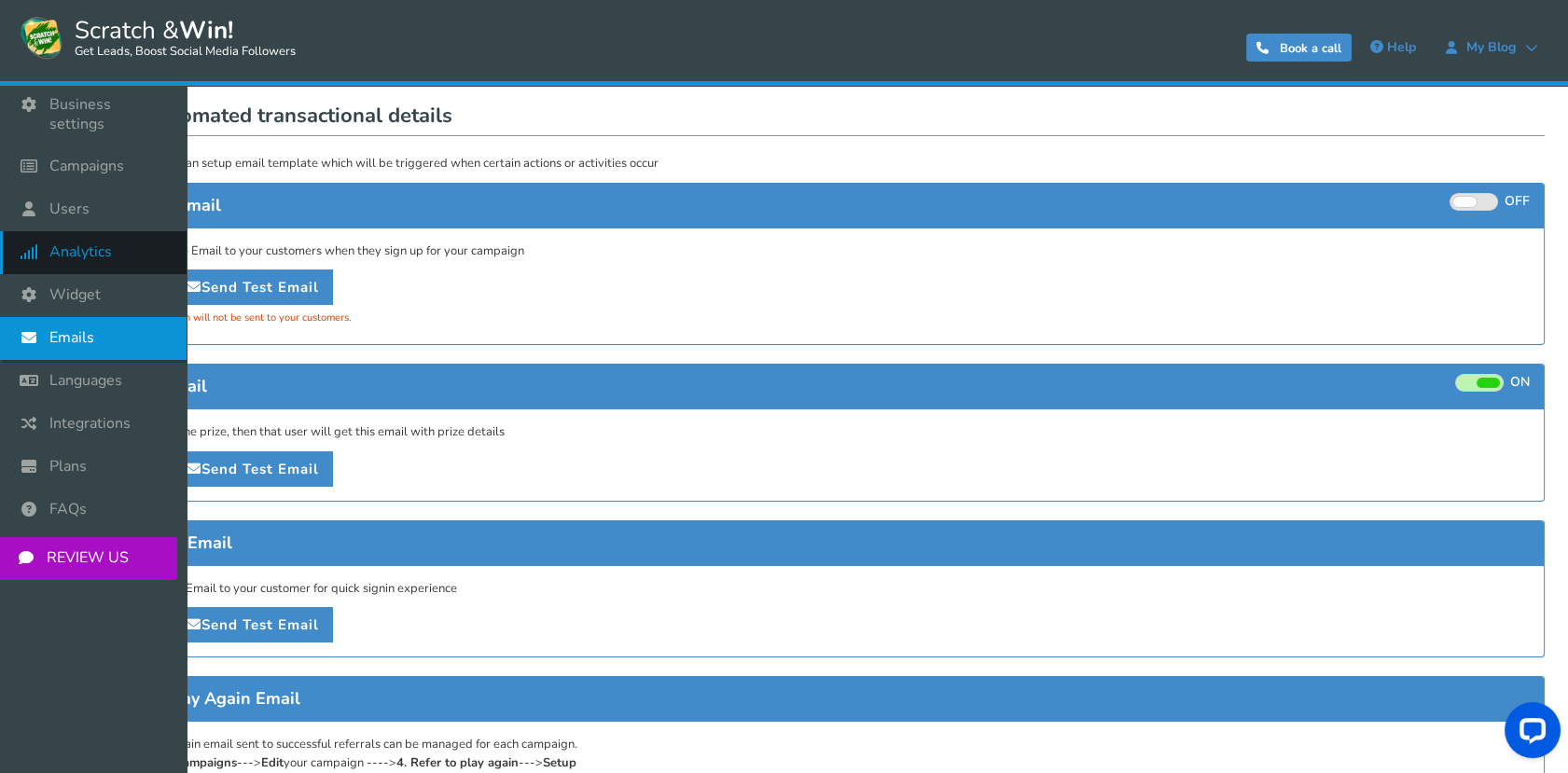 scroll, scrollTop: 0, scrollLeft: 0, axis: both 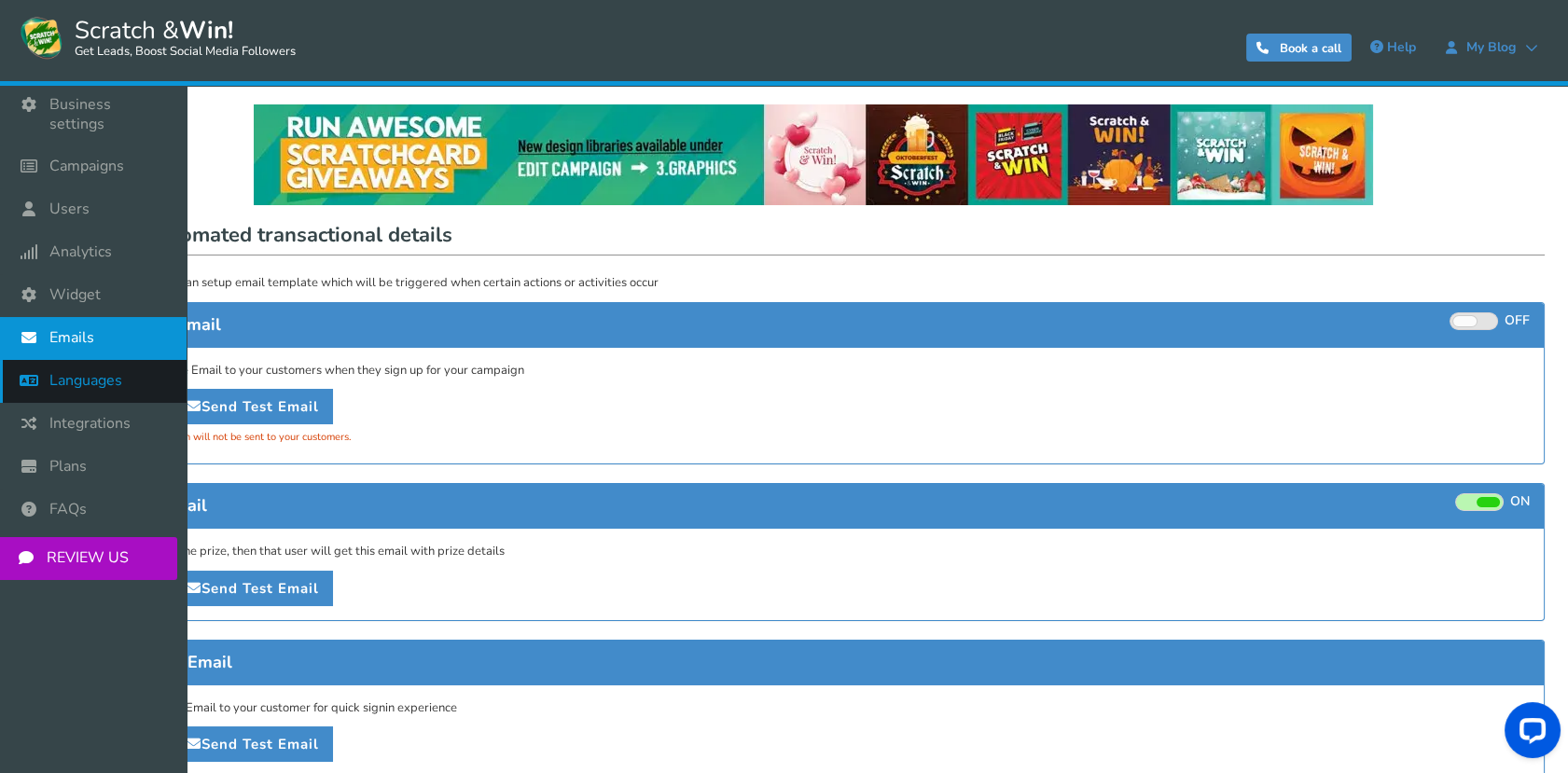 click on "Languages" at bounding box center [86, 380] 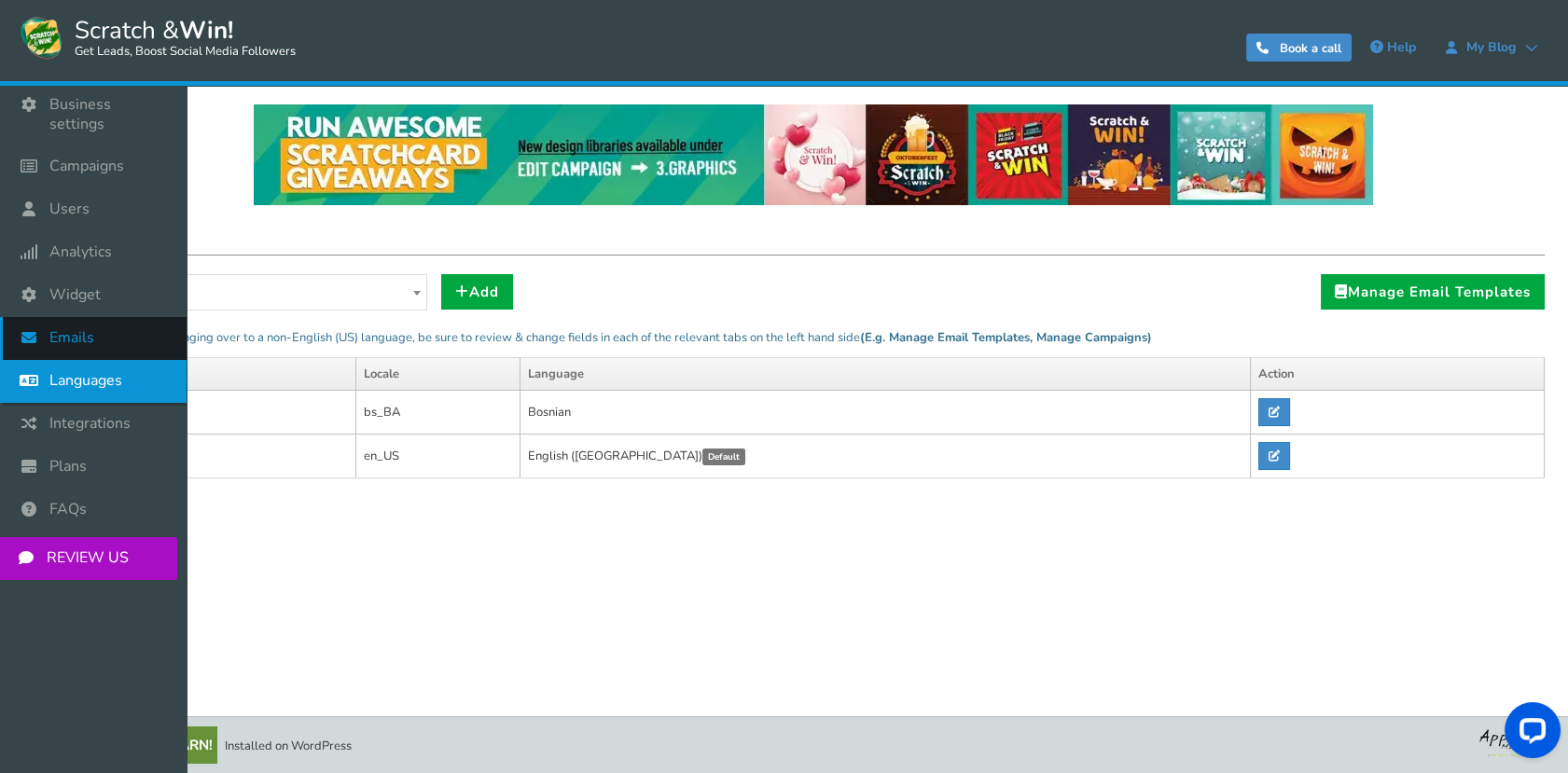 click on "Emails" at bounding box center (72, 338) 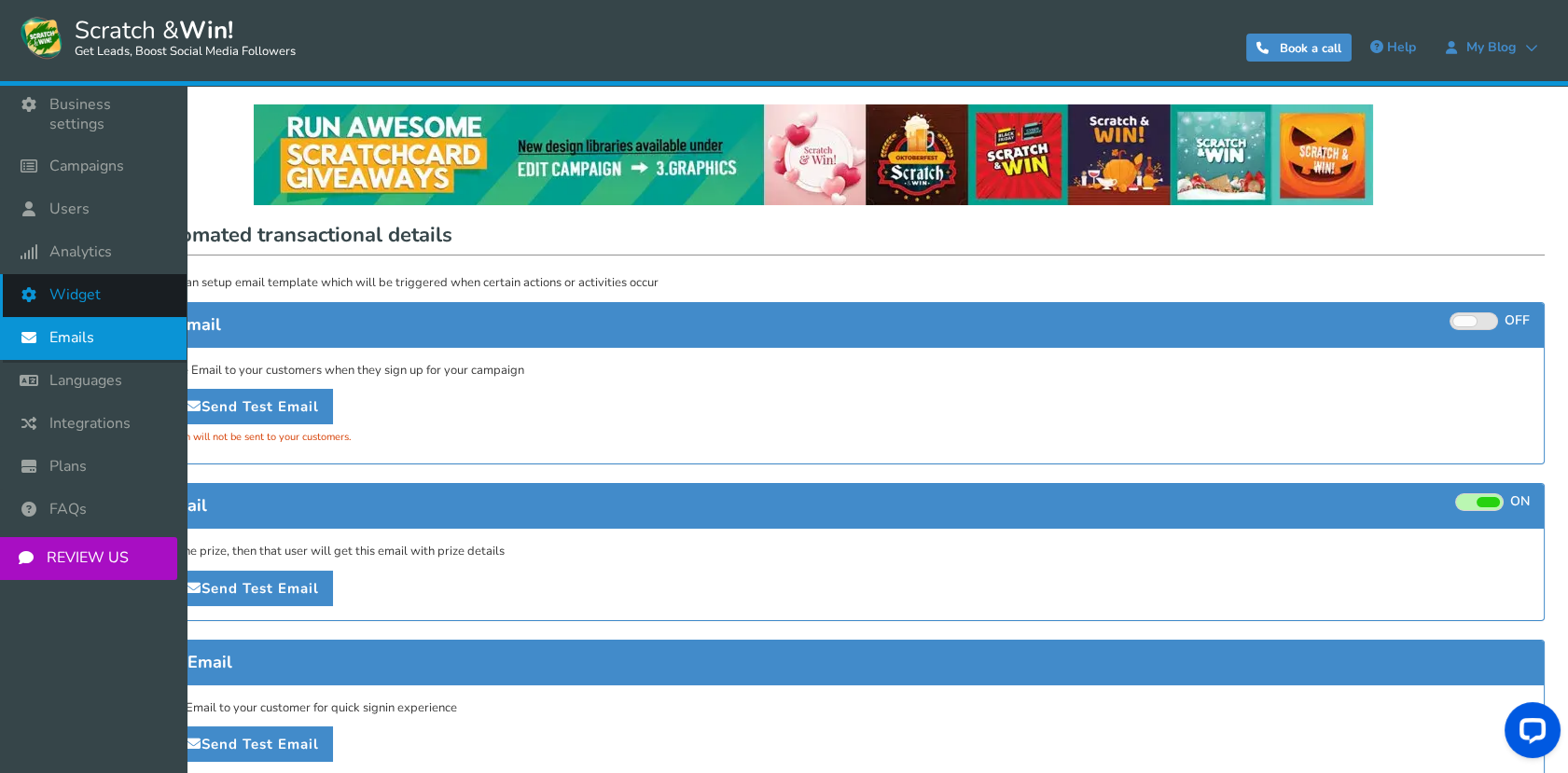 click at bounding box center (34, 295) 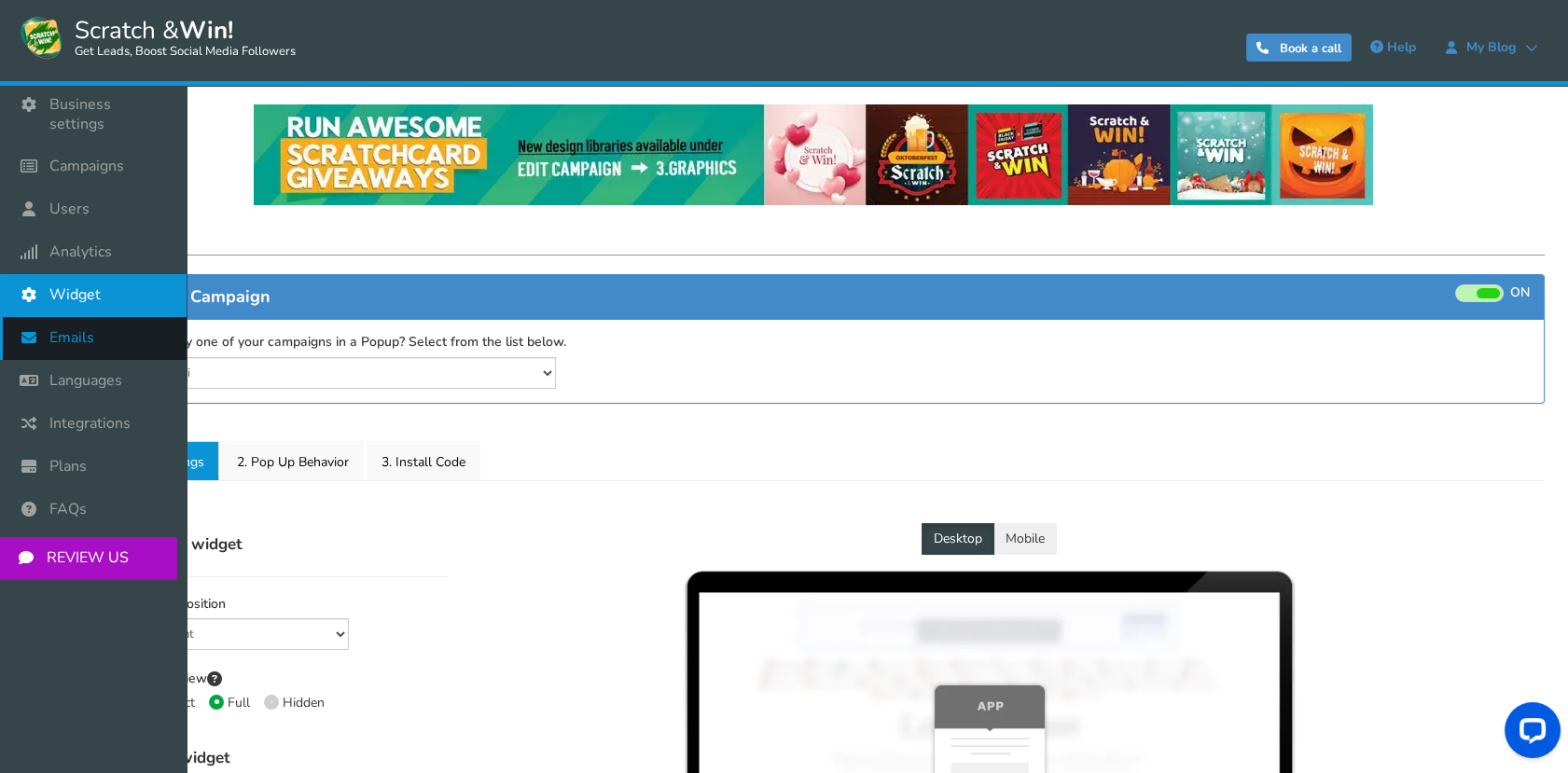 select on "mid-bottom-bar" 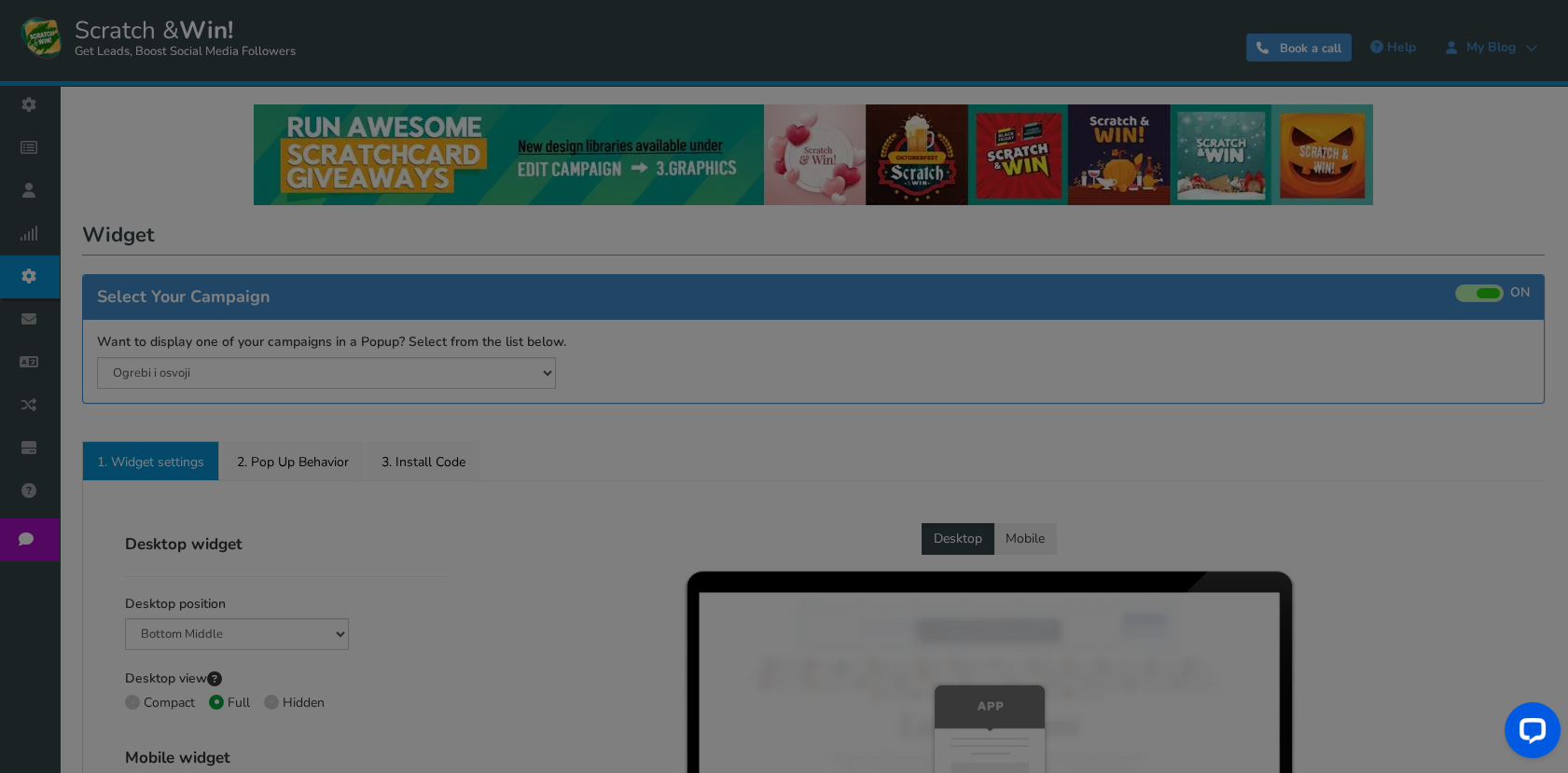 radio on "true" 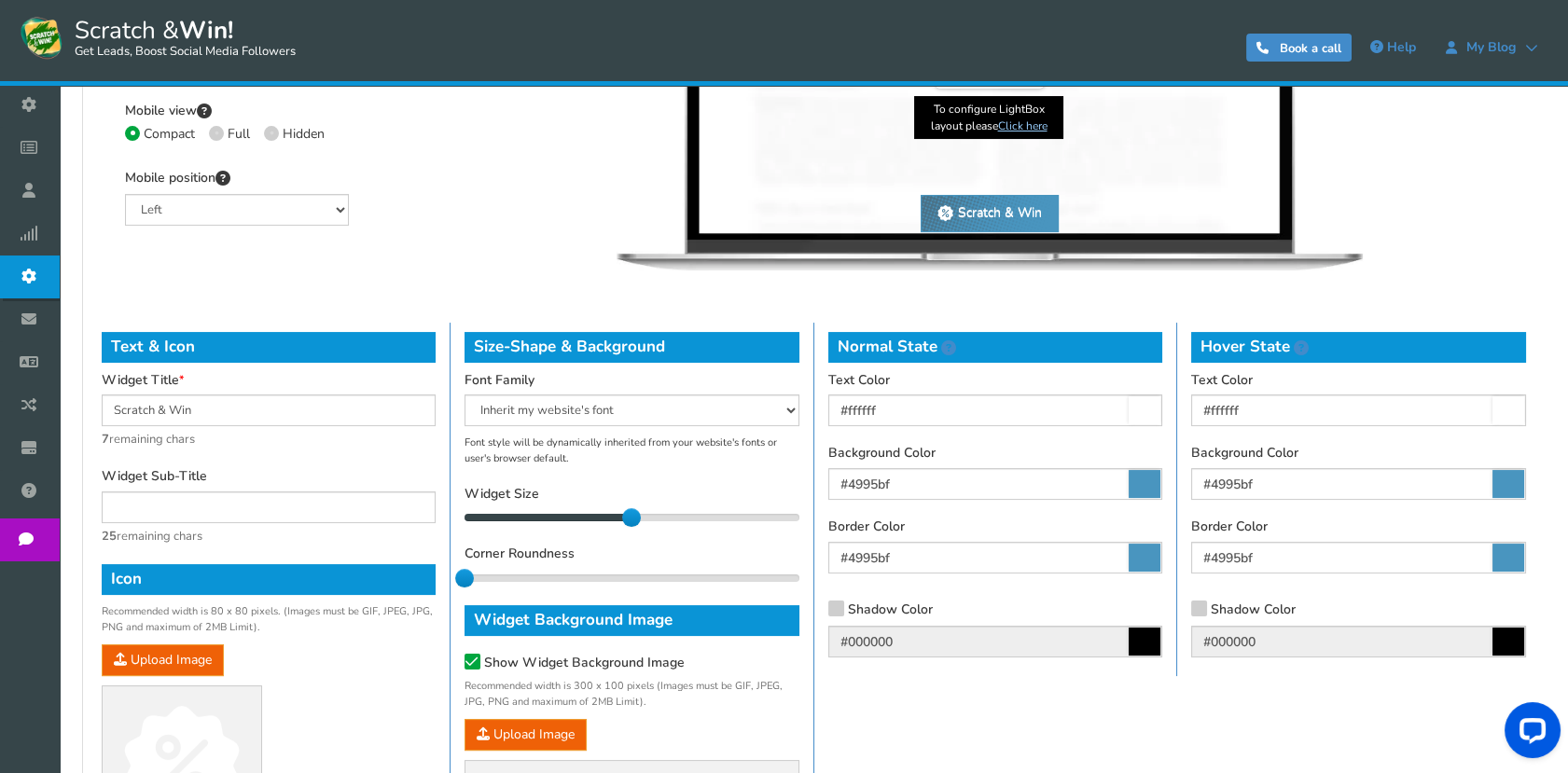 scroll, scrollTop: 545, scrollLeft: 0, axis: vertical 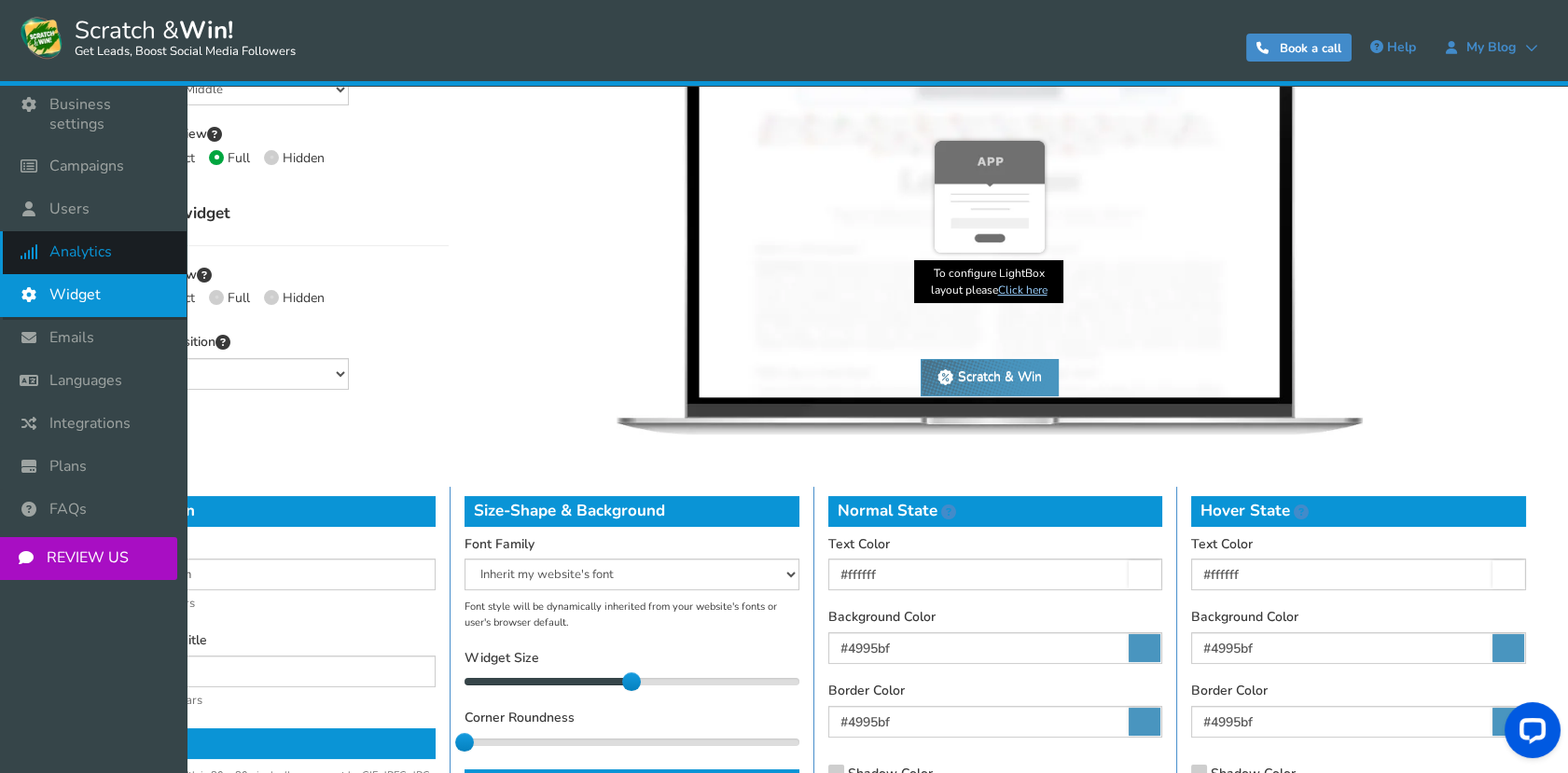 click at bounding box center (34, 252) 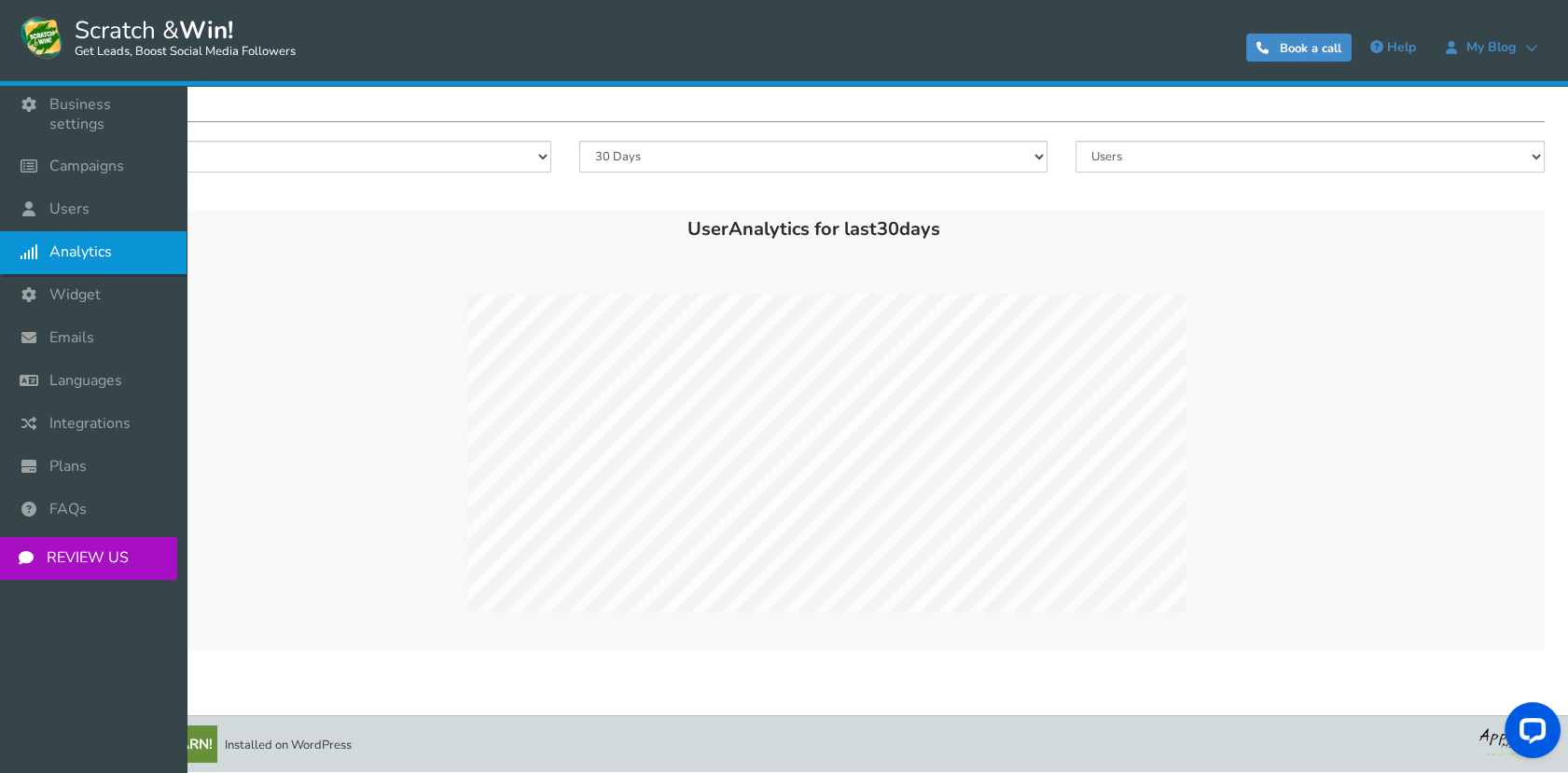 scroll, scrollTop: 0, scrollLeft: 0, axis: both 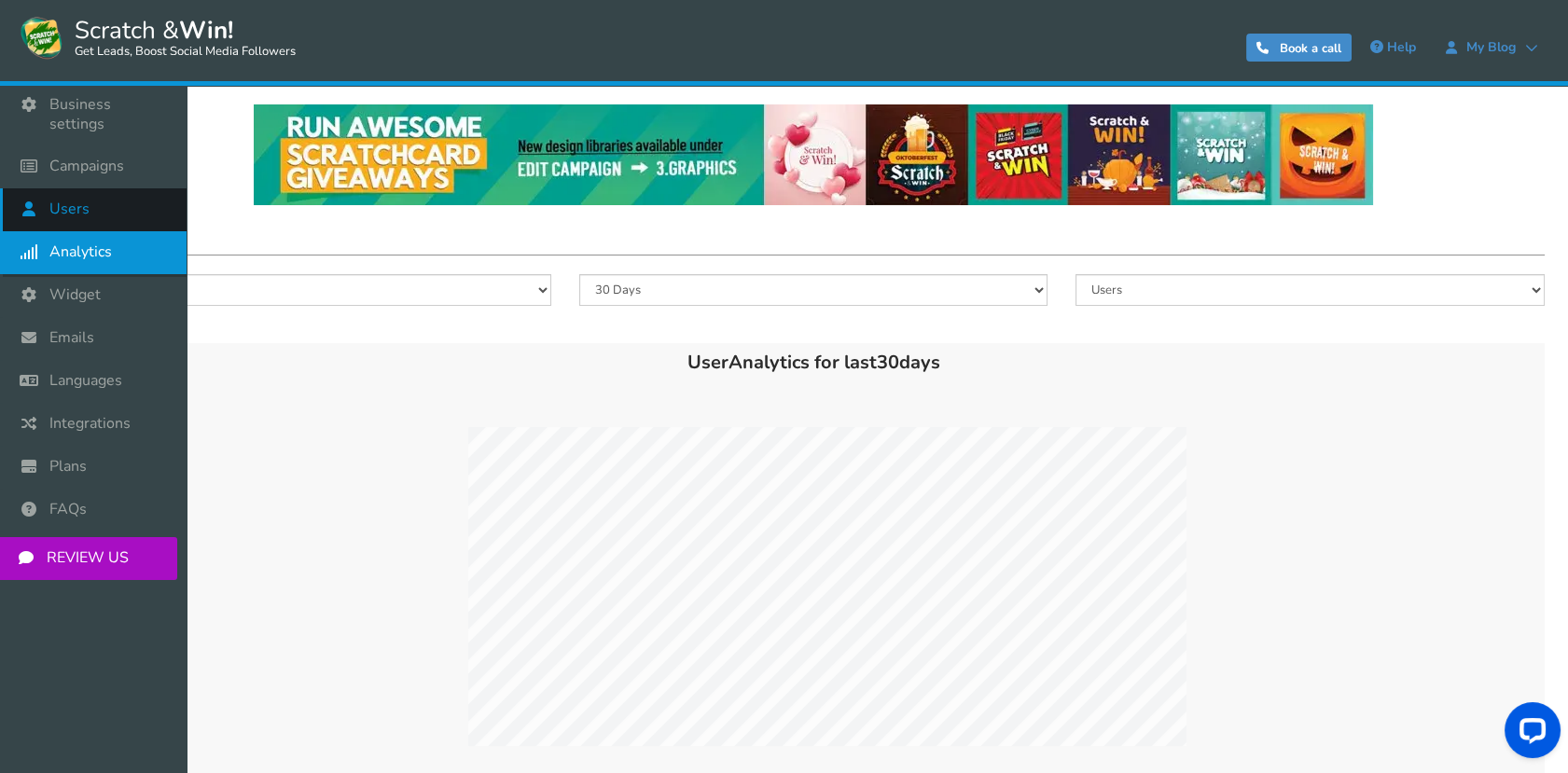 click on "Users" at bounding box center (69, 209) 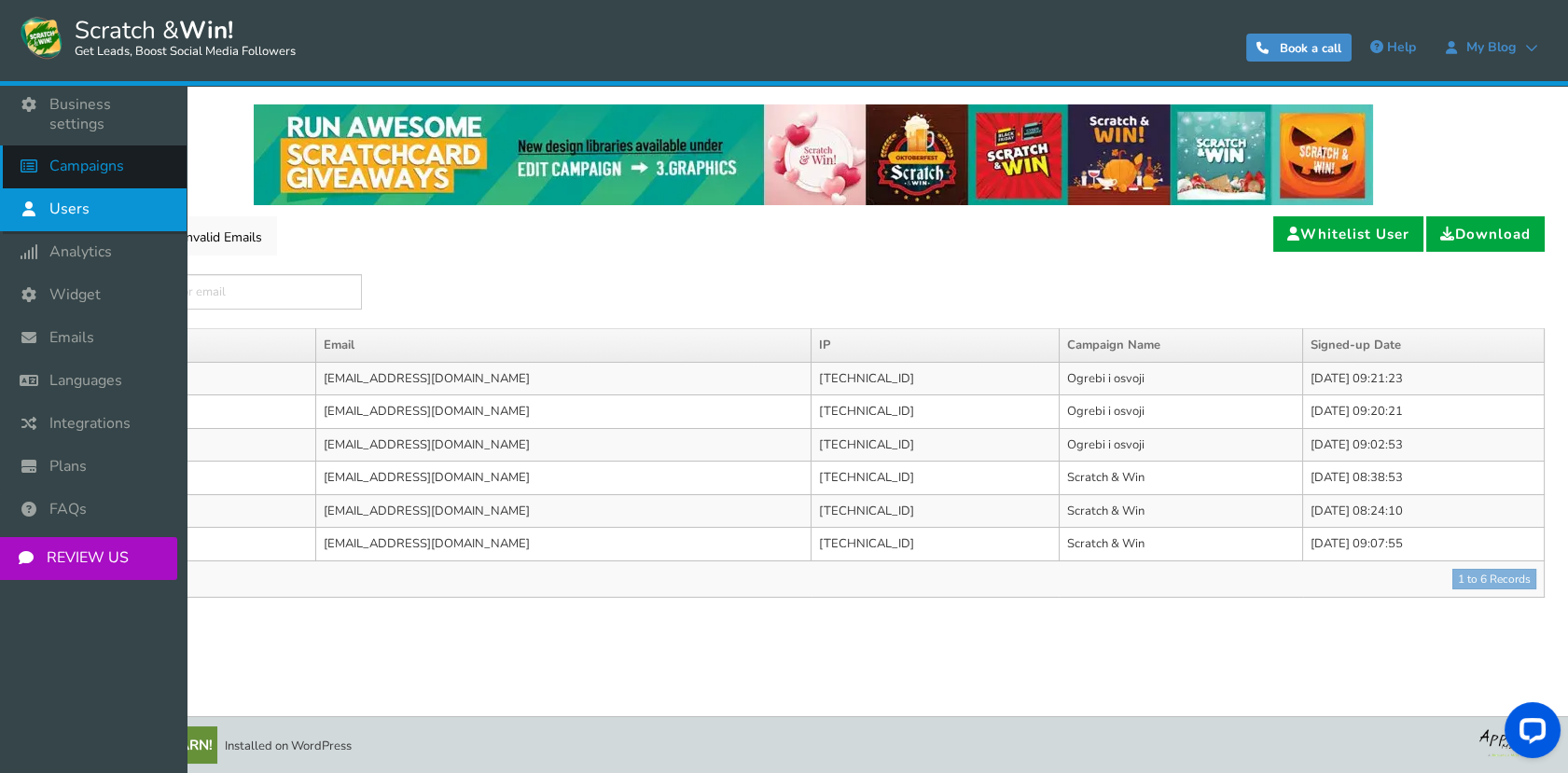 click at bounding box center [34, 166] 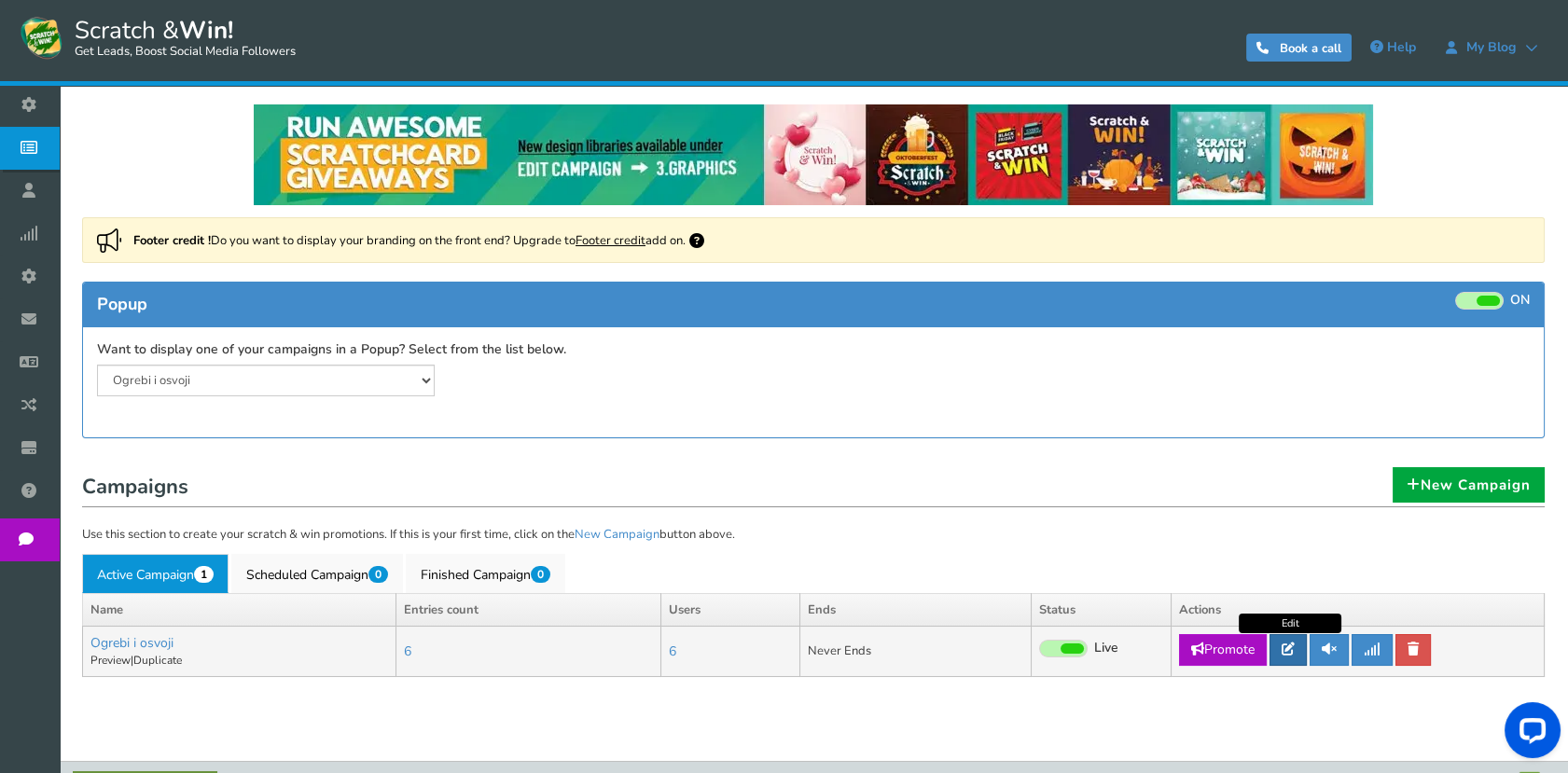 click at bounding box center (1288, 650) 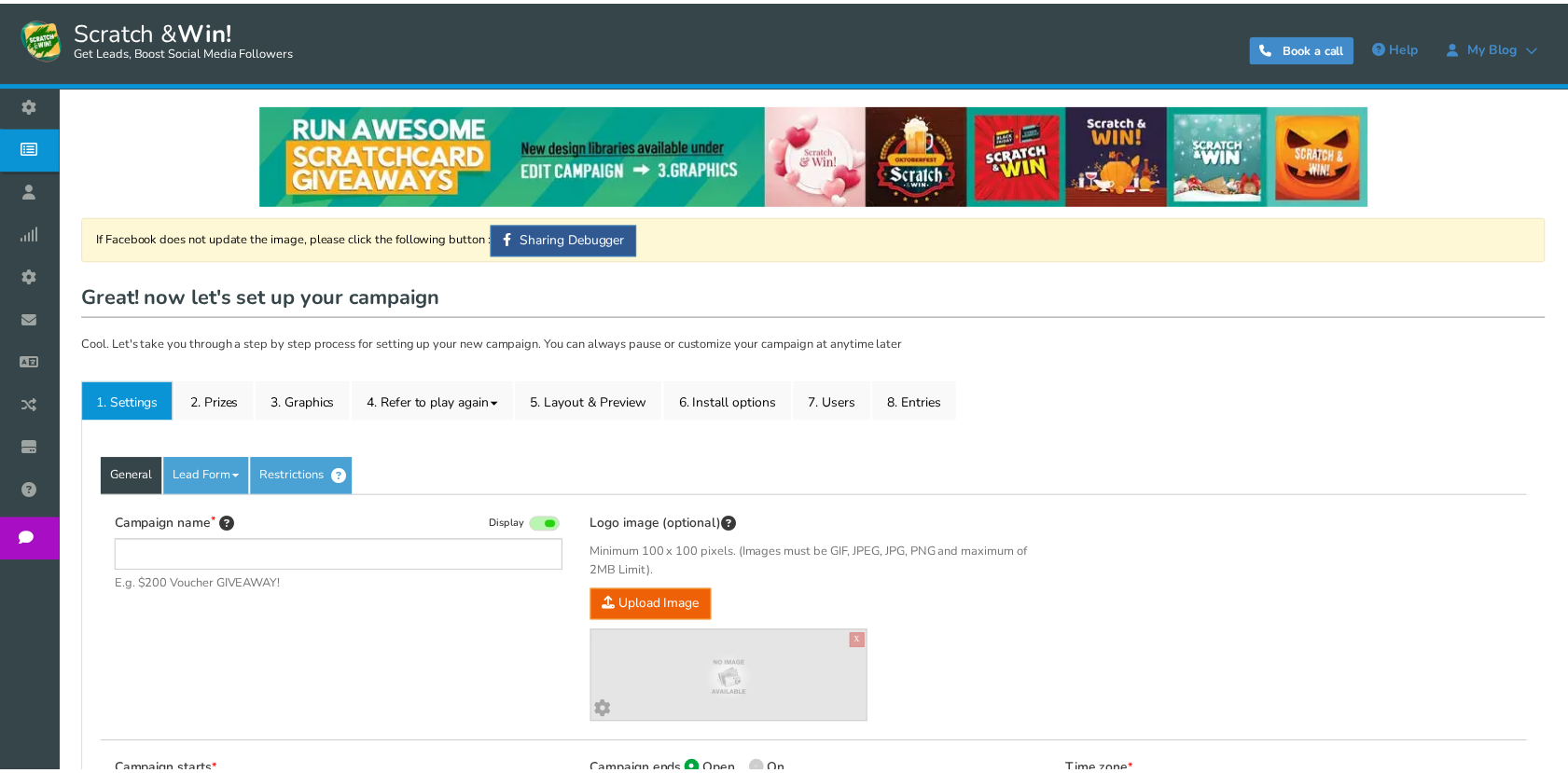 scroll, scrollTop: 0, scrollLeft: 0, axis: both 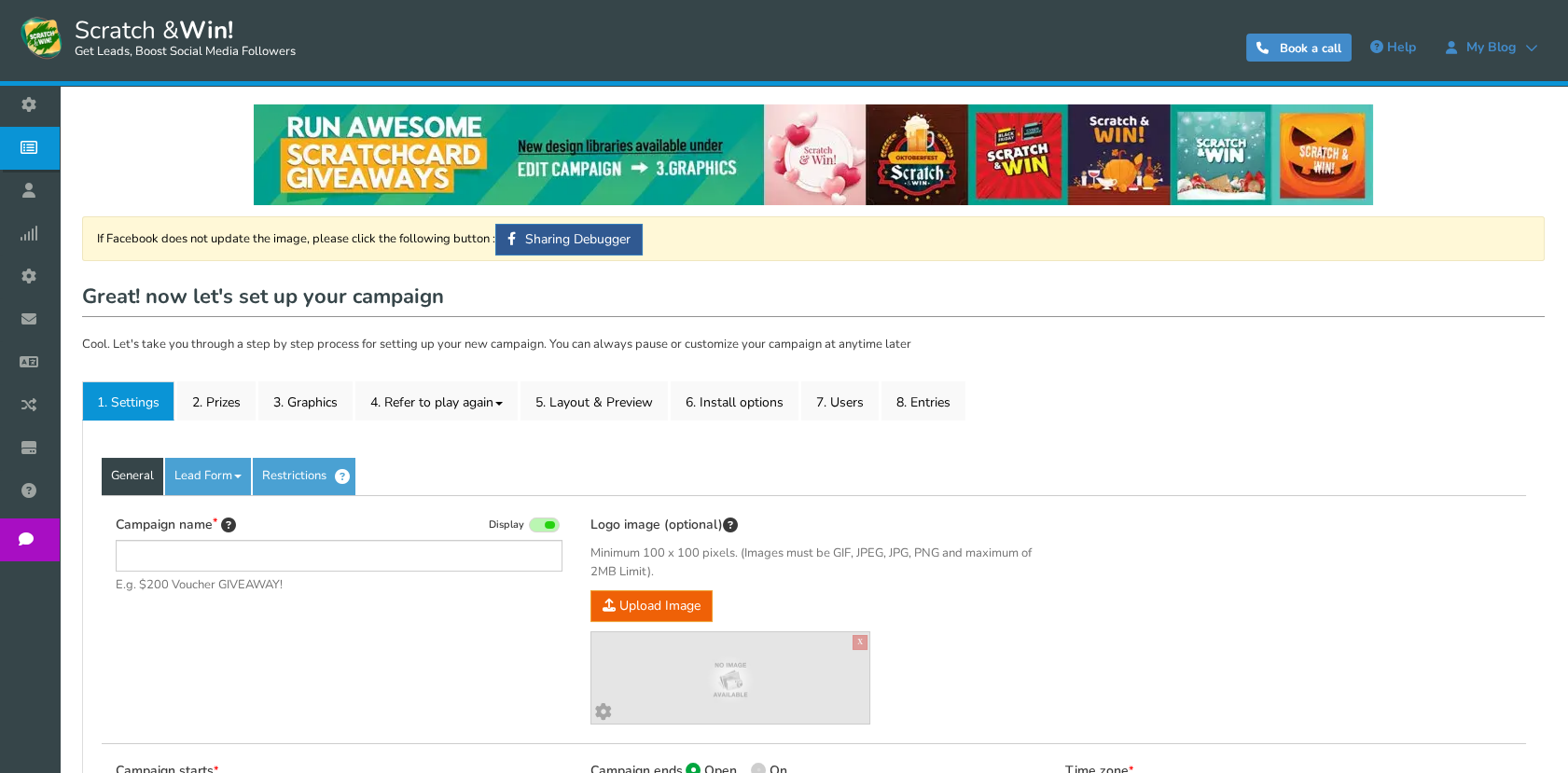 type on "Ogrebi i osvoji" 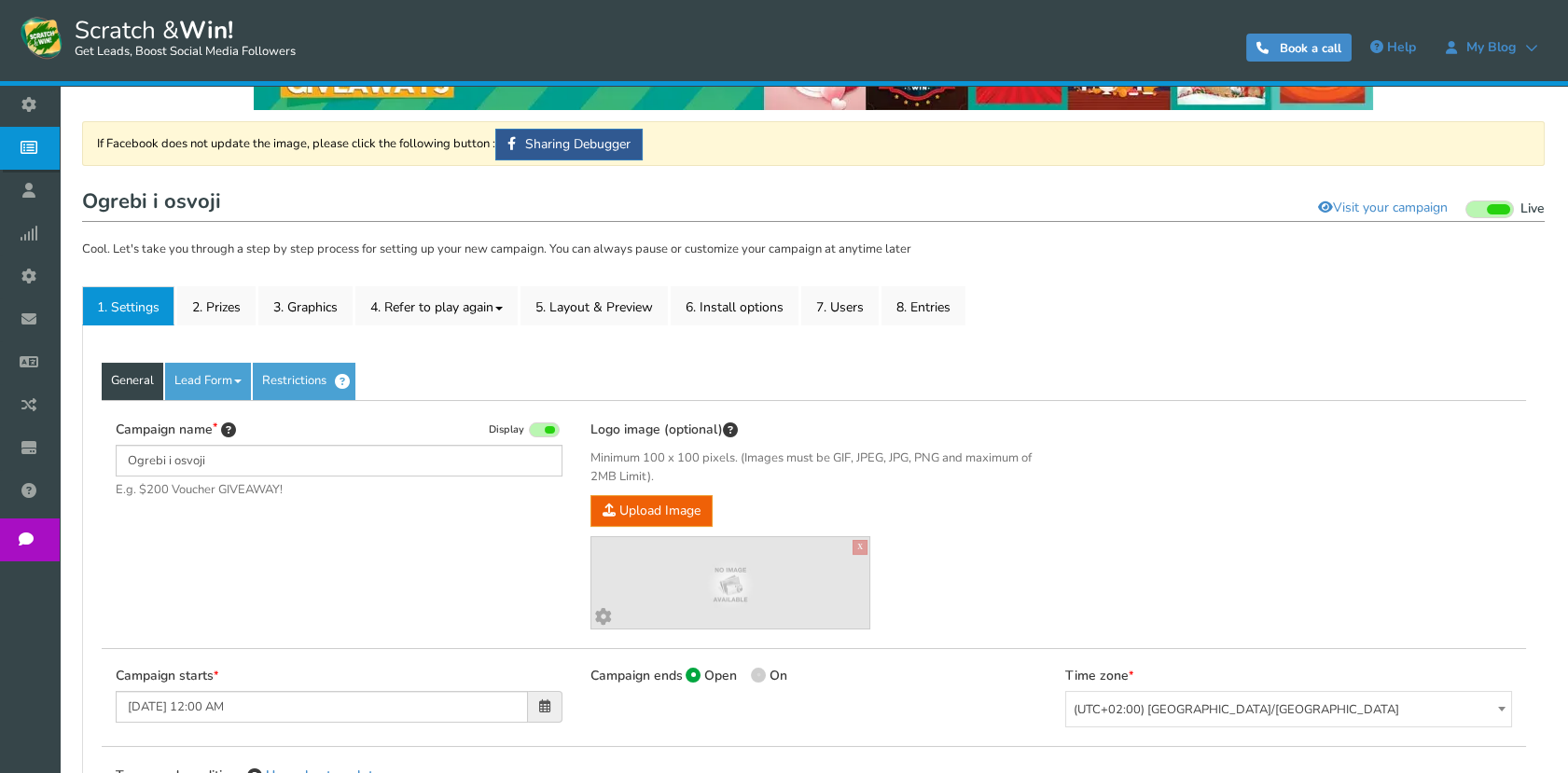 scroll, scrollTop: 311, scrollLeft: 0, axis: vertical 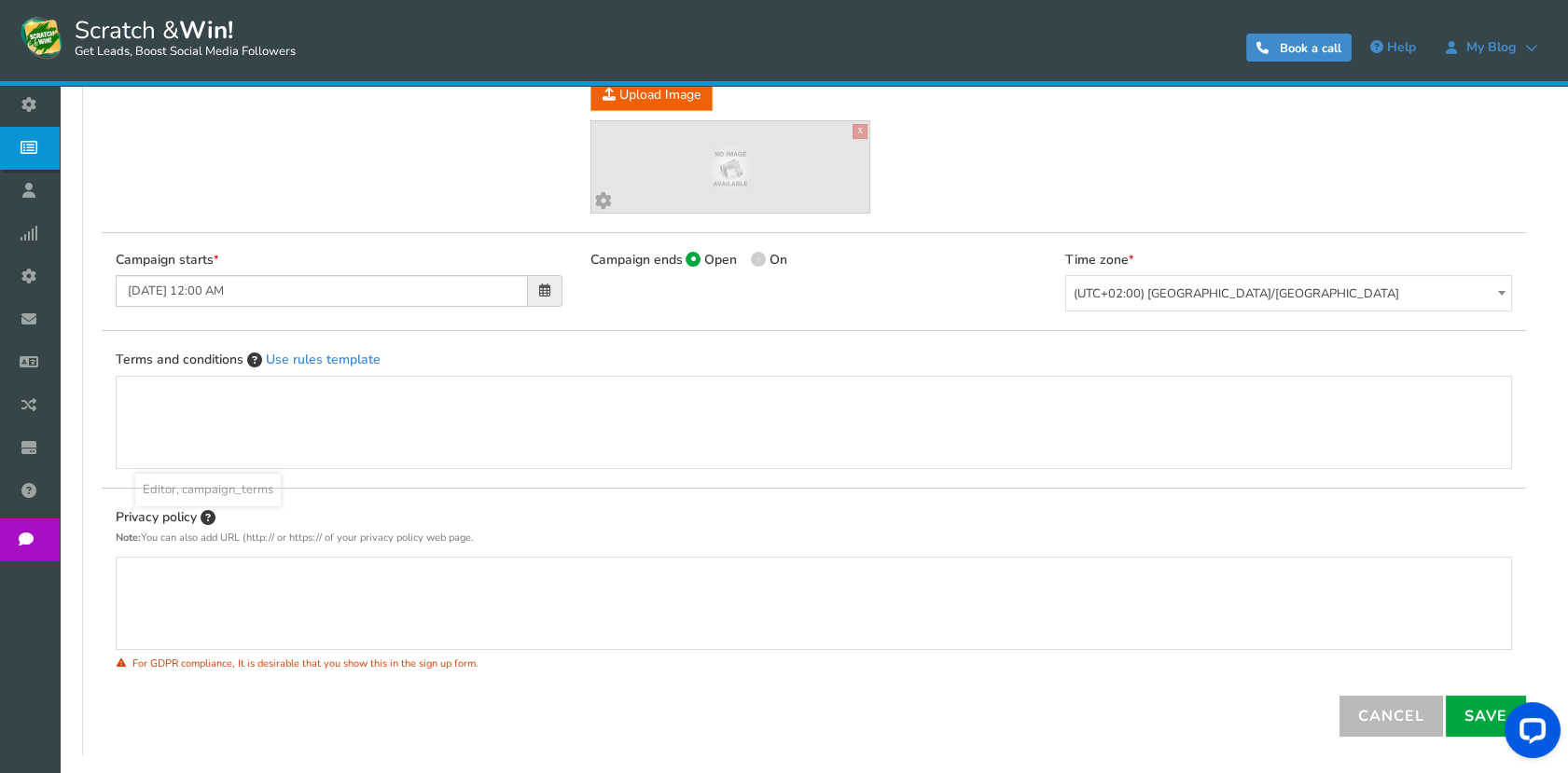 click at bounding box center [813, 423] 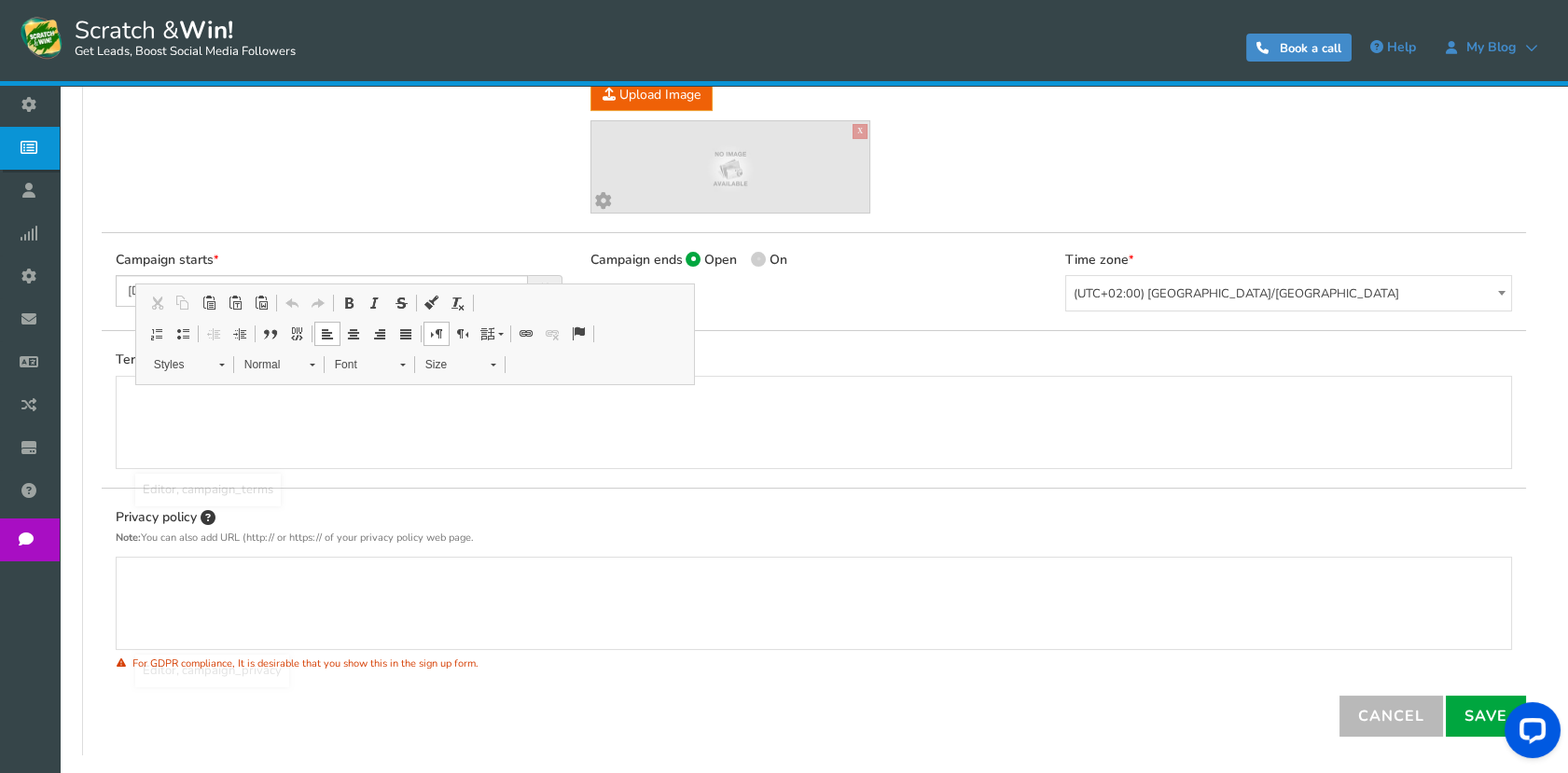 click on "For GDPR compliance, It is desirable that you show this in the sign up form." at bounding box center (813, 664) 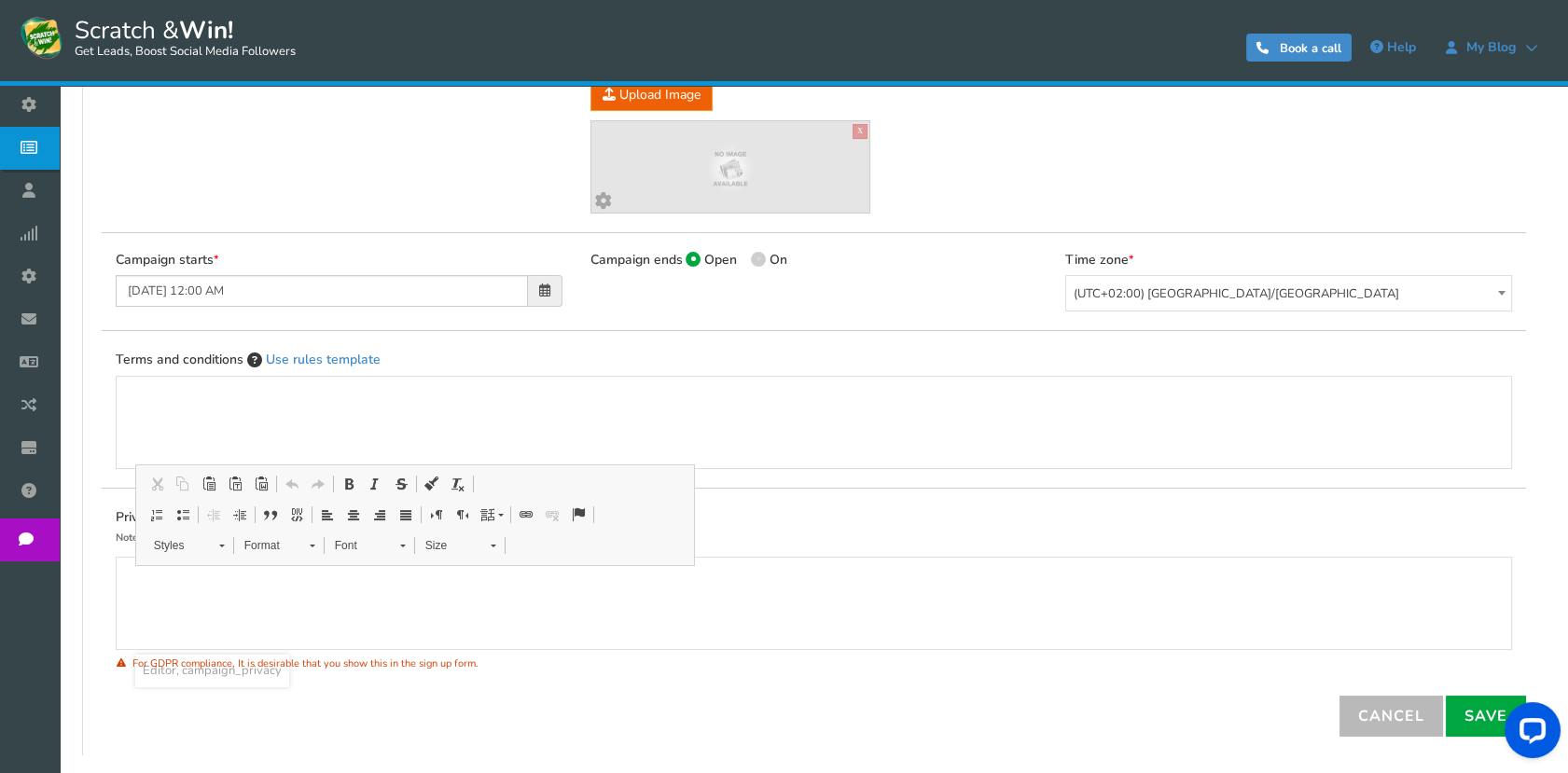click at bounding box center (813, 604) 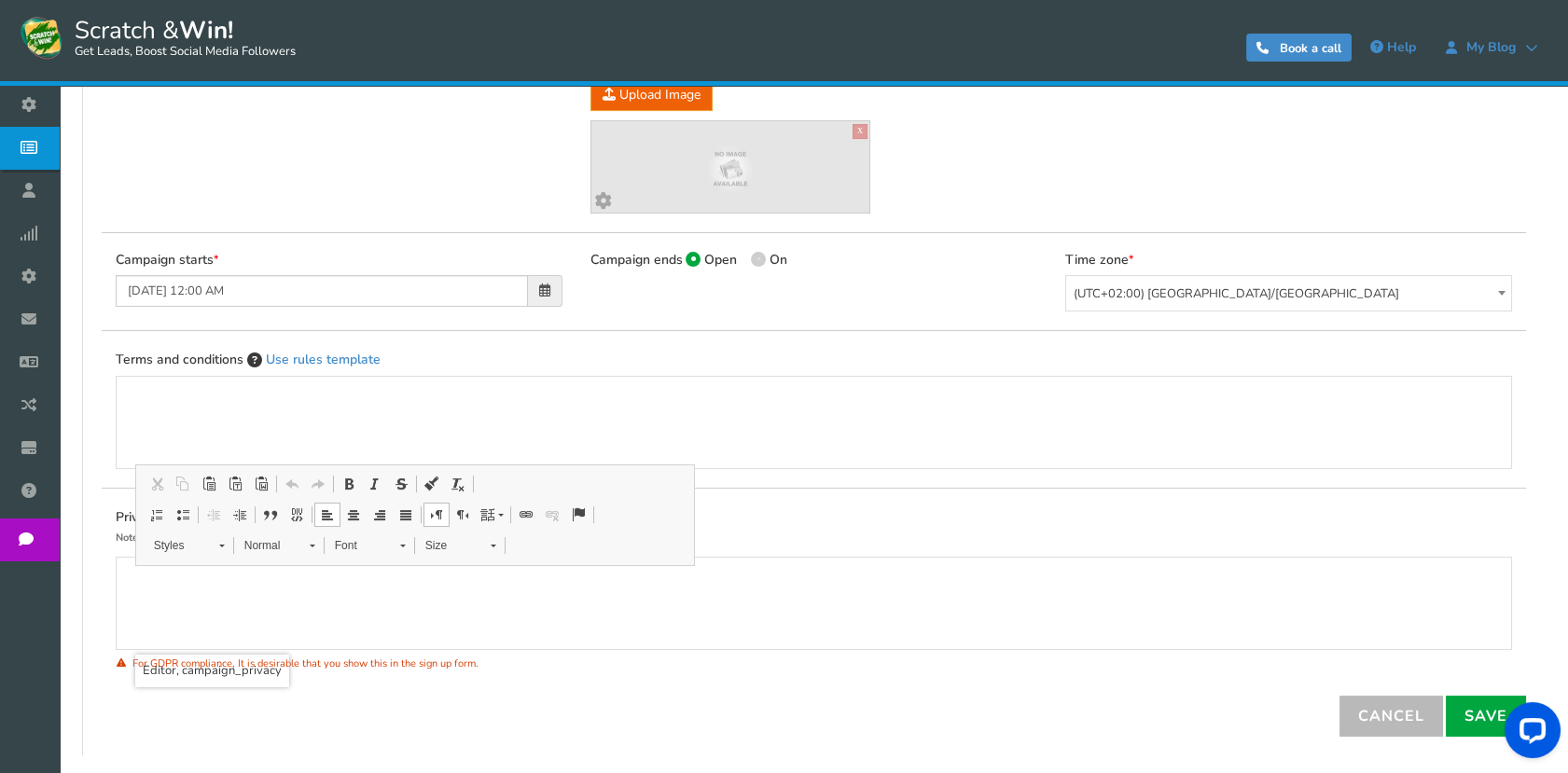 type 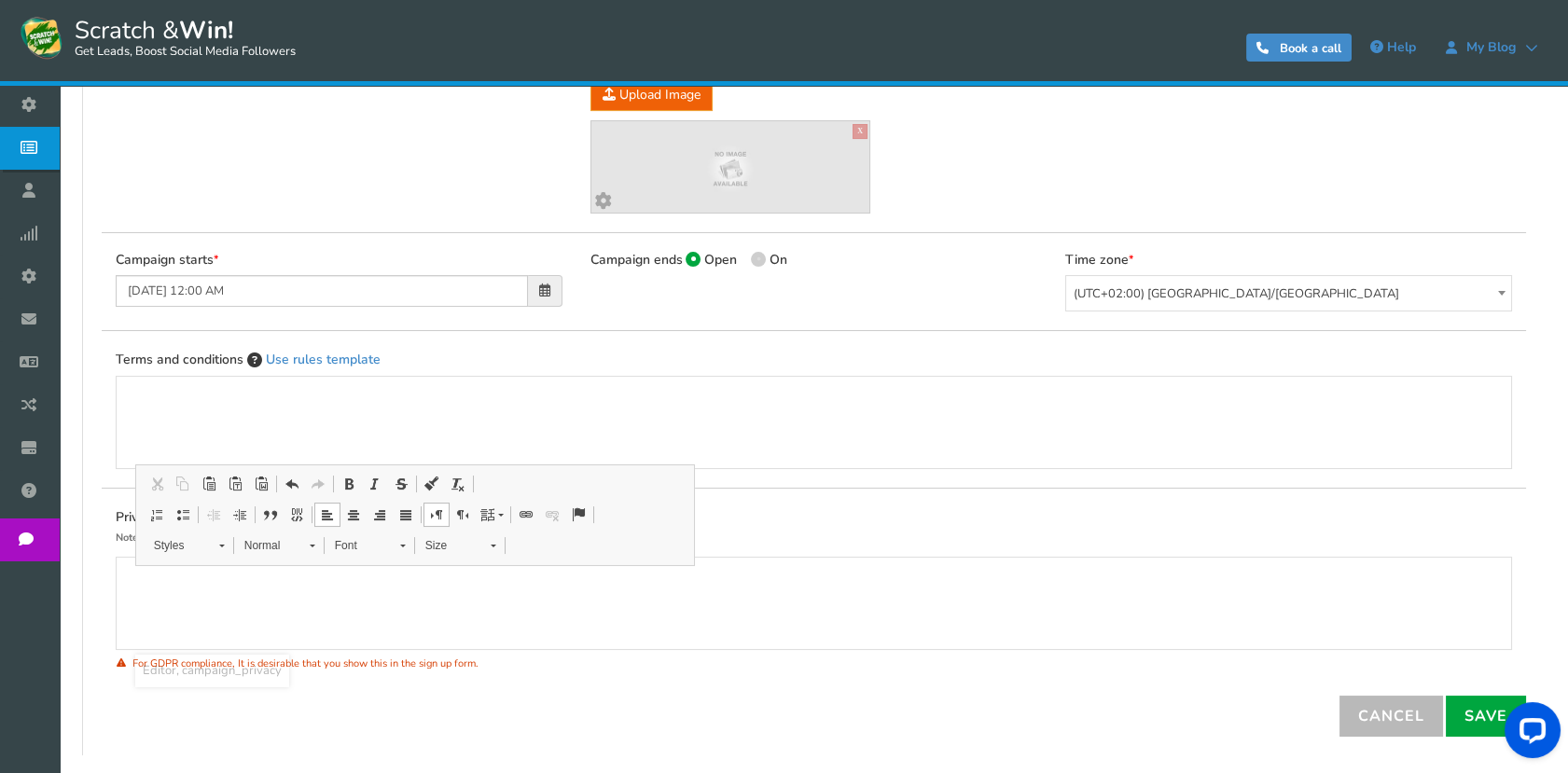 scroll, scrollTop: 200, scrollLeft: 0, axis: vertical 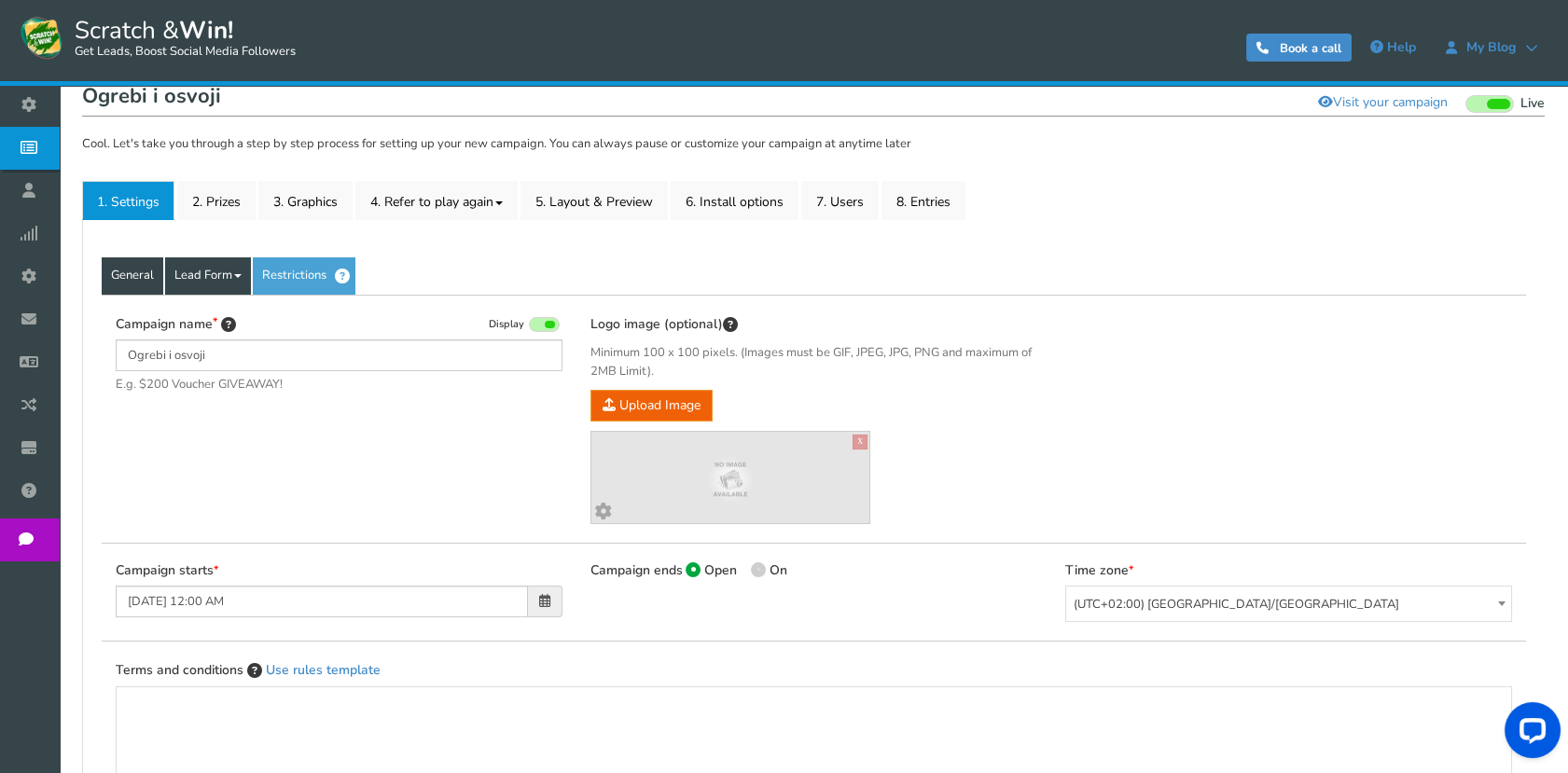 click on "Lead Form" at bounding box center (208, 276) 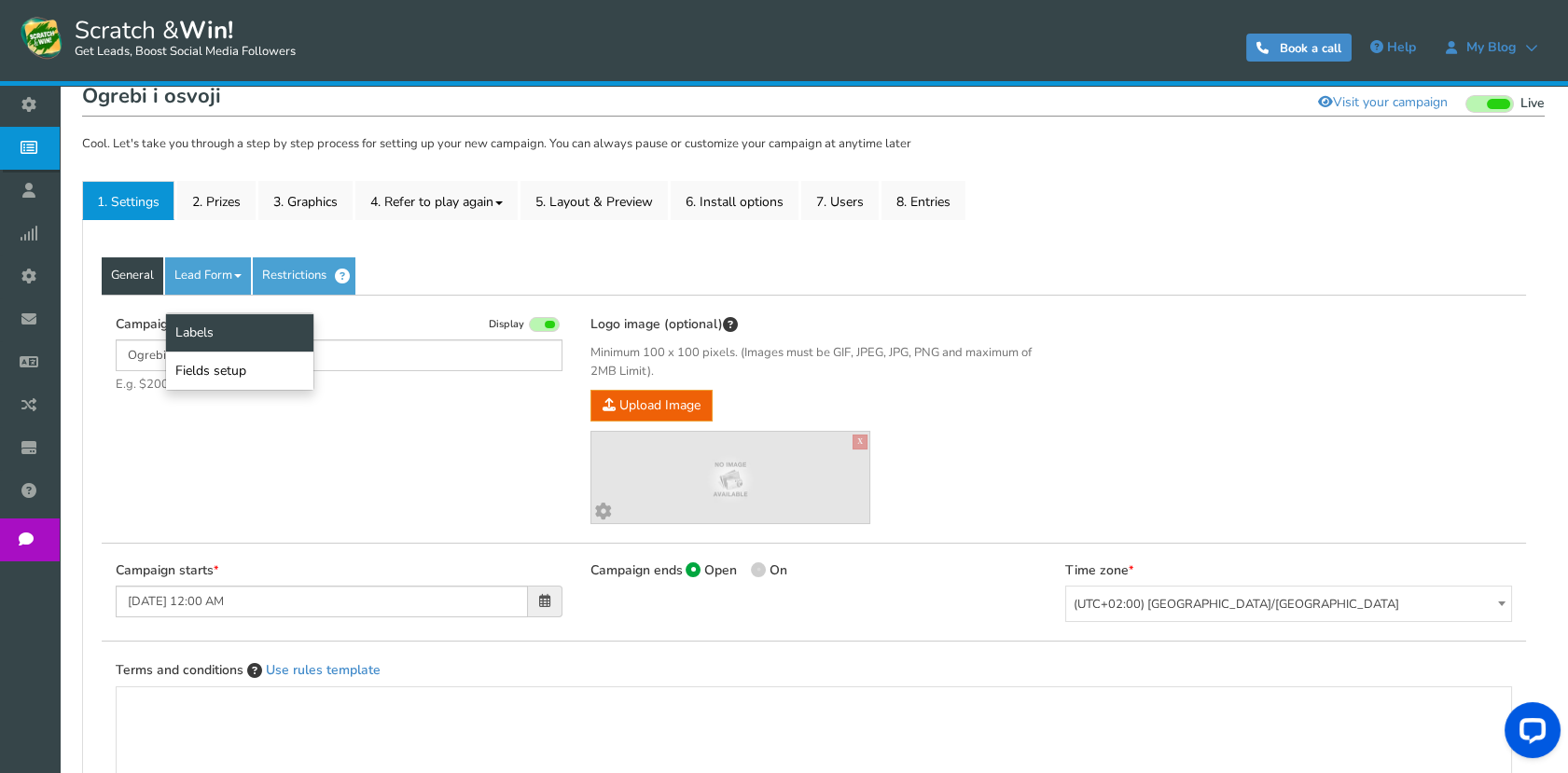 click on "Labels" at bounding box center (240, 332) 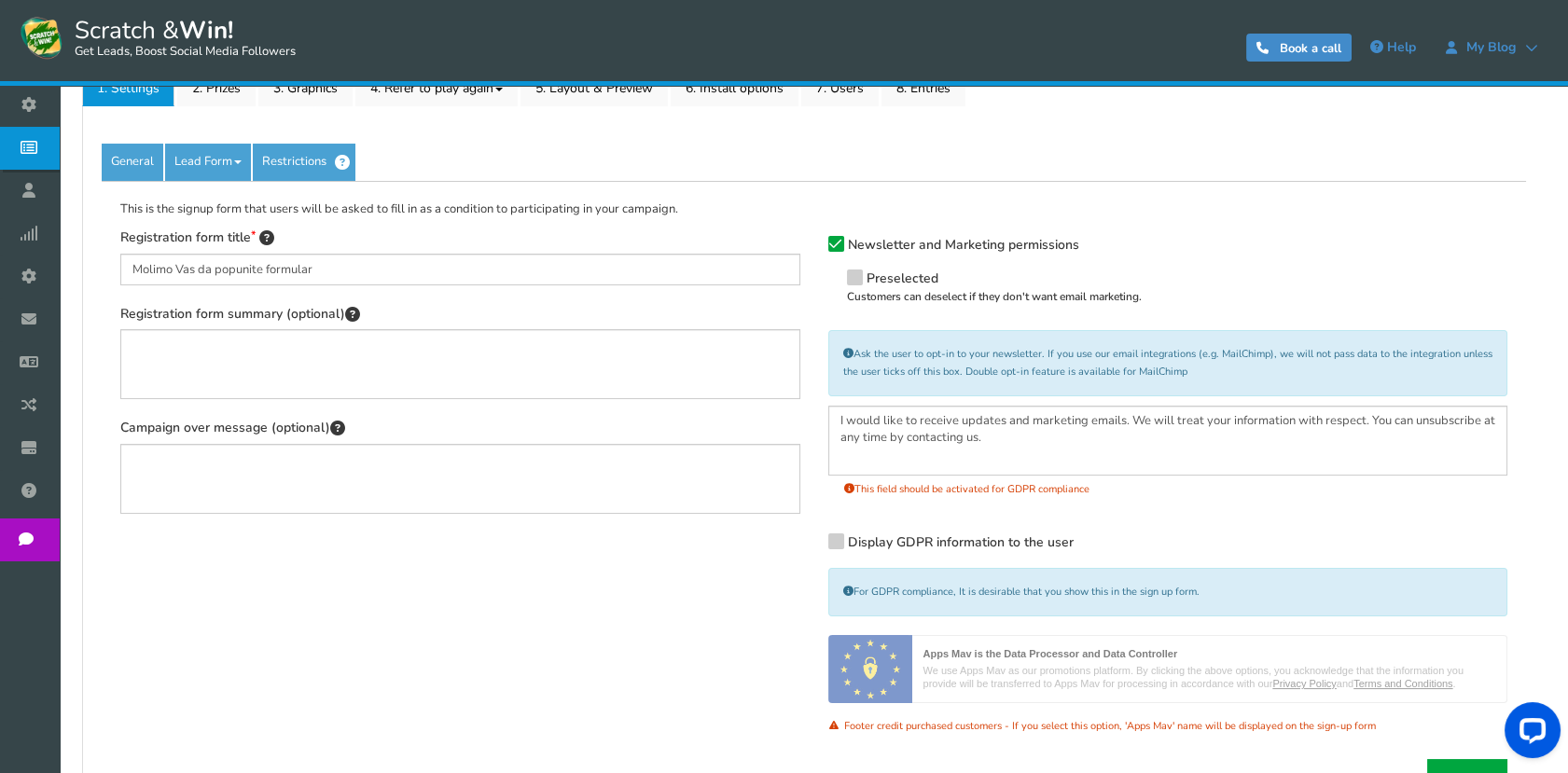 scroll, scrollTop: 395, scrollLeft: 0, axis: vertical 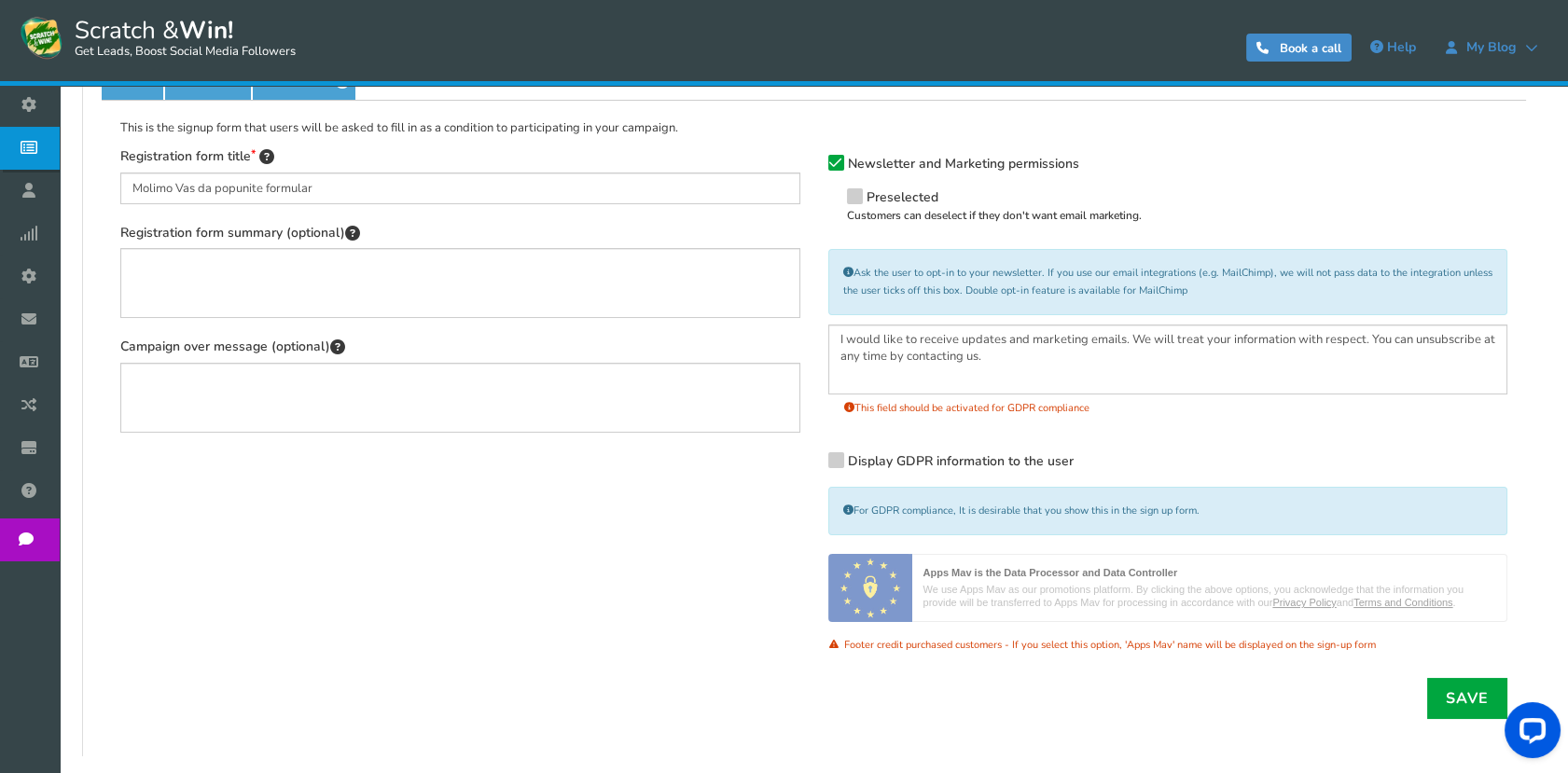 click at bounding box center (836, 162) 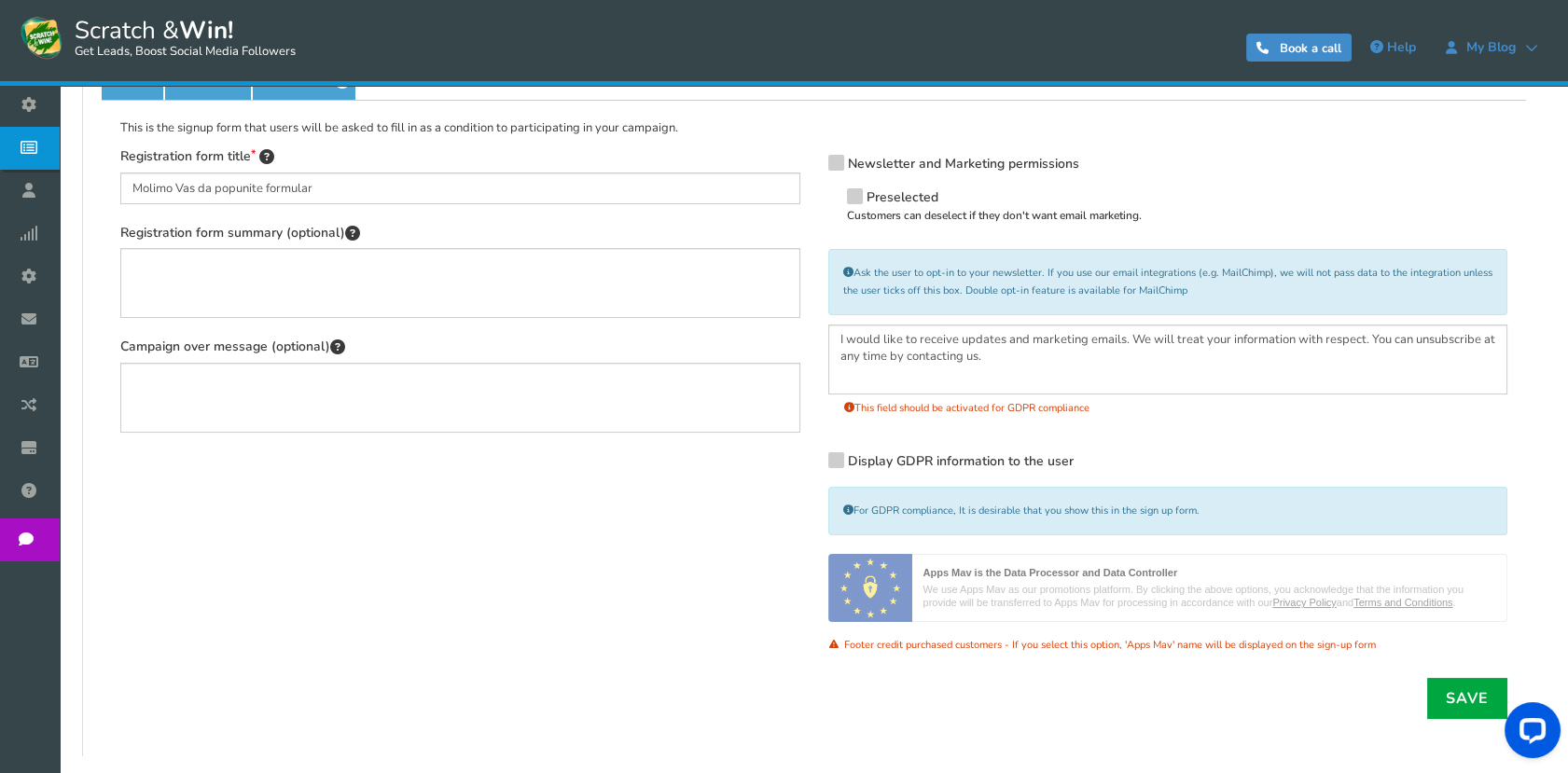 scroll, scrollTop: 248, scrollLeft: 0, axis: vertical 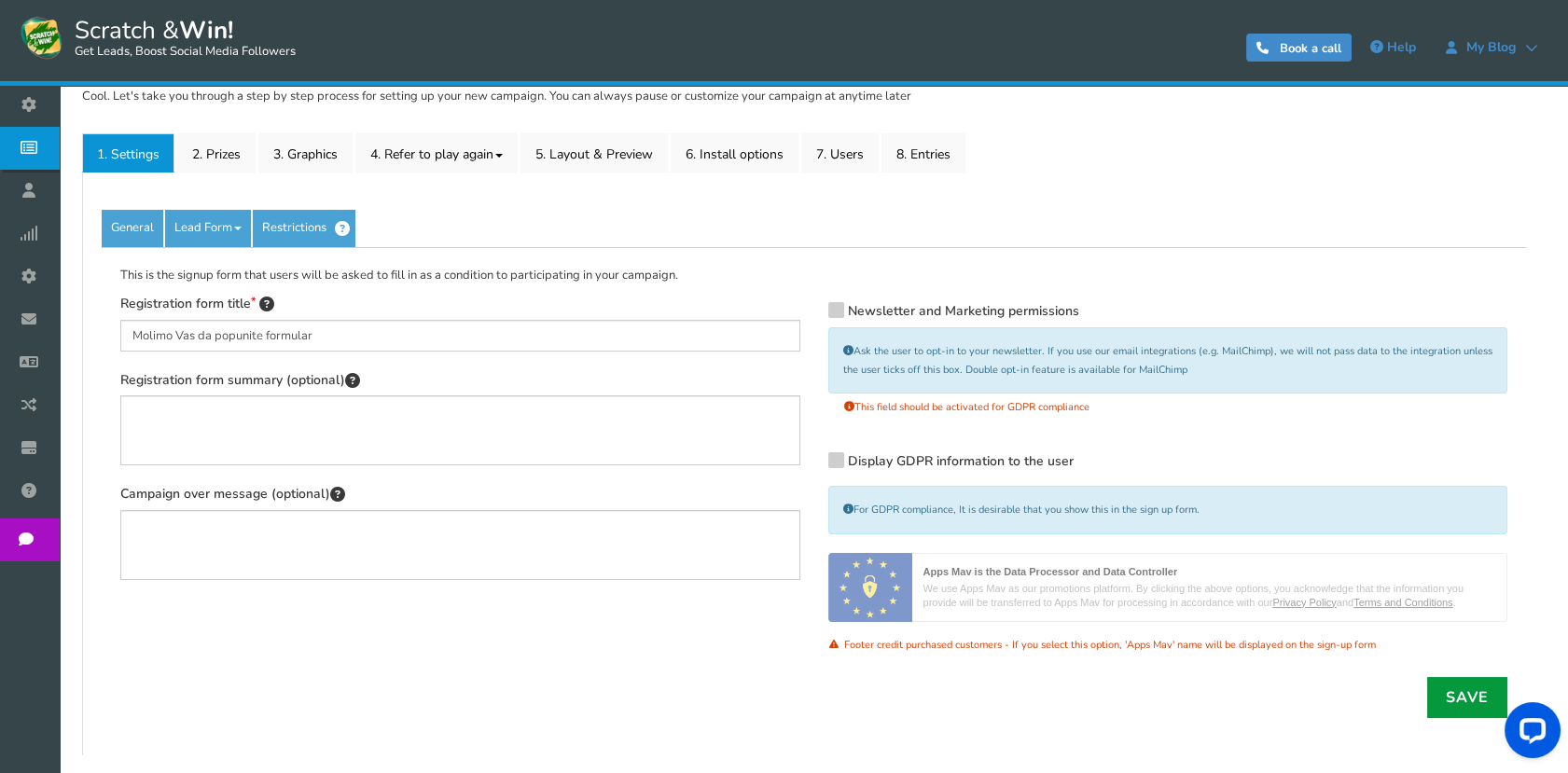 click on "Save" at bounding box center (1467, 697) 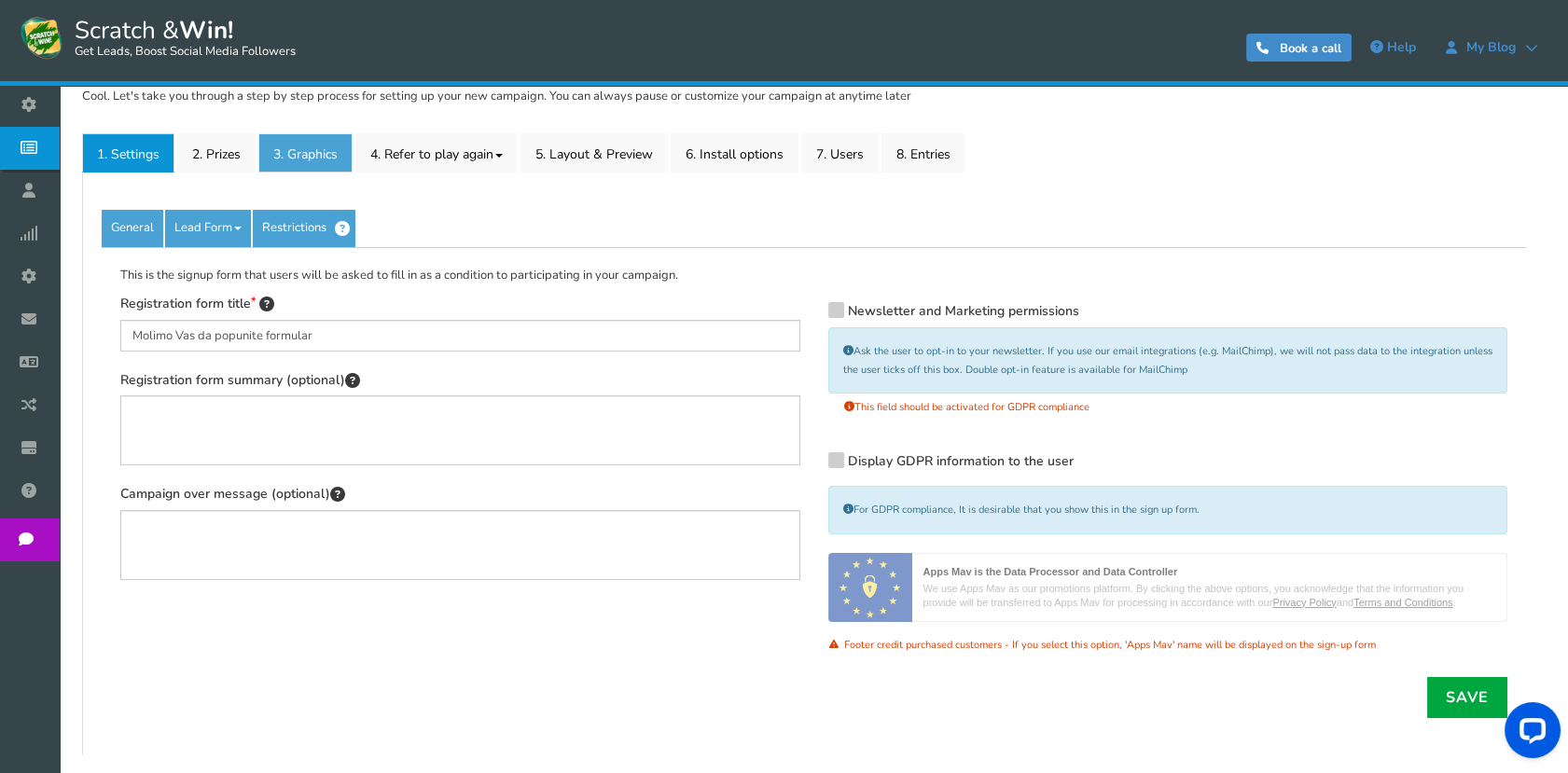 click on "3. Graphics" at bounding box center (305, 153) 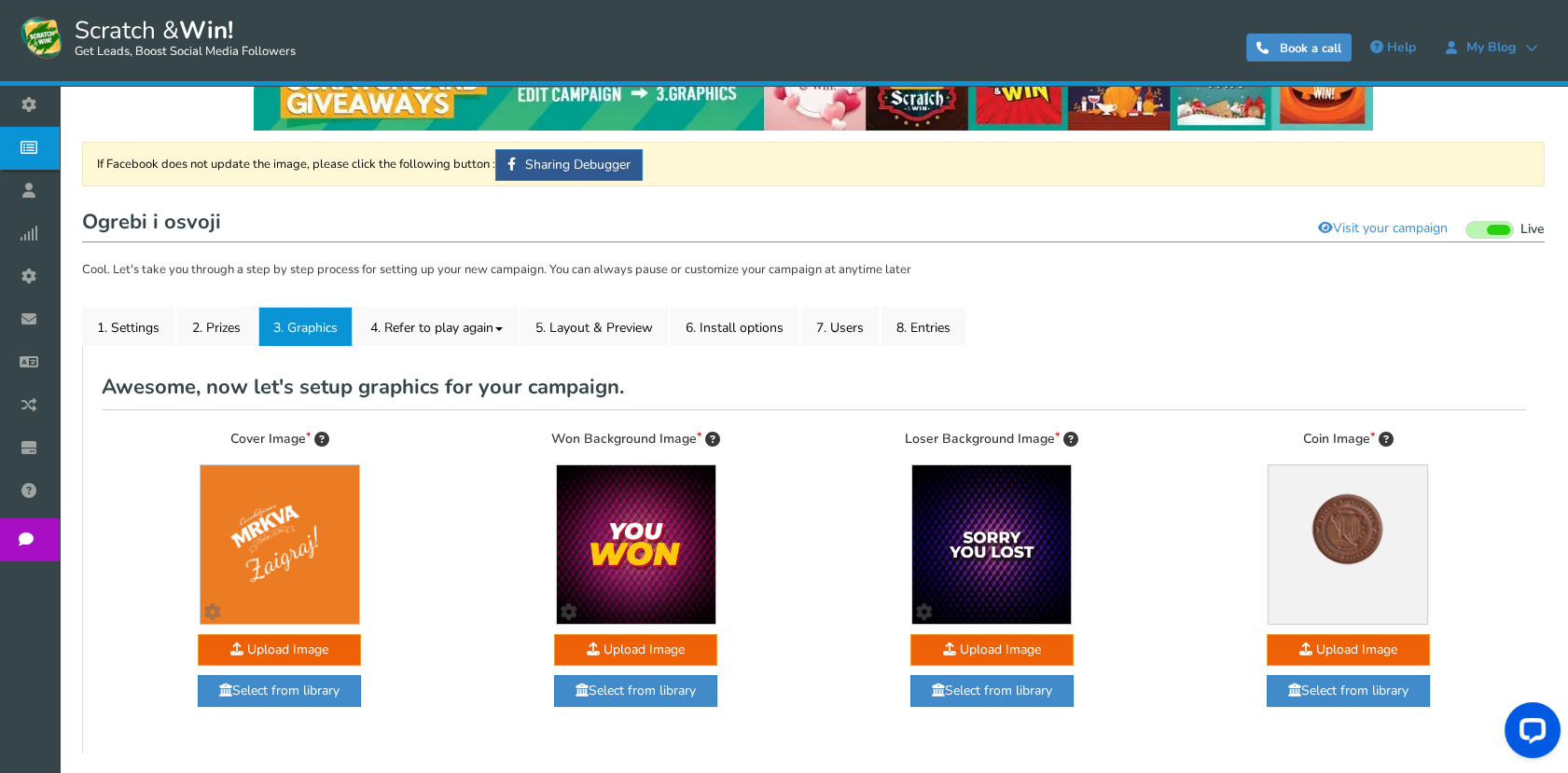 scroll, scrollTop: 73, scrollLeft: 0, axis: vertical 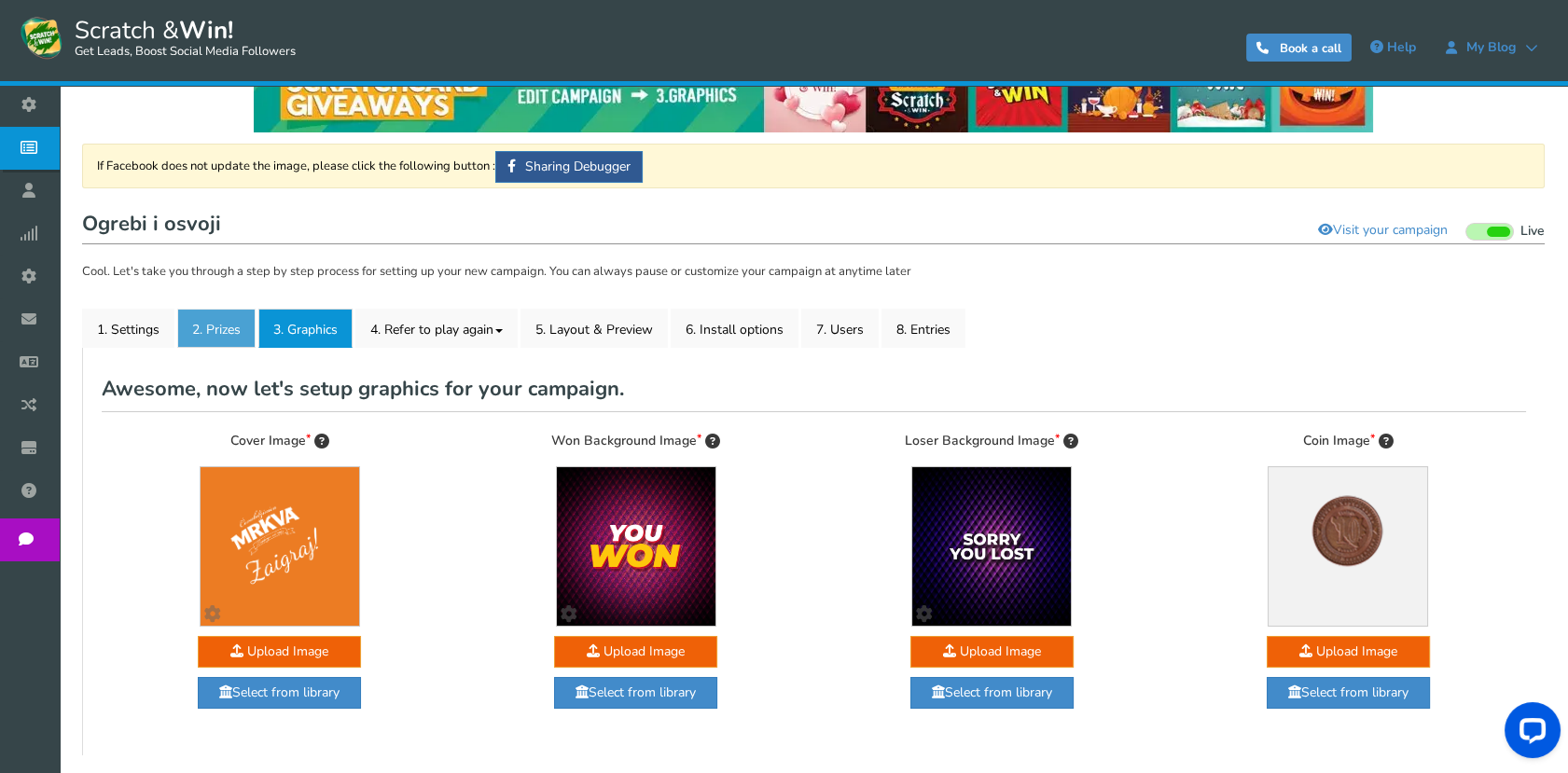 click on "2. Prizes" at bounding box center (216, 328) 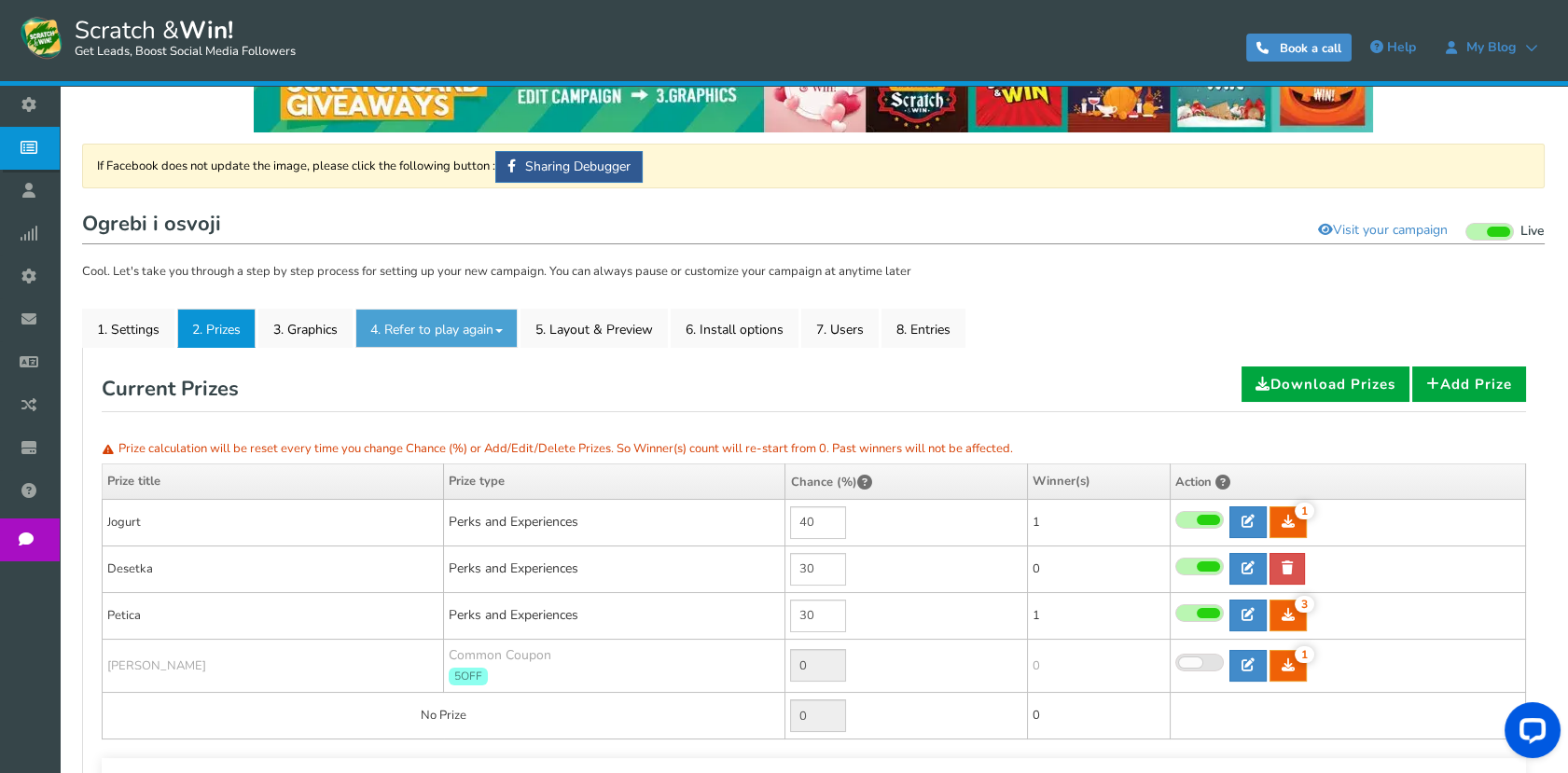 click on "4. Refer to play again" at bounding box center (437, 328) 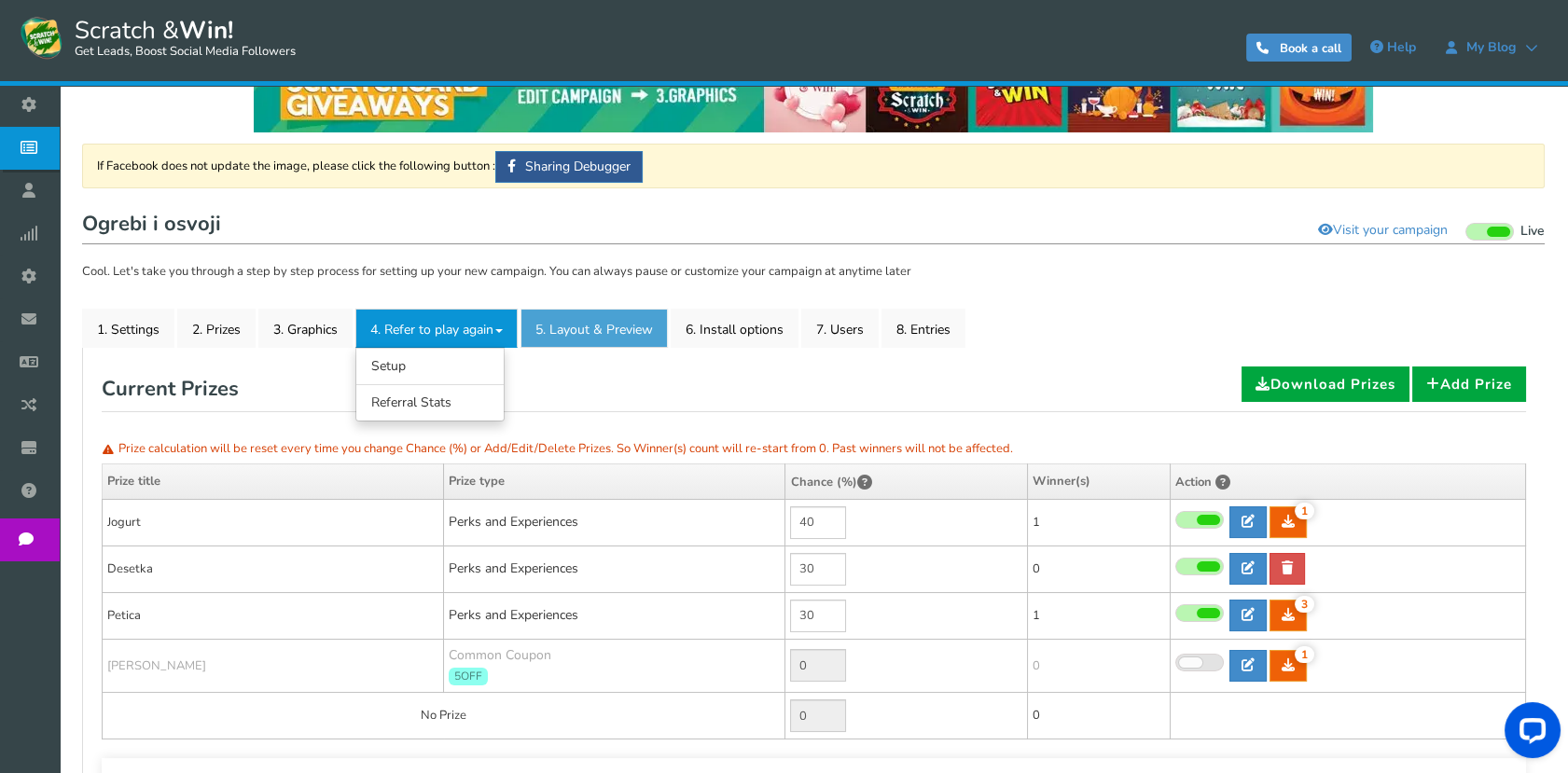 click on "5. Layout & Preview" at bounding box center (594, 328) 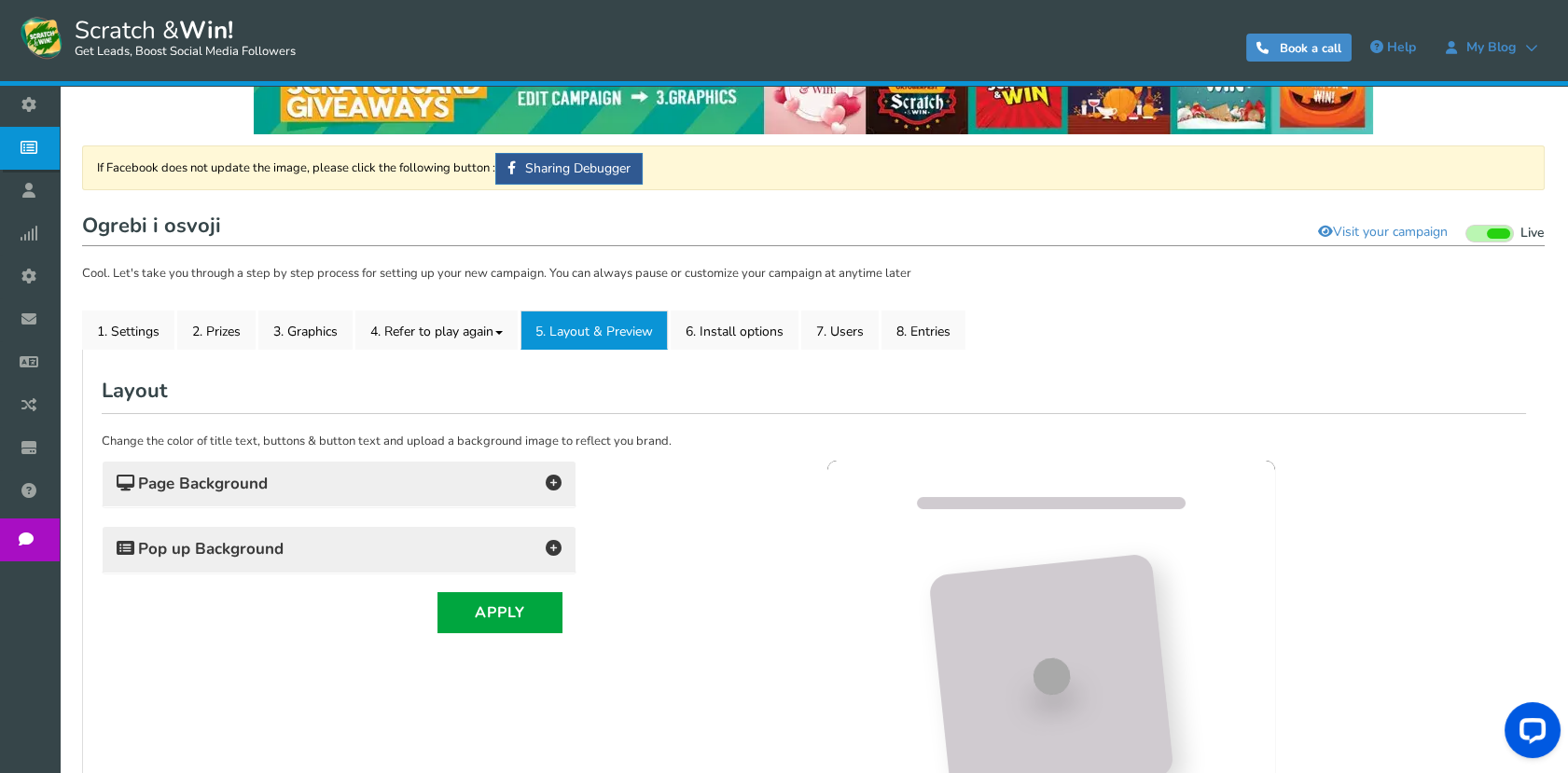 scroll, scrollTop: 104, scrollLeft: 0, axis: vertical 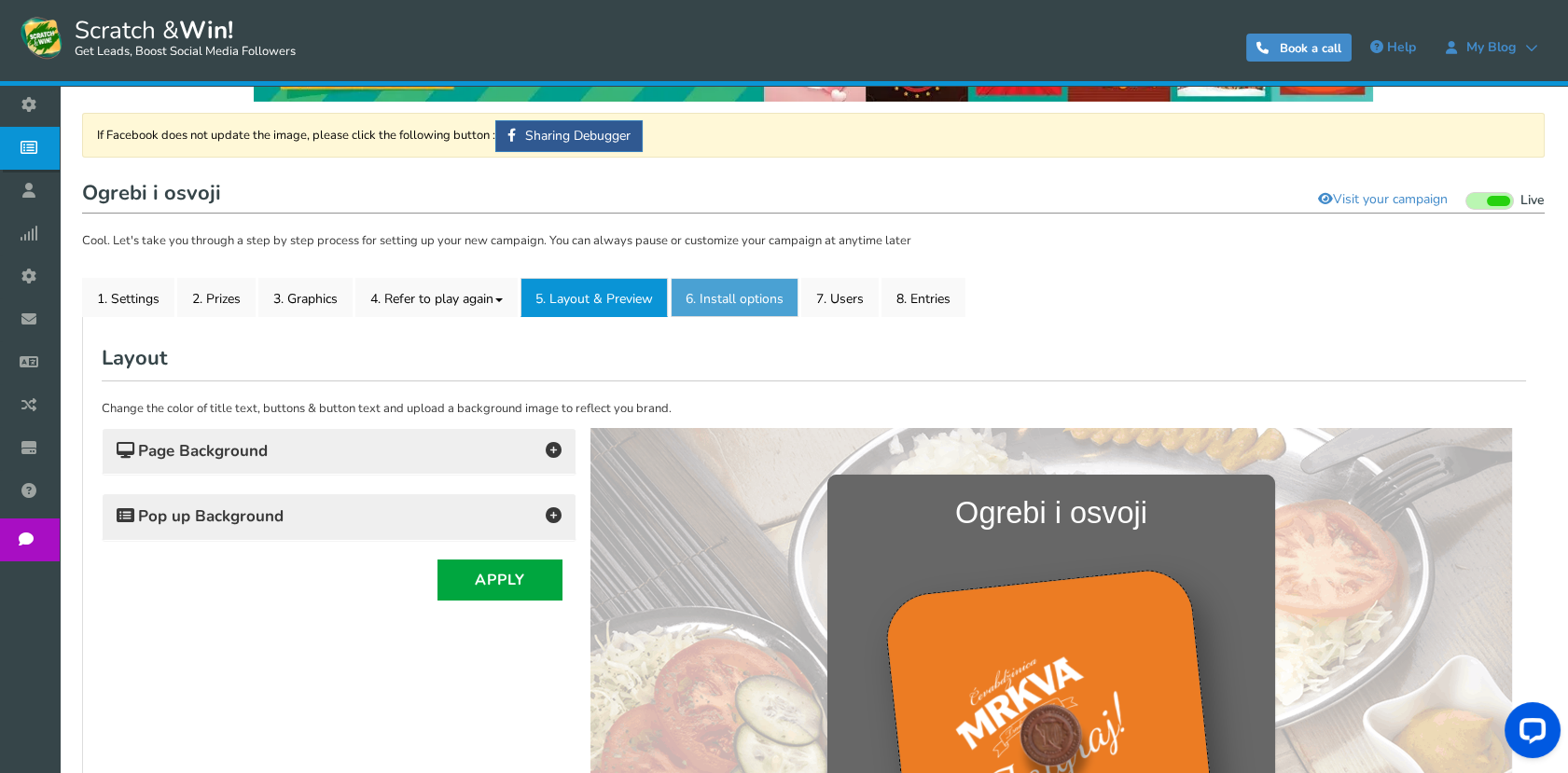 click on "6. Install options  New" at bounding box center [734, 297] 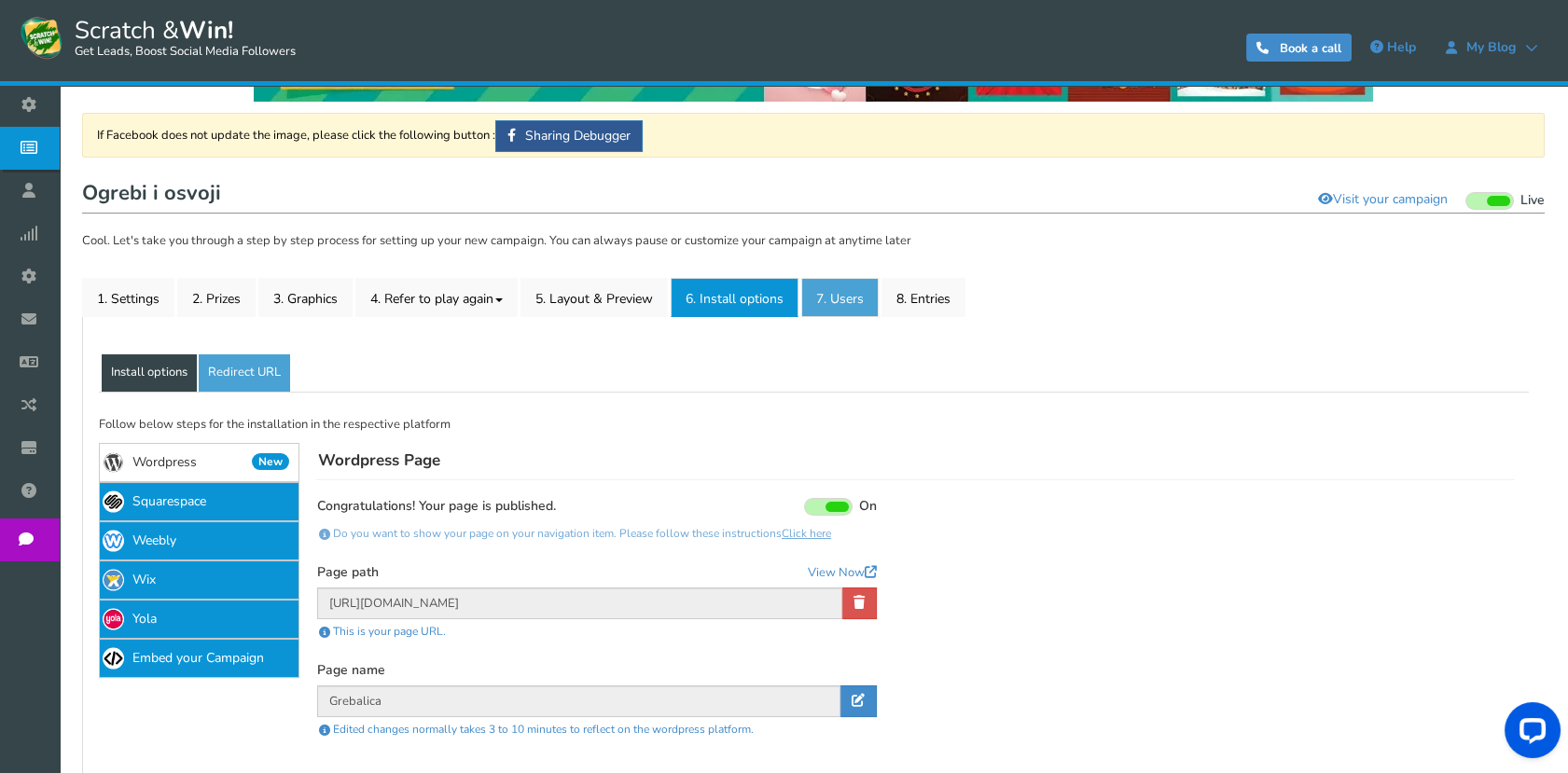 click on "7. Users" at bounding box center [840, 297] 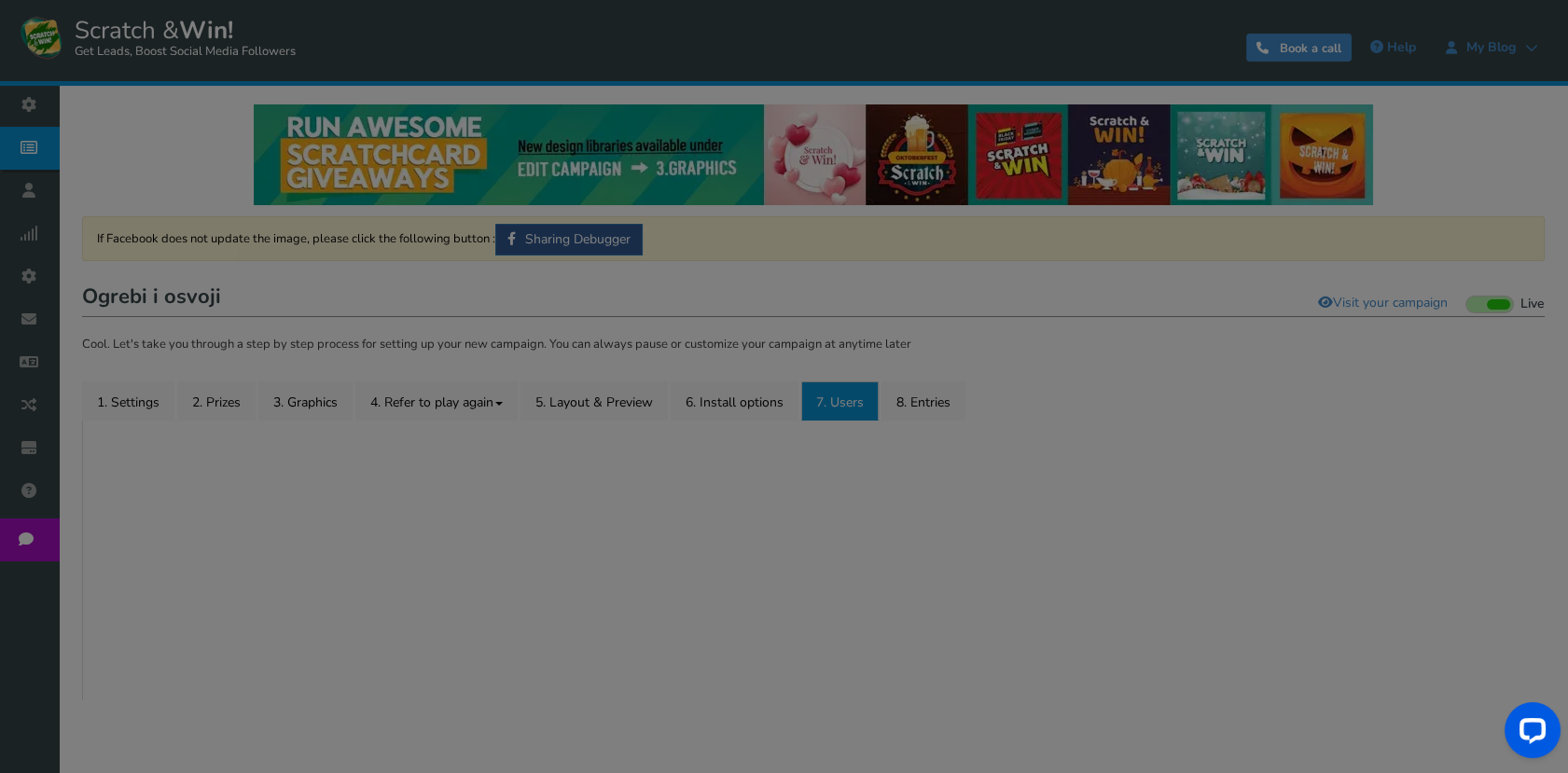 scroll, scrollTop: 0, scrollLeft: 0, axis: both 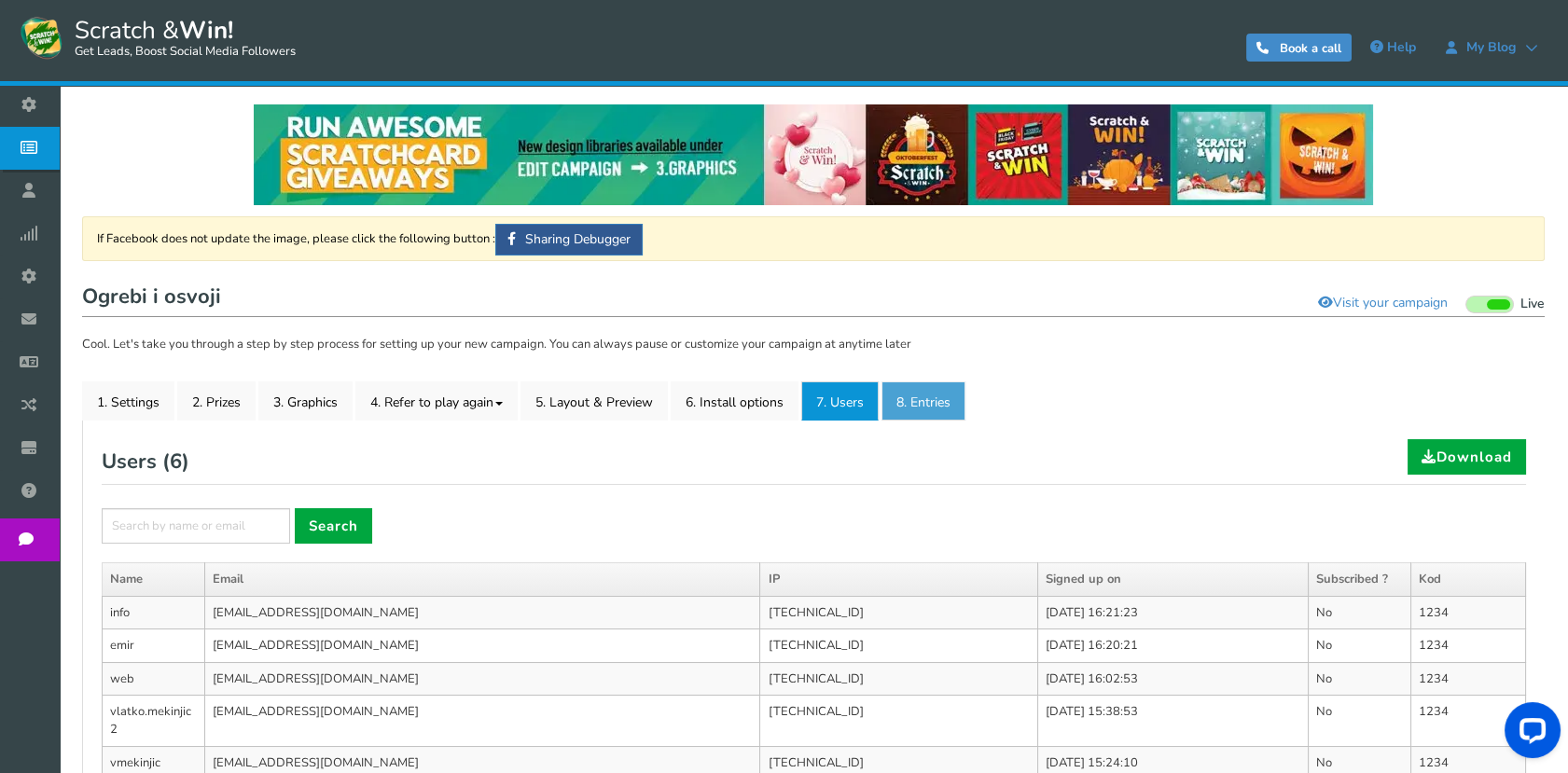 click on "8. Entries" at bounding box center [923, 401] 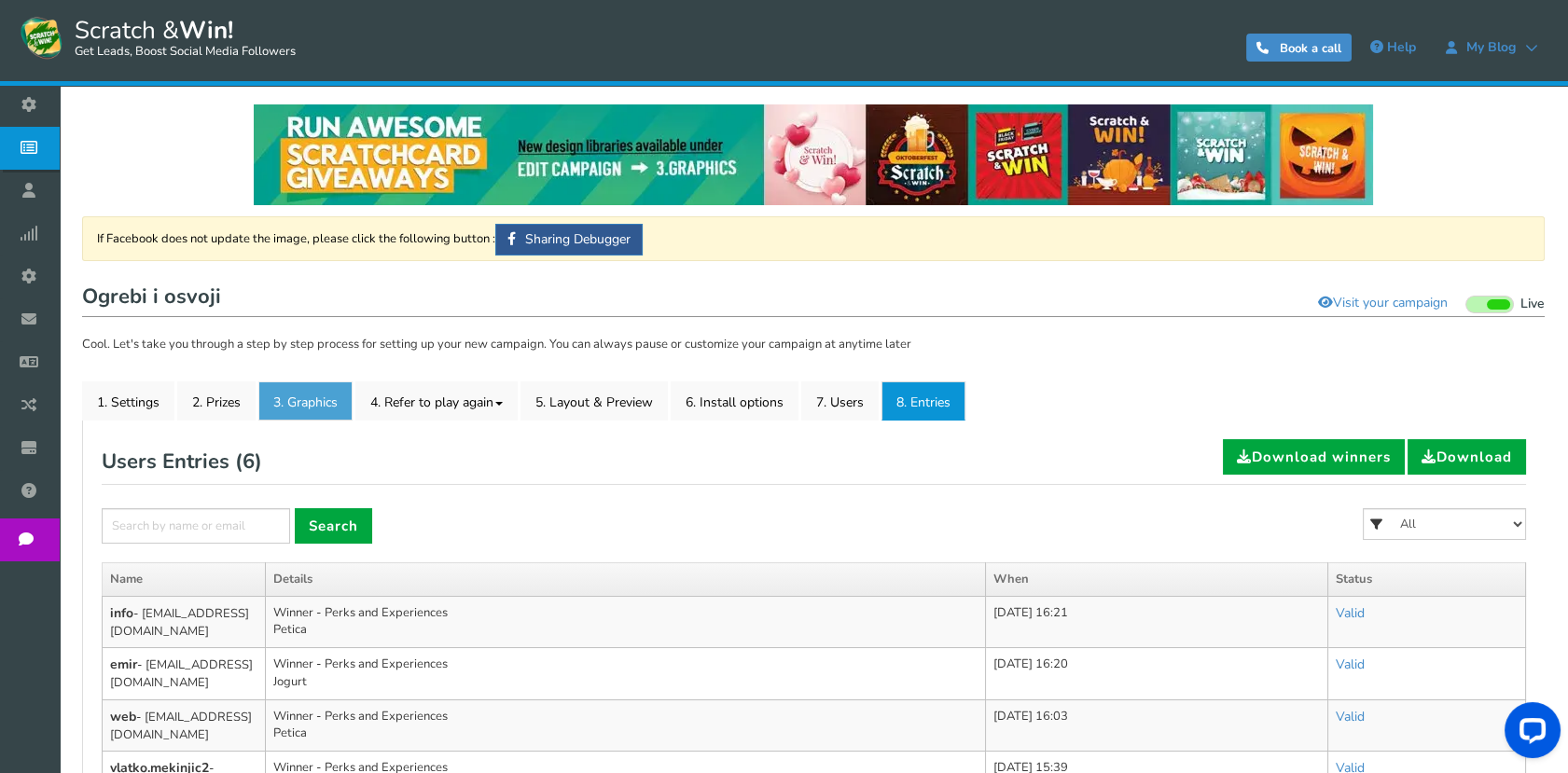 click on "3. Graphics" at bounding box center [305, 401] 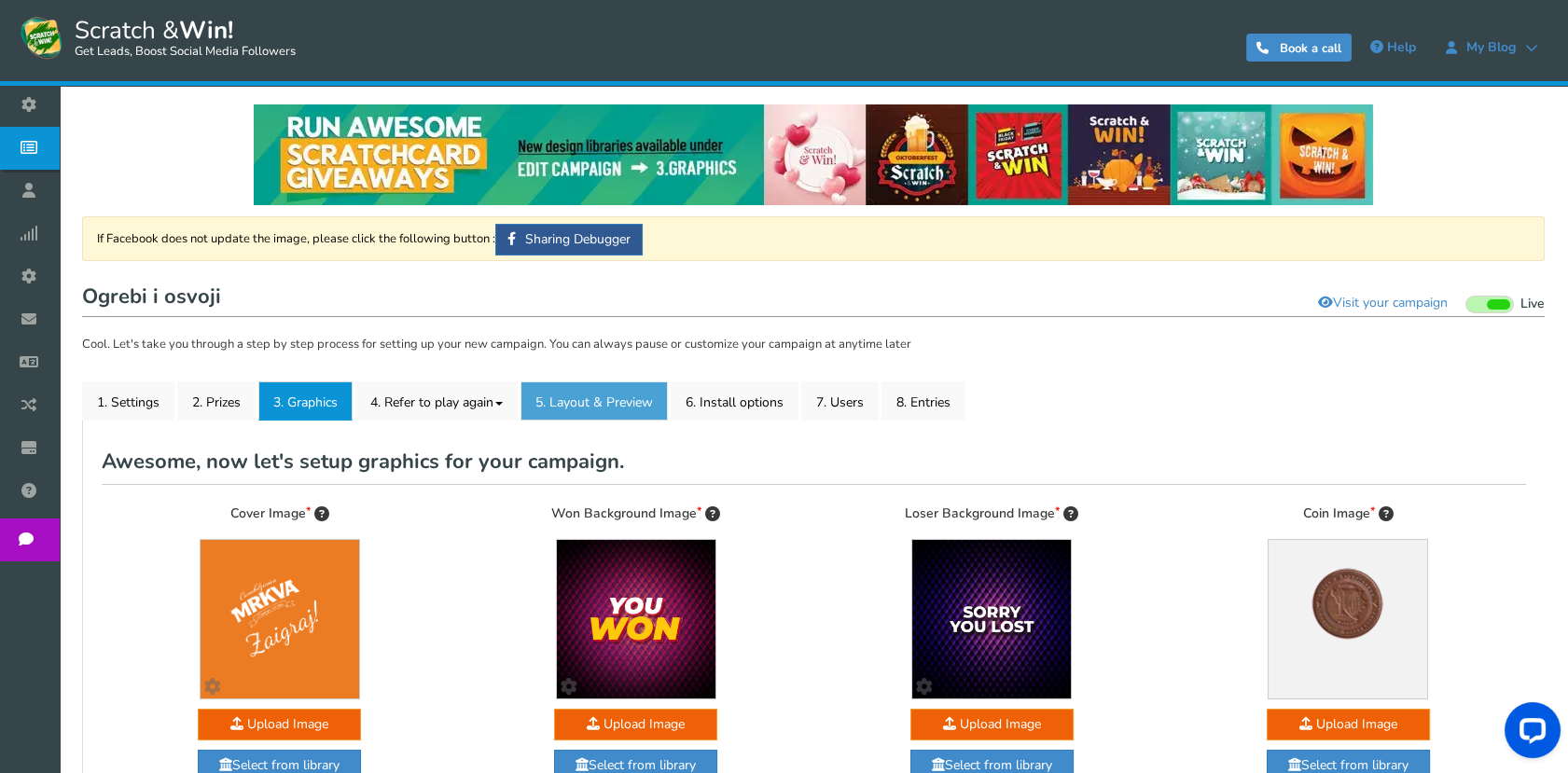 click on "5. Layout & Preview" at bounding box center [594, 401] 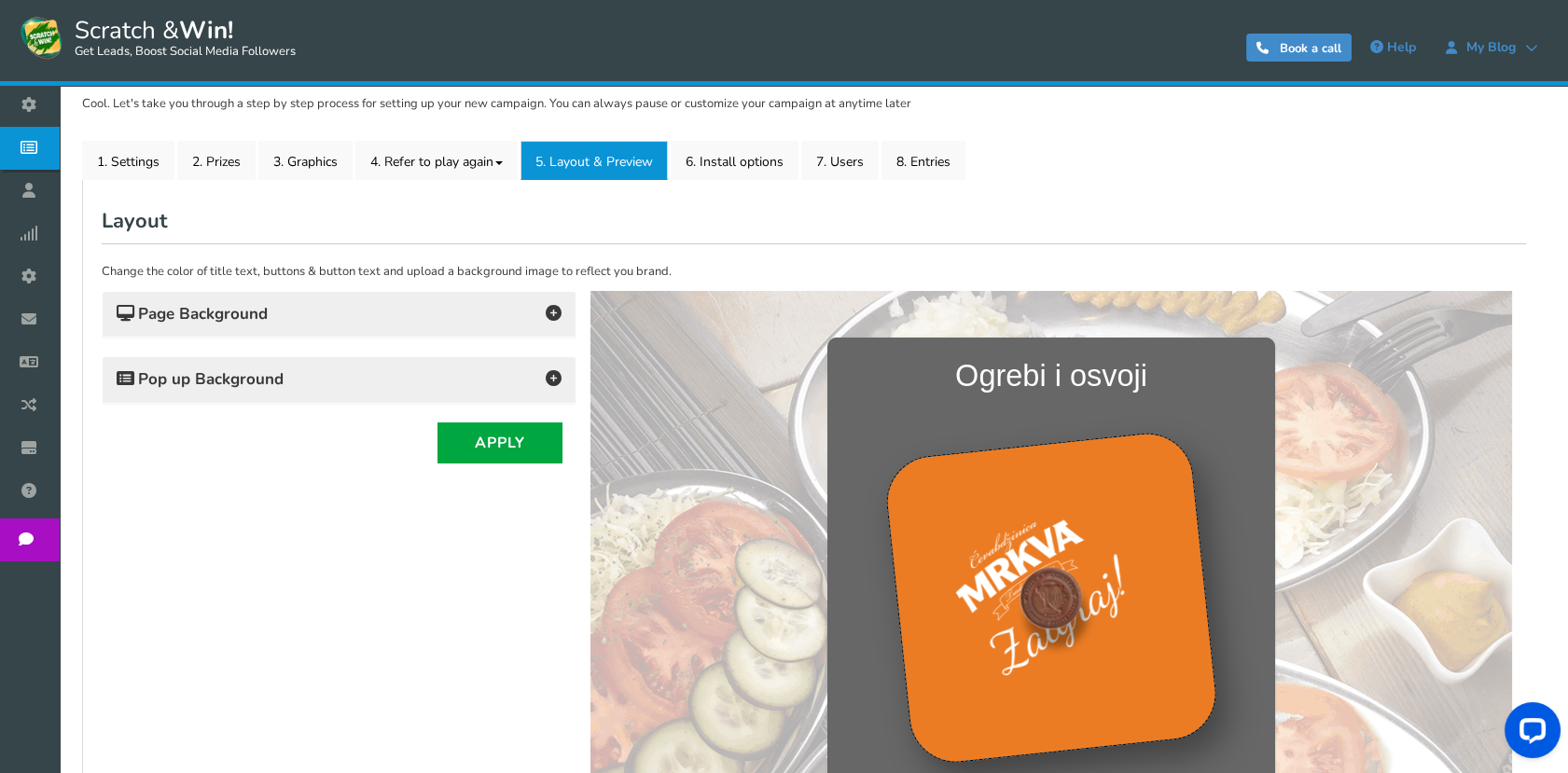 scroll, scrollTop: 414, scrollLeft: 0, axis: vertical 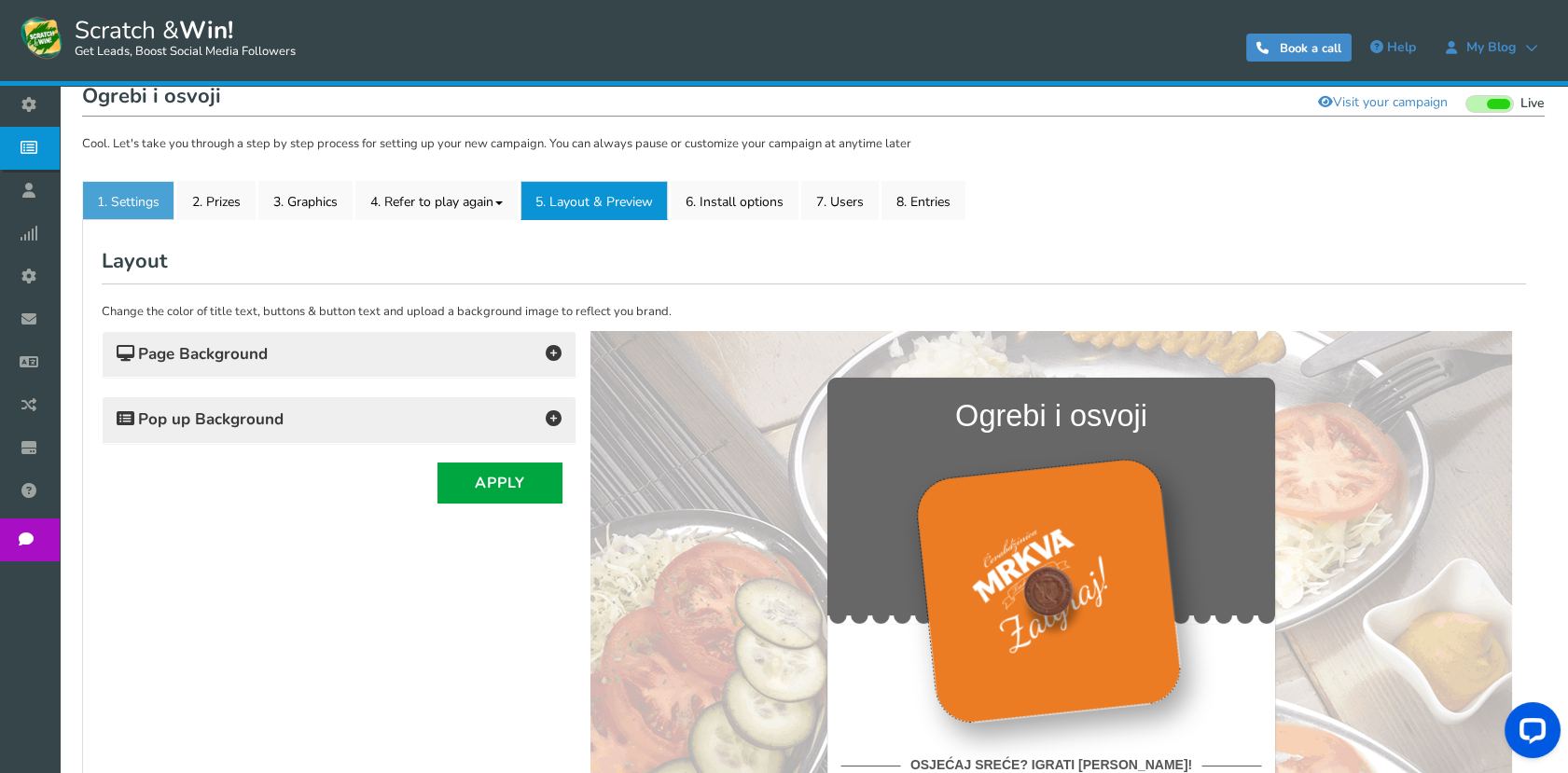 click on "1. Settings" at bounding box center (128, 200) 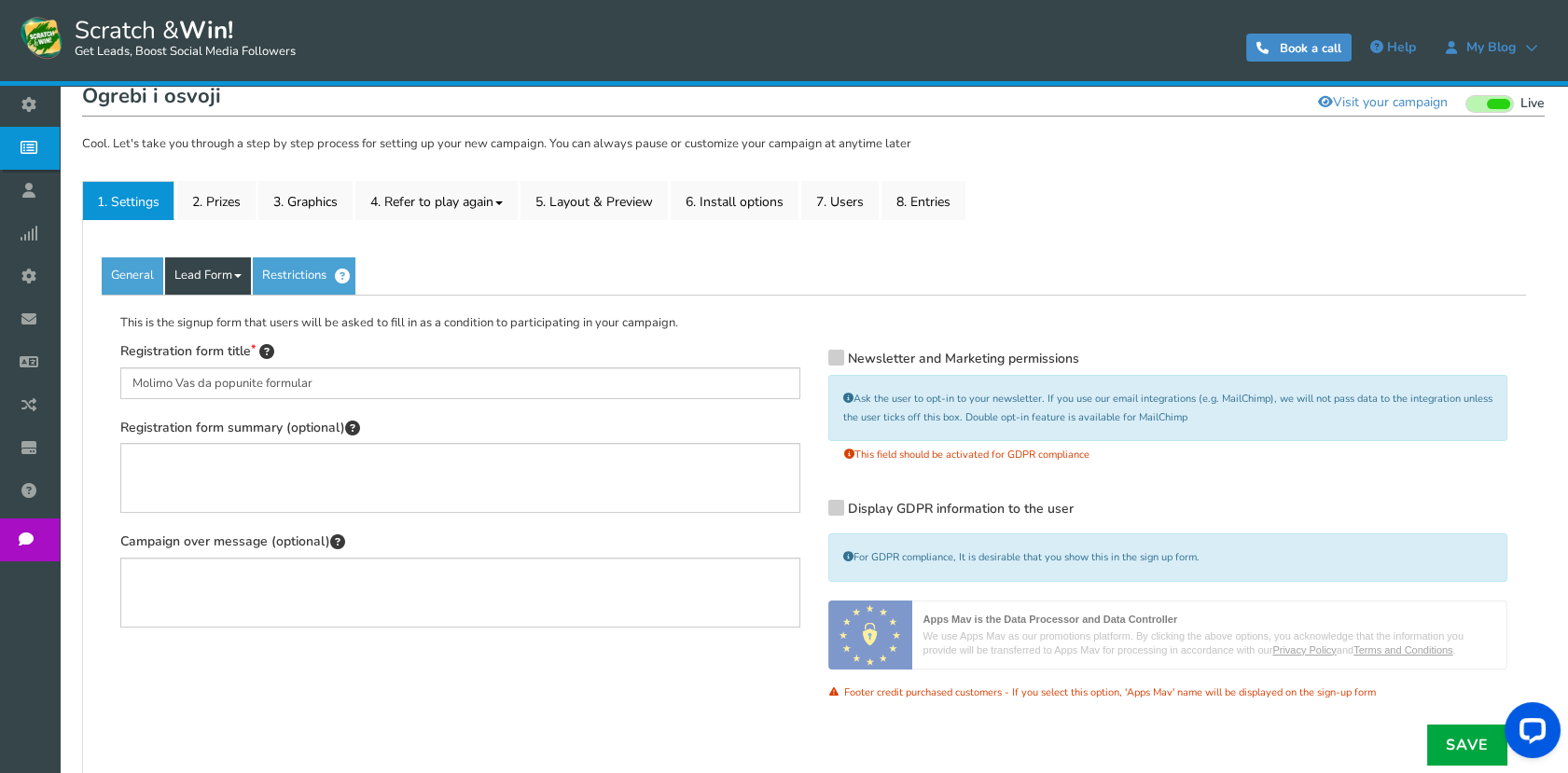 click on "Lead Form" at bounding box center [208, 276] 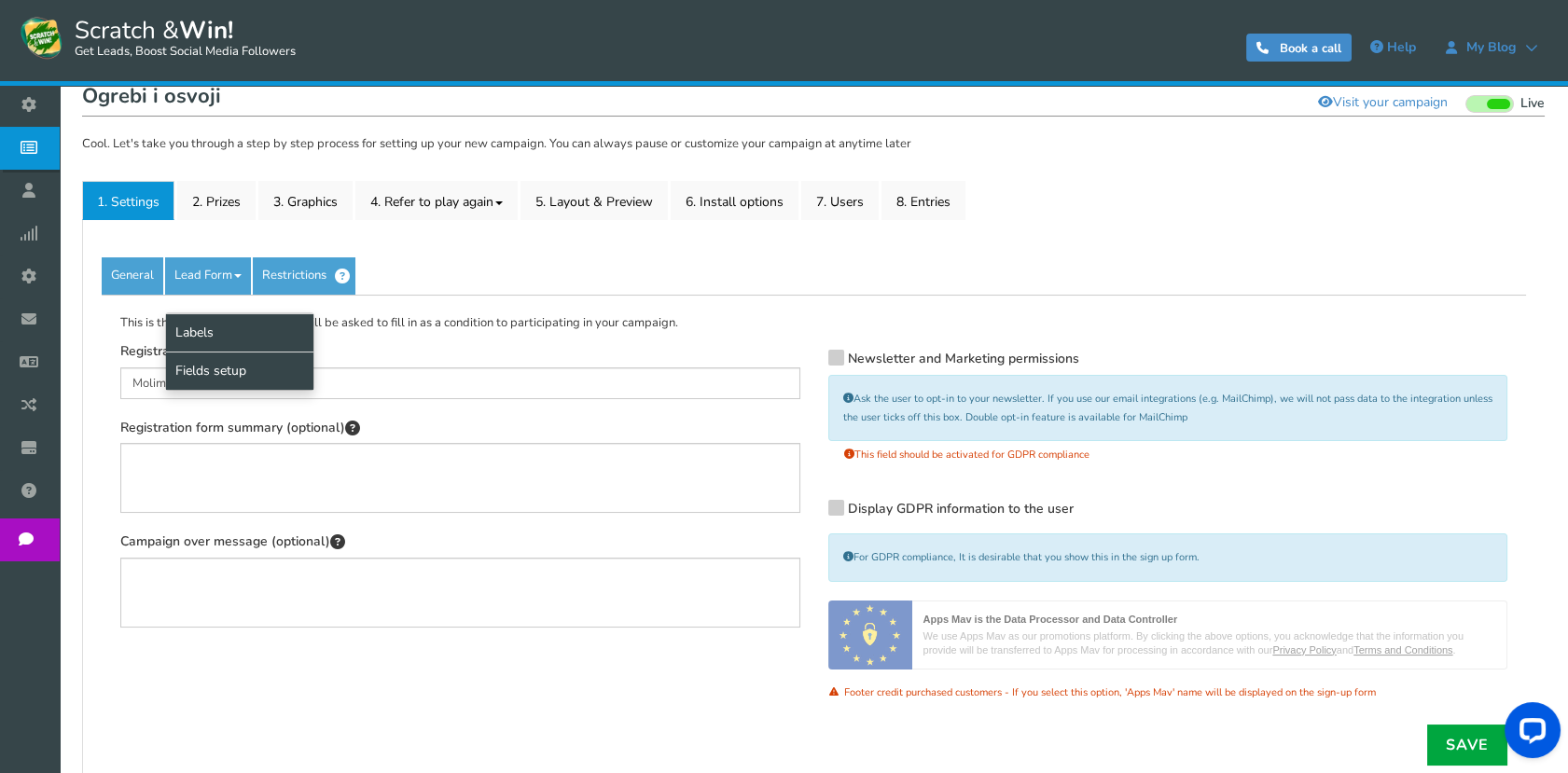 click on "Fields setup" at bounding box center (240, 370) 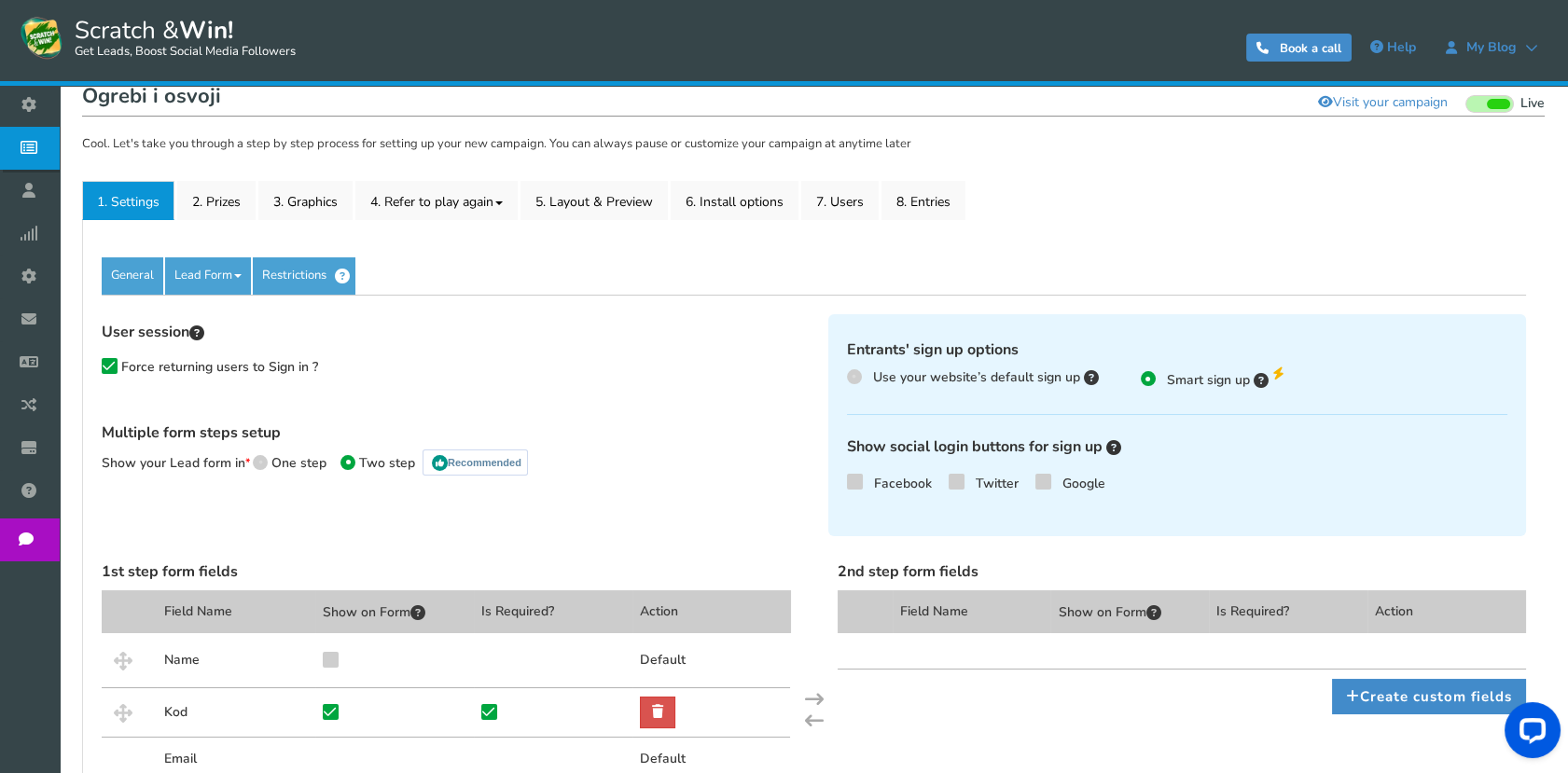 scroll, scrollTop: 307, scrollLeft: 0, axis: vertical 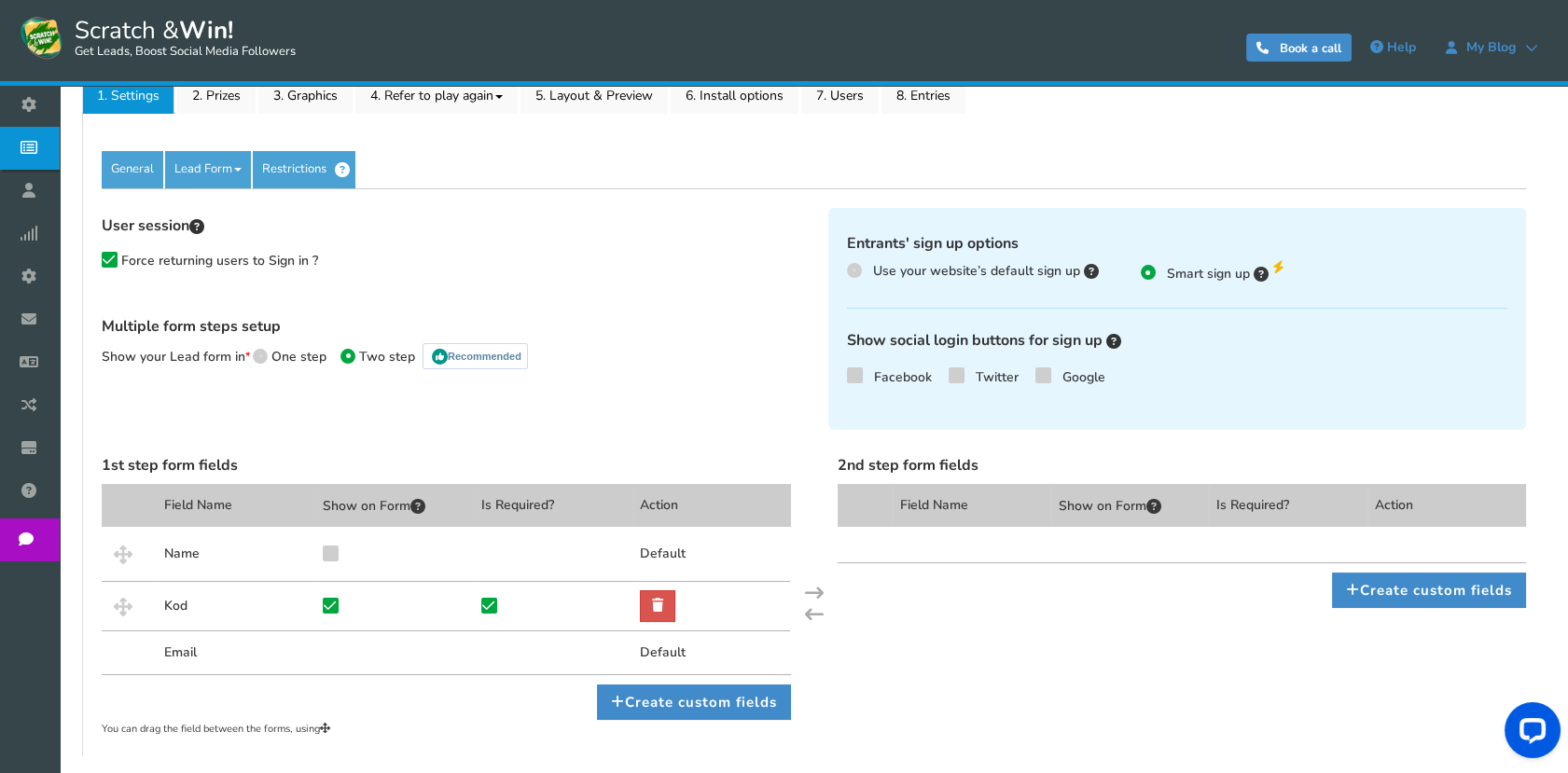 click at bounding box center [330, 551] 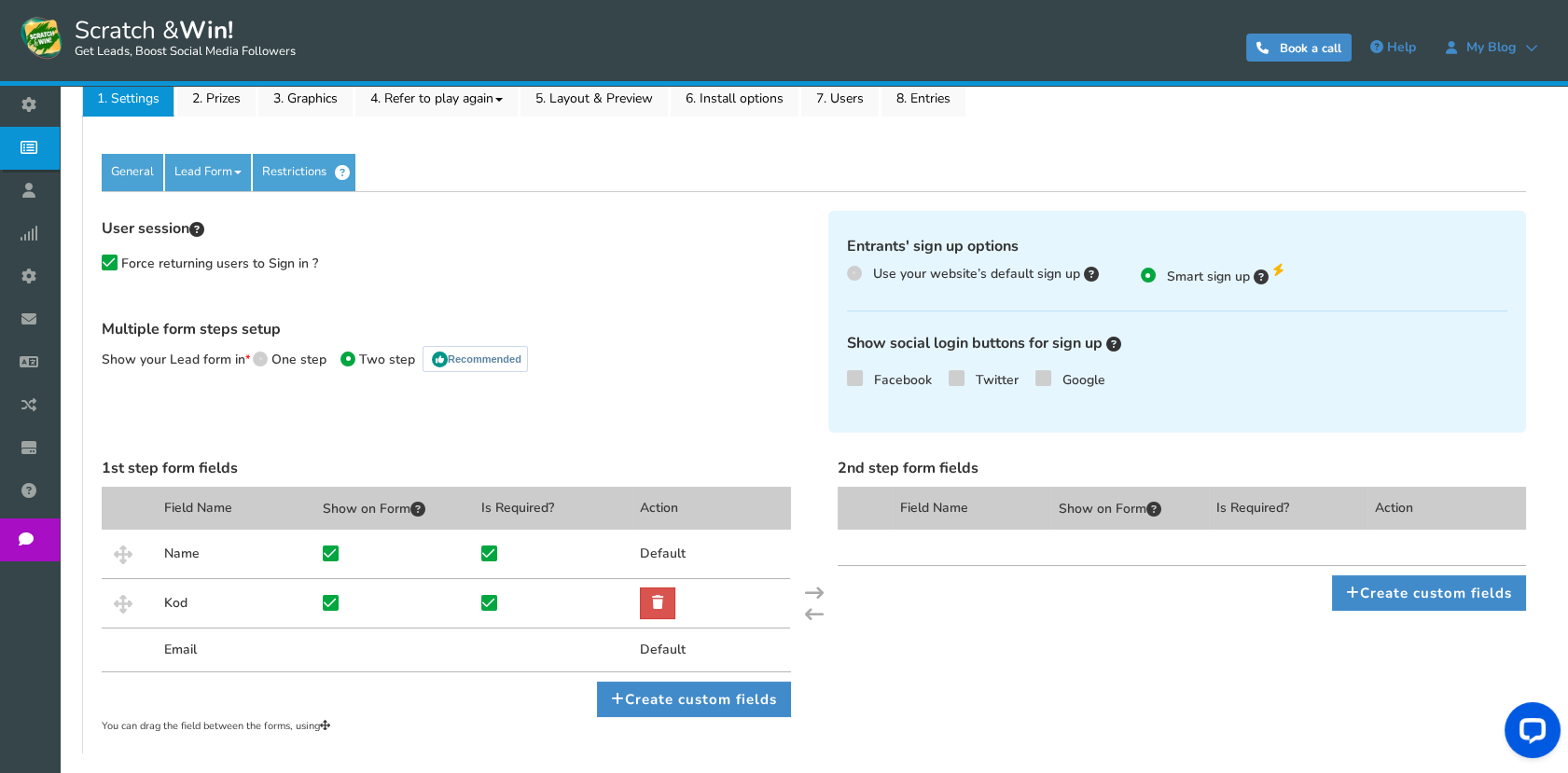scroll, scrollTop: 301, scrollLeft: 0, axis: vertical 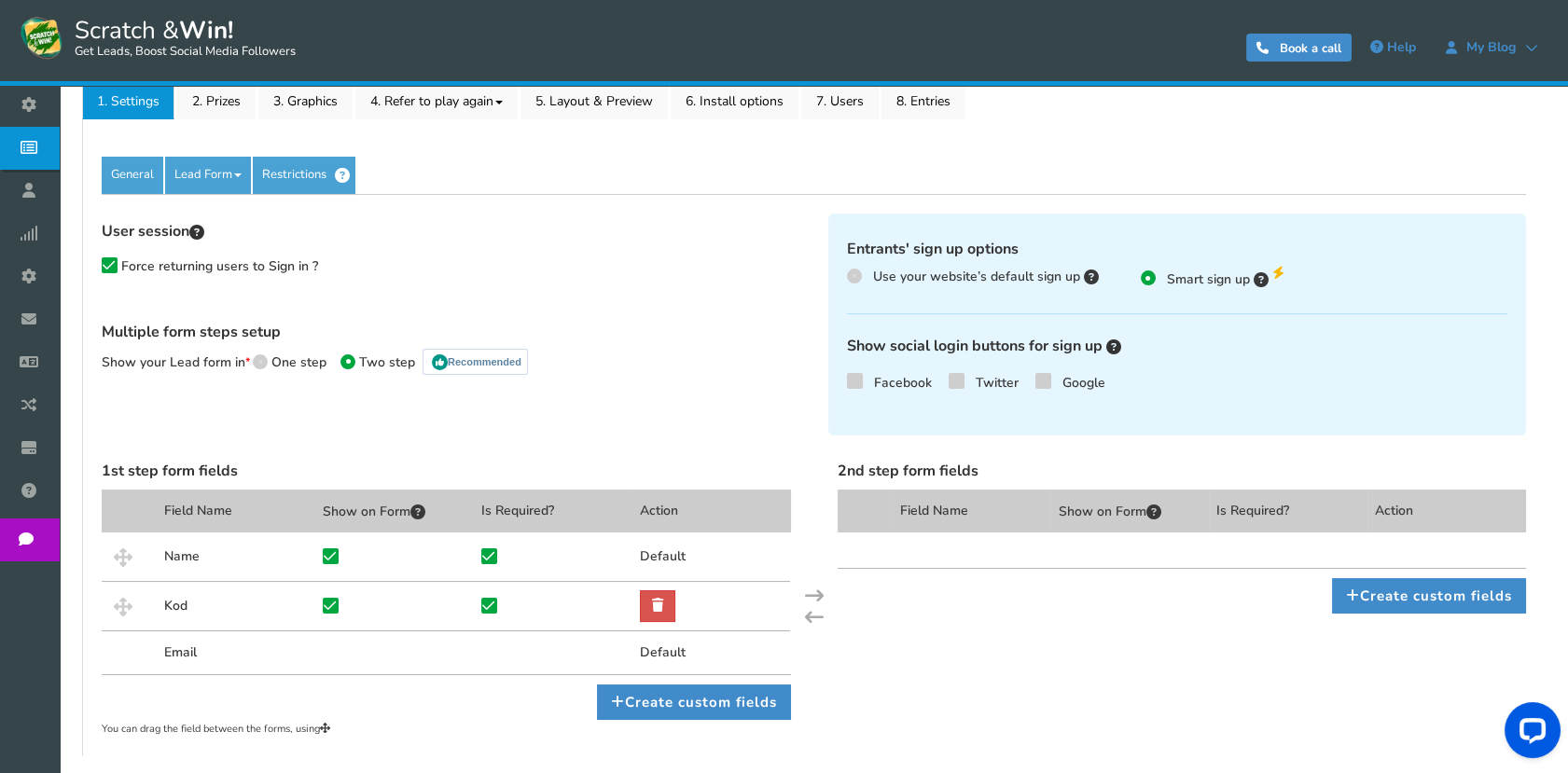 click at bounding box center [330, 556] 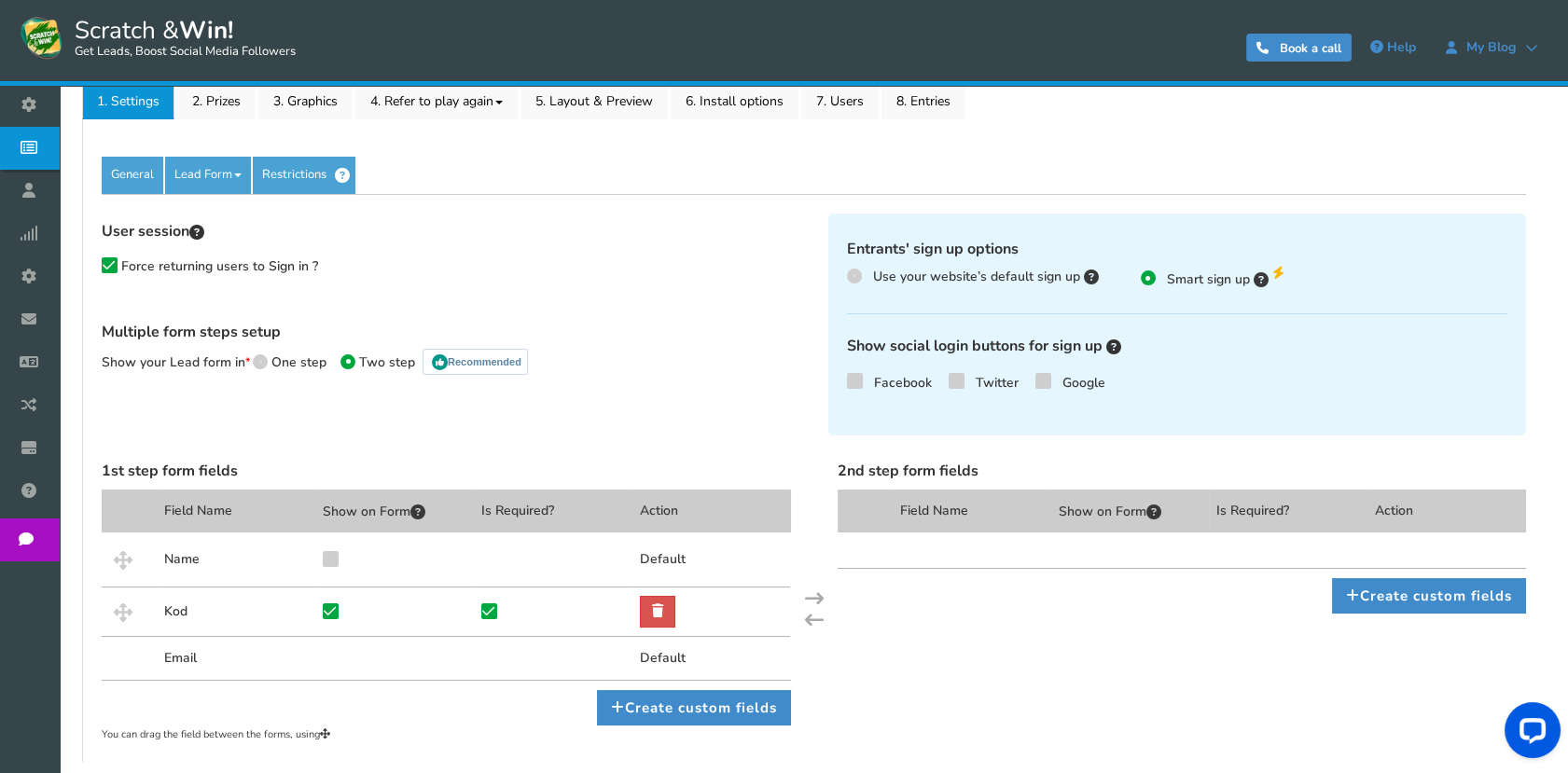 click at bounding box center (395, 657) 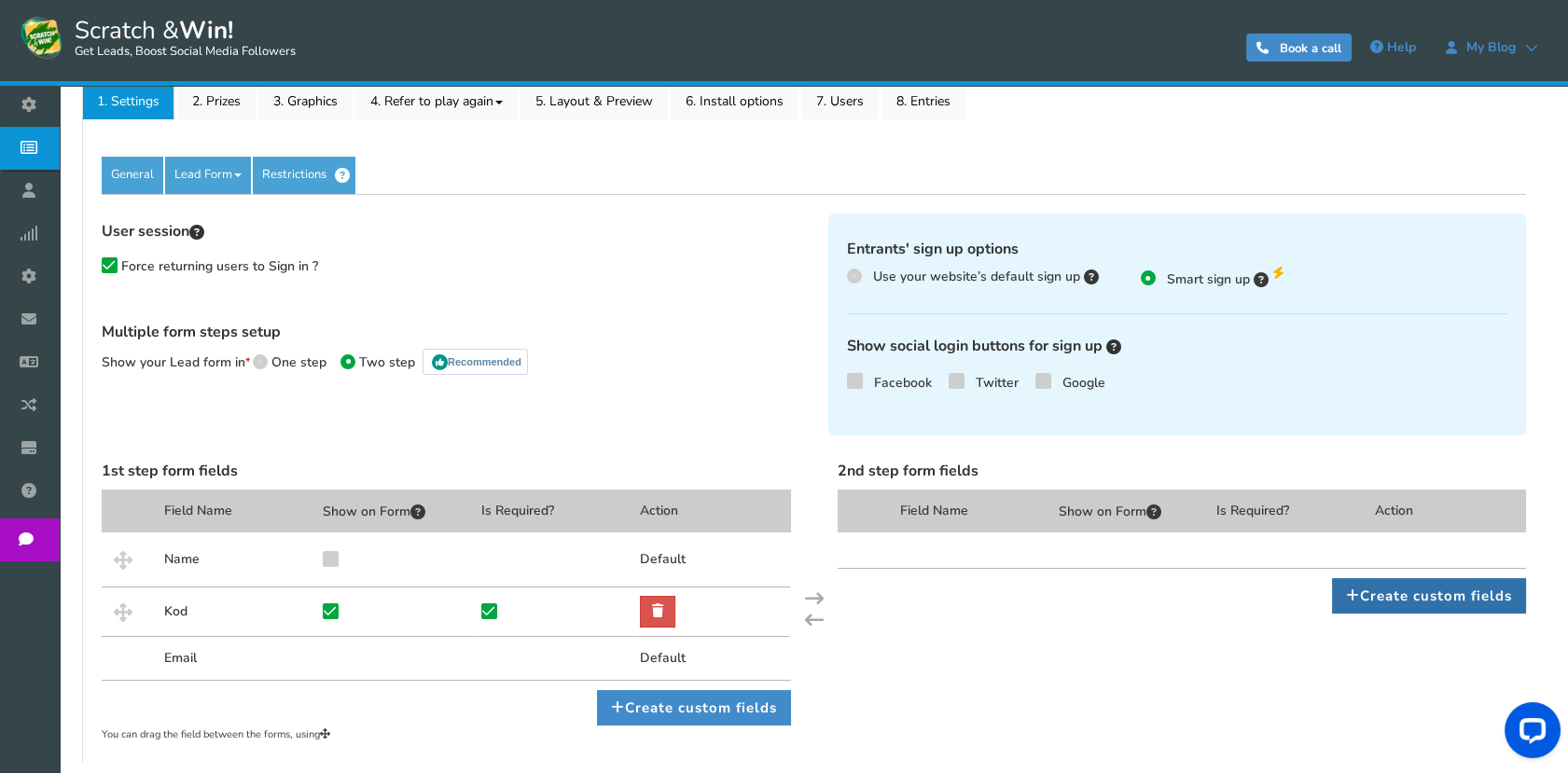 click on "Create custom fields" at bounding box center (1429, 596) 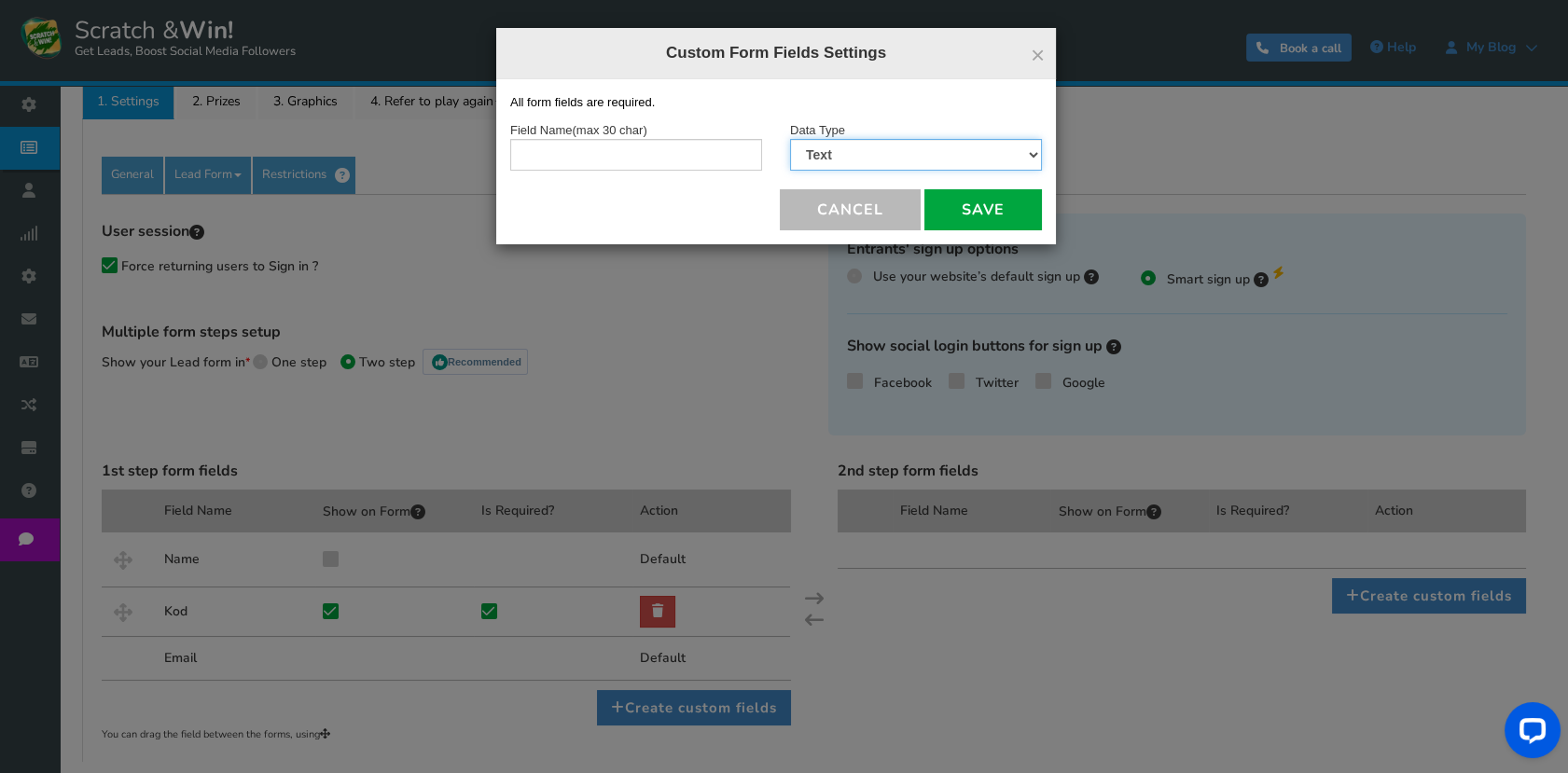 click on "Text
Number
Multiple Options (can only select one)
Multiple Options (can select many)
Date" at bounding box center [916, 155] 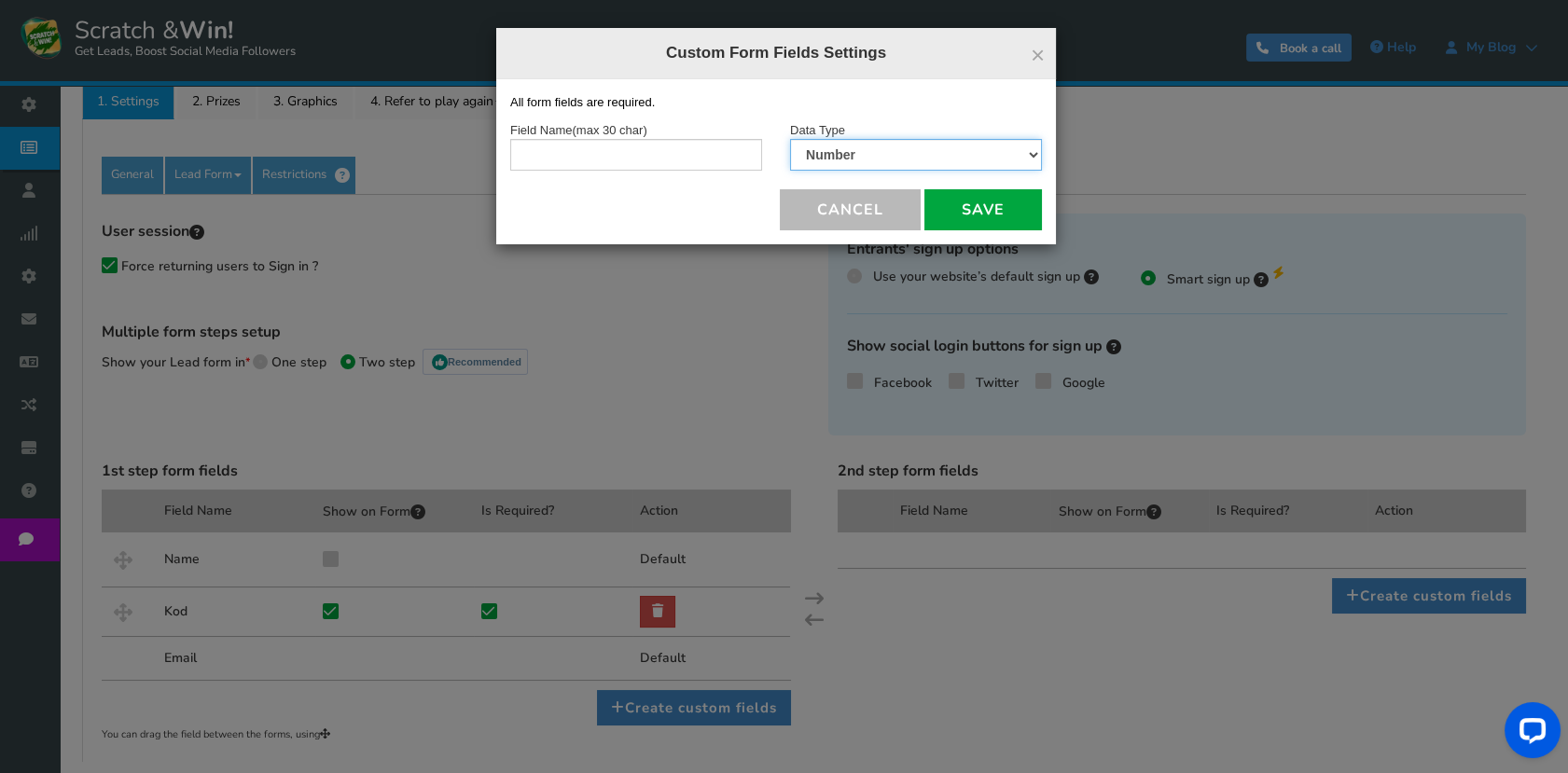 click on "Text
Number
Multiple Options (can only select one)
Multiple Options (can select many)
Date" at bounding box center (916, 155) 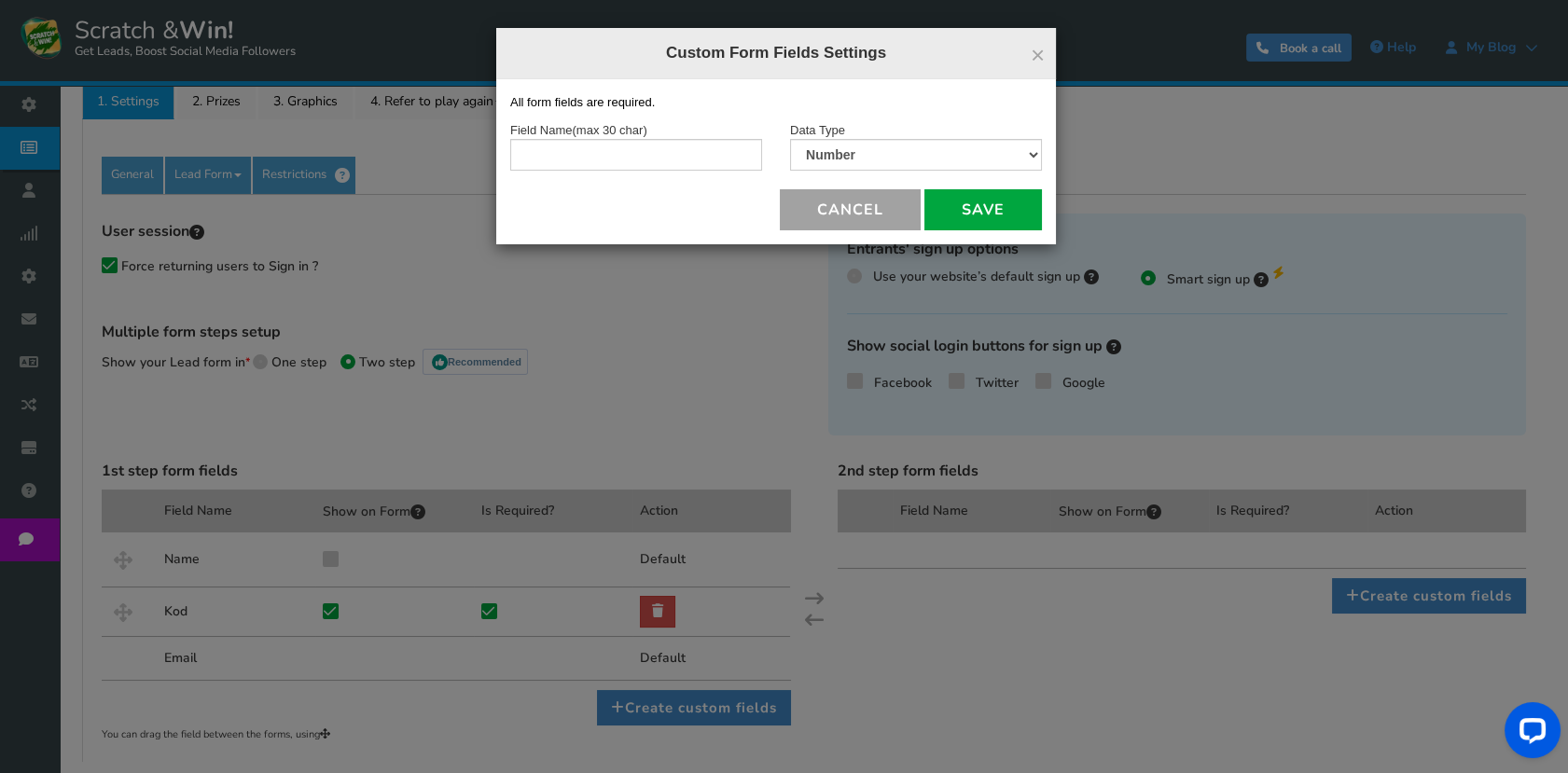 click on "Cancel" at bounding box center [850, 210] 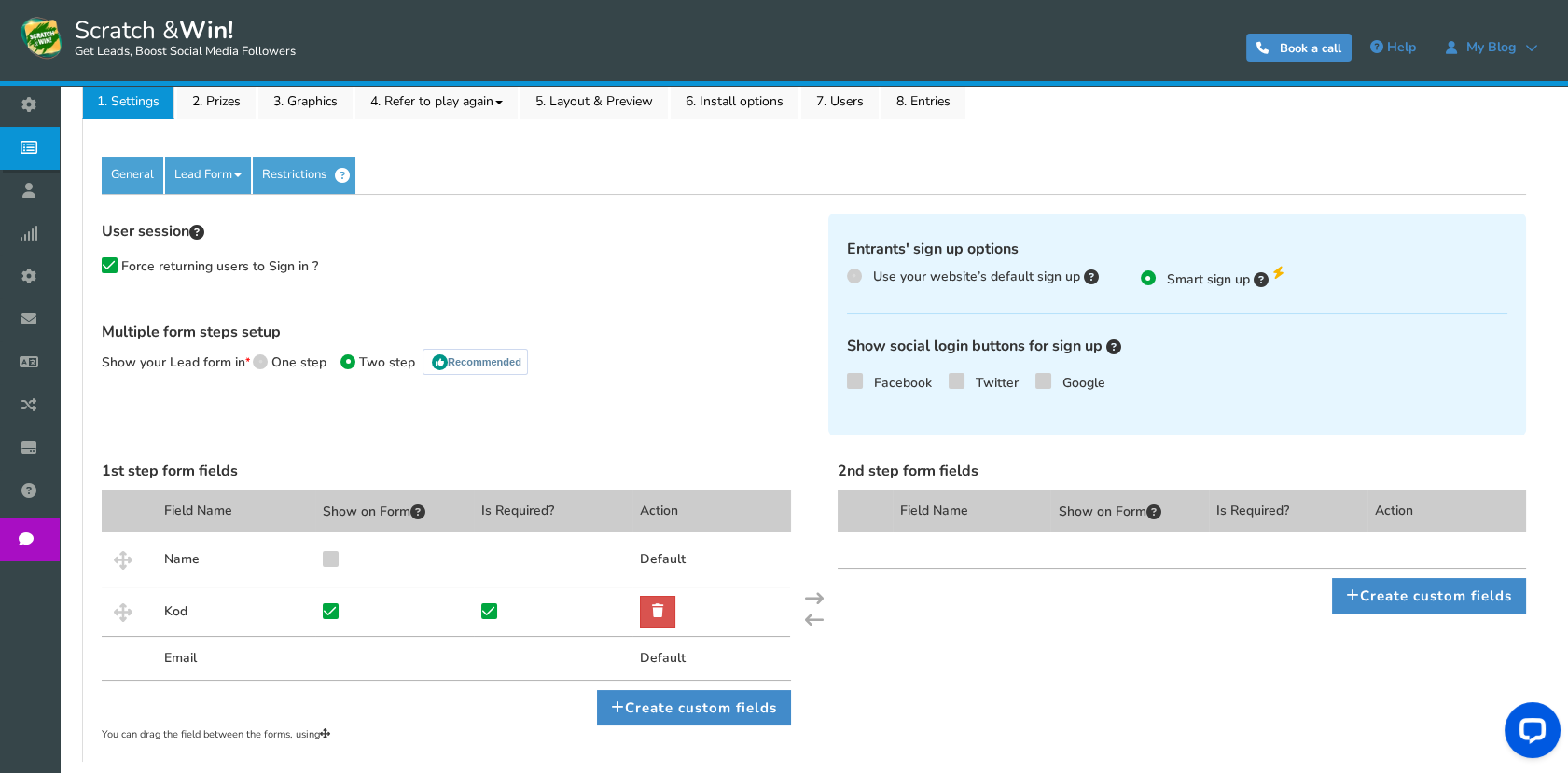 click at bounding box center (712, 611) 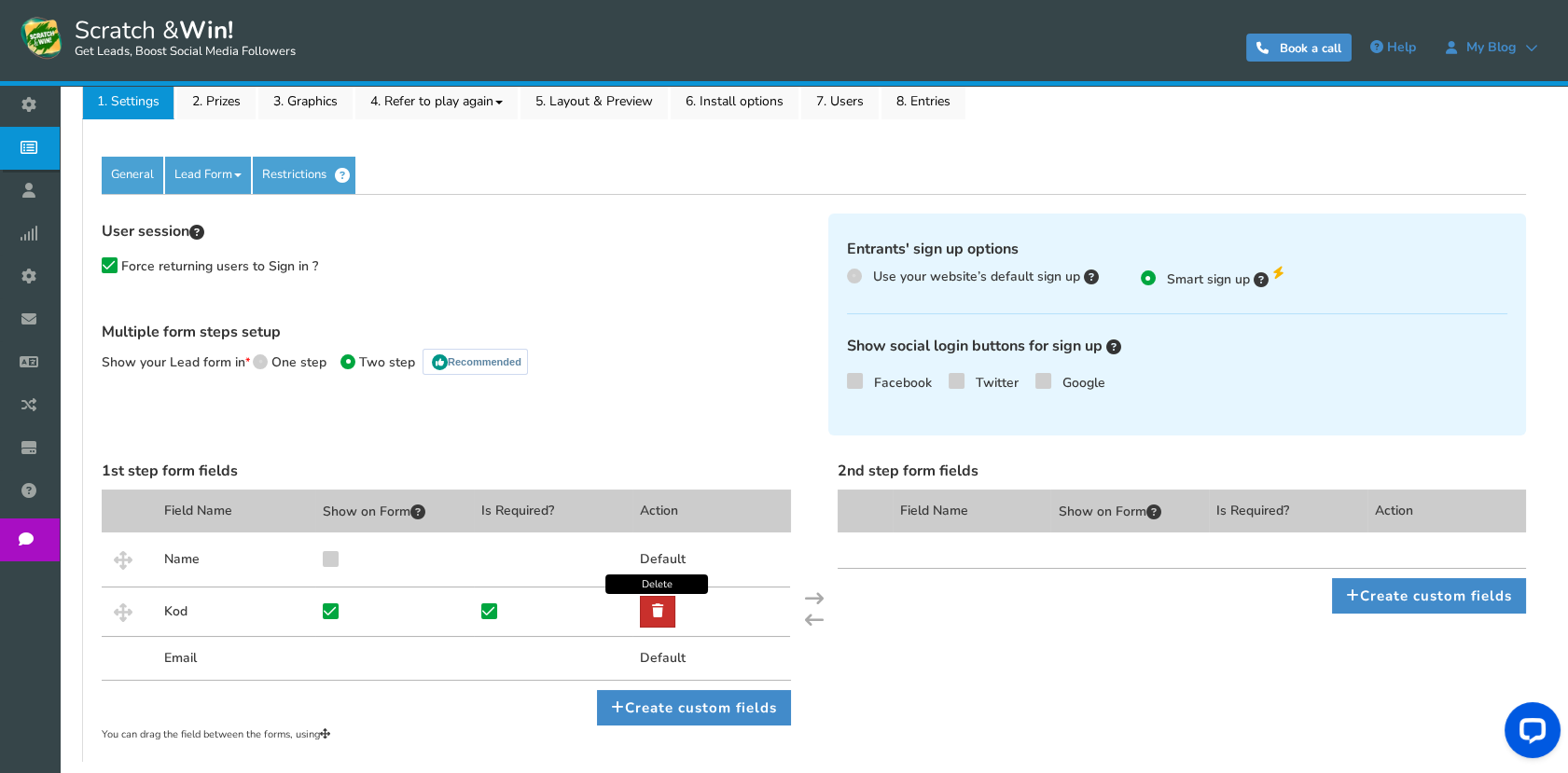 click at bounding box center [658, 612] 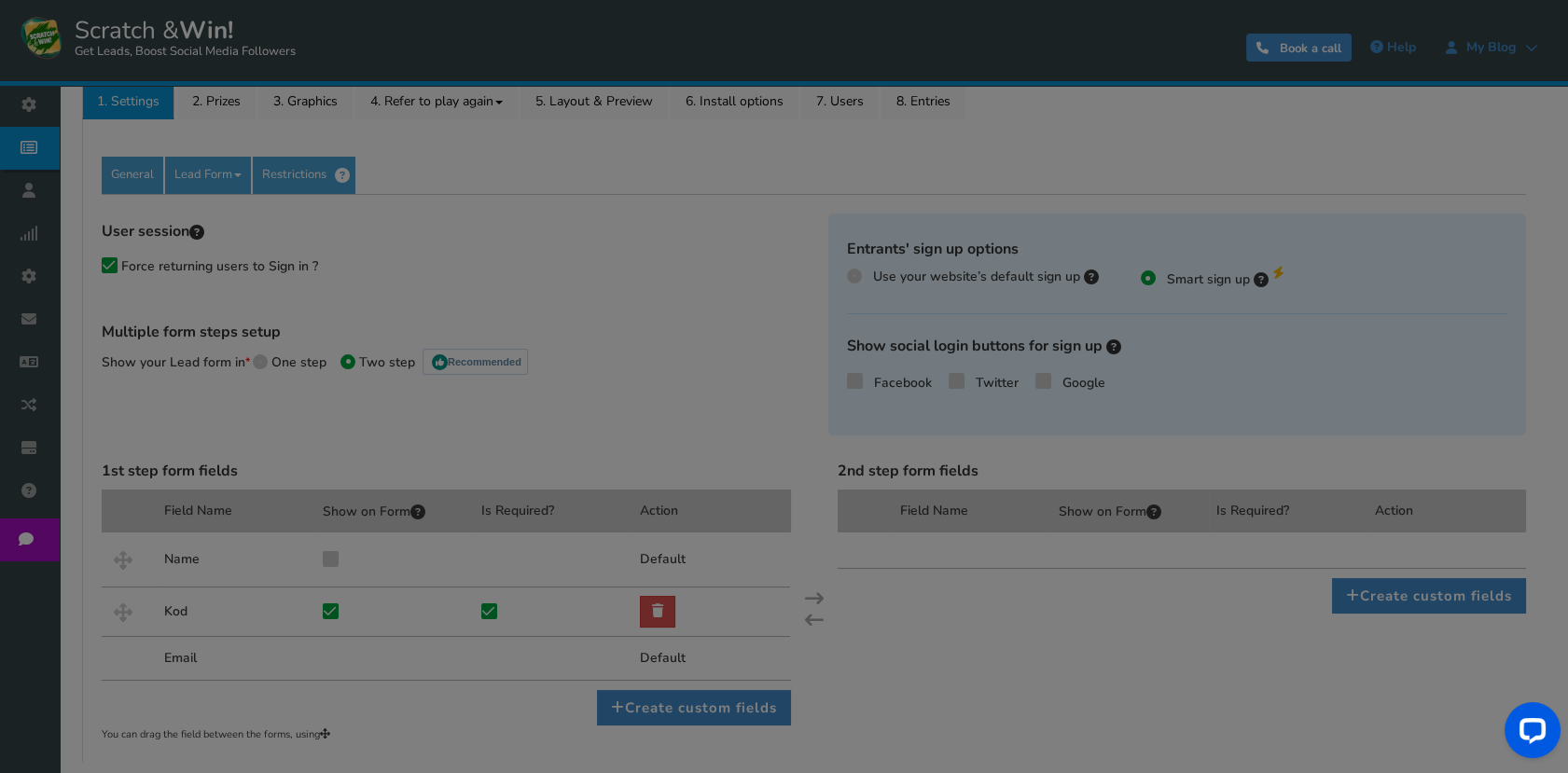 scroll, scrollTop: 258, scrollLeft: 0, axis: vertical 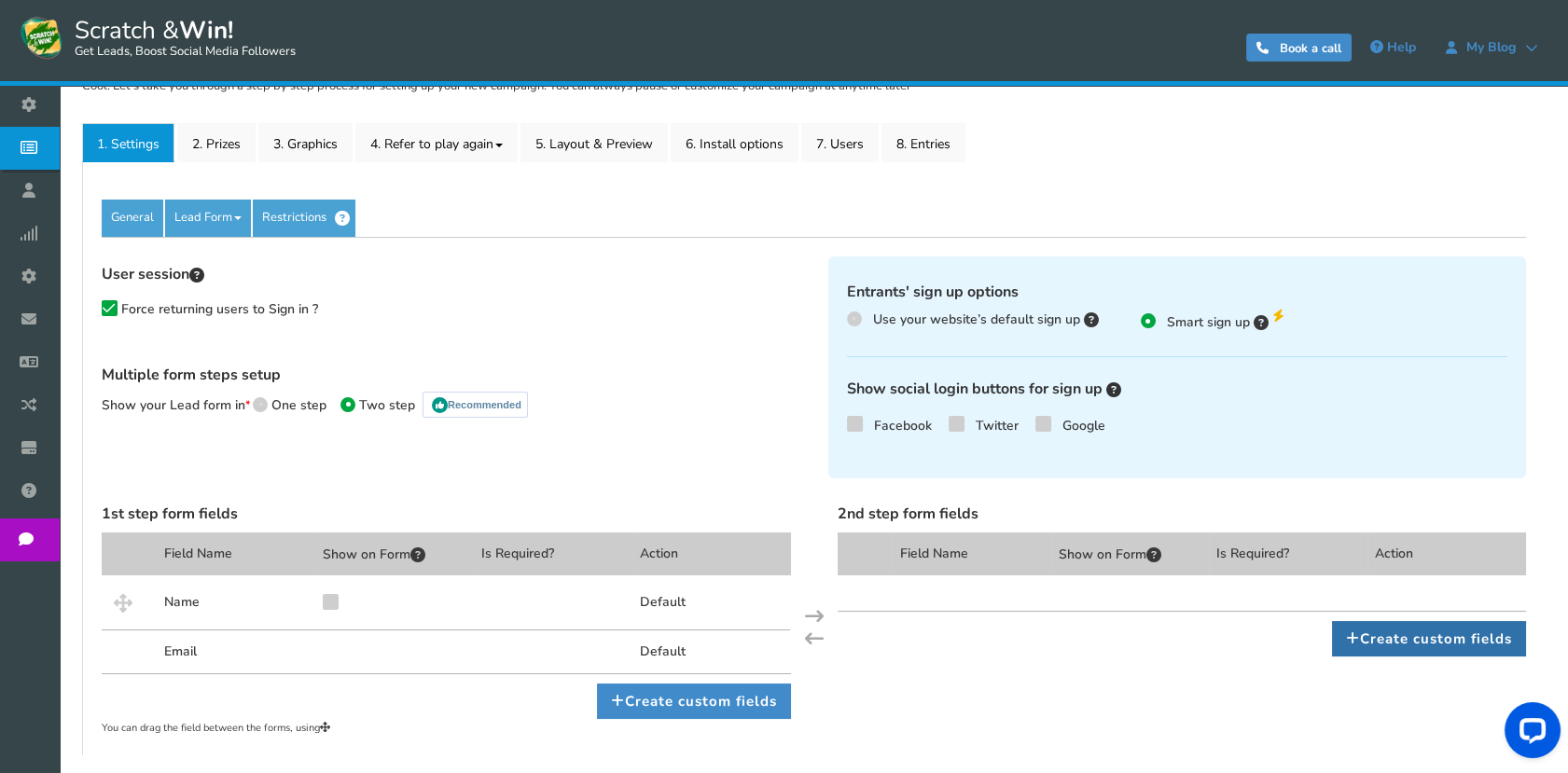 click on "Create custom fields" at bounding box center (1429, 639) 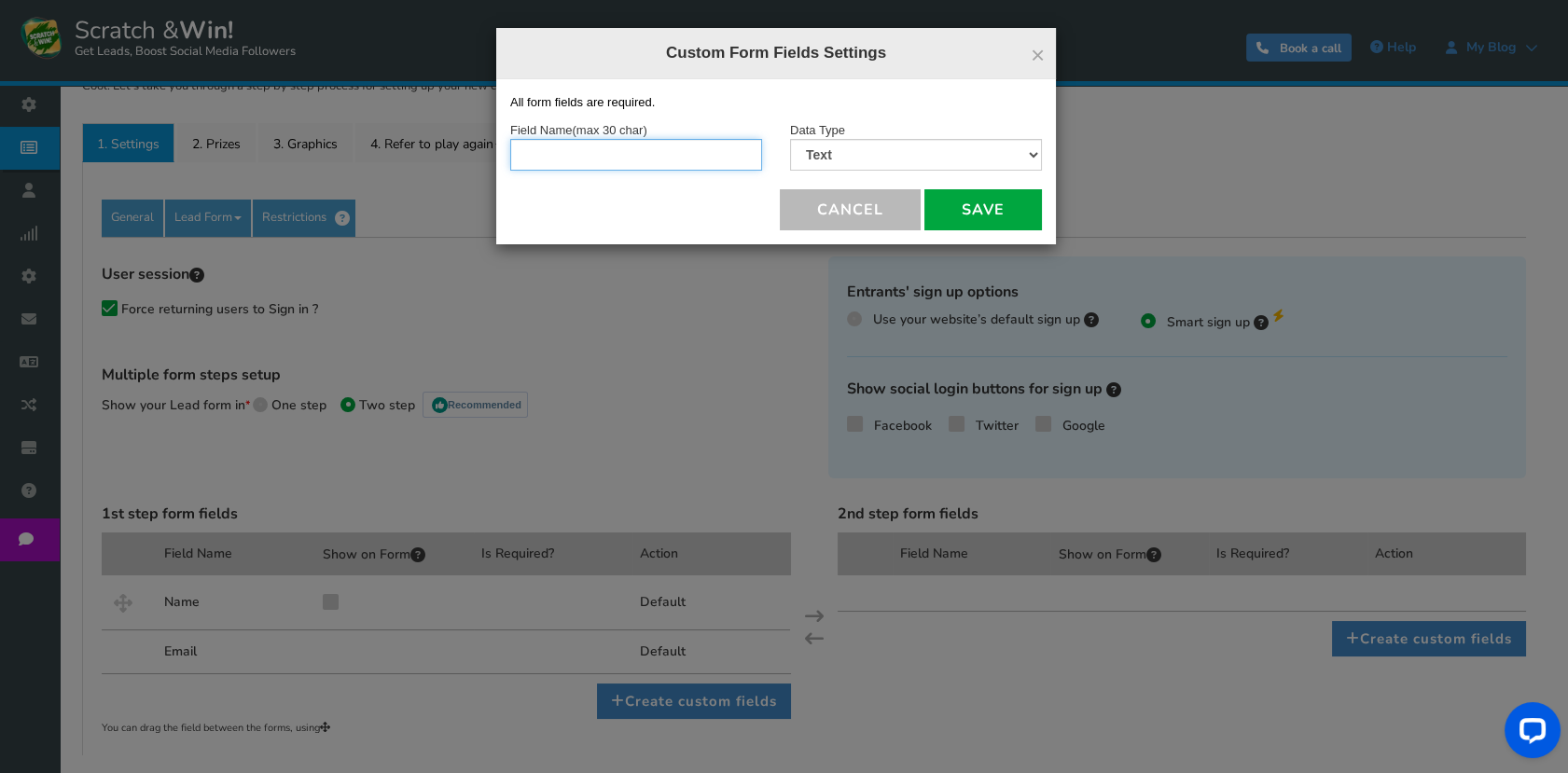 click at bounding box center [636, 155] 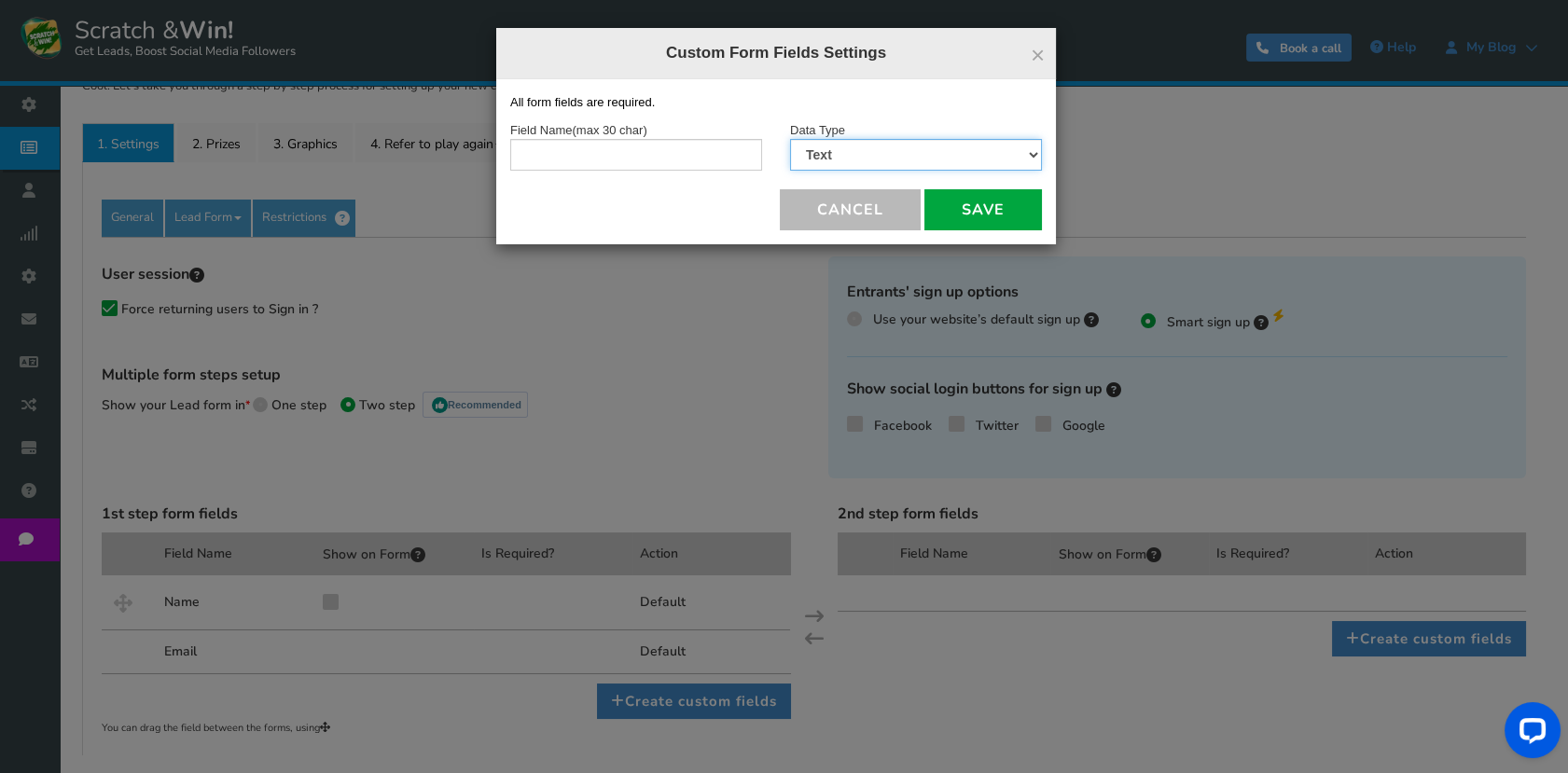 click on "Text
Number
Multiple Options (can only select one)
Multiple Options (can select many)
Date" at bounding box center [916, 155] 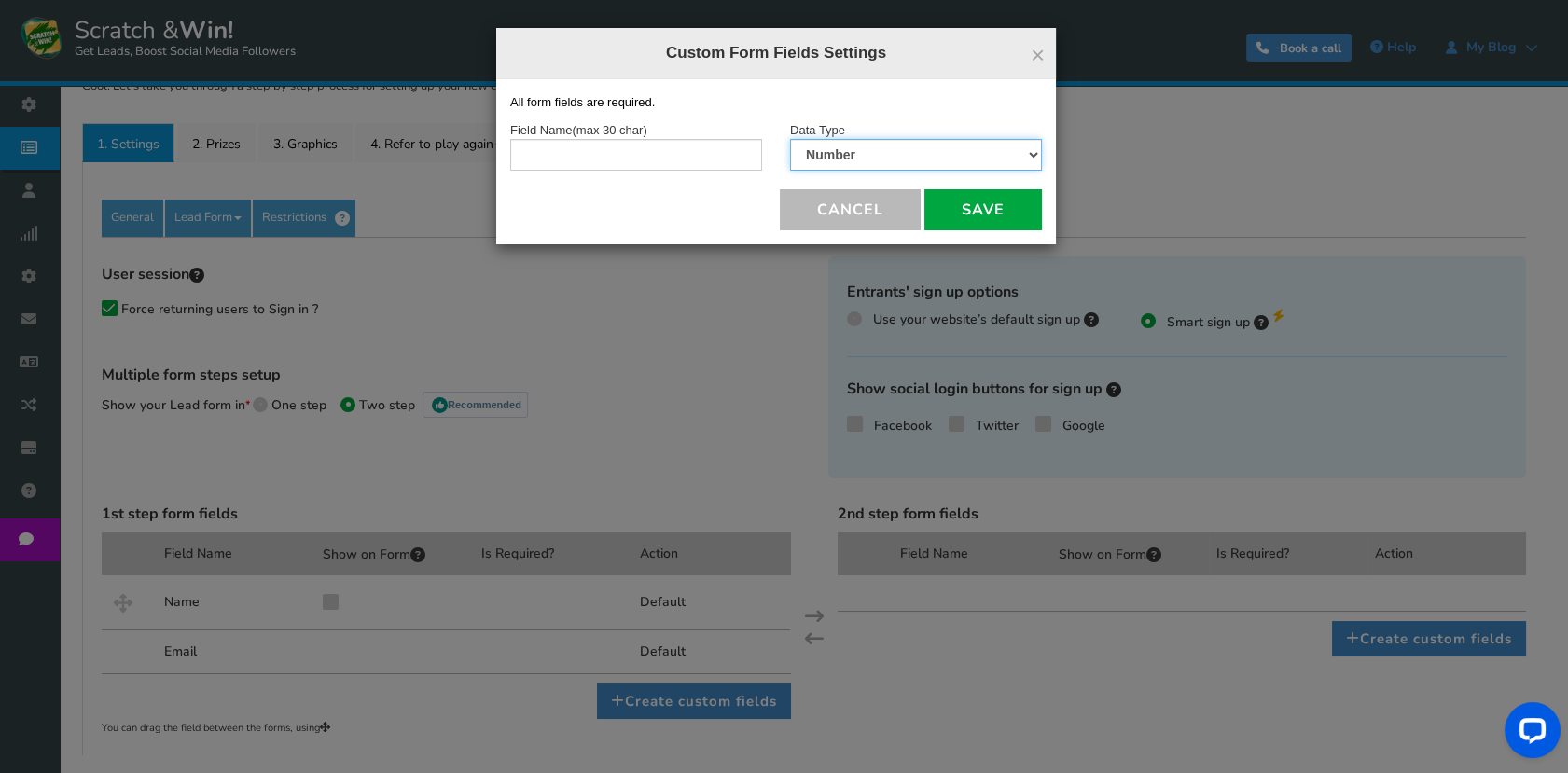 click on "Text
Number
Multiple Options (can only select one)
Multiple Options (can select many)
Date" at bounding box center (916, 155) 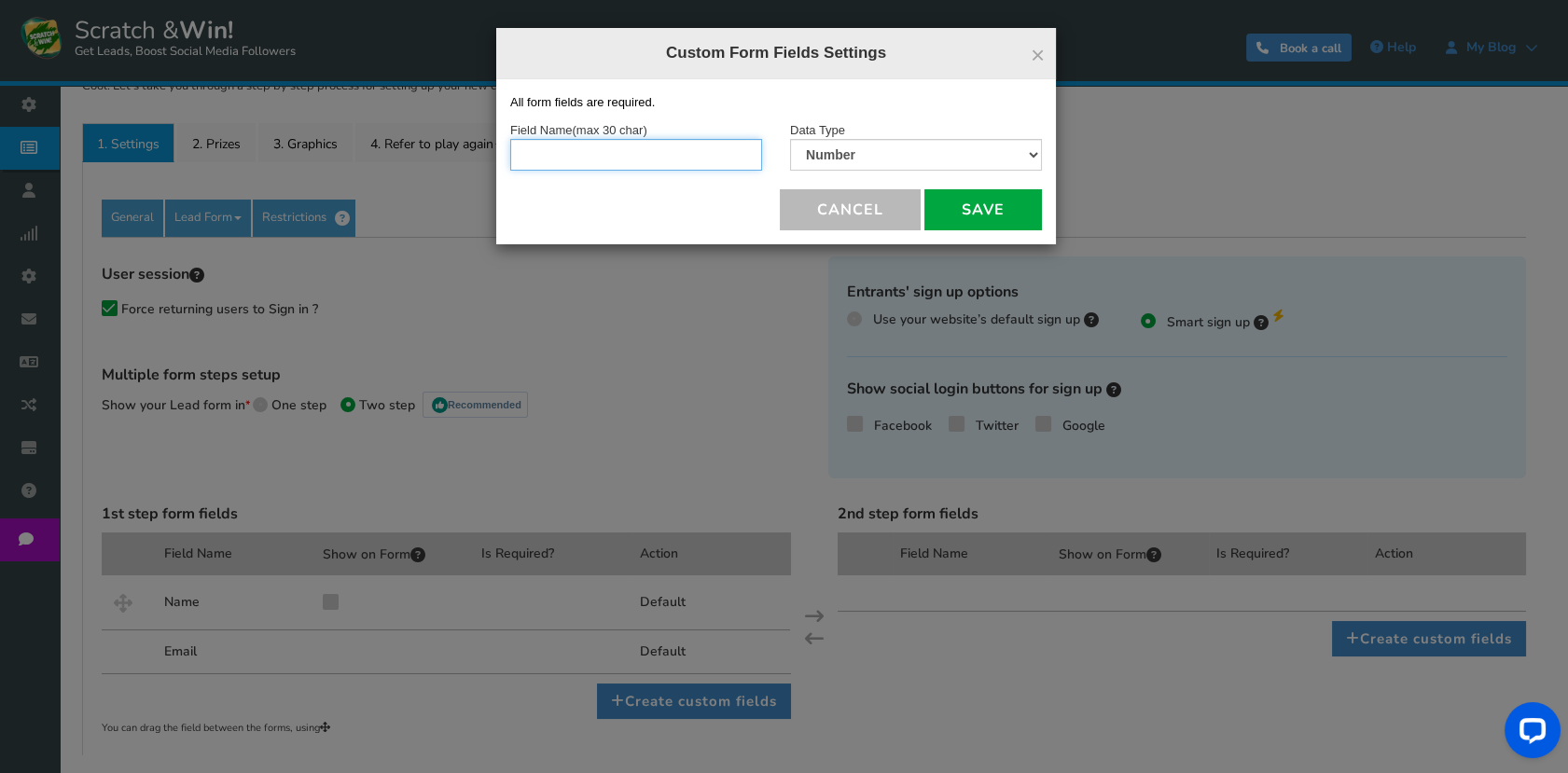 click at bounding box center (636, 155) 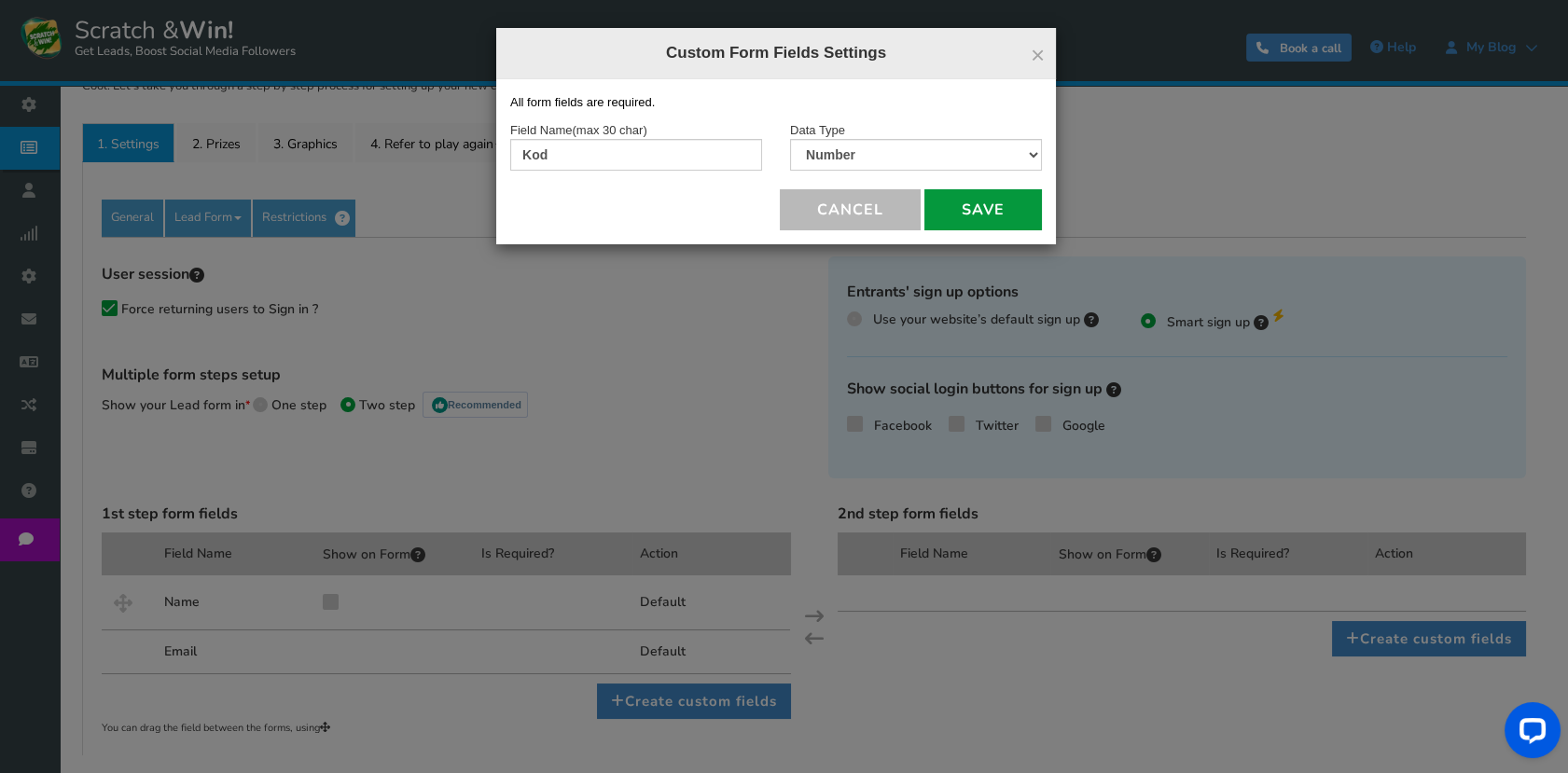 click on "Save" at bounding box center [983, 210] 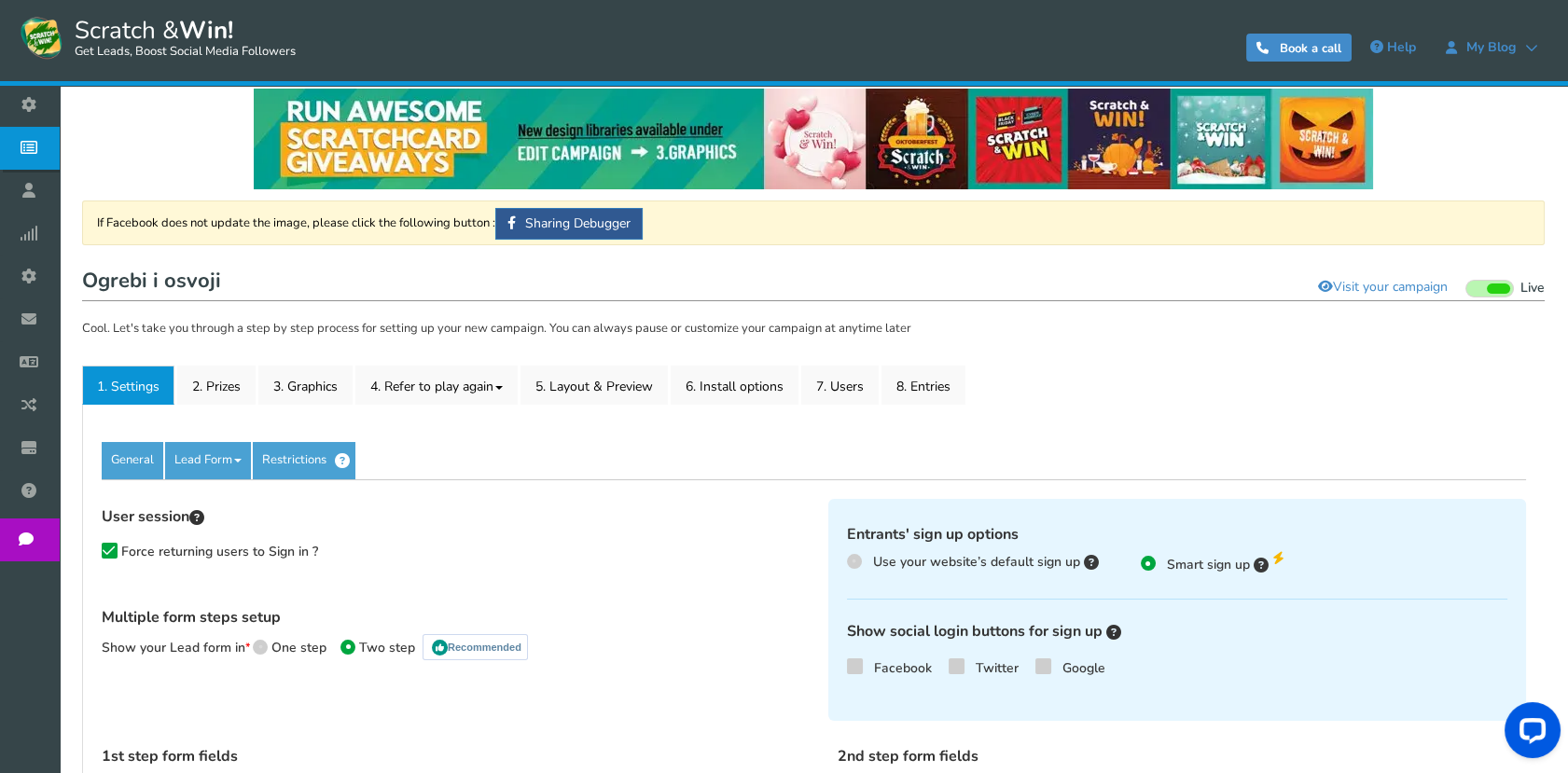 scroll, scrollTop: 0, scrollLeft: 0, axis: both 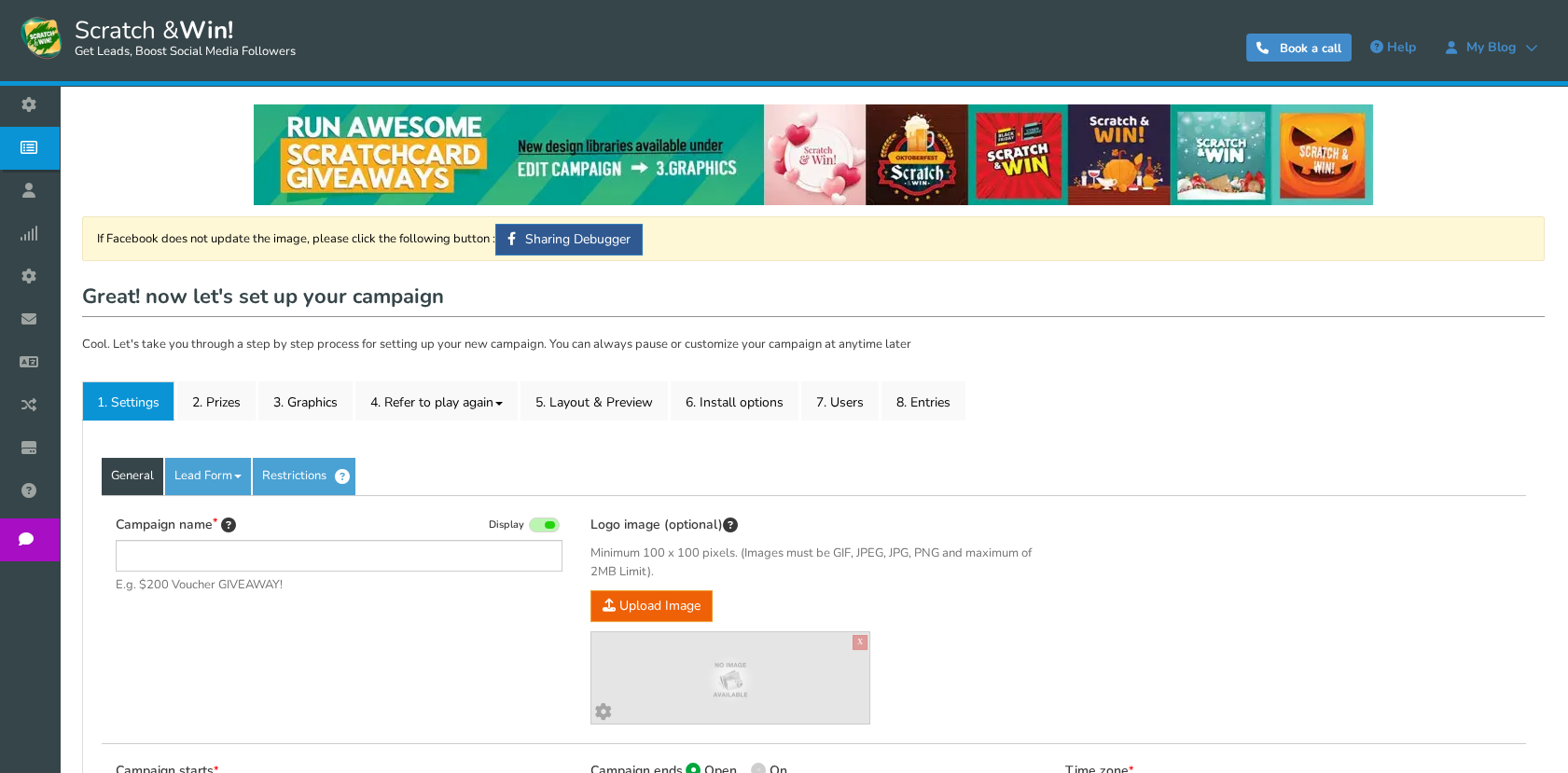 type on "Ogrebi i osvoji" 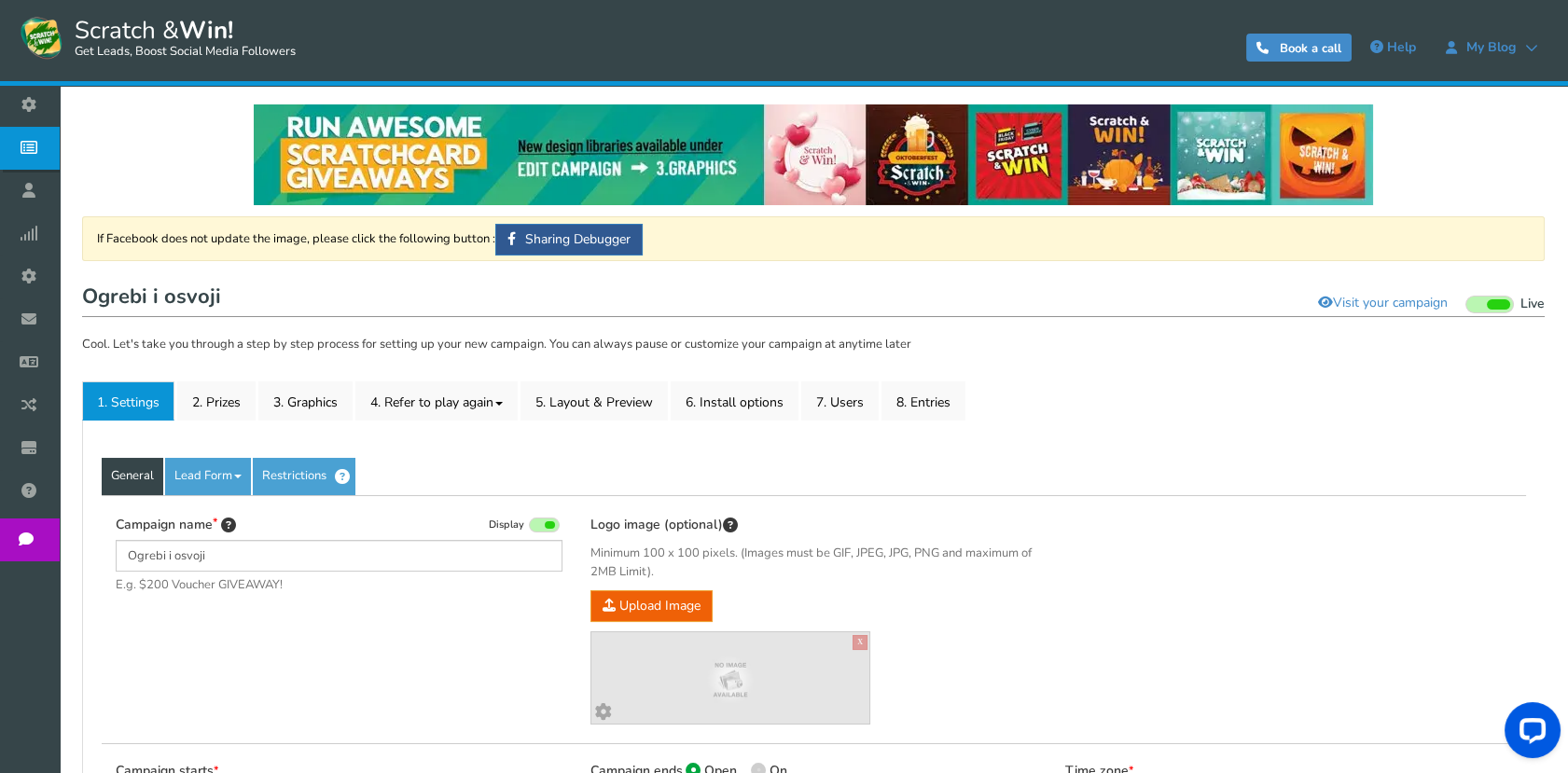 scroll, scrollTop: 0, scrollLeft: 0, axis: both 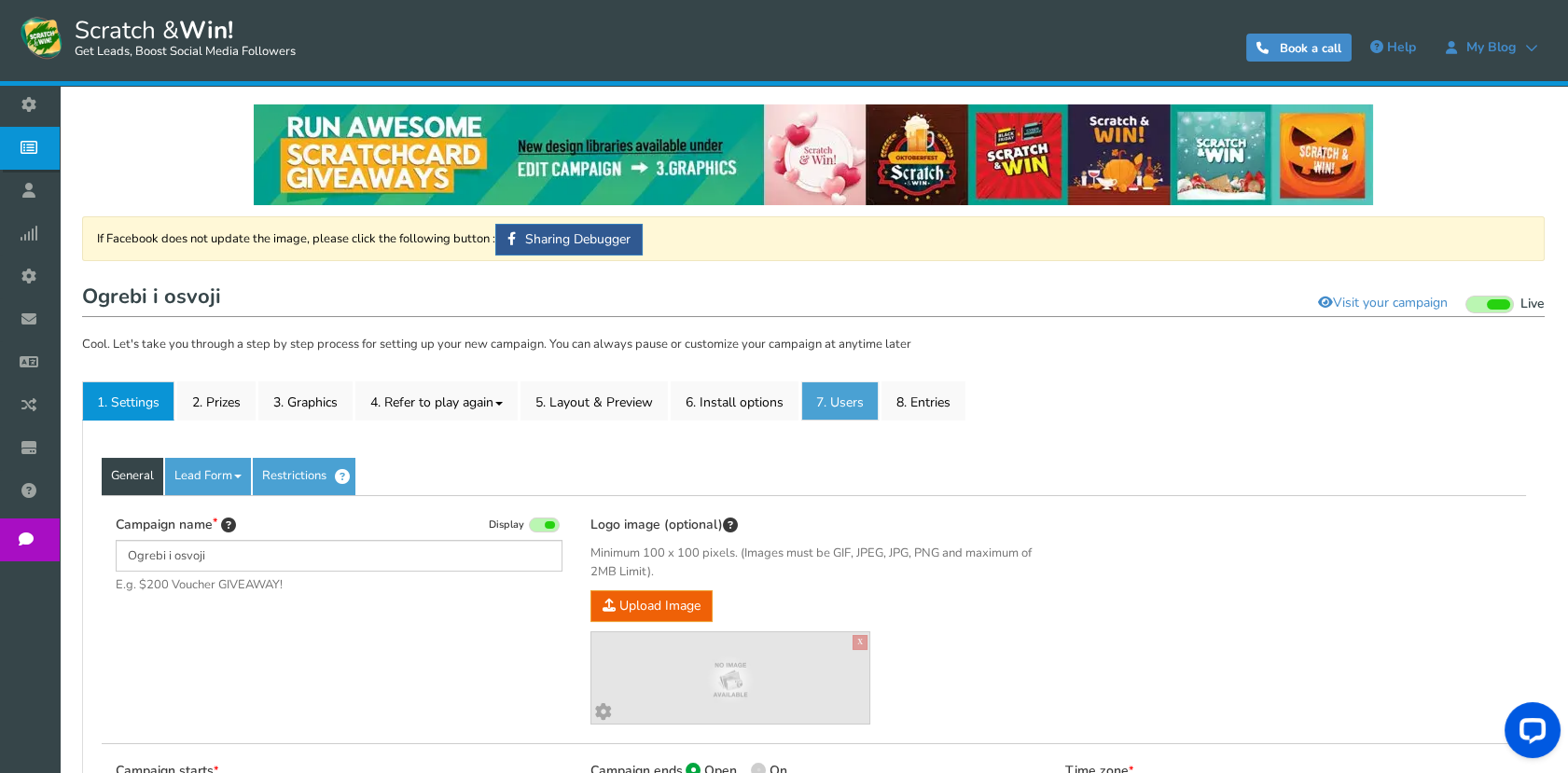 click on "7. Users" at bounding box center (840, 401) 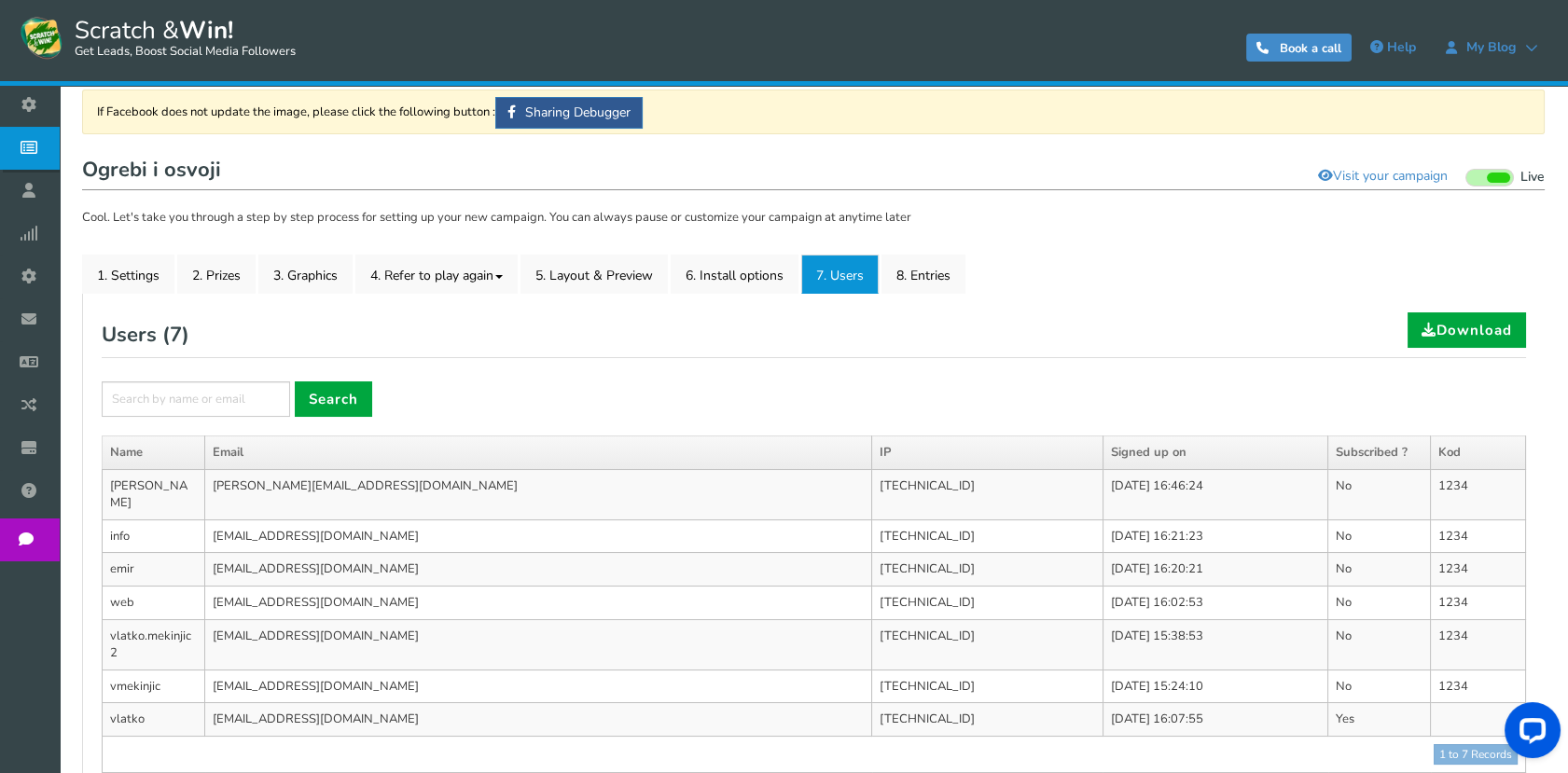 scroll, scrollTop: 146, scrollLeft: 0, axis: vertical 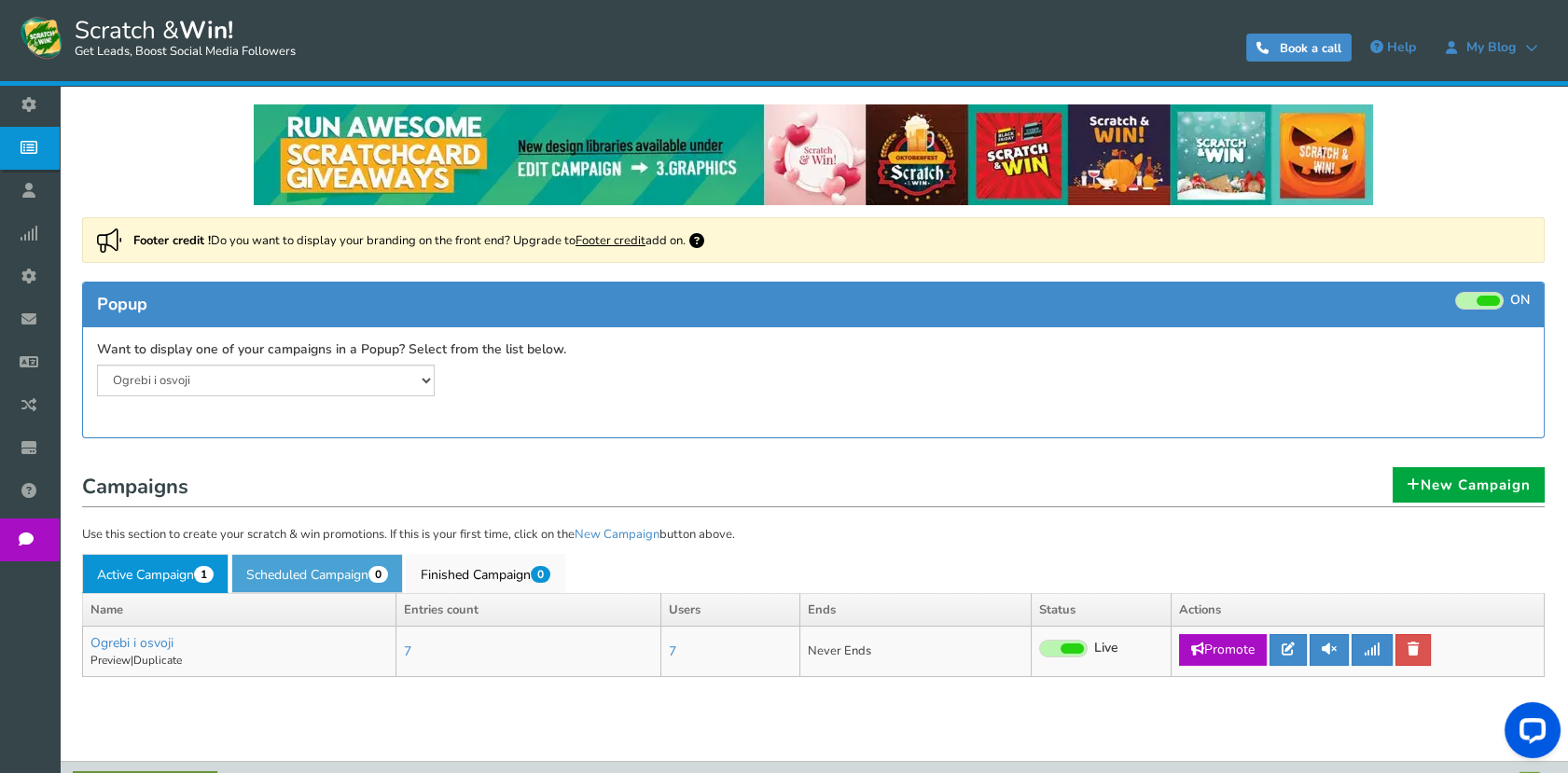 click on "Scheduled Campaign  0" at bounding box center [317, 573] 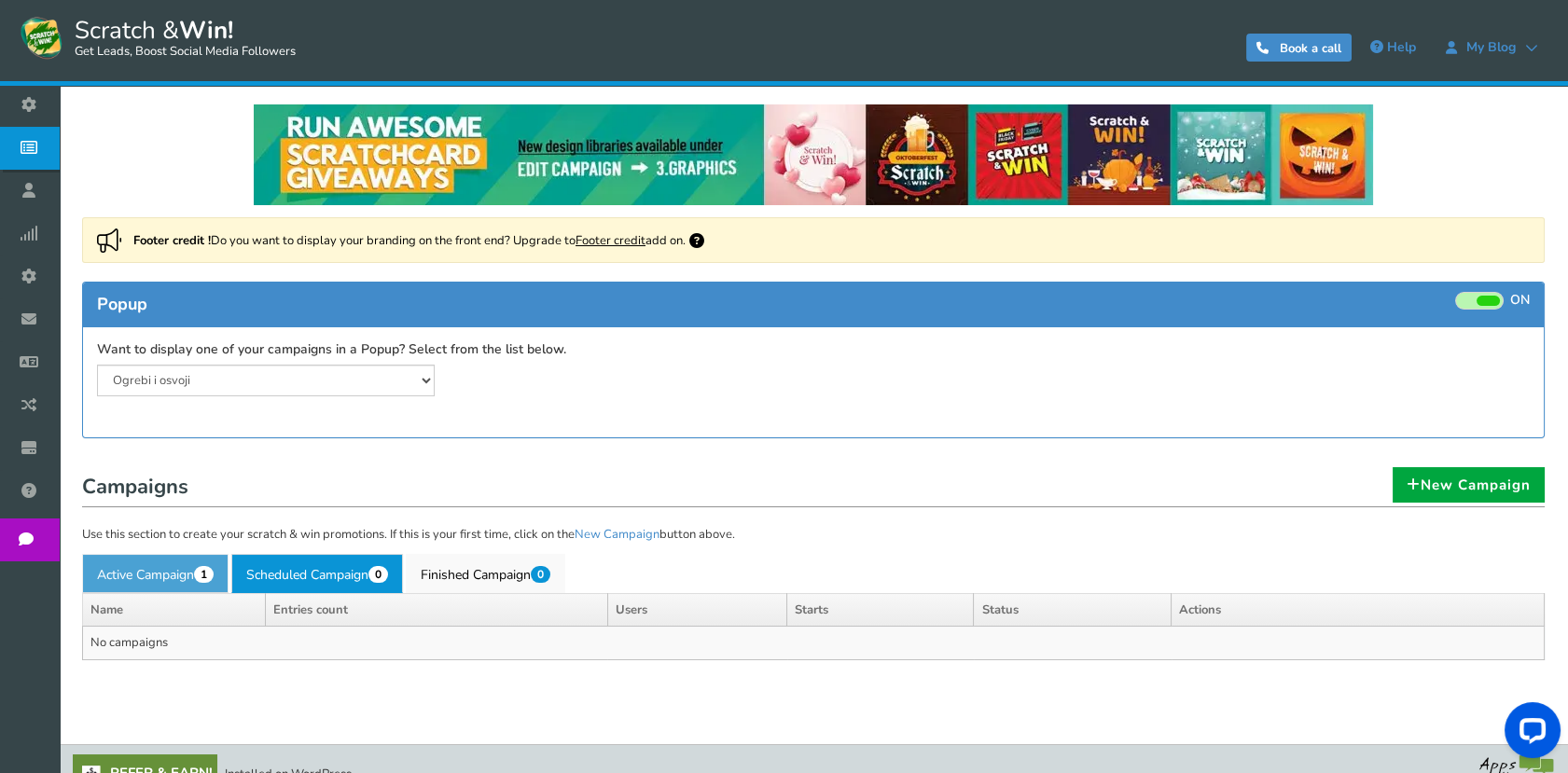 click on "Active Campaign  1" at bounding box center (155, 573) 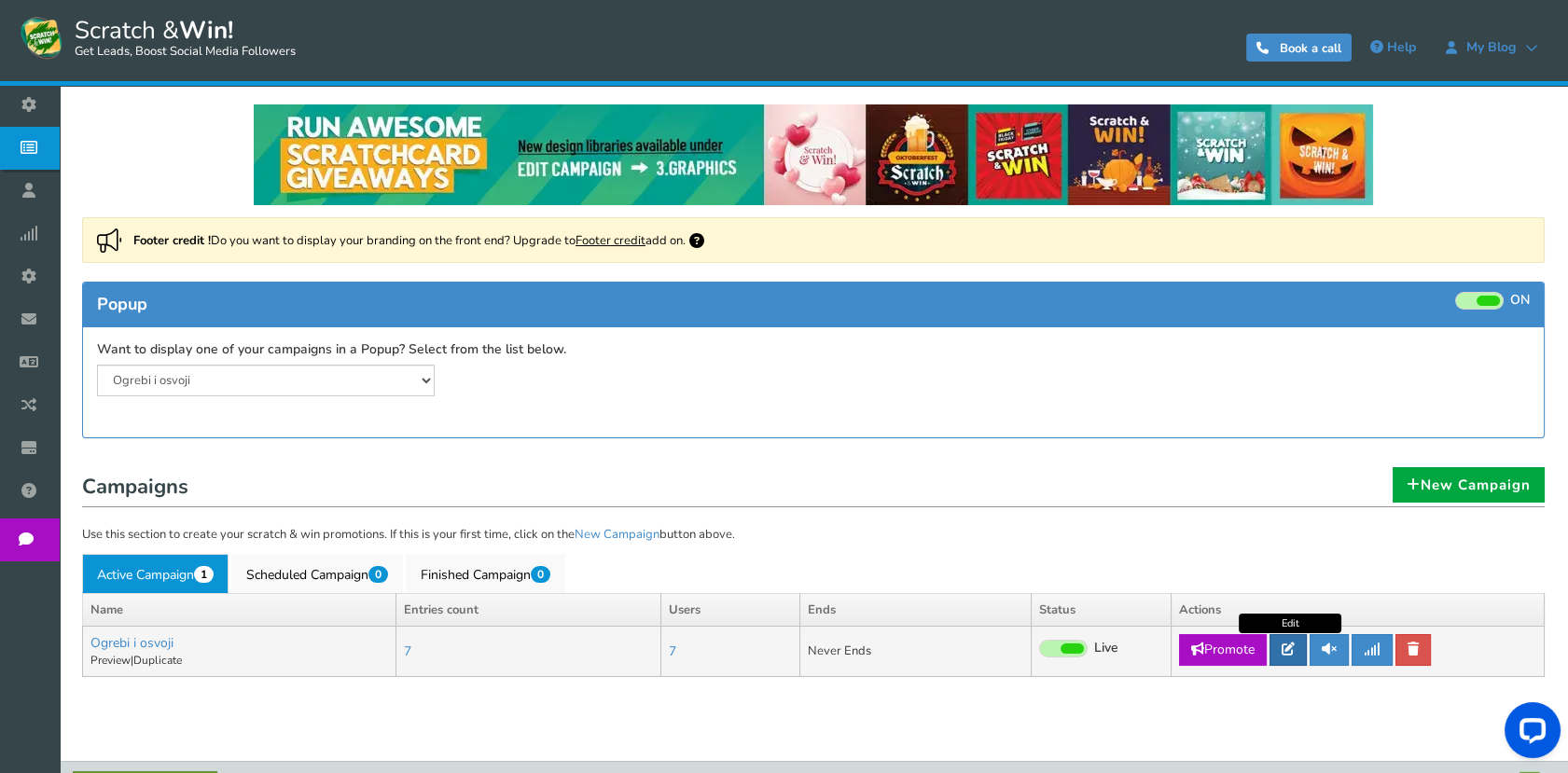 click at bounding box center [1288, 649] 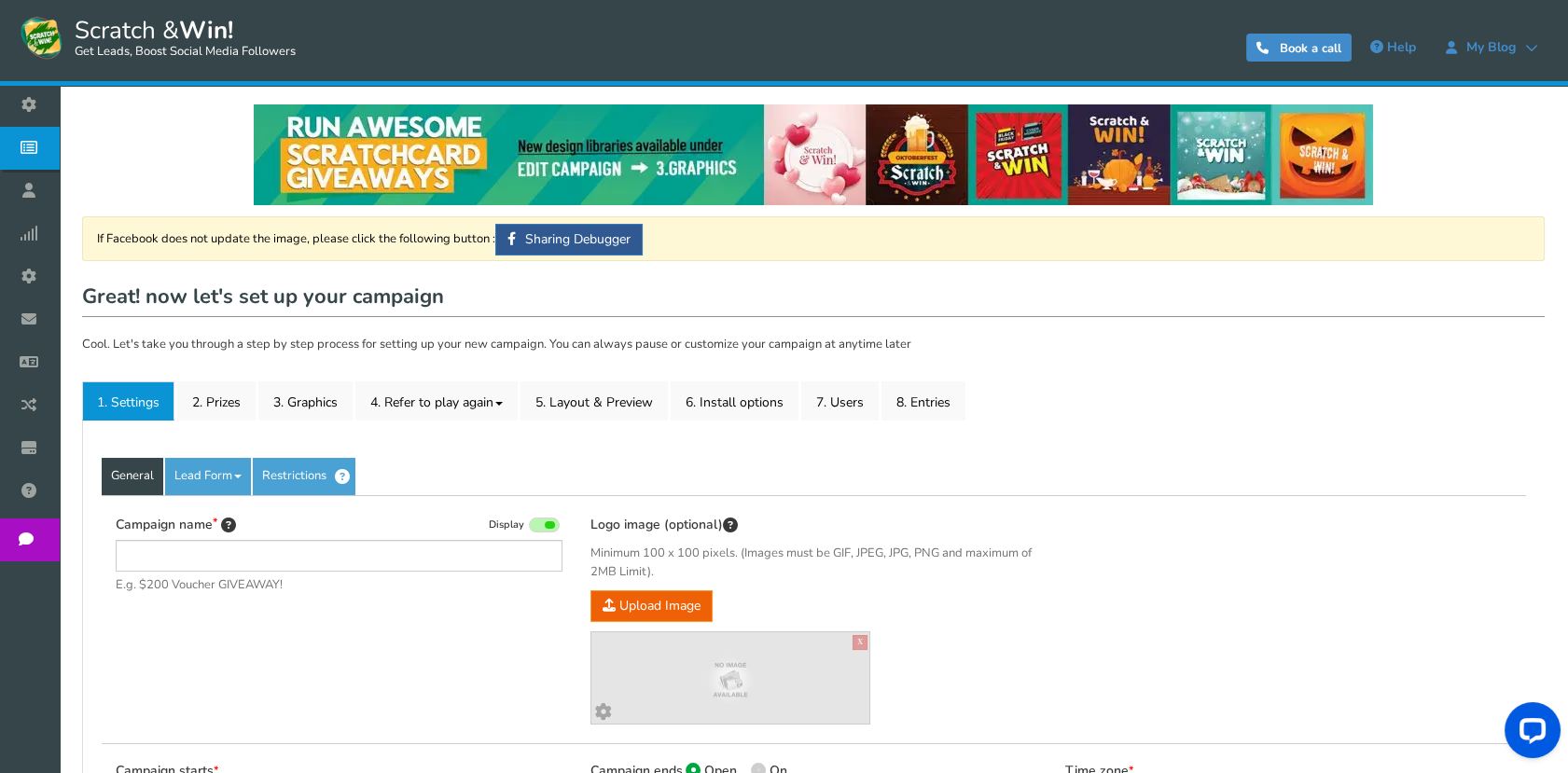 type on "Ogrebi i osvoji" 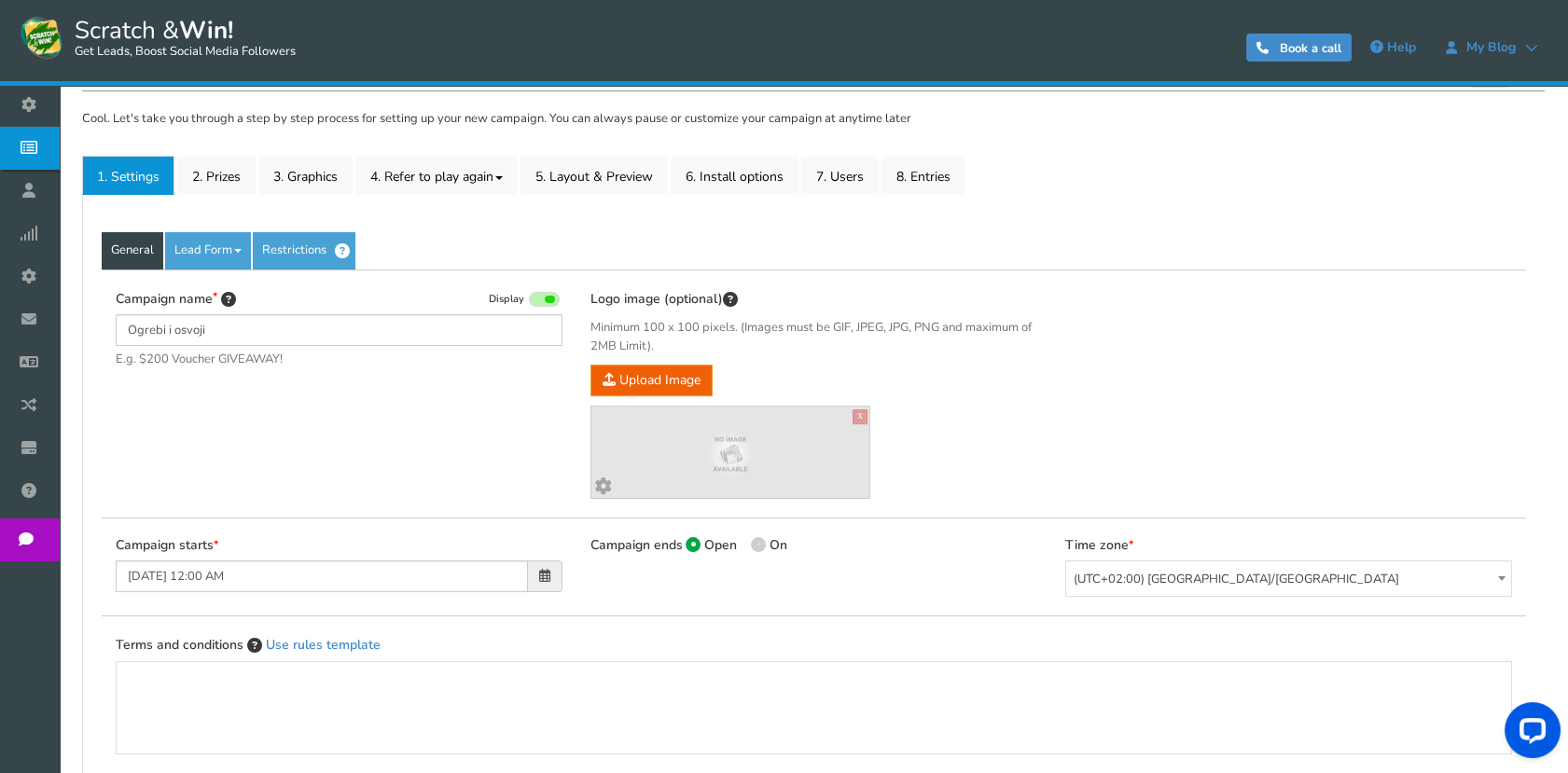 scroll, scrollTop: 104, scrollLeft: 0, axis: vertical 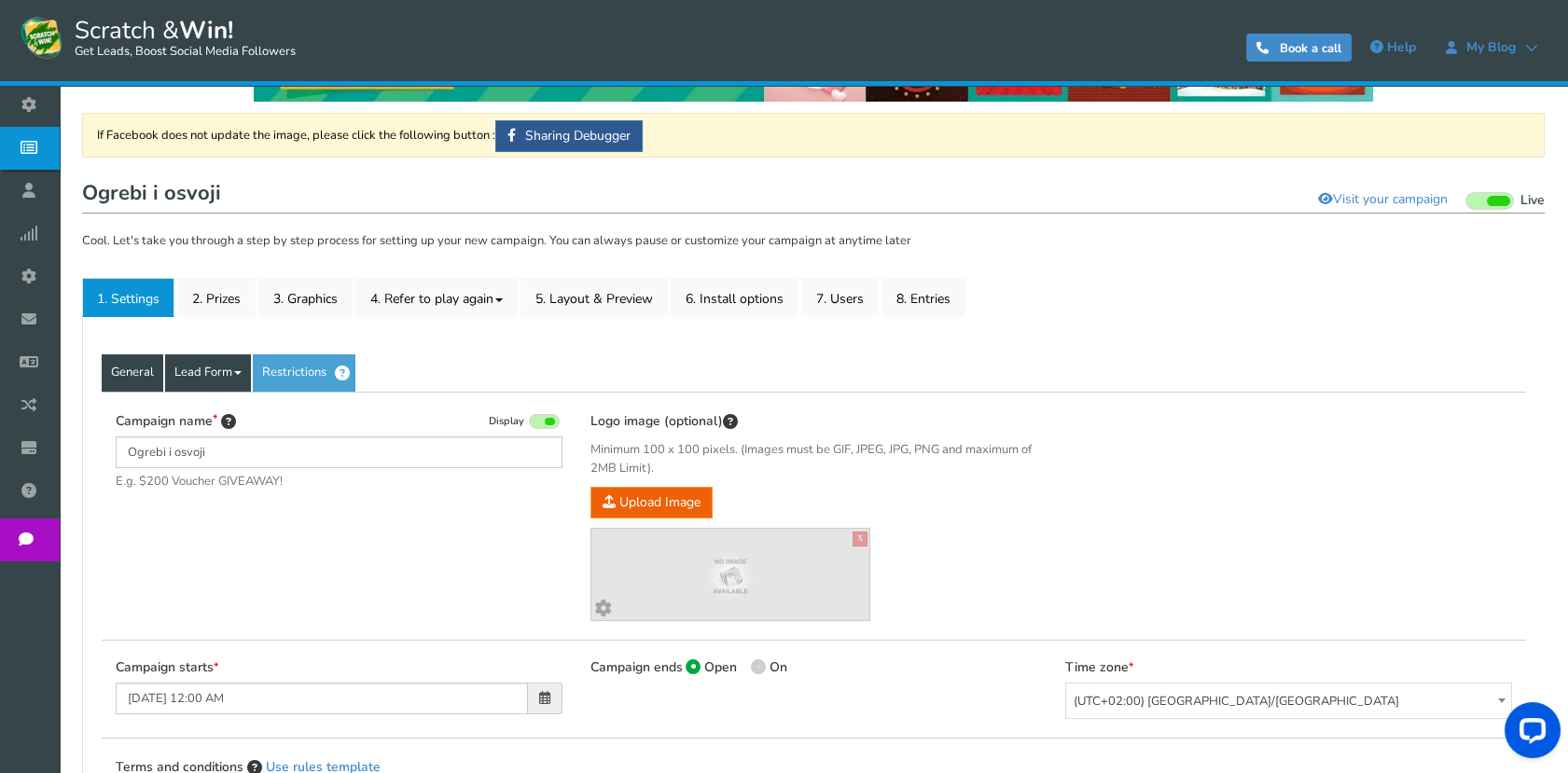 click on "Lead Form" at bounding box center [208, 373] 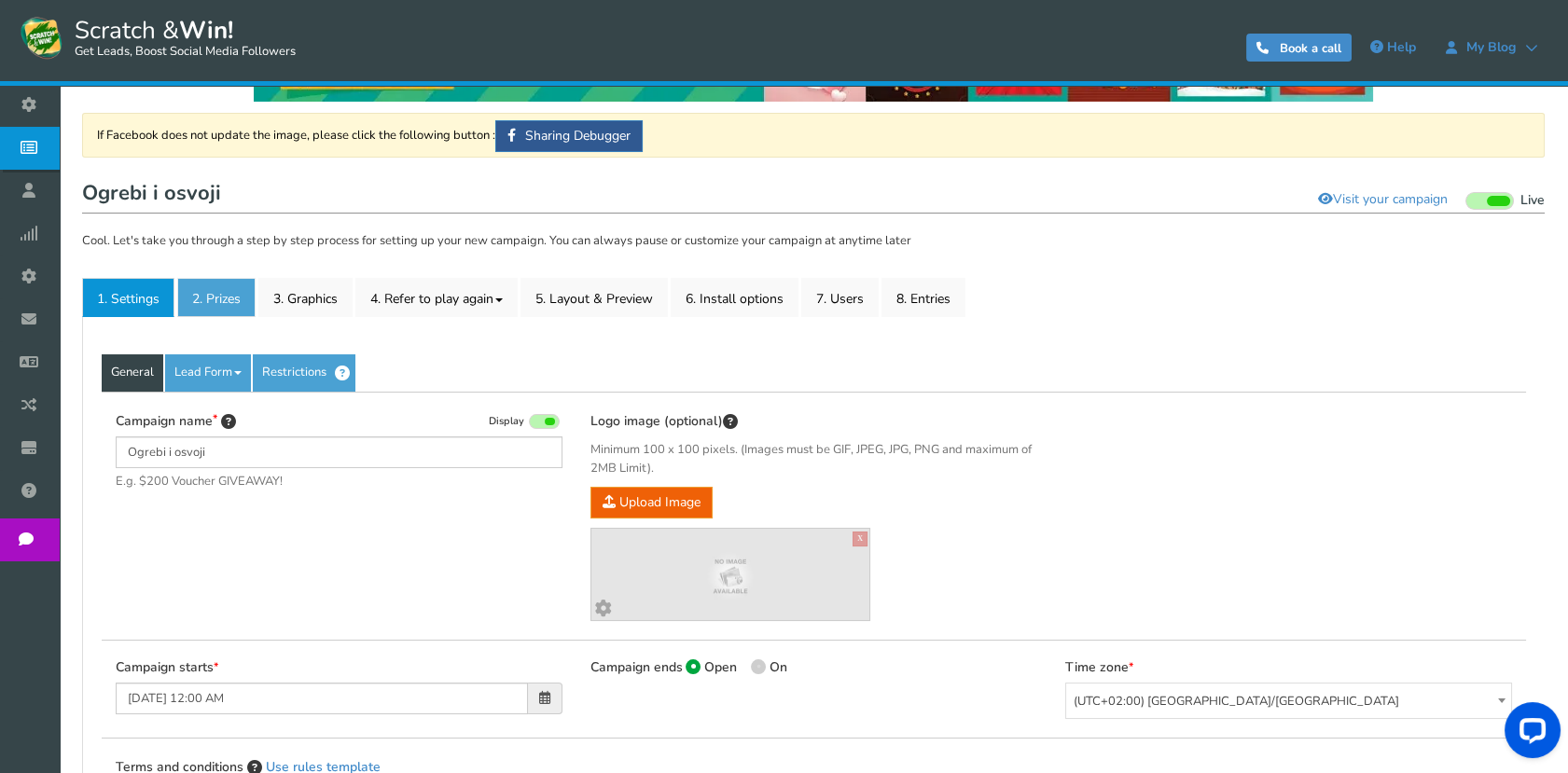 click on "2. Prizes" at bounding box center [216, 297] 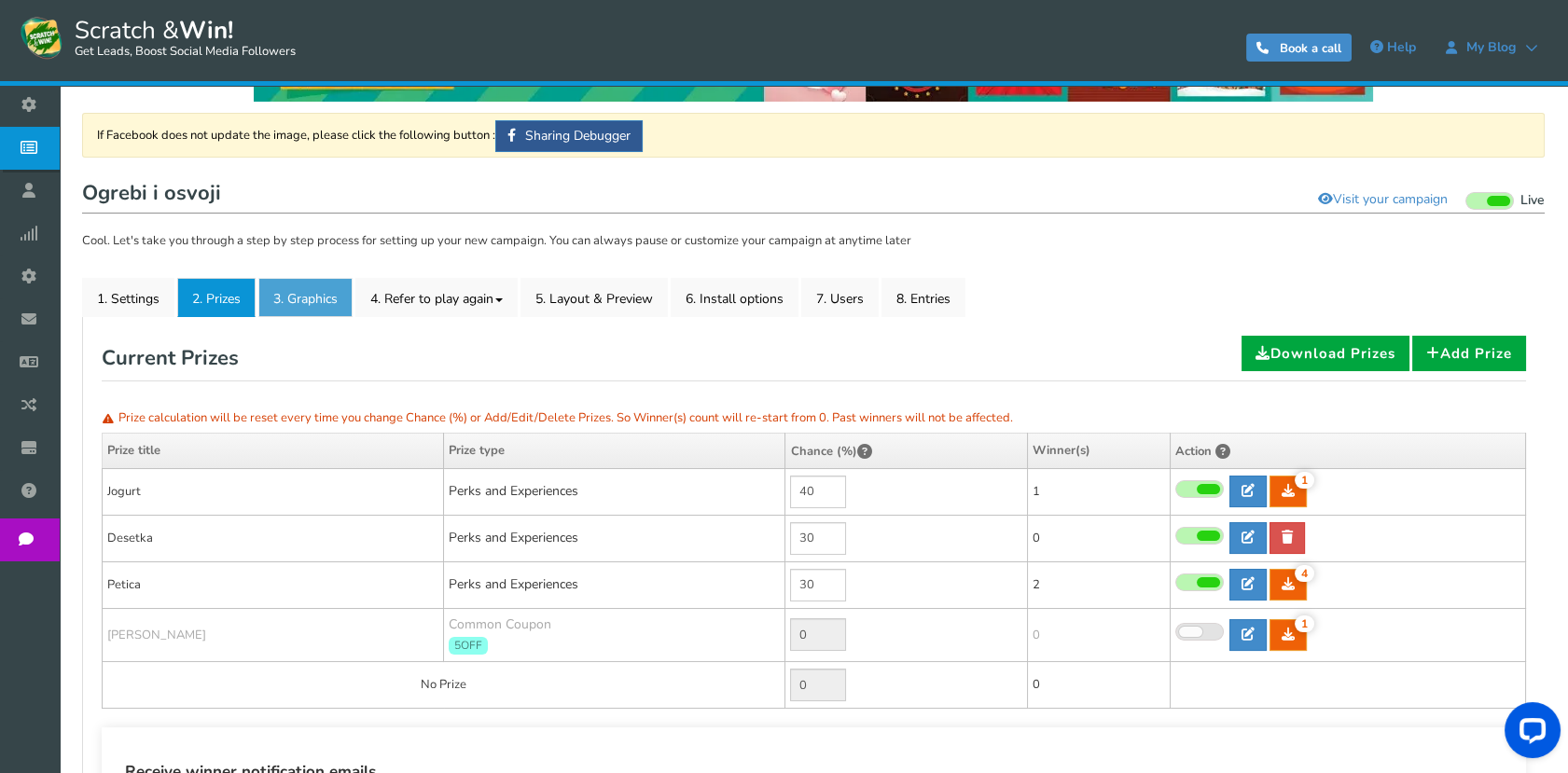 click on "3. Graphics" at bounding box center [305, 297] 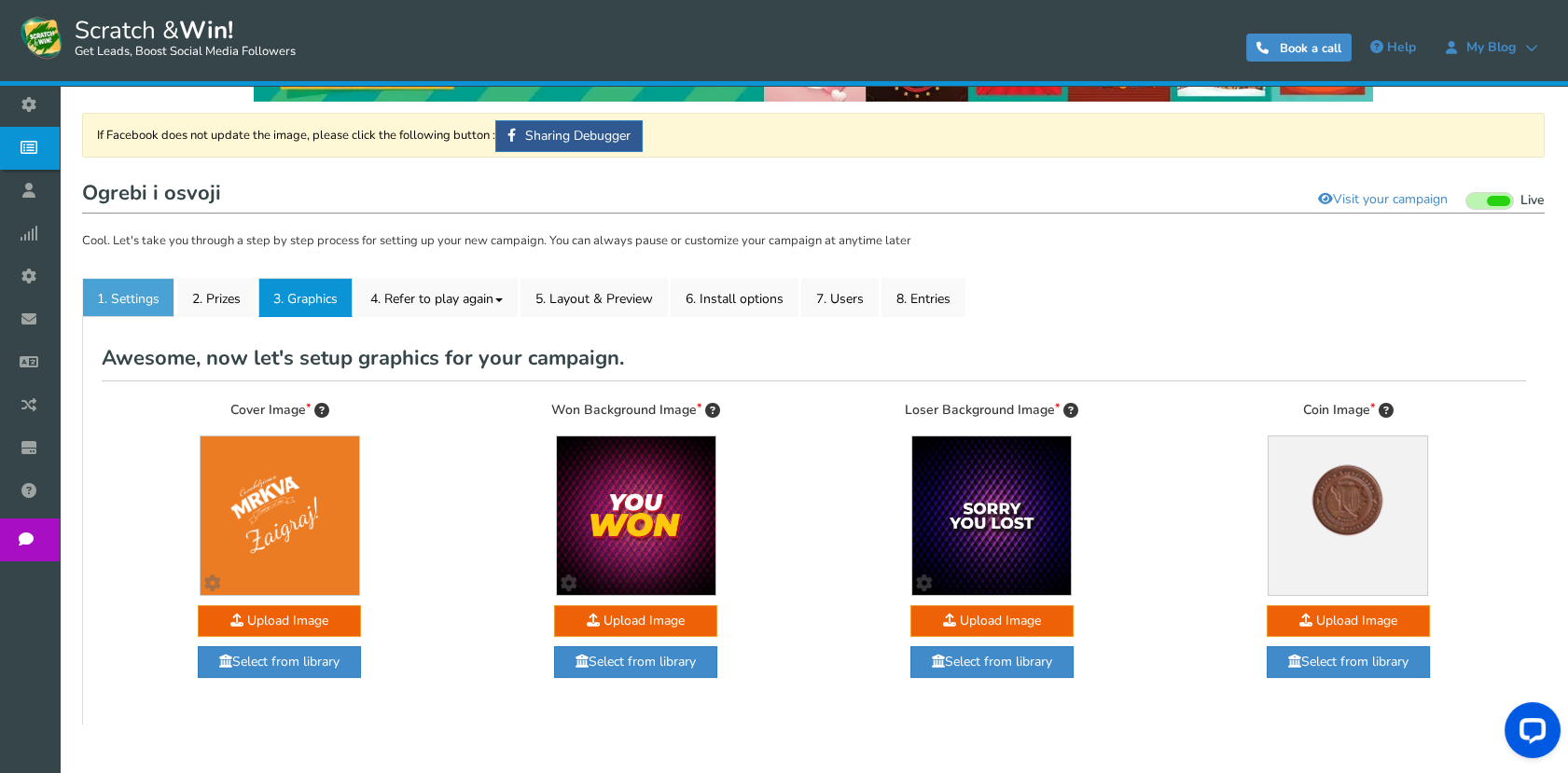 click on "1. Settings" at bounding box center (128, 297) 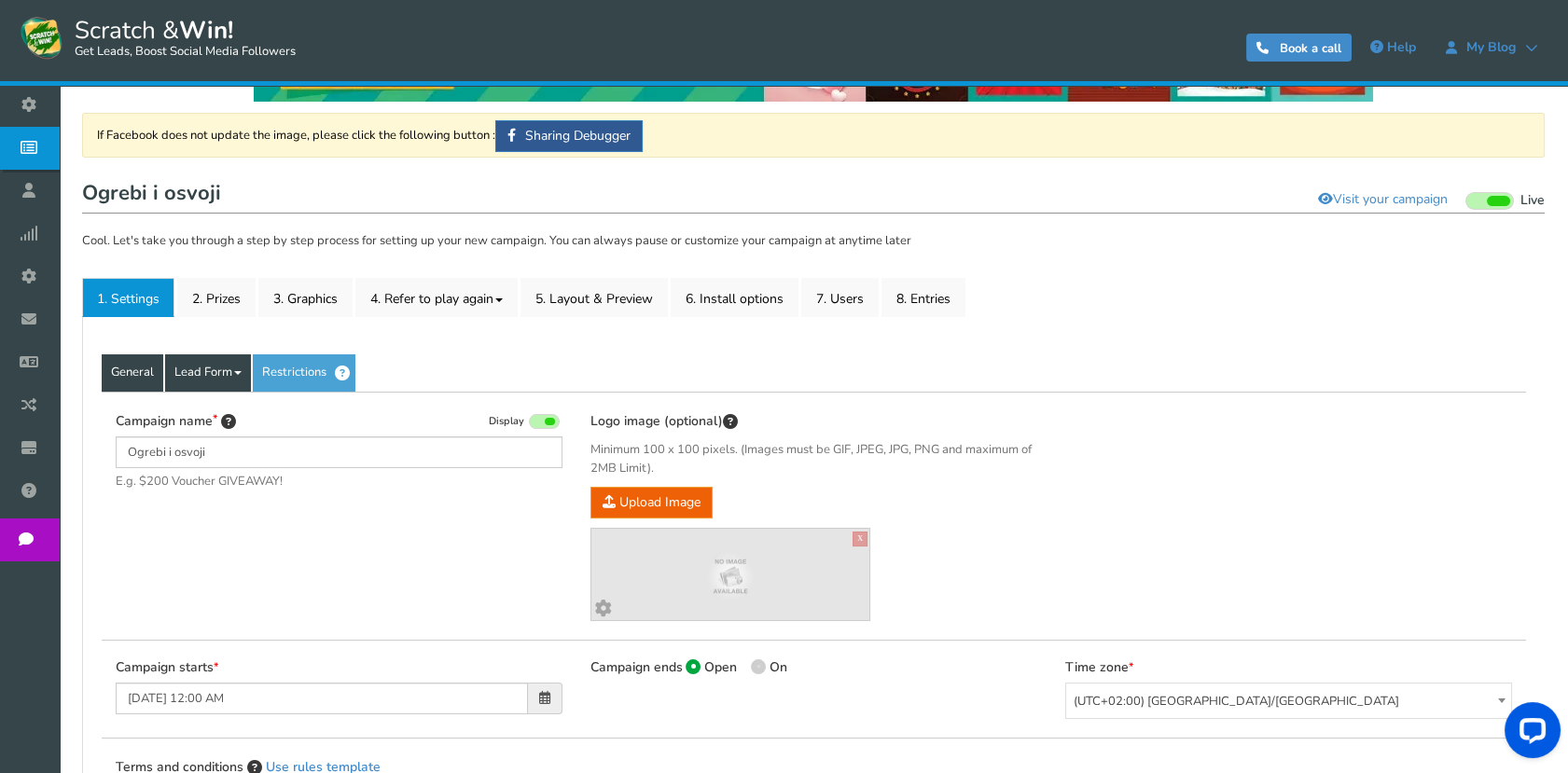 click on "Lead Form" at bounding box center (208, 373) 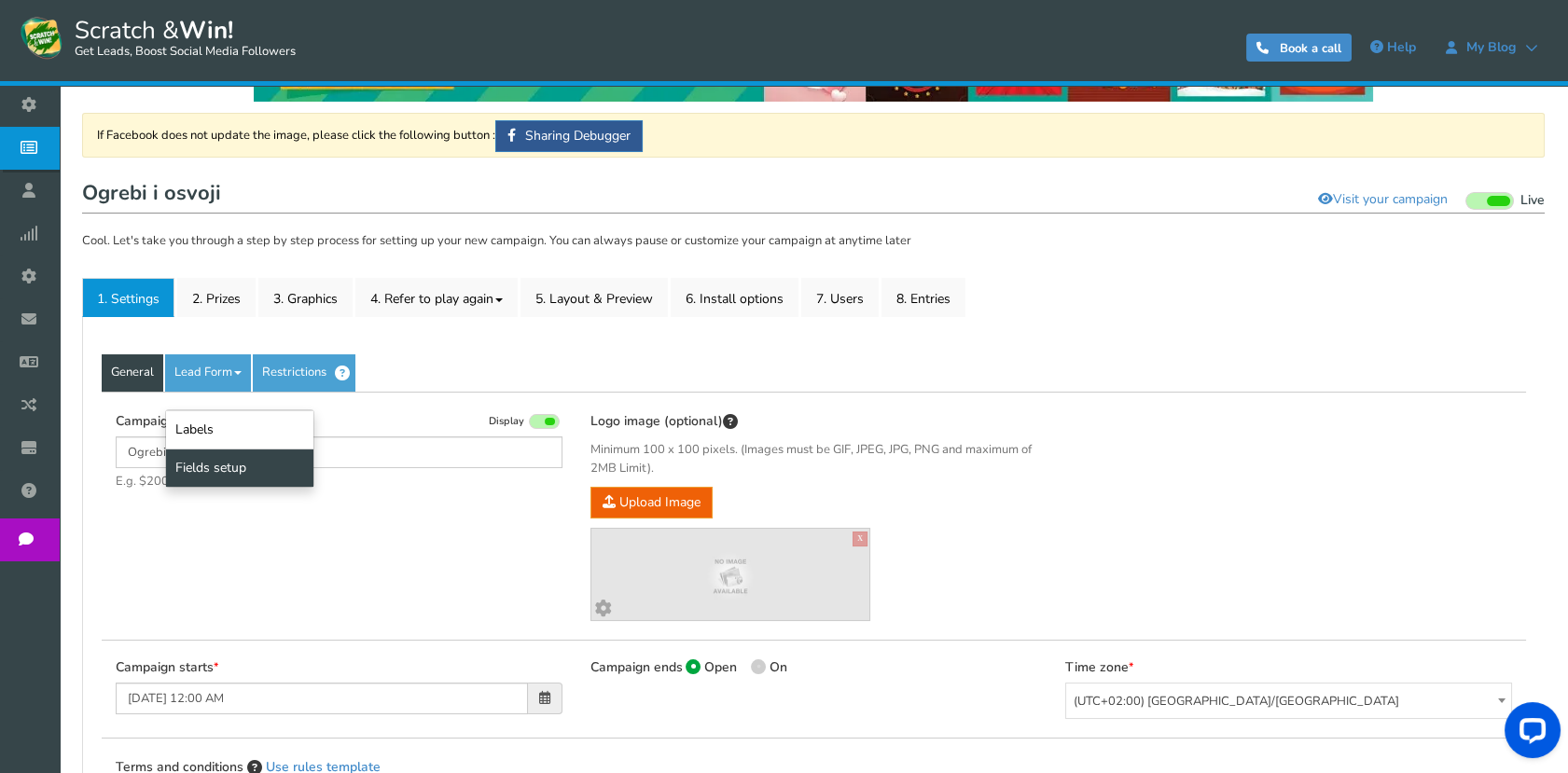 click on "Fields setup" at bounding box center [240, 467] 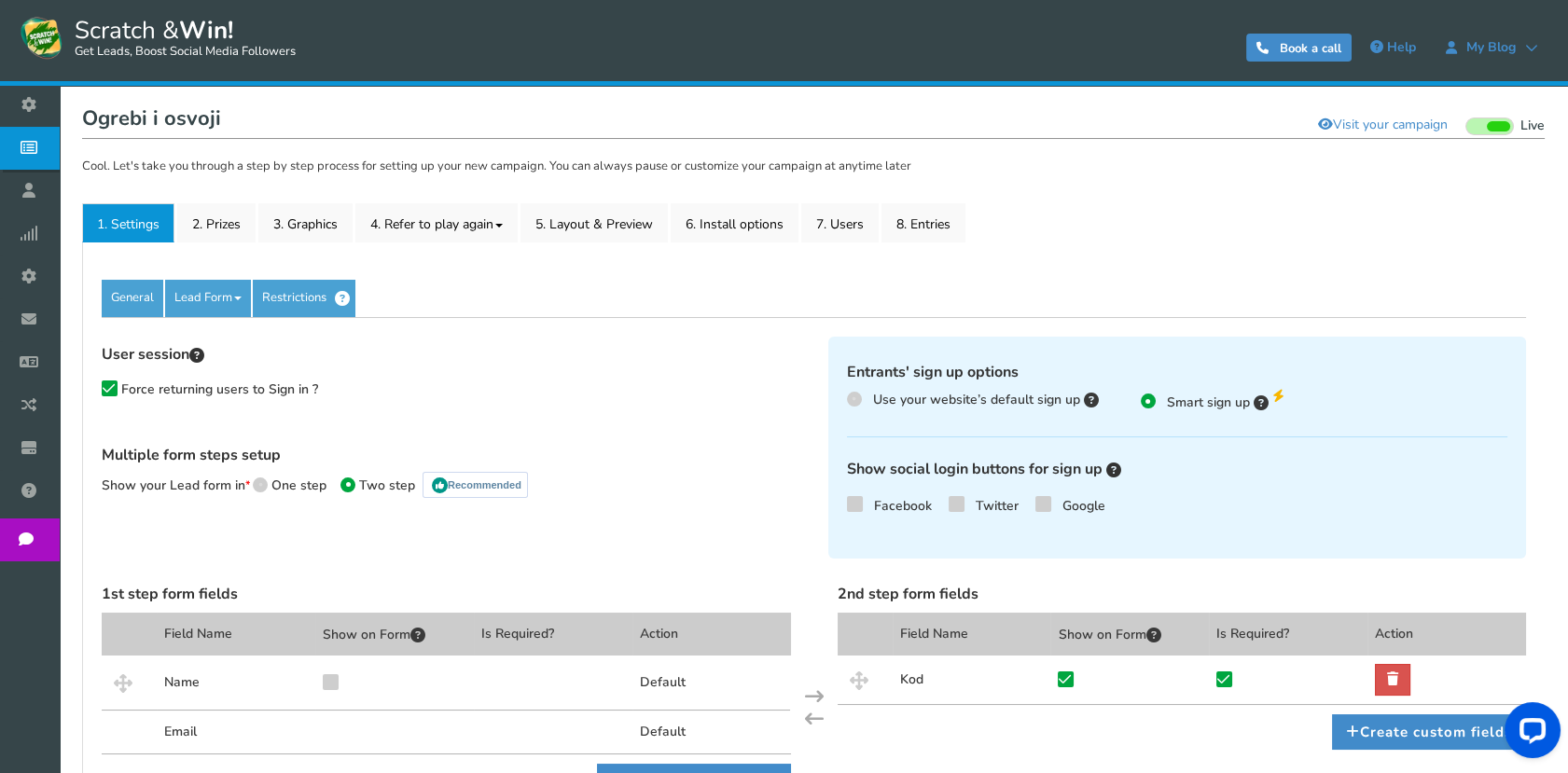 scroll, scrollTop: 104, scrollLeft: 0, axis: vertical 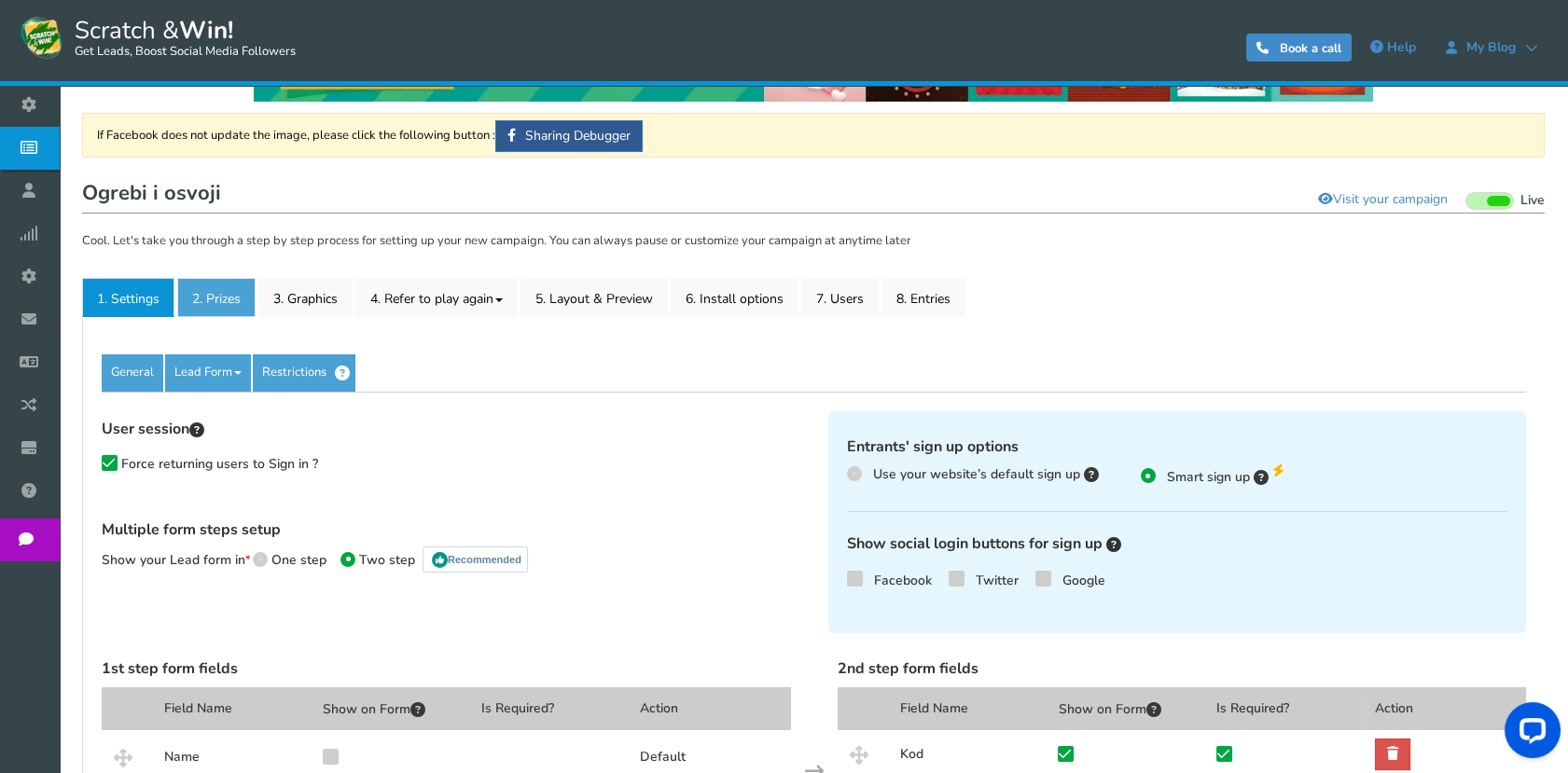 click on "2. Prizes" at bounding box center [216, 297] 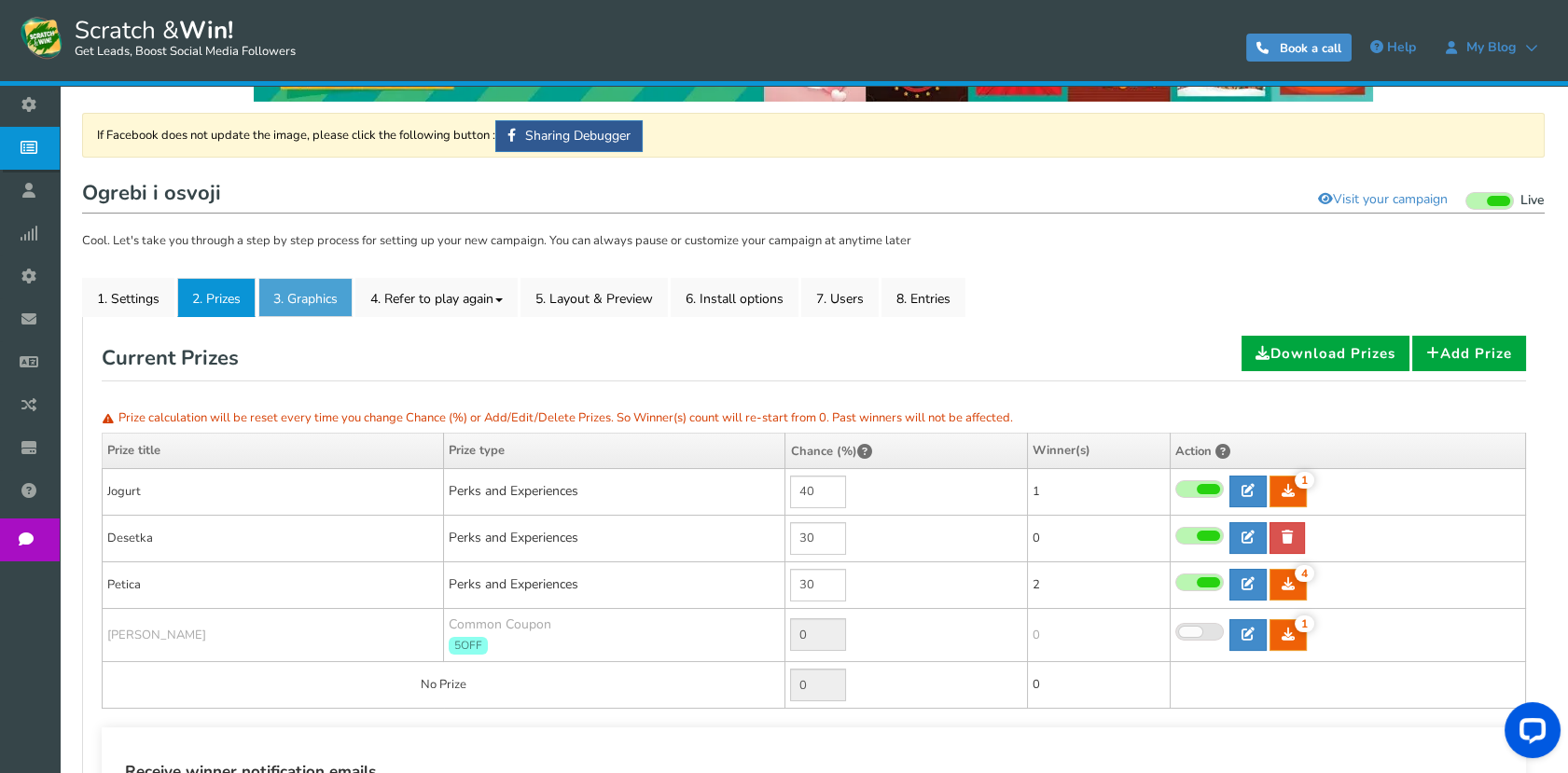click on "3. Graphics" at bounding box center [305, 297] 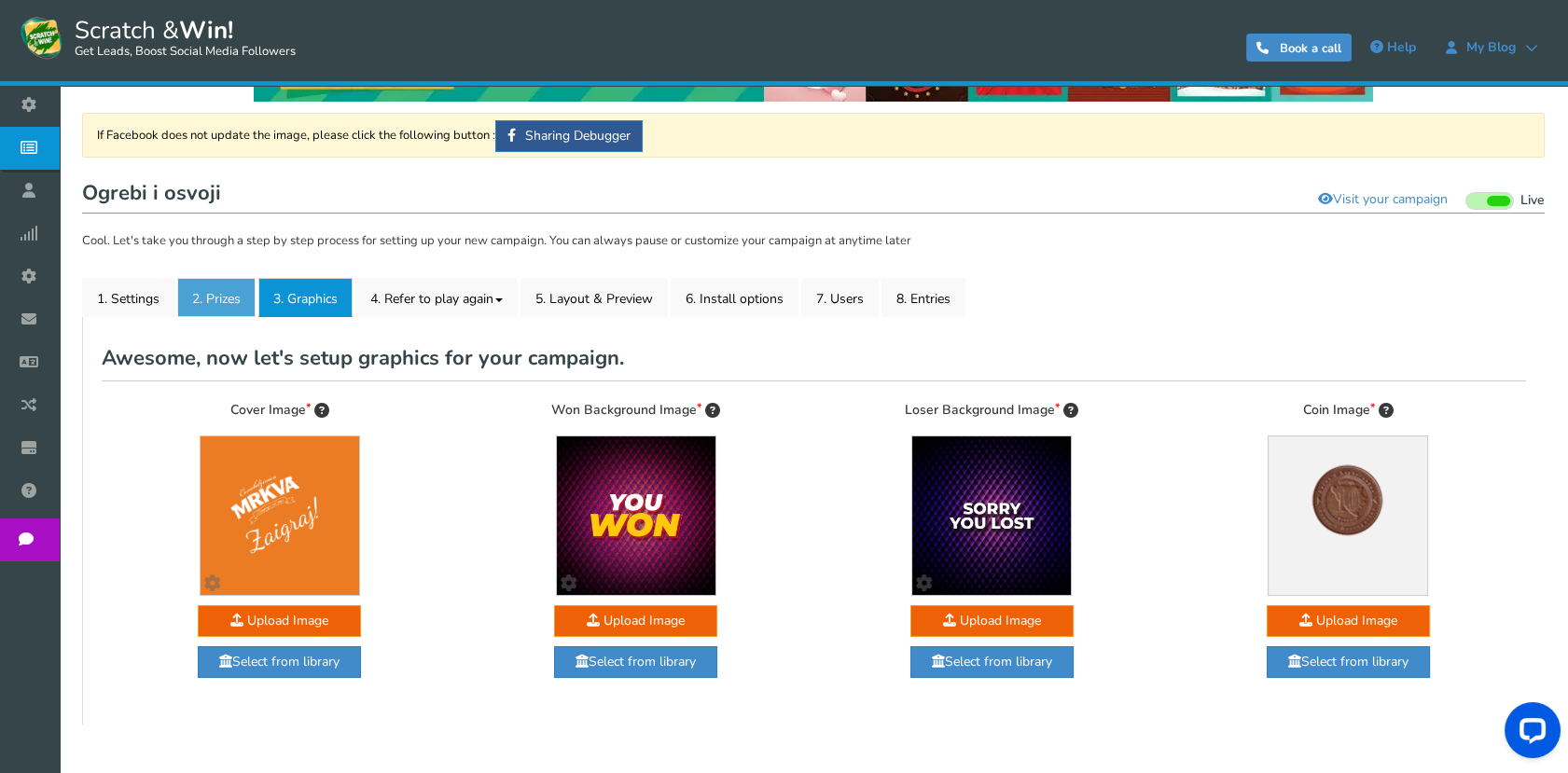 click on "2. Prizes" at bounding box center [216, 297] 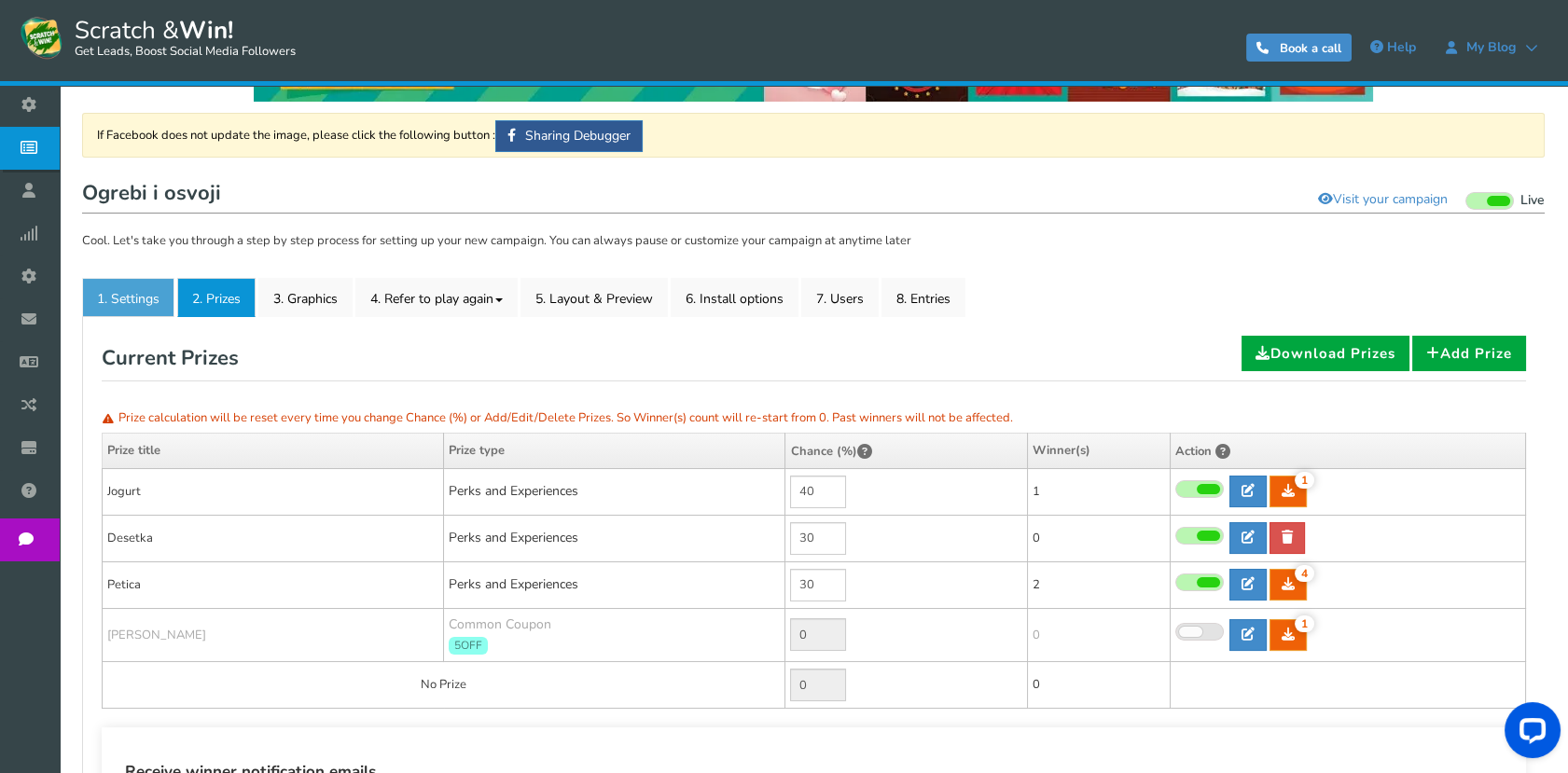 click on "1. Settings" at bounding box center (128, 297) 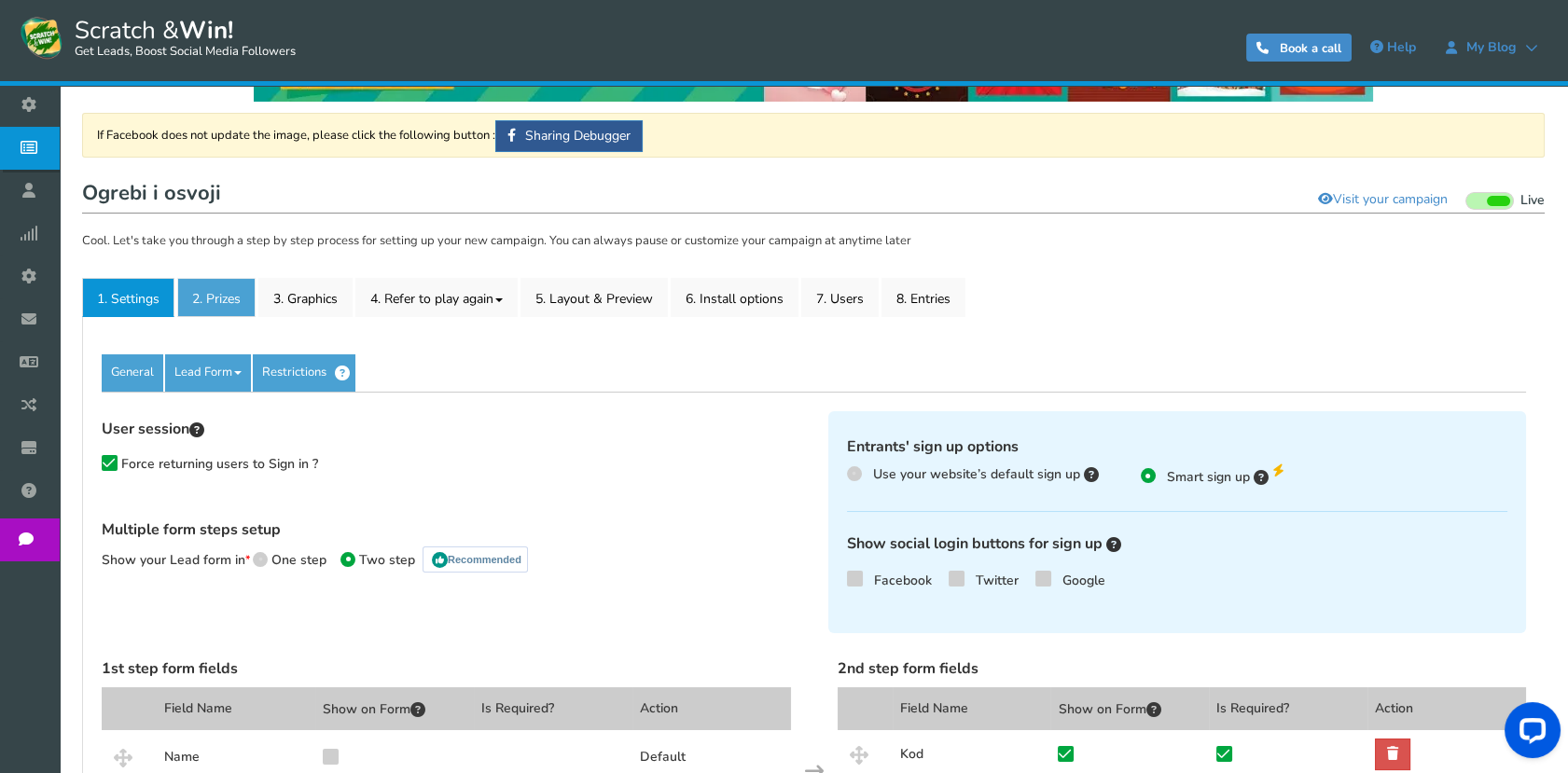 click on "2. Prizes" at bounding box center [216, 297] 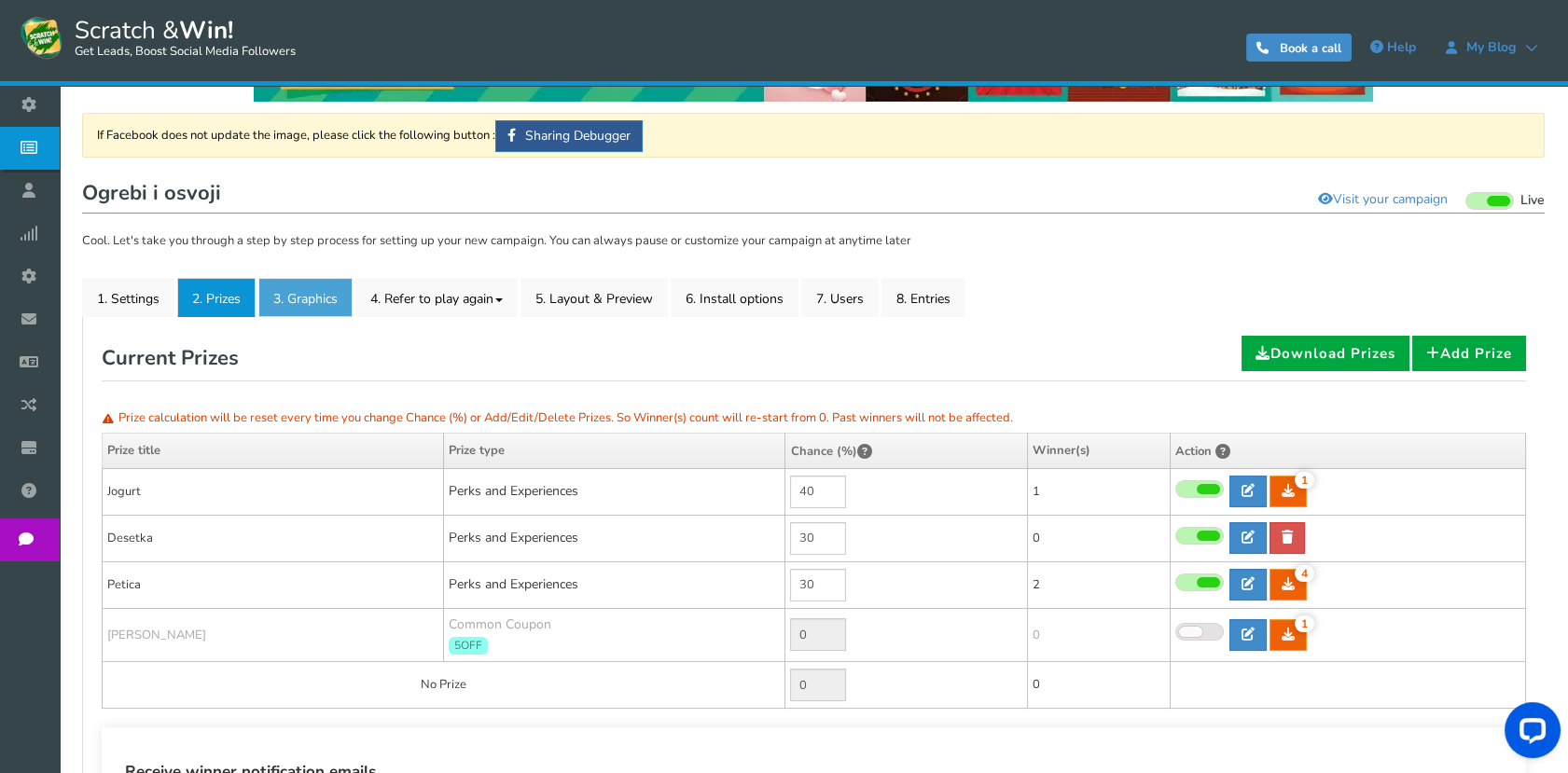 click on "3. Graphics" at bounding box center (305, 297) 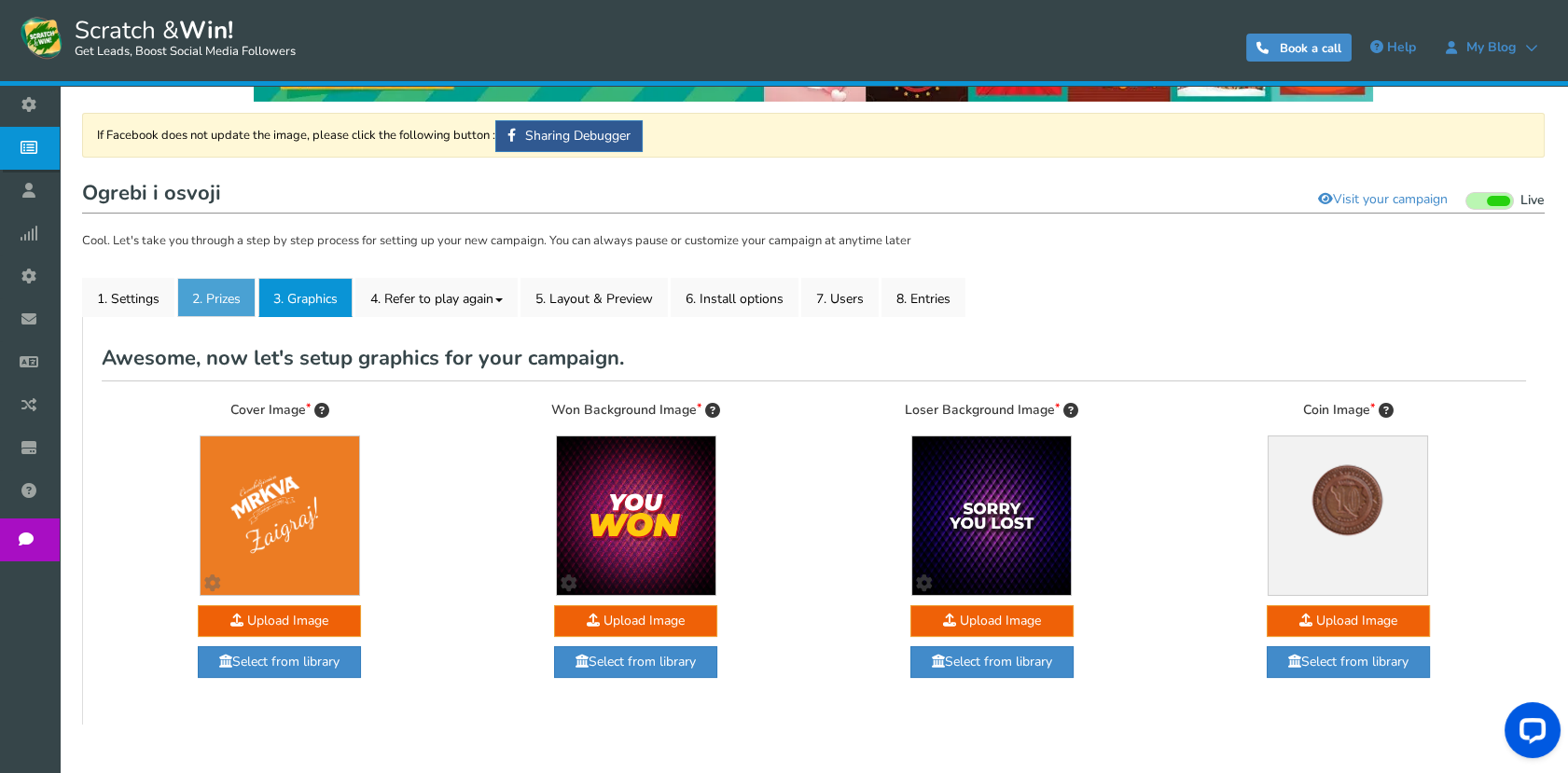 click on "2. Prizes" at bounding box center [216, 297] 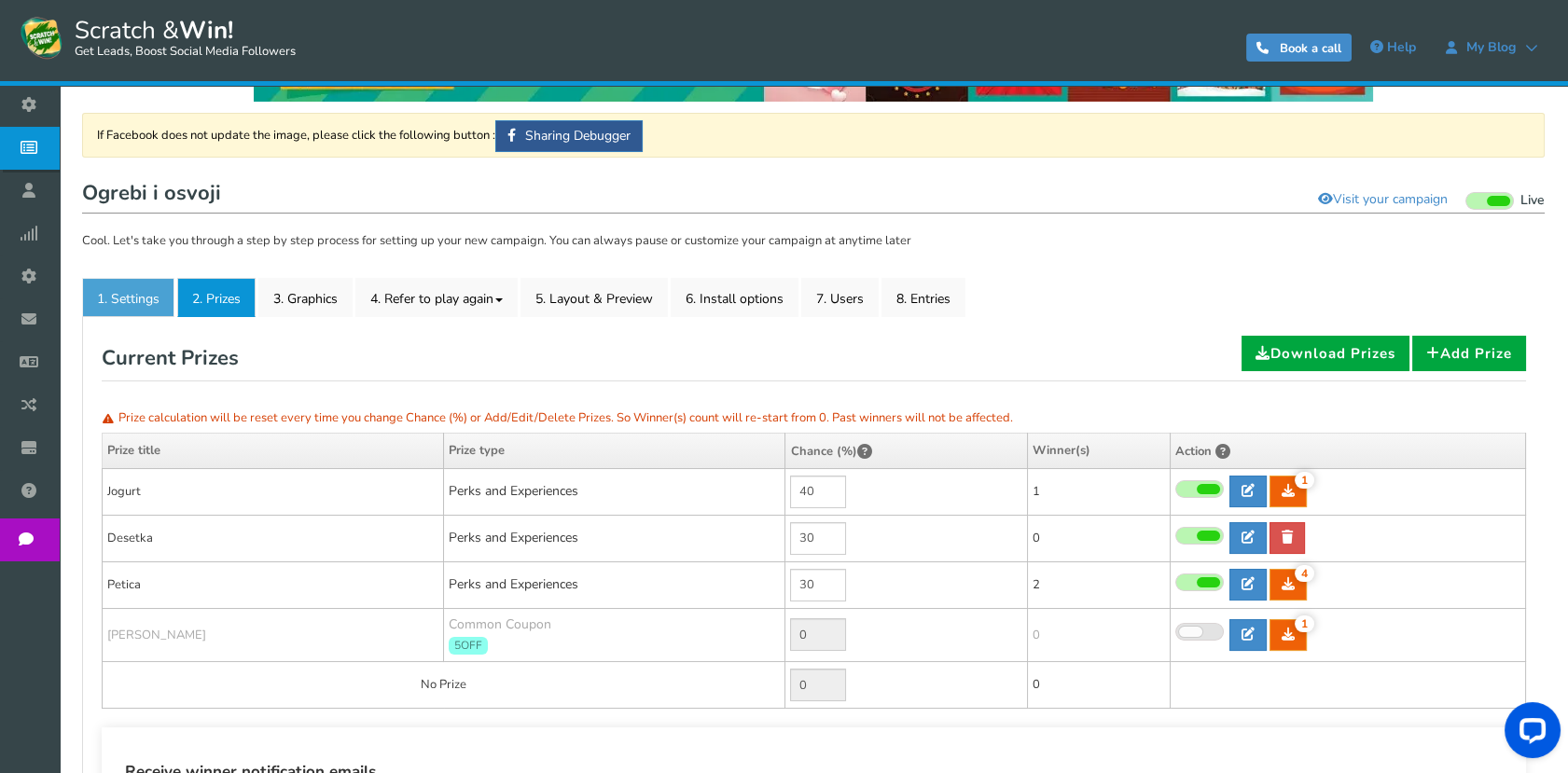 click on "1. Settings" at bounding box center [128, 297] 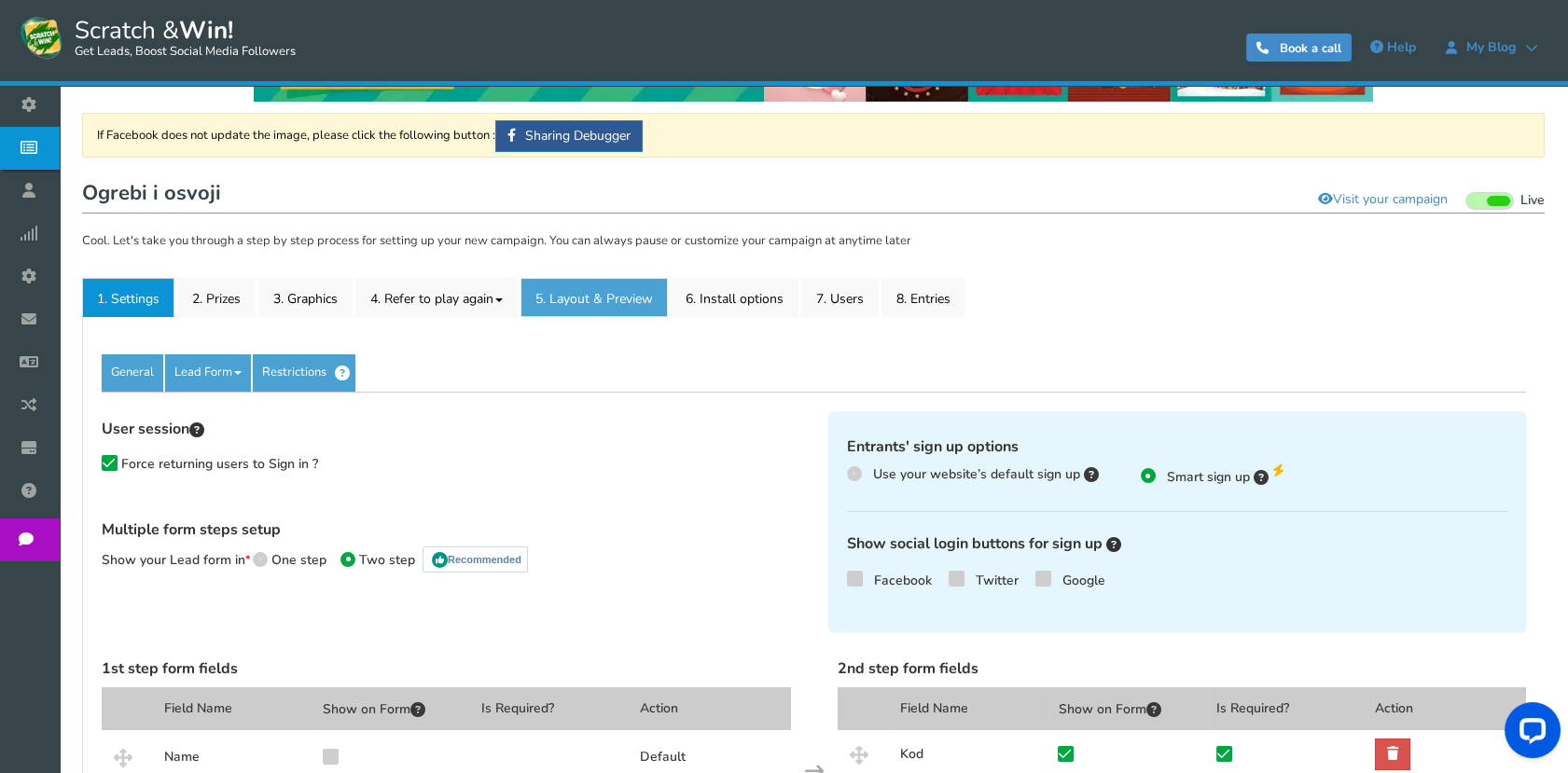 click on "5. Layout & Preview" at bounding box center (594, 297) 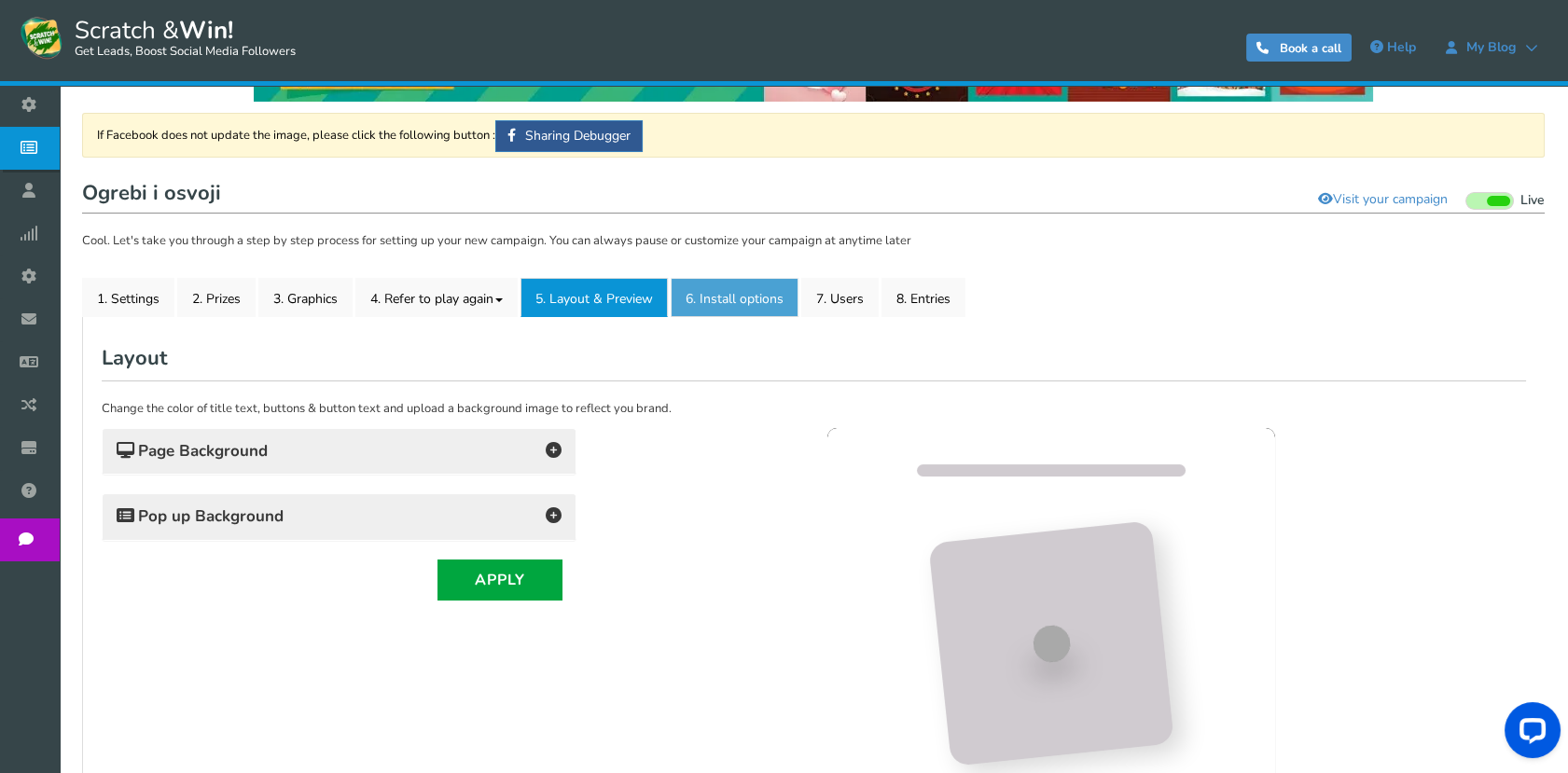 scroll, scrollTop: 0, scrollLeft: 0, axis: both 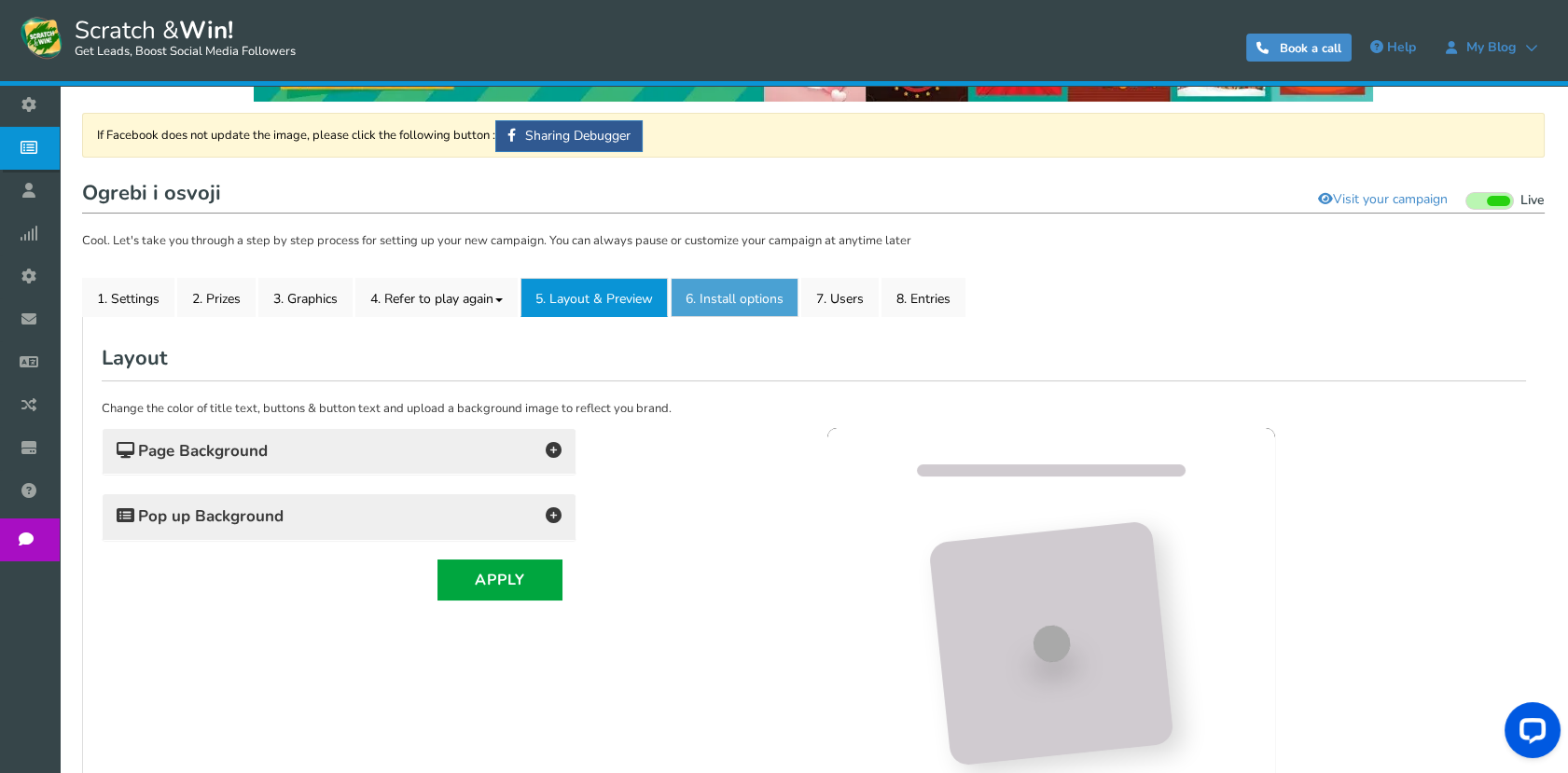 click on "6. Install options  New" at bounding box center [734, 297] 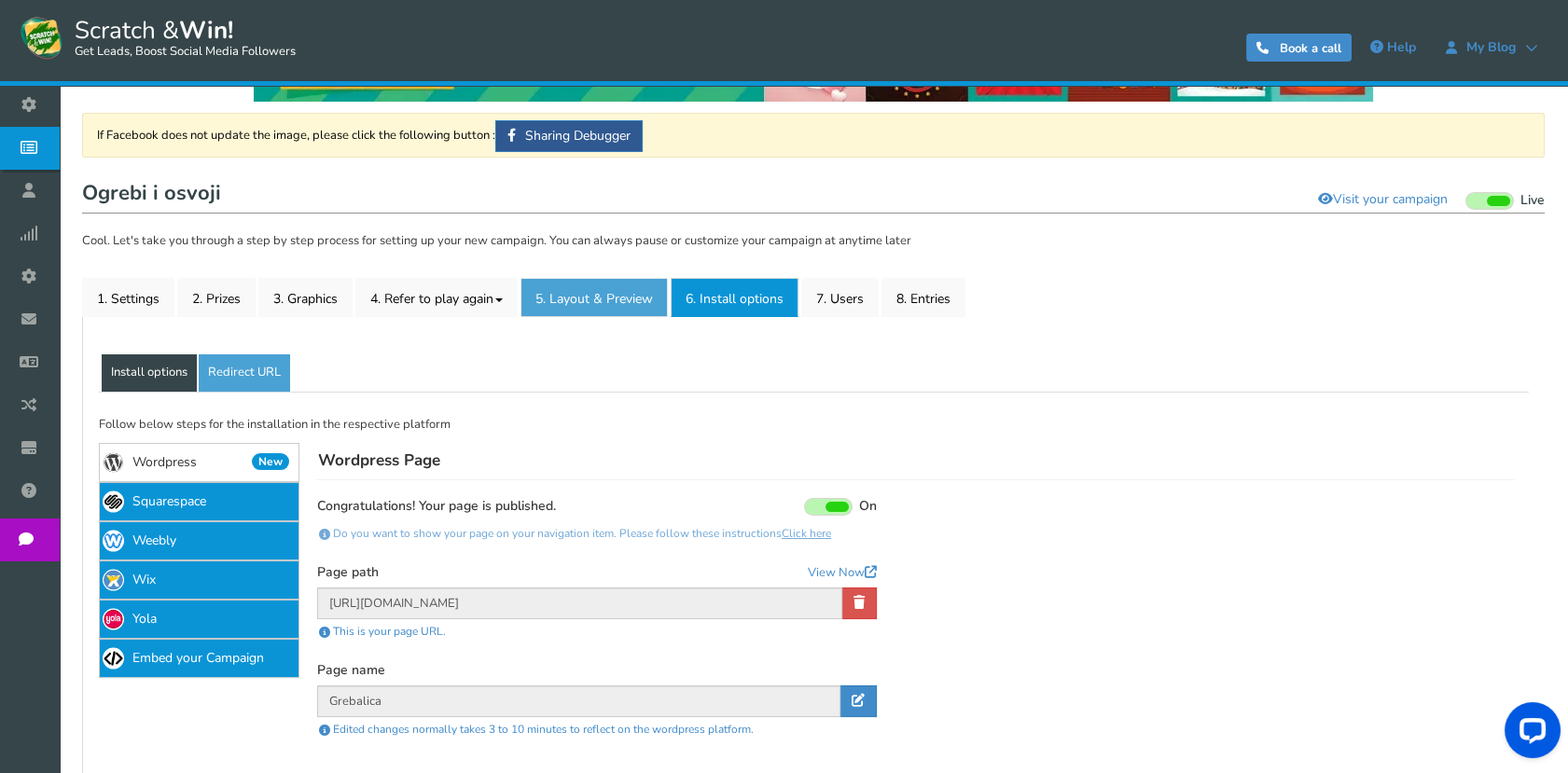 click on "5. Layout & Preview" at bounding box center (594, 297) 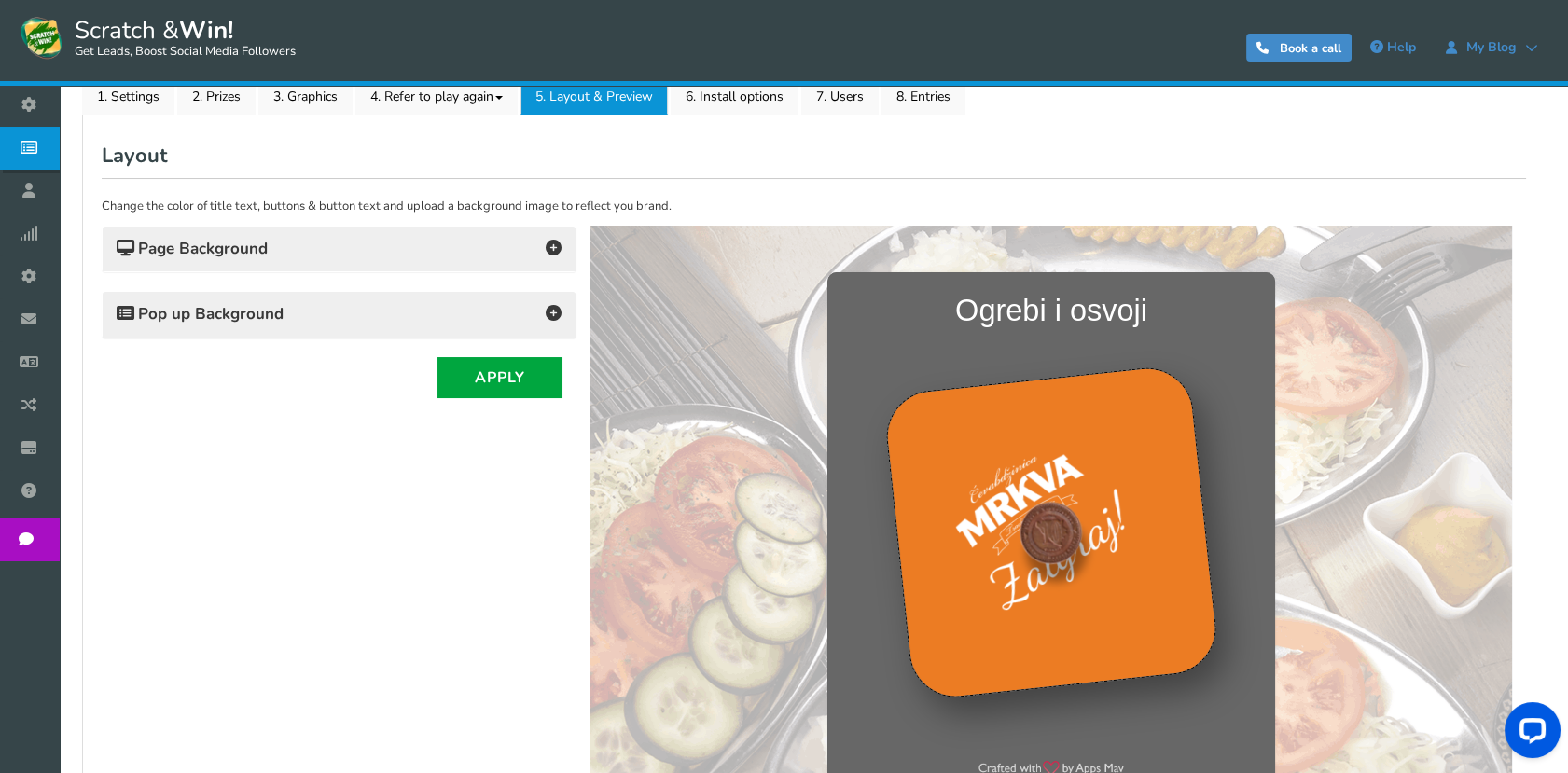 scroll, scrollTop: 106, scrollLeft: 0, axis: vertical 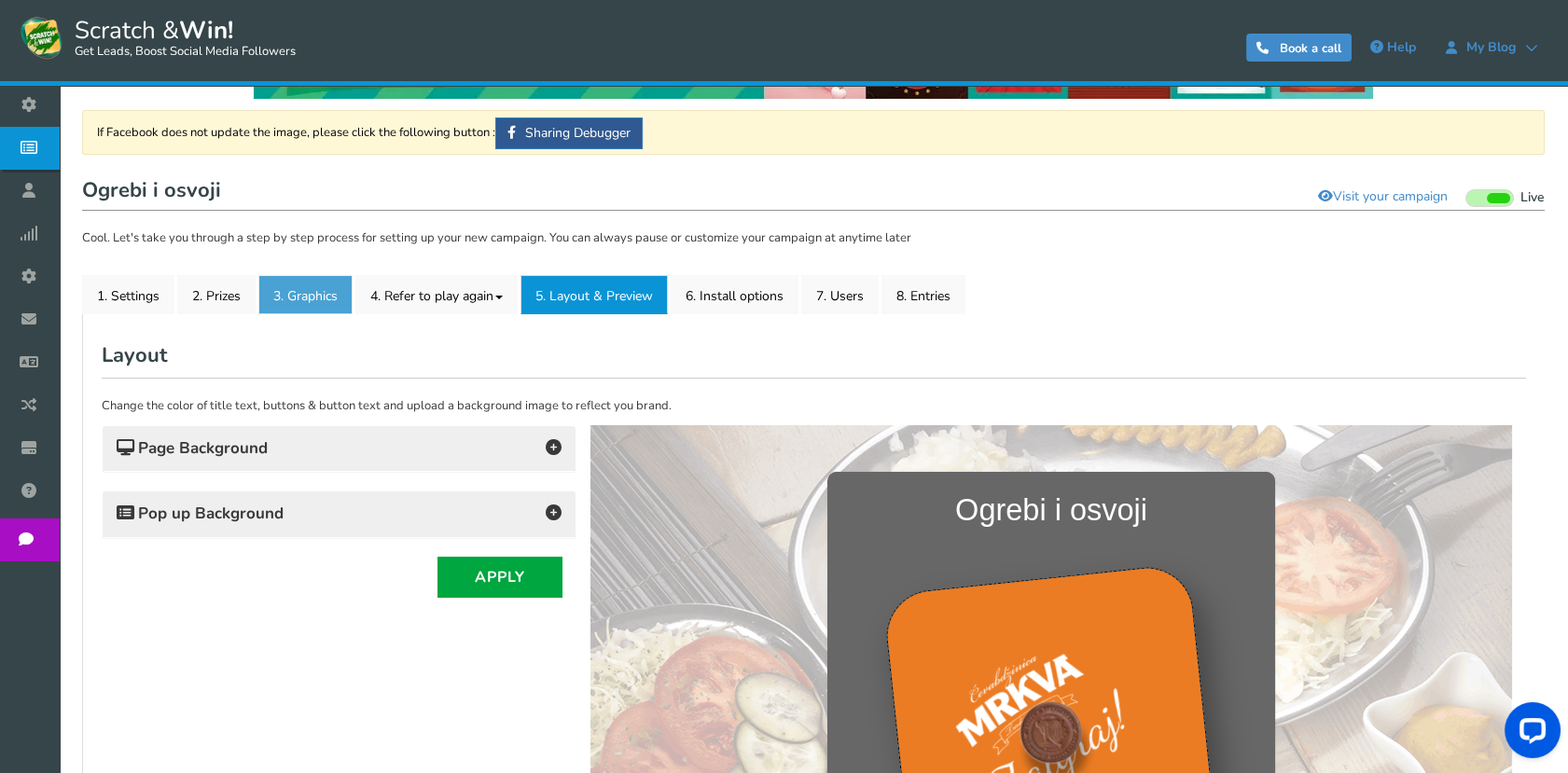 click on "3. Graphics" at bounding box center [305, 295] 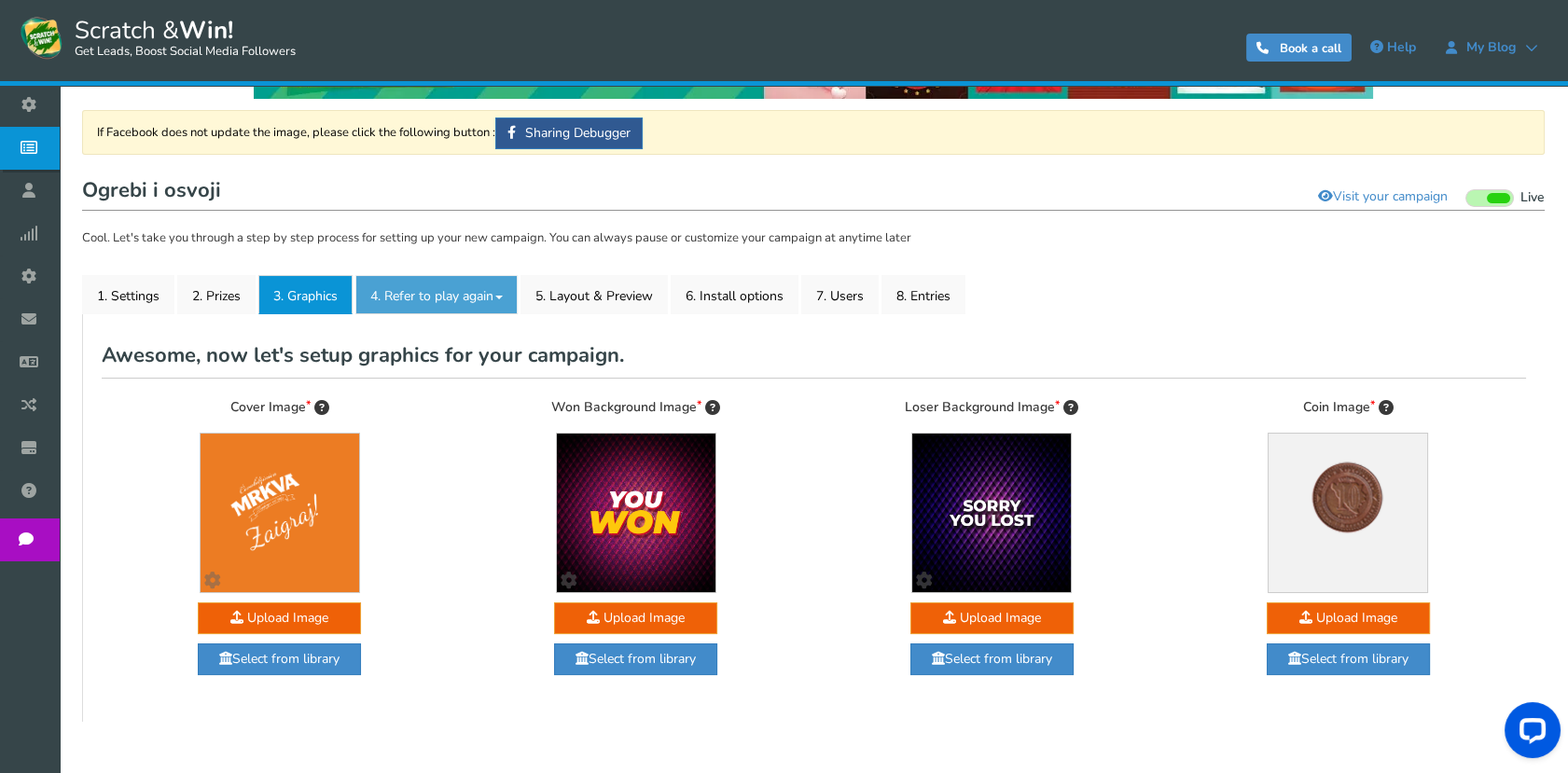 click on "4. Refer to play again" at bounding box center [437, 295] 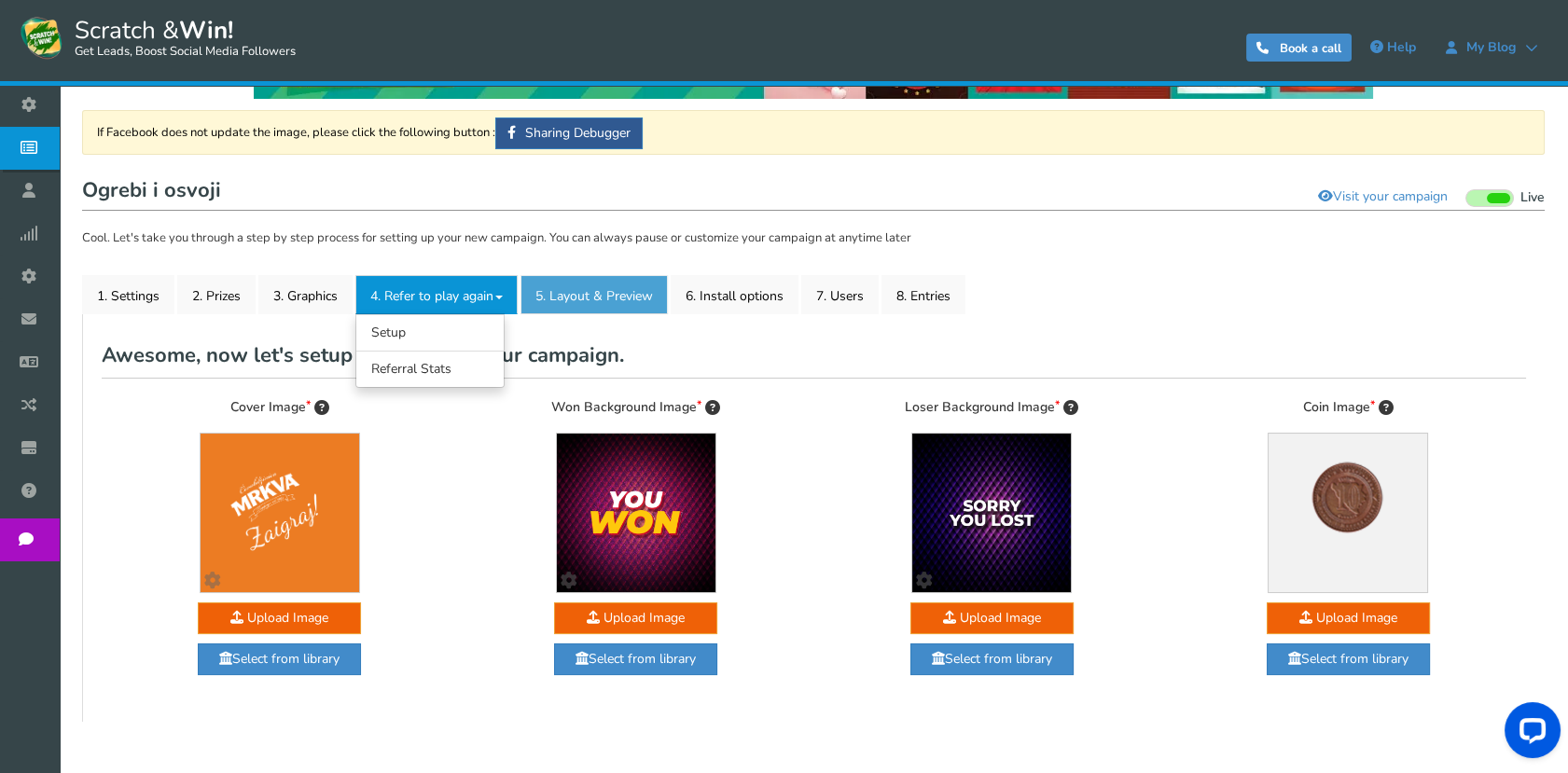 click on "5. Layout & Preview" at bounding box center [594, 295] 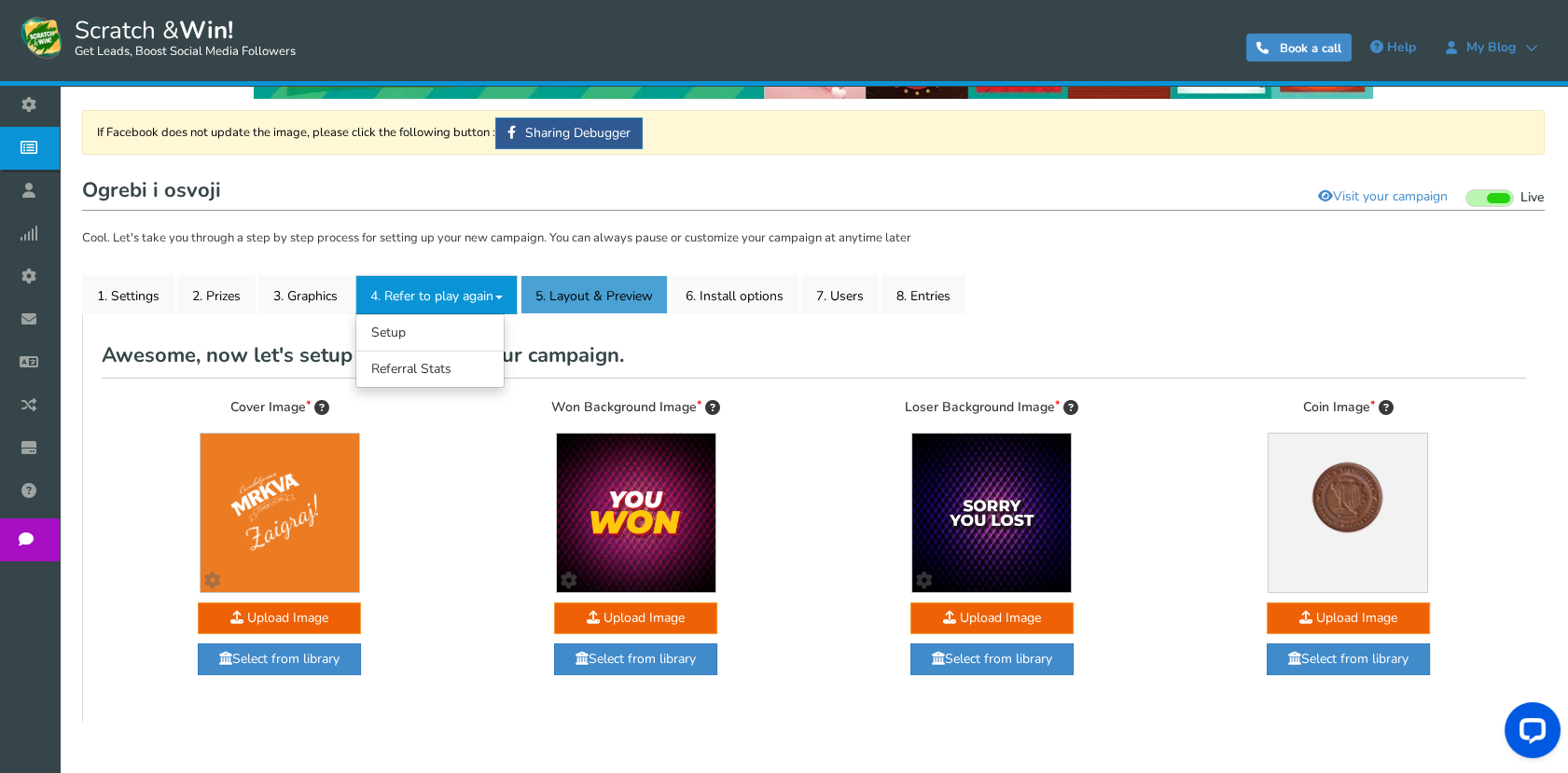 scroll, scrollTop: 71, scrollLeft: 0, axis: vertical 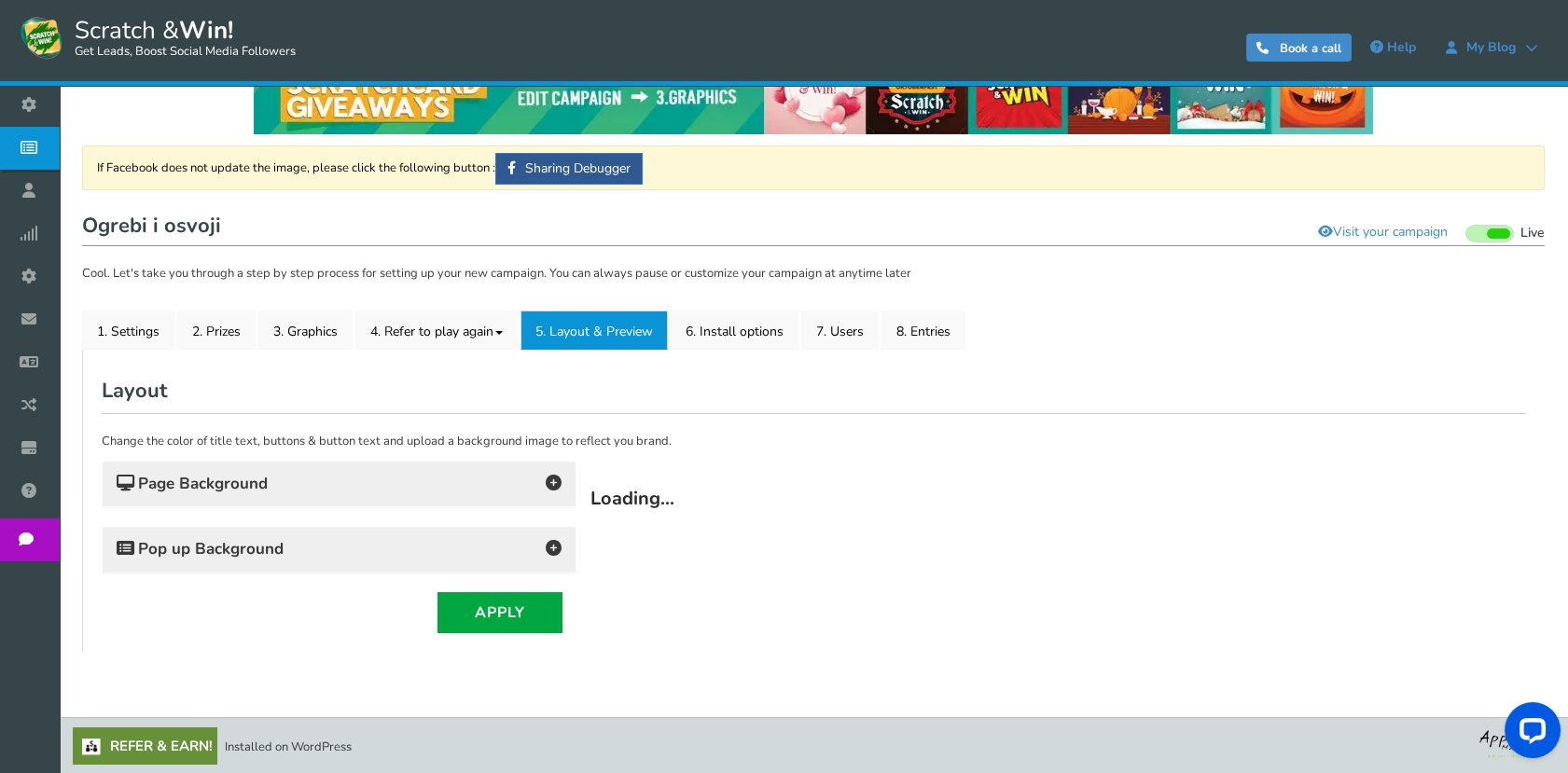 click on "Page Background" at bounding box center (339, 484) 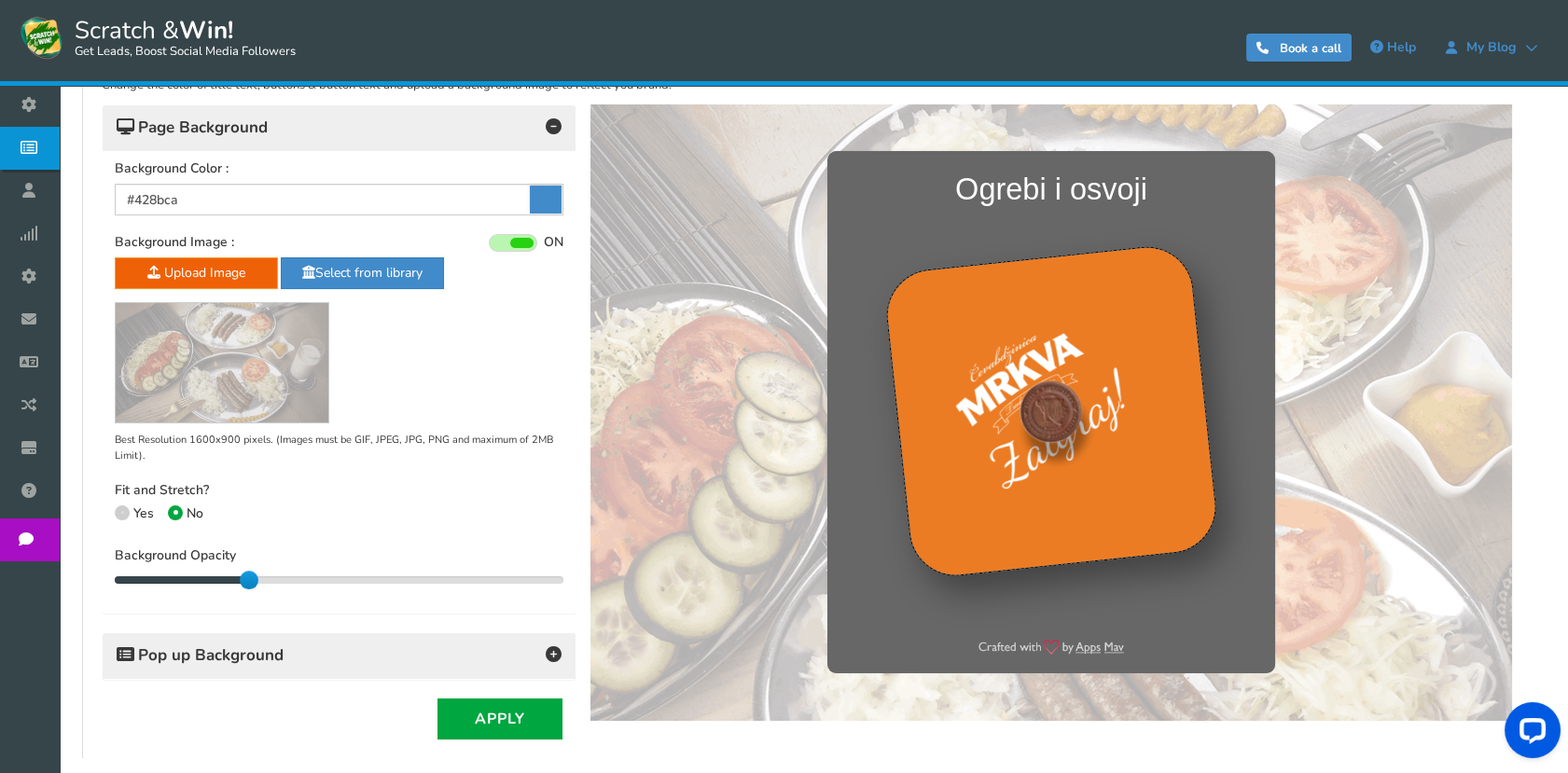 scroll, scrollTop: 532, scrollLeft: 0, axis: vertical 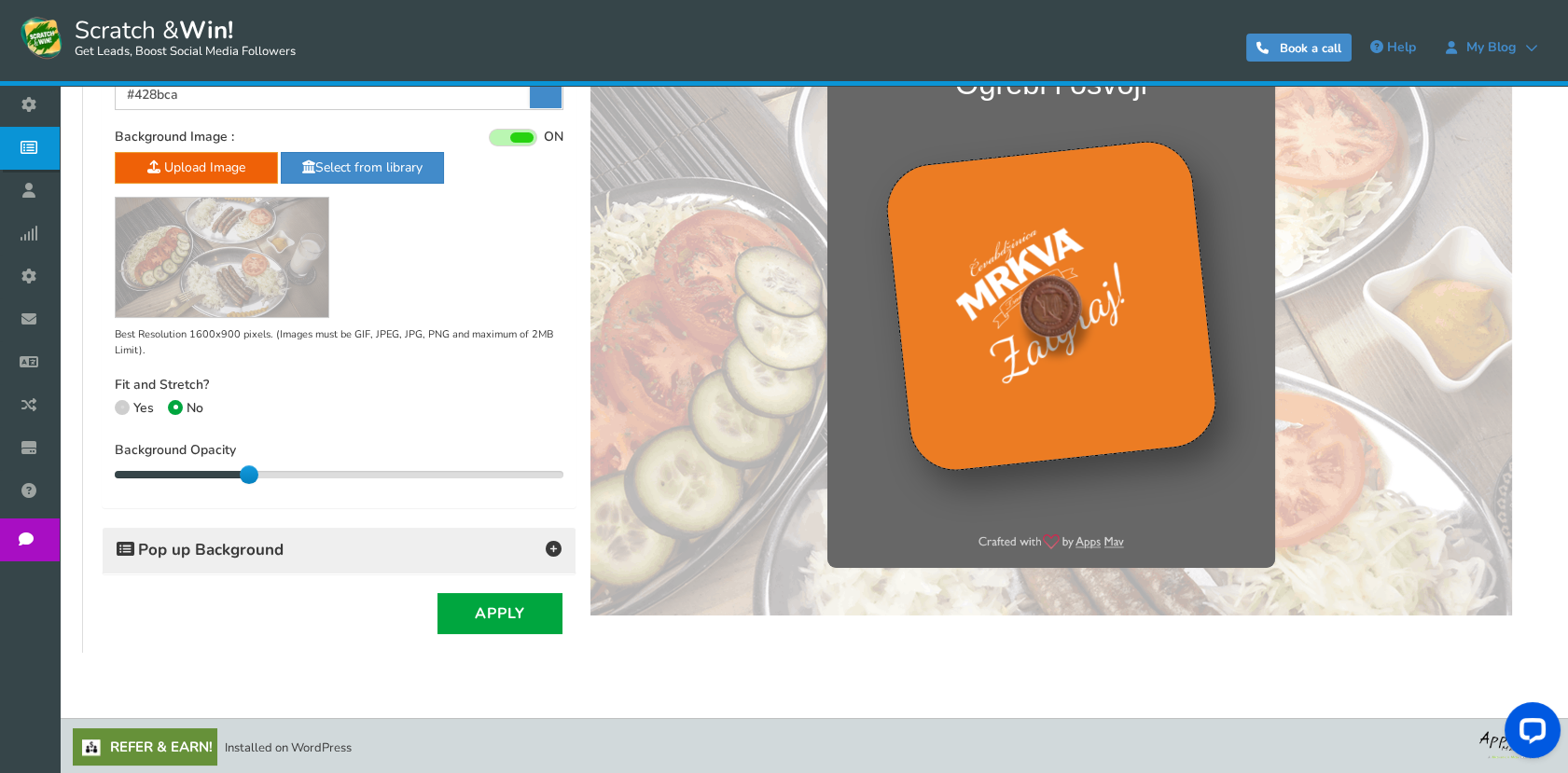 click on "Pop up Background" at bounding box center [339, 550] 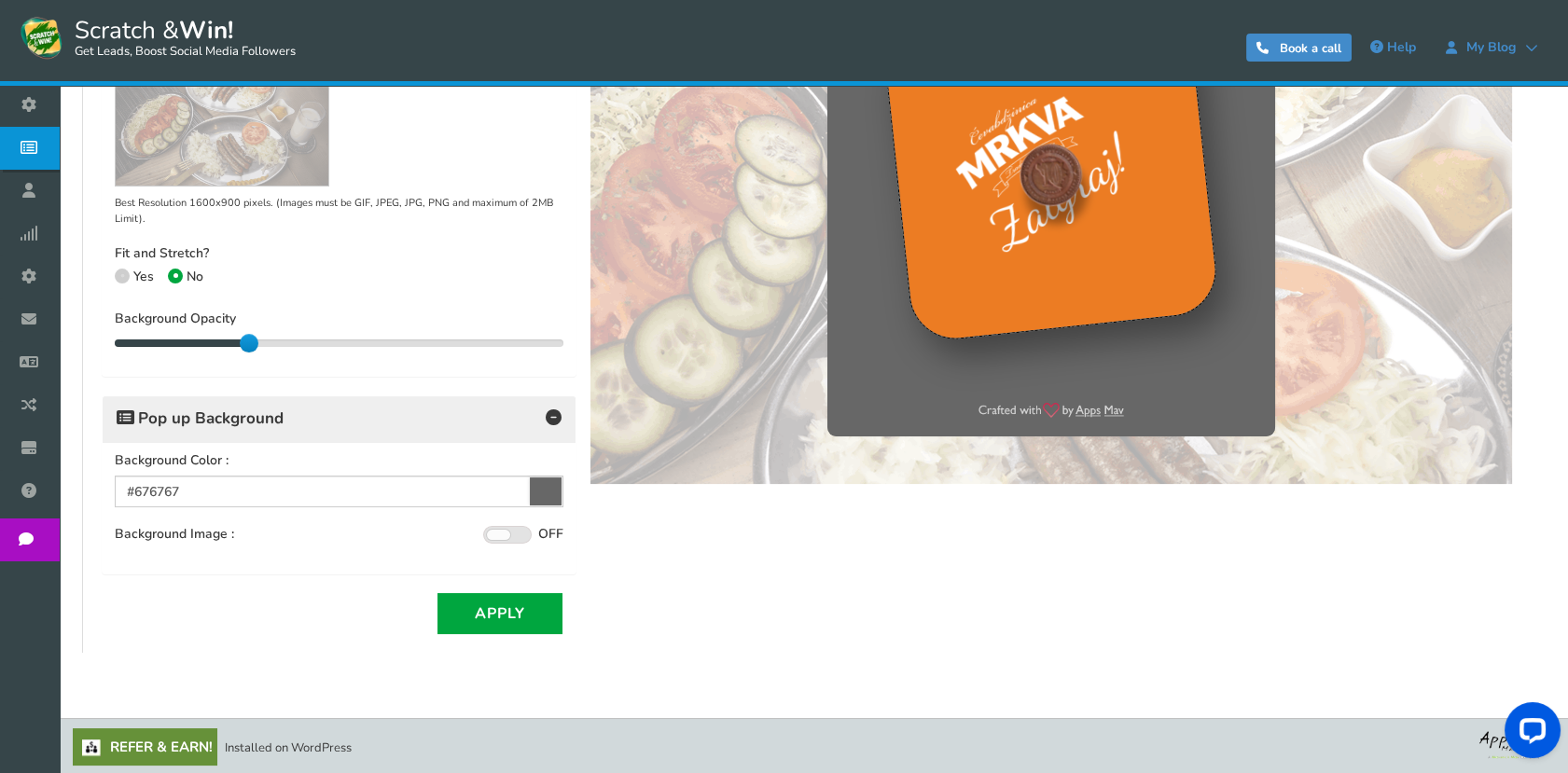 scroll, scrollTop: 0, scrollLeft: 0, axis: both 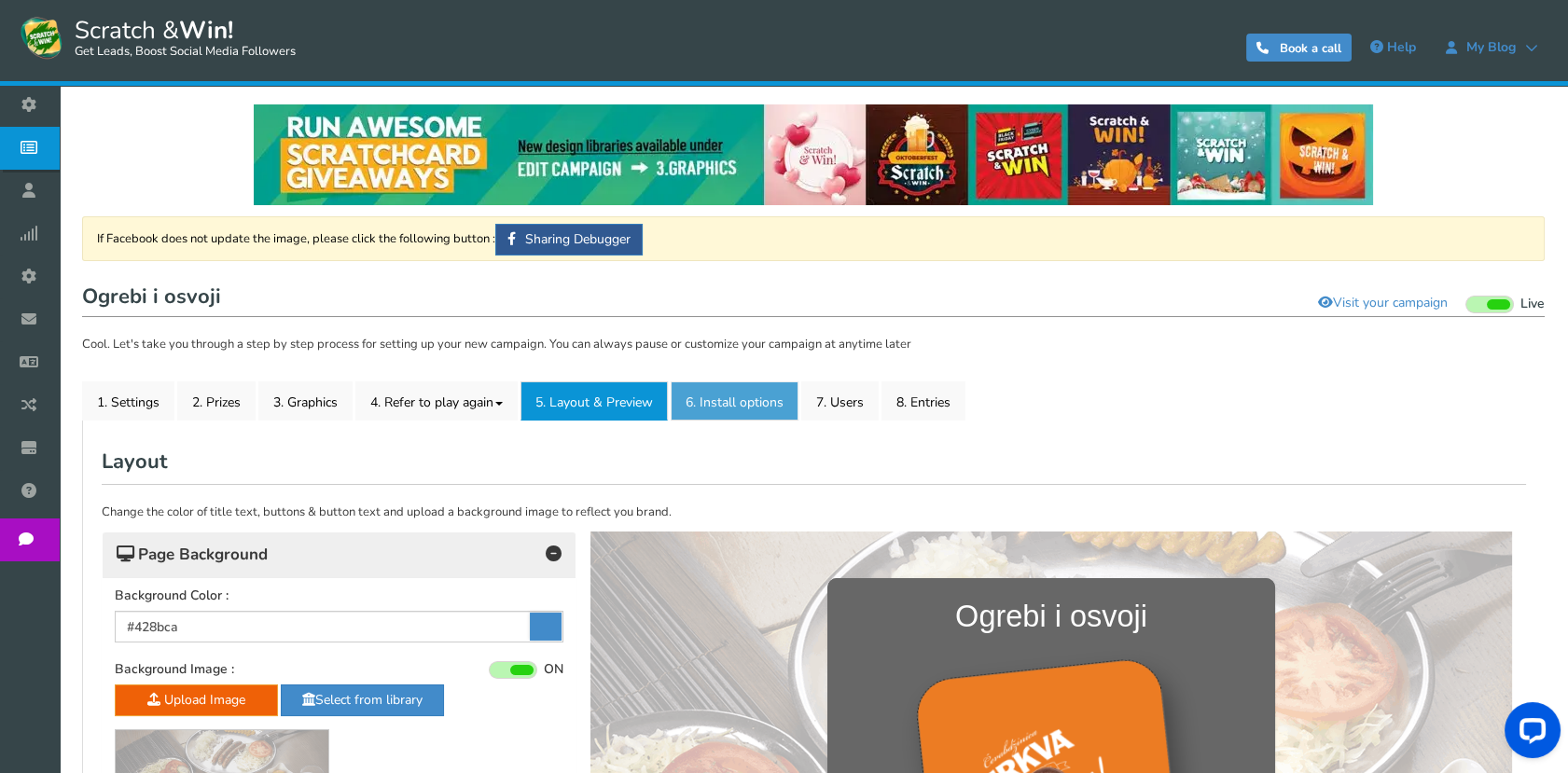 click on "6. Install options  New" at bounding box center (734, 401) 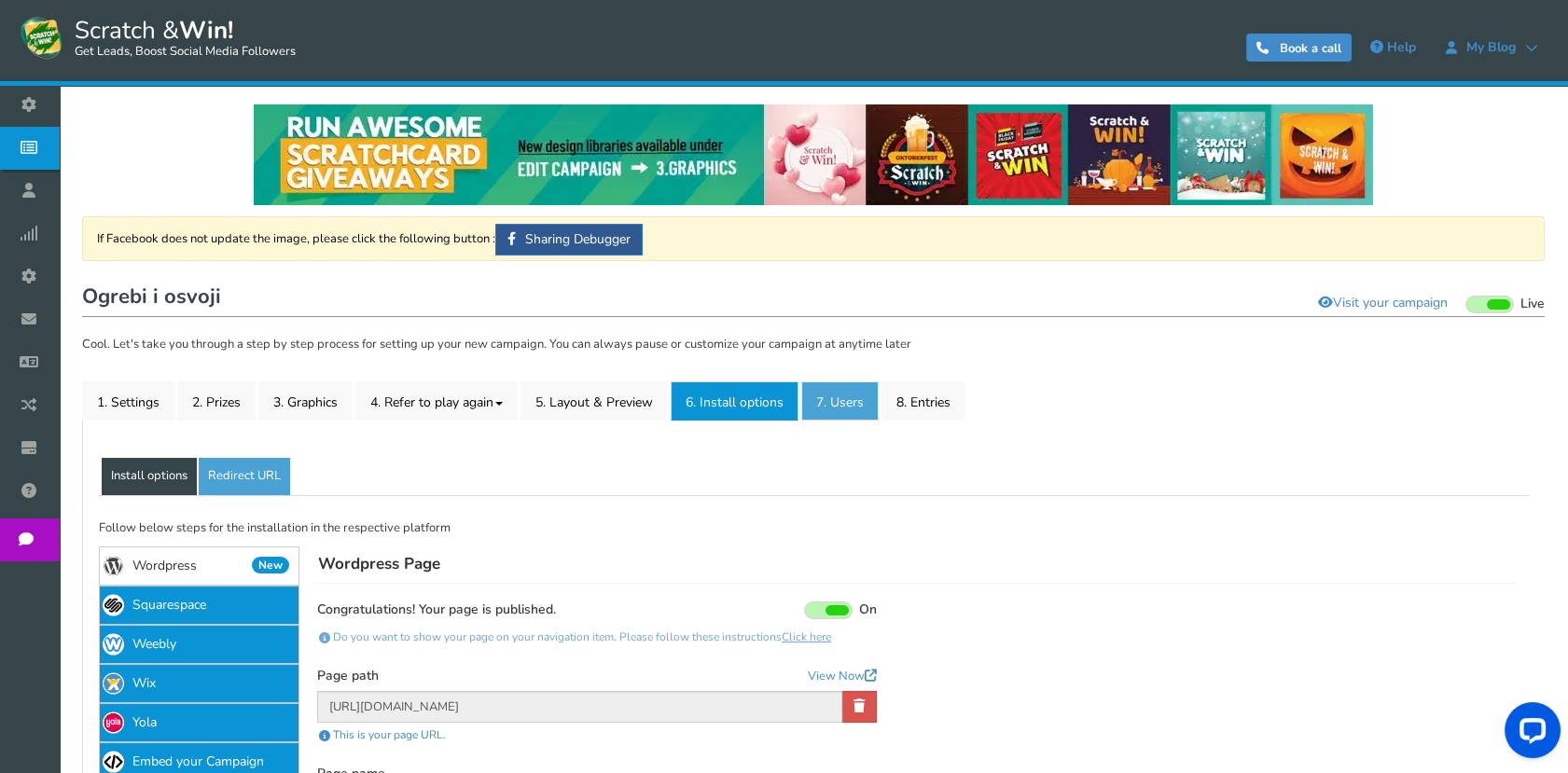 click on "7. Users" at bounding box center [840, 401] 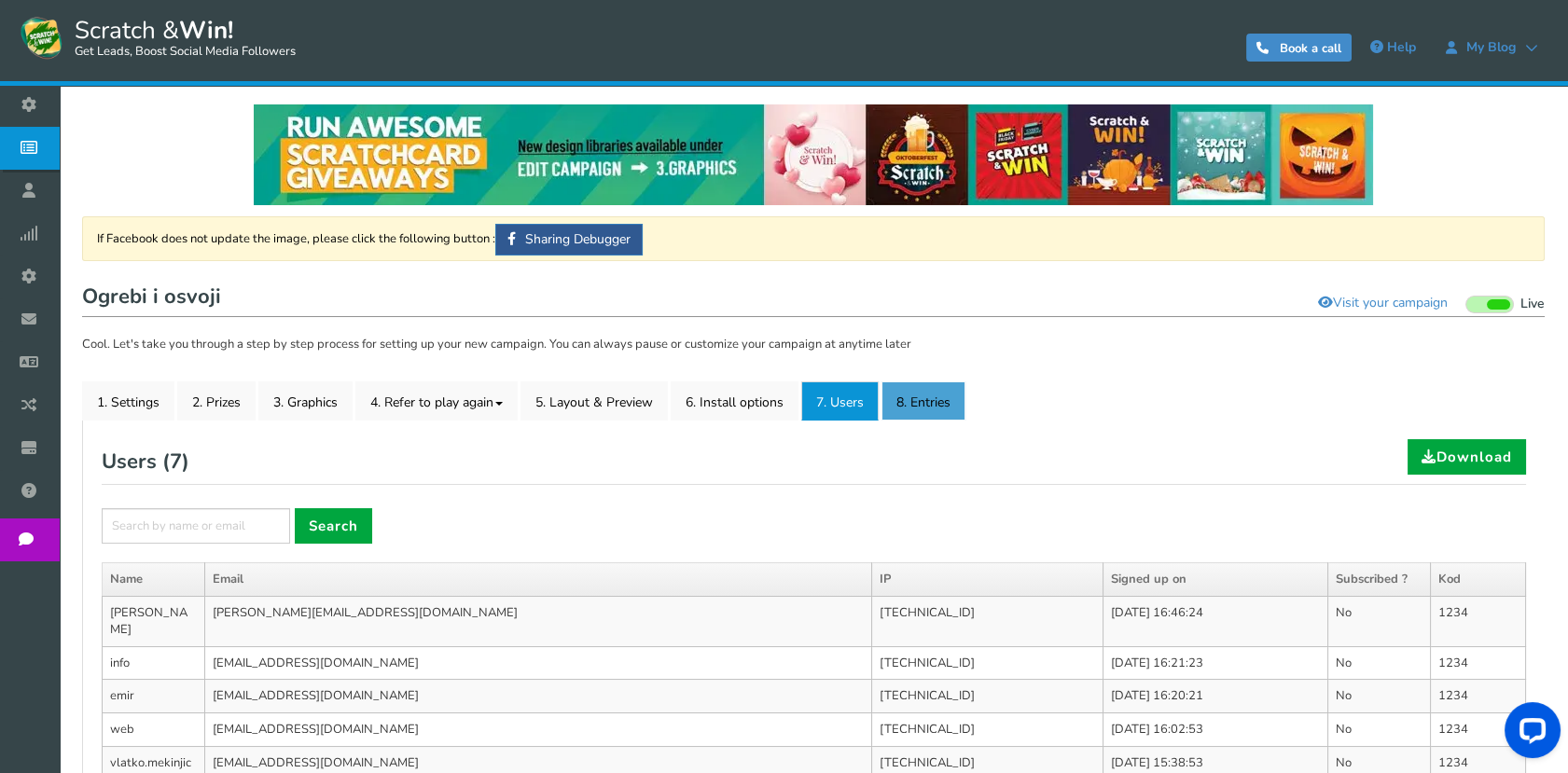 click on "8. Entries" at bounding box center (923, 401) 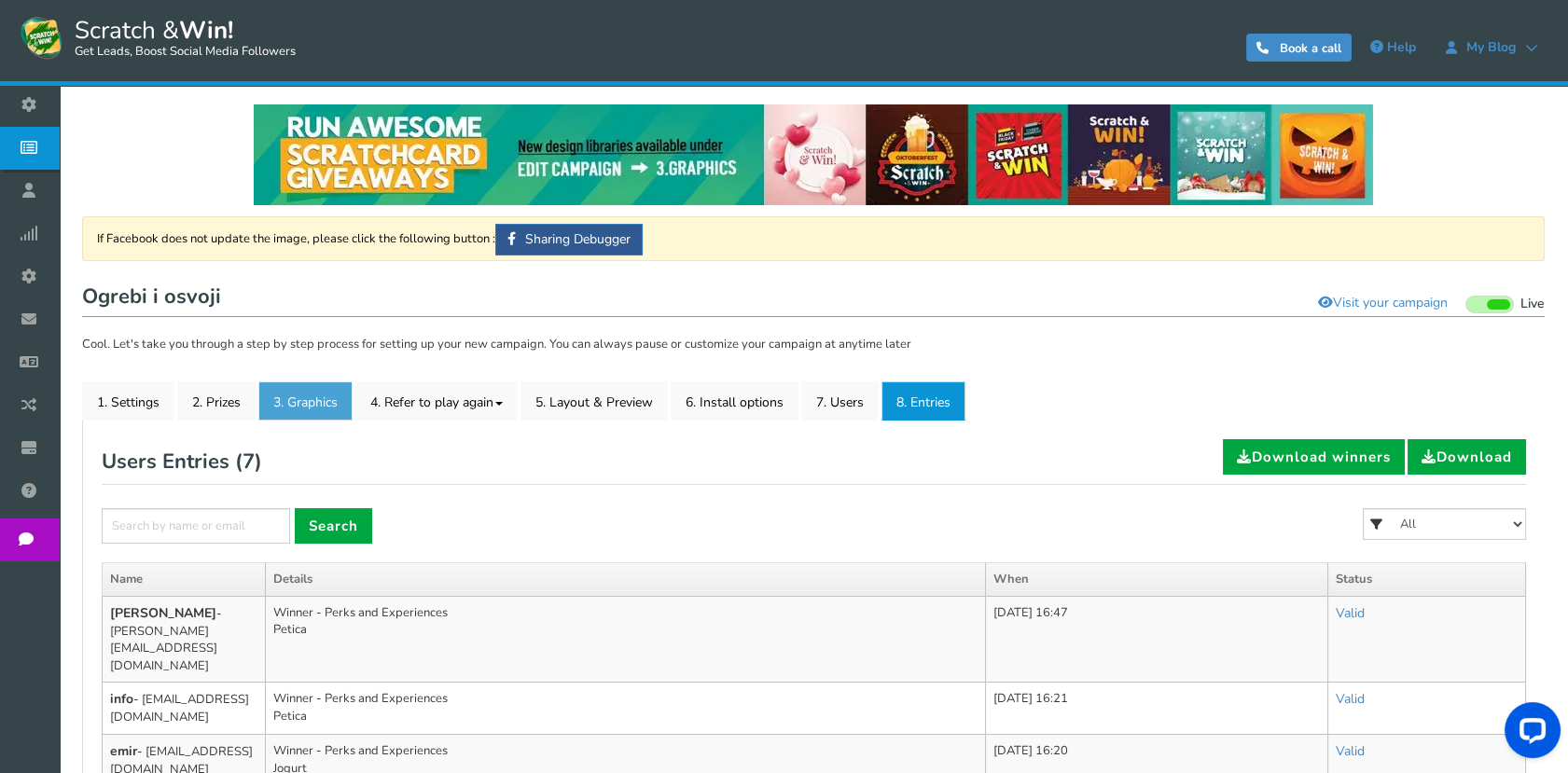click on "3. Graphics" at bounding box center (305, 401) 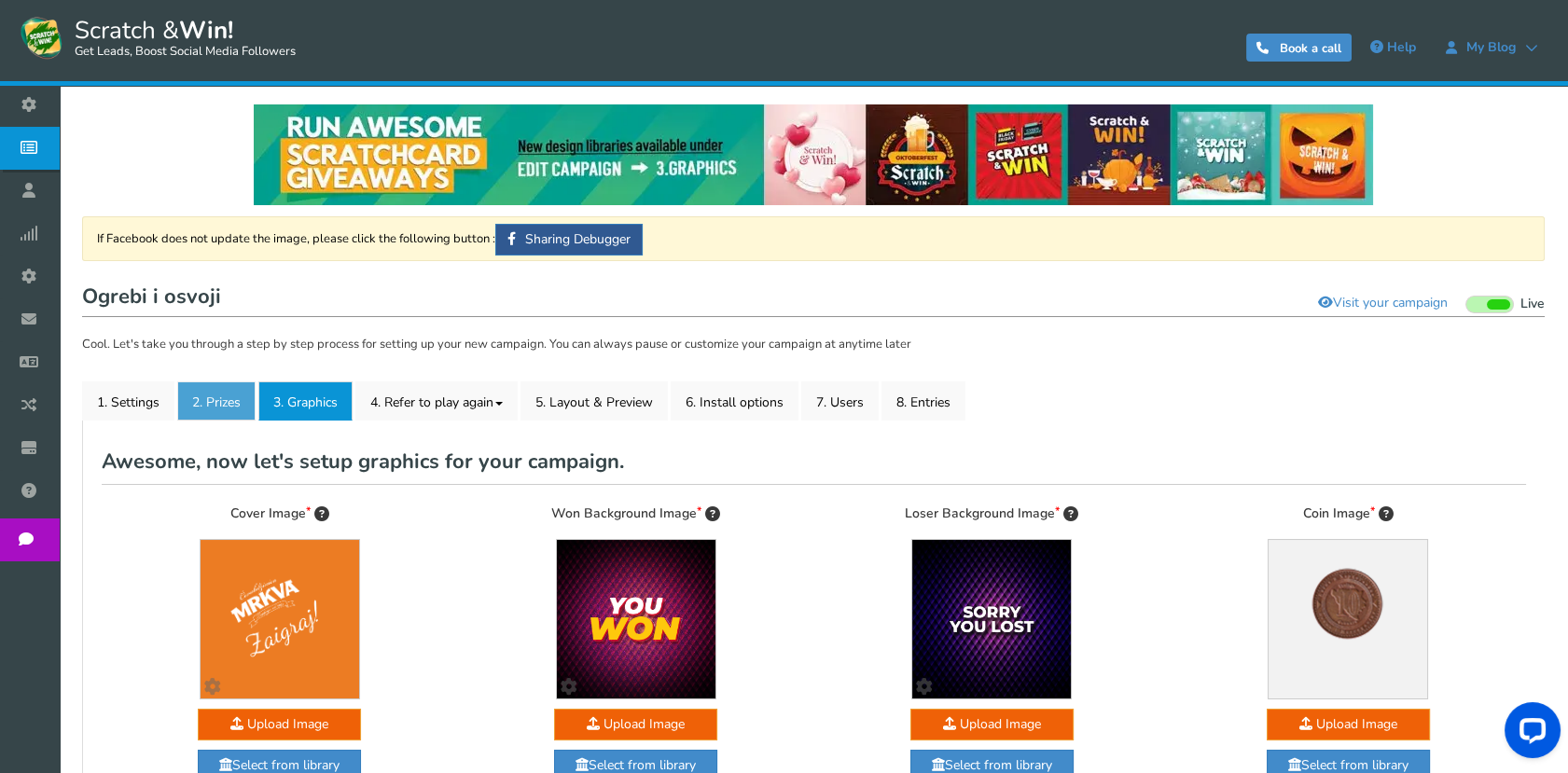 click on "2. Prizes" at bounding box center (216, 401) 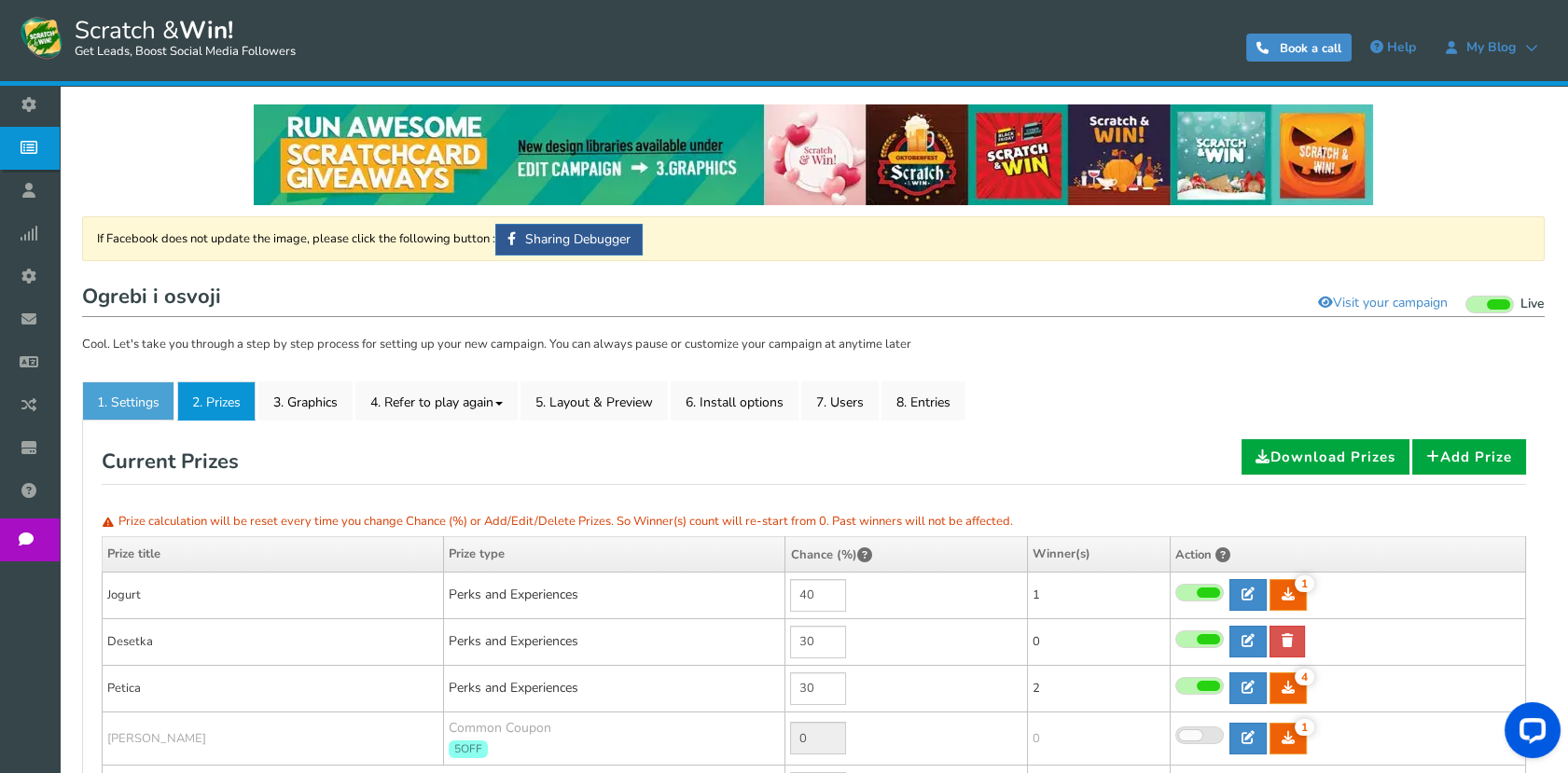 click on "1. Settings" at bounding box center [128, 401] 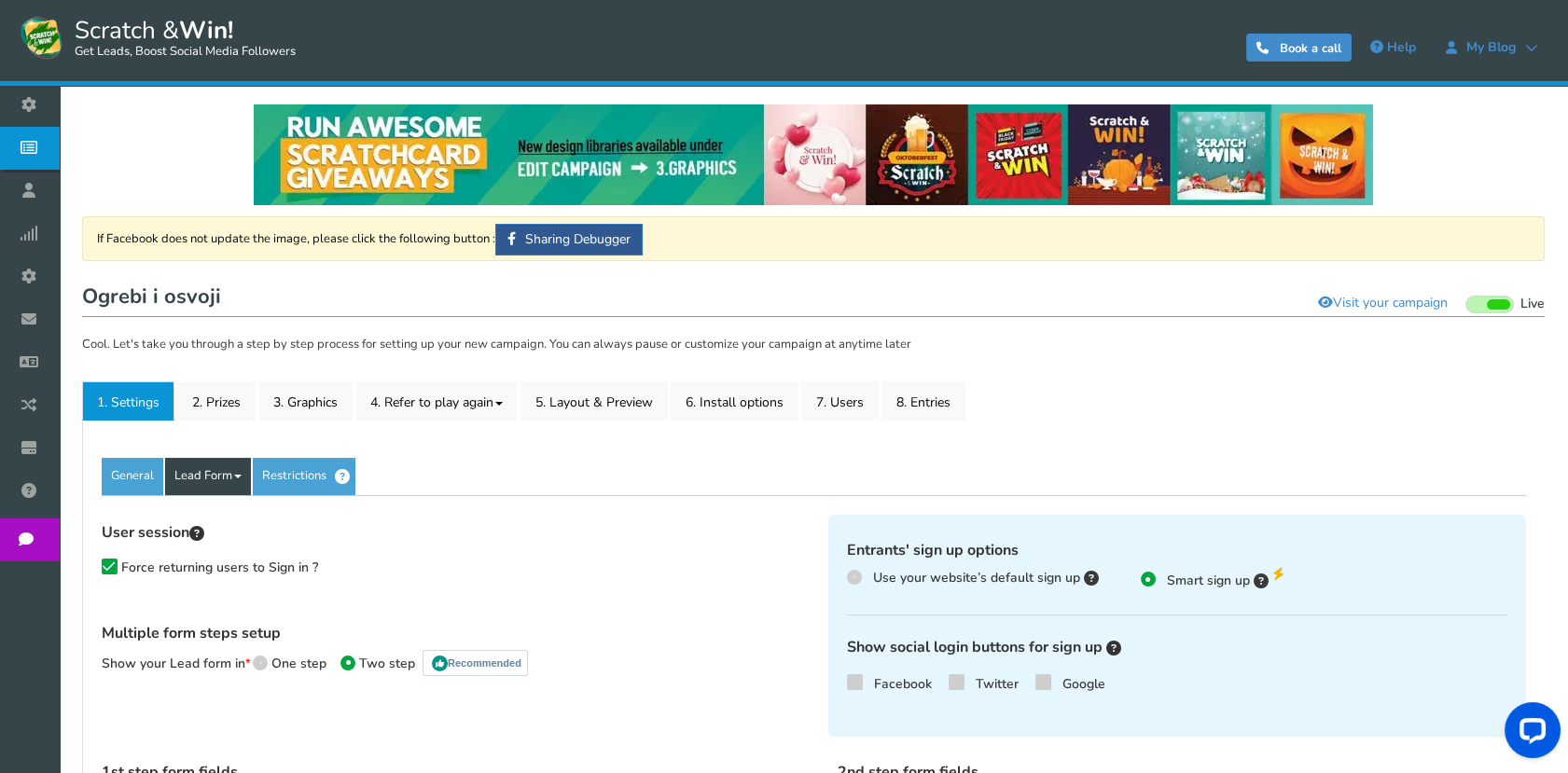 click on "Lead Form" at bounding box center [208, 476] 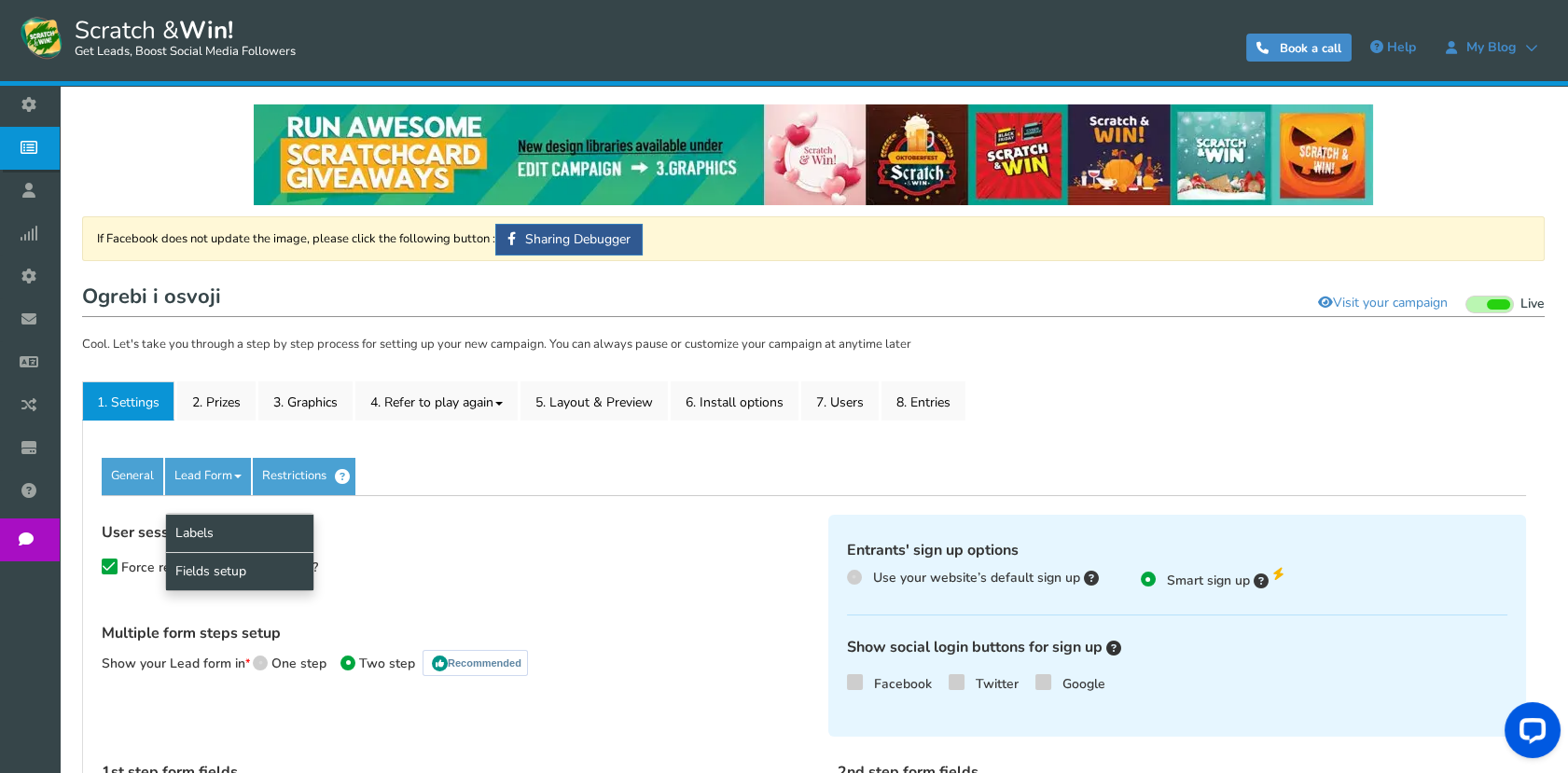 click on "Labels" at bounding box center (240, 532) 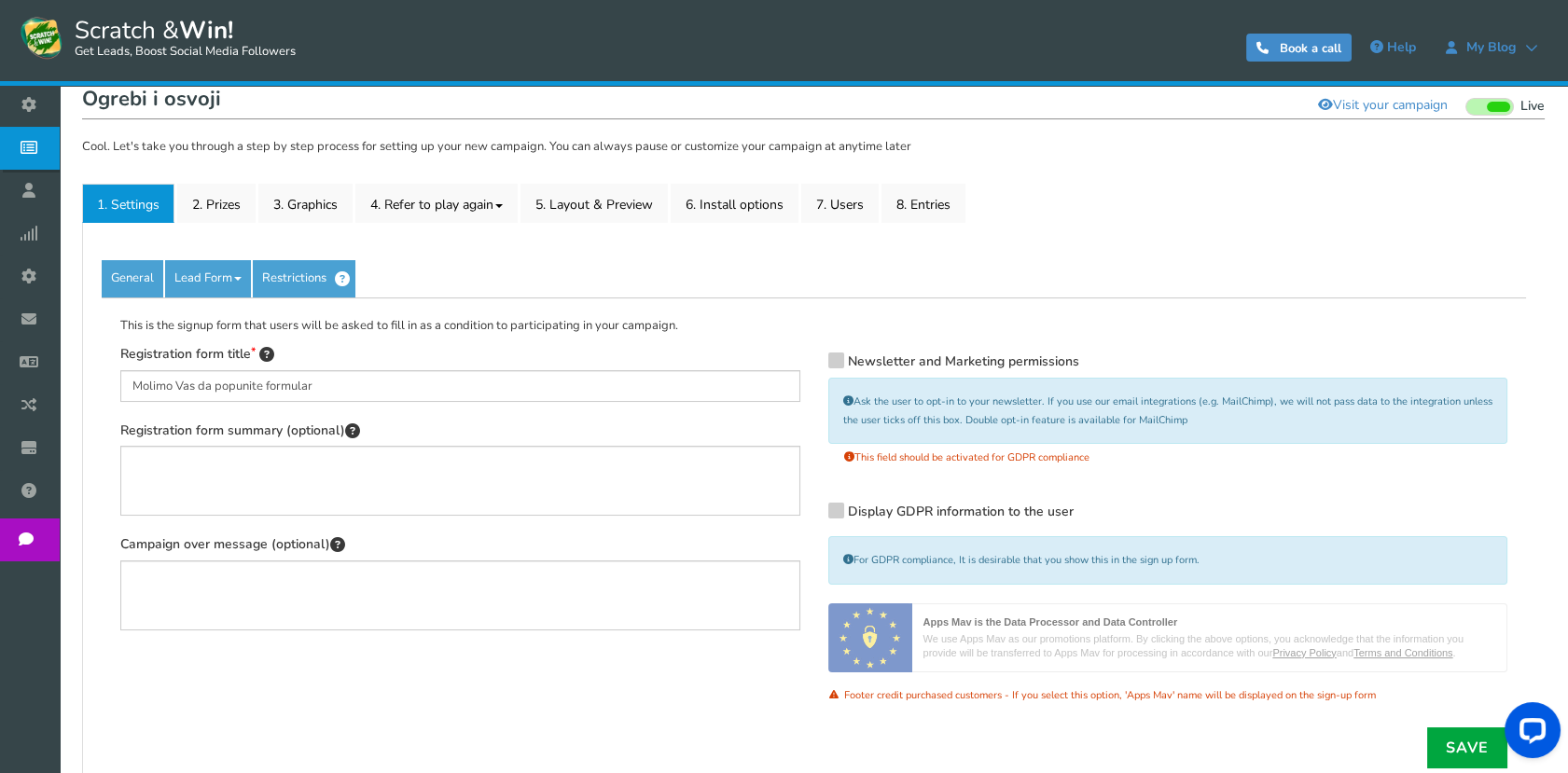 scroll, scrollTop: 207, scrollLeft: 0, axis: vertical 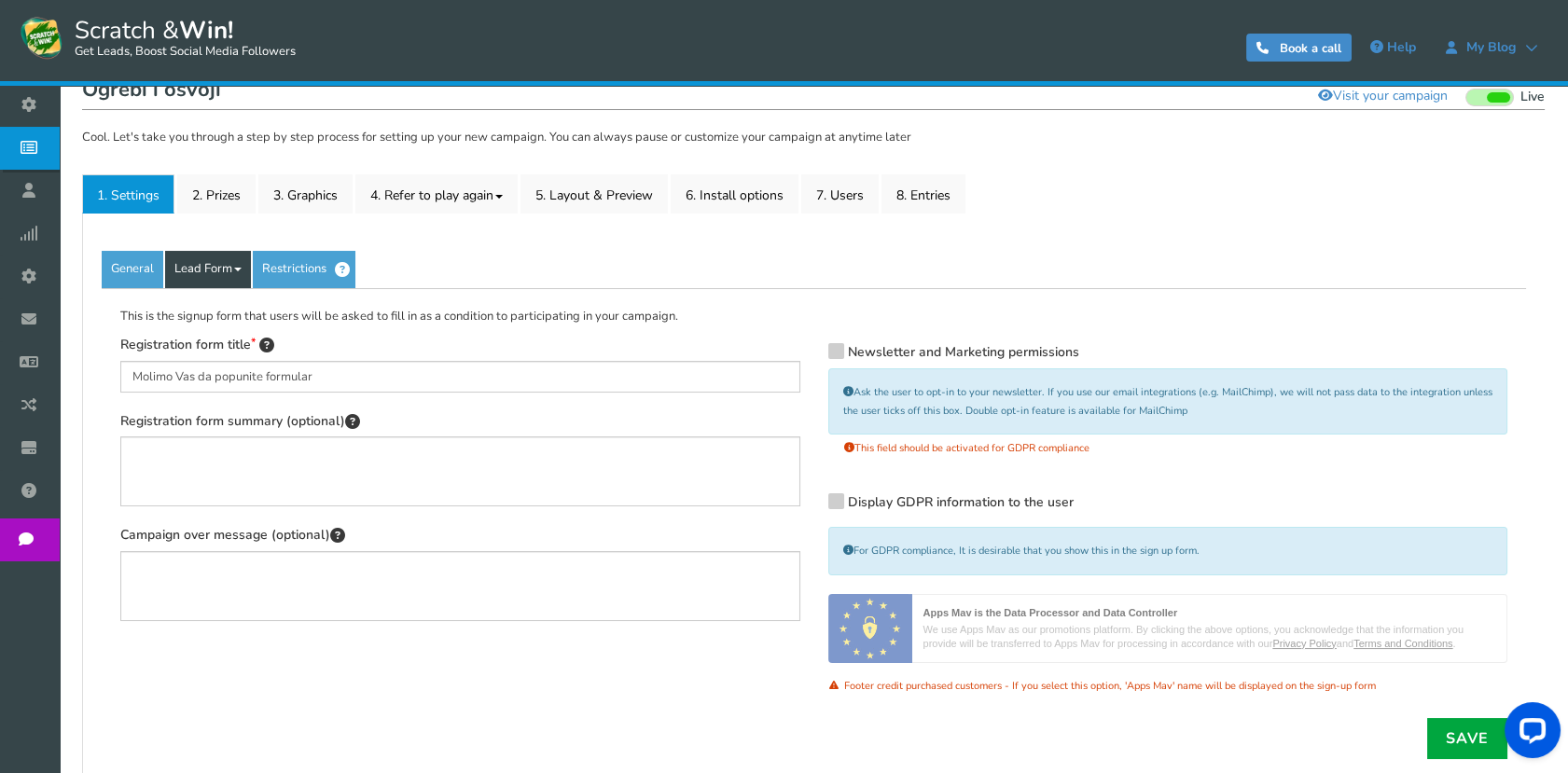 click on "Lead Form" at bounding box center (208, 269) 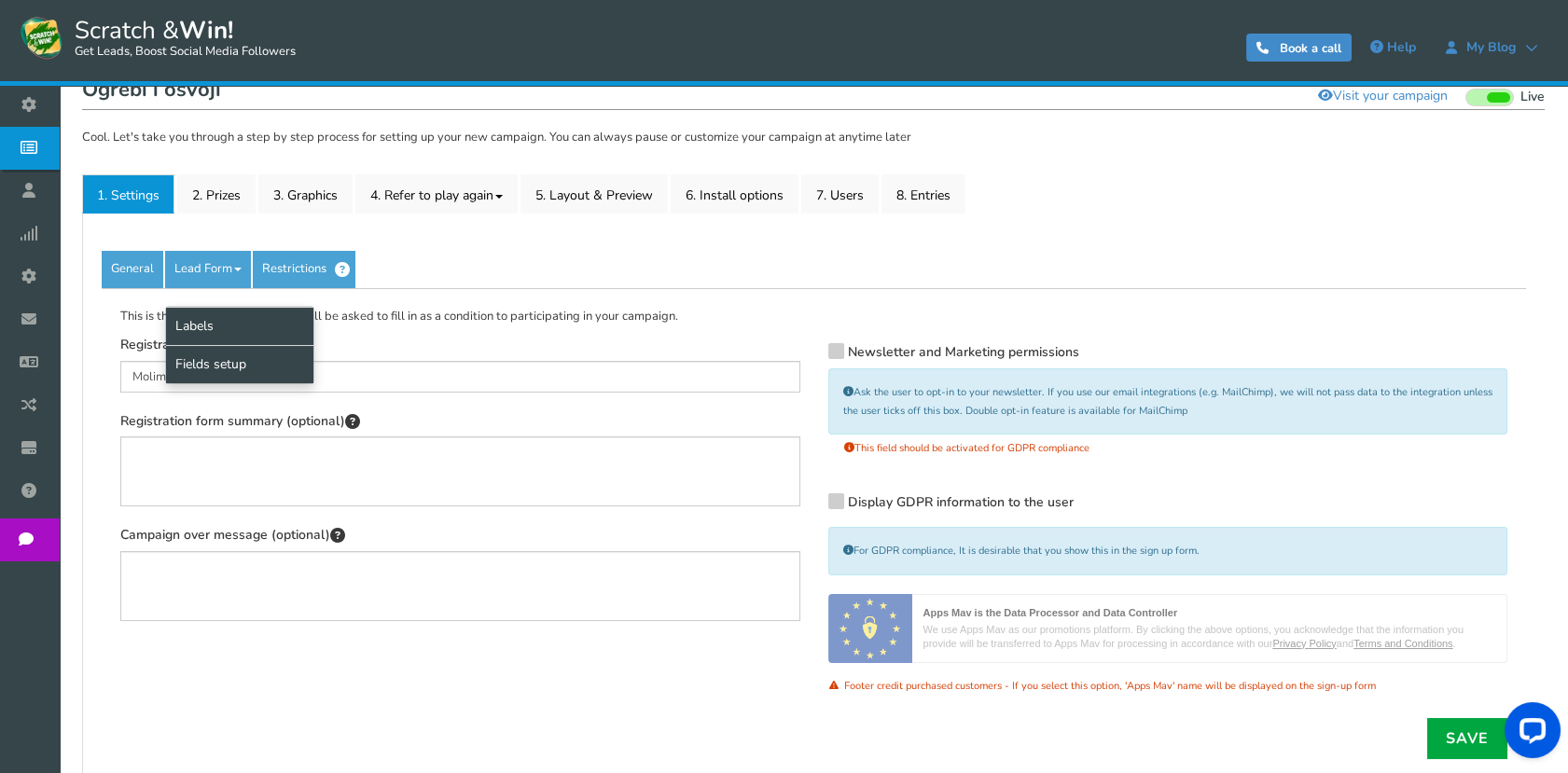 click on "Fields setup" at bounding box center (240, 364) 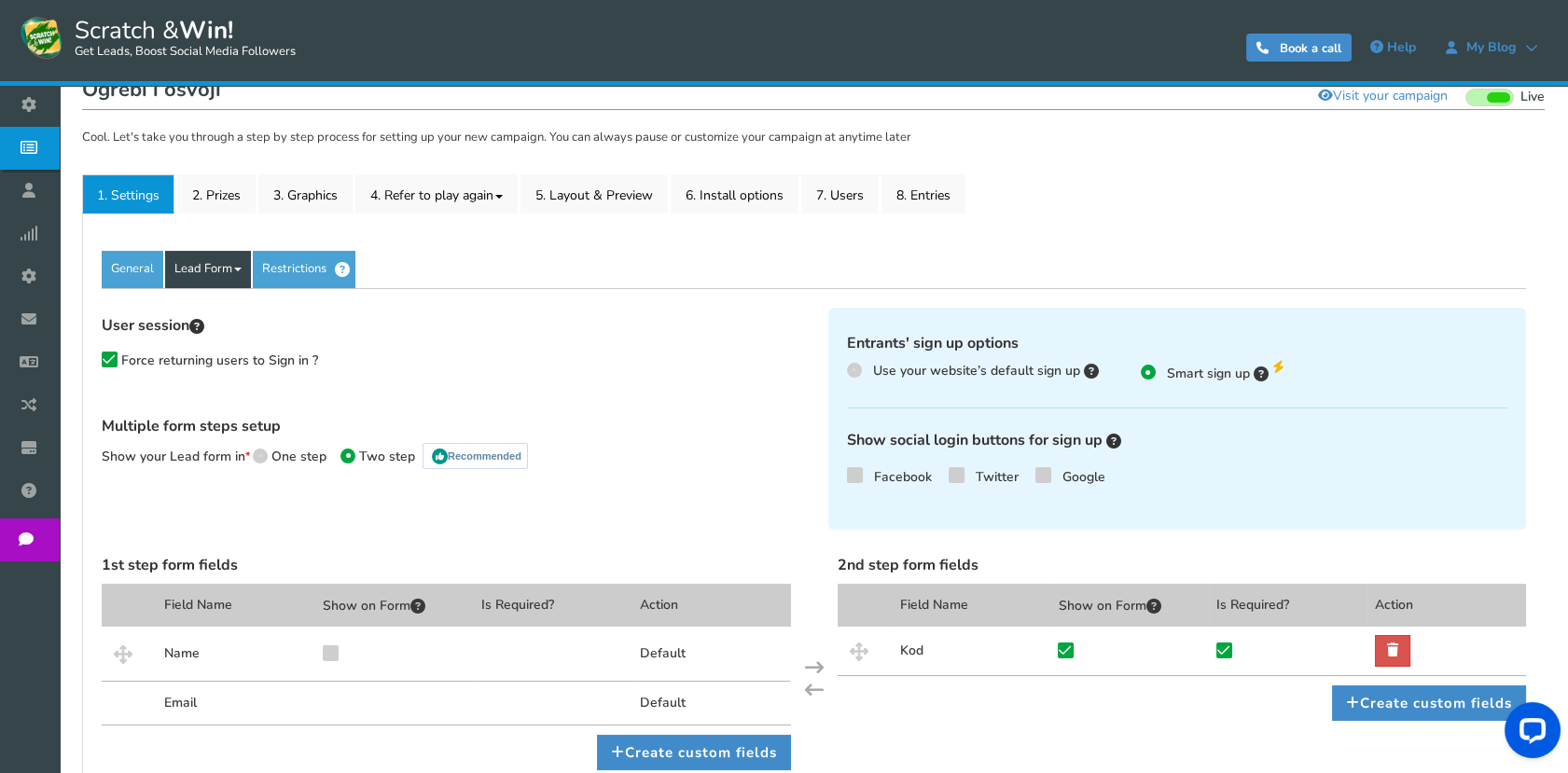 click on "Lead Form" at bounding box center [208, 269] 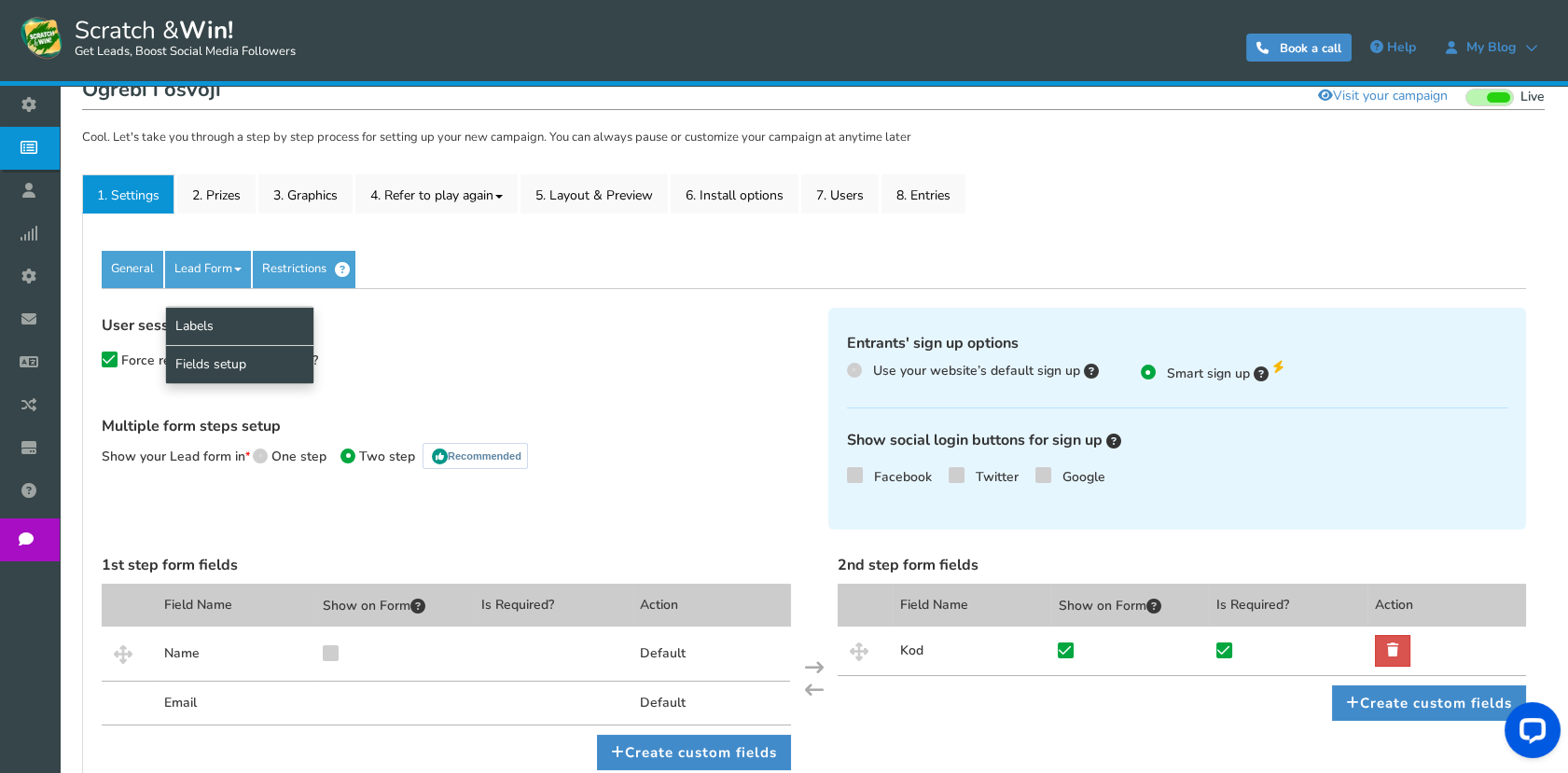 click on "Labels" at bounding box center (240, 325) 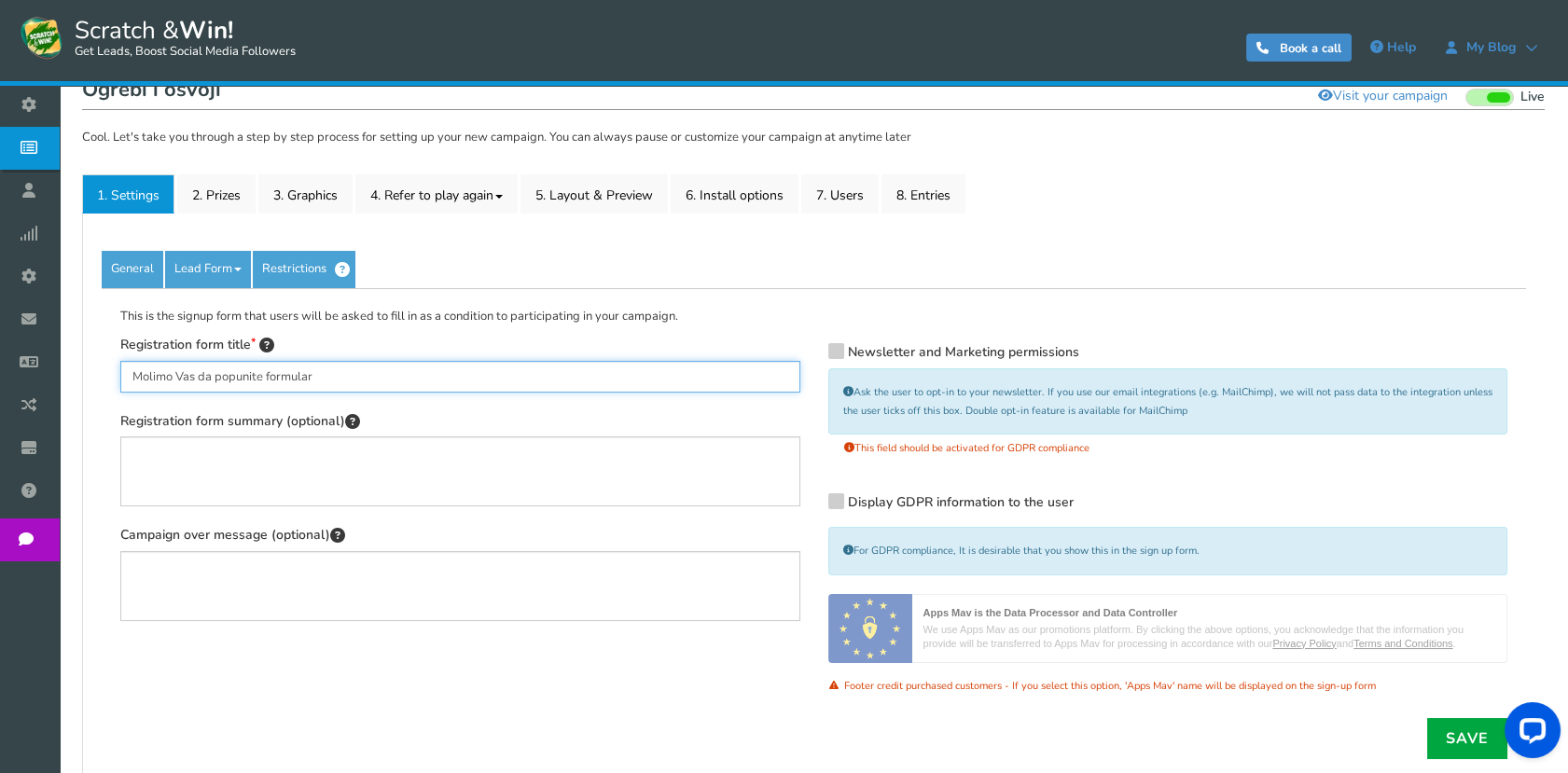click on "Molimo Vas da popunite formular" at bounding box center (460, 377) 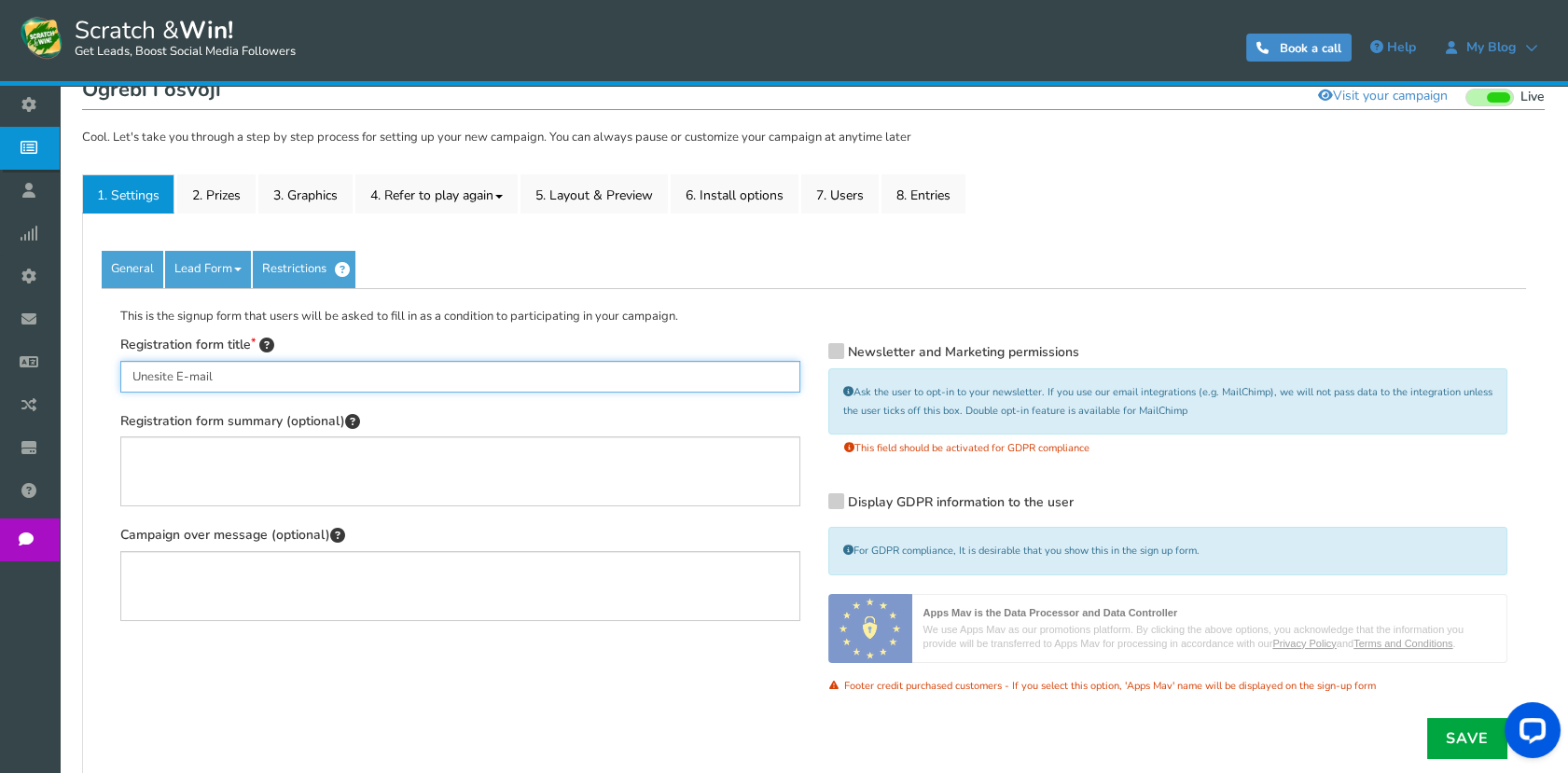 drag, startPoint x: 186, startPoint y: 371, endPoint x: 223, endPoint y: 380, distance: 38 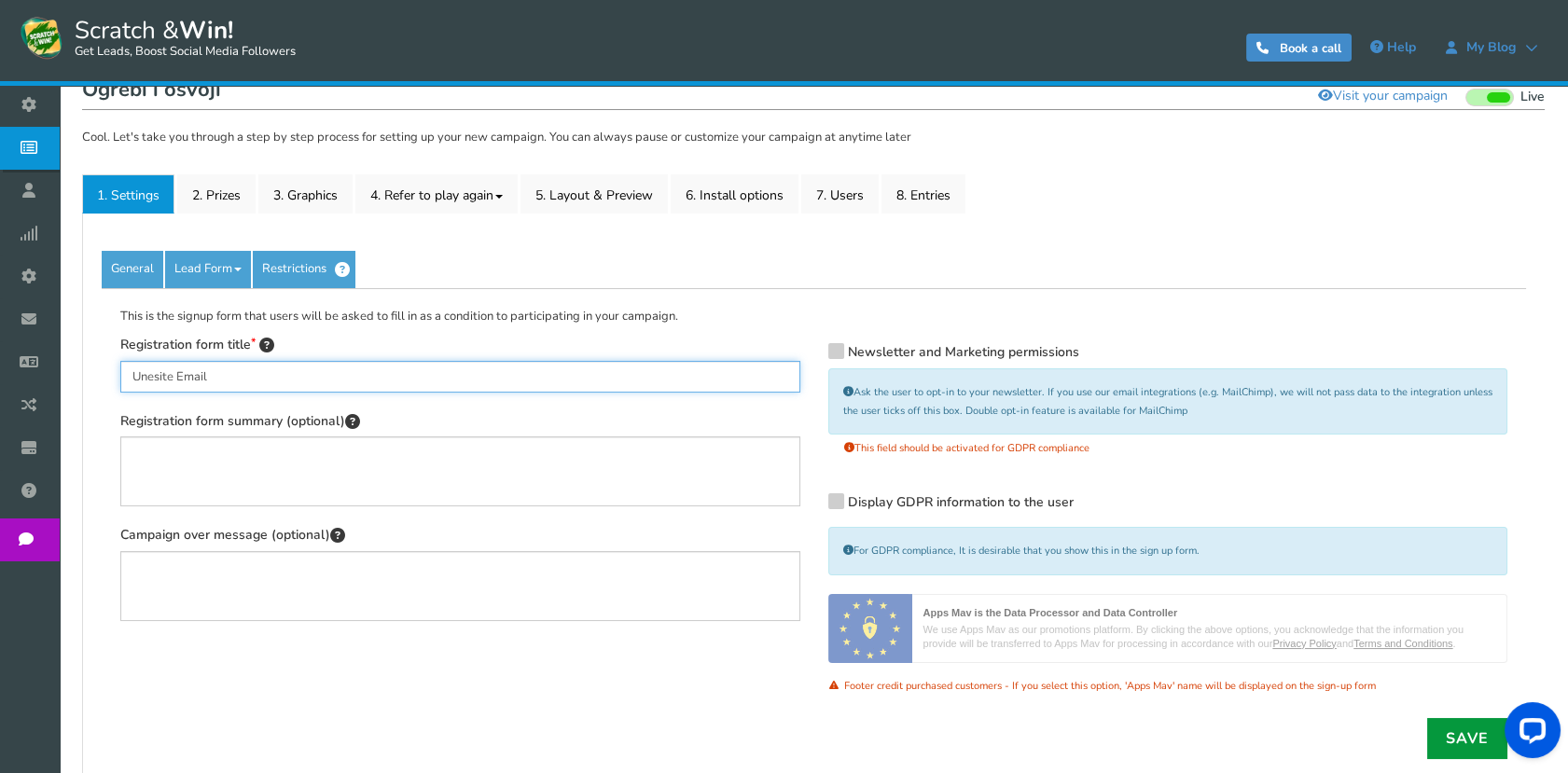 type on "Unesite Email" 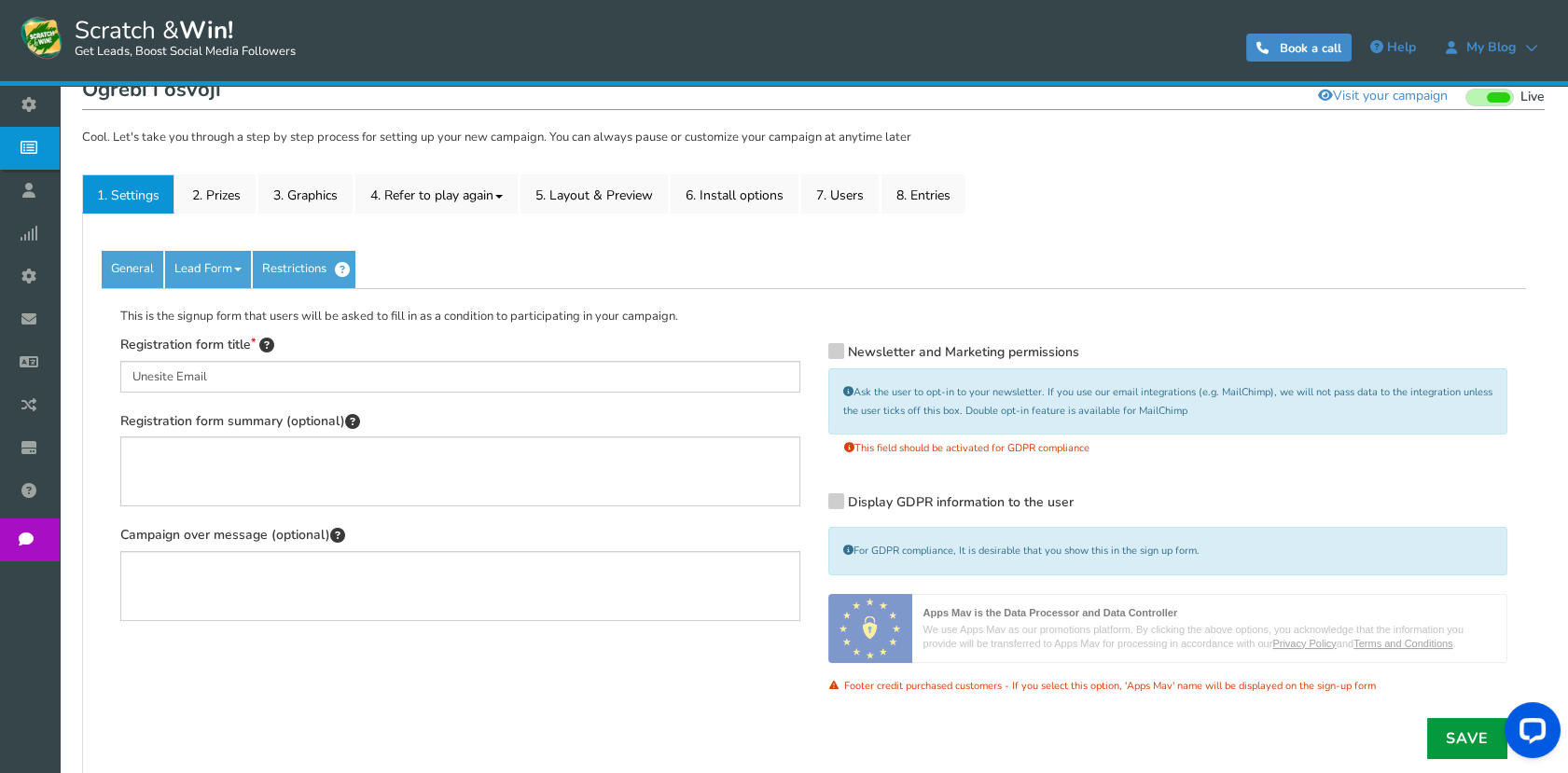 click on "Save" at bounding box center [1467, 738] 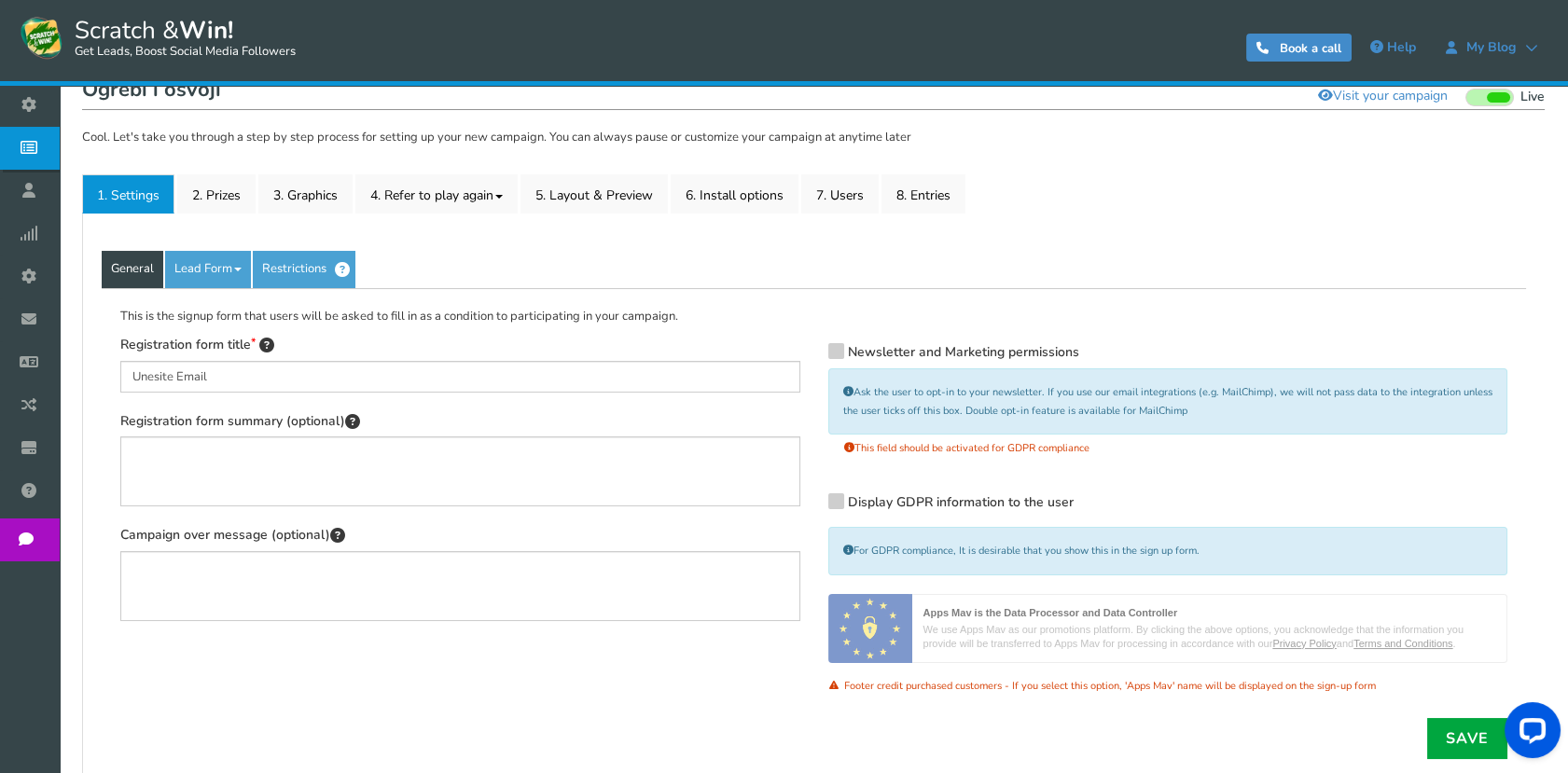 click on "General" at bounding box center [132, 269] 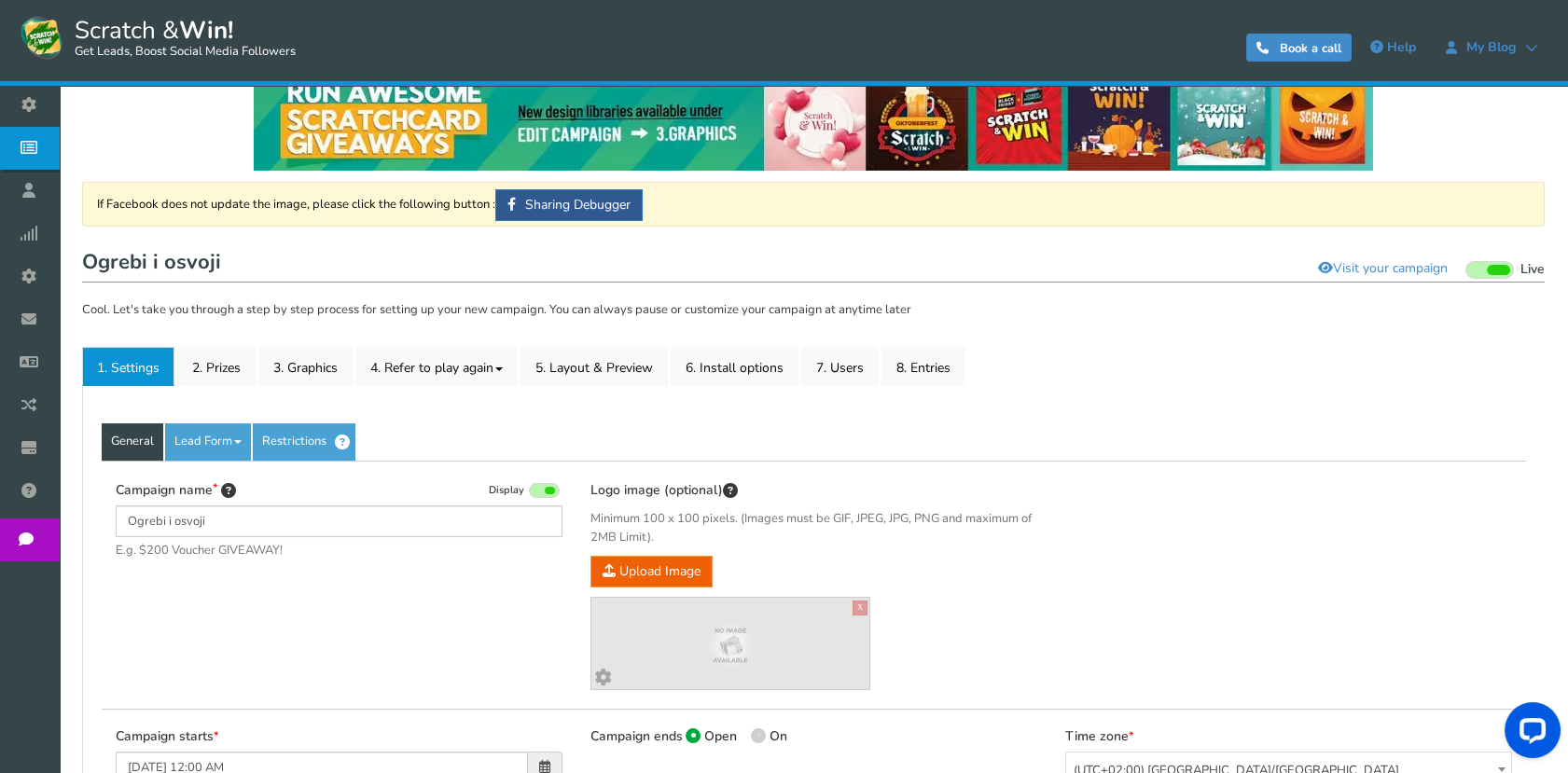scroll, scrollTop: 0, scrollLeft: 0, axis: both 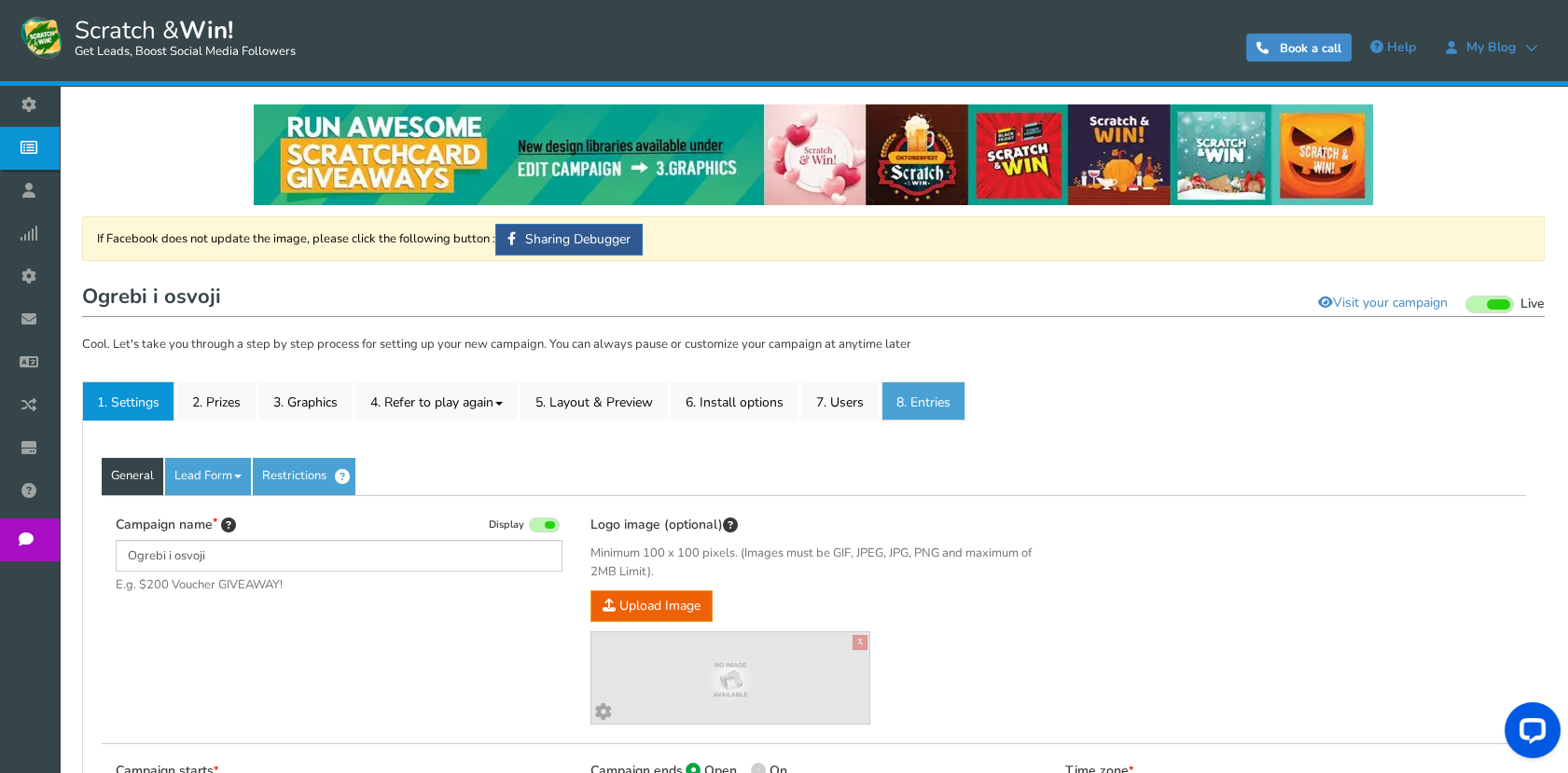 click on "8. Entries" at bounding box center (923, 401) 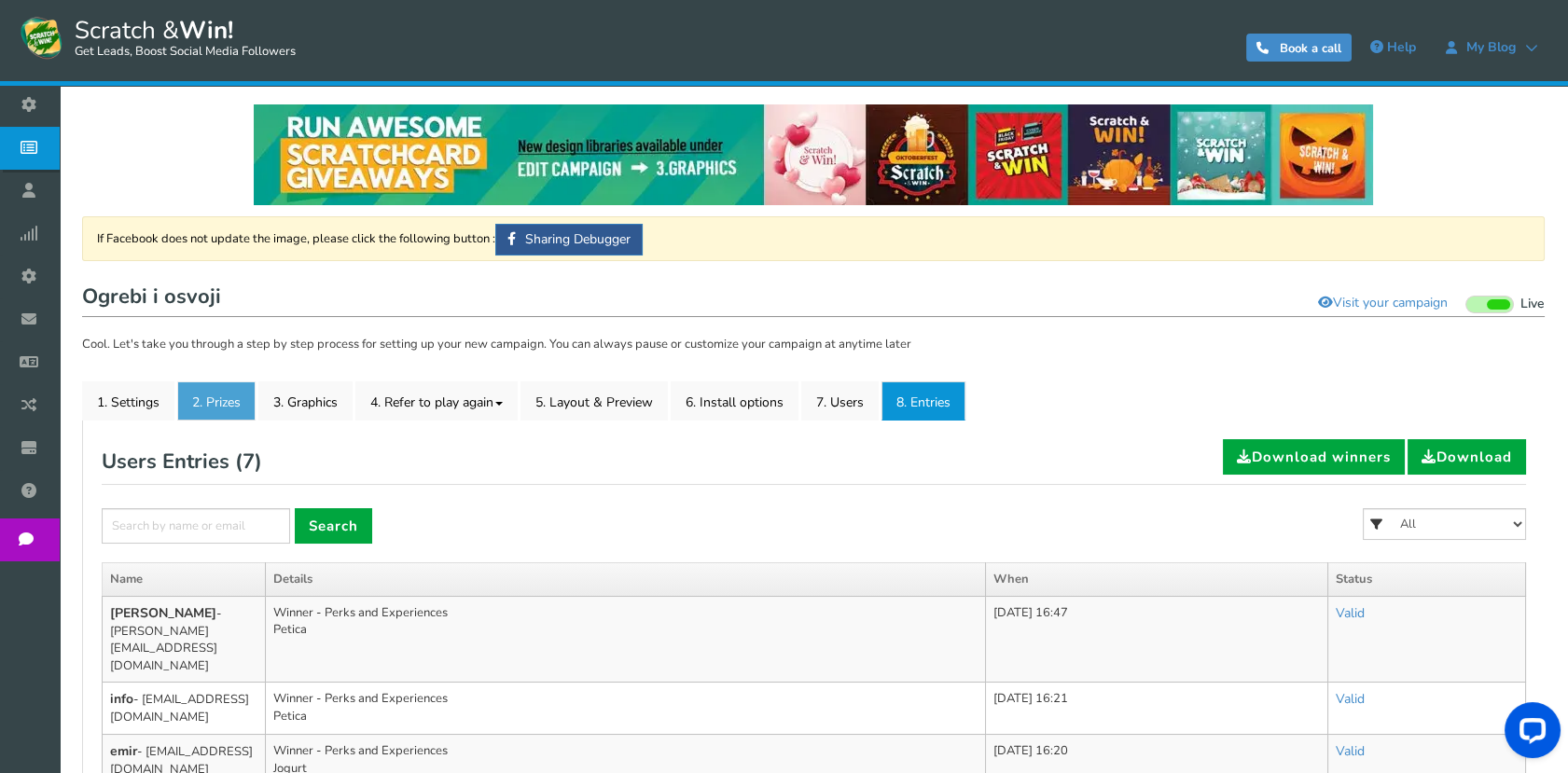 click on "2. Prizes" at bounding box center (216, 401) 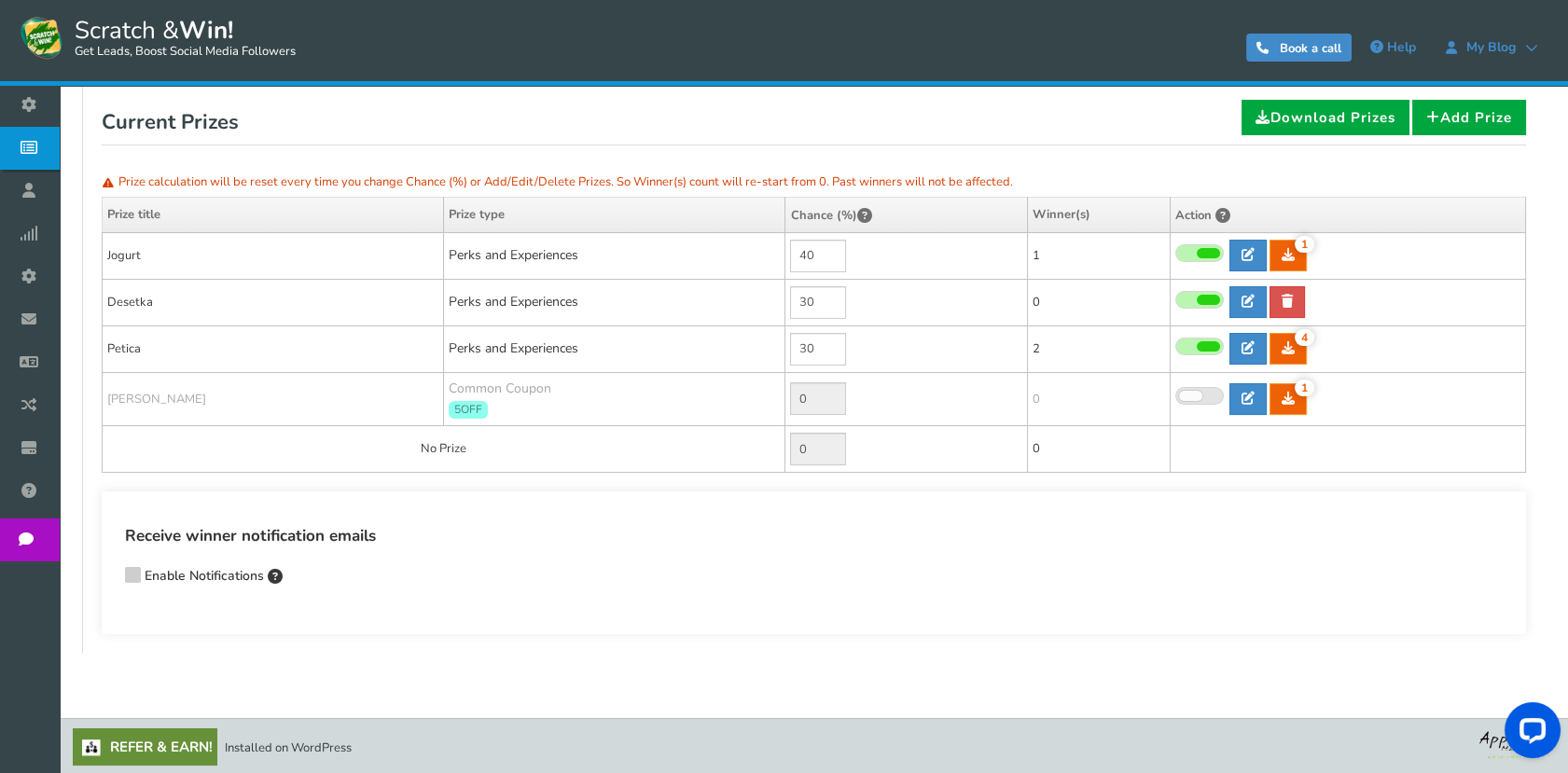 scroll, scrollTop: 0, scrollLeft: 0, axis: both 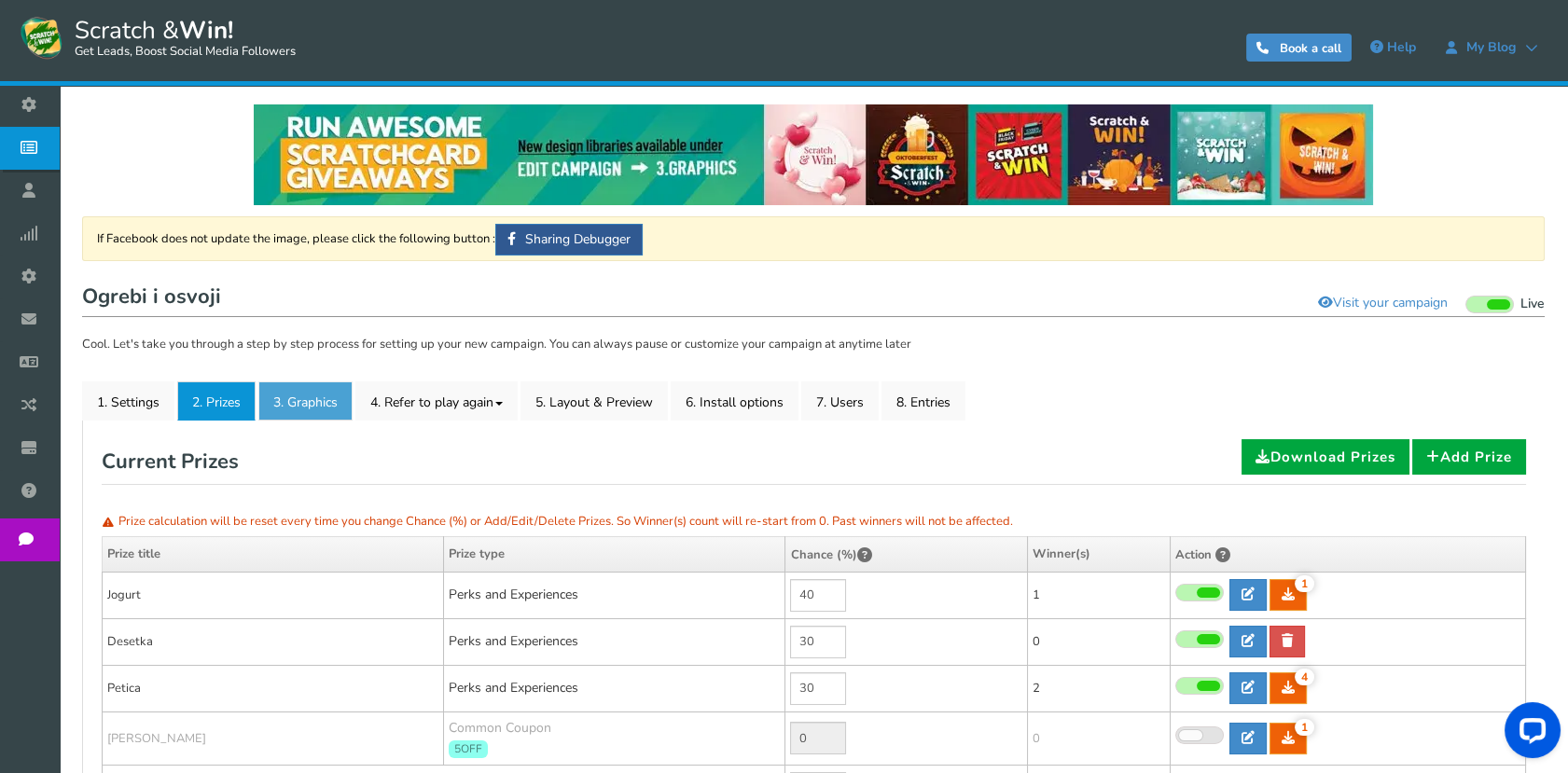 click on "3. Graphics" at bounding box center (305, 401) 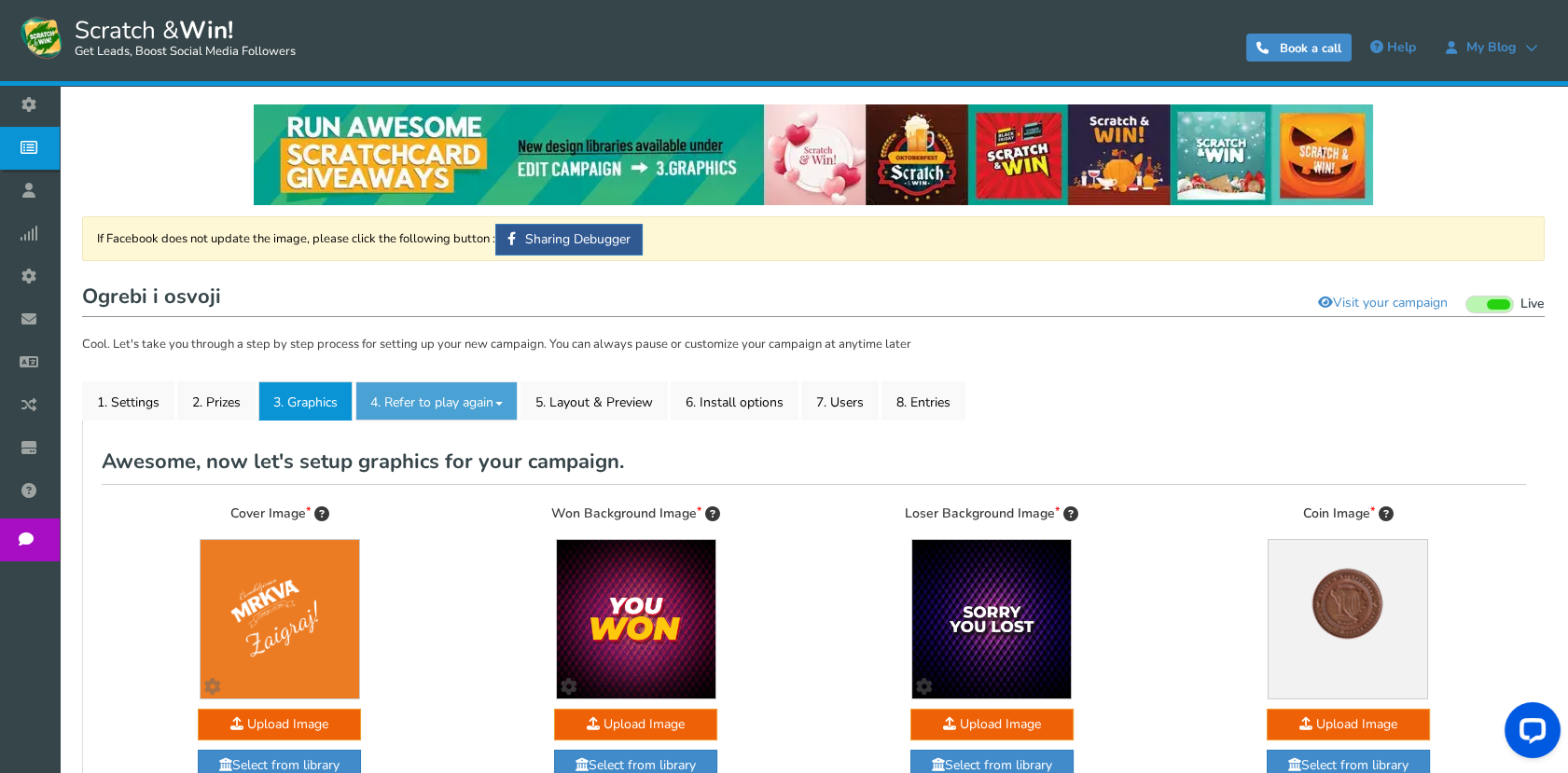 click on "4. Refer to play again" at bounding box center [437, 401] 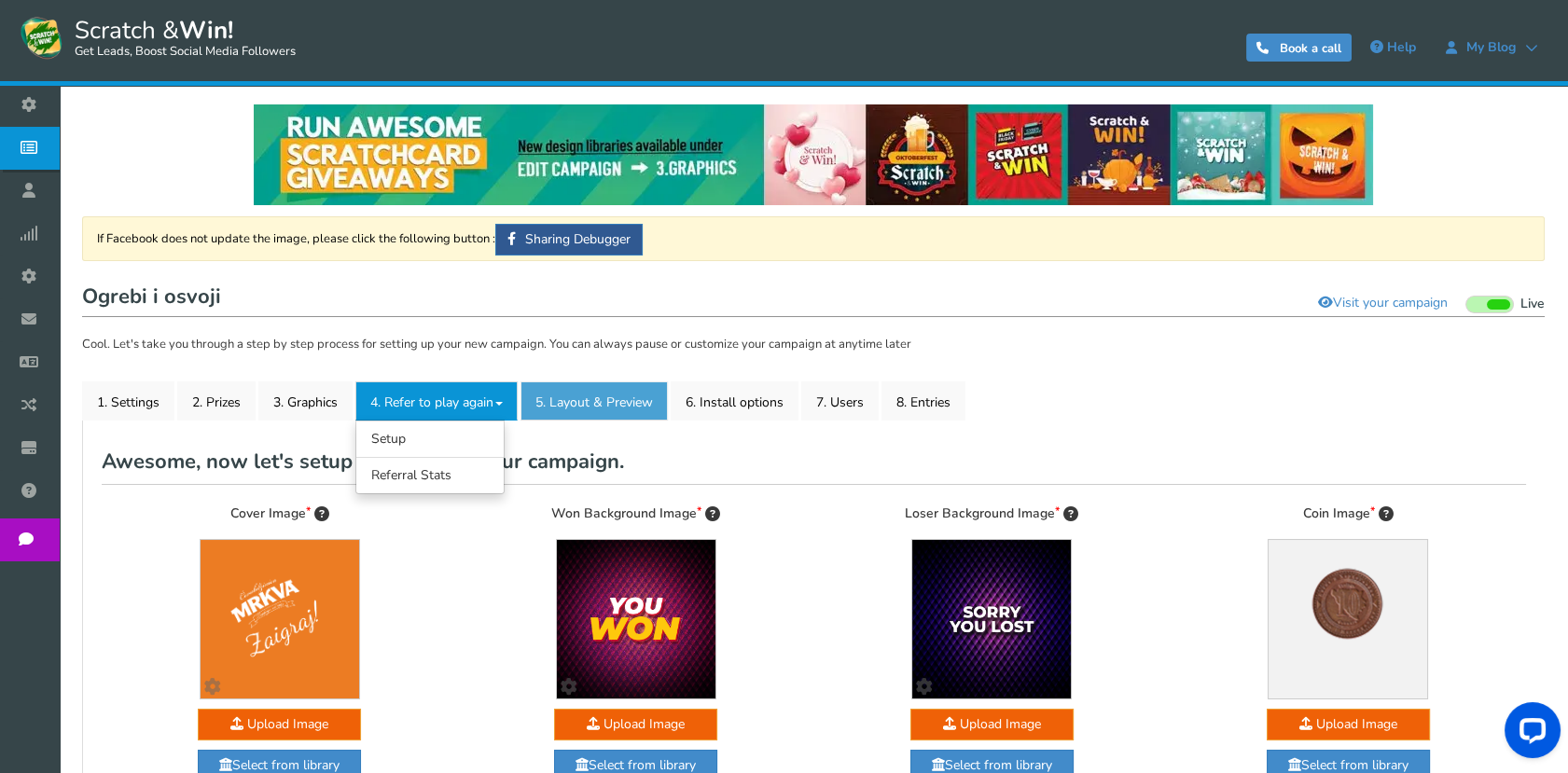 click on "5. Layout & Preview" at bounding box center (594, 401) 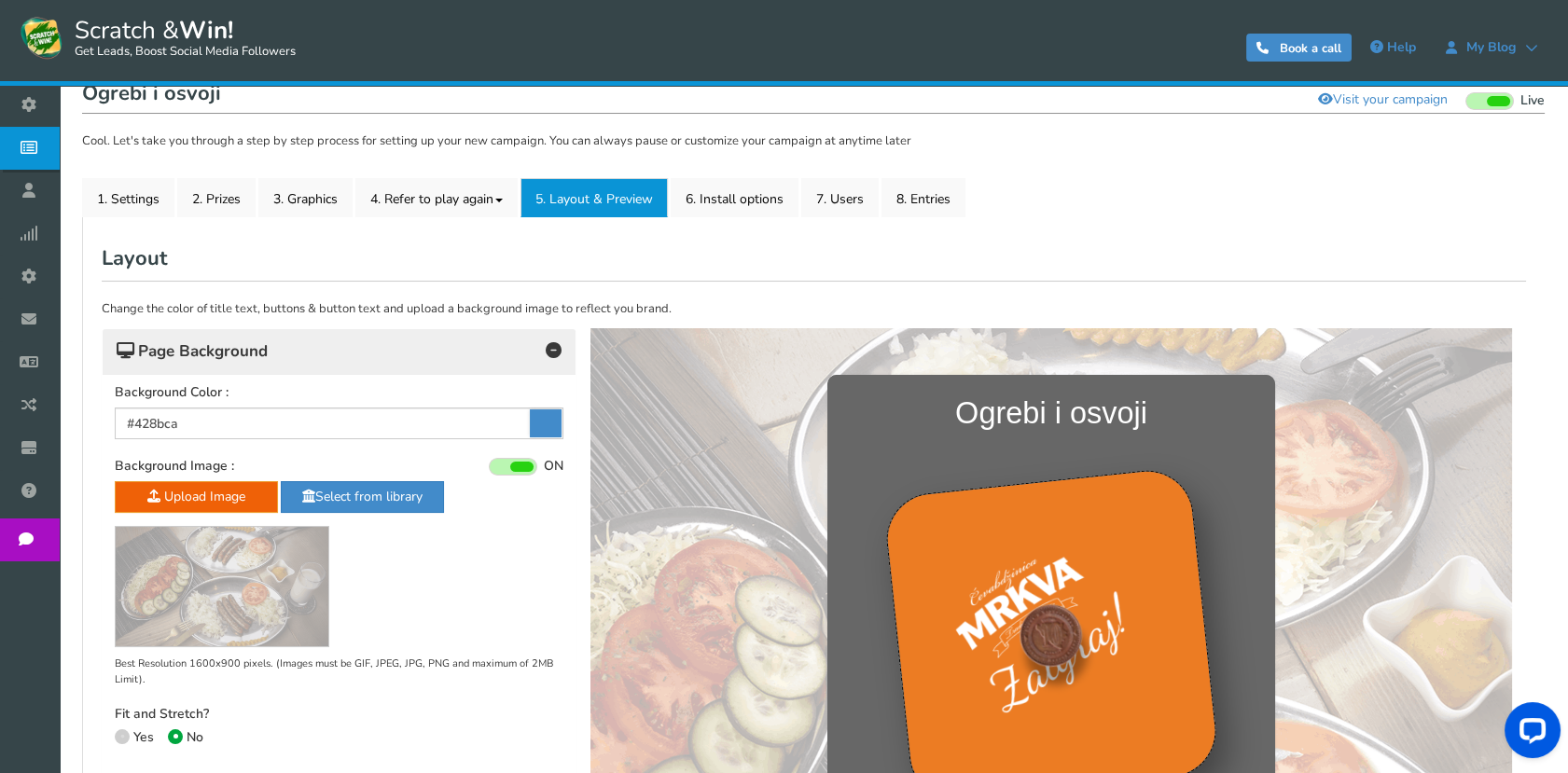 scroll, scrollTop: 0, scrollLeft: 0, axis: both 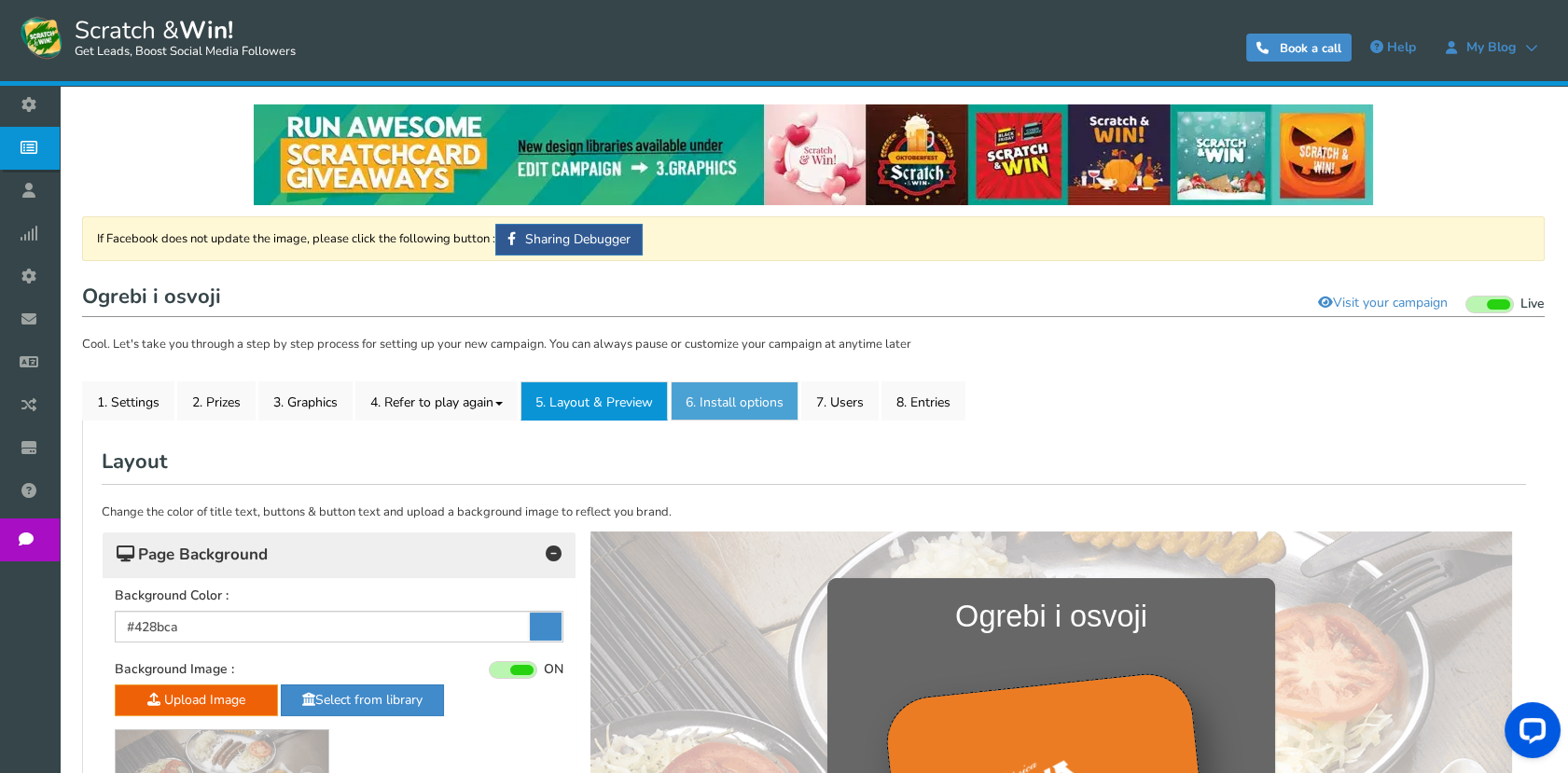 click on "6. Install options  New" at bounding box center (734, 401) 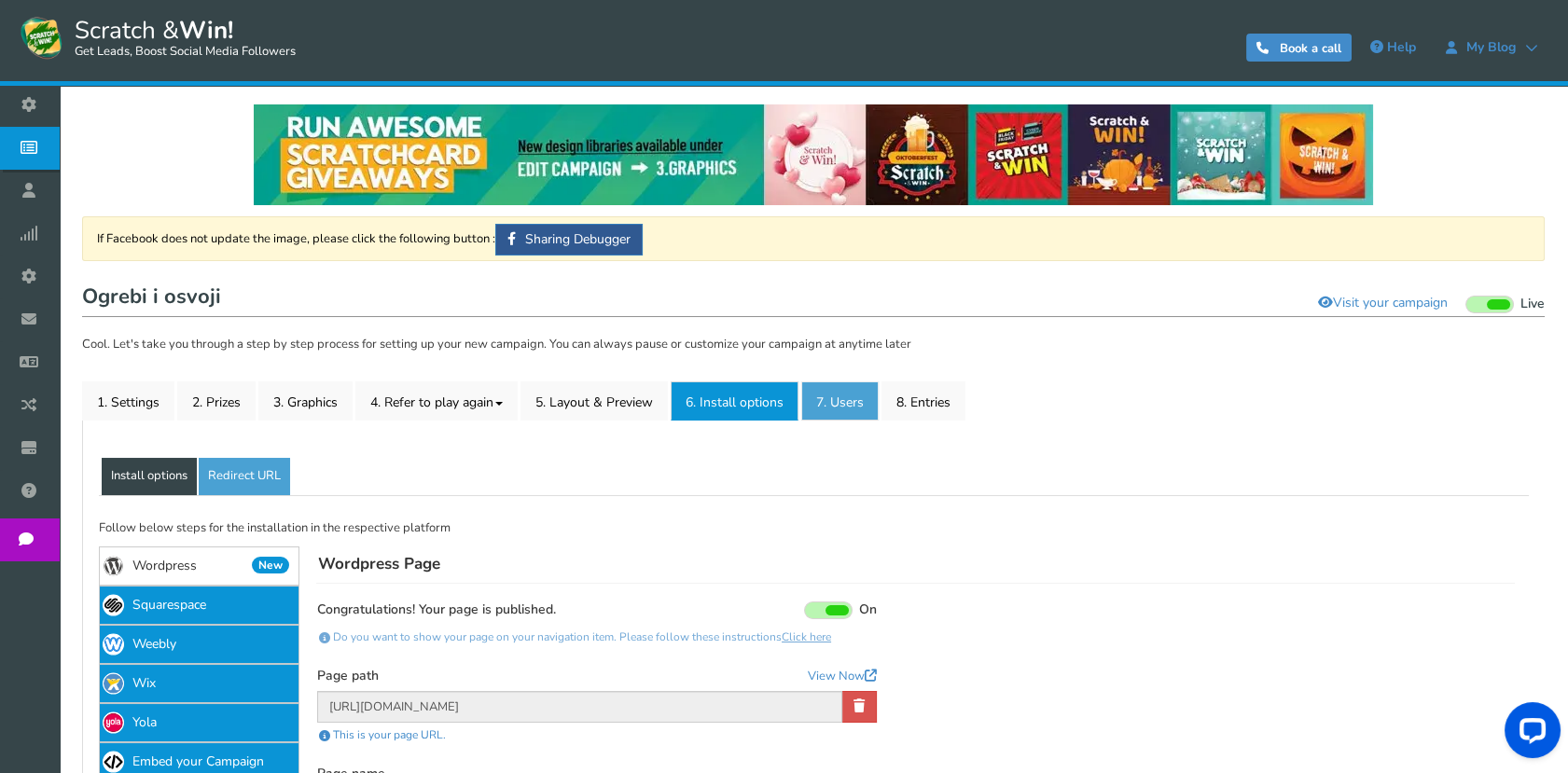 click on "7. Users" at bounding box center [840, 401] 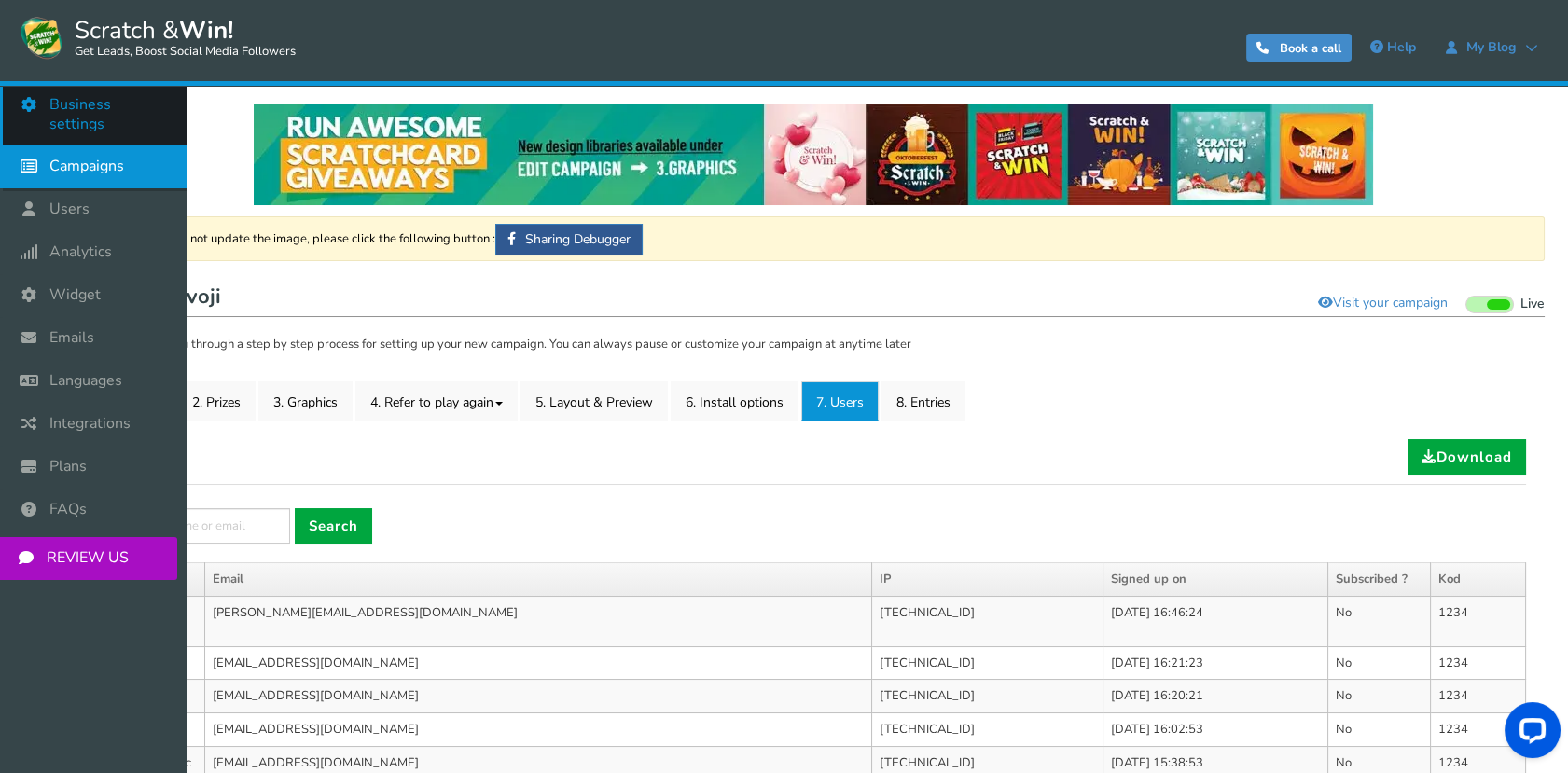 click at bounding box center (34, 104) 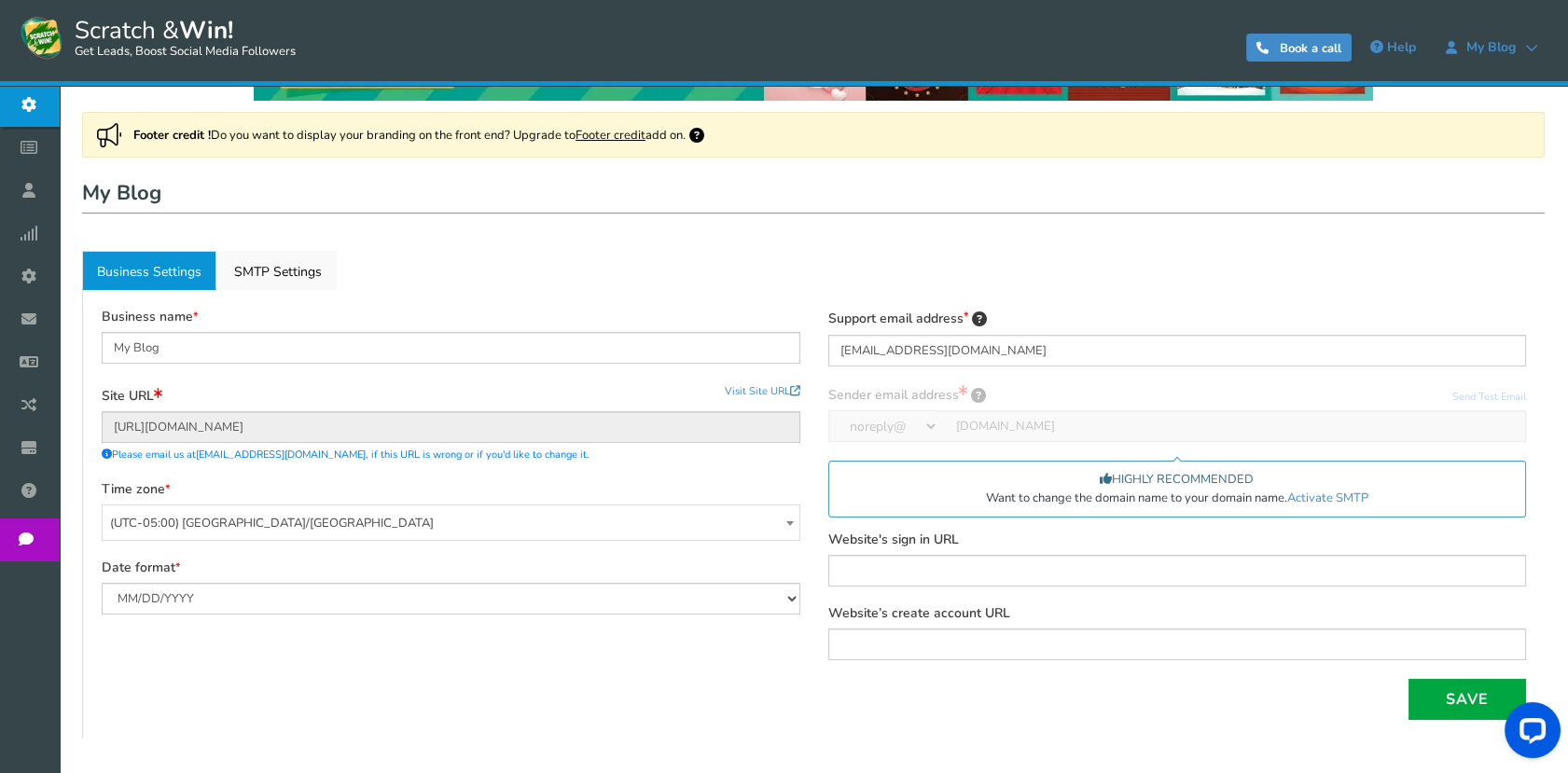 scroll, scrollTop: 0, scrollLeft: 0, axis: both 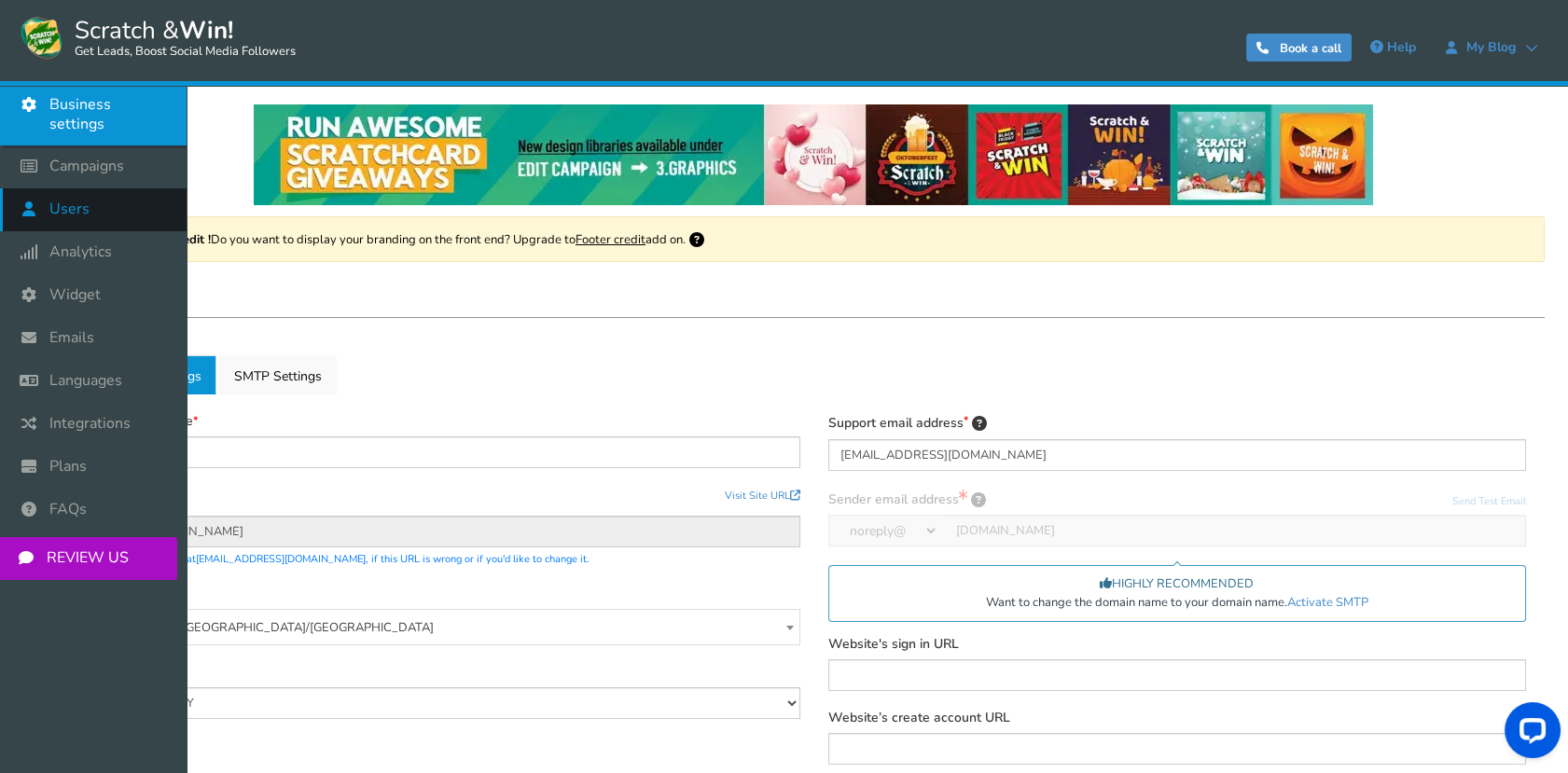 click on "Users" at bounding box center (93, 210) 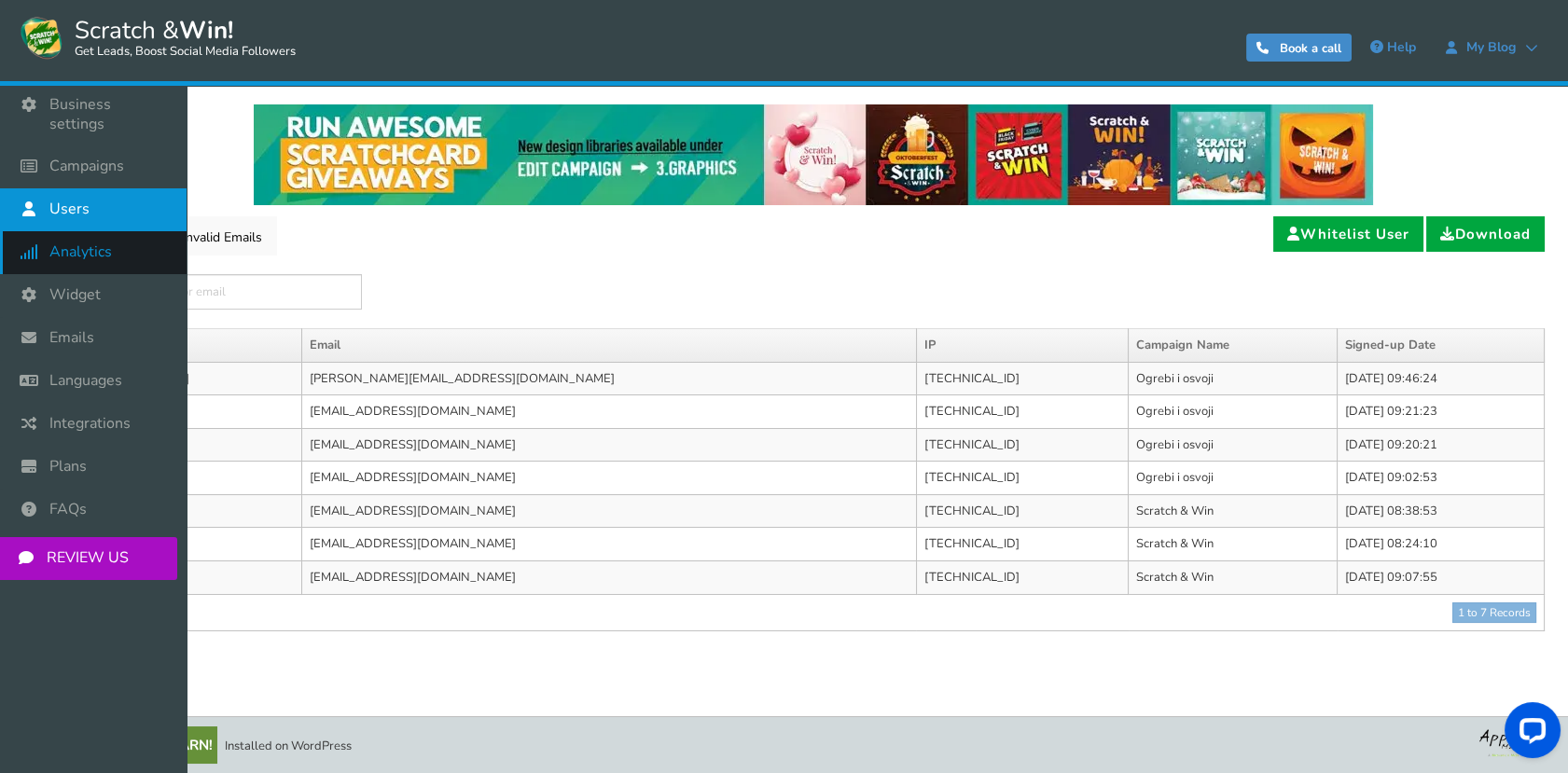 click at bounding box center (34, 252) 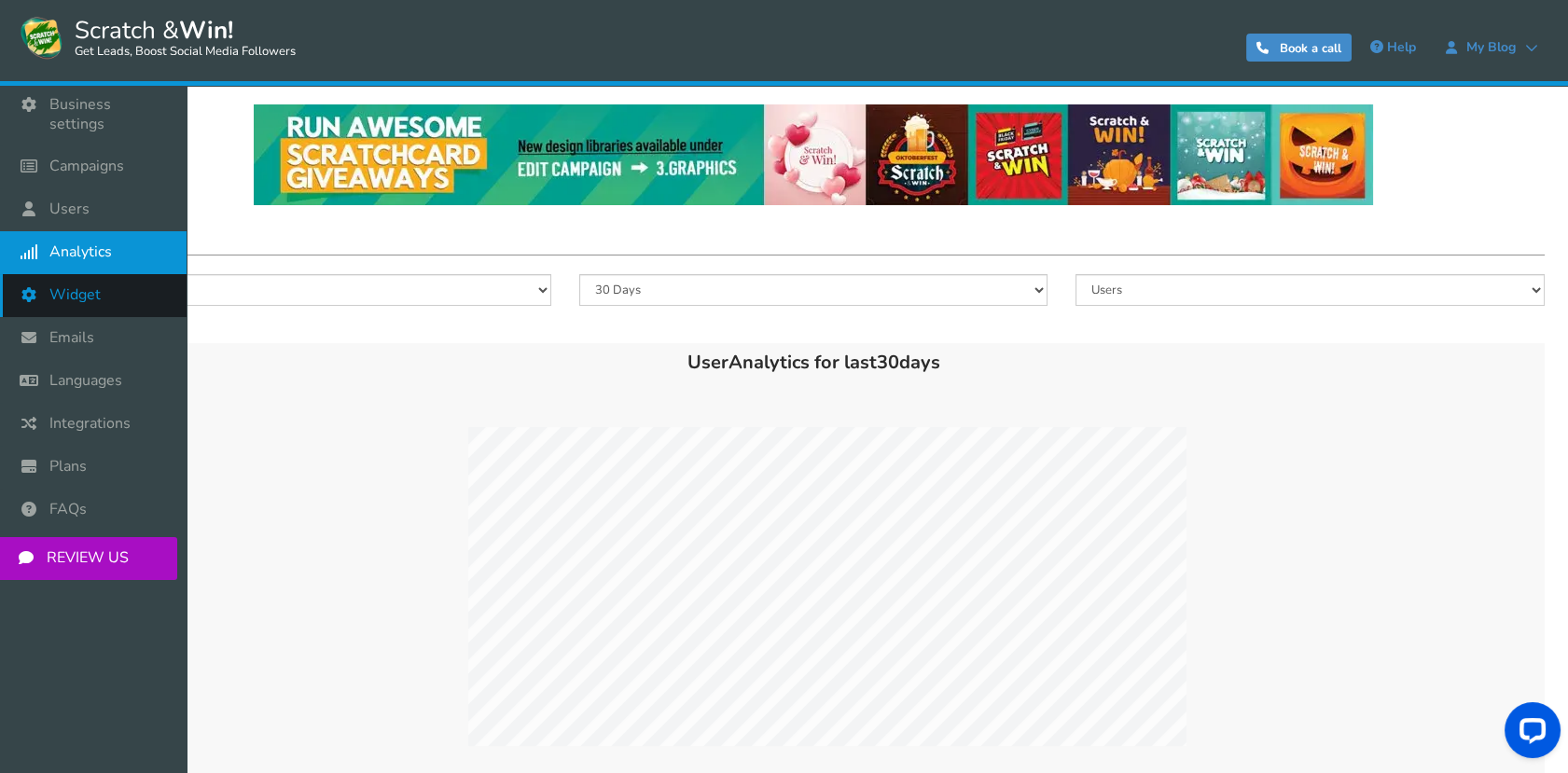 click at bounding box center [34, 295] 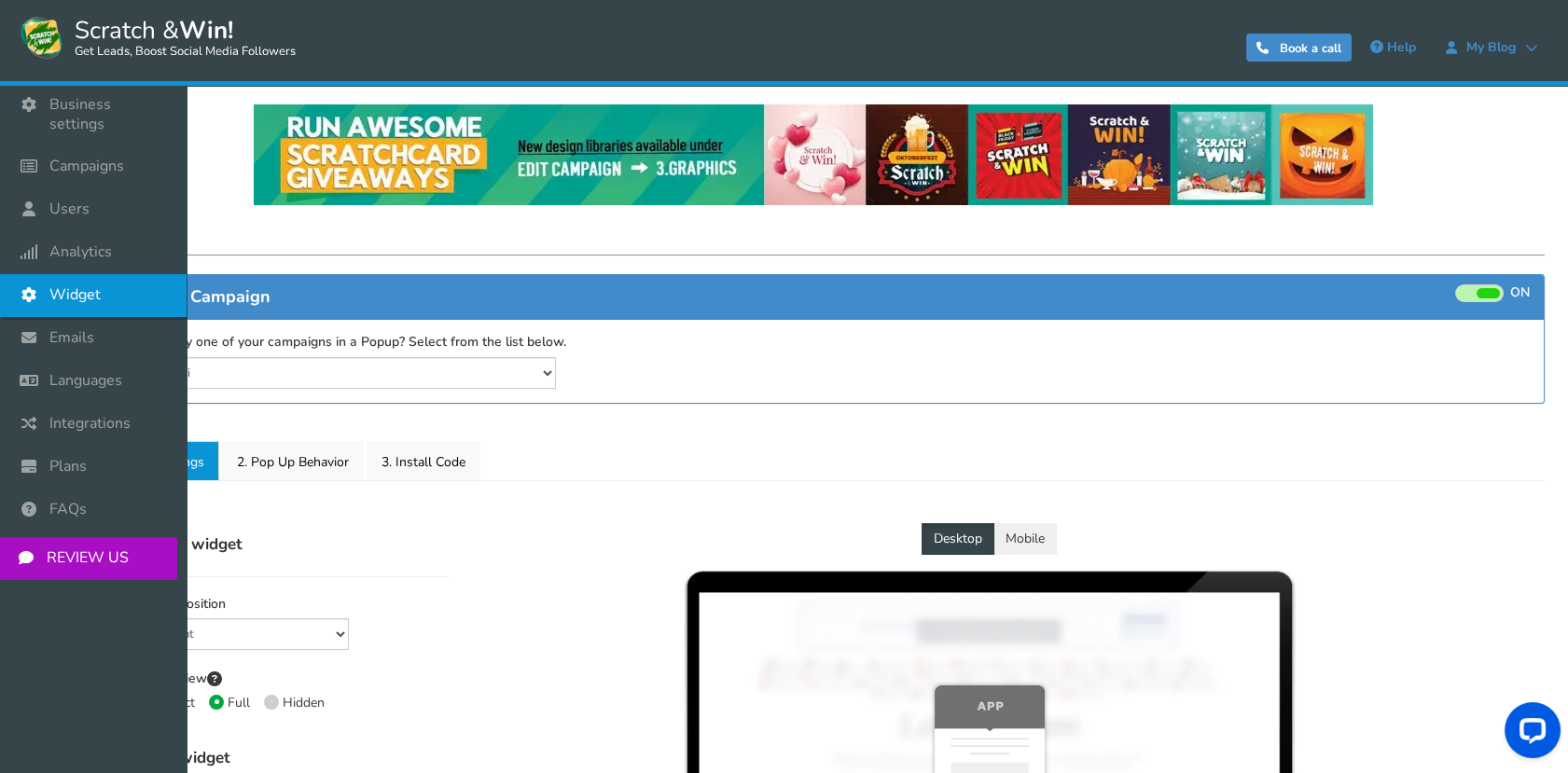select on "mid-bottom-bar" 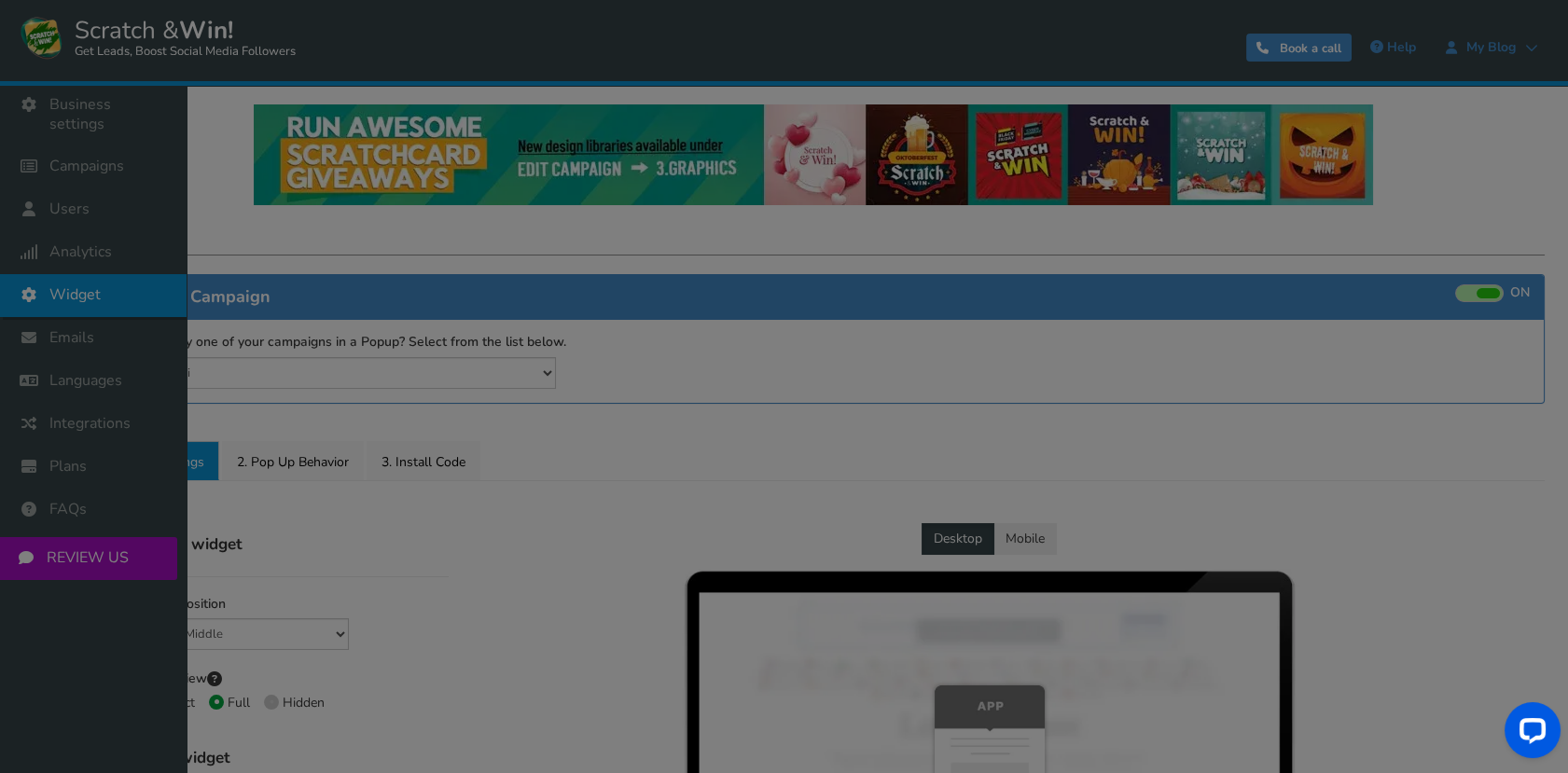 radio on "true" 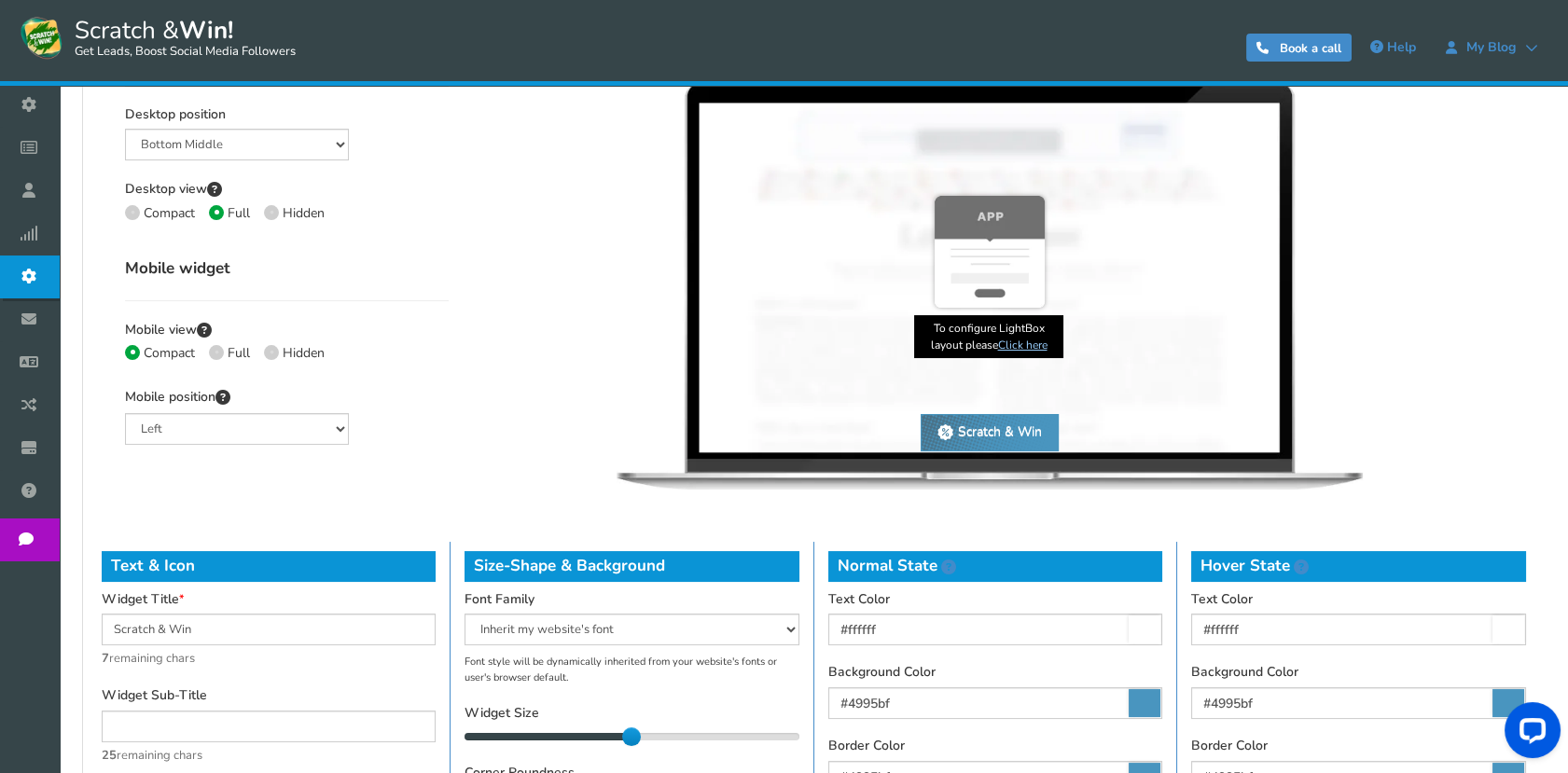 scroll, scrollTop: 338, scrollLeft: 0, axis: vertical 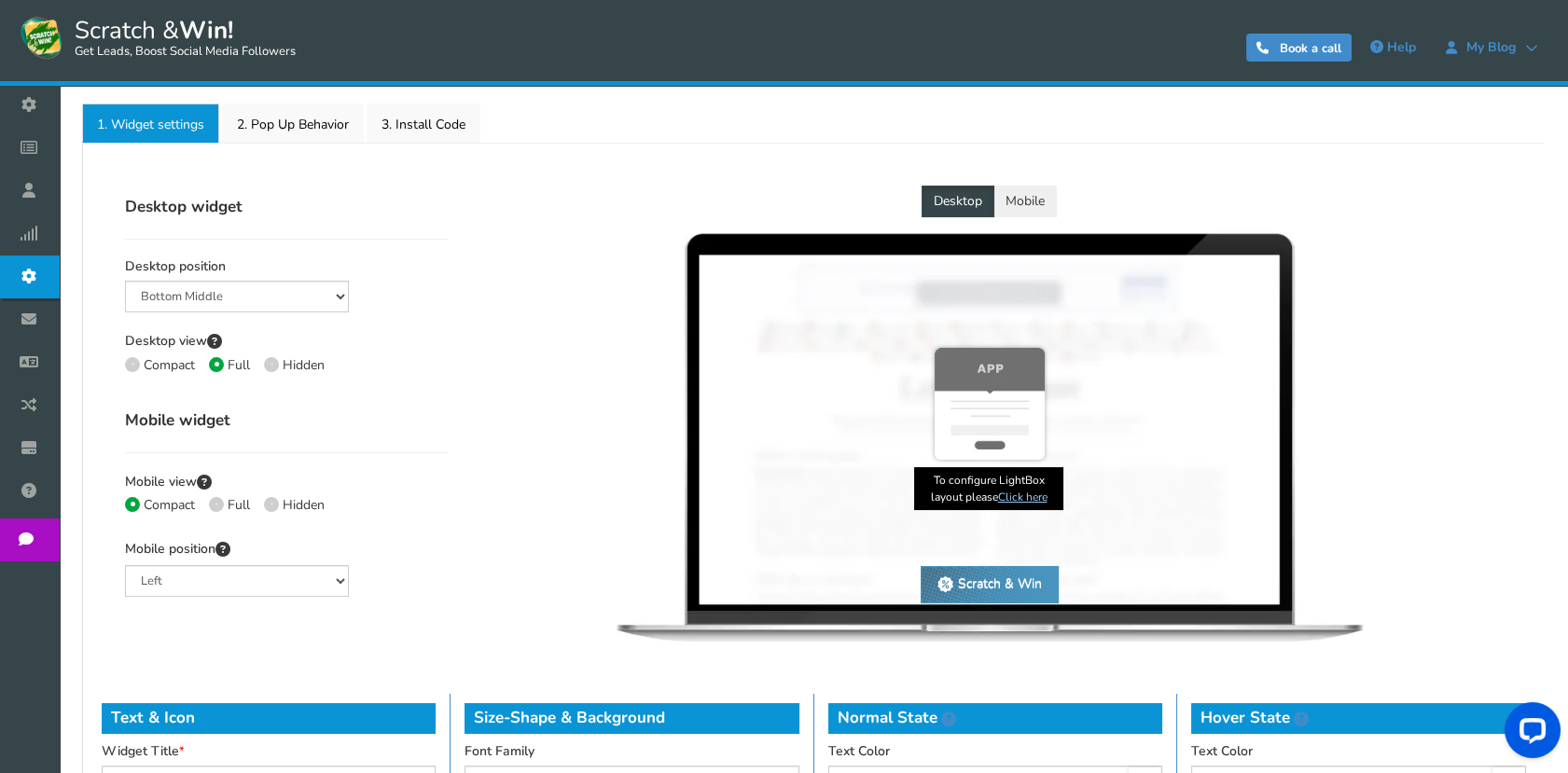 click on "Desktop view
Compact
Full
Hidden" at bounding box center (286, 355) 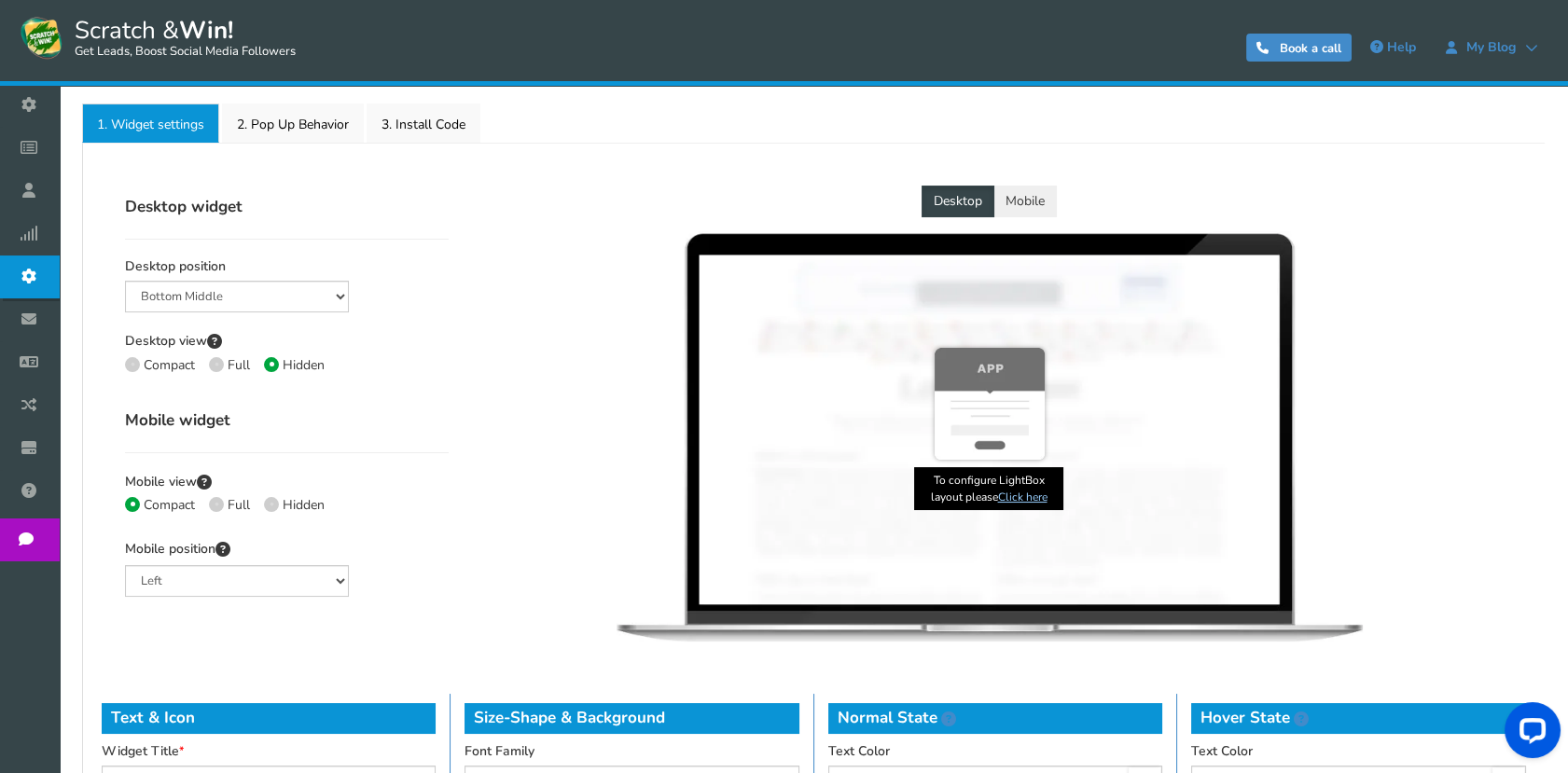 click at bounding box center (271, 504) 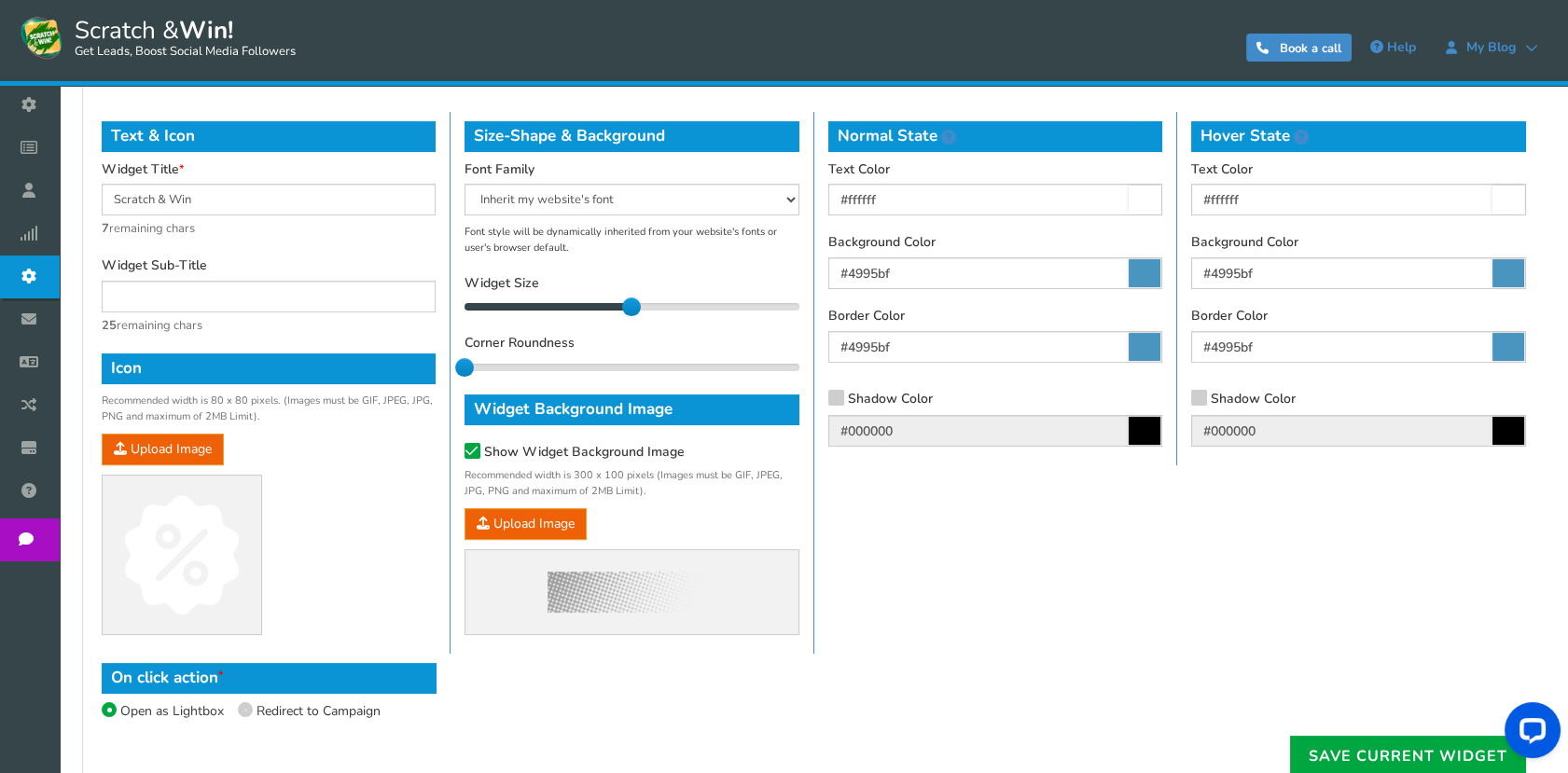 scroll, scrollTop: 1063, scrollLeft: 0, axis: vertical 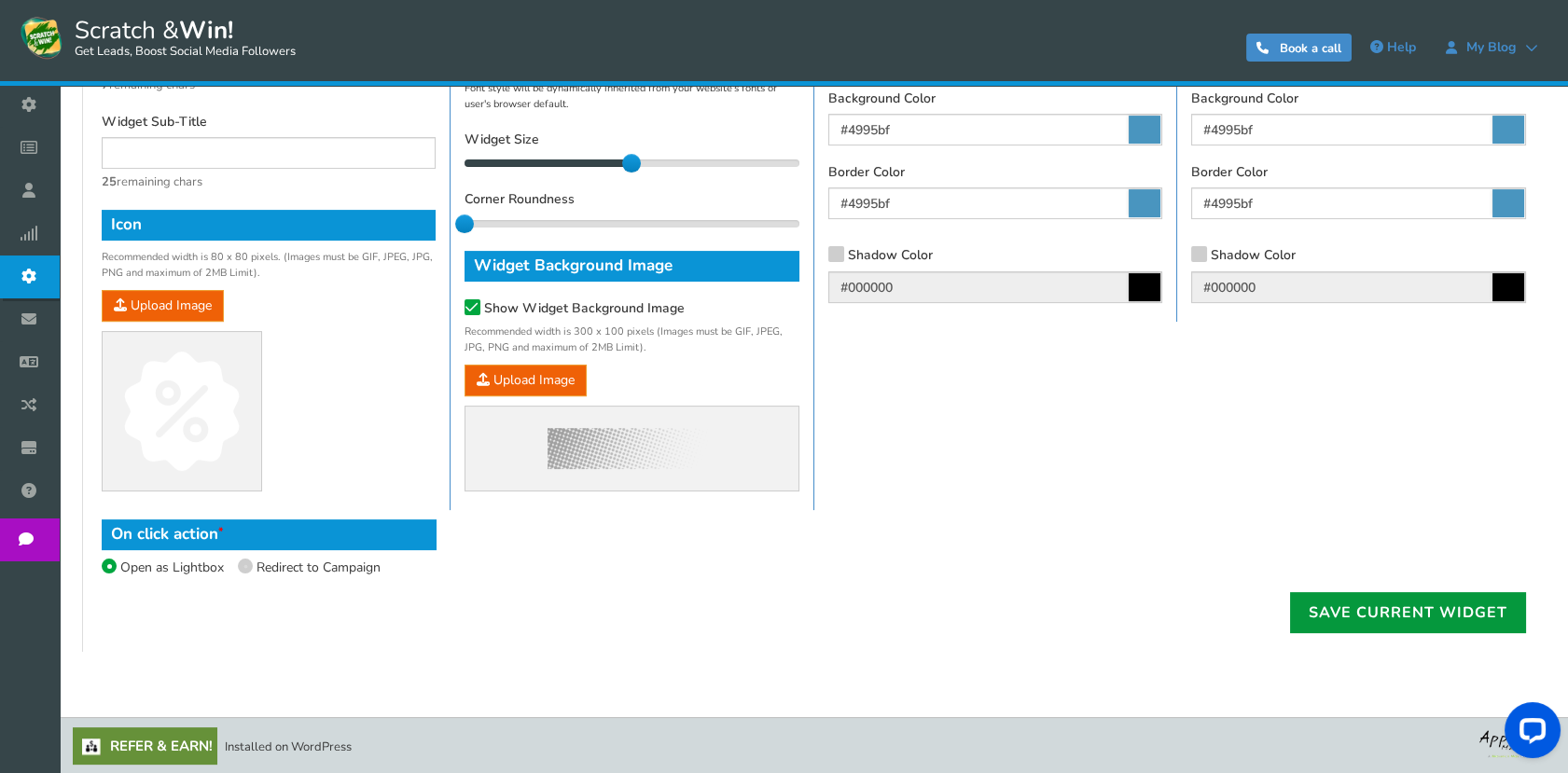click on "Save current widget" at bounding box center [1408, 613] 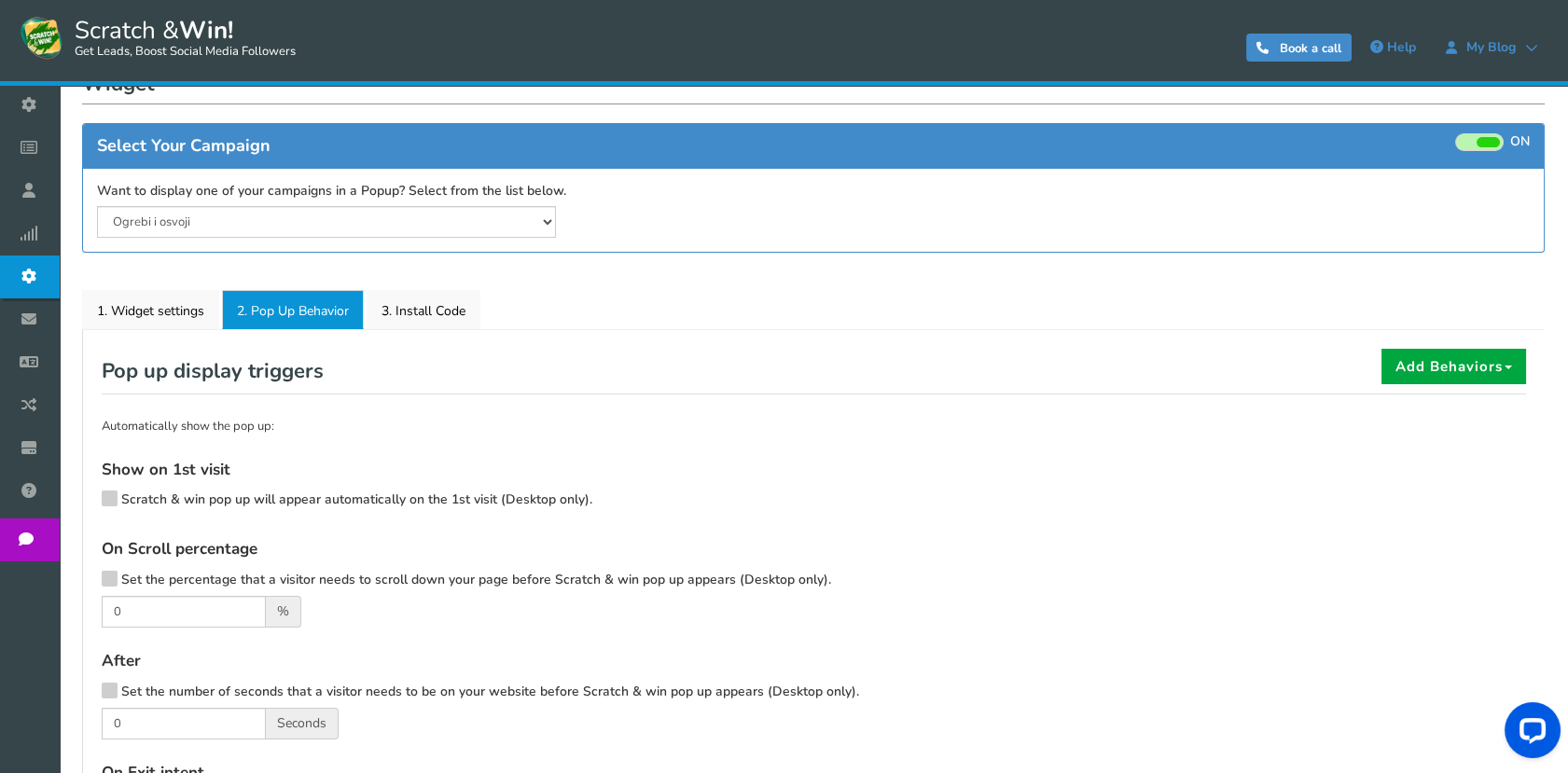 scroll, scrollTop: 0, scrollLeft: 0, axis: both 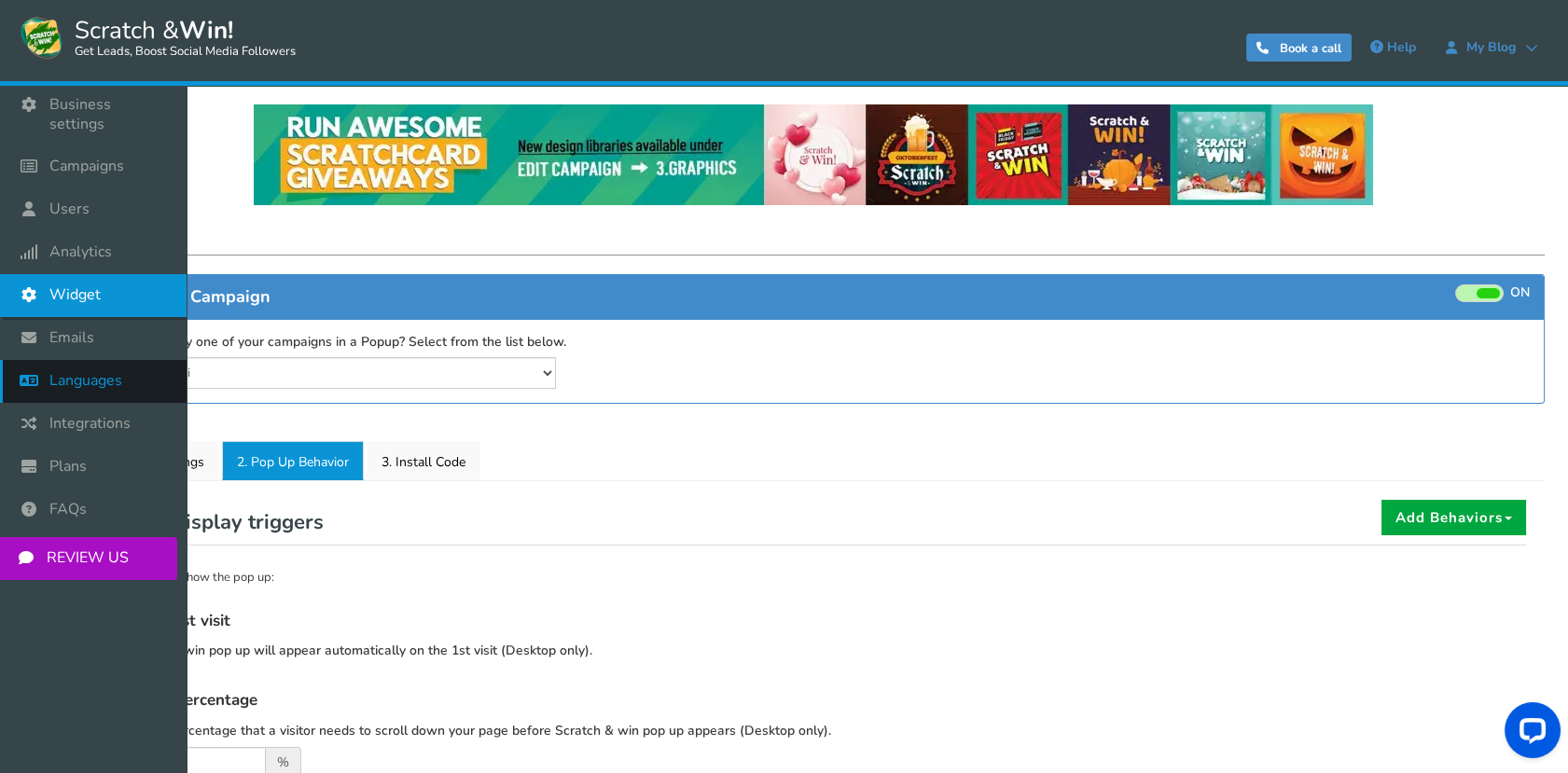 click on "Languages" at bounding box center [86, 380] 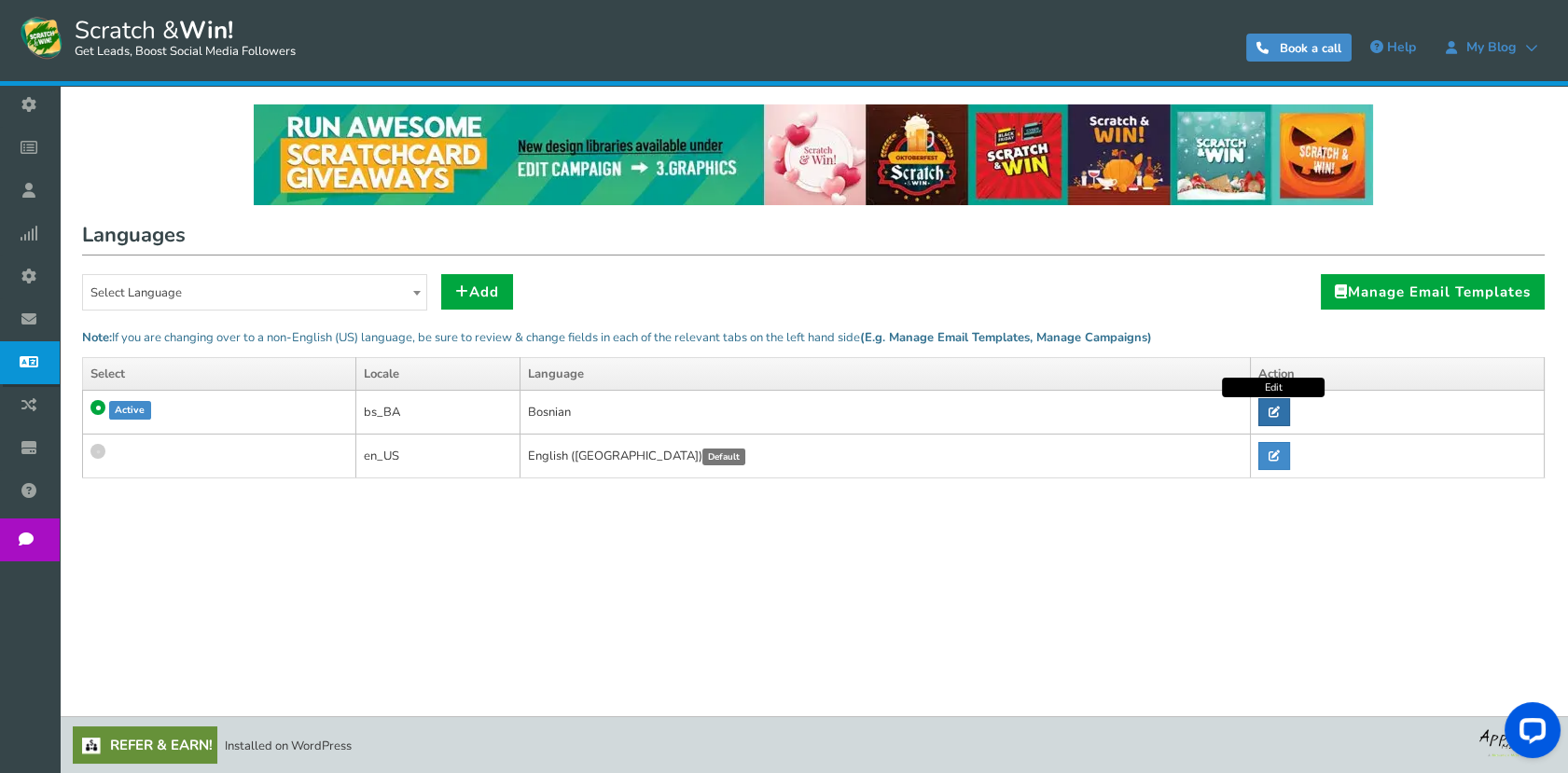 click at bounding box center [1274, 412] 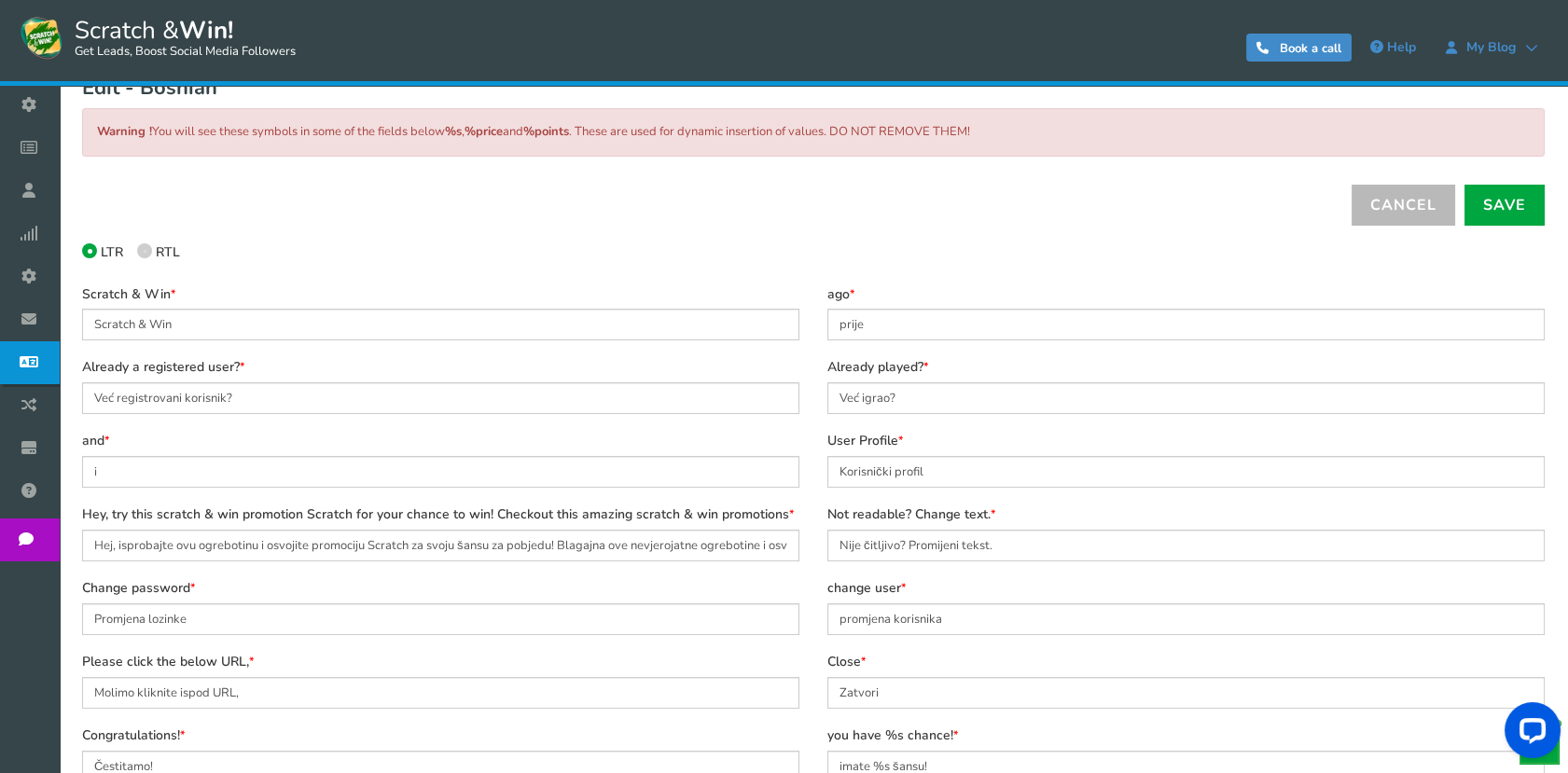 scroll, scrollTop: 207, scrollLeft: 0, axis: vertical 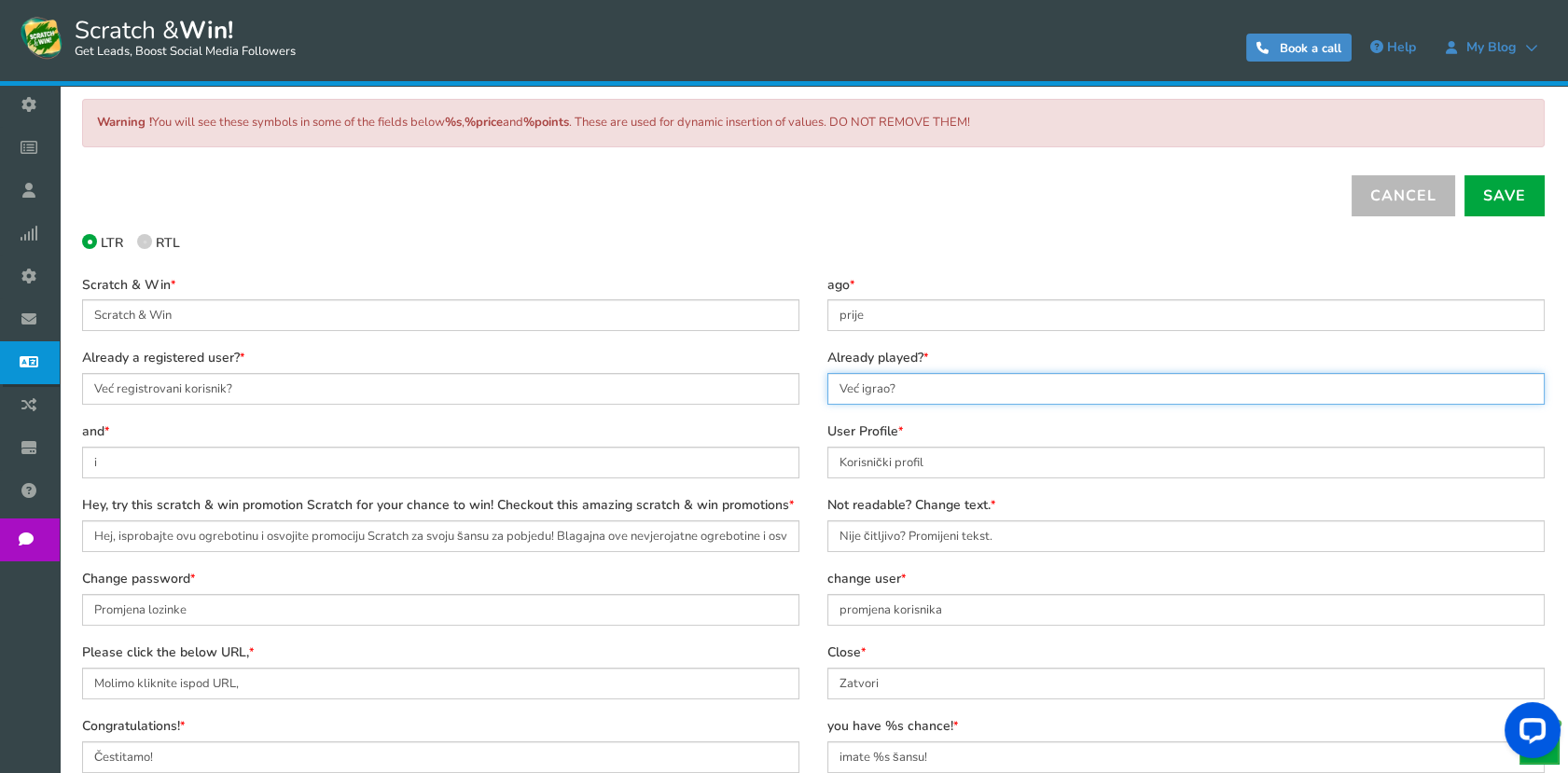 drag, startPoint x: 886, startPoint y: 389, endPoint x: 858, endPoint y: 393, distance: 28.284271 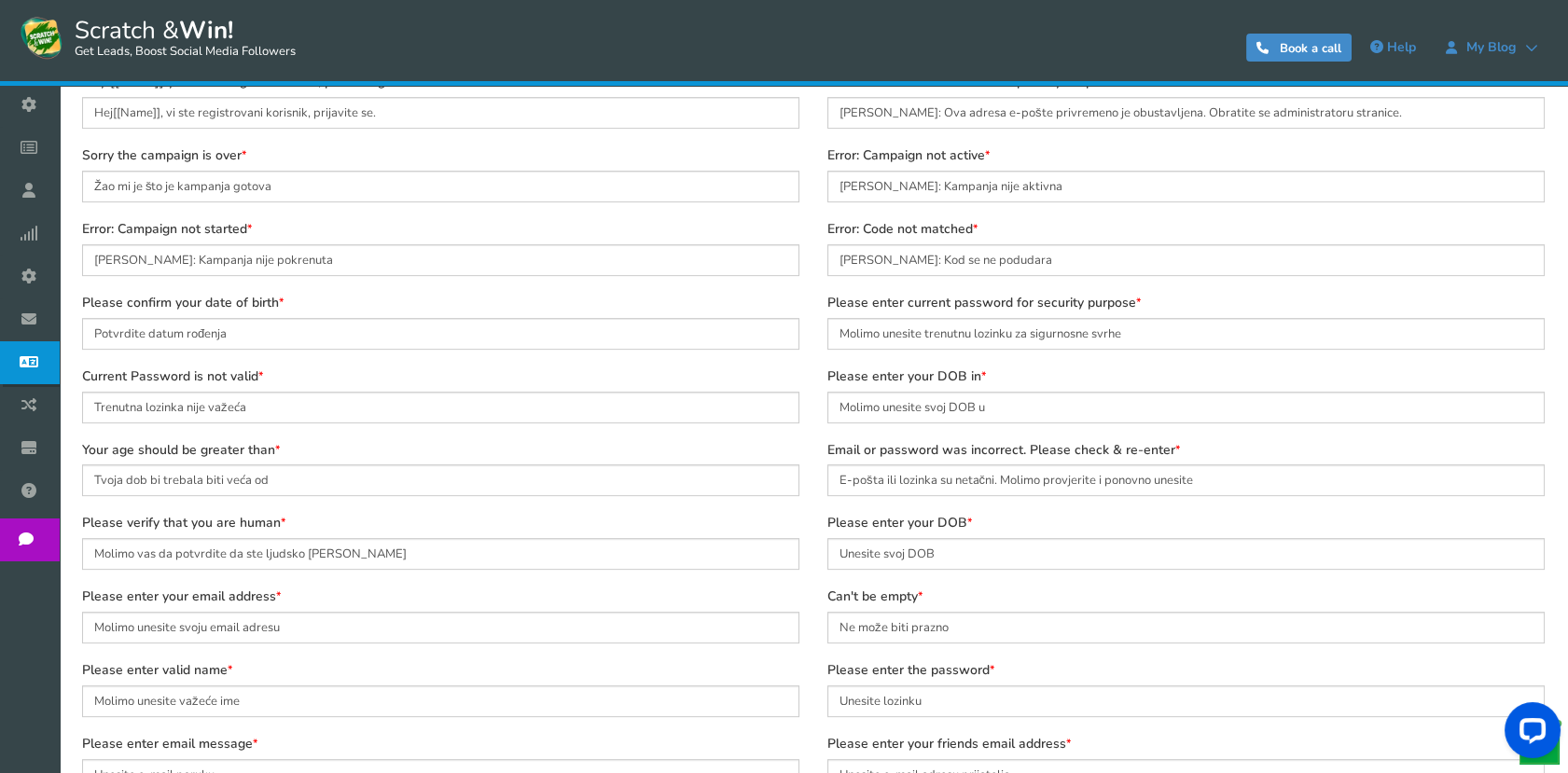 scroll, scrollTop: 1450, scrollLeft: 0, axis: vertical 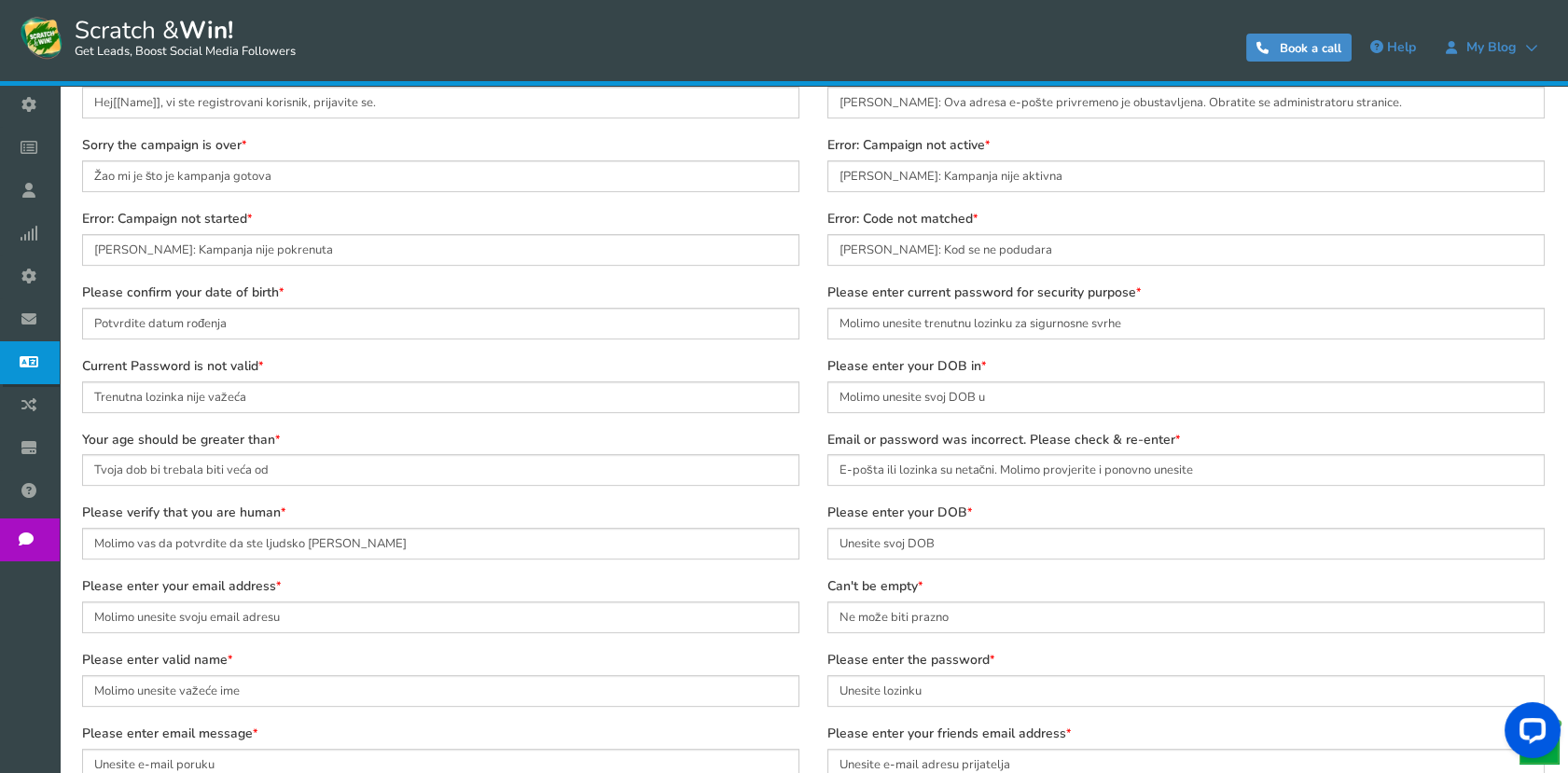 type on "Već ste igrali?" 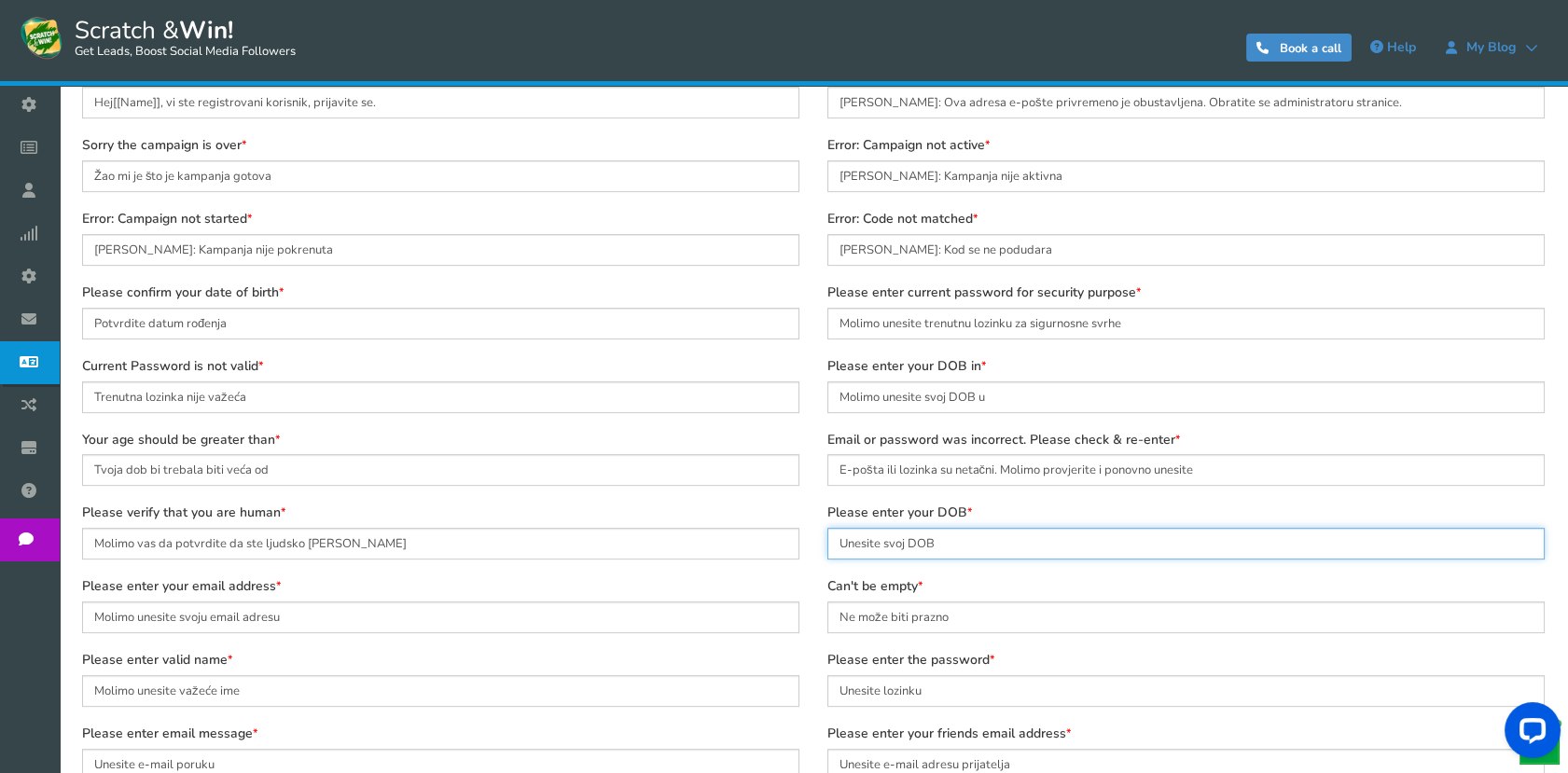 click on "Unesite svoj DOB" at bounding box center (1186, 544) 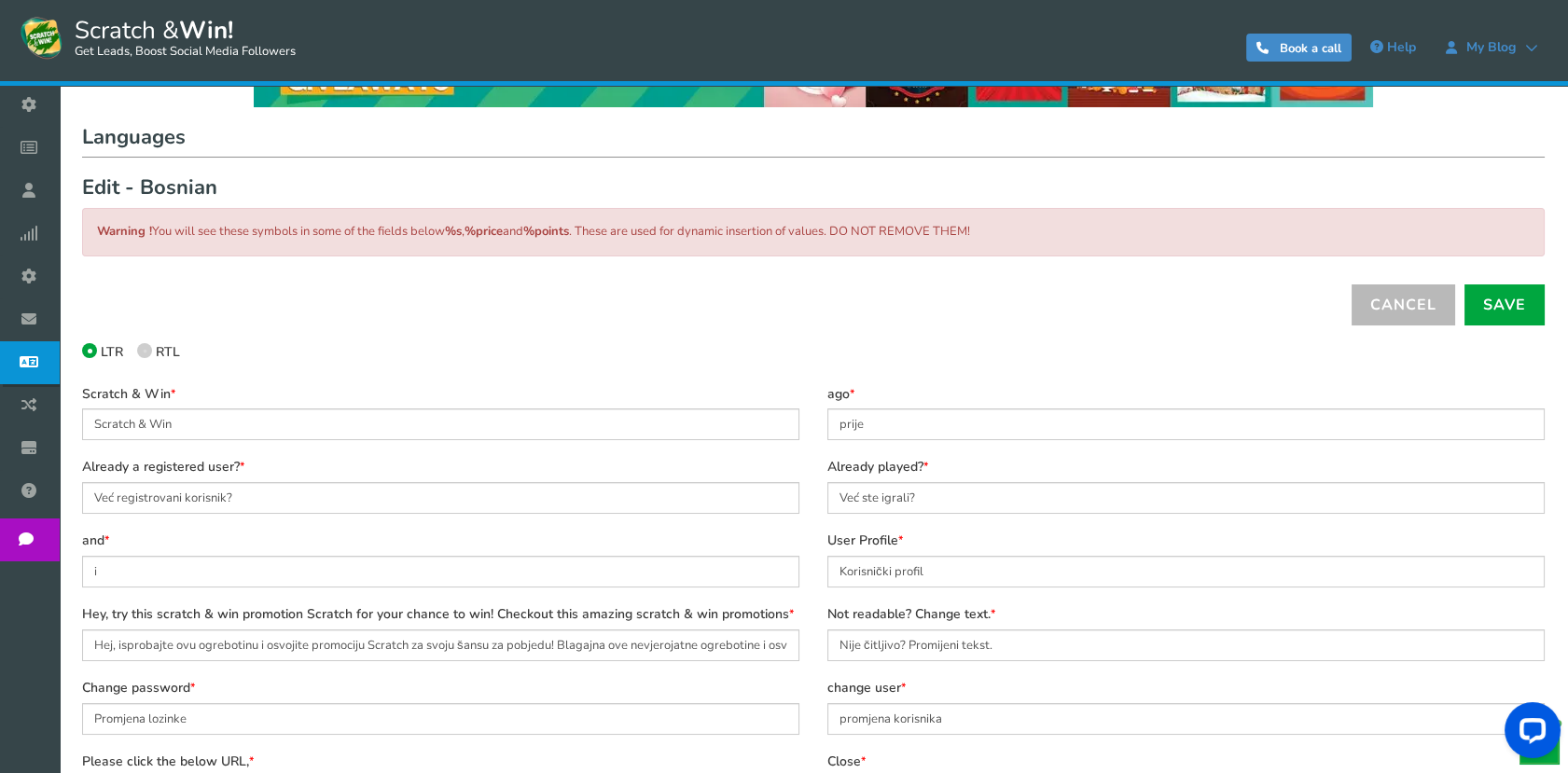 scroll, scrollTop: 0, scrollLeft: 0, axis: both 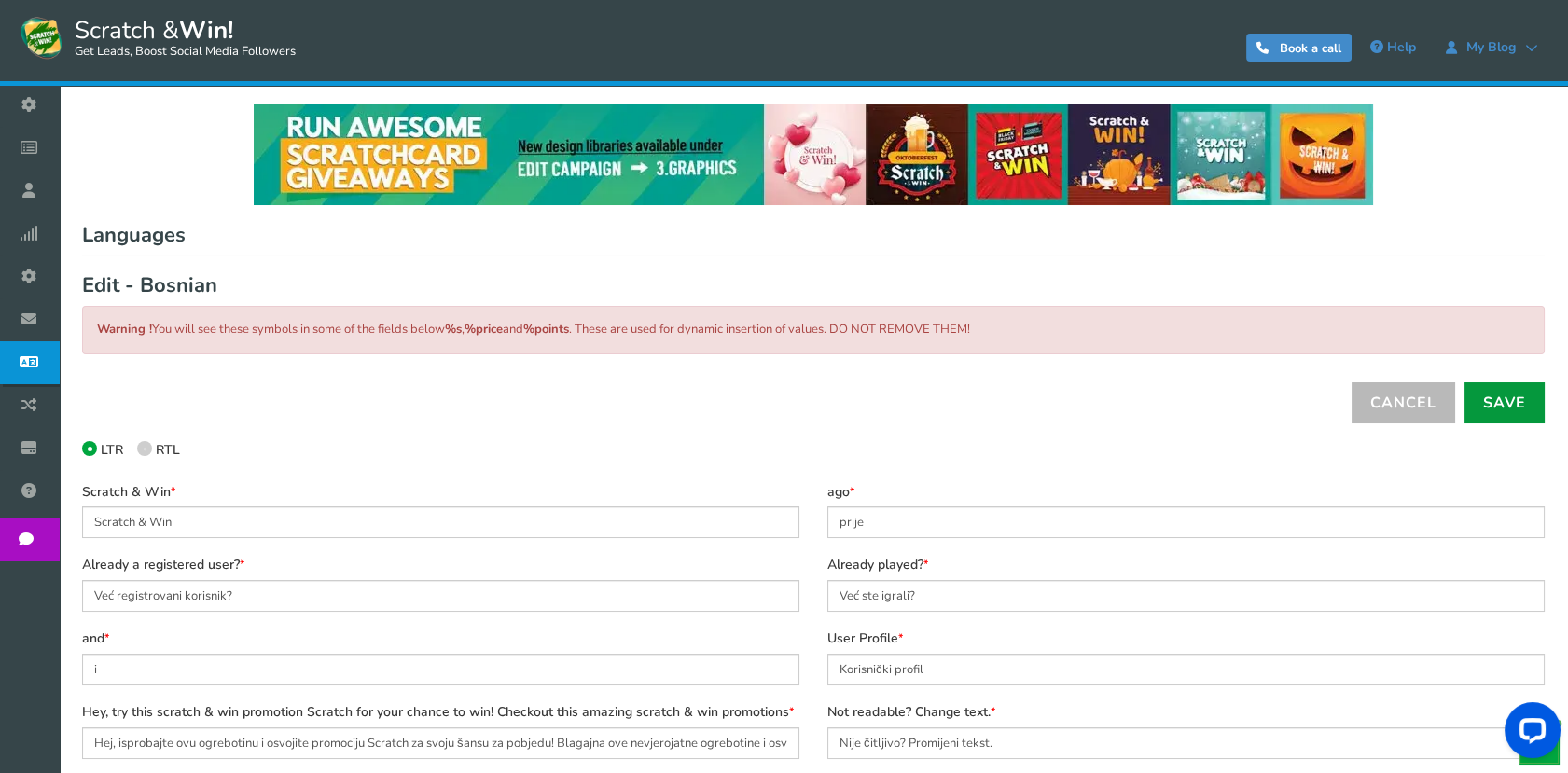 type on "Unesite svoju DOB" 